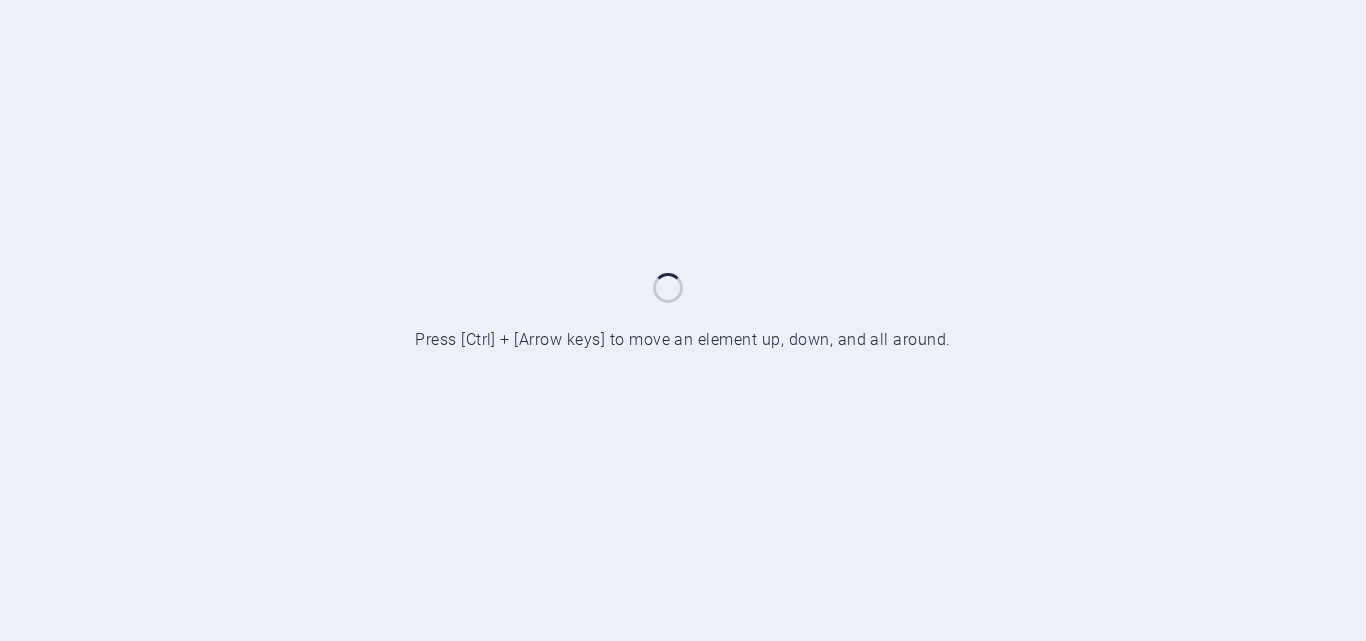 scroll, scrollTop: 0, scrollLeft: 0, axis: both 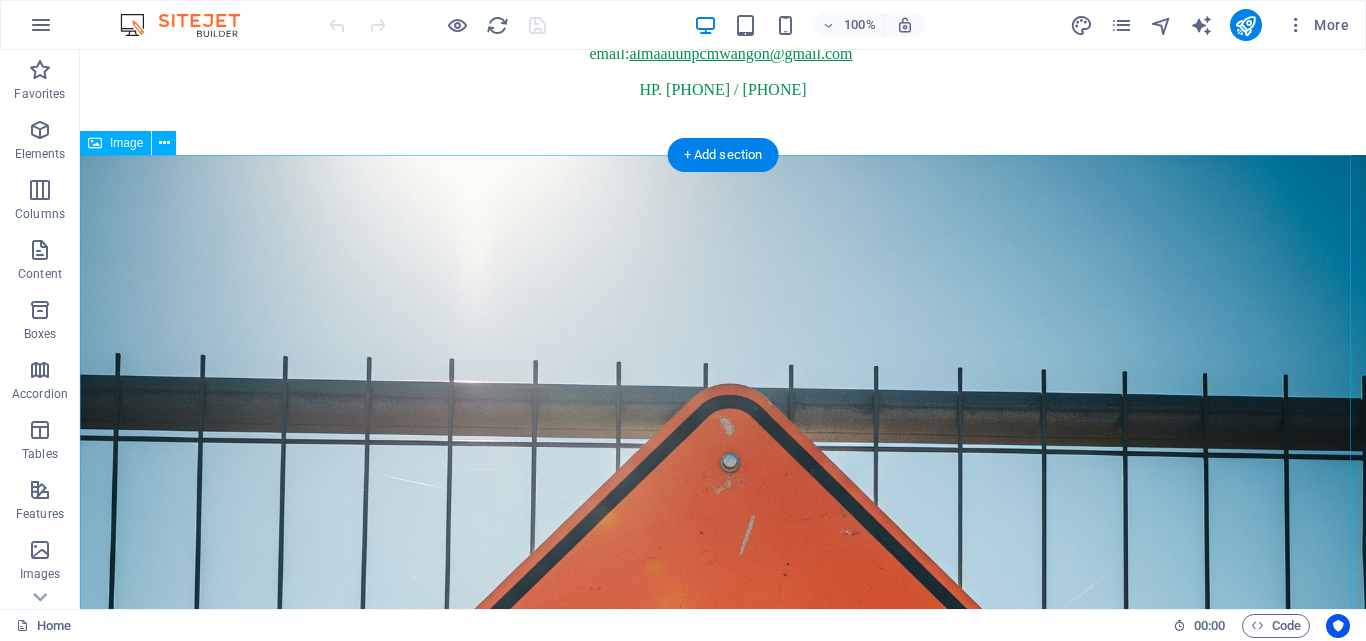 click at bounding box center (723, 798) 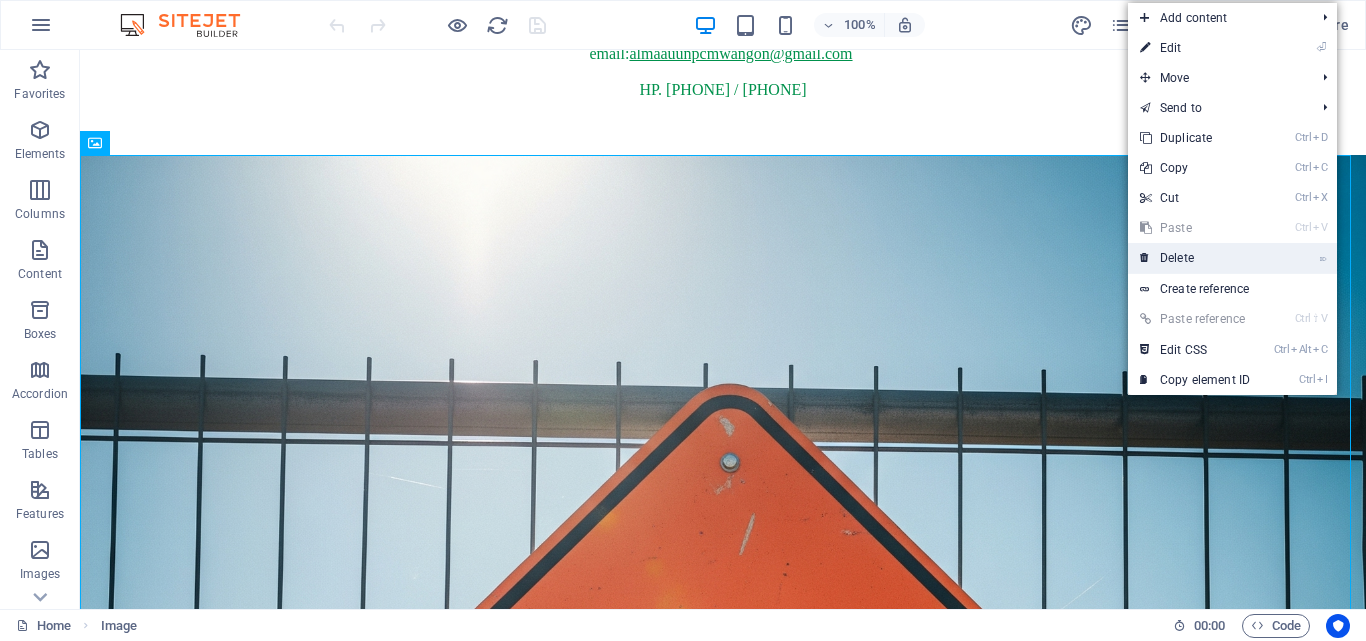 click on "⌦  Delete" at bounding box center (1195, 258) 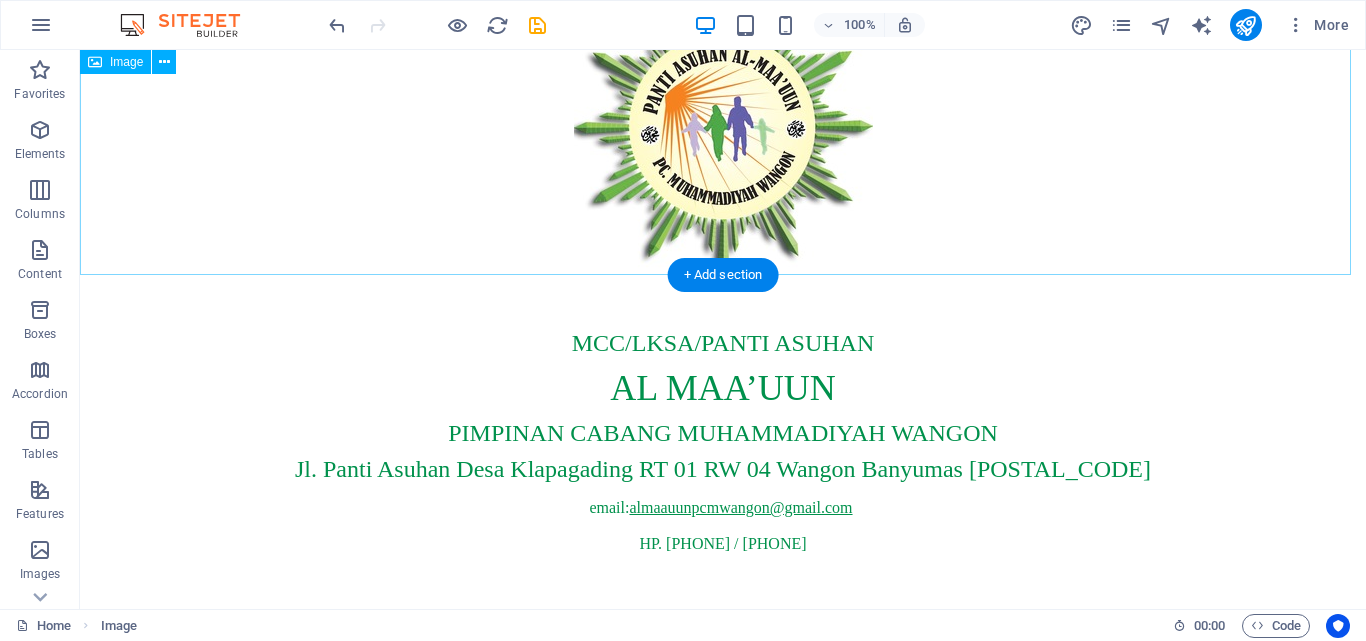 scroll, scrollTop: 121, scrollLeft: 0, axis: vertical 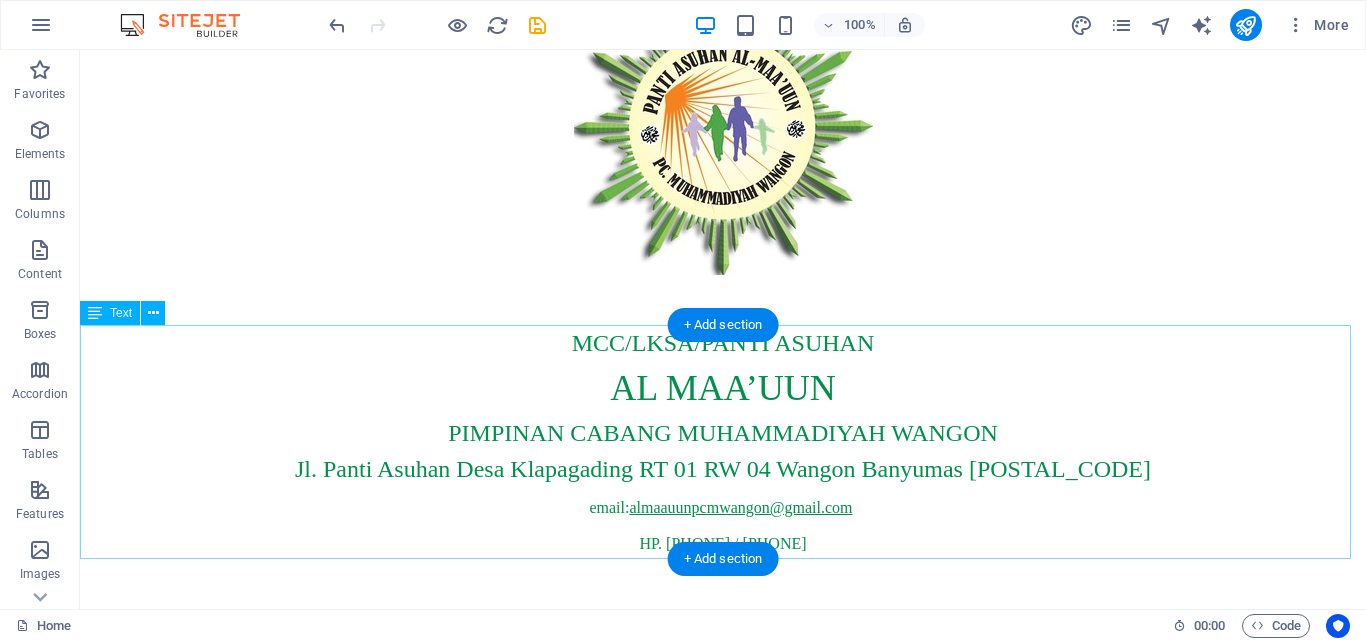 click on "[ADDRESS] [POSTAL_CODE]" at bounding box center [723, 469] 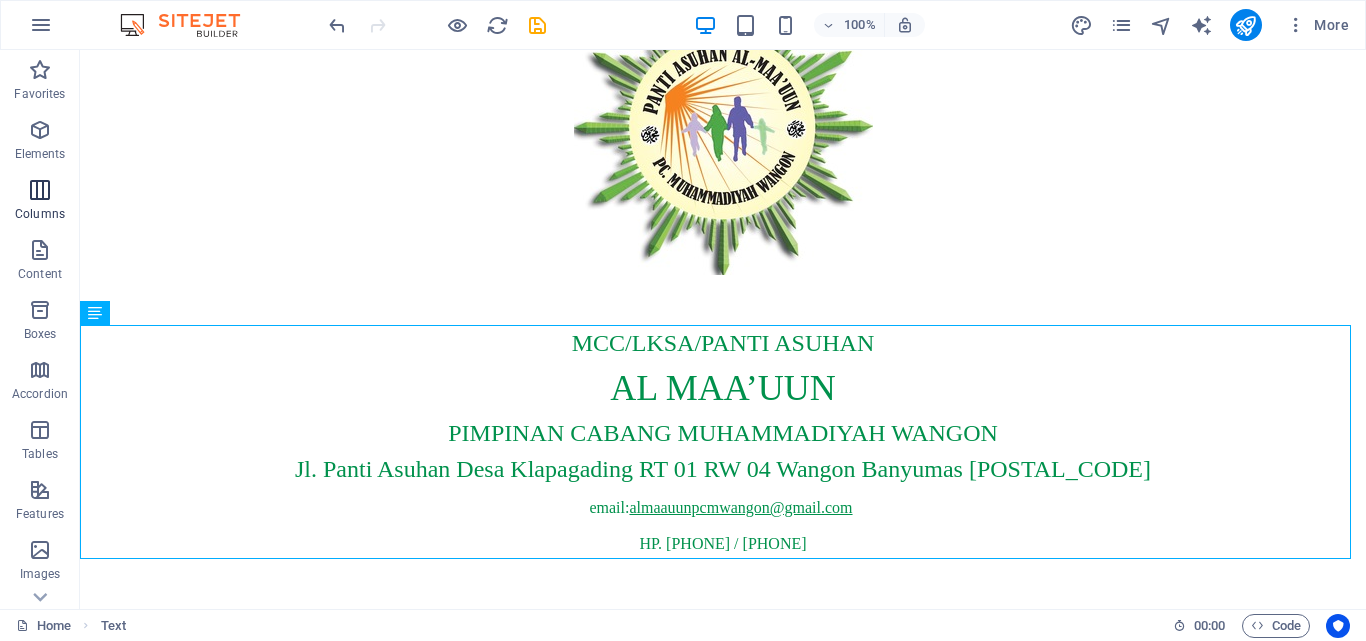 click at bounding box center (40, 190) 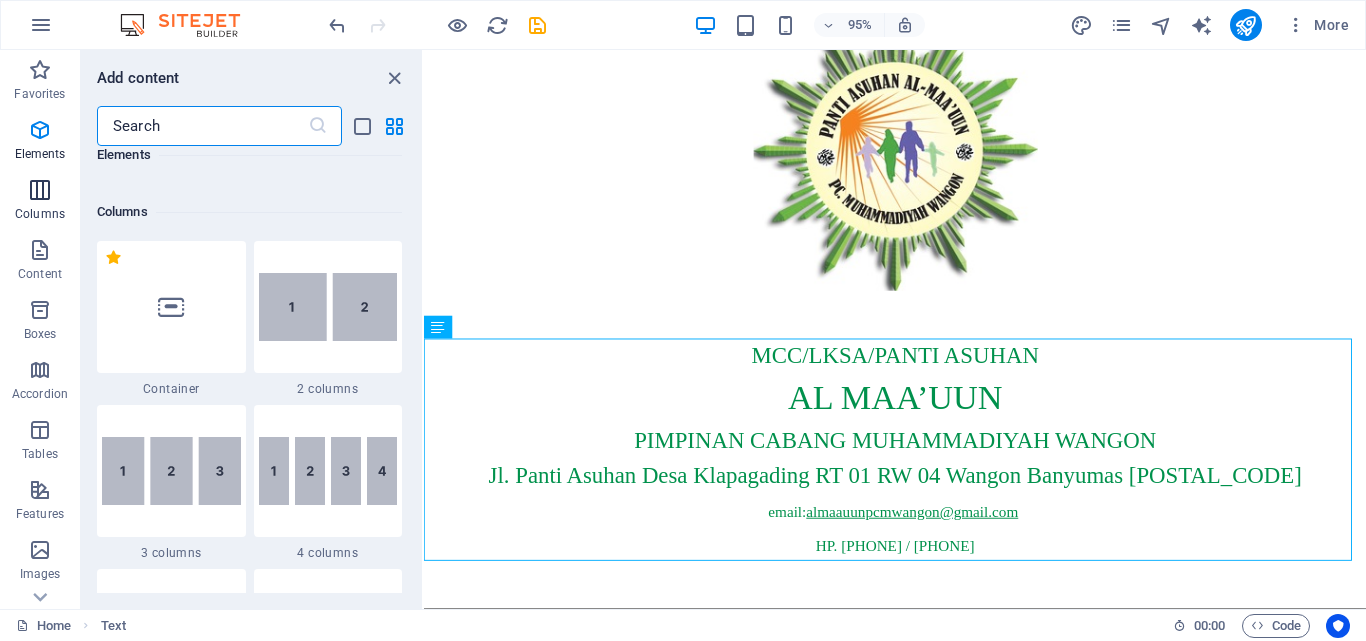 scroll, scrollTop: 990, scrollLeft: 0, axis: vertical 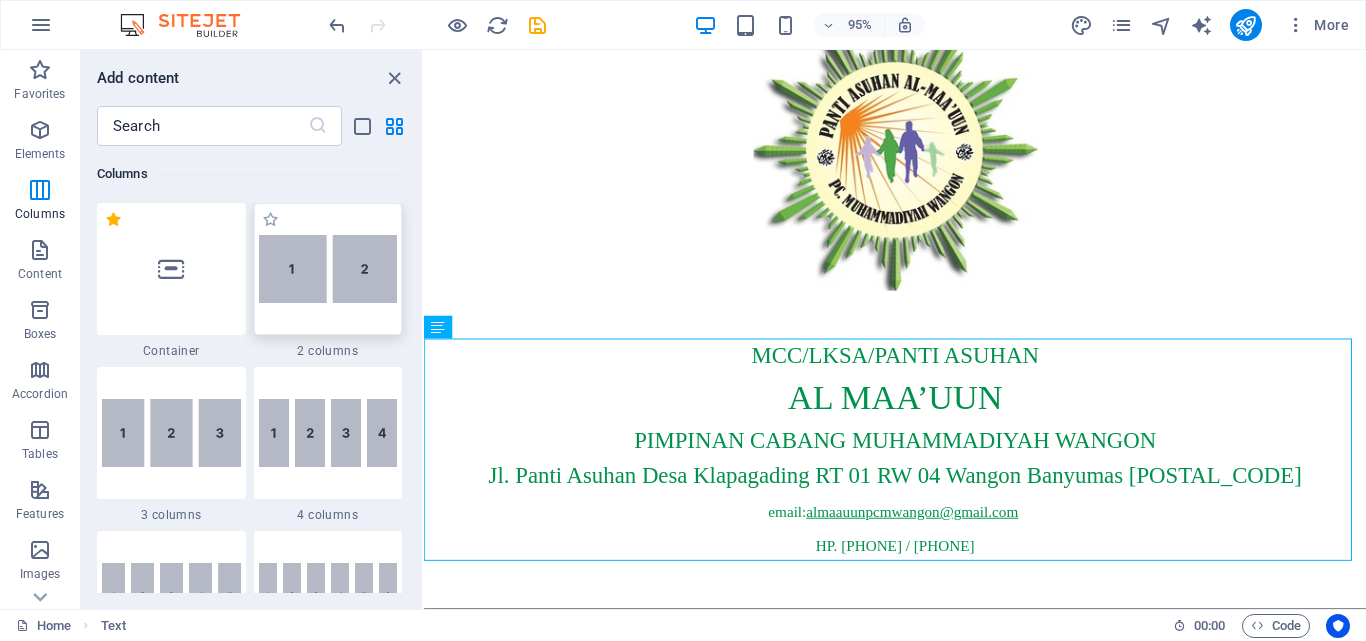 click at bounding box center [328, 269] 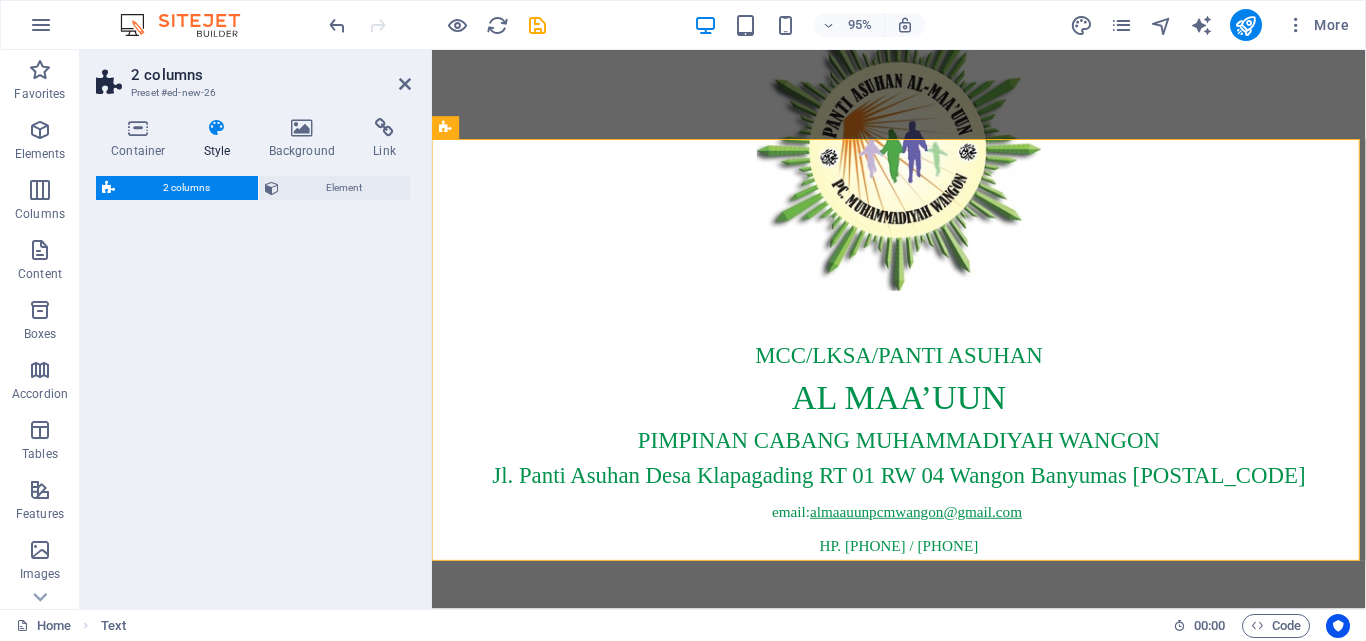 select on "rem" 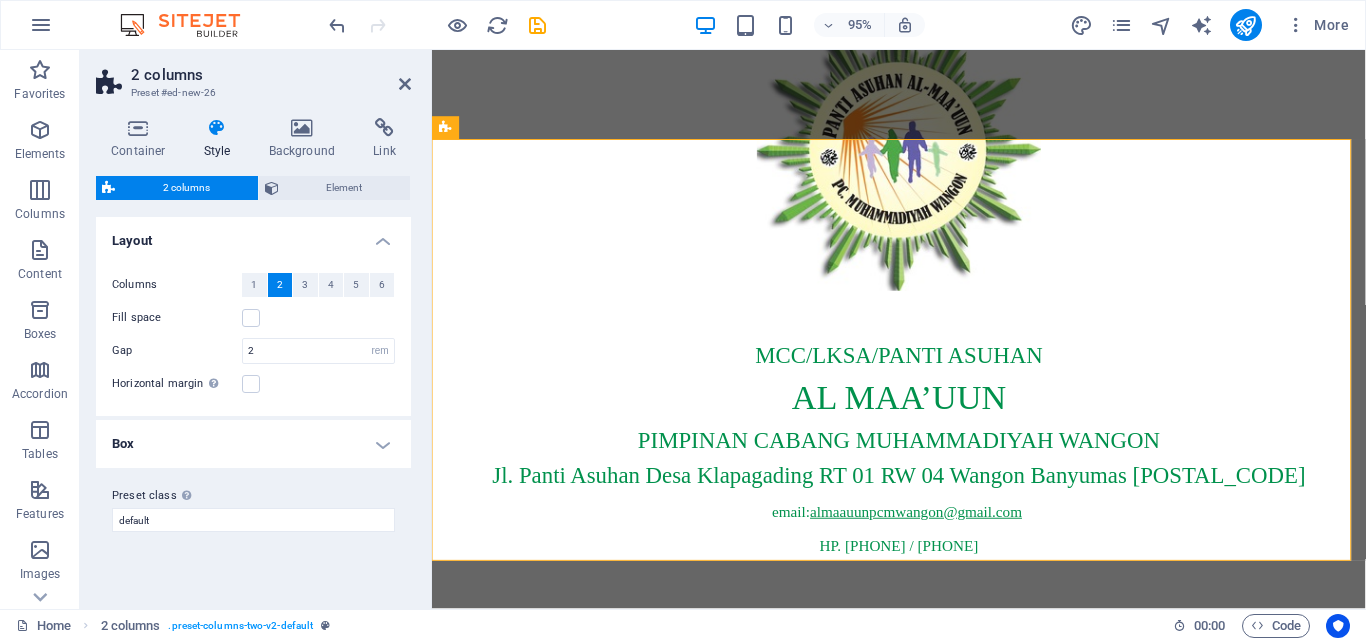 scroll, scrollTop: 394, scrollLeft: 0, axis: vertical 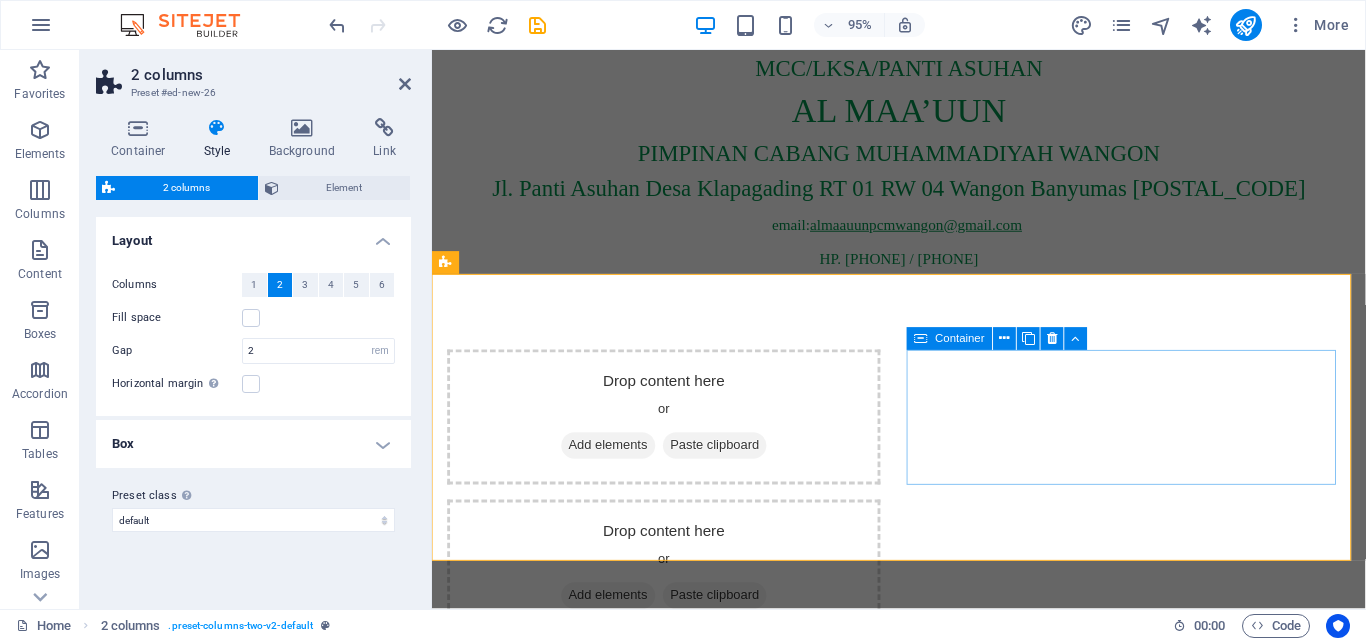 click on "Drop content here or  Add elements  Paste clipboard" at bounding box center (676, 595) 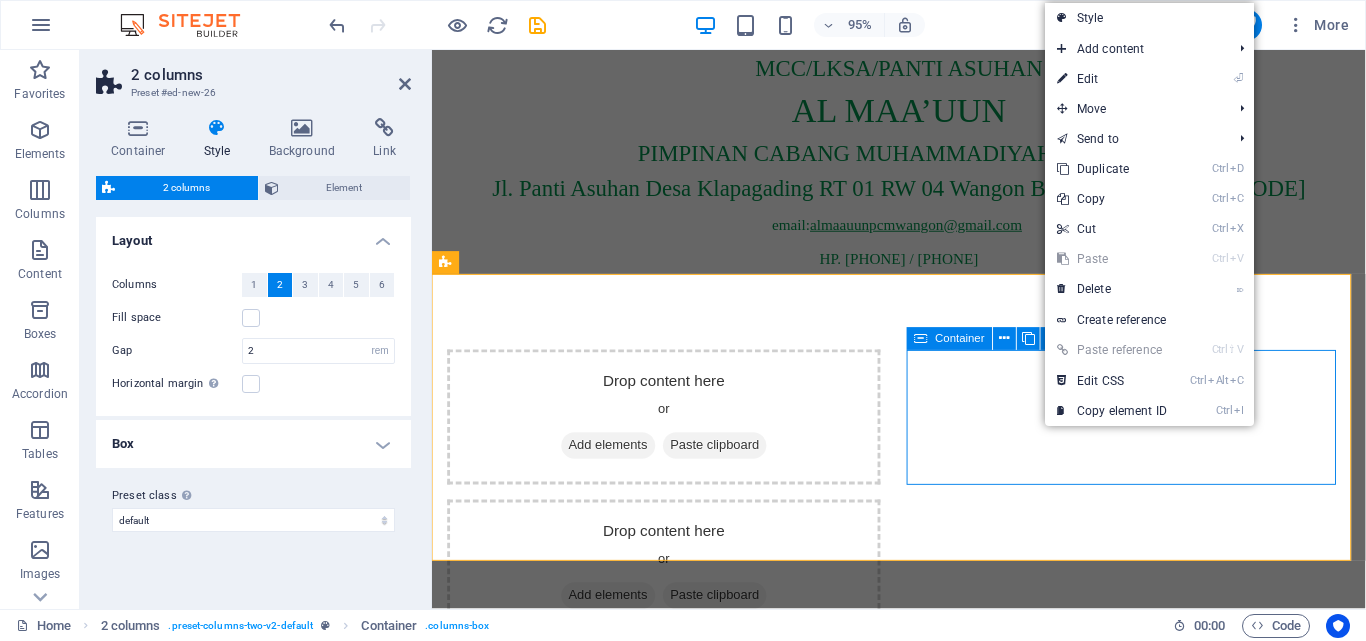 click on "Drop content here or  Add elements  Paste clipboard" at bounding box center [676, 595] 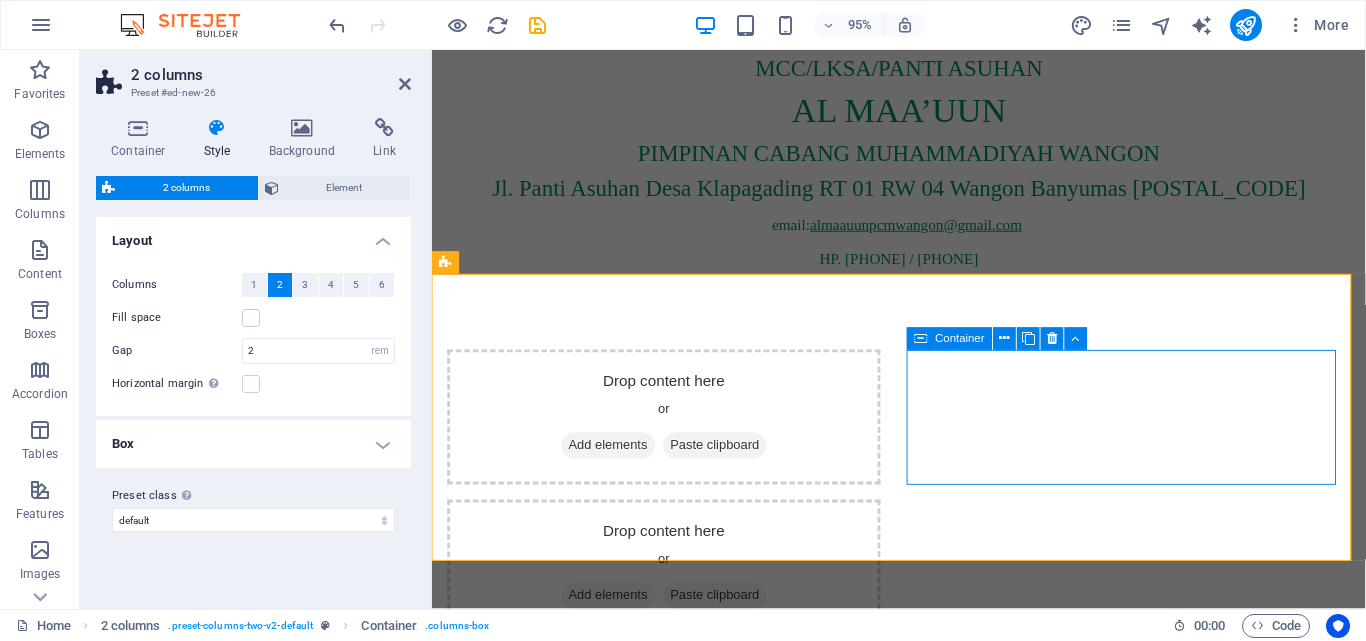 click on "Drop content here or  Add elements  Paste clipboard" at bounding box center [676, 595] 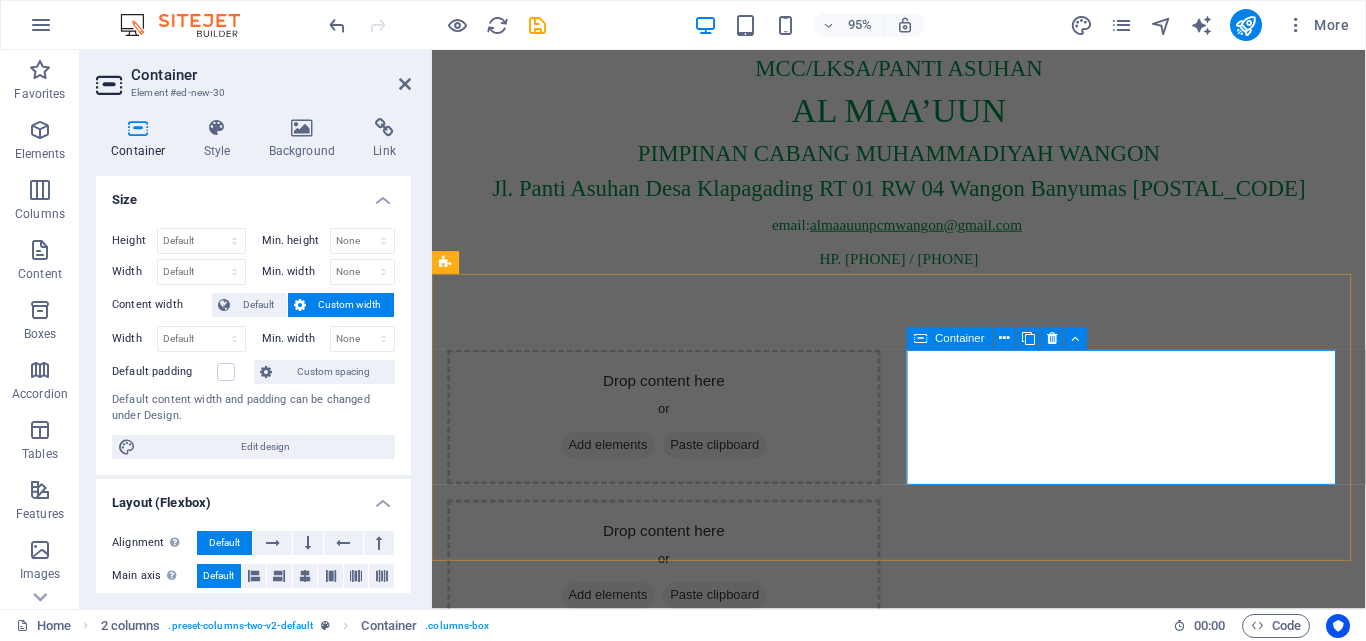 click on "Paste clipboard" at bounding box center (730, 625) 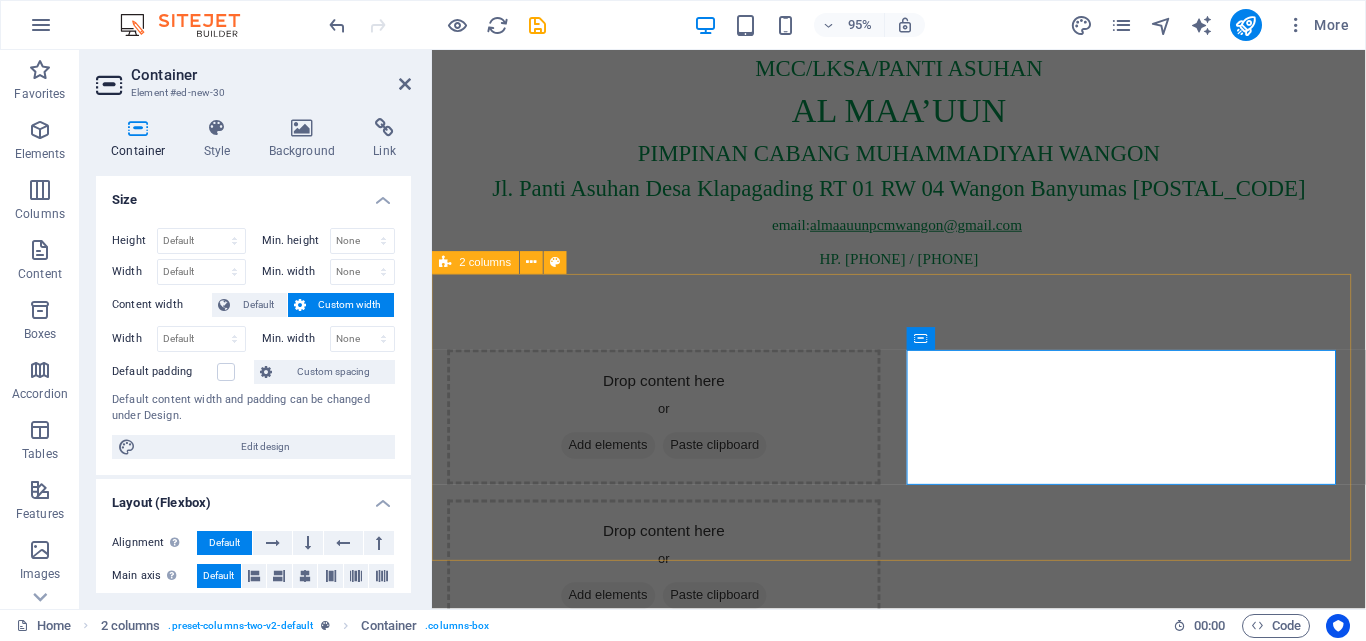 click on "Drop content here or  Add elements  Paste clipboard Drop content here or  Add elements  Paste clipboard" at bounding box center [923, 516] 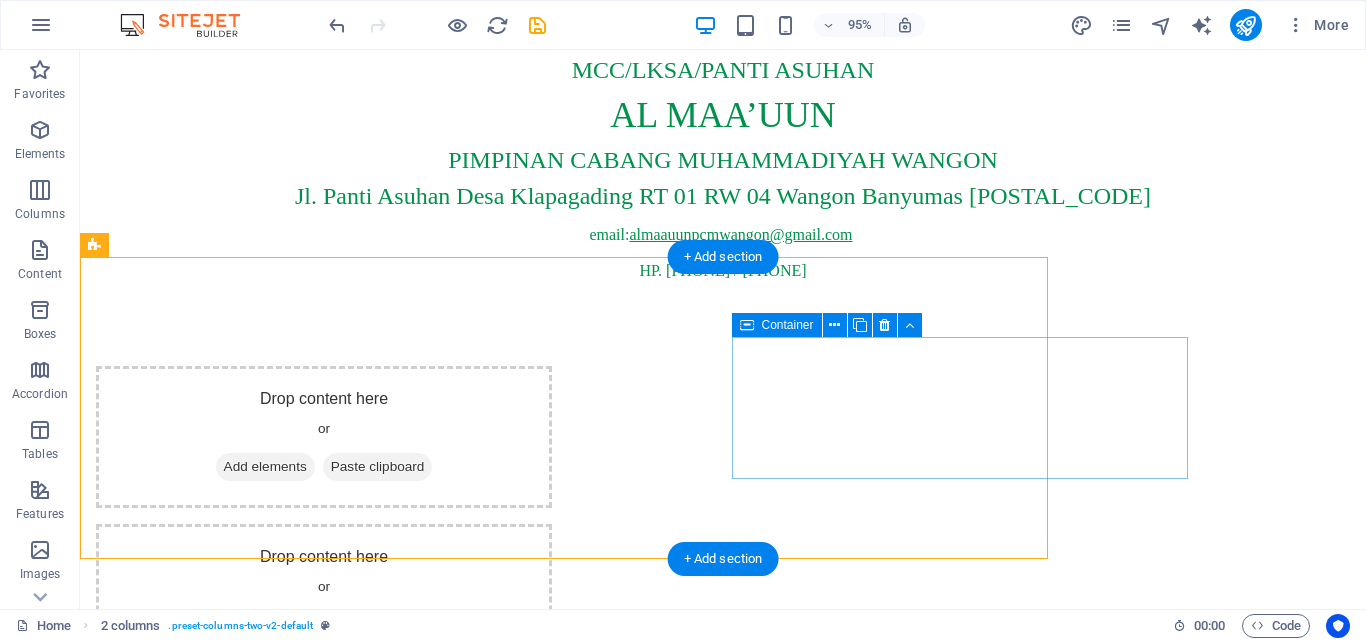 scroll, scrollTop: 423, scrollLeft: 0, axis: vertical 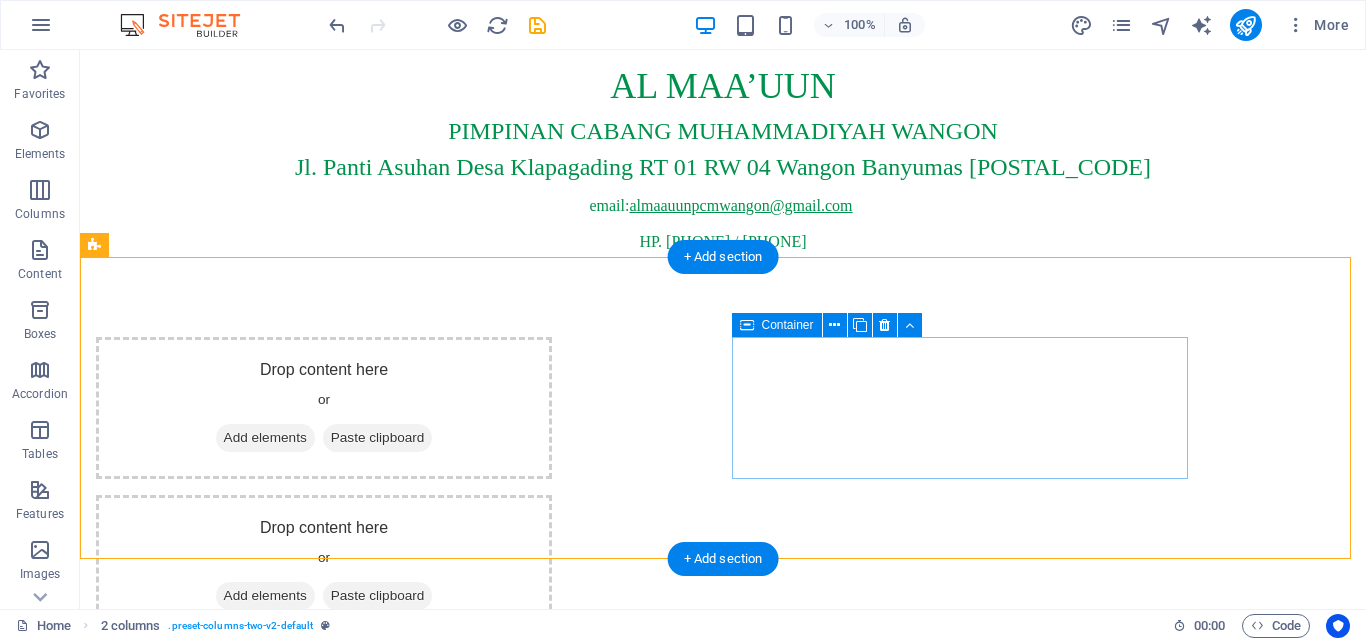 click on "Paste clipboard" at bounding box center [378, 596] 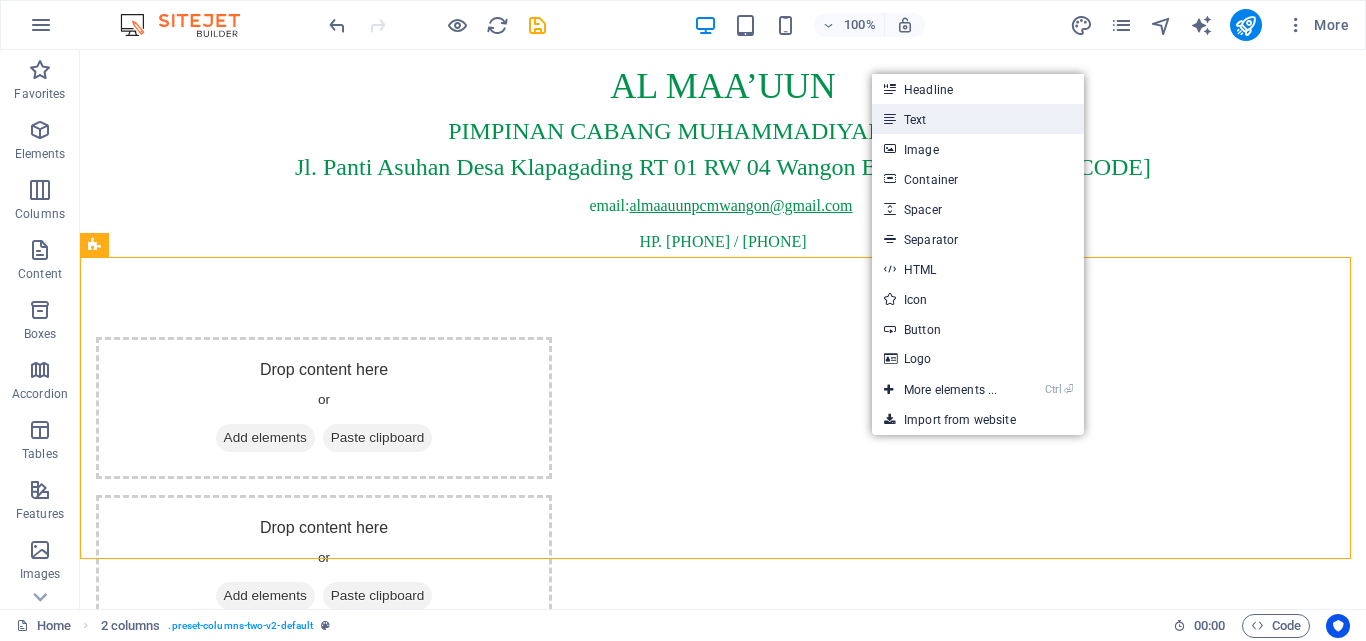 click on "Text" at bounding box center (978, 119) 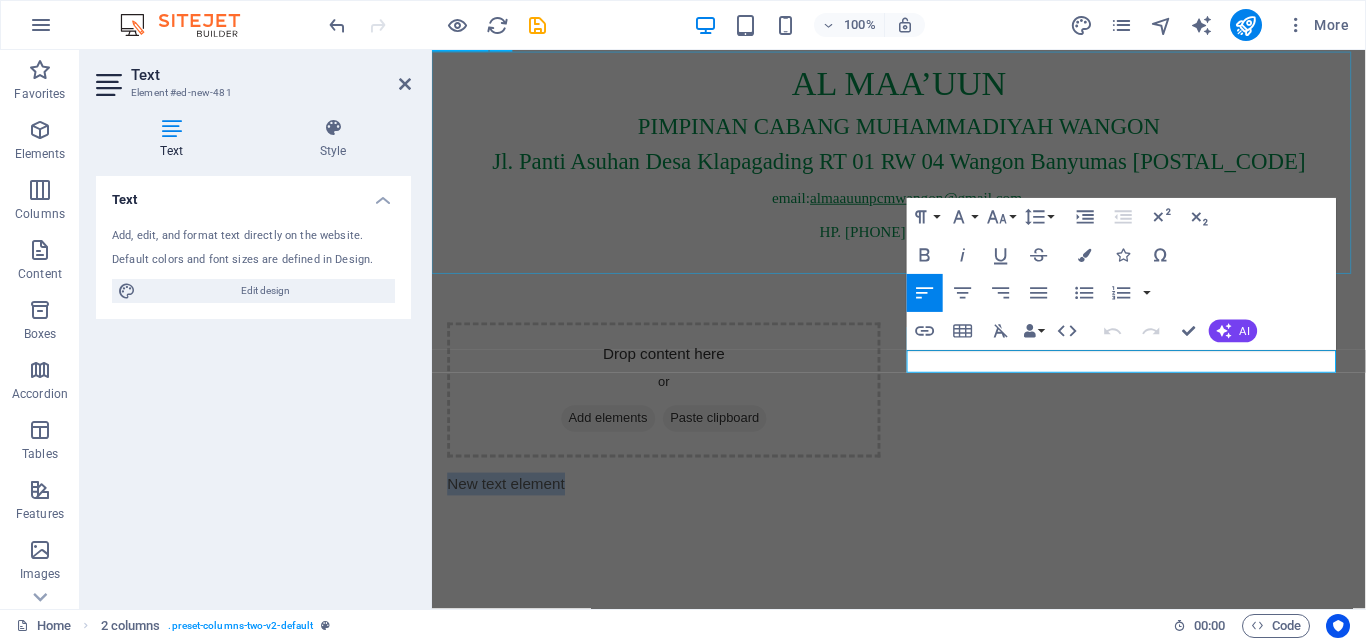 scroll, scrollTop: 394, scrollLeft: 0, axis: vertical 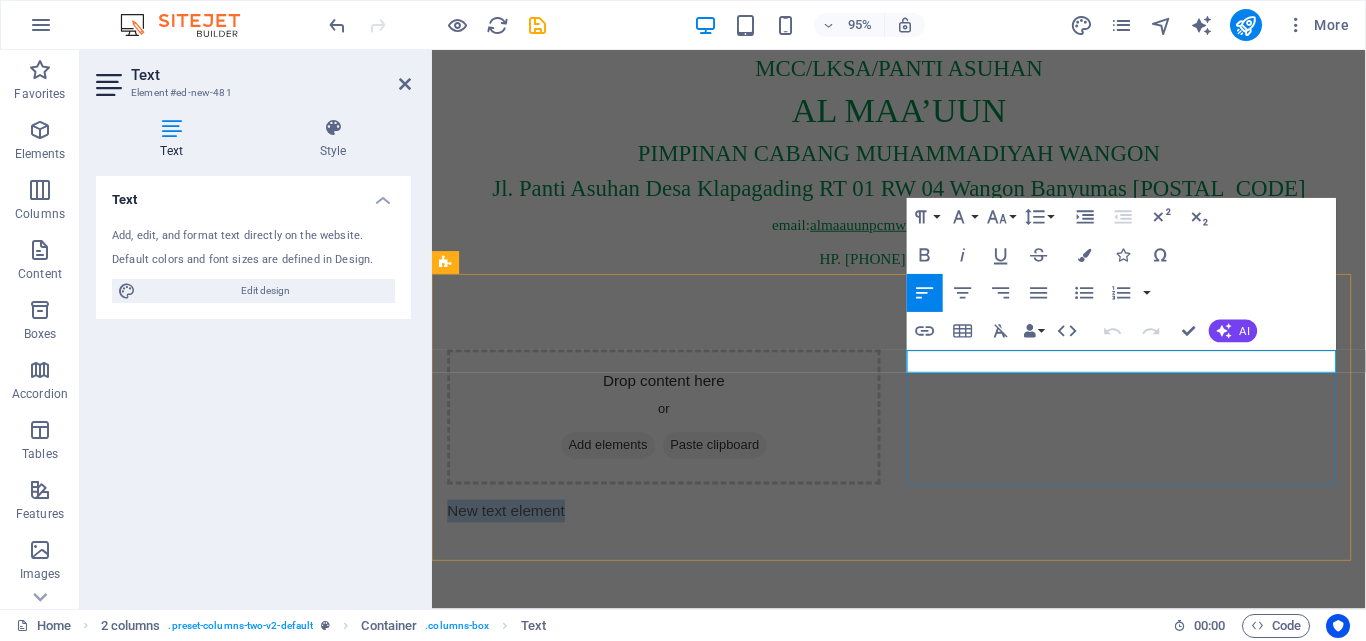 click on "New text element" at bounding box center [676, 536] 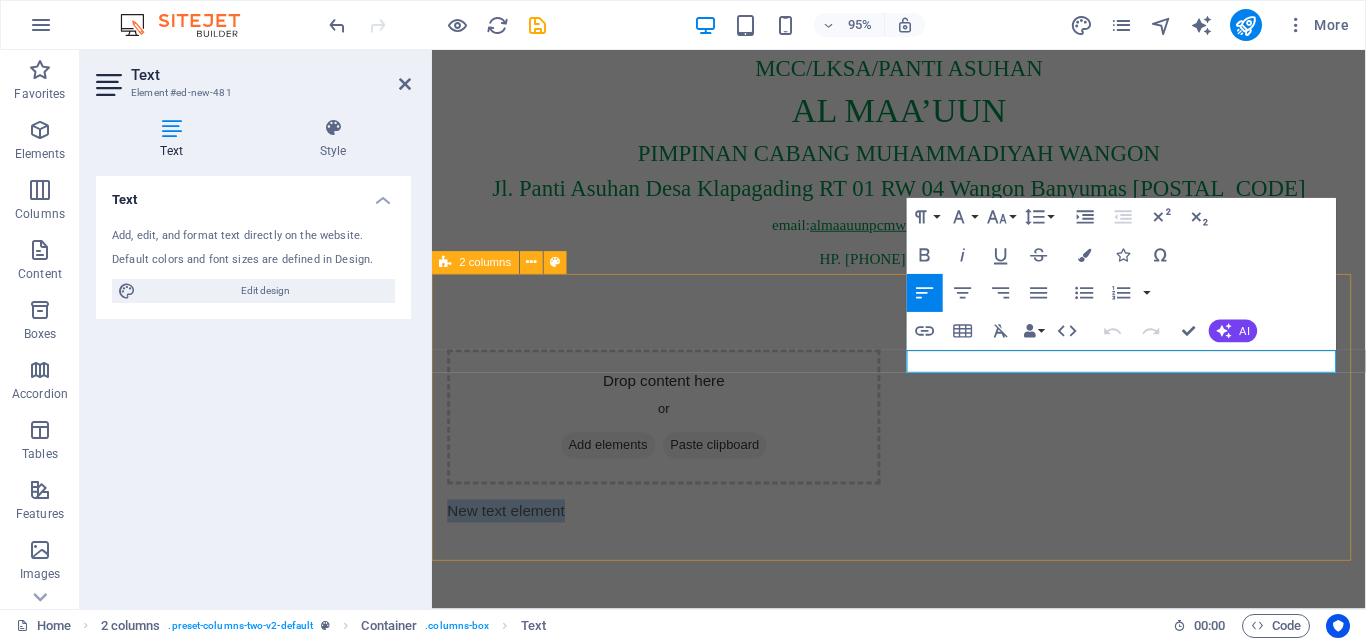 drag, startPoint x: 1074, startPoint y: 380, endPoint x: 902, endPoint y: 384, distance: 172.04651 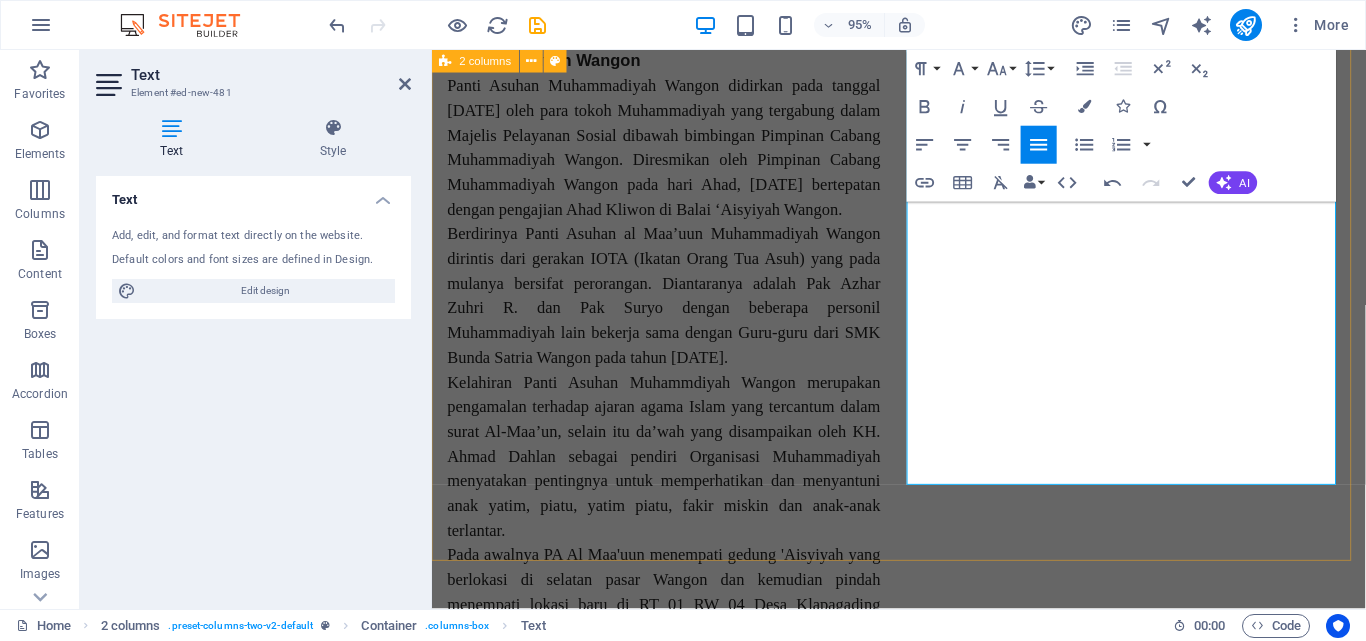 scroll, scrollTop: 1109, scrollLeft: 0, axis: vertical 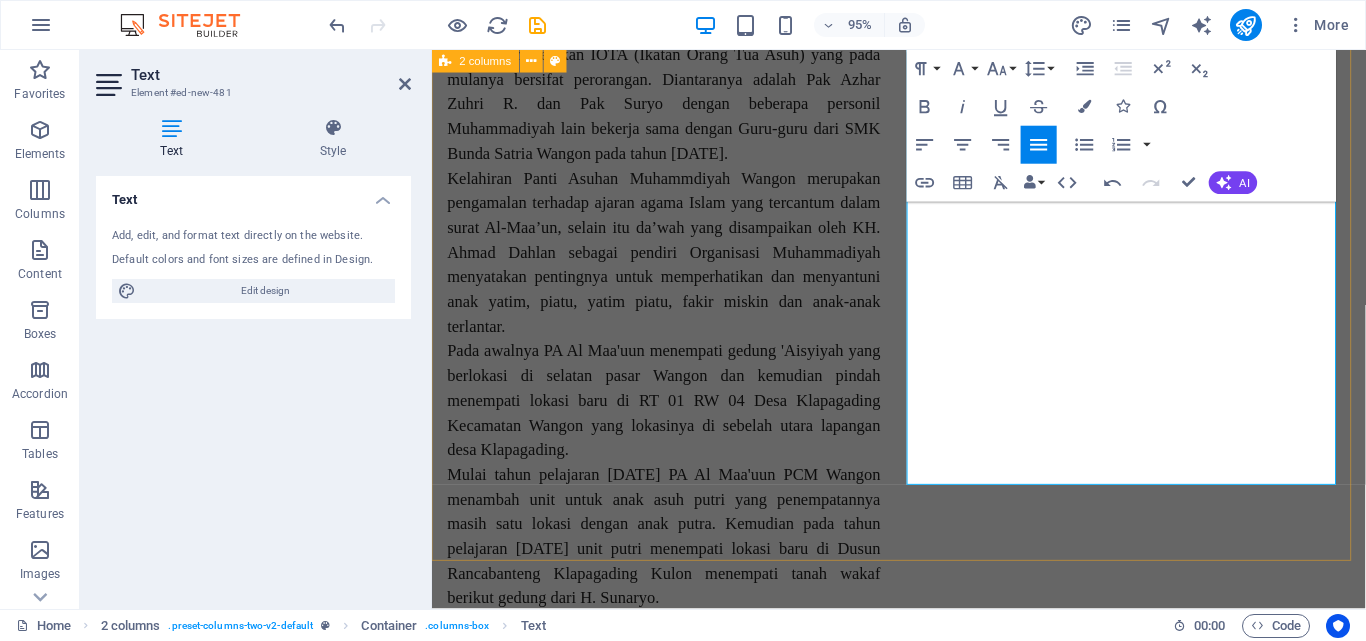 click on "Drop content here or  Add elements  Paste clipboard Sejarah Singkat Berdirinya Panti Asuhan Muhammadiyah Wangon Panti Asuhan Muhammadiyah Wangon didirkan pada tanggal 22 Februari 2013 oleh para tokoh Muhammadiyah yang tergabung dalam Majelis Pelayanan Sosial dibawah bimbingan Pimpinan Cabang Muhammadiyah Wangon. Diresmikan oleh Pimpinan Cabang Muhammadiyah Wangon pada hari Ahad, 17 Maret 2013 bertepatan dengan pengajian Ahad Kliwon di Balai ‘Aisyiyah Wangon. Berdirinya Panti Asuhan al Maa’uun Muhammadiyah Wangon dirintis dari gerakan IOTA (Ikatan Orang Tua Asuh) yang pada mulanya  bersifat perorangan. Diantaranya adalah Pak Azhar Zuhri R. dan Pak Suryo dengan beberapa personil Muhammadiyah lain bekerja sama dengan Guru-guru dari SMK Bunda Satria Wangon pada tahun 2007." at bounding box center (923, 146) 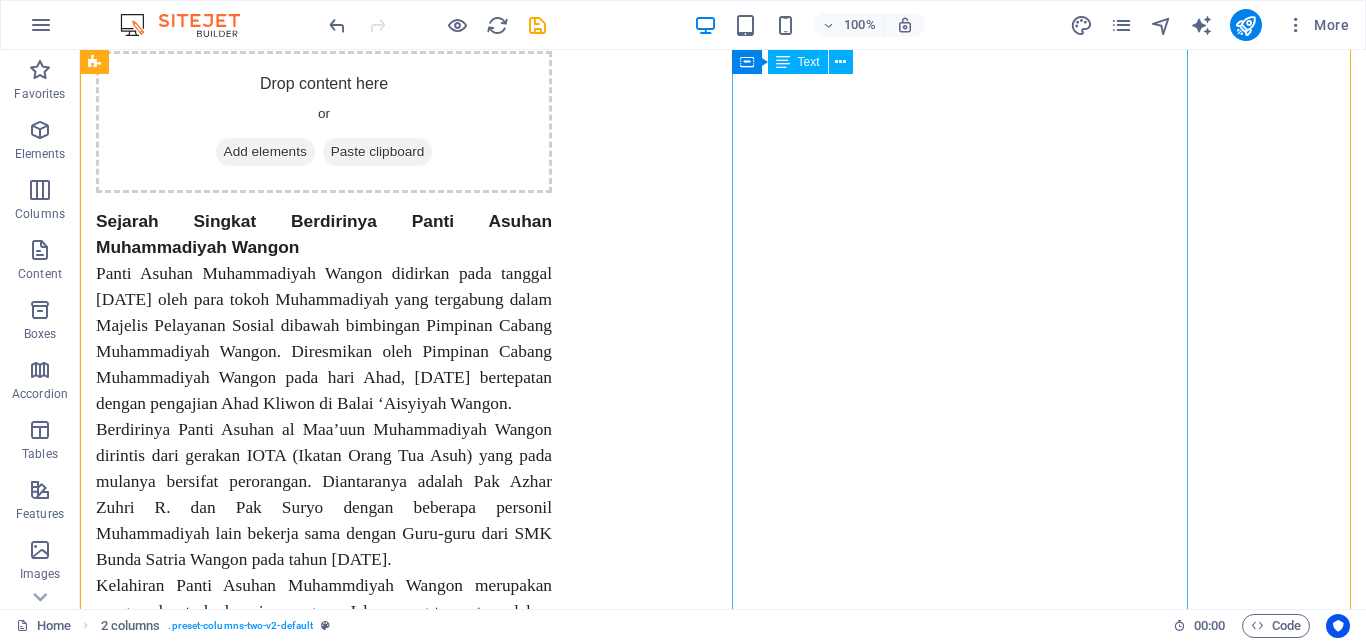 scroll, scrollTop: 609, scrollLeft: 0, axis: vertical 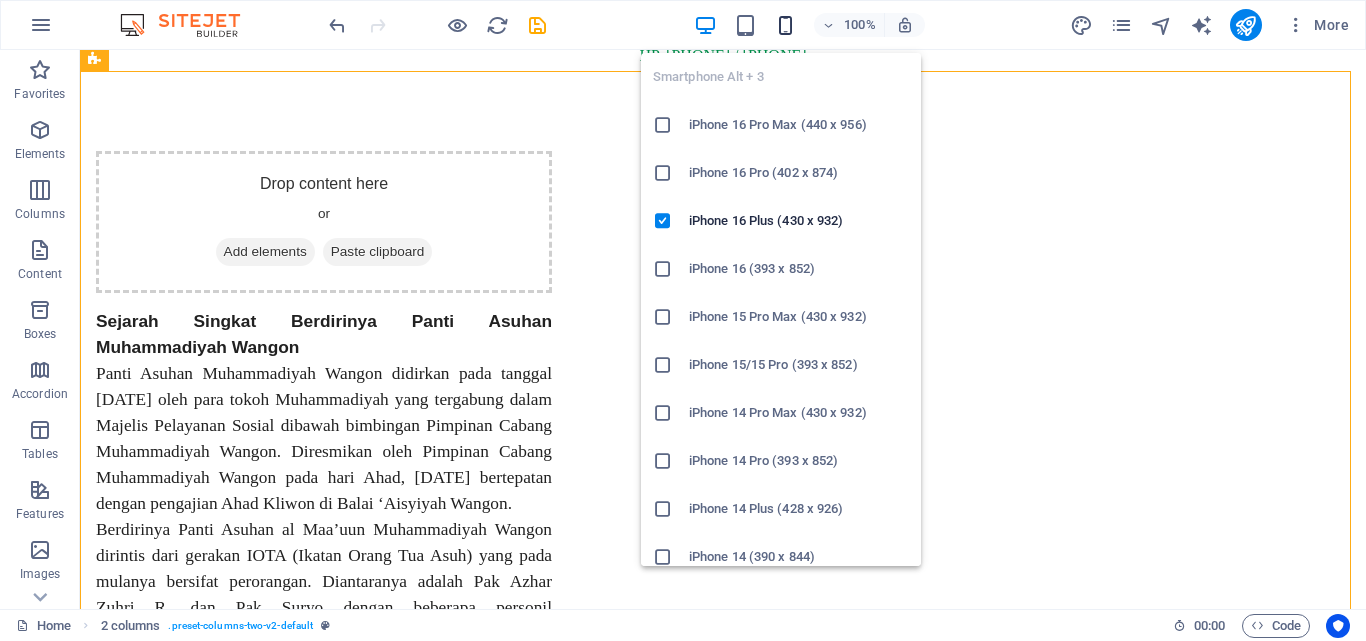 click at bounding box center [785, 25] 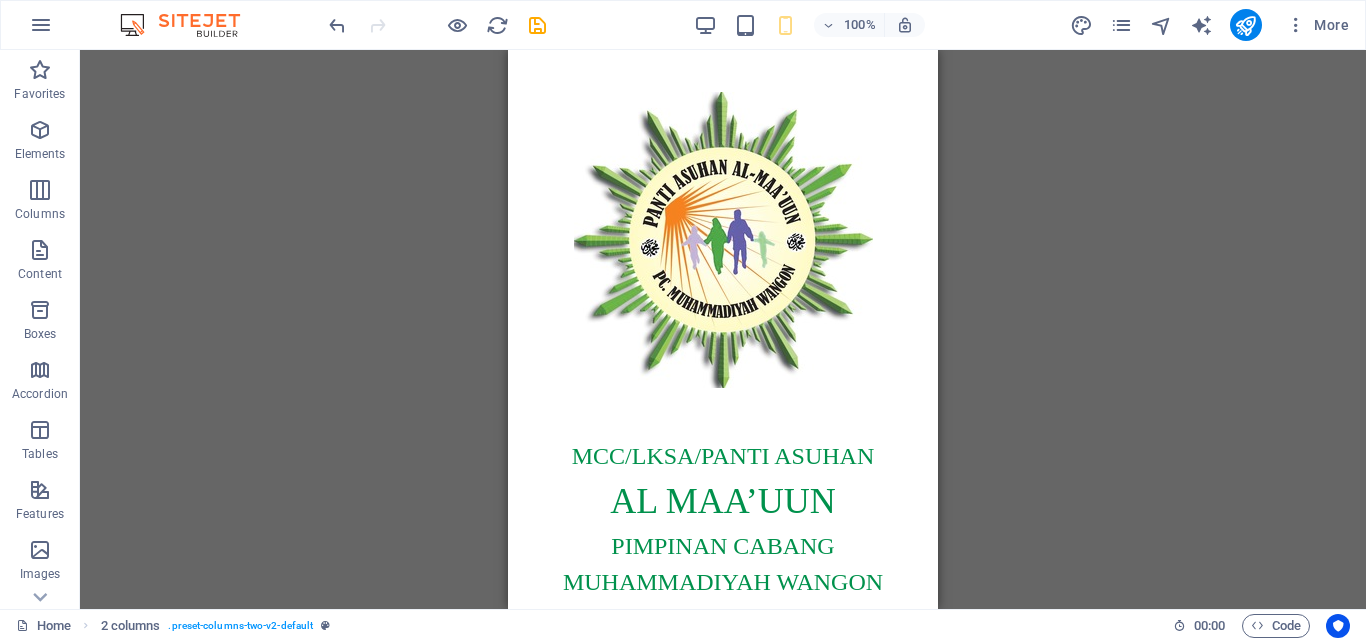 scroll, scrollTop: 0, scrollLeft: 0, axis: both 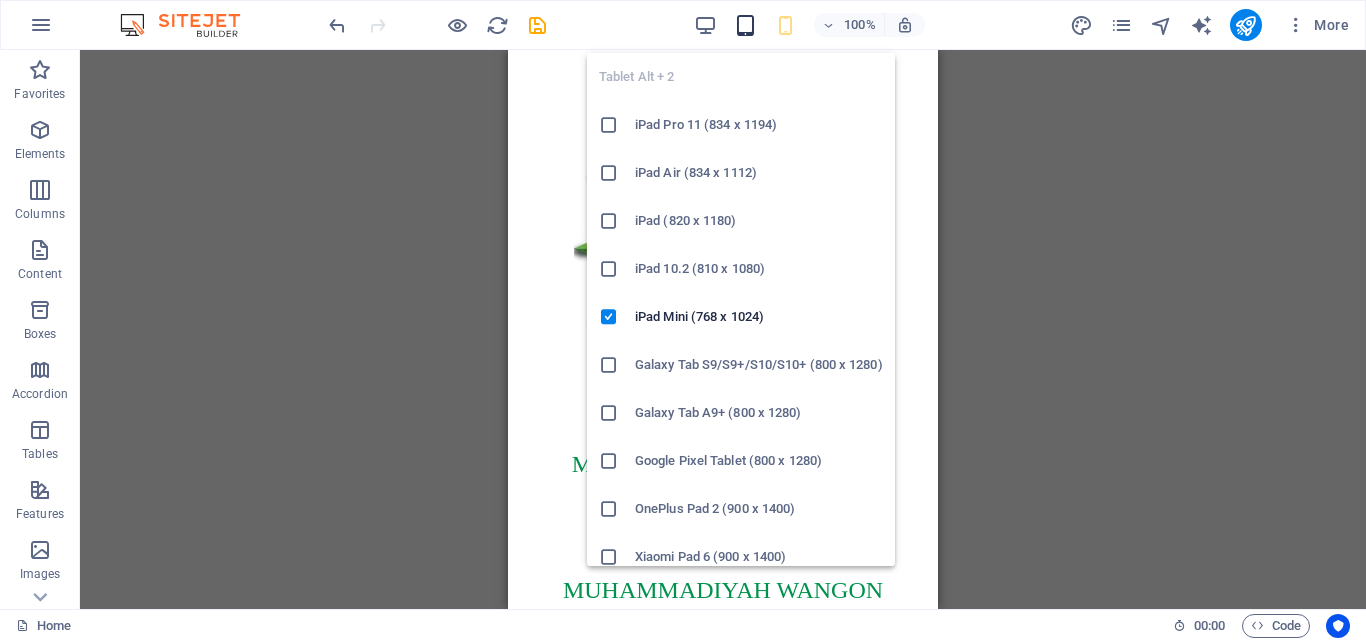 click at bounding box center (745, 25) 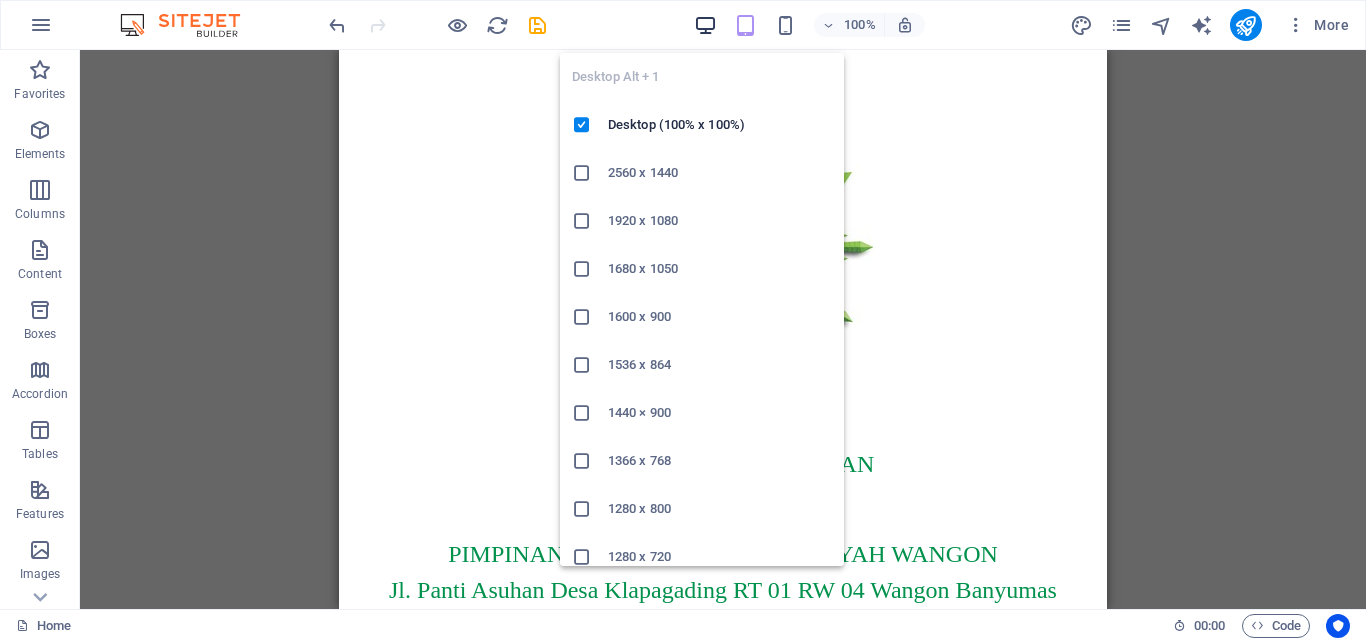 click at bounding box center [705, 25] 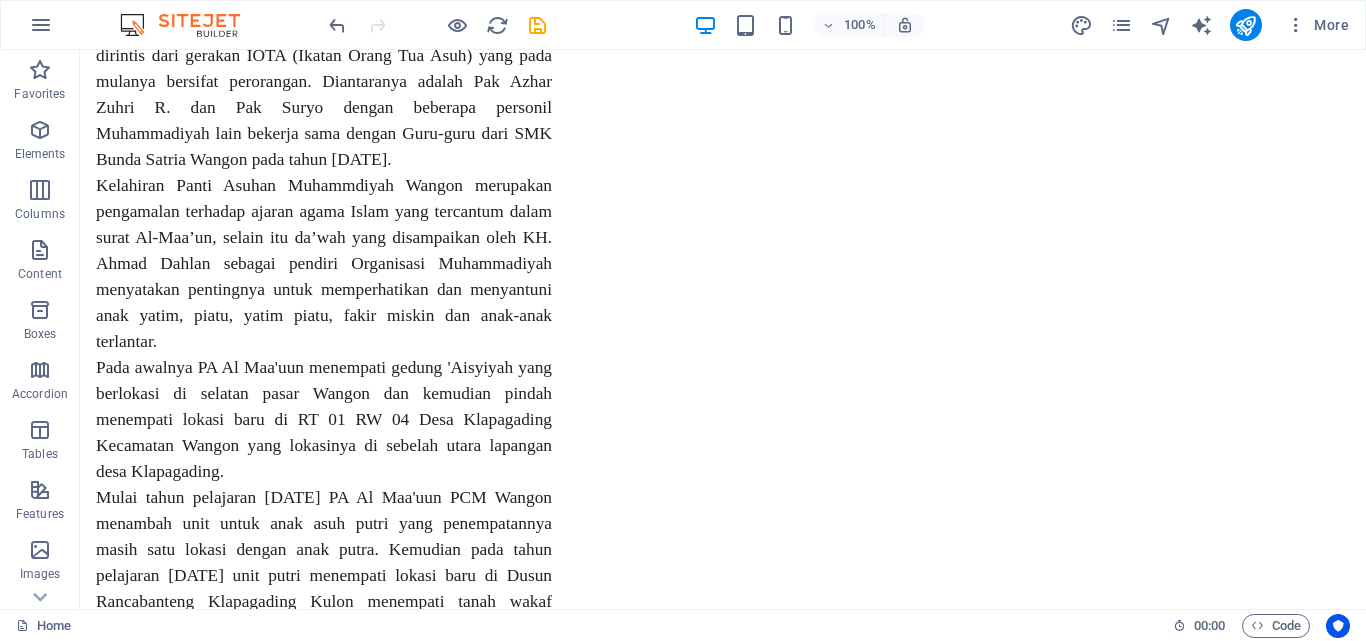 scroll, scrollTop: 1138, scrollLeft: 0, axis: vertical 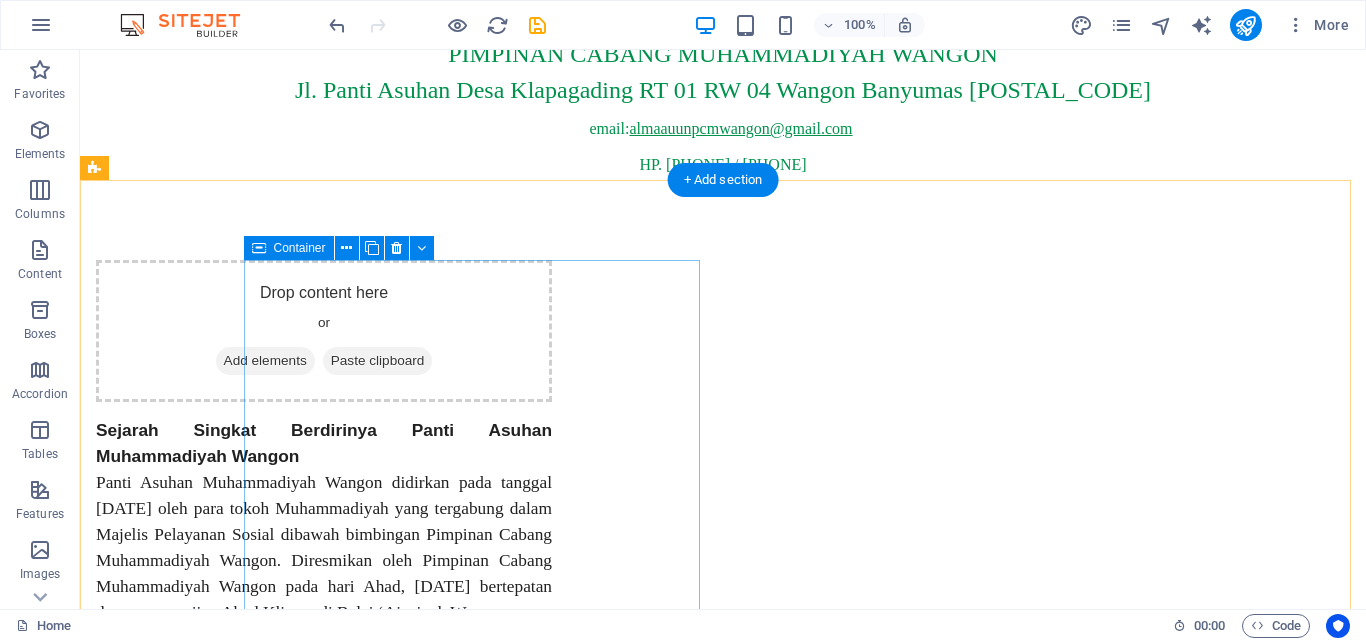 click on "Add elements" at bounding box center (265, 361) 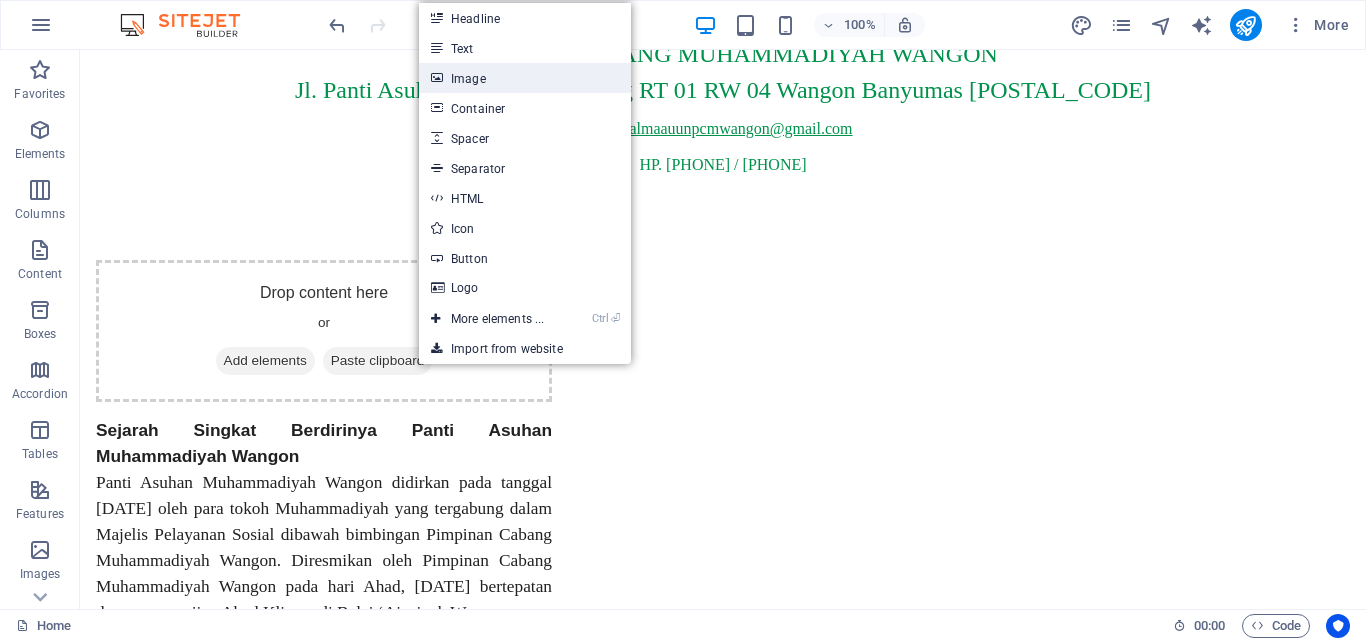 click on "Image" at bounding box center [525, 78] 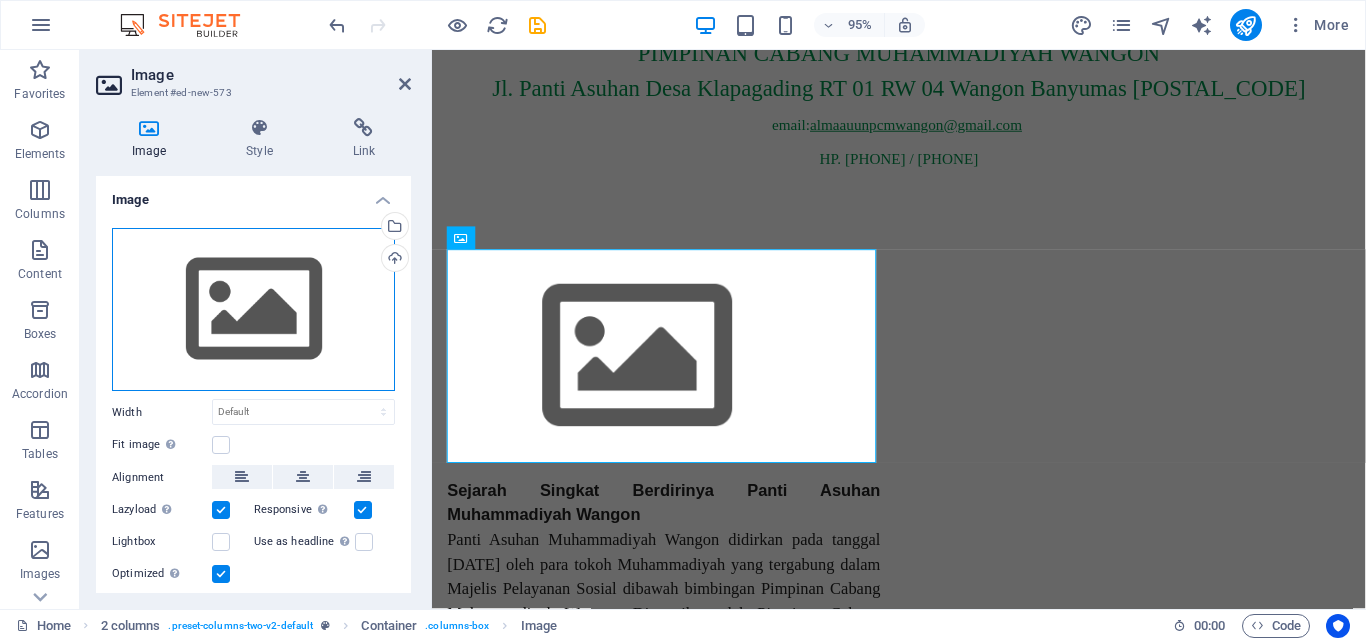 click on "Drag files here, click to choose files or select files from Files or our free stock photos & videos" at bounding box center [253, 310] 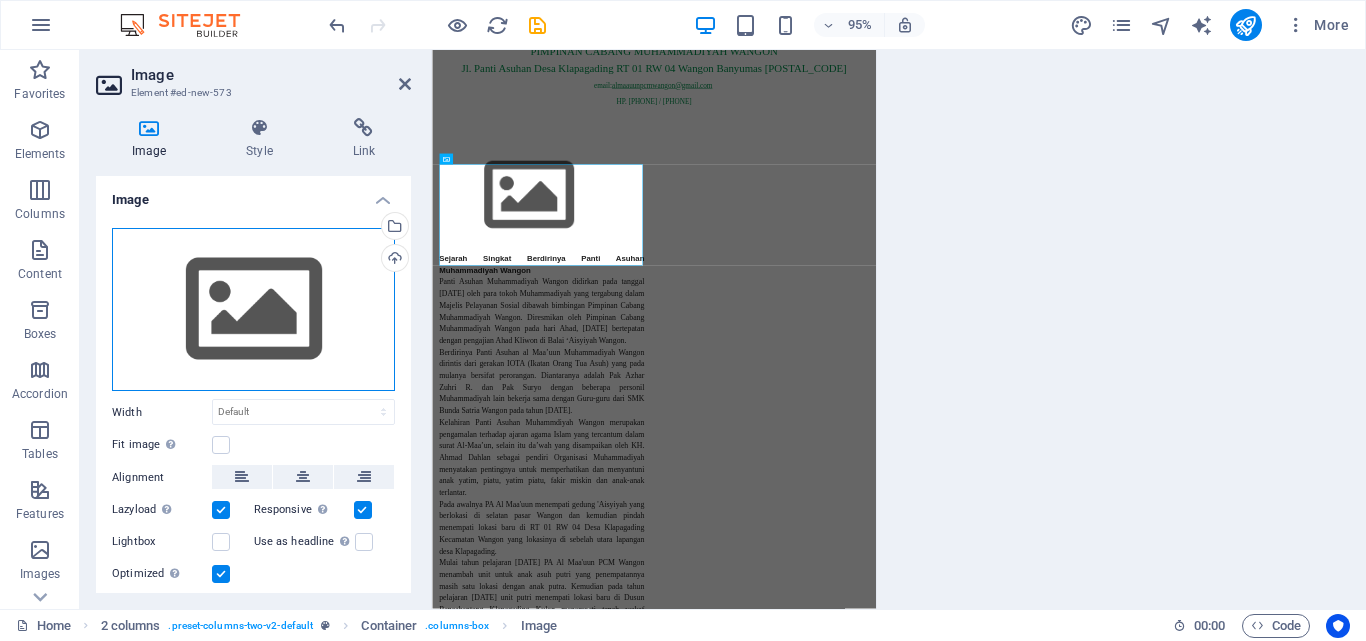 scroll, scrollTop: 455, scrollLeft: 0, axis: vertical 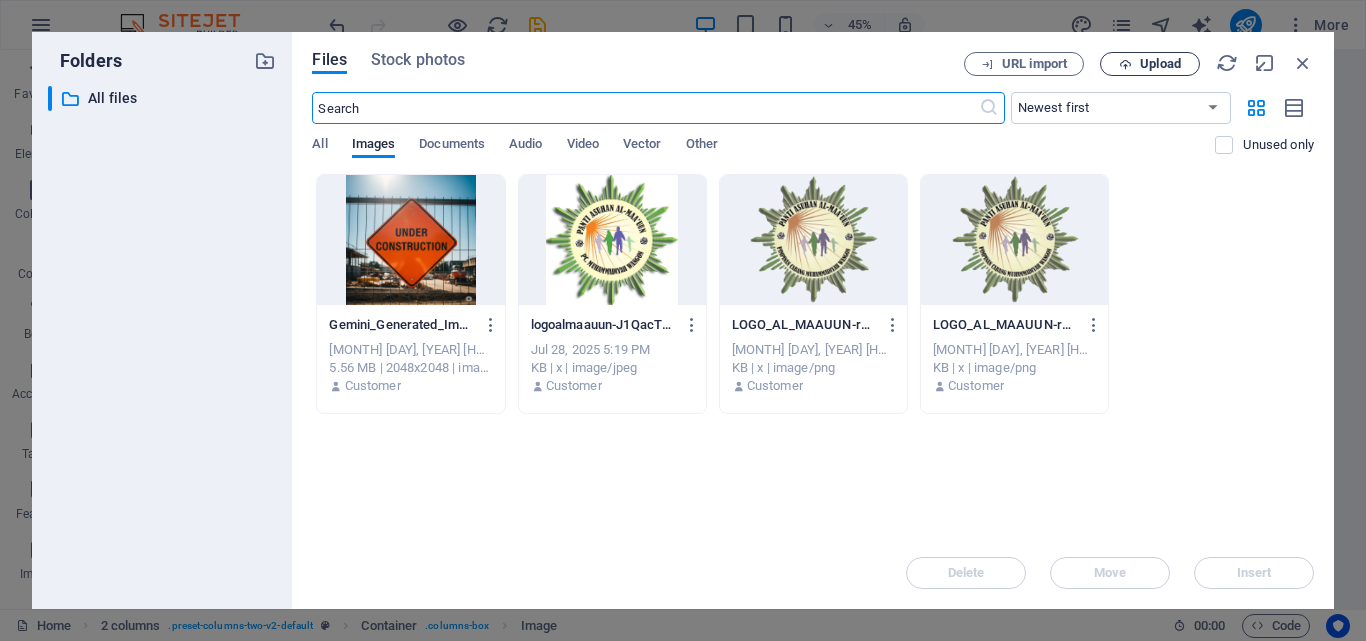 click on "Upload" at bounding box center [1160, 64] 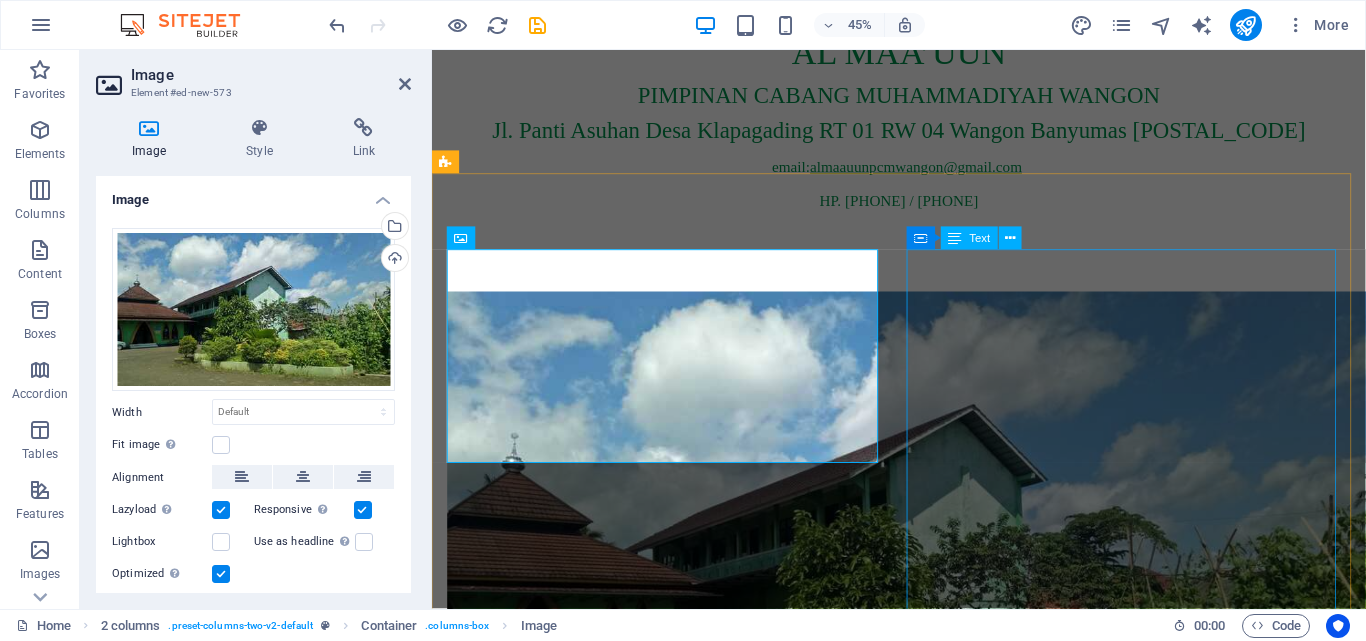 scroll, scrollTop: 500, scrollLeft: 0, axis: vertical 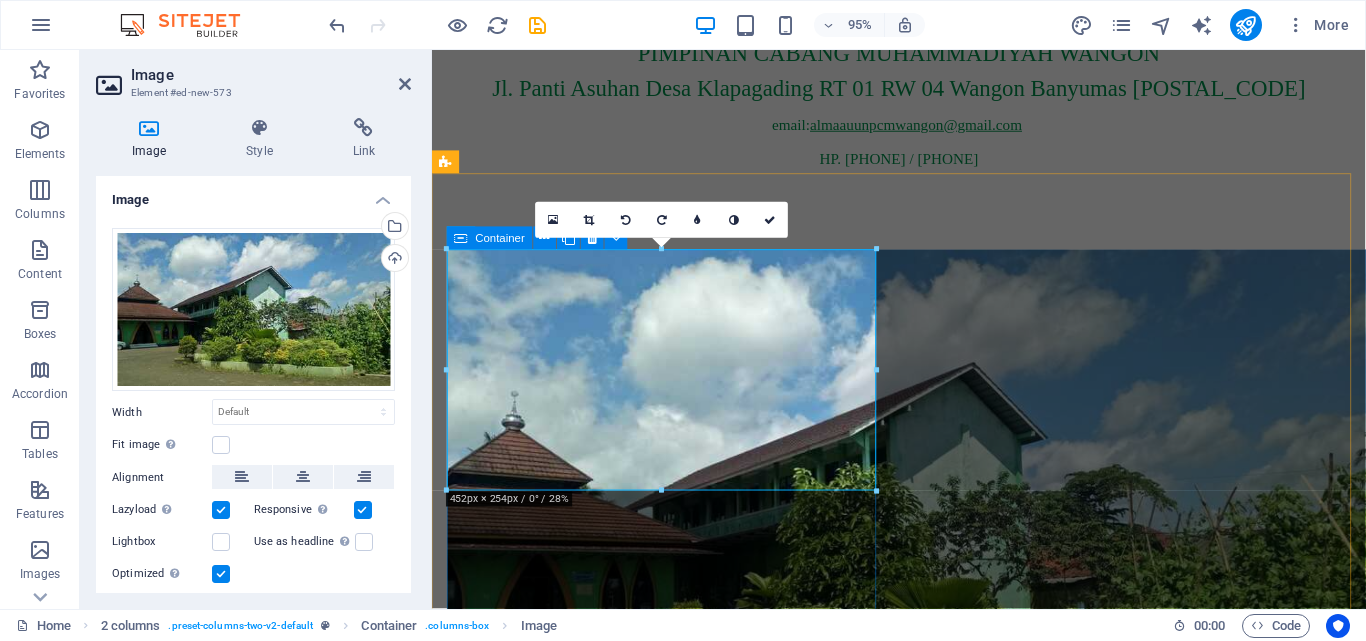 click at bounding box center (676, 536) 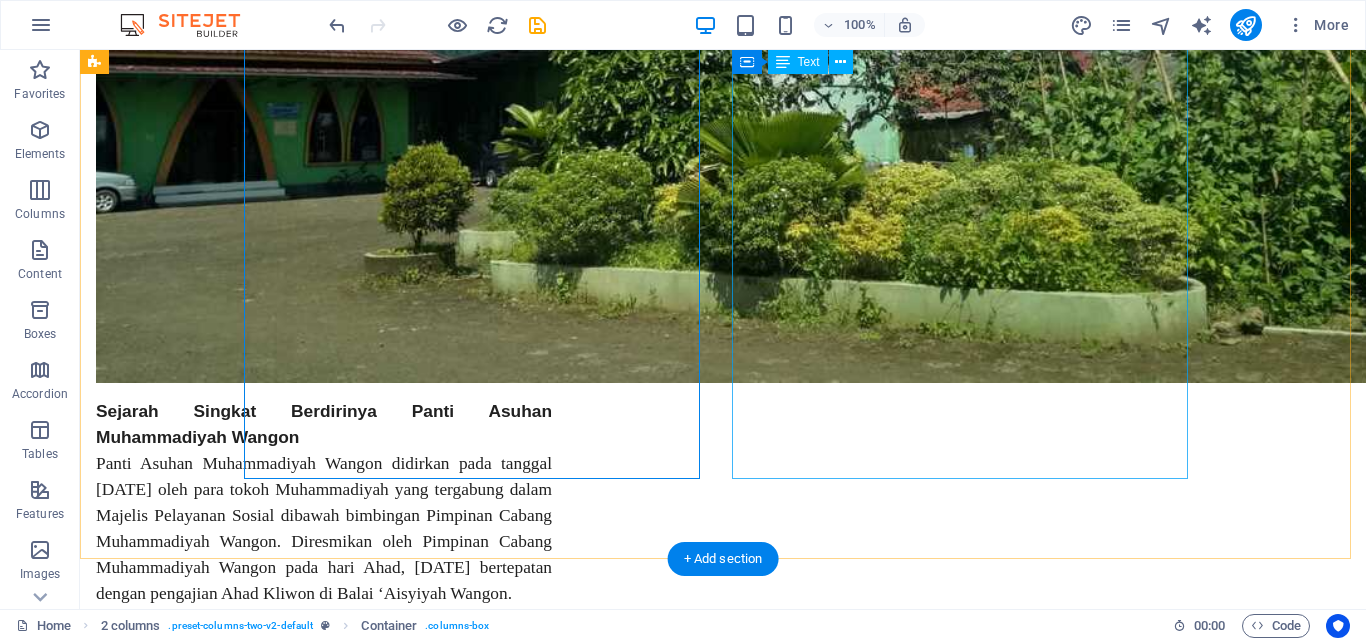 scroll, scrollTop: 1138, scrollLeft: 0, axis: vertical 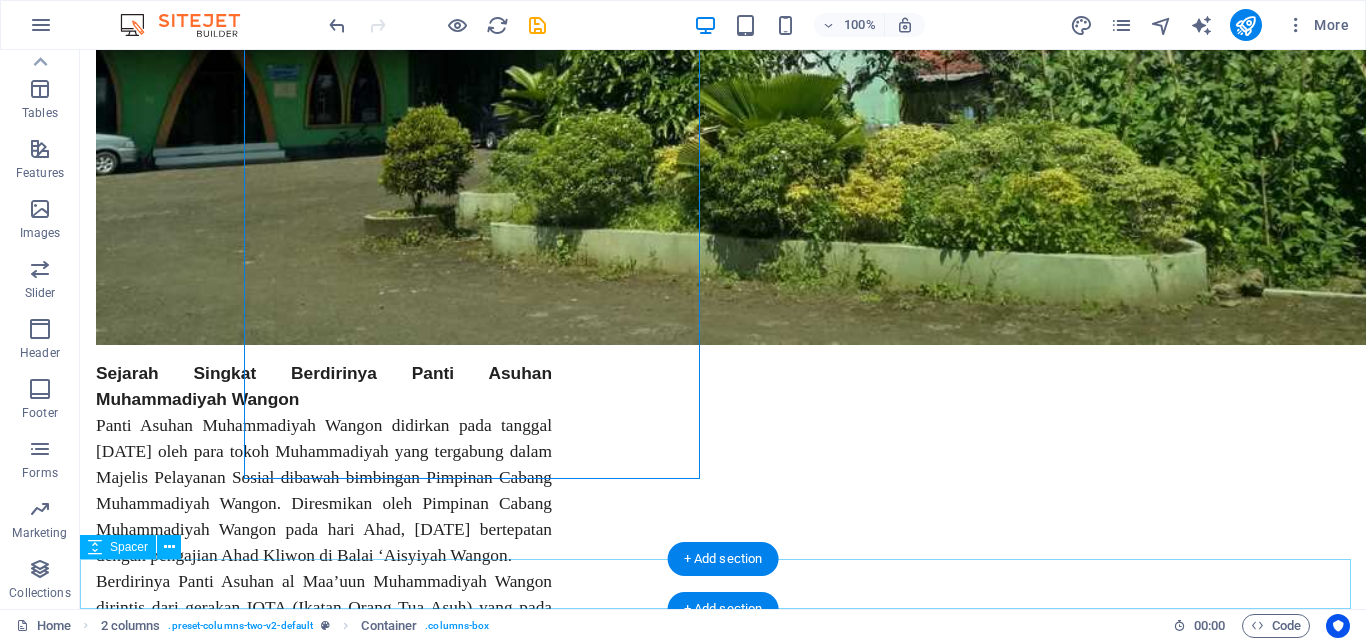 click at bounding box center (723, 1298) 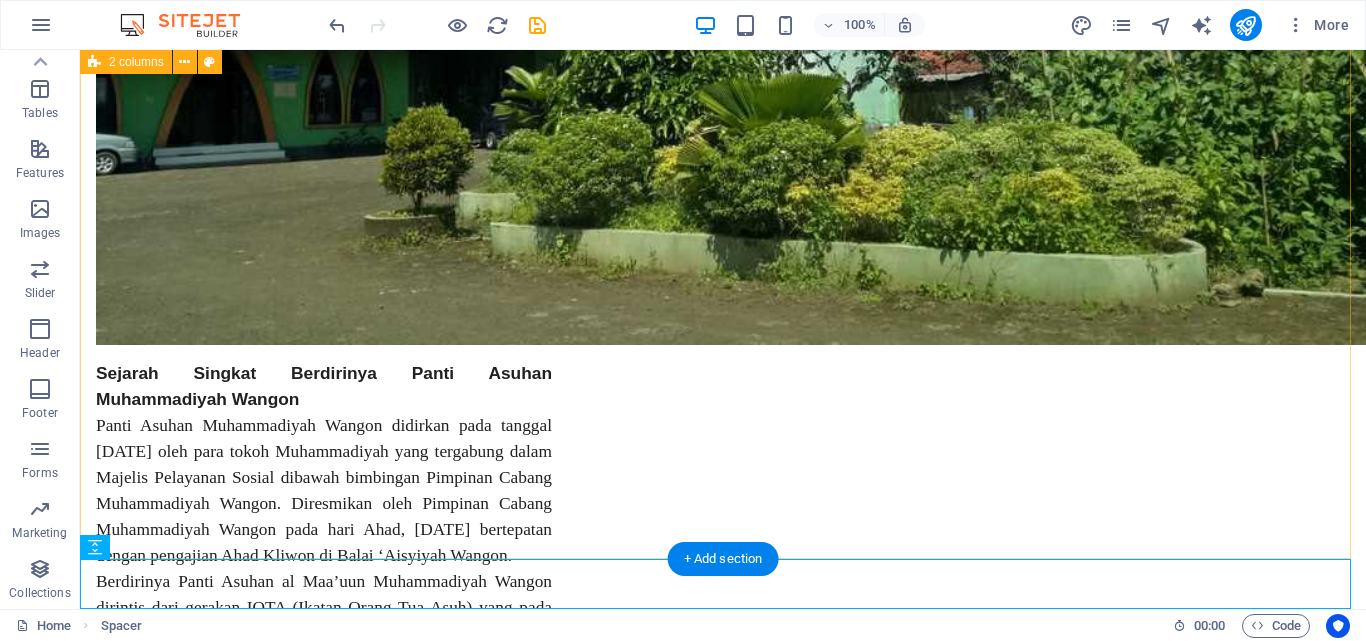 click on "Sejarah Singkat Berdirinya Panti Asuhan Muhammadiyah Wangon Panti Asuhan Muhammadiyah Wangon didirkan pada tanggal [DATE] oleh para tokoh Muhammadiyah yang tergabung dalam Majelis Pelayanan Sosial dibawah bimbingan Pimpinan Cabang Muhammadiyah Wangon. Diresmikan oleh Pimpinan Cabang Muhammadiyah Wangon pada hari Ahad, [DATE] bertepatan dengan pengajian Ahad Kliwon di Balai ‘Aisyiyah Wangon. Berdirinya Panti Asuhan al Maa’uun Muhammadiyah Wangon dirintis dari gerakan IOTA (Ikatan Orang Tua Asuh) yang pada mulanya  bersifat perorangan. Diantaranya adalah Pak [PERSON] R. dan Pak [PERSON] dengan beberapa personil Muhammadiyah lain bekerja sama dengan Guru-guru dari SMK Bunda Satria Wangon pada tahun 2007. Pada awalnya PA Al Maa'uun menempati gedung 'Aisyiyah yang berlokasi di selatan pasar Wangon dan kemudian pindah menempati lokasi baru di RT 01 RW 04 Desa Klapagading Kecamatan Wangon yang lokasinya di sebelah utara lapangan desa Klapagading." at bounding box center [723, 407] 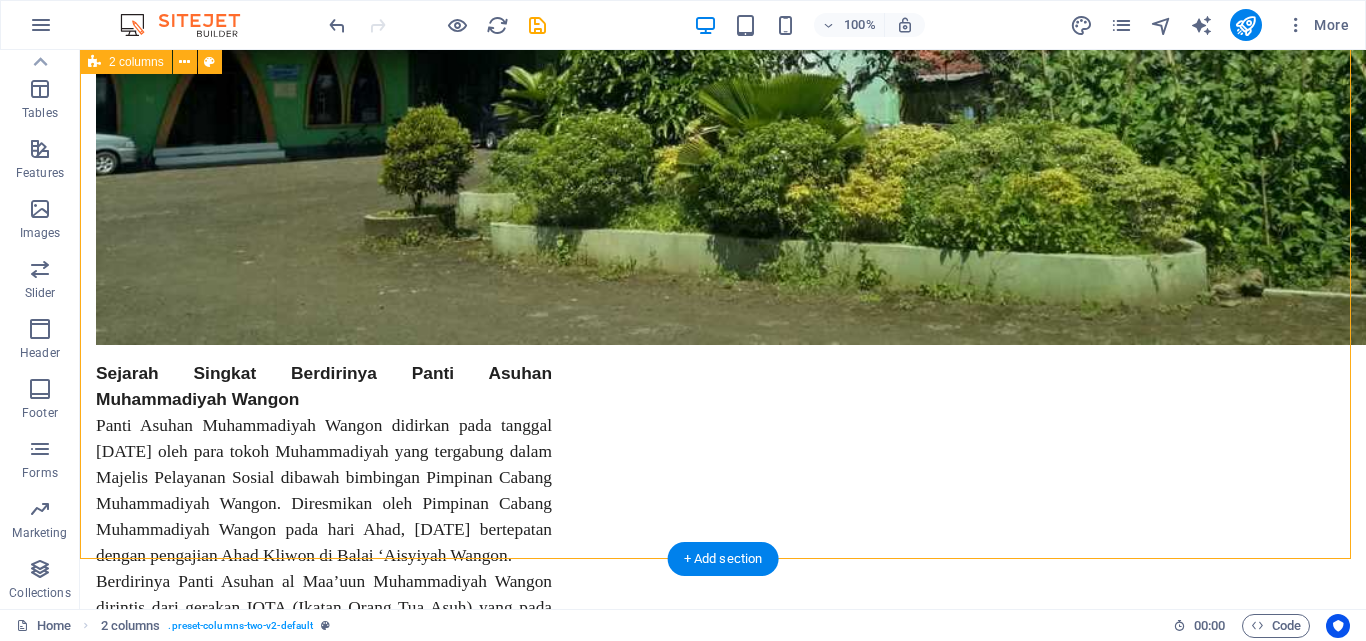 click on "Sejarah Singkat Berdirinya Panti Asuhan Muhammadiyah Wangon Panti Asuhan Muhammadiyah Wangon didirkan pada tanggal [DATE] oleh para tokoh Muhammadiyah yang tergabung dalam Majelis Pelayanan Sosial dibawah bimbingan Pimpinan Cabang Muhammadiyah Wangon. Diresmikan oleh Pimpinan Cabang Muhammadiyah Wangon pada hari Ahad, [DATE] bertepatan dengan pengajian Ahad Kliwon di Balai ‘Aisyiyah Wangon. Berdirinya Panti Asuhan al Maa’uun Muhammadiyah Wangon dirintis dari gerakan IOTA (Ikatan Orang Tua Asuh) yang pada mulanya  bersifat perorangan. Diantaranya adalah Pak [PERSON] R. dan Pak [PERSON] dengan beberapa personil Muhammadiyah lain bekerja sama dengan Guru-guru dari SMK Bunda Satria Wangon pada tahun 2007. Pada awalnya PA Al Maa'uun menempati gedung 'Aisyiyah yang berlokasi di selatan pasar Wangon dan kemudian pindah menempati lokasi baru di RT 01 RW 04 Desa Klapagading Kecamatan Wangon yang lokasinya di sebelah utara lapangan desa Klapagading." at bounding box center [723, 407] 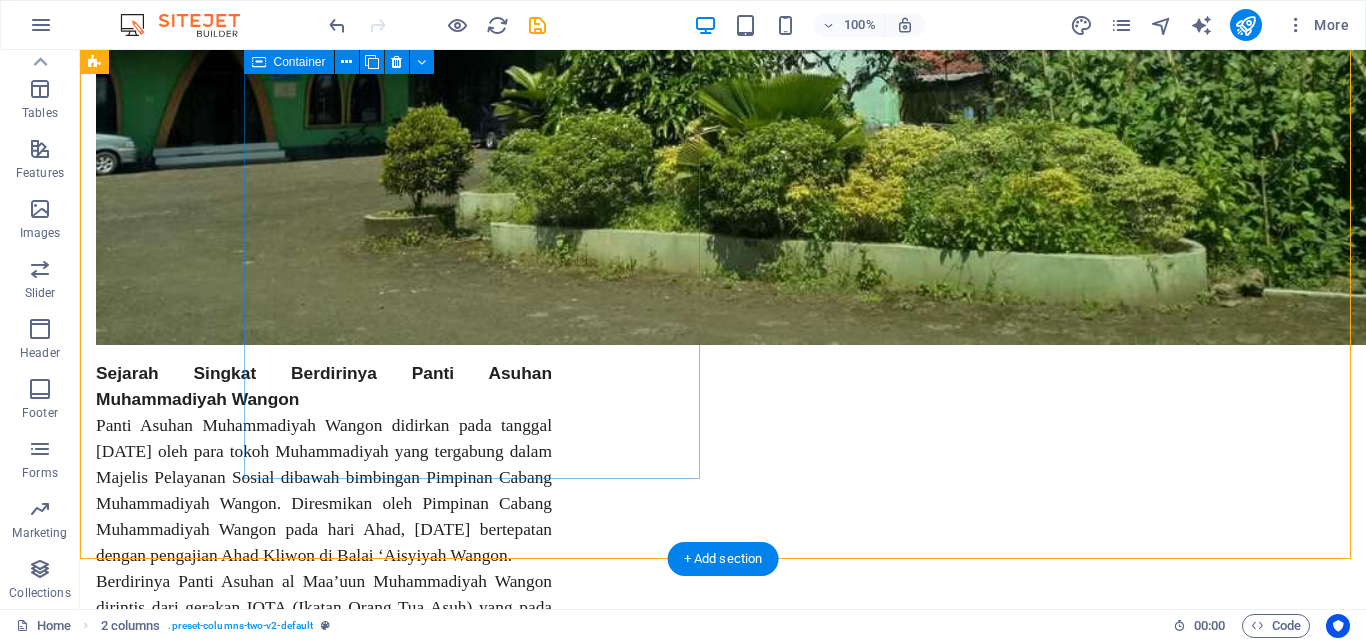 click at bounding box center (324, -17) 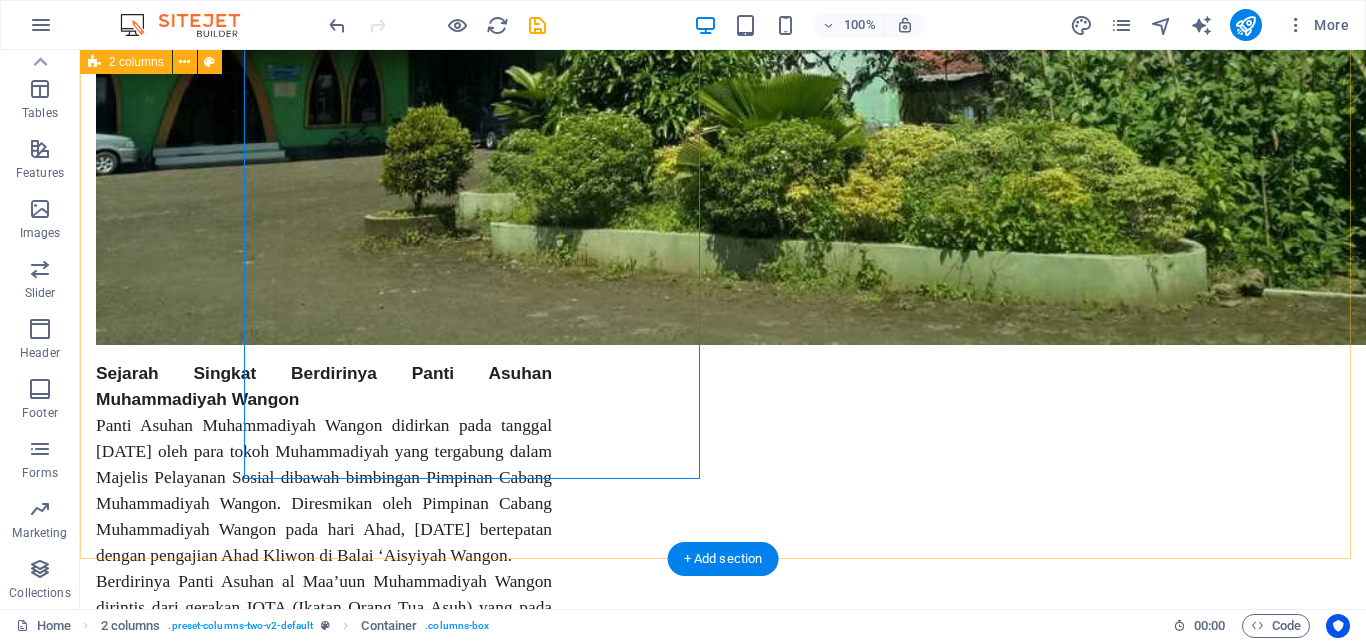 click on "Sejarah Singkat Berdirinya Panti Asuhan Muhammadiyah Wangon Panti Asuhan Muhammadiyah Wangon didirkan pada tanggal [DATE] oleh para tokoh Muhammadiyah yang tergabung dalam Majelis Pelayanan Sosial dibawah bimbingan Pimpinan Cabang Muhammadiyah Wangon. Diresmikan oleh Pimpinan Cabang Muhammadiyah Wangon pada hari Ahad, [DATE] bertepatan dengan pengajian Ahad Kliwon di Balai ‘Aisyiyah Wangon. Berdirinya Panti Asuhan al Maa’uun Muhammadiyah Wangon dirintis dari gerakan IOTA (Ikatan Orang Tua Asuh) yang pada mulanya  bersifat perorangan. Diantaranya adalah Pak [PERSON] R. dan Pak [PERSON] dengan beberapa personil Muhammadiyah lain bekerja sama dengan Guru-guru dari SMK Bunda Satria Wangon pada tahun 2007. Pada awalnya PA Al Maa'uun menempati gedung 'Aisyiyah yang berlokasi di selatan pasar Wangon dan kemudian pindah menempati lokasi baru di RT 01 RW 04 Desa Klapagading Kecamatan Wangon yang lokasinya di sebelah utara lapangan desa Klapagading." at bounding box center [723, 407] 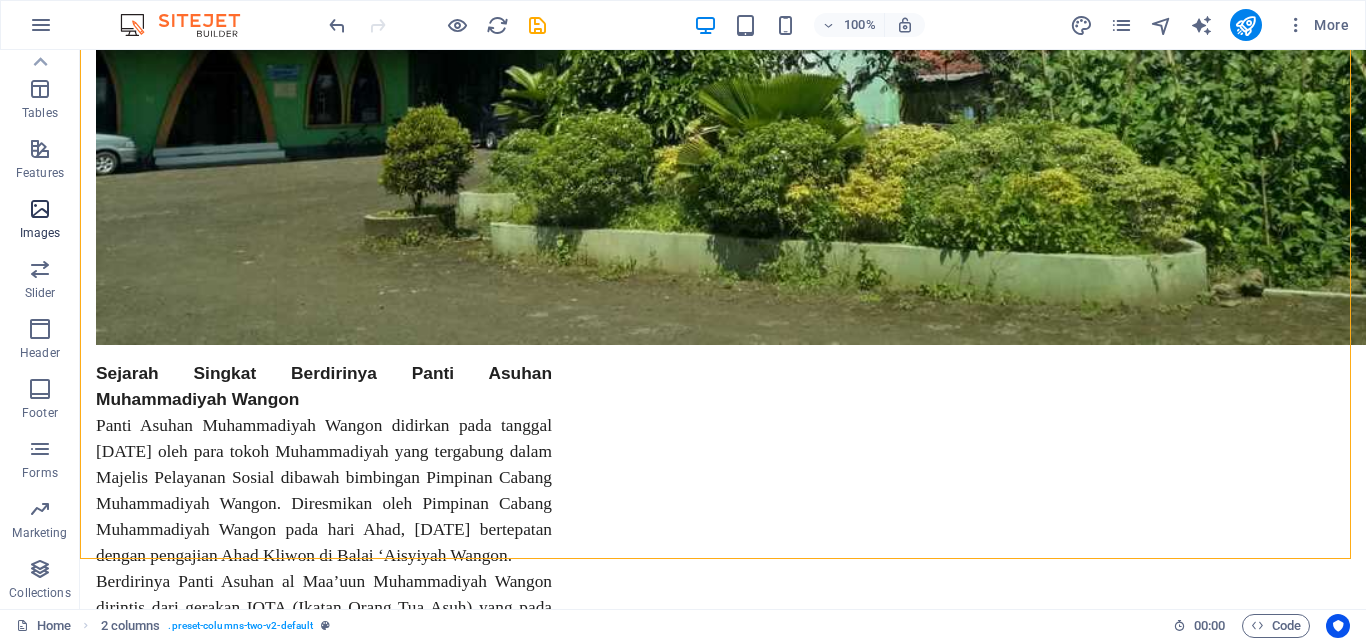 scroll, scrollTop: 0, scrollLeft: 0, axis: both 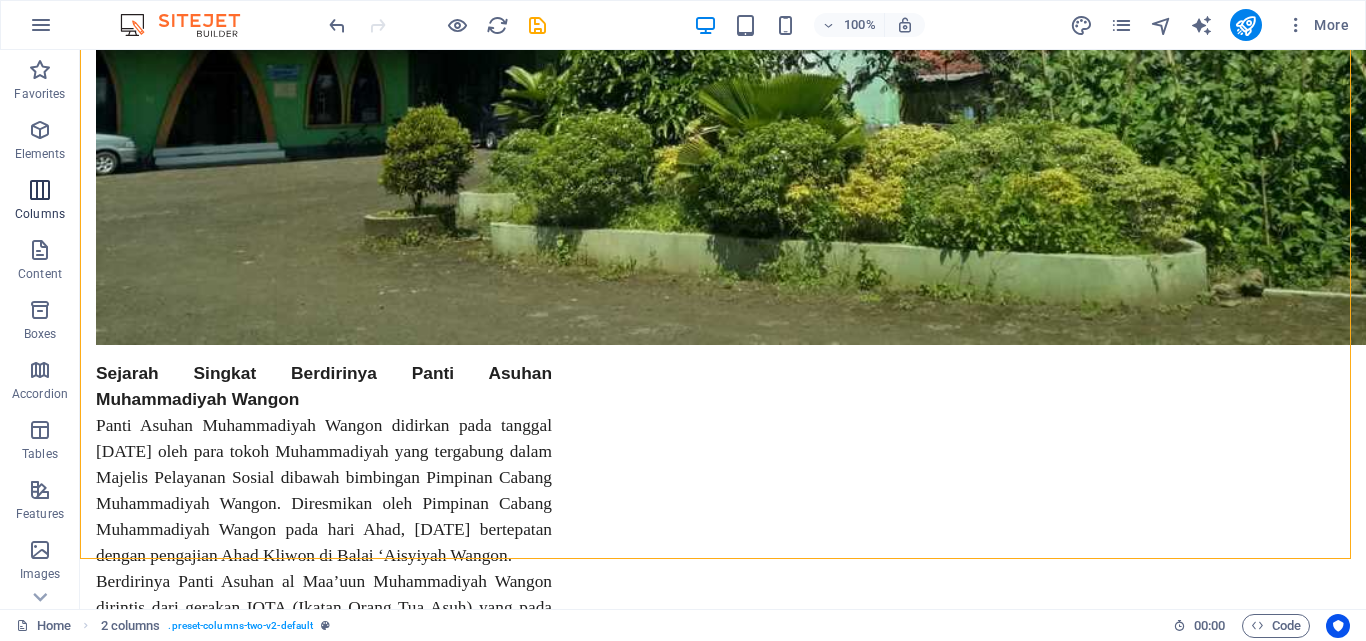 click at bounding box center [40, 190] 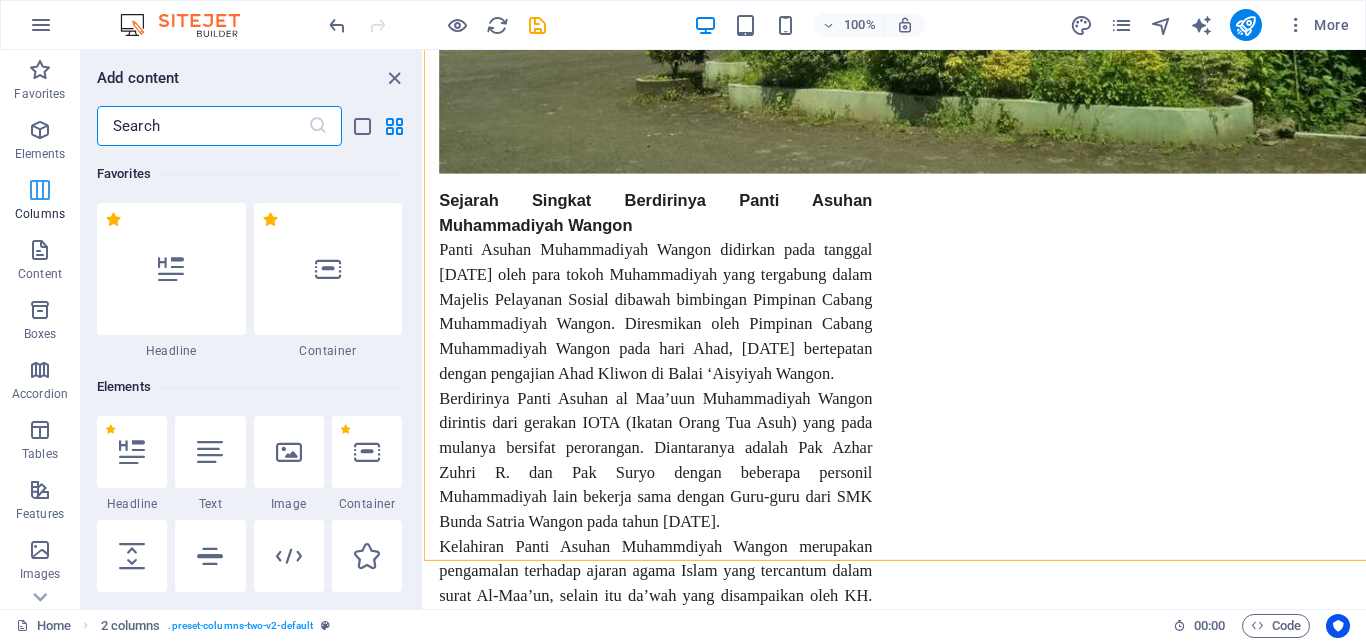 scroll, scrollTop: 1109, scrollLeft: 0, axis: vertical 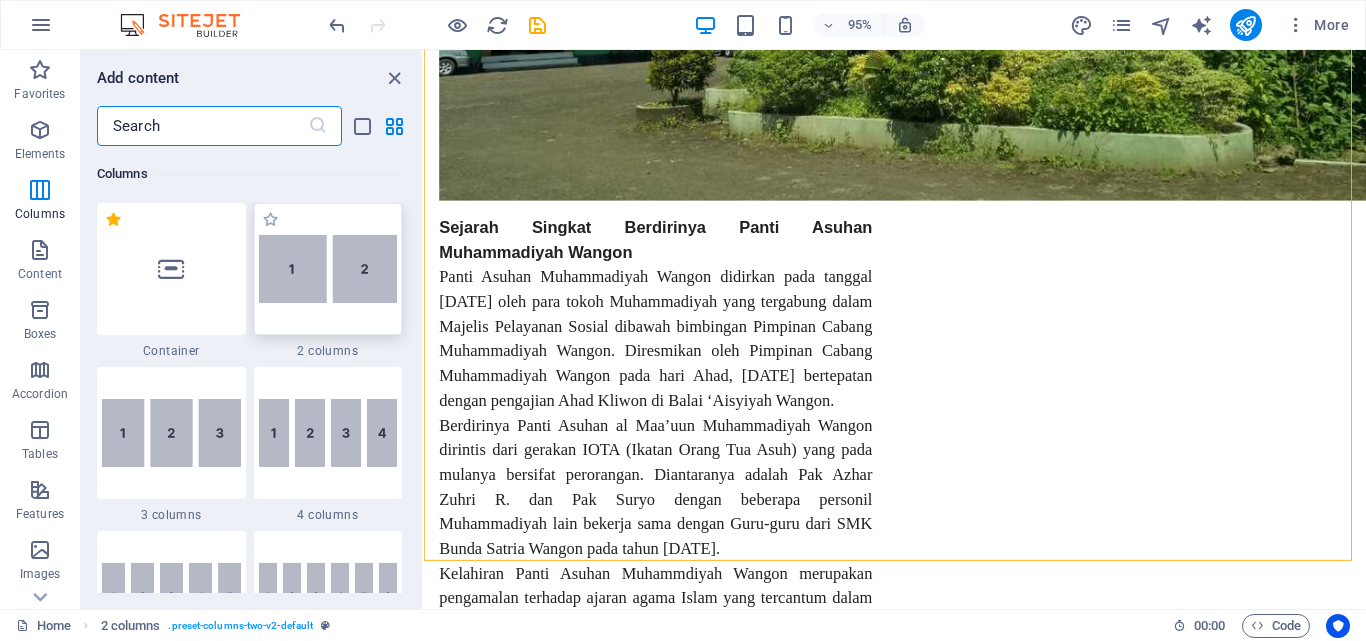 click at bounding box center (328, 269) 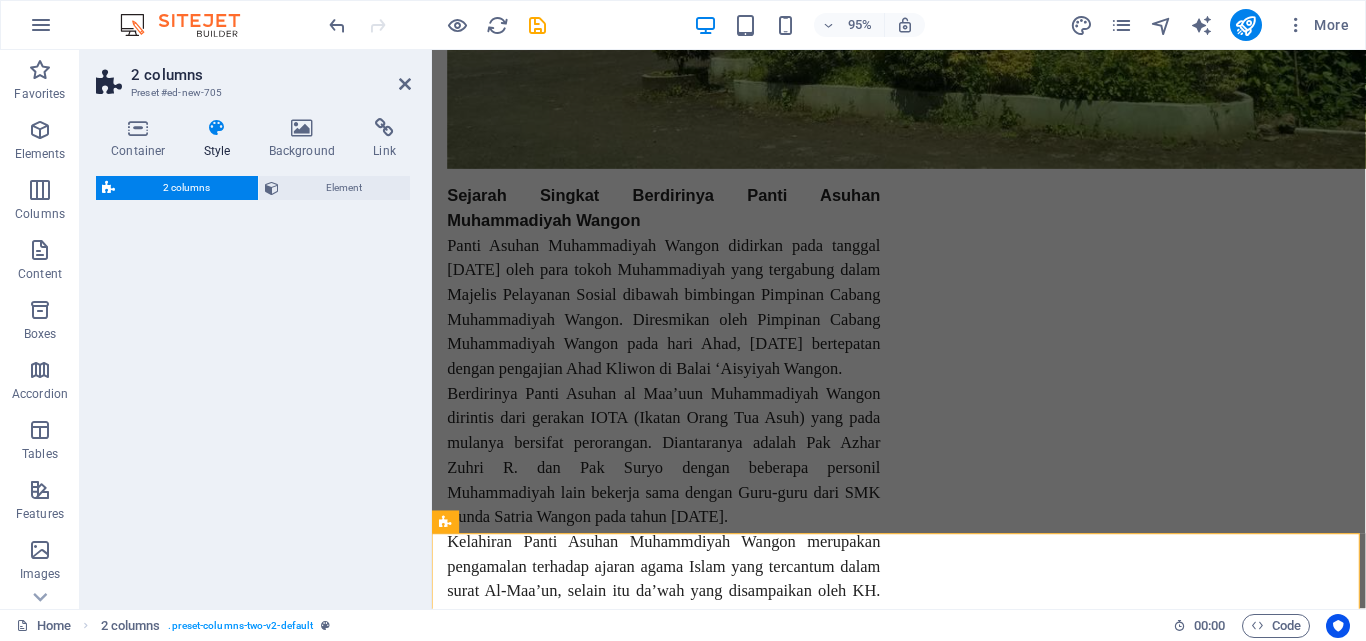 select on "rem" 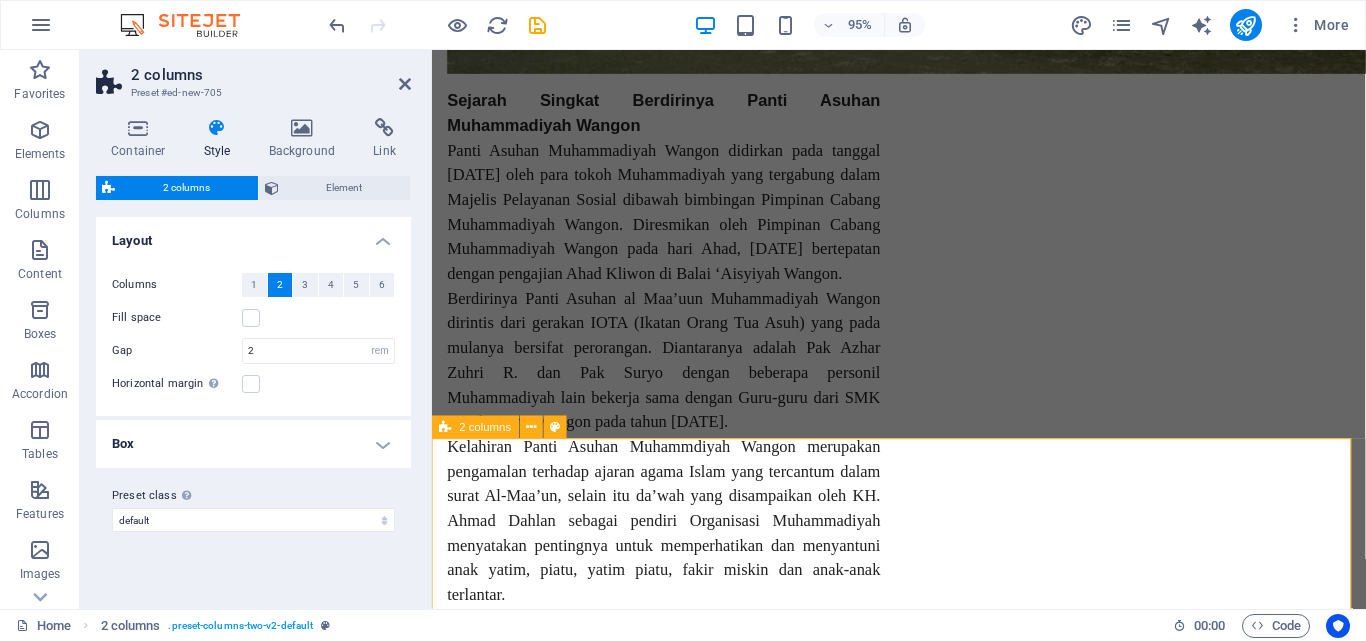 scroll, scrollTop: 1338, scrollLeft: 0, axis: vertical 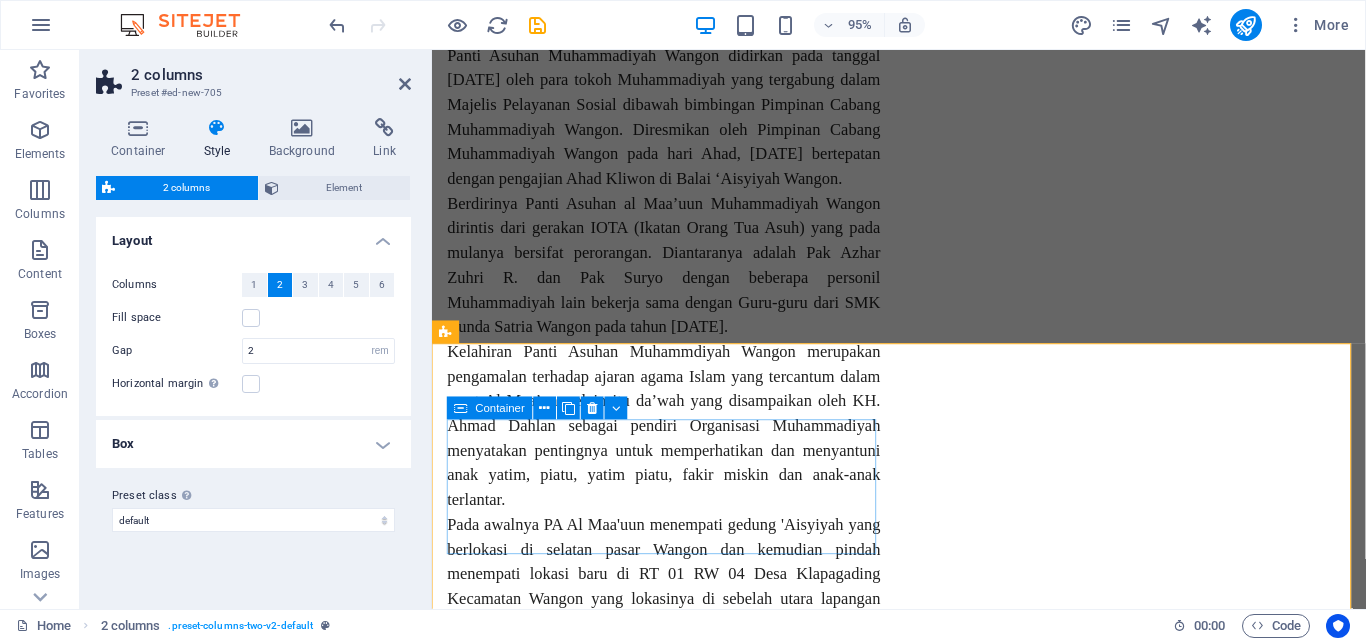 click on "Add elements" at bounding box center [617, 1083] 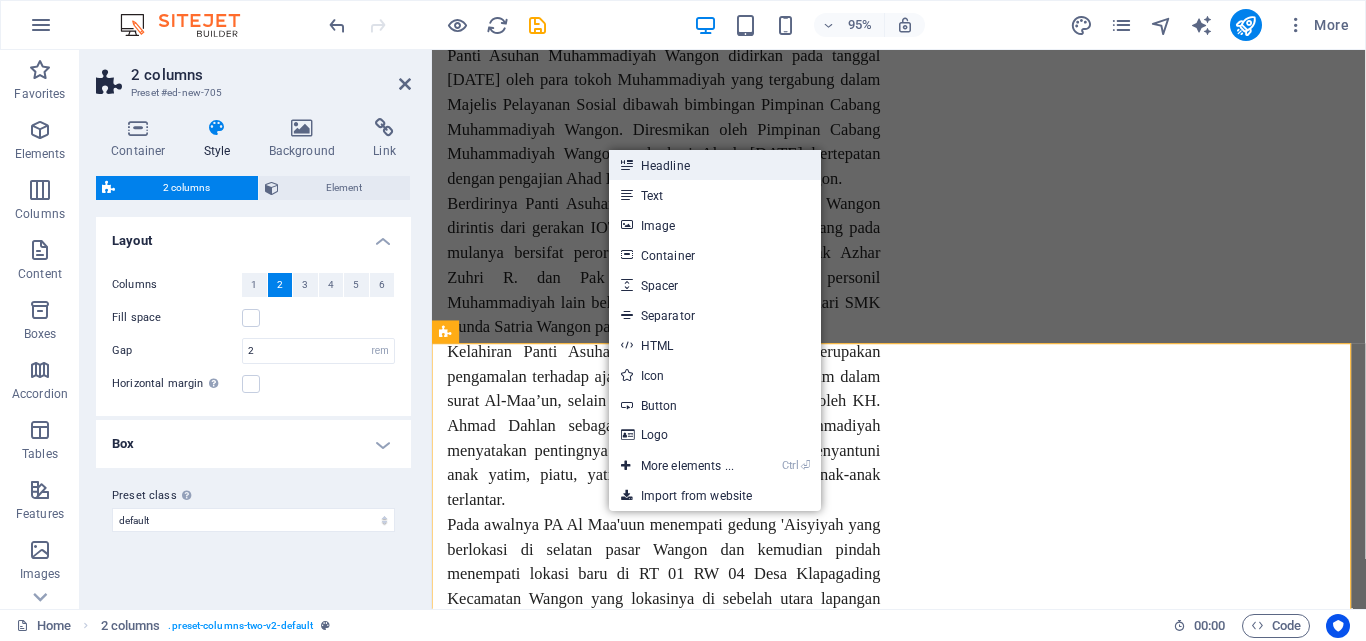 click on "Headline" at bounding box center [715, 165] 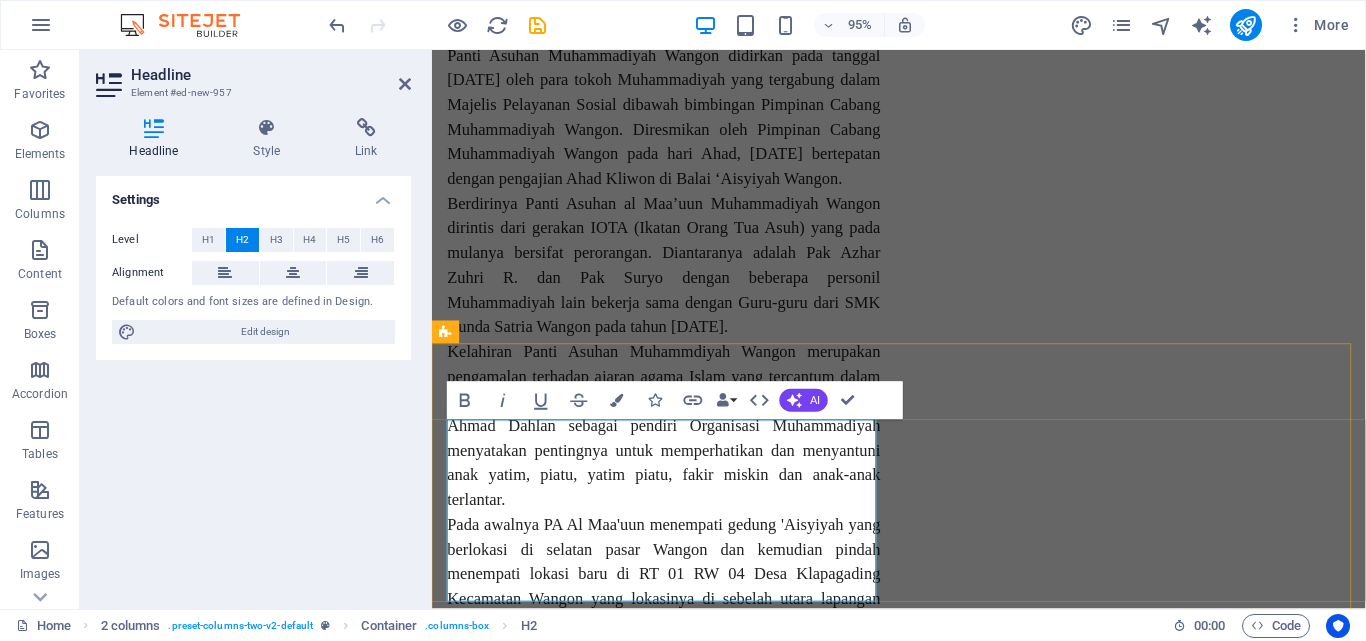 click on "Visi:Kebersamaan dalam Keimanan dan Ketaqwaan Menuju Ridha Allah Subhanahu Wata’aala" at bounding box center (676, 1078) 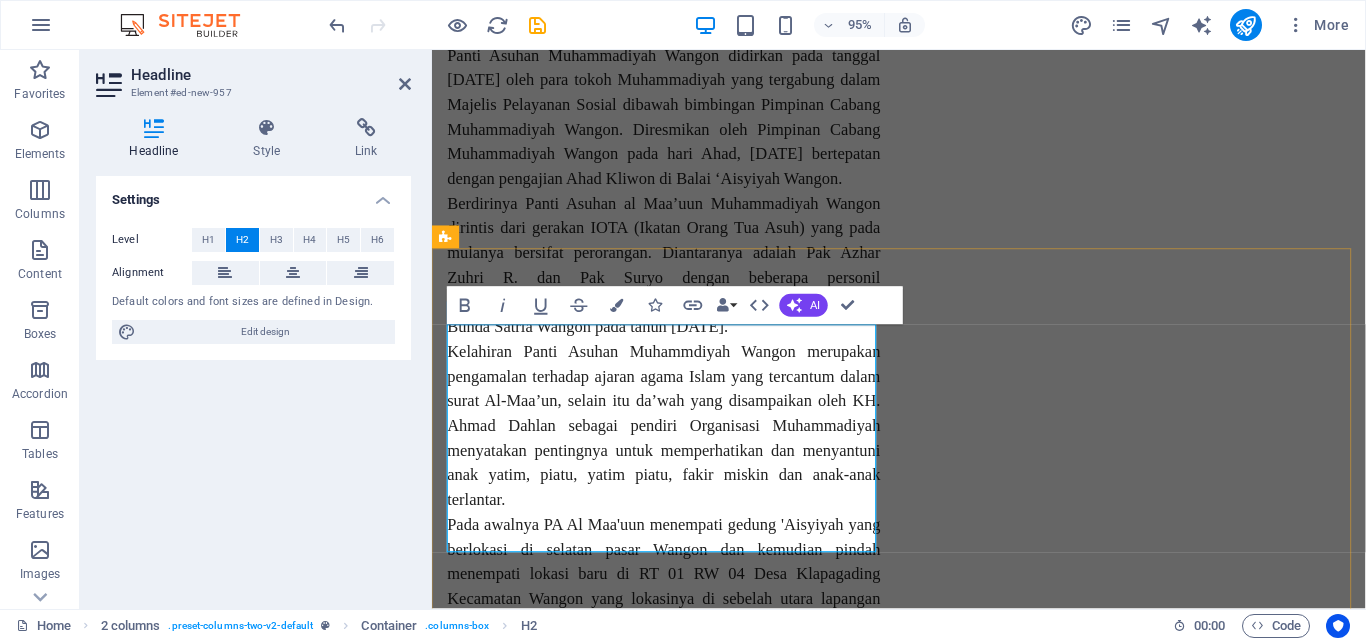 scroll, scrollTop: 1509, scrollLeft: 0, axis: vertical 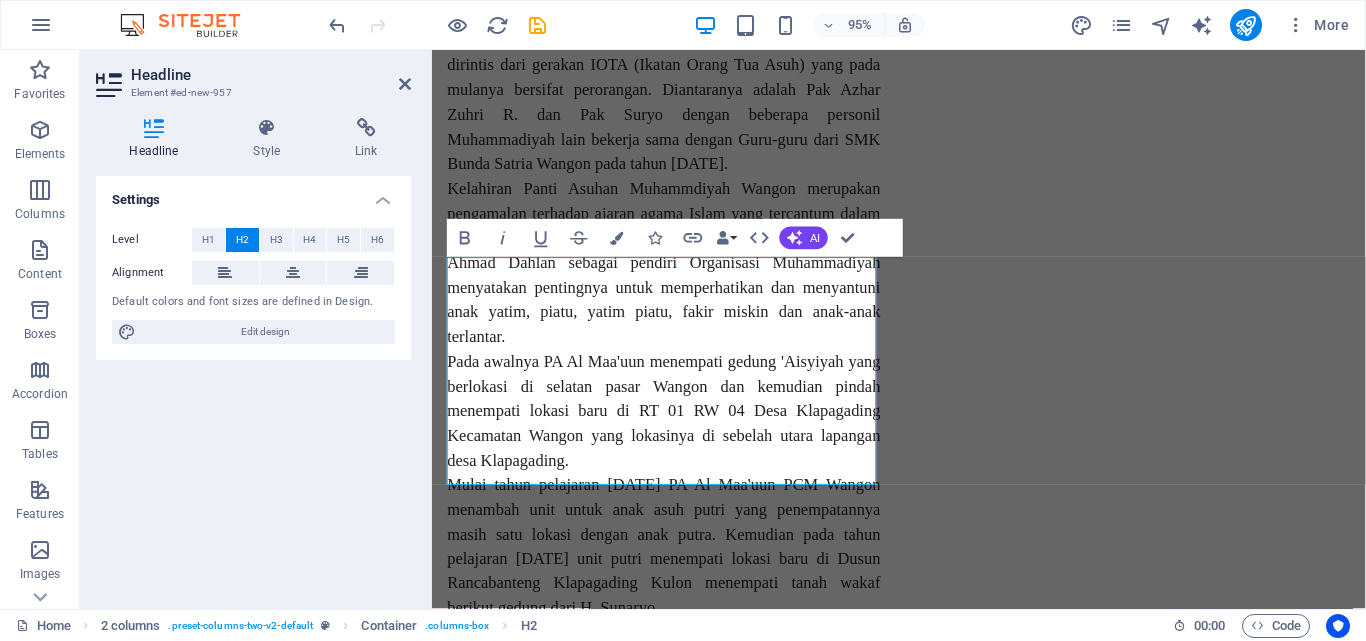 drag, startPoint x: 802, startPoint y: 485, endPoint x: 863, endPoint y: 323, distance: 173.10402 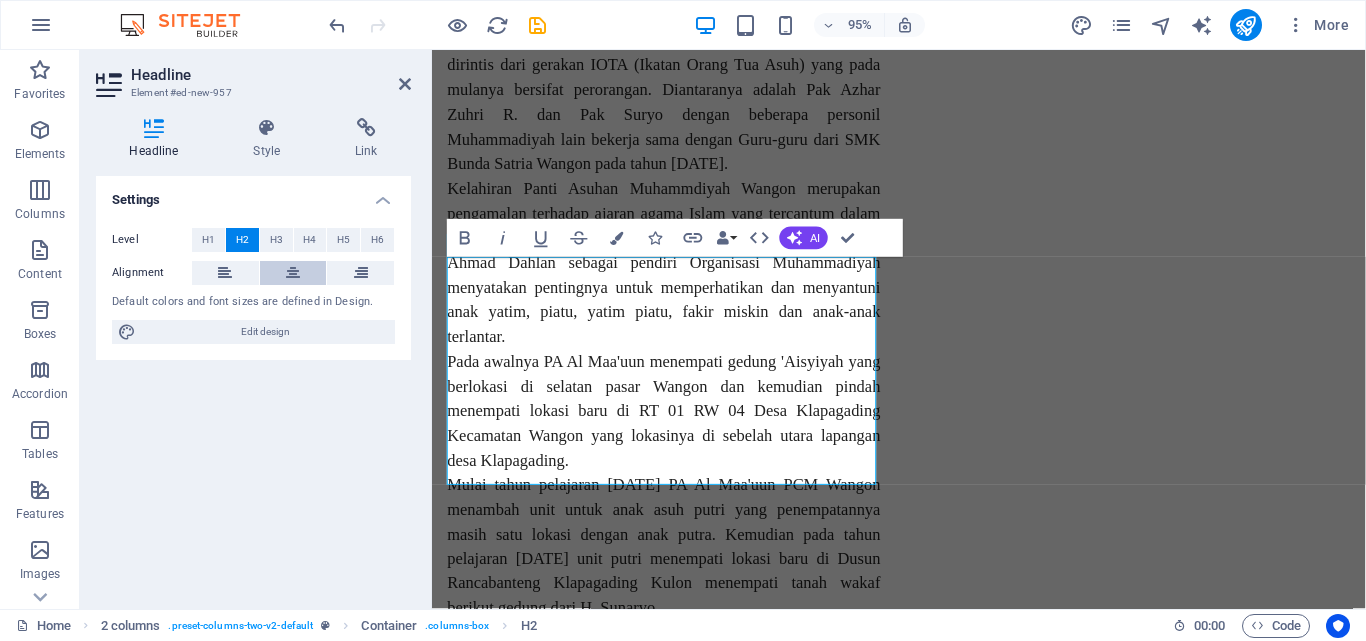 click at bounding box center [293, 273] 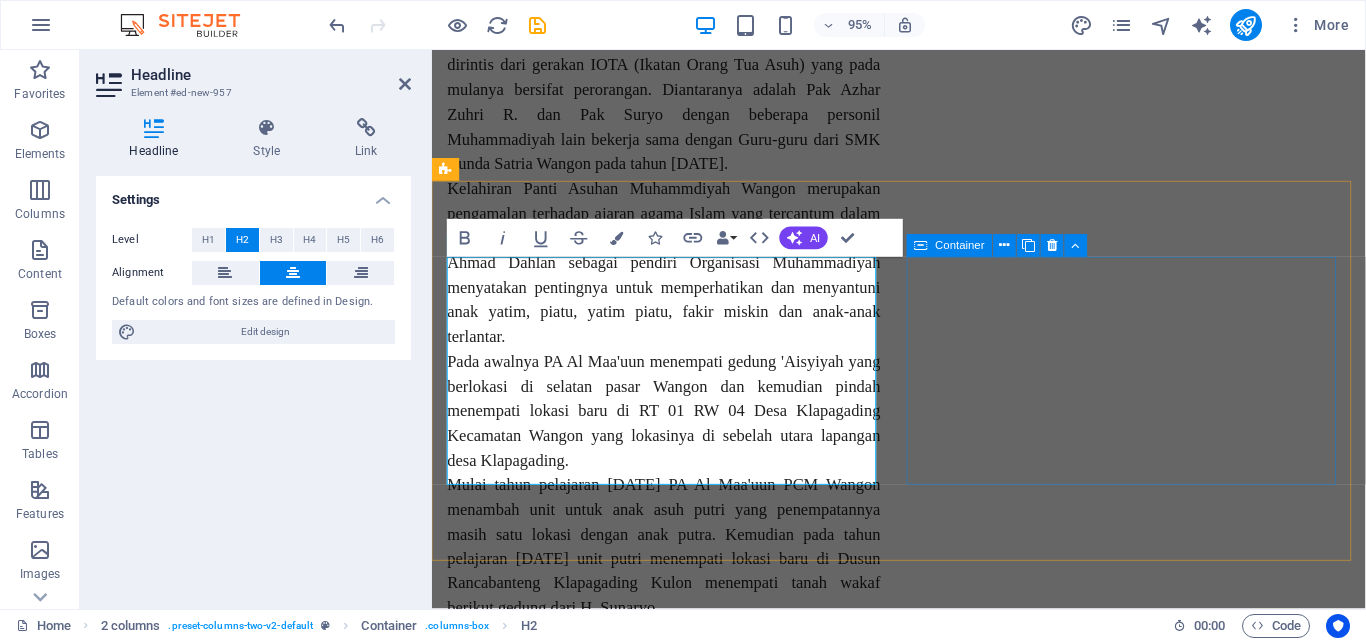 click on "Drop content here or  Add elements  Paste clipboard" at bounding box center [676, 1138] 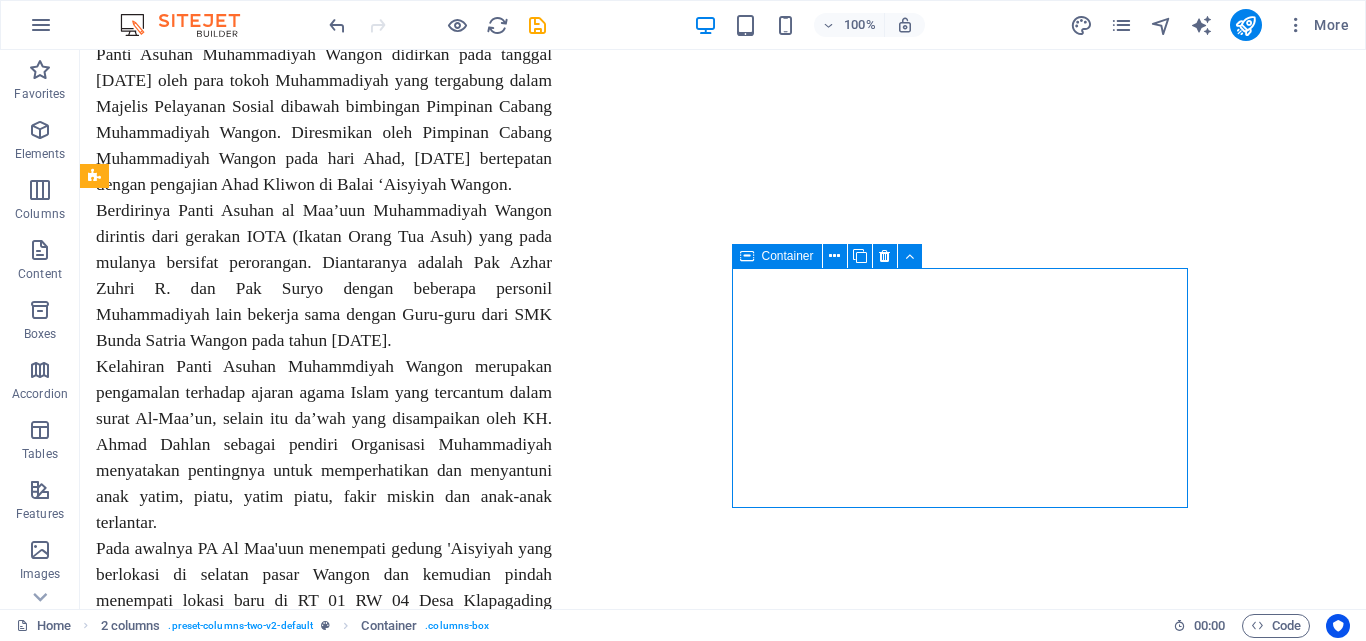 click on "Add elements" at bounding box center [265, 1339] 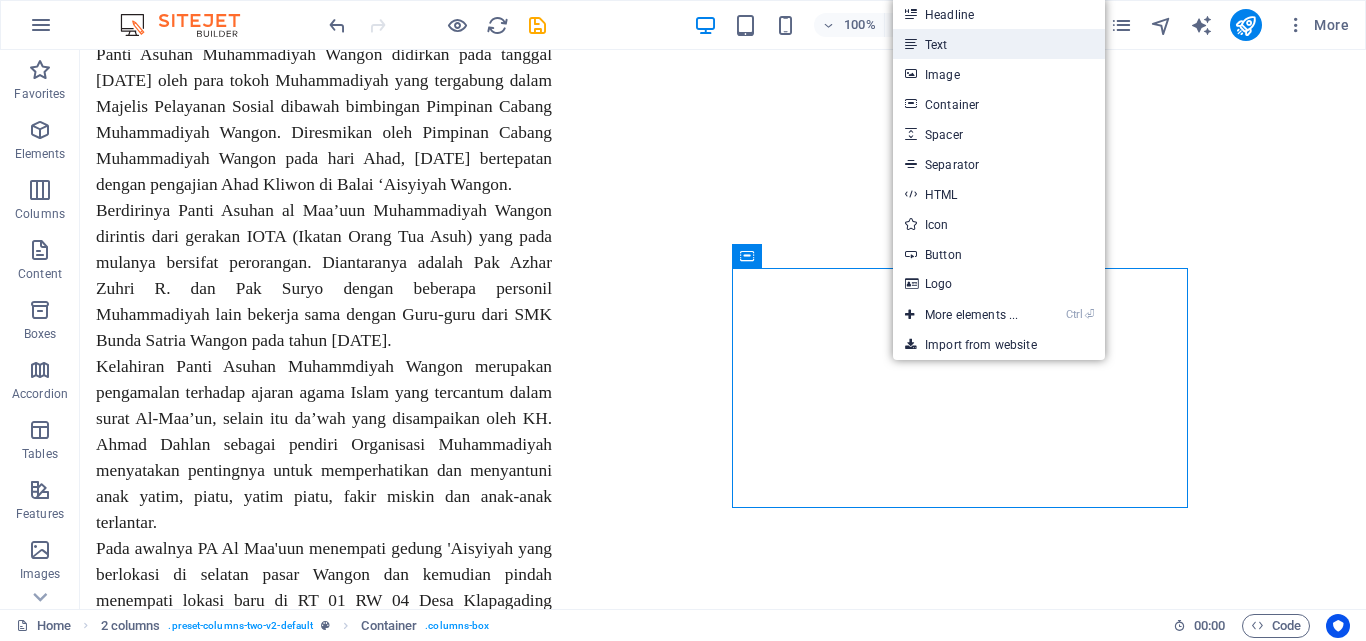 click on "Text" at bounding box center [999, 44] 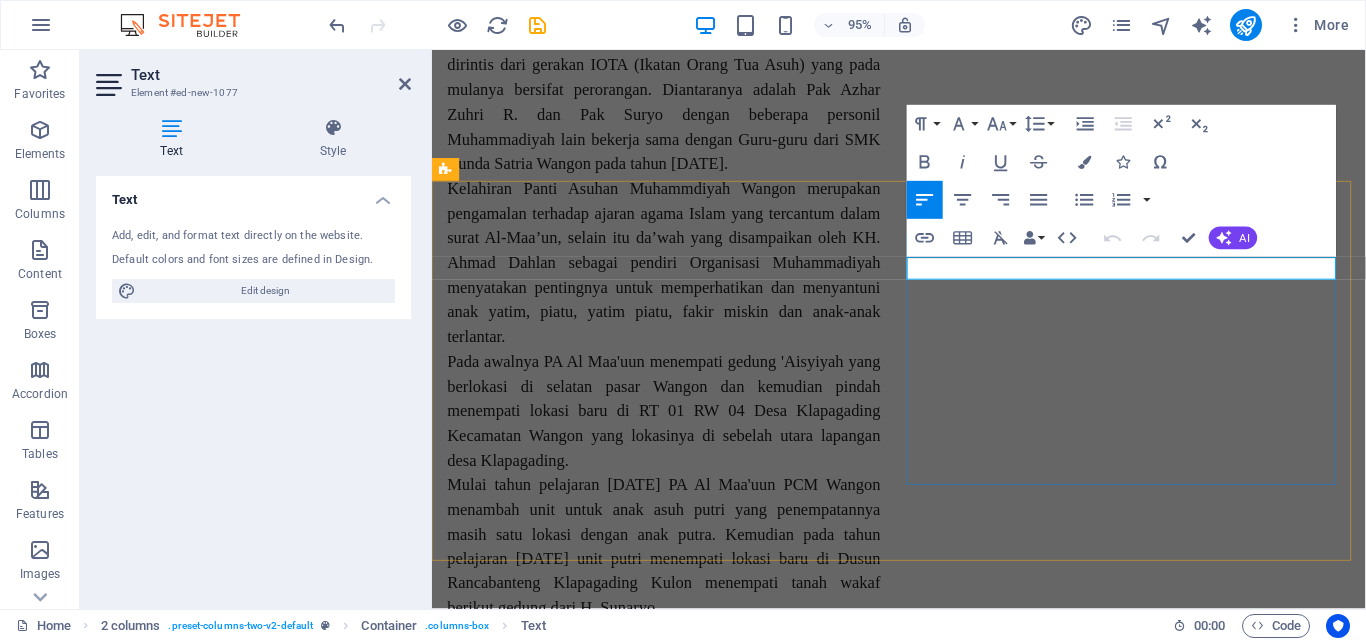 scroll, scrollTop: 1524, scrollLeft: 0, axis: vertical 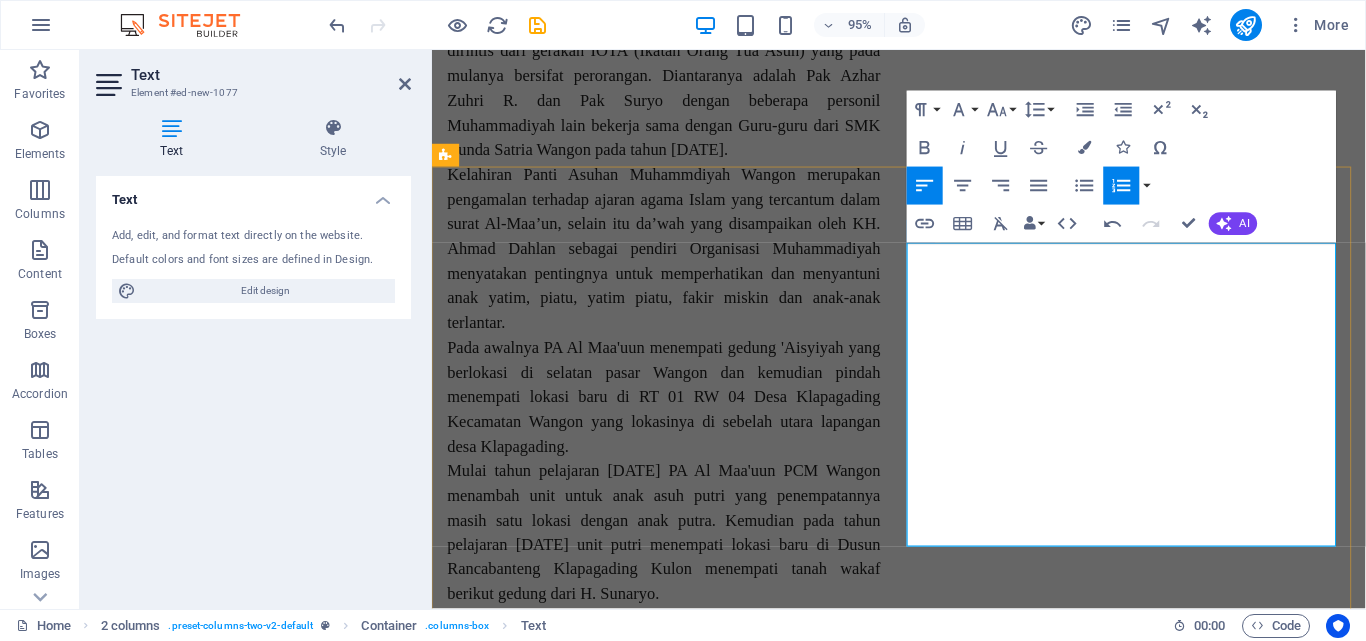 click on "Misi:" at bounding box center (676, 1064) 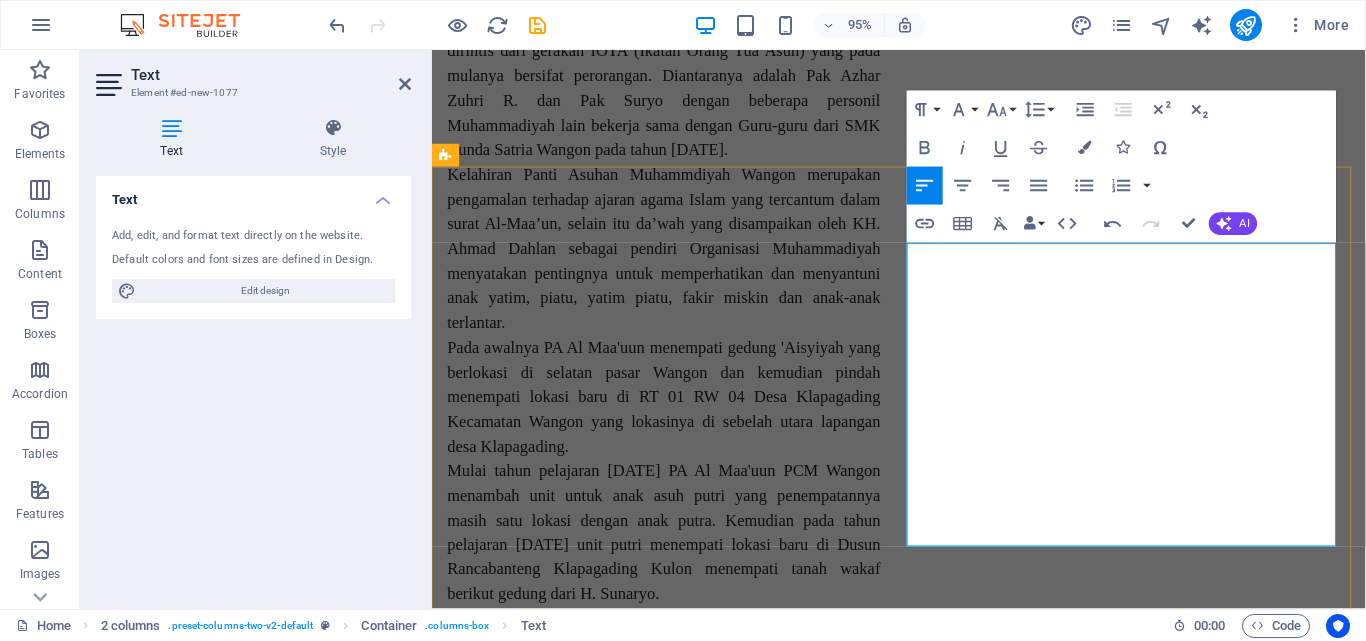 click on "Membentuk anak beriman dan bertaqwa." at bounding box center (609, 1093) 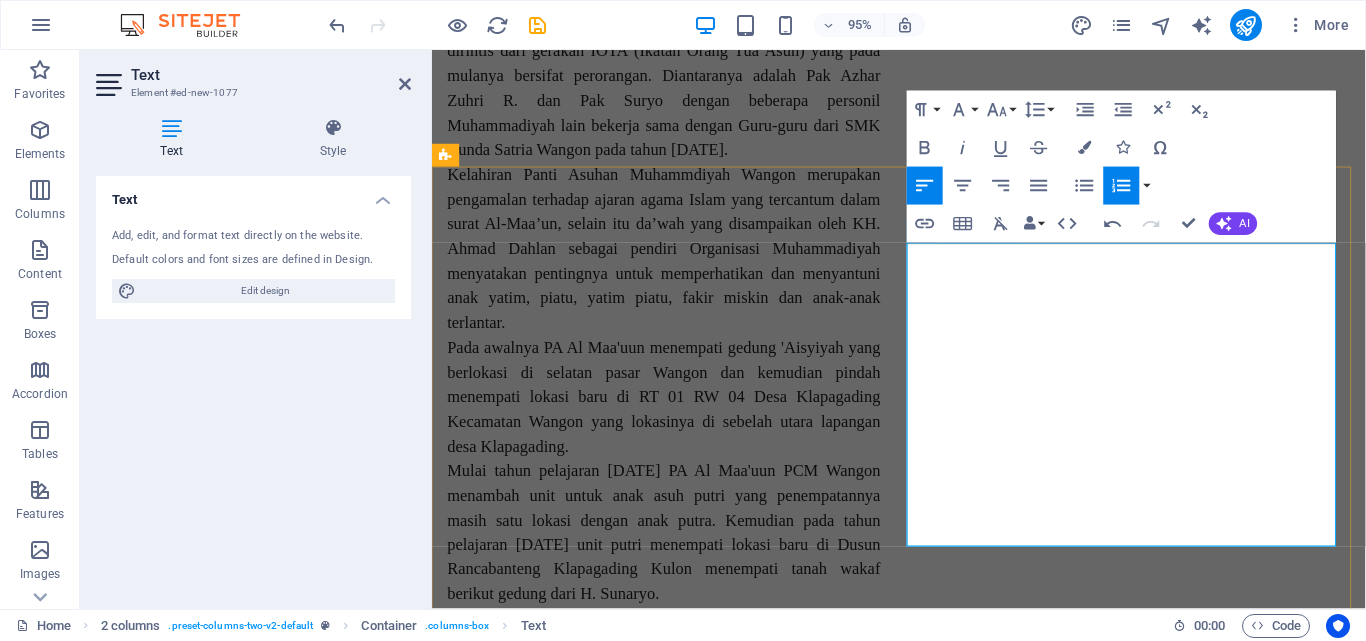 drag, startPoint x: 948, startPoint y: 298, endPoint x: 1249, endPoint y: 568, distance: 404.35257 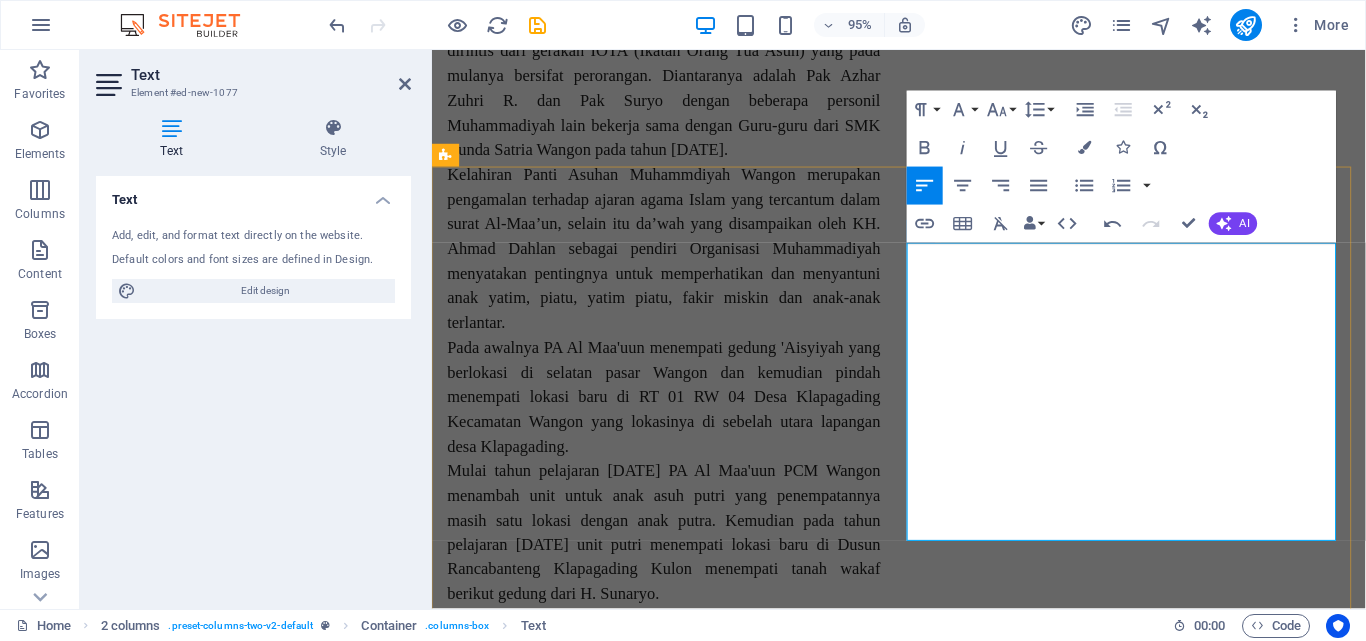 click on "Membentuk anak berkepribadian, berdedikasi, percaya diri, dan memiliki ketrampilan yang dapat mendukung hidupnya untuk mandiri." at bounding box center [675, 1141] 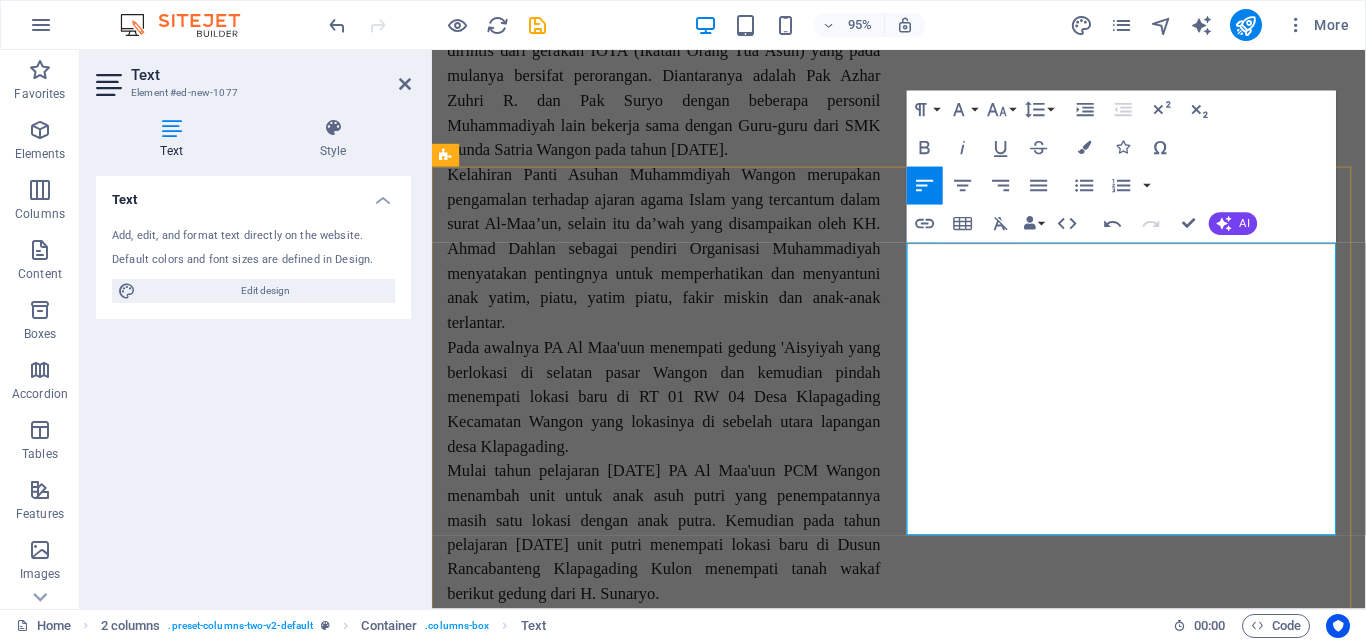 click on "Memberikan pembinaan anak meliputi ; fisik, mental sosial, dan ketrampilan. Mensosialisasikan anak menuju perilaku normatif. Membina anak menjadi sehat jasmani dan sehat rohani. Mengantarkan anak menghafal minimal 2 juz Al Qur’an Menjadi kader persyarikatan." at bounding box center [676, 1261] 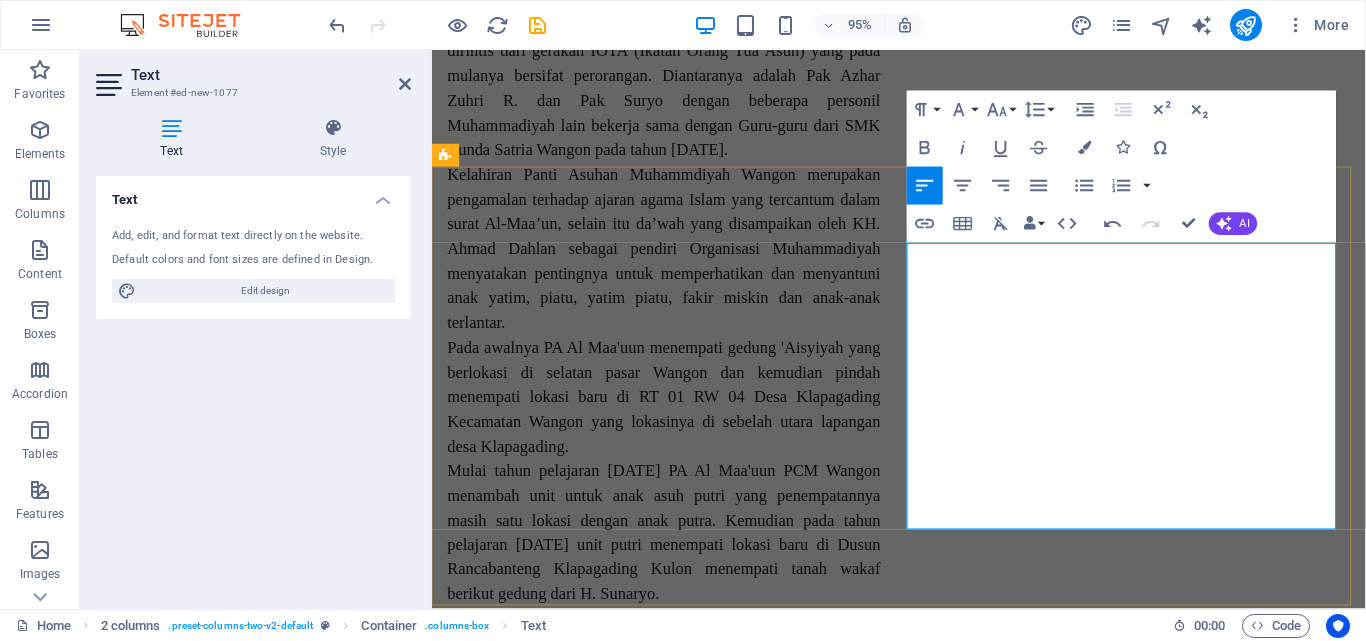 click on "Mensosialisasikan anak menuju perilaku normatif. Membina anak menjadi sehat jasmani dan sehat rohani. Mengantarkan anak menghafal minimal 2 juz Al Qur’an Menjadi kader persyarikatan." at bounding box center [676, 1283] 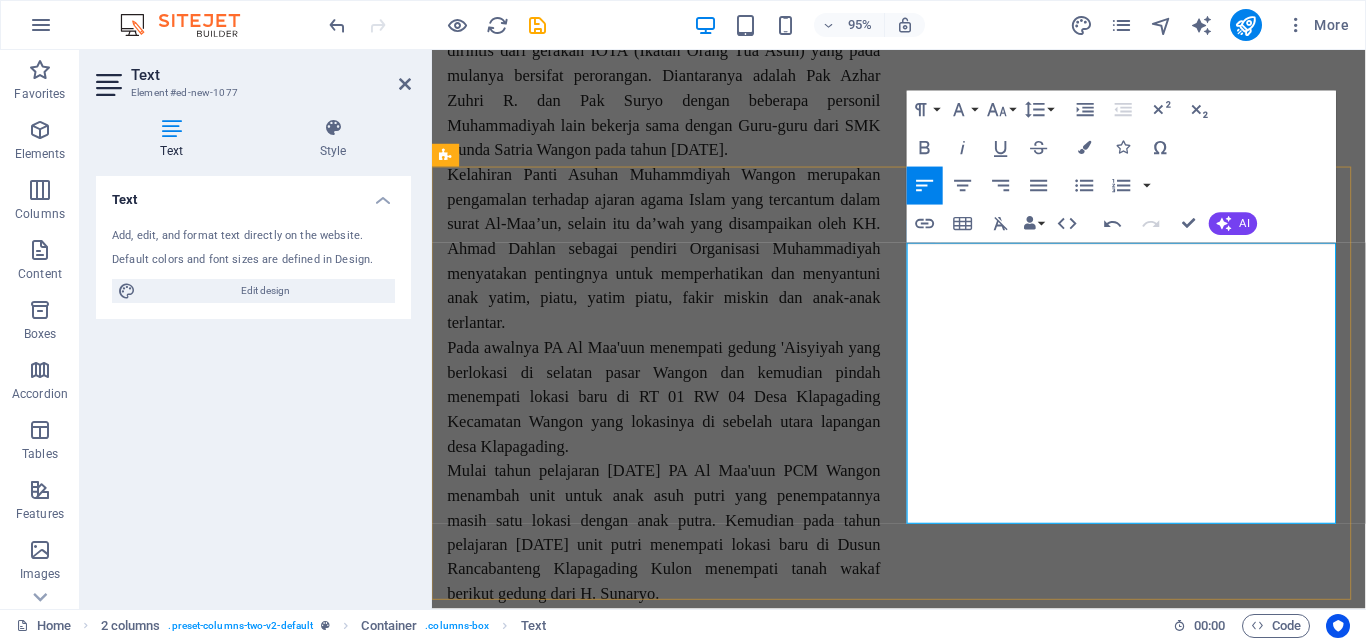 click on "Membina anak menjadi sehat jasmani dan sehat rohani." at bounding box center [660, 1261] 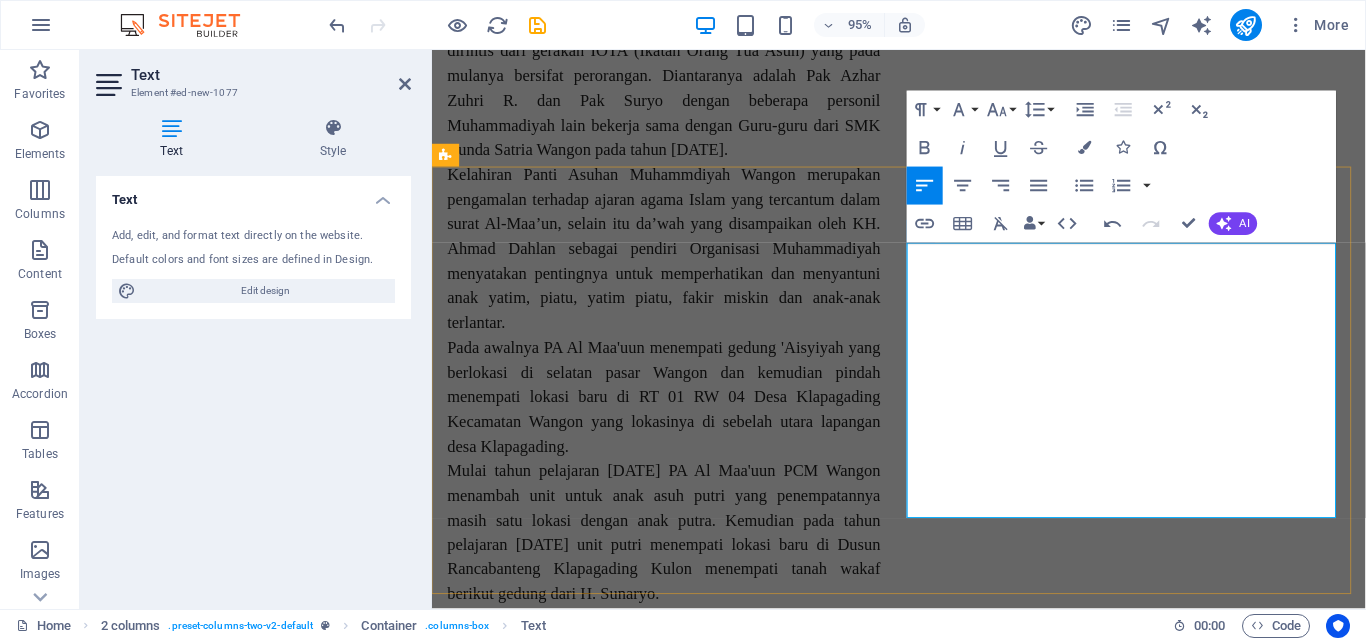 click on "Mengantarkan anak menghafal minimal 2 juz Al Qur’an" at bounding box center [663, 1285] 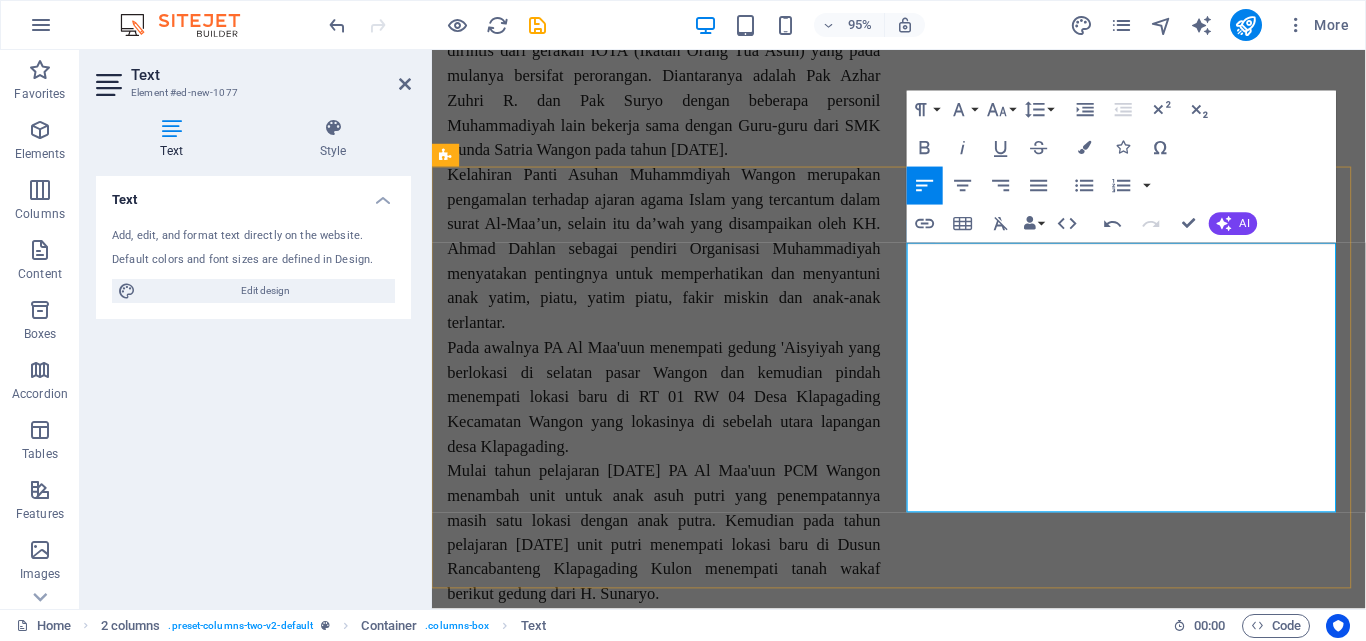 click on "Menjadi kader persyarikatan." at bounding box center [676, 1310] 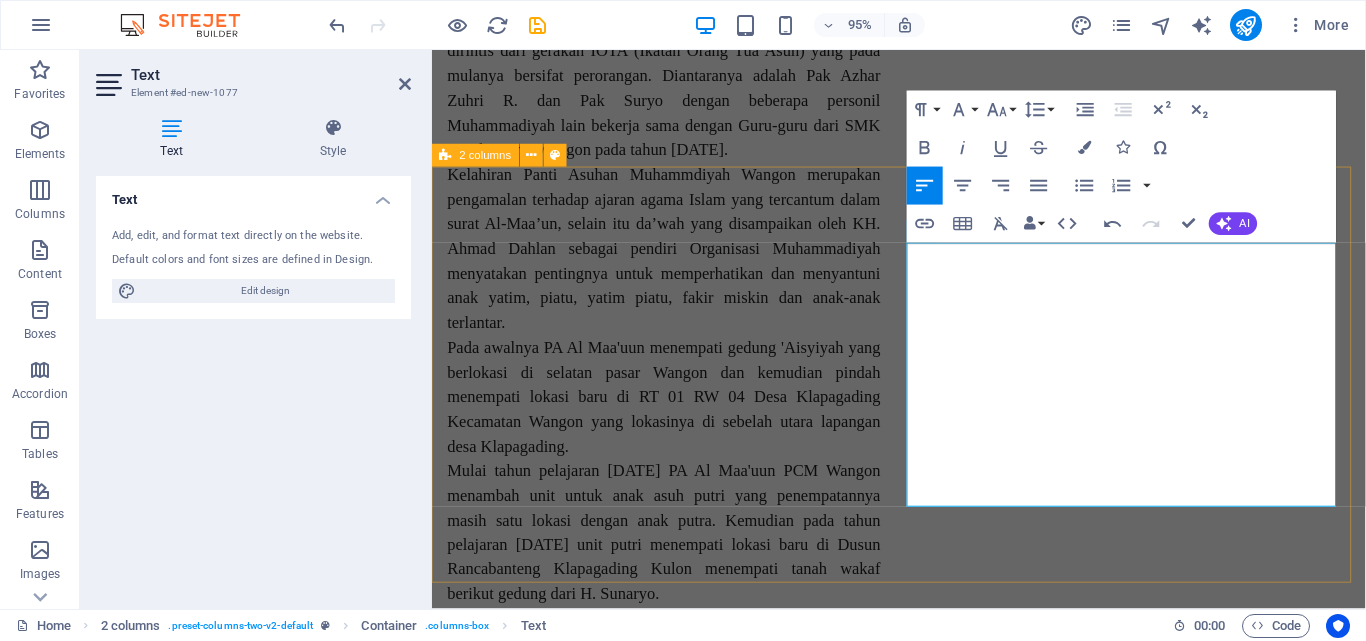 drag, startPoint x: 1151, startPoint y: 516, endPoint x: 928, endPoint y: 295, distance: 313.9586 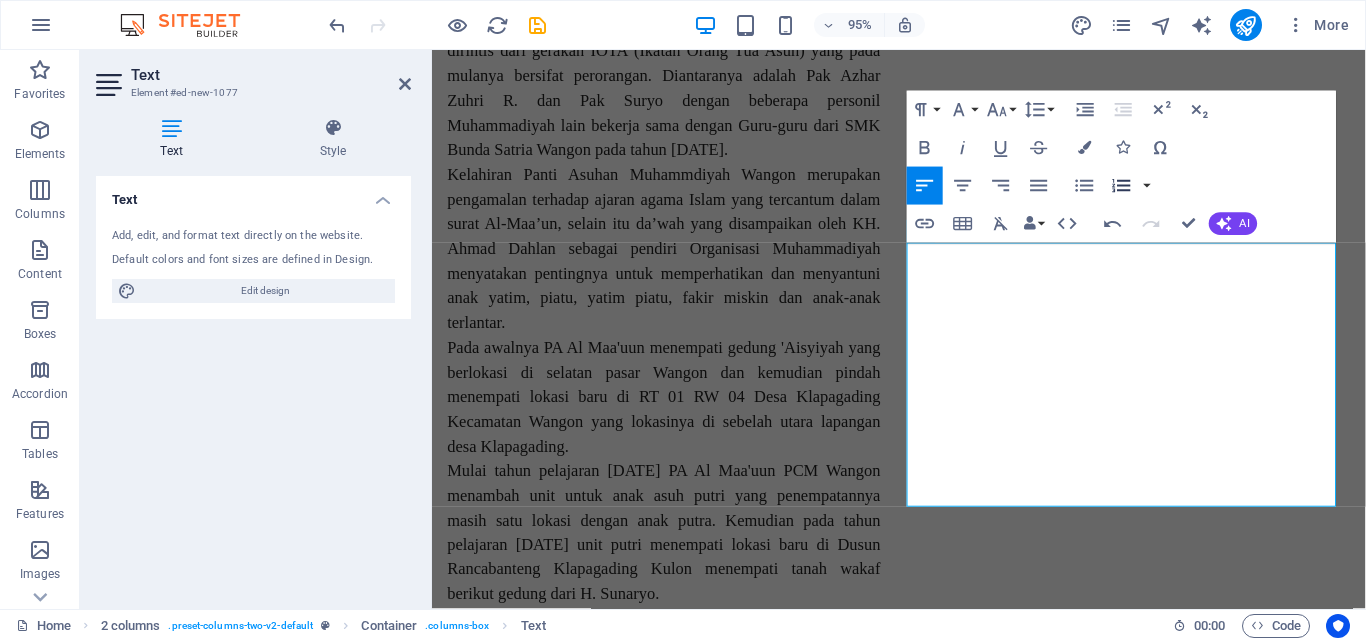 click 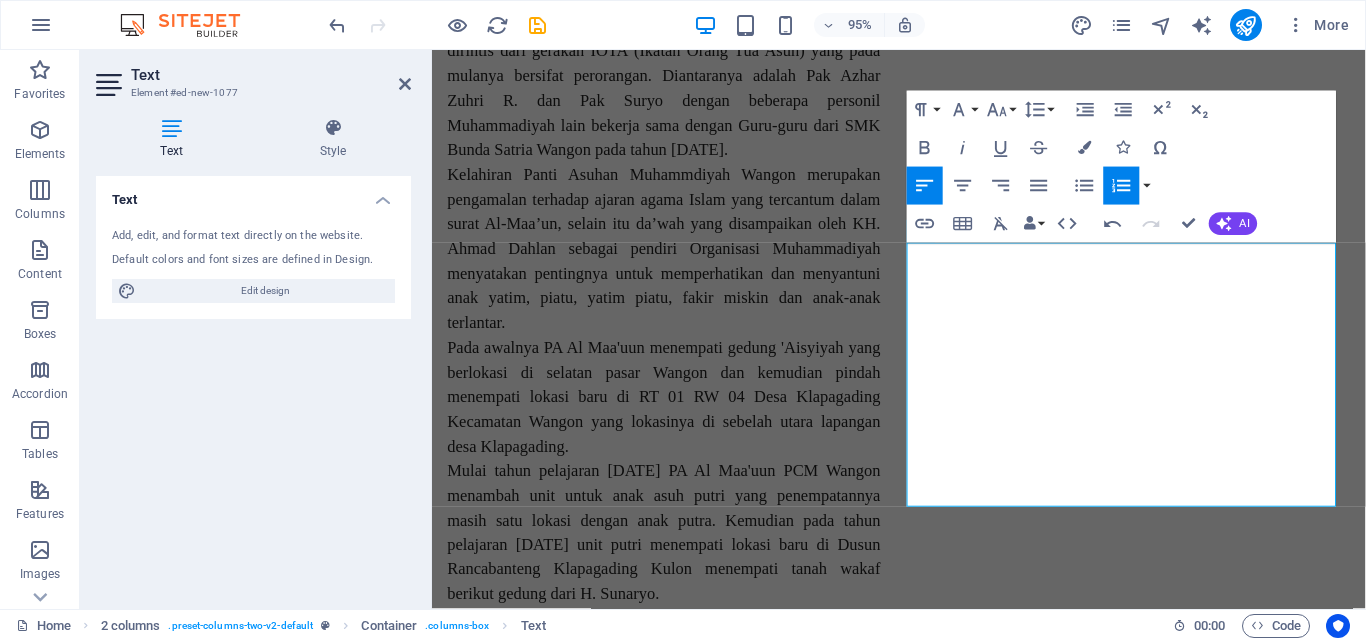 click 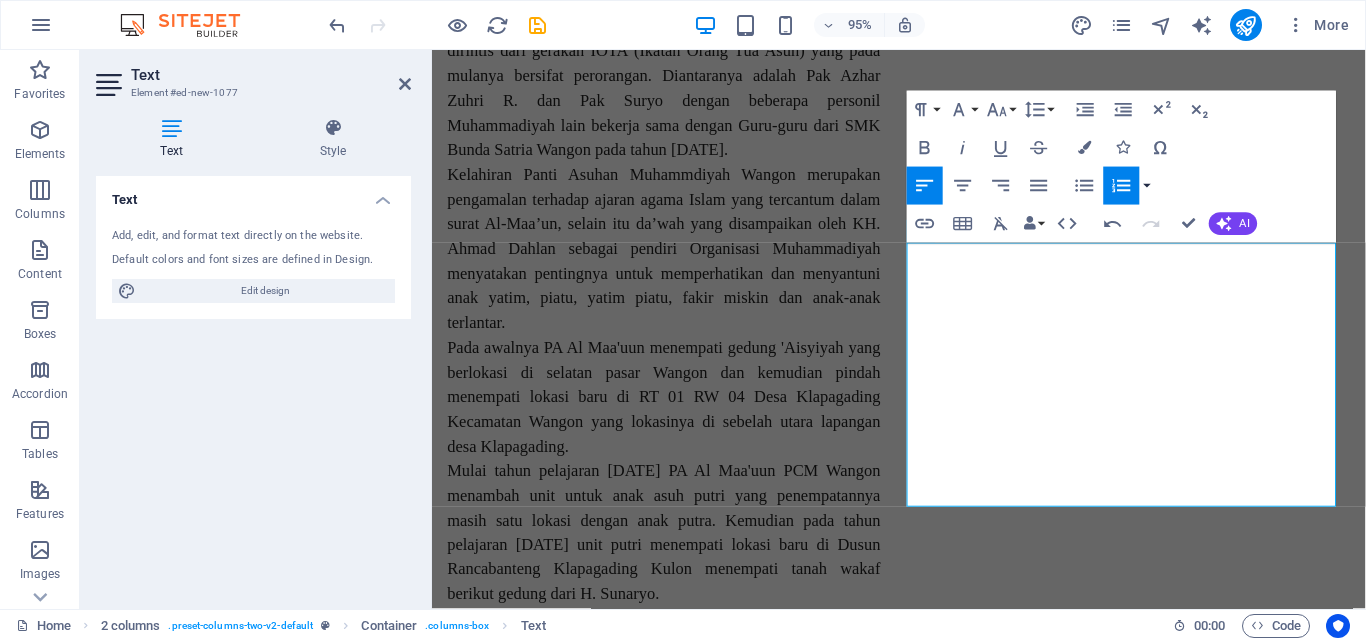 click at bounding box center [1147, 186] 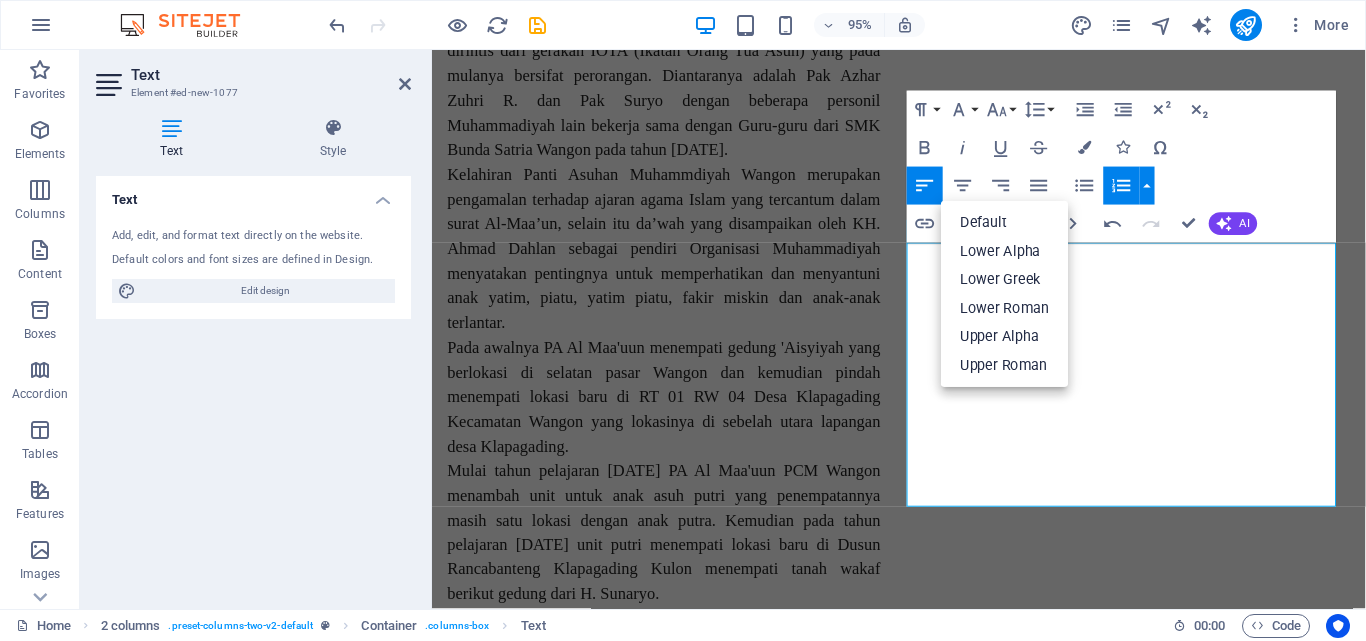 click 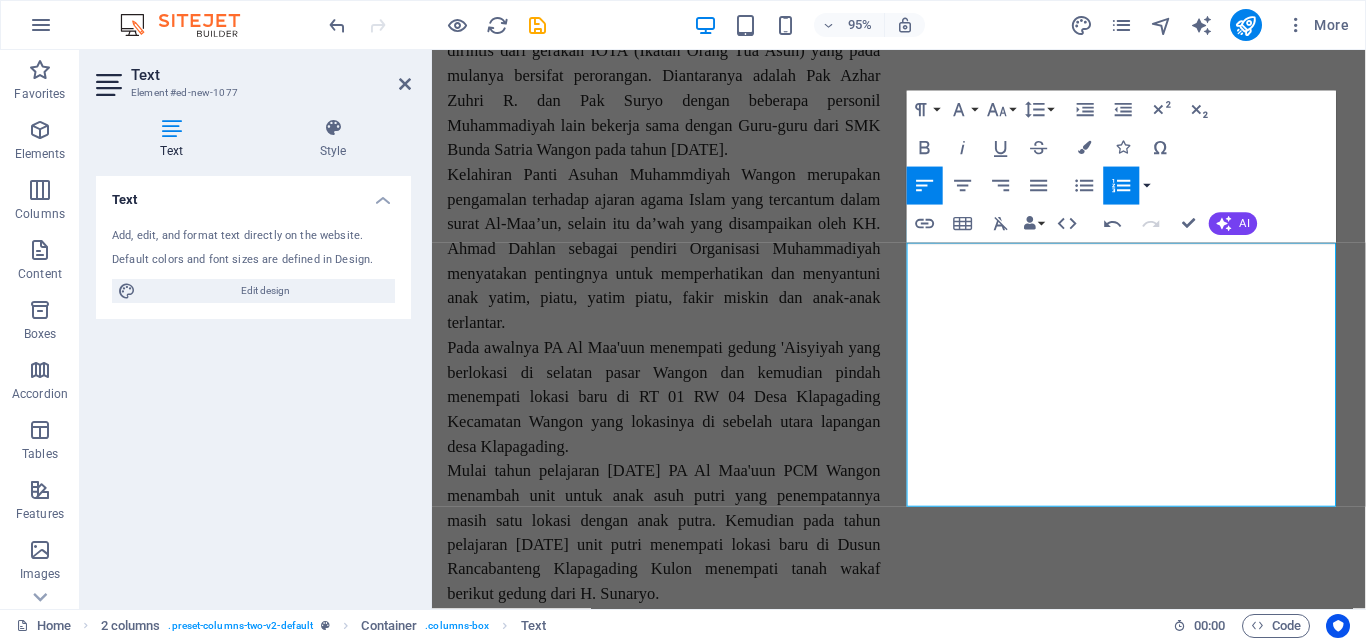 click at bounding box center [1147, 186] 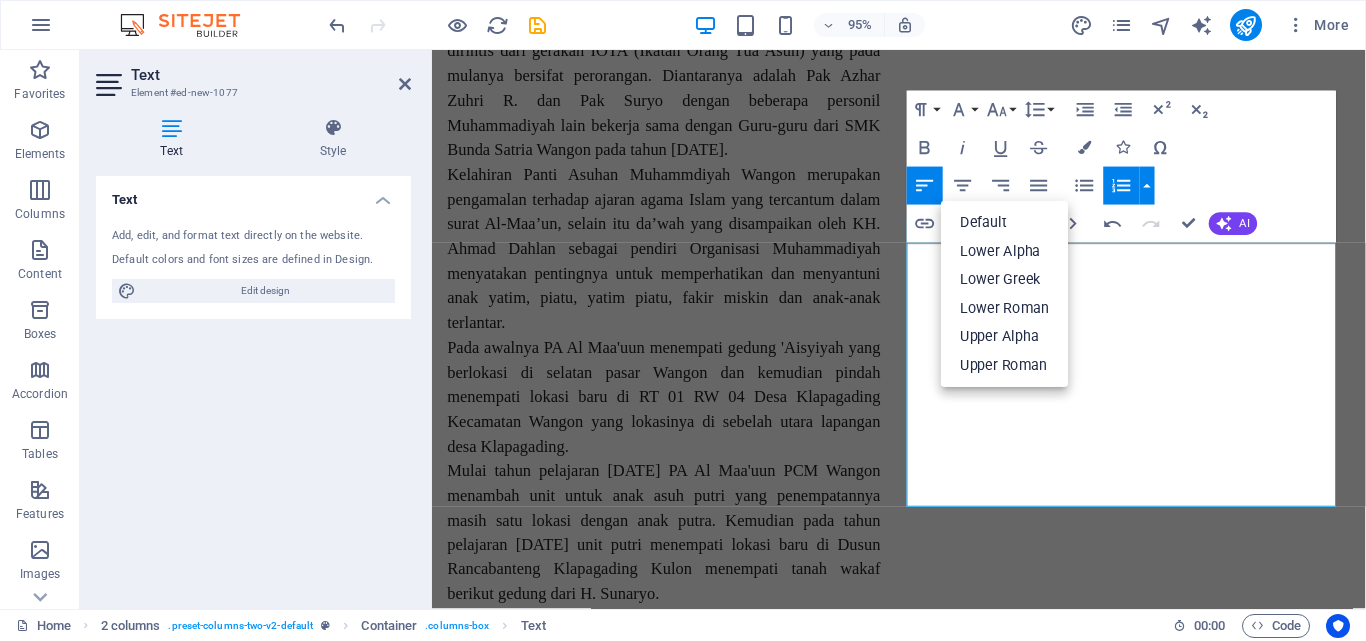 click on "Paragraph Format Normal Heading 1 Heading 2 Heading 3 Heading 4 Heading 5 Heading 6 Code Font Family Arial Georgia Impact Tahoma Times New Roman Verdana Font Size 8 9 10 11 12 14 18 24 30 36 48 60 72 96 Line Height Default Single 1.15 1.5 Double Increase Indent Decrease Indent Superscript Subscript Bold Italic Underline Strikethrough Colors Icons Special Characters Align Left Align Center Align Right Align Justify Unordered List   Default Circle Disc Square    Ordered List   Default Lower Alpha Lower Greek Lower Roman Upper Alpha Upper Roman    Insert Link Insert Table Clear Formatting Data Bindings Company First name Last name Street ZIP code City Email Phone Mobile Fax Custom field 1 Custom field 2 Custom field 3 Custom field 4 Custom field 5 Custom field 6 HTML Undo Redo Confirm (Ctrl+⏎) AI Improve Make shorter Make longer Fix spelling & grammar Translate to English Generate text" at bounding box center (1121, 167) 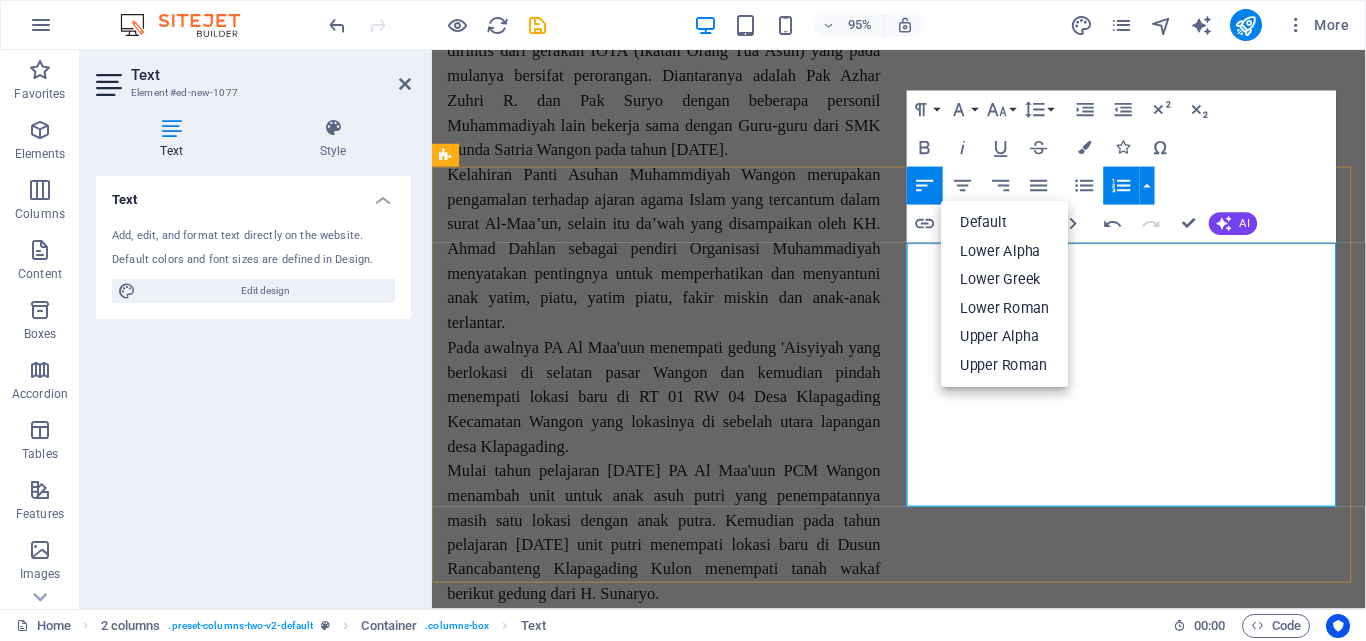 click on "Membentuk anak berkepribadian, berdedikasi, percaya diri, dan memiliki ketrampilan yang dapat mendukung hidupnya untuk mandiri." at bounding box center [663, 1135] 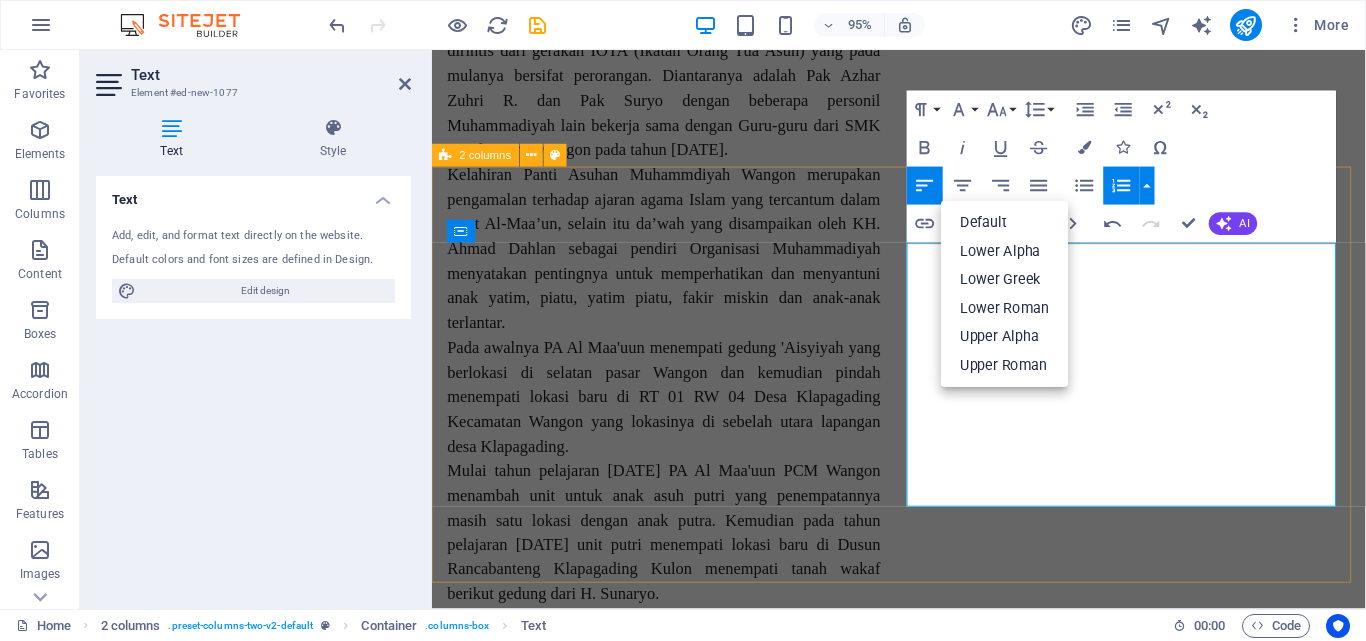 click on "Visi: Kebersamaan dalam Keimanan dan Ketaqwaan Menuju Ridha Allah Subhanahu Wata’aala Misi: ​ Membentuk anak beriman dan bertaqwa. Membentuk anak berkepribadian, berdedikasi, percaya diri, dan memiliki ketrampilan yang dapat mendukung hidupnya untuk mandiri. Memberikan pembinaan anak meliputi ; fisik, mental sosial, dan ketrampilan. Mensosialisasikan anak menuju perilaku normatif. Membina anak menjadi sehat jasmani dan sehat rohani. Mengantarkan anak menghafal minimal 2 juz Al Qur’an Menjadi kader persyarikatan. ​" at bounding box center (923, 1055) 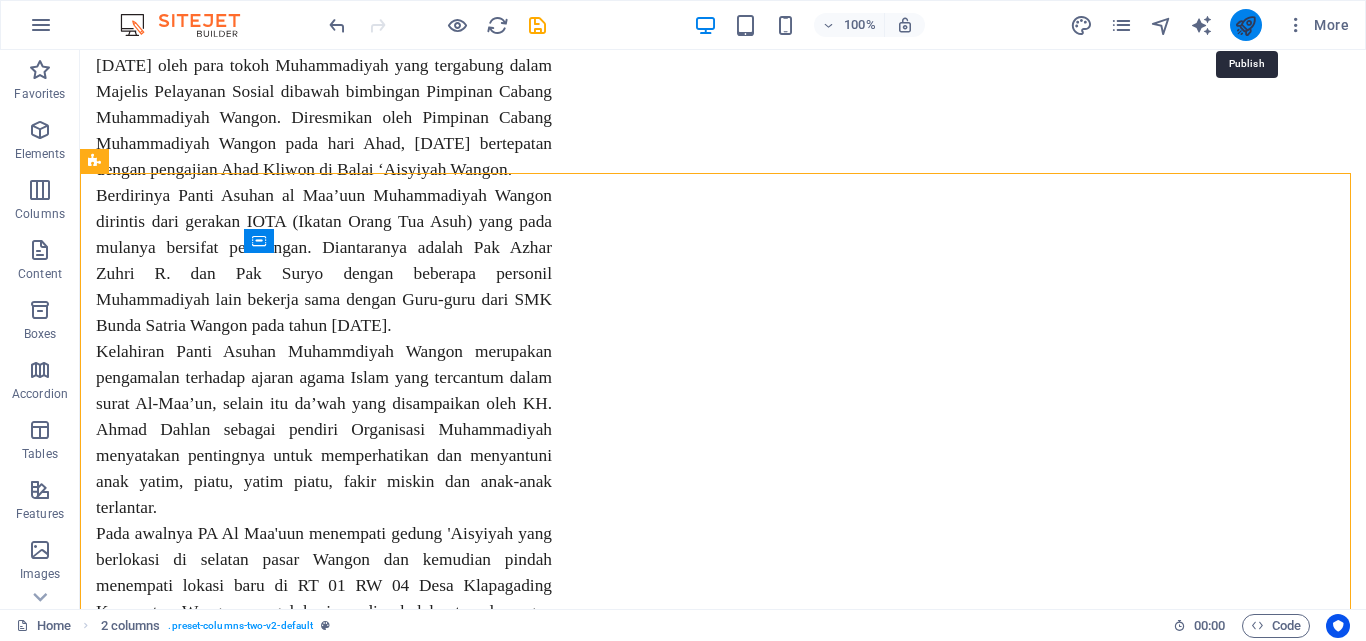click at bounding box center [1245, 25] 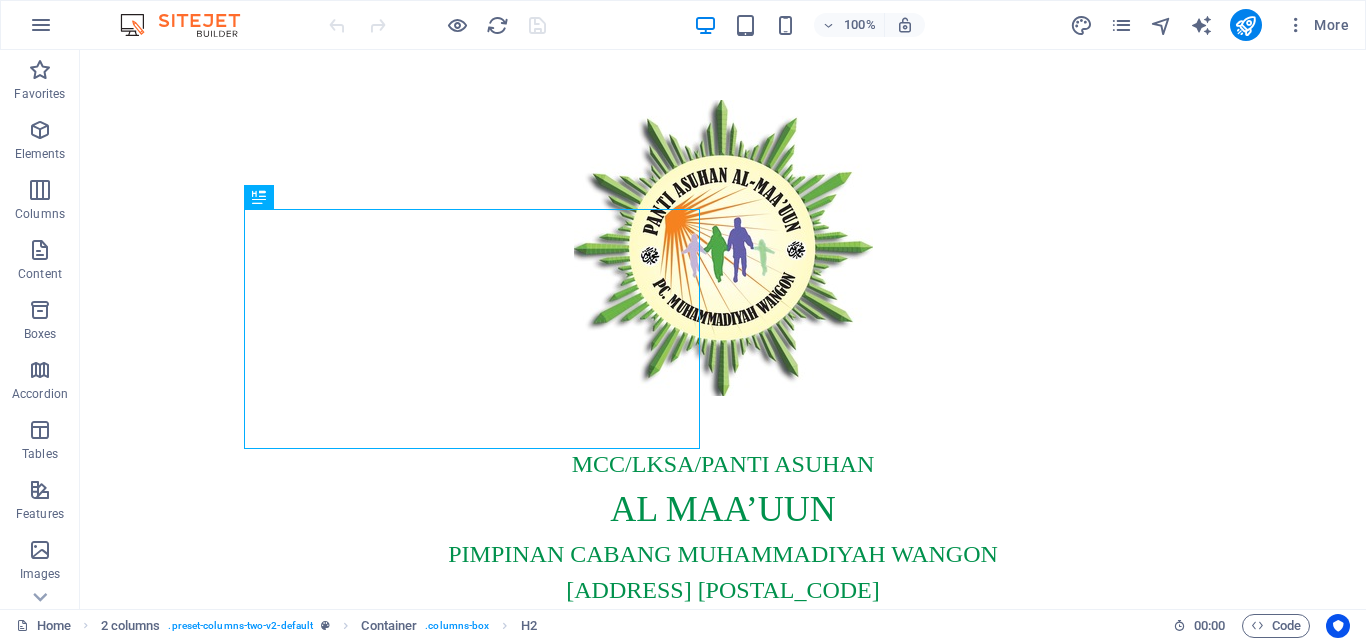scroll, scrollTop: 1568, scrollLeft: 0, axis: vertical 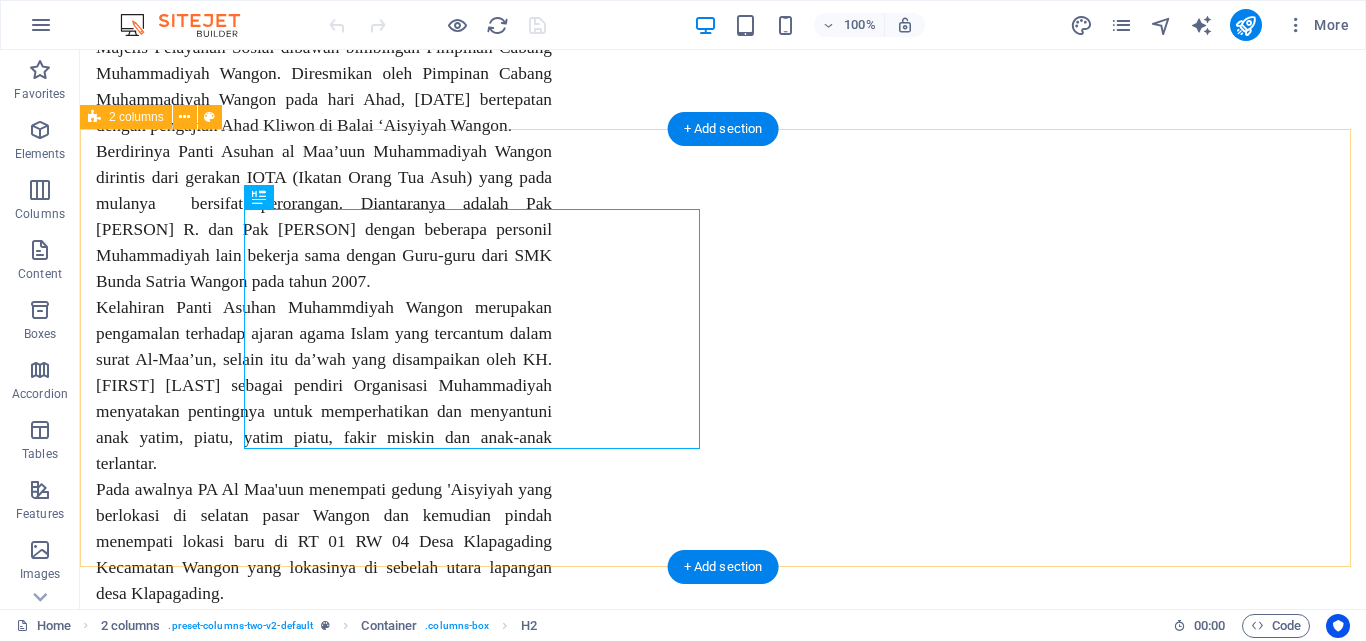 click on "Visi: Kebersamaan dalam Keimanan dan Ketaqwaan Menuju Ridha Allah Subhanahu Wata’aala Misi: Membentuk anak beriman dan bertaqwa. Membentuk anak berkepribadian, berdedikasi, percaya diri, dan memiliki ketrampilan yang dapat mendukung hidupnya untuk mandiri. Memberikan pembinaan anak meliputi ; fisik, mental sosial, dan ketrampilan. Mensosialisasikan anak menuju perilaku normatif. Membina anak menjadi sehat jasmani dan sehat rohani. Mengantarkan anak menghafal minimal 2 juz Al Qur’an Menjadi kader persyarikatan." at bounding box center [723, 1182] 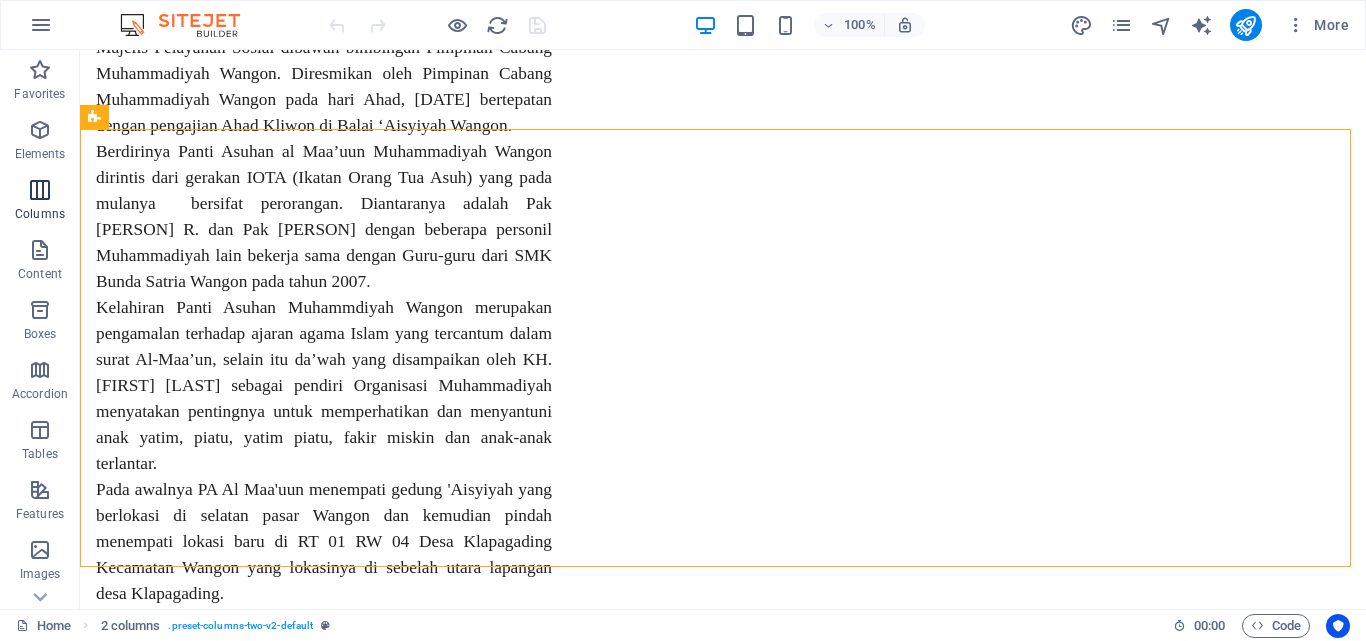 click at bounding box center (40, 190) 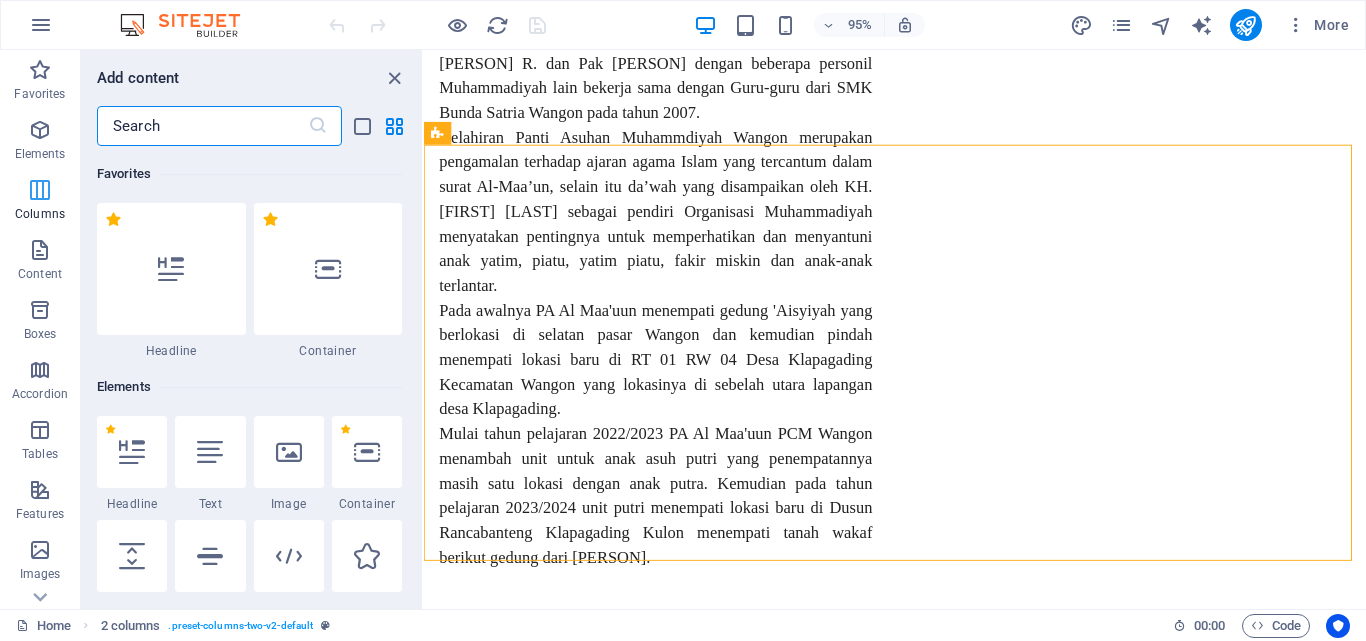 scroll, scrollTop: 1547, scrollLeft: 0, axis: vertical 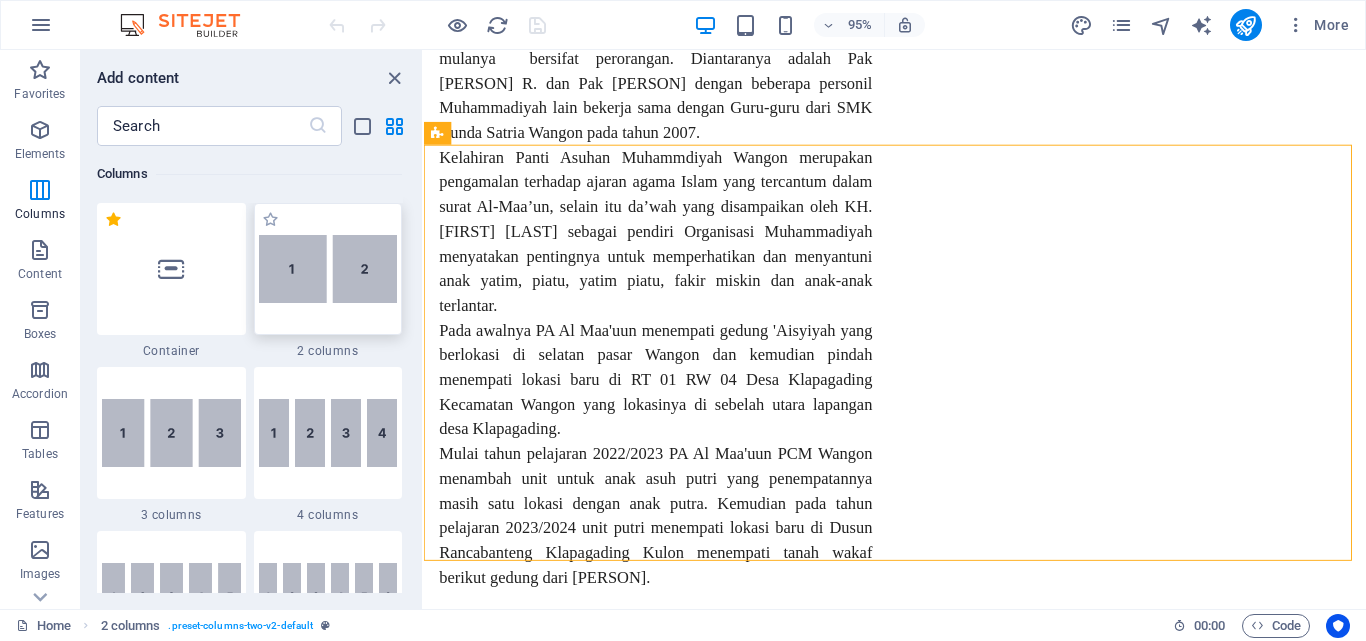 click at bounding box center (328, 269) 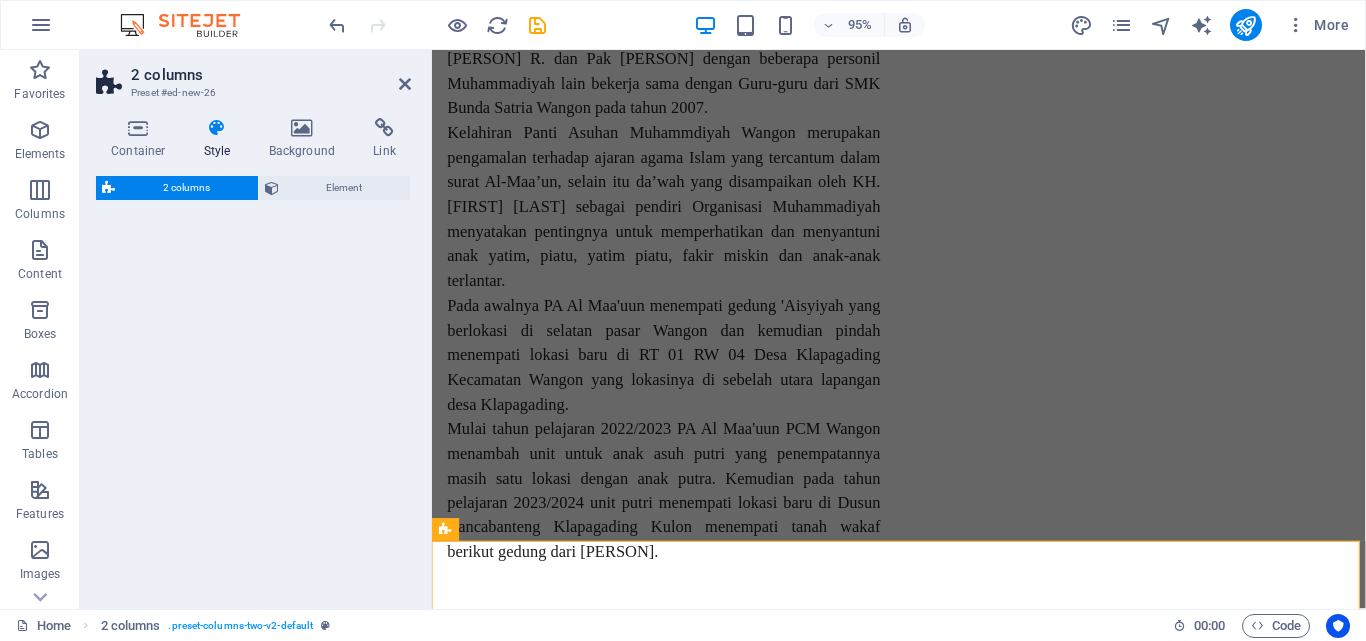 select on "rem" 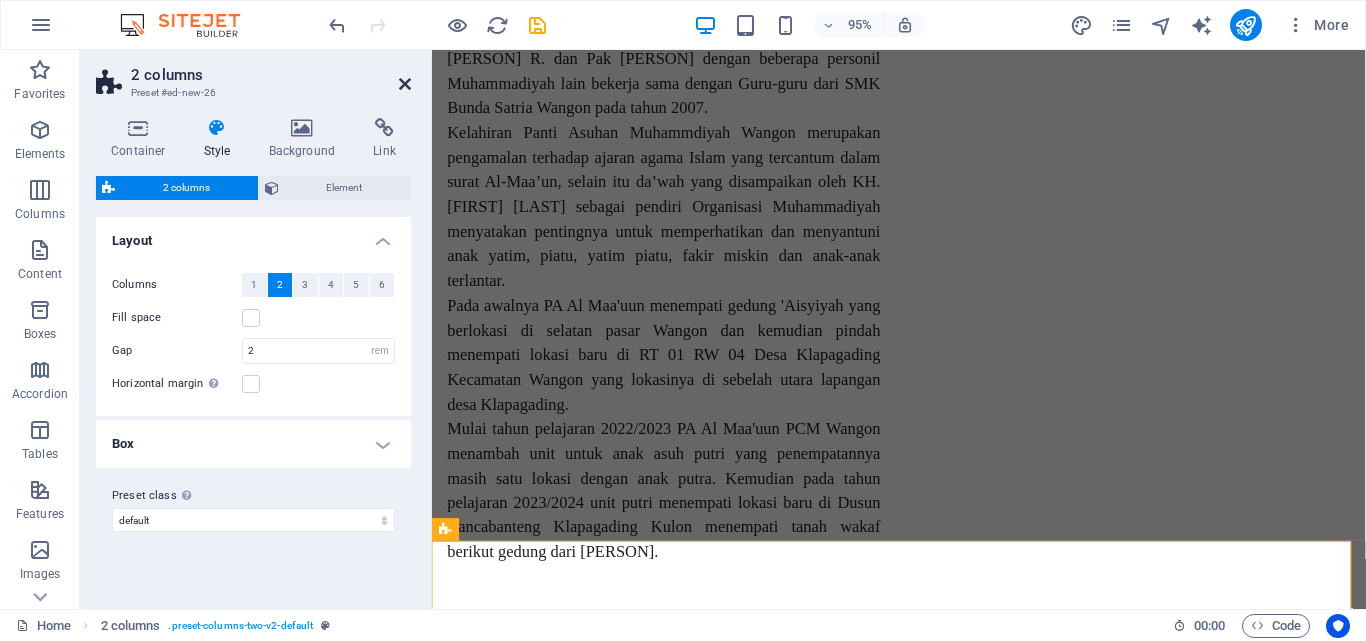 click at bounding box center [405, 84] 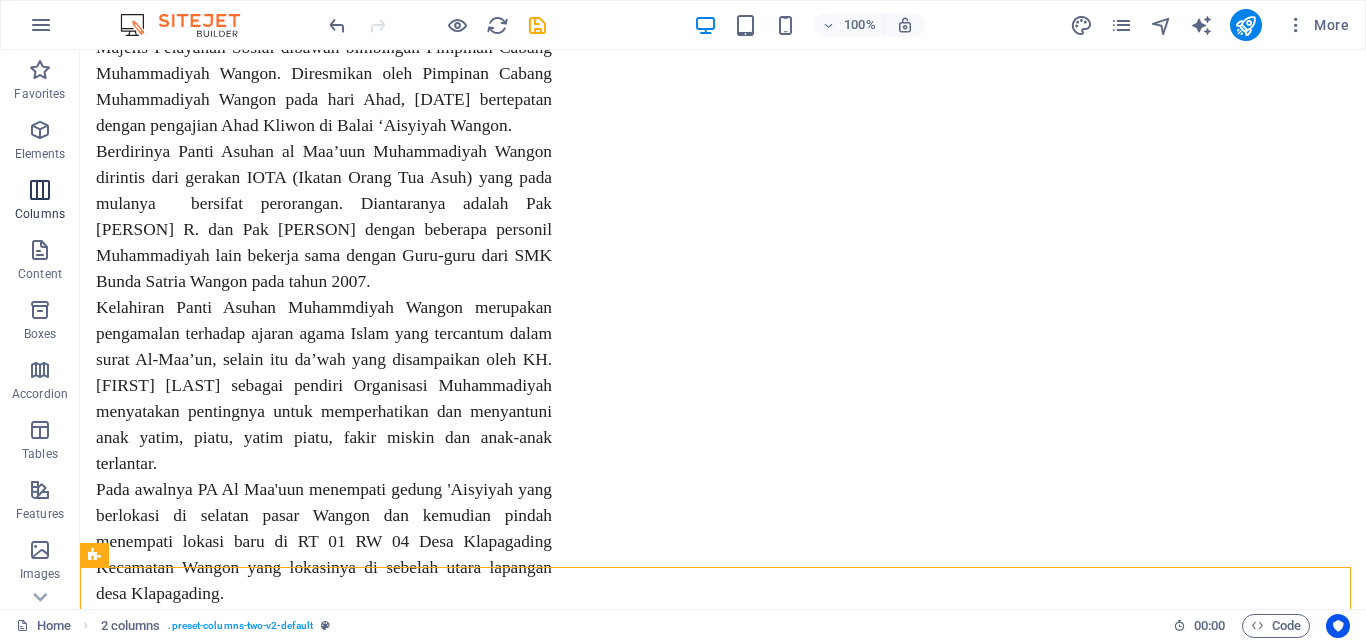 click at bounding box center (40, 190) 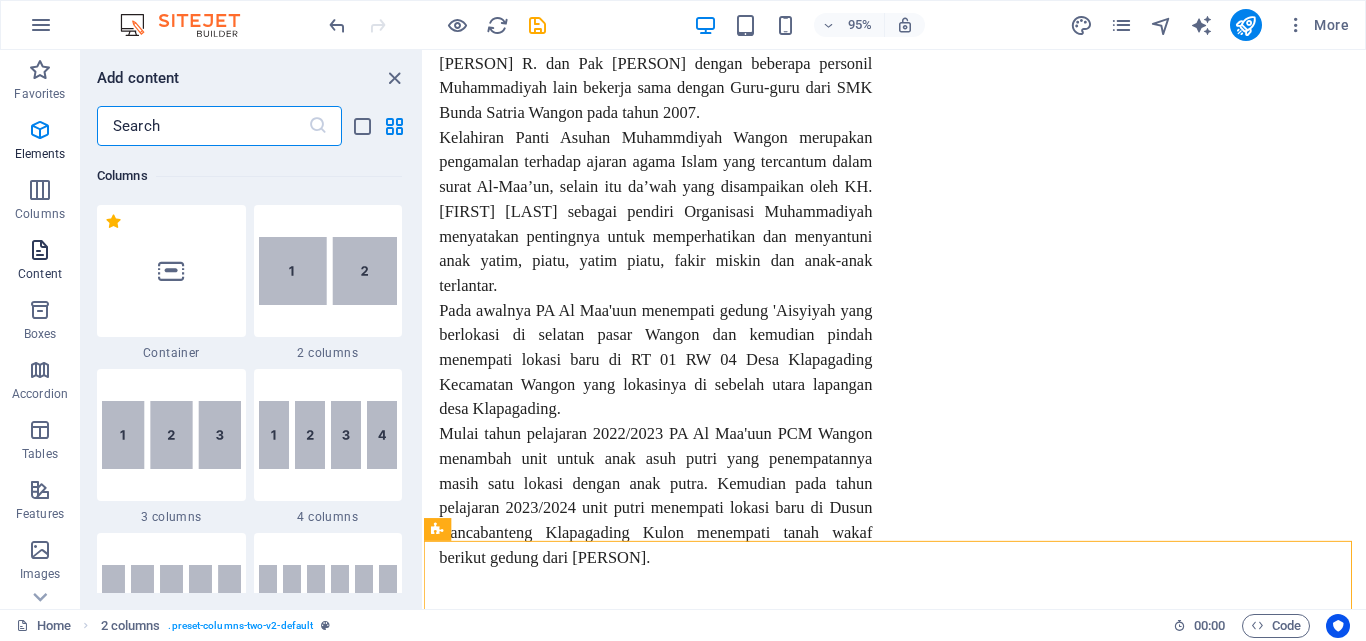scroll, scrollTop: 990, scrollLeft: 0, axis: vertical 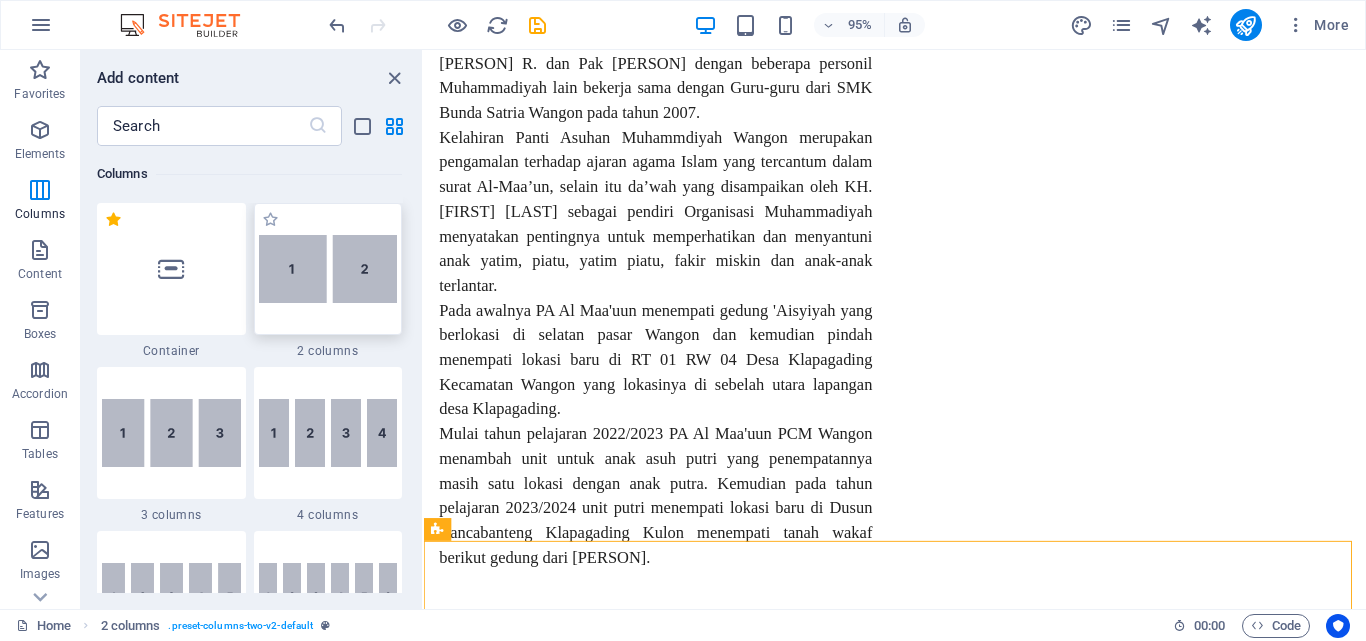 click at bounding box center (328, 269) 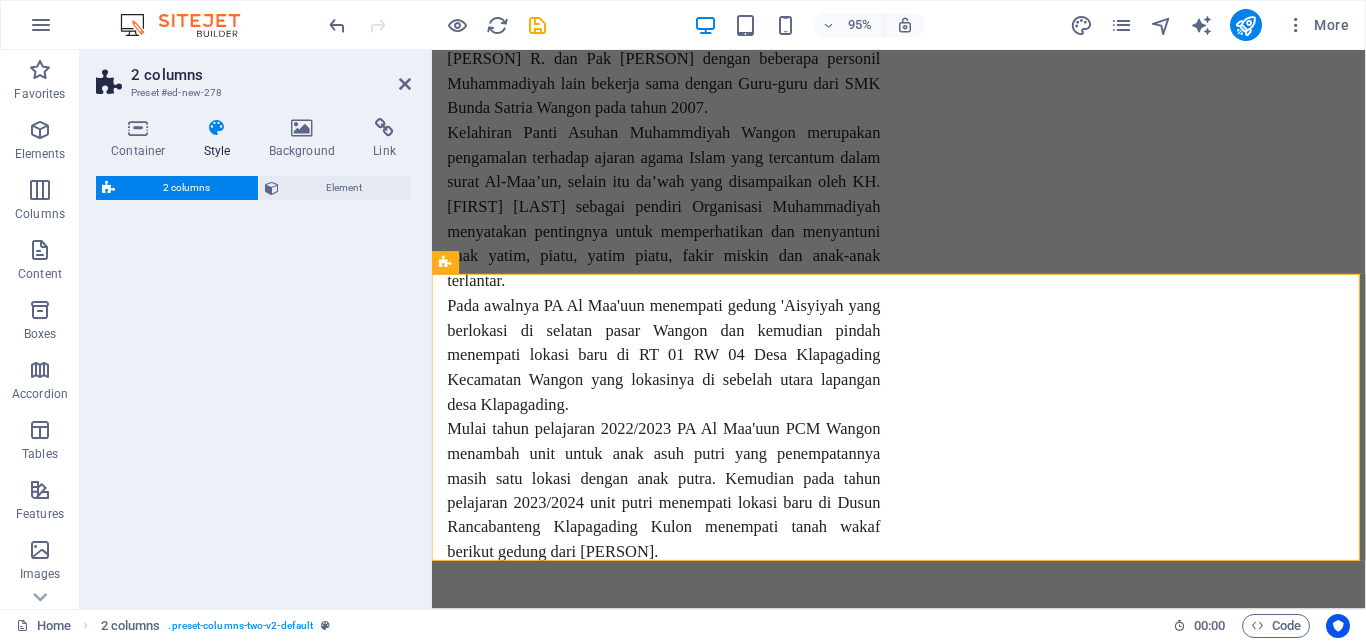 select on "rem" 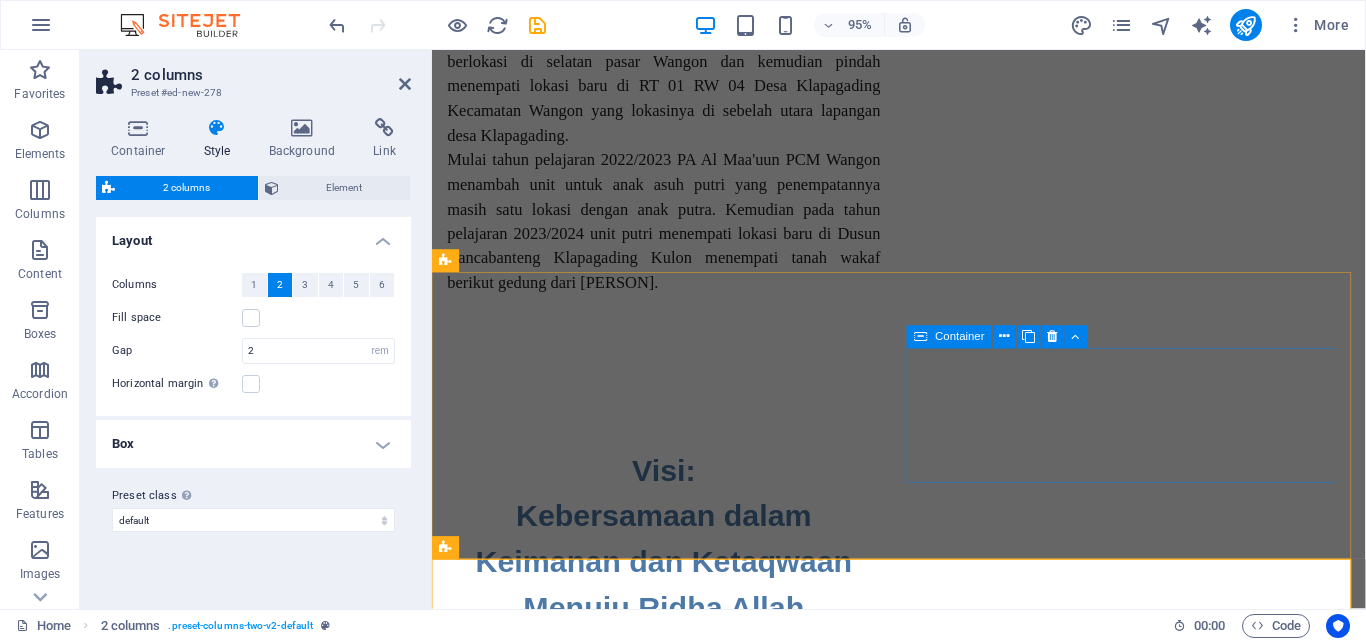 scroll, scrollTop: 1751, scrollLeft: 0, axis: vertical 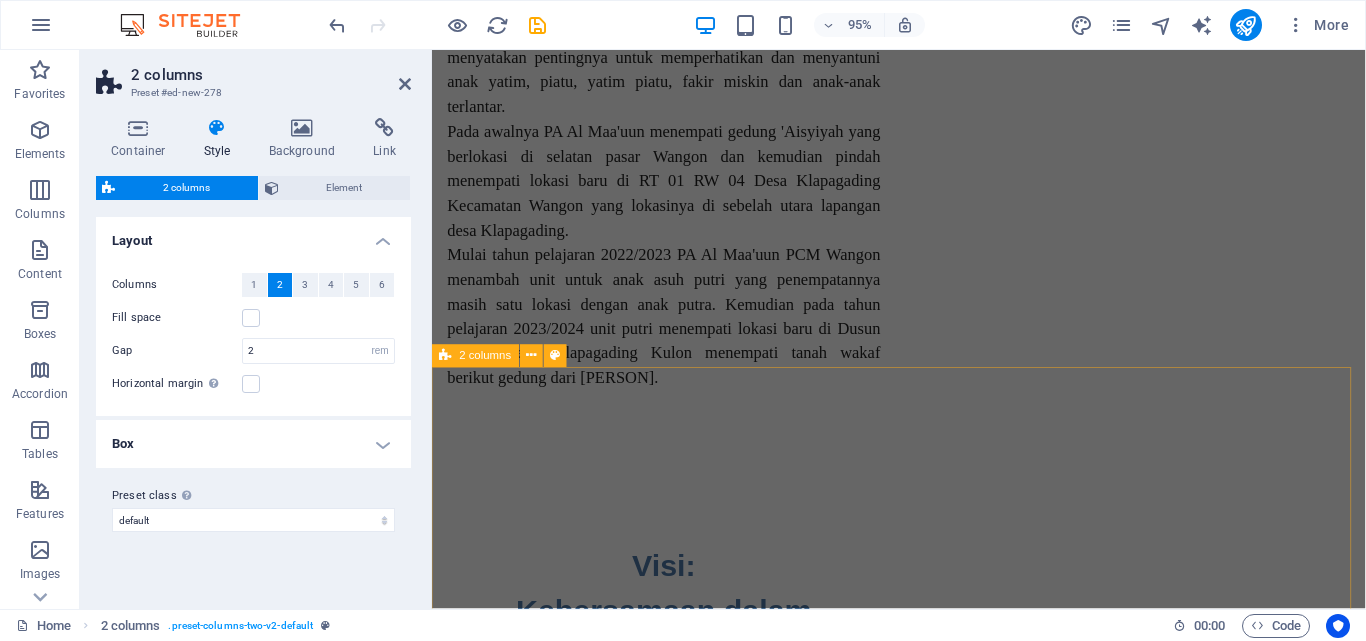 click on "Drop content here or  Add elements  Paste clipboard Drop content here or  Add elements  Paste clipboard" at bounding box center (923, 1398) 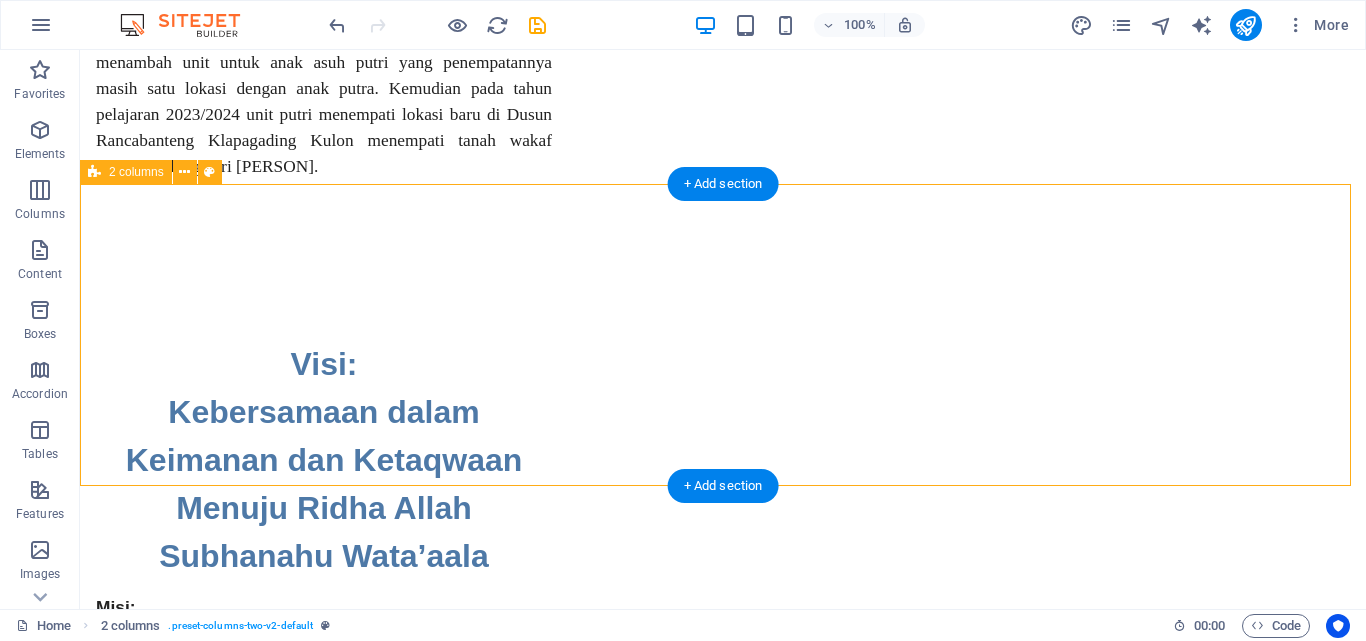 scroll, scrollTop: 1951, scrollLeft: 0, axis: vertical 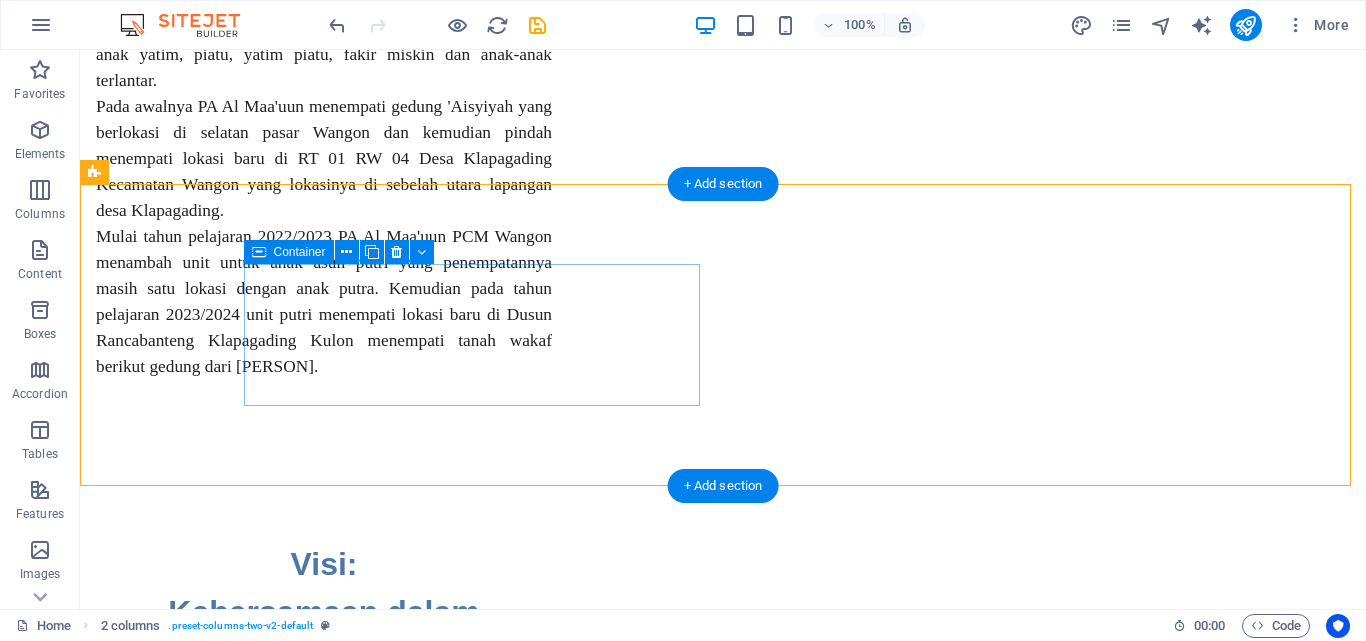 click on "Add elements" at bounding box center (265, 1320) 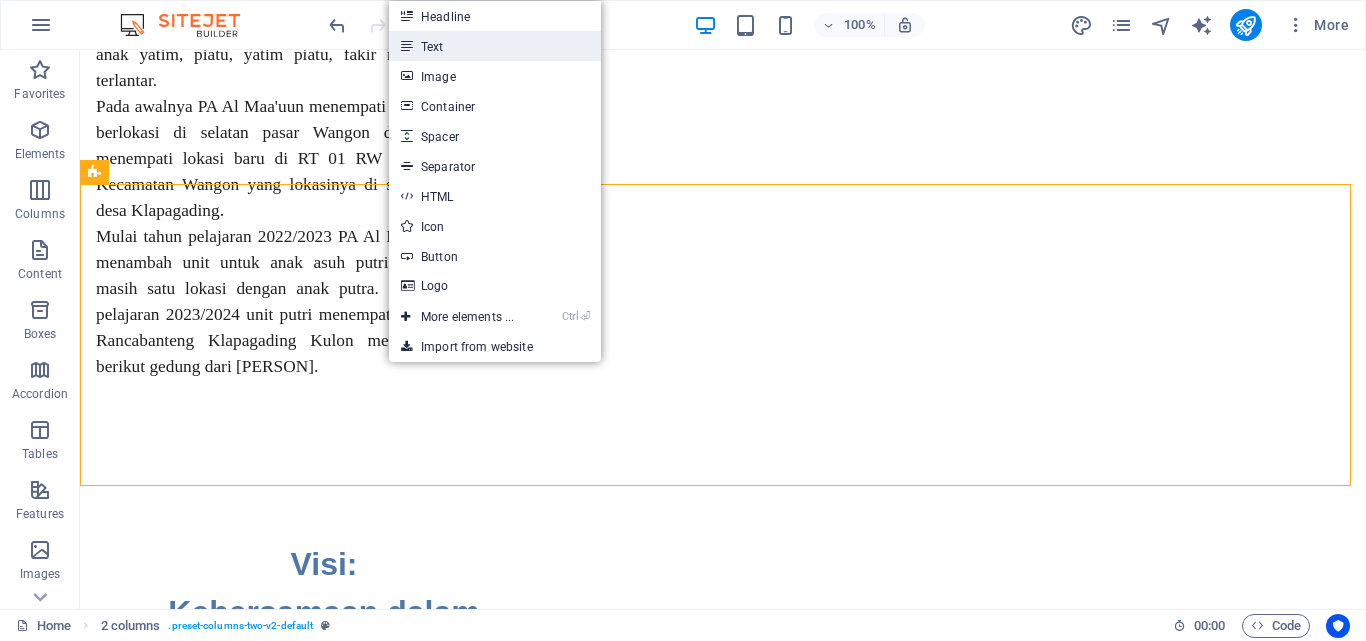 click on "Text" at bounding box center (495, 46) 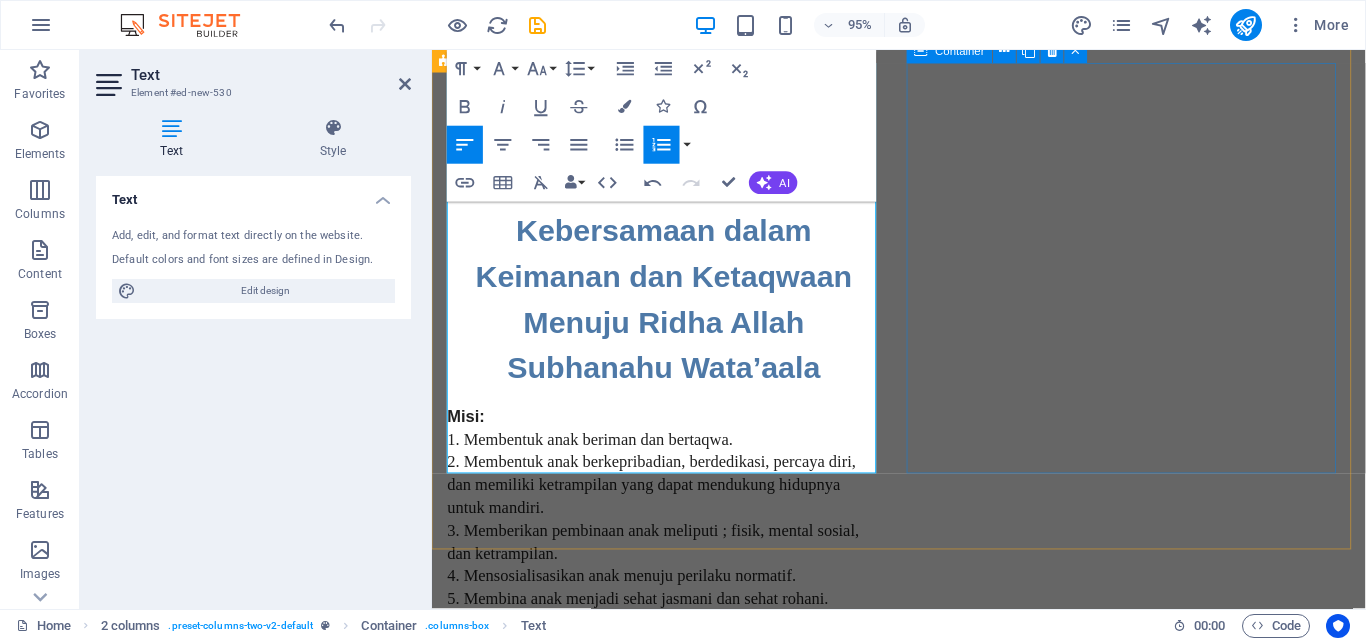 scroll, scrollTop: 2051, scrollLeft: 0, axis: vertical 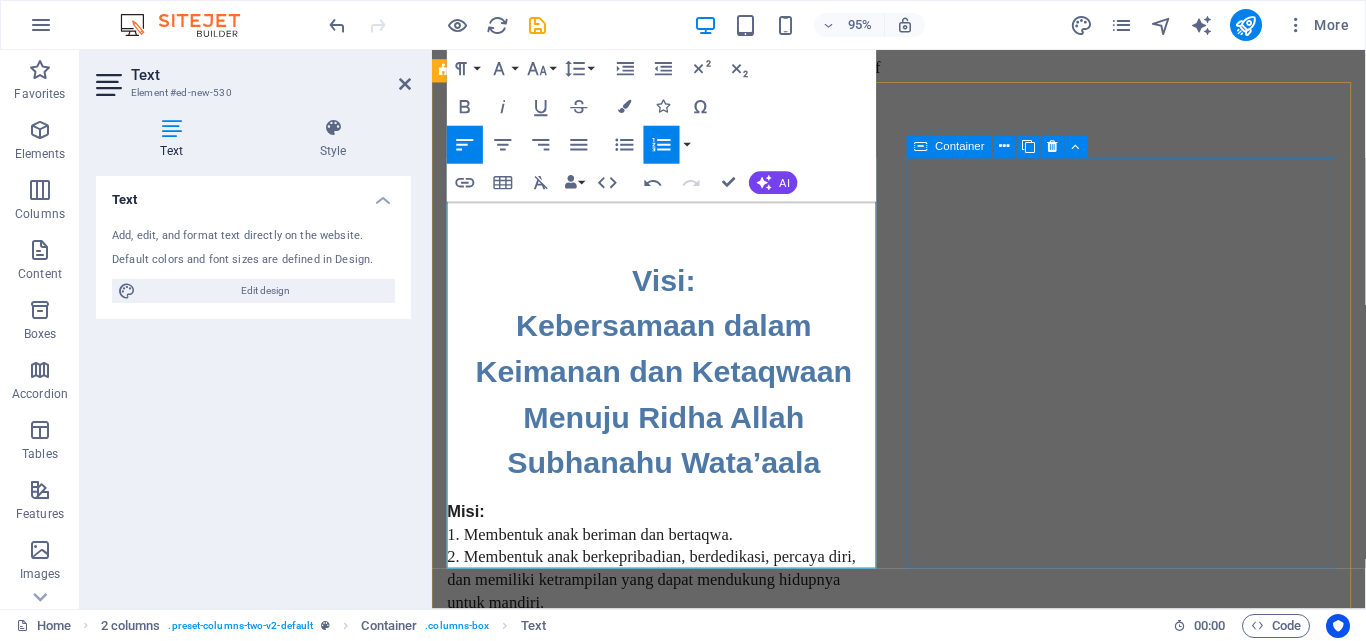 click on "Add elements" at bounding box center [617, 1497] 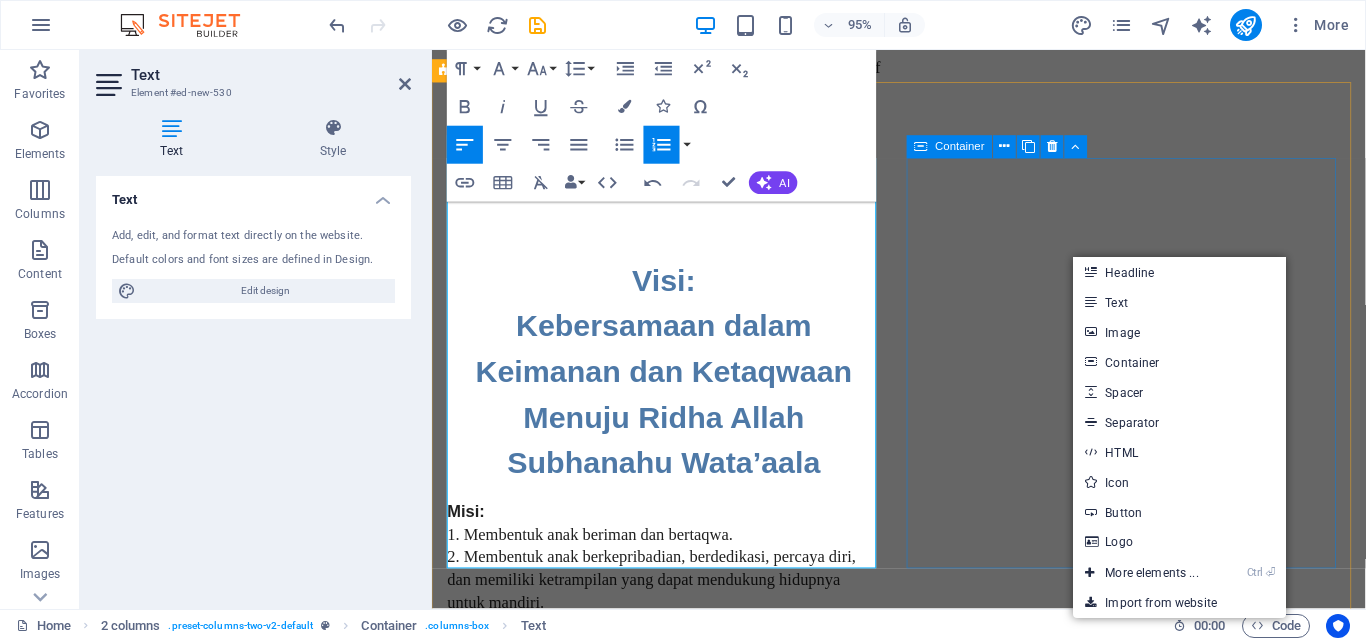 click on "Drop content here or  Add elements  Paste clipboard" at bounding box center (676, 1467) 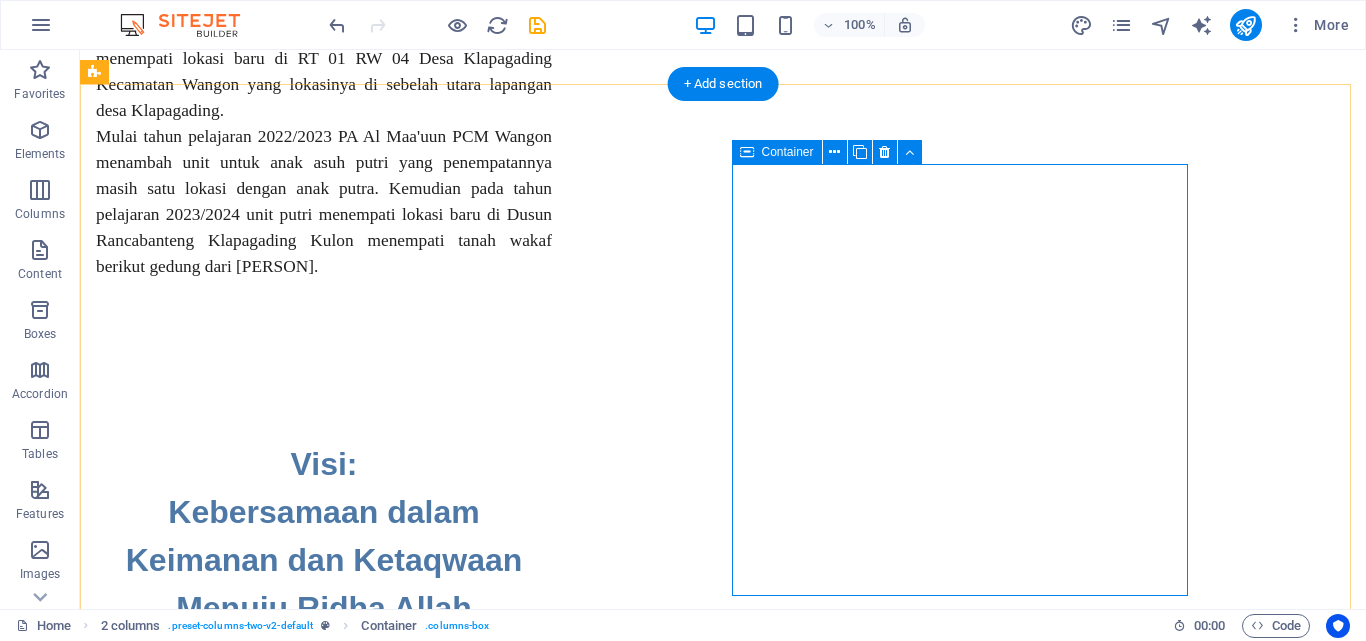 scroll, scrollTop: 1951, scrollLeft: 0, axis: vertical 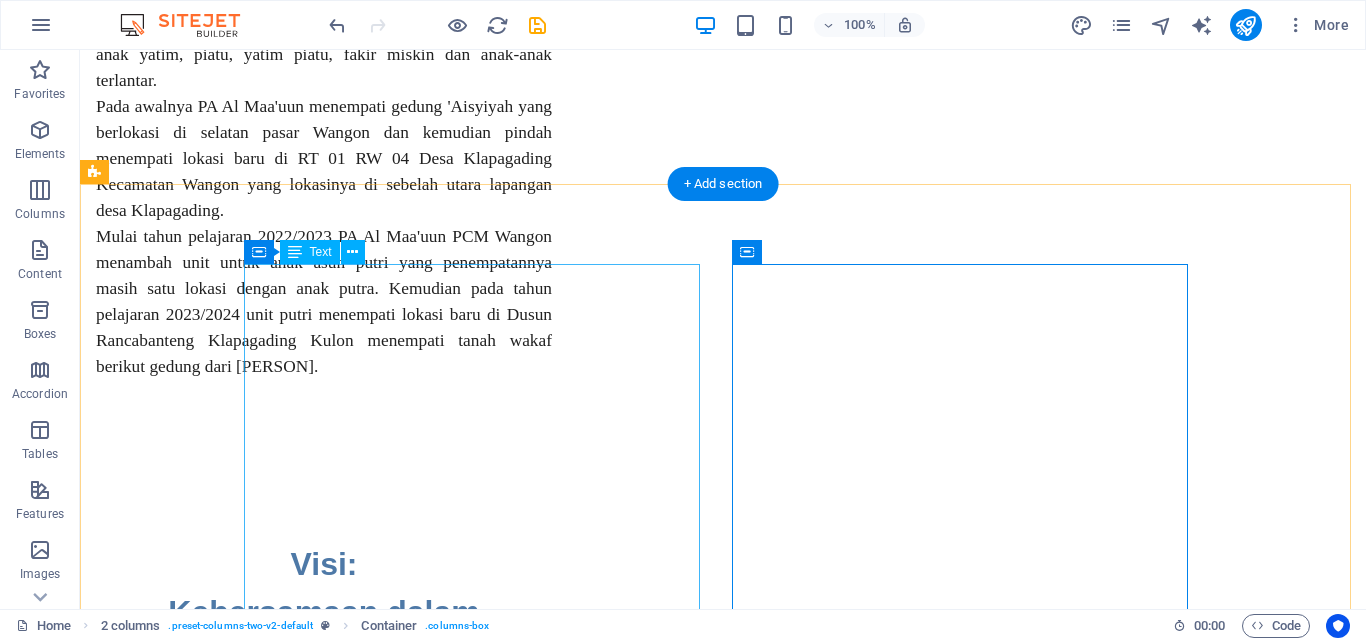 click on "PENANGGUNG JAWAB :  [ORGANIZATION_NAME] [ORGANIZATION_NAME] PENASEHAT                :   [FIRST] [LAST], [TITLE] Ketua:           [FIRST] [LAST], [TITLE] [FIRST] [LAST], [TITLE] [TITLE] Sekretaris: [FIRST] [LAST], [TITLE] [FIRST] [LAST], [TITLE] [TITLE] [FIRST] [LAST], [TITLE] Bendahara: [FIRST] [LAST], [TITLE] [TITLE] SEKSI-SEKSI Hubungan Masyarakat: [FIRST] [LAST], [TITLE] [TITLE] [TITLE] Usaha: [FIRST] [LAST] (alm) [FIRST] [LAST] [FIRST] [LAST] [LAST] Rumah Tangga: [TITLE] [FIRST] [LAST] [TITLE] [LAST] [FIRST] [LAST] (alm)  Pembangunan: [FIRST] [LAST] [TITLE] [FIRST] [LAST] [FIRST] [LAST]  Ekonomi Produktif: [FIRST], [TITLE] [FIRST] [TITLE], [TITLE]  Kesehatan: [FIRST] [LAST], [TITLE] [FIRST] [TITLE], [TITLE] [TITLE] Pendidikan: [FIRST] [LAST], [TITLE] [TITLE] [FIRST] [LAST], [TITLE] [TITLE] [FIRST], [TITLE] [TITLE] Humas dan Publikasi: [FIRST] [LAST] Pengasuh: [FIRST] ([RELATION]) [LAST] ([RELATION])" at bounding box center [324, 1435] 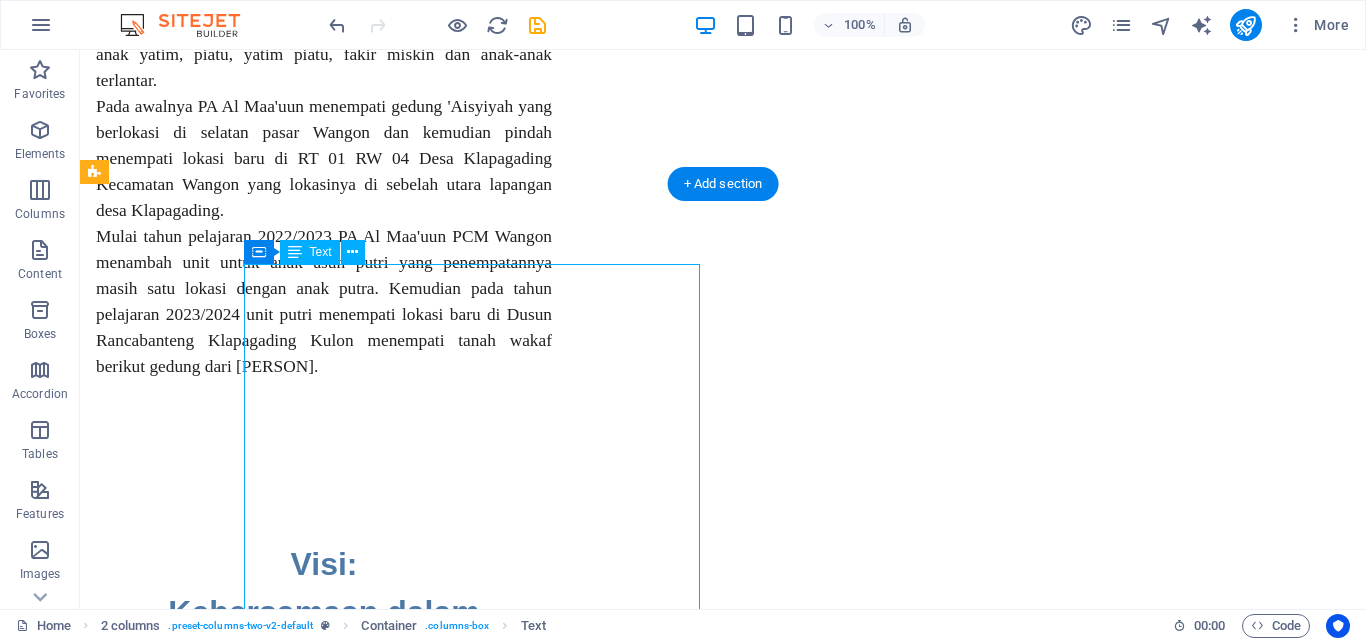 click on "PENANGGUNG JAWAB :  [ORGANIZATION_NAME] [ORGANIZATION_NAME] PENASEHAT                :   [FIRST] [LAST], [TITLE] Ketua:           [FIRST] [LAST], [TITLE] [FIRST] [LAST], [TITLE] [TITLE] Sekretaris: [FIRST] [LAST], [TITLE] [FIRST] [LAST], [TITLE] [TITLE] [FIRST] [LAST], [TITLE] Bendahara: [FIRST] [LAST], [TITLE] [TITLE] SEKSI-SEKSI Hubungan Masyarakat: [FIRST] [LAST], [TITLE] [TITLE] [TITLE] Usaha: [FIRST] [LAST] (alm) [FIRST] [LAST] [FIRST] [LAST] [LAST] Rumah Tangga: [TITLE] [FIRST] [LAST] [TITLE] [LAST] [FIRST] [LAST] (alm)  Pembangunan: [FIRST] [LAST] [TITLE] [FIRST] [LAST] [FIRST] [LAST]  Ekonomi Produktif: [FIRST], [TITLE] [FIRST] [TITLE], [TITLE]  Kesehatan: [FIRST] [LAST], [TITLE] [FIRST] [TITLE], [TITLE] [TITLE] Pendidikan: [FIRST] [LAST], [TITLE] [TITLE] [FIRST] [LAST], [TITLE] [TITLE] [FIRST], [TITLE] [TITLE] Humas dan Publikasi: [FIRST] [LAST] Pengasuh: [FIRST] ([RELATION]) [LAST] ([RELATION])" at bounding box center [324, 1435] 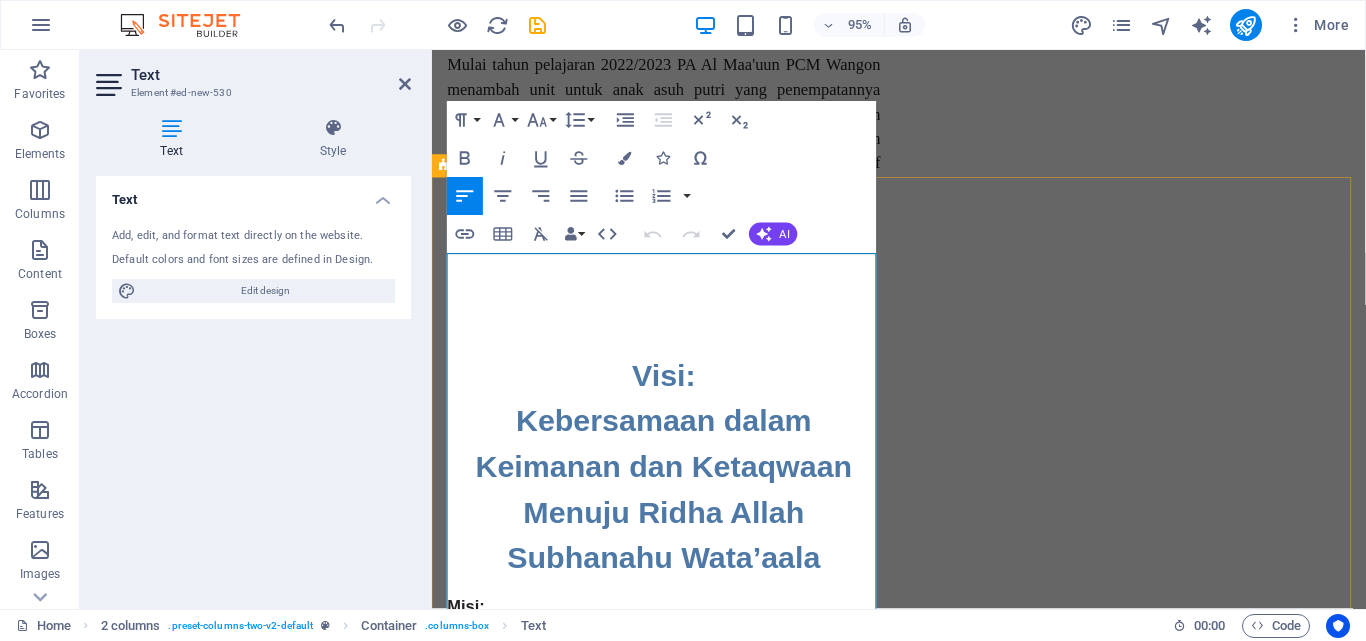 click on "[FIRST] [LAST], [TITLE]" at bounding box center [564, 1230] 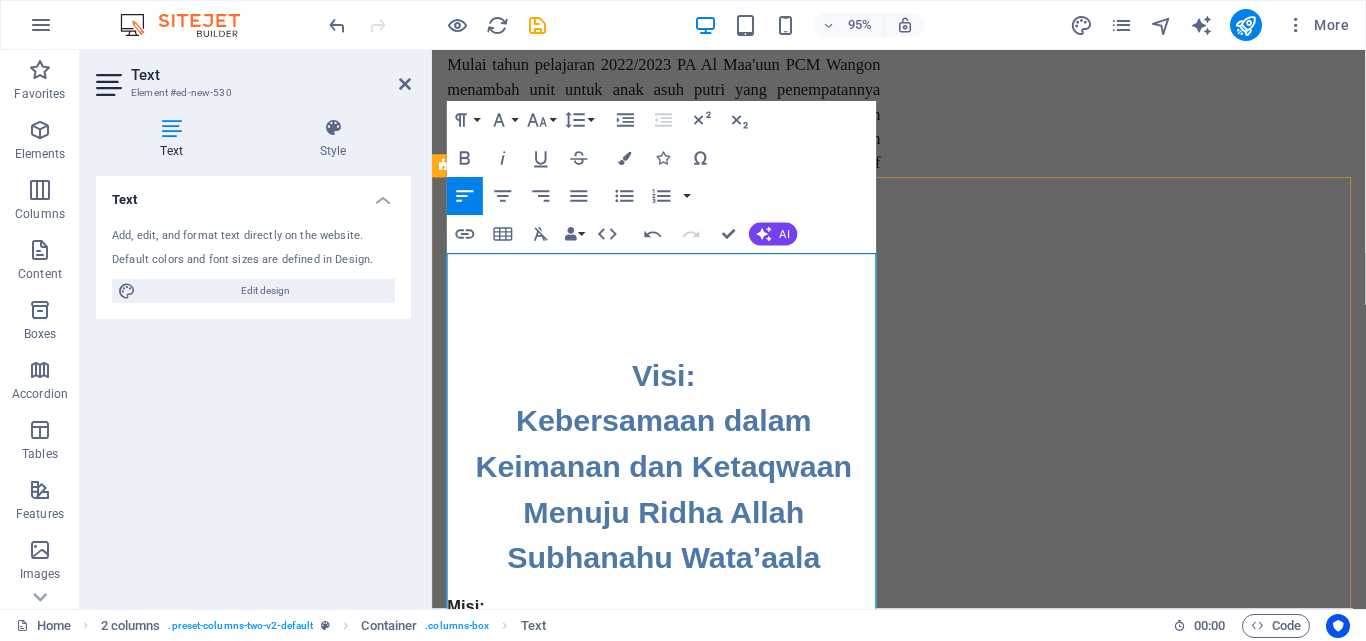 click on "[PERSON]" at bounding box center [510, 1252] 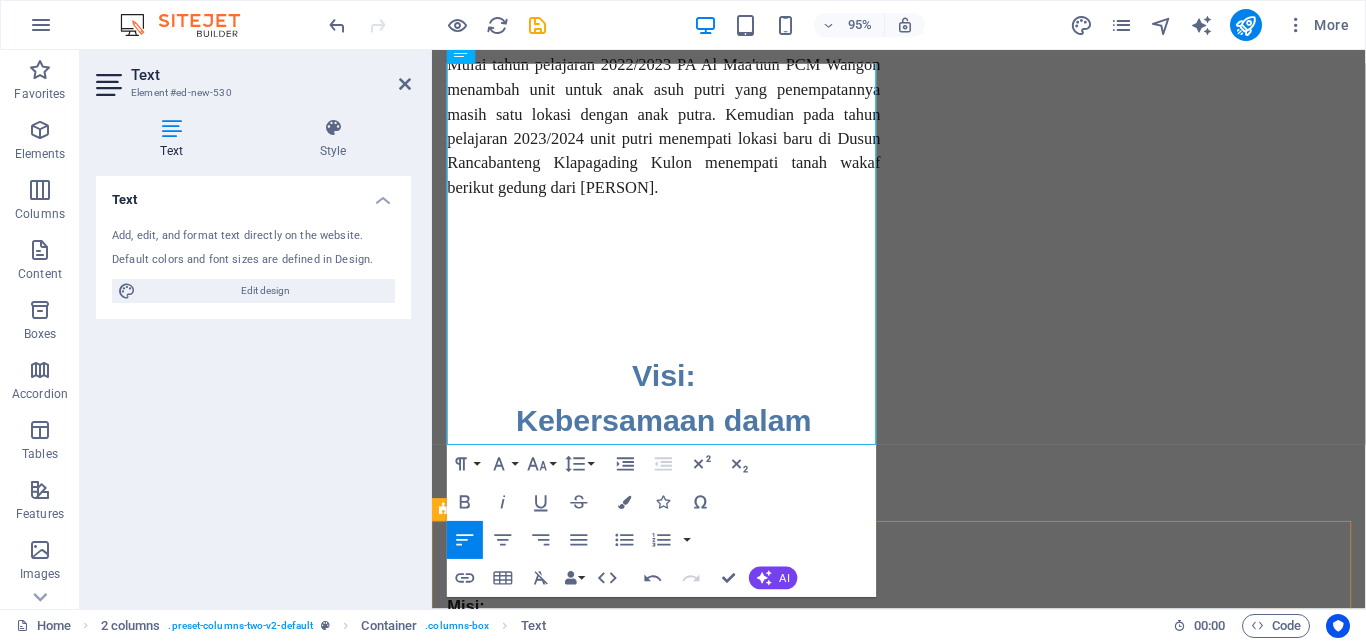 scroll, scrollTop: 2151, scrollLeft: 0, axis: vertical 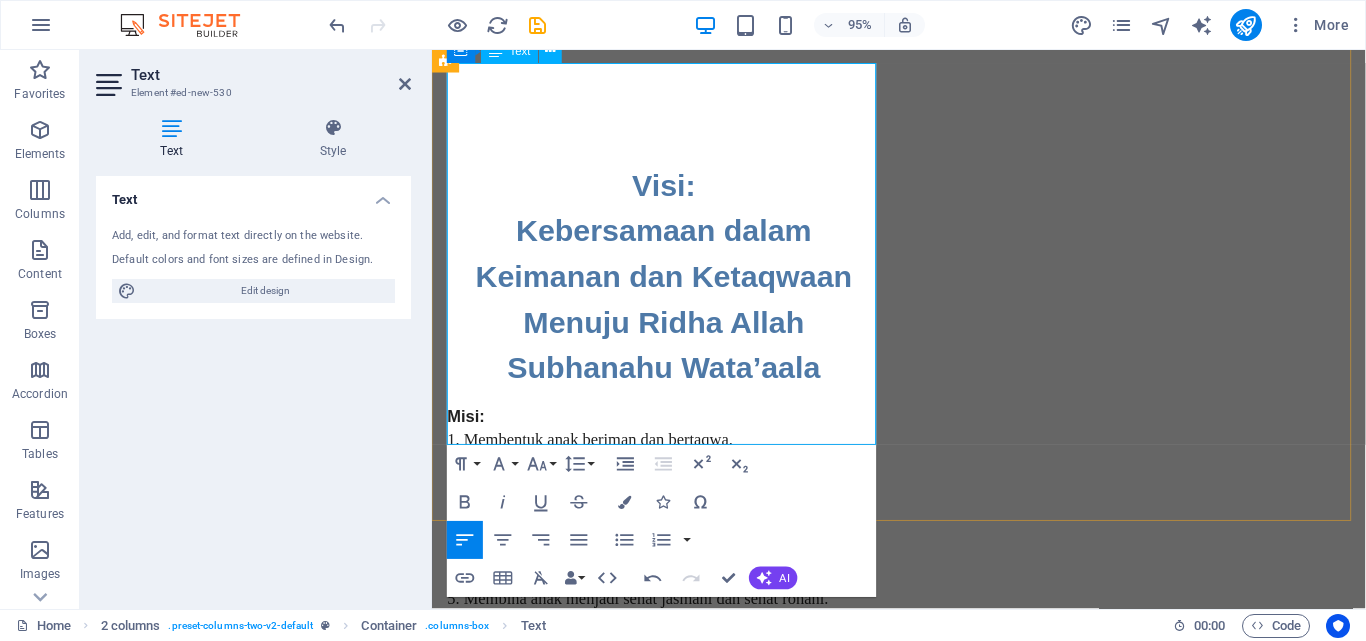 click on "[PERSON]" at bounding box center [510, 1211] 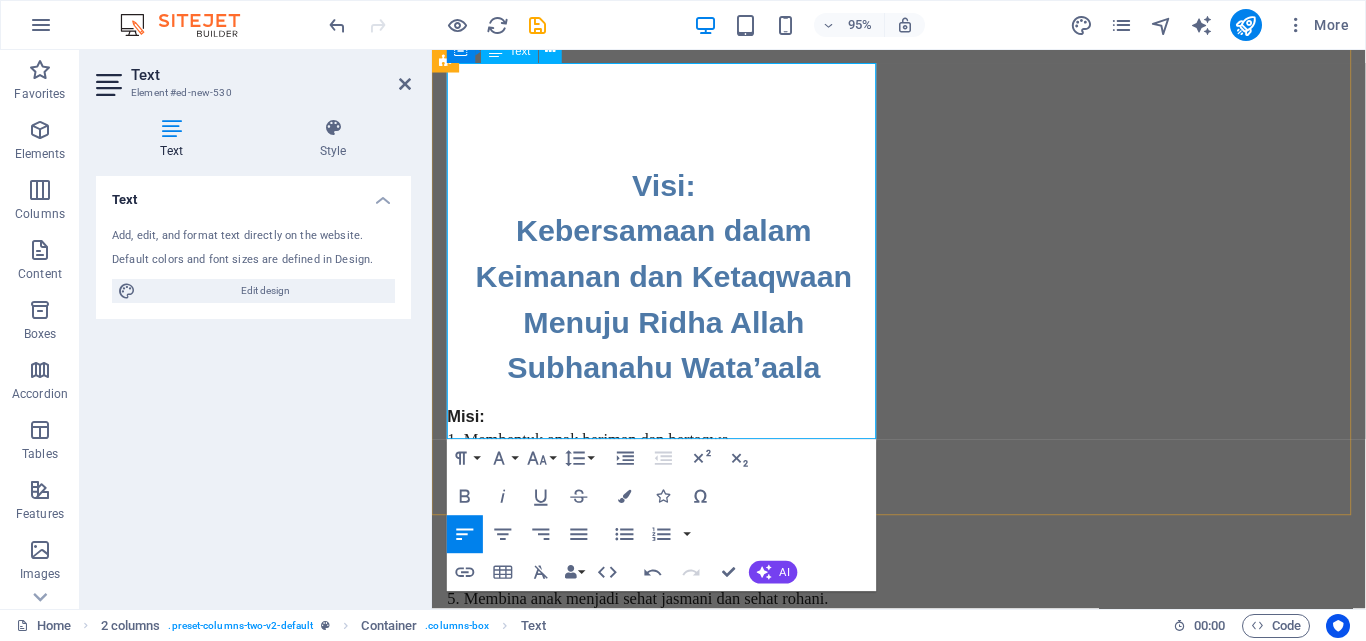 click on "[FIRST], [TITLE]" at bounding box center [676, 1234] 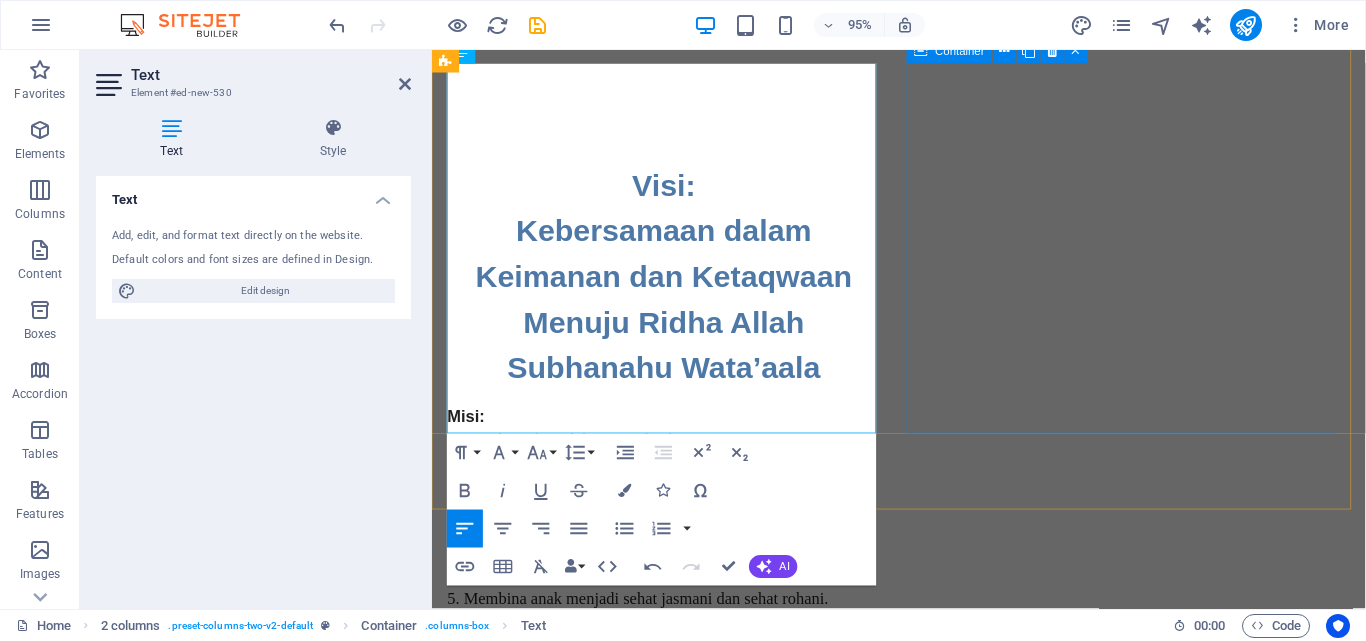 scroll, scrollTop: 1951, scrollLeft: 0, axis: vertical 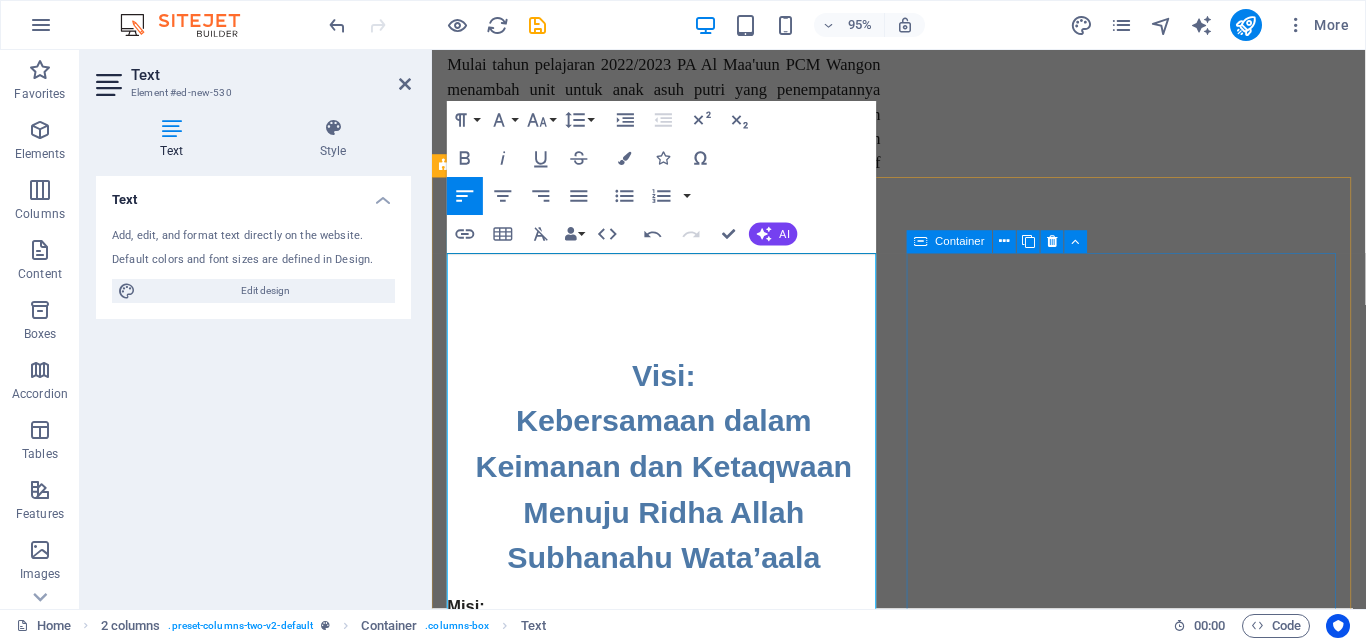 click on "Drop content here or  Add elements  Paste clipboard" at bounding box center [676, 1525] 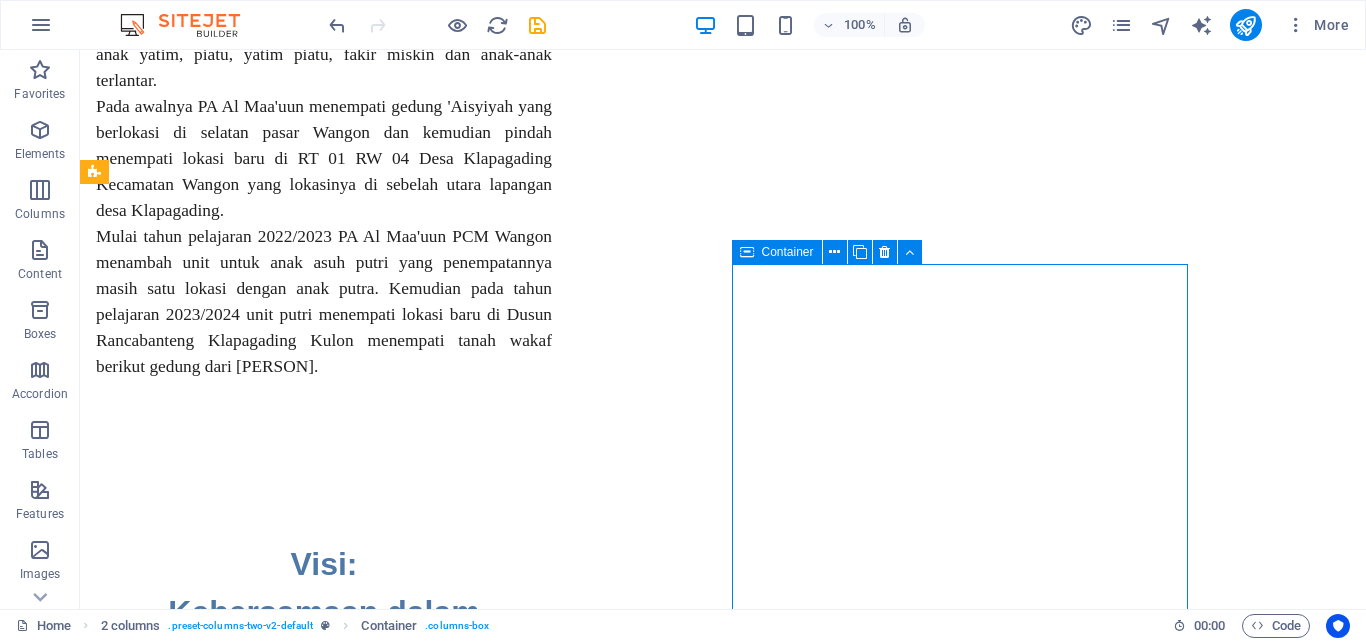 click on "Add elements" at bounding box center [265, 1726] 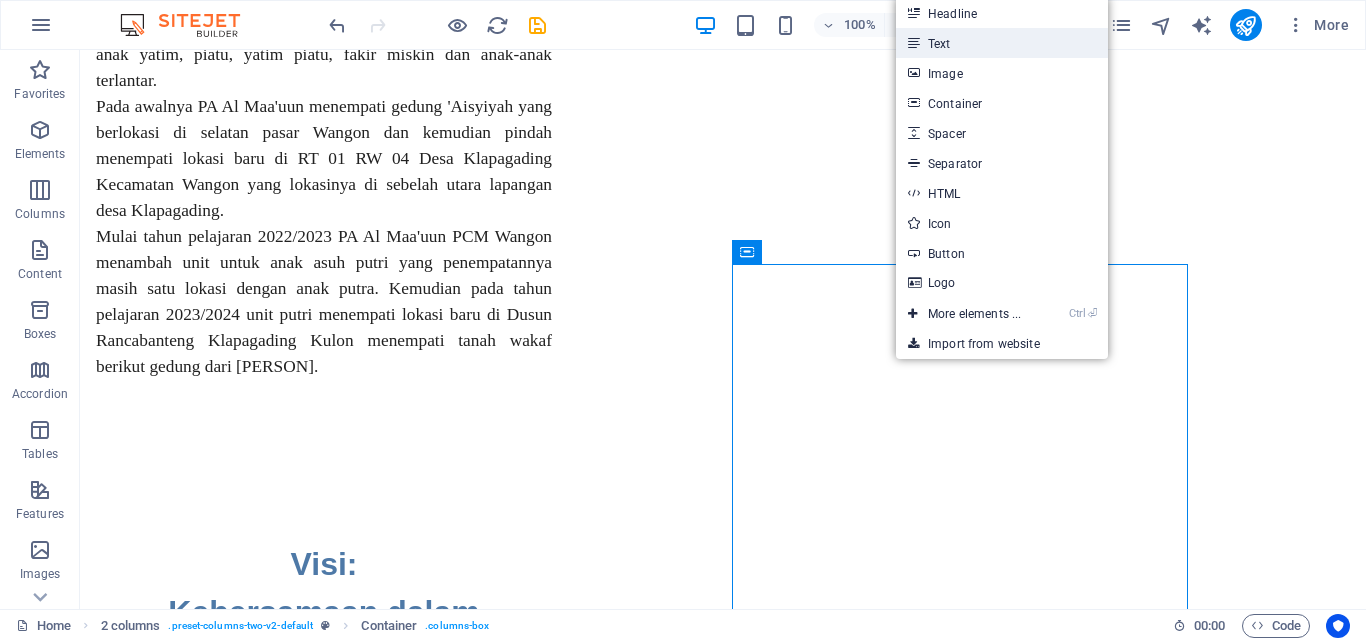 click on "Text" at bounding box center [1002, 43] 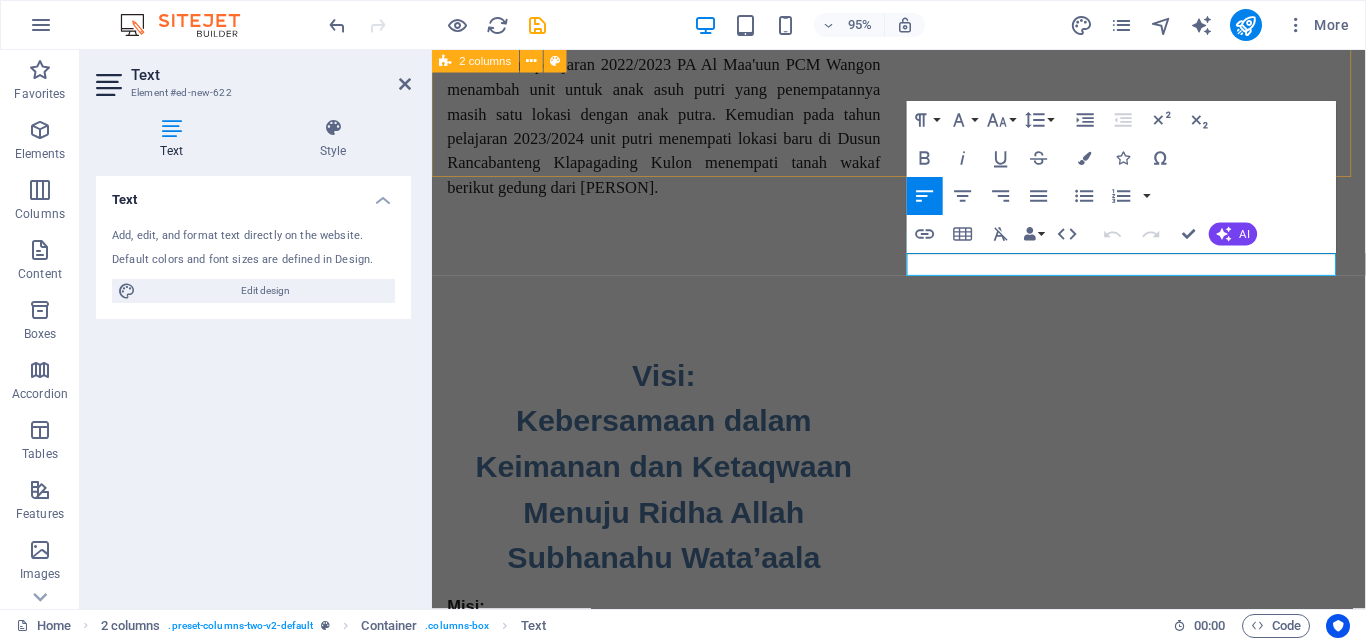 scroll, scrollTop: 1966, scrollLeft: 0, axis: vertical 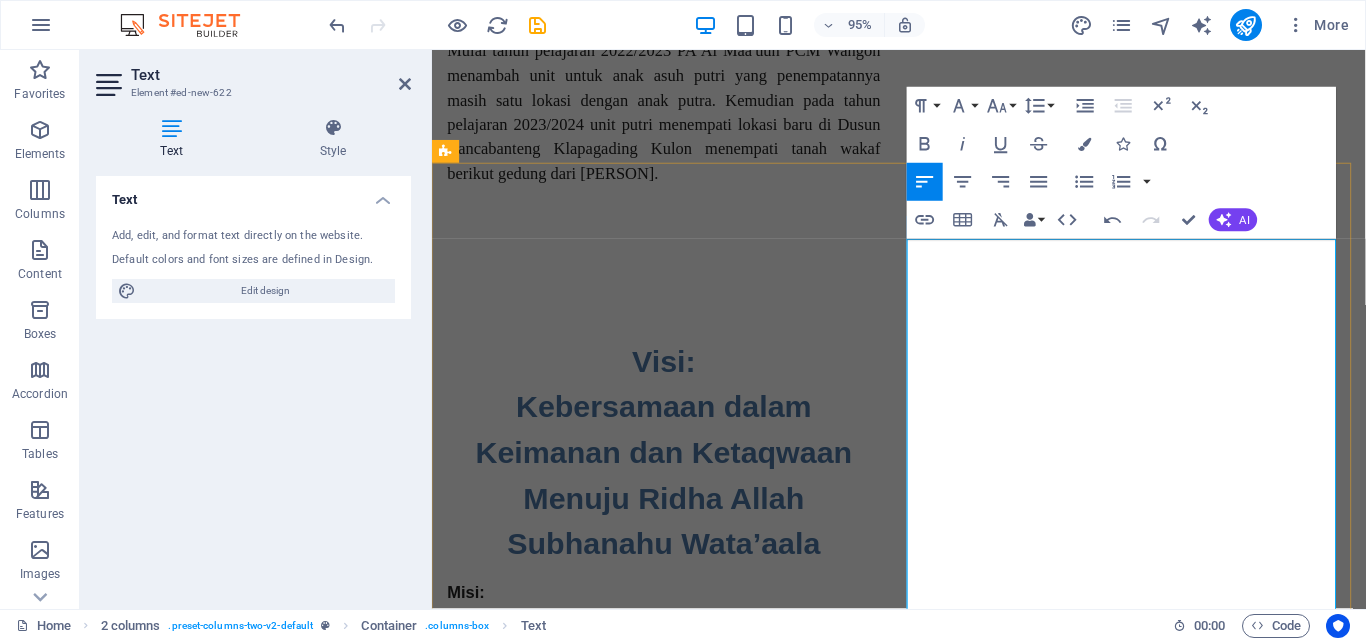 click on "Suyitno M. Zaky, S.H." at bounding box center (555, 1512) 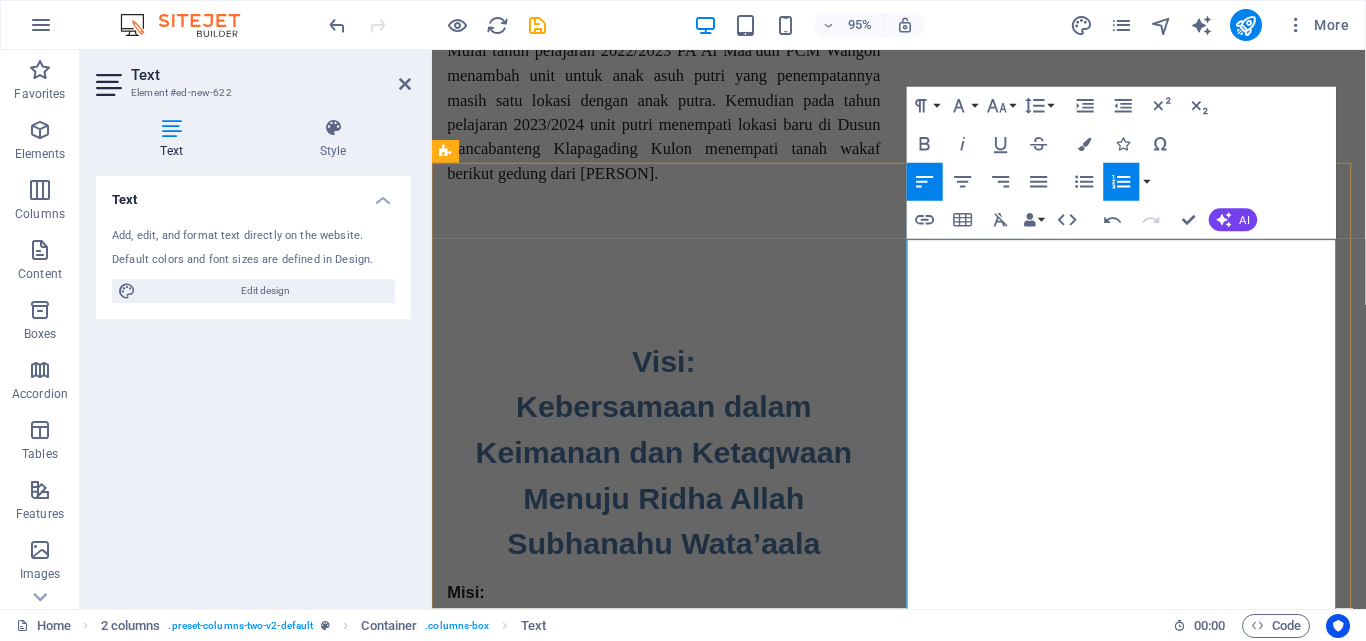 click on "Suyitno M. Zaky, S.H." at bounding box center (555, 1512) 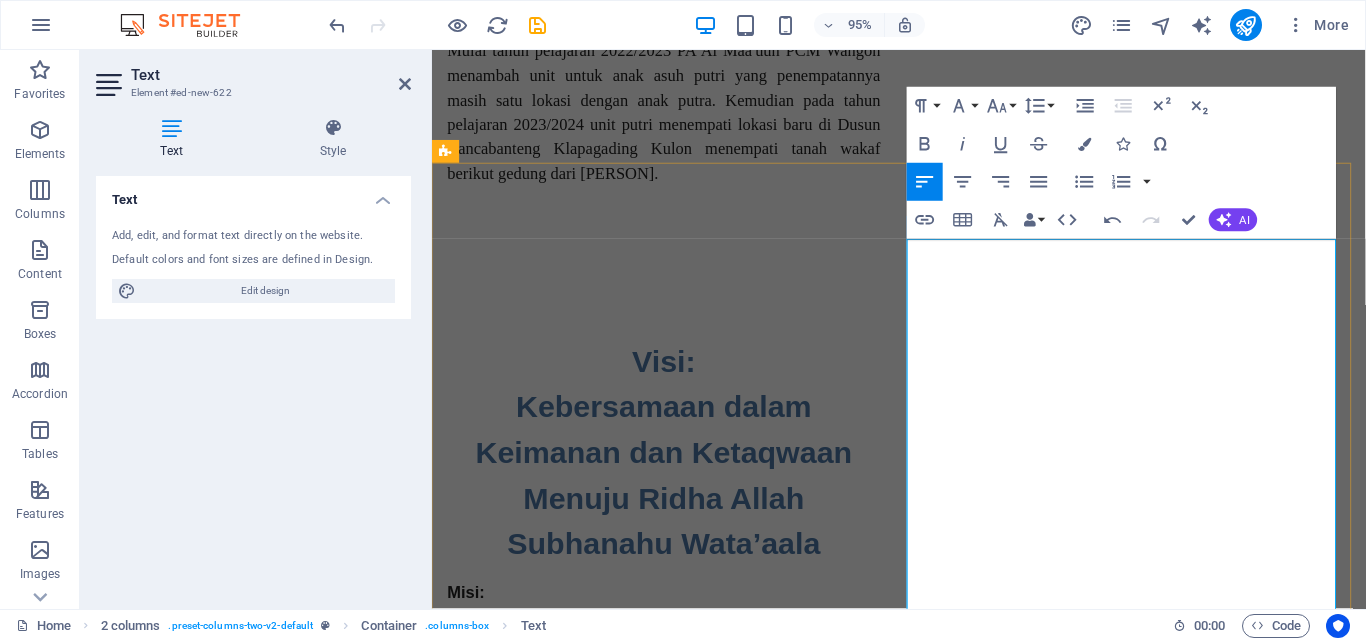 click on "[FIRST] [LAST], [TITLE]" at bounding box center [564, 1534] 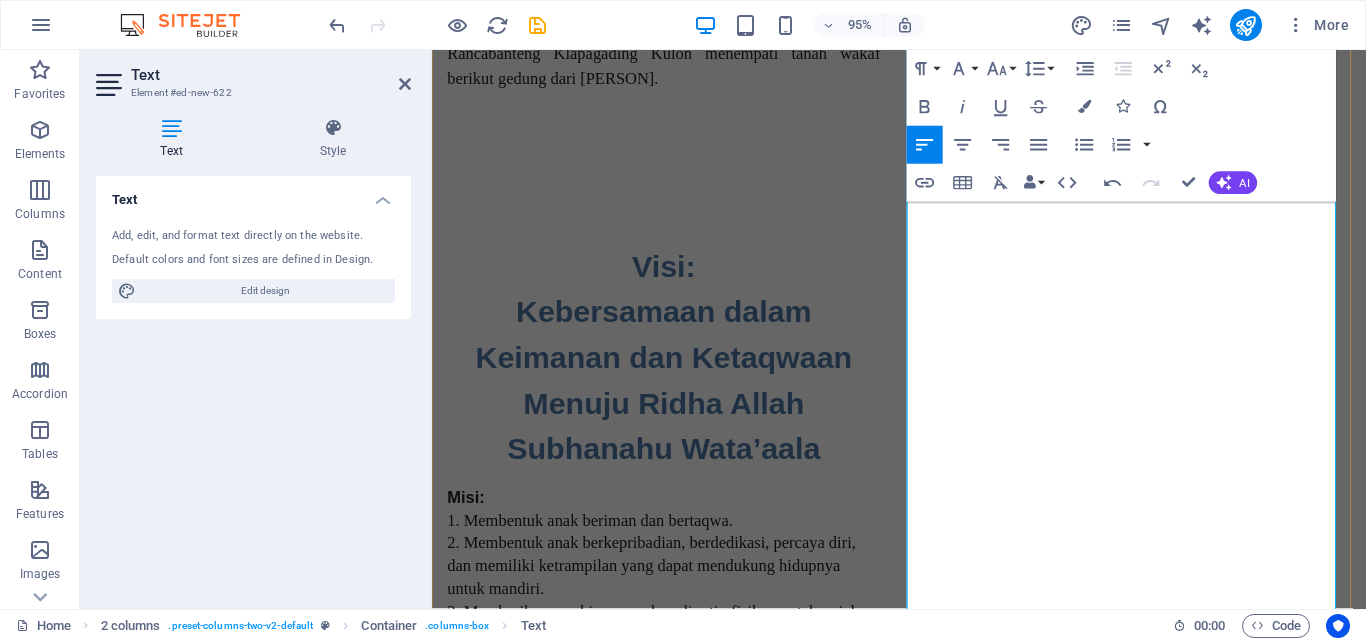scroll, scrollTop: 2166, scrollLeft: 0, axis: vertical 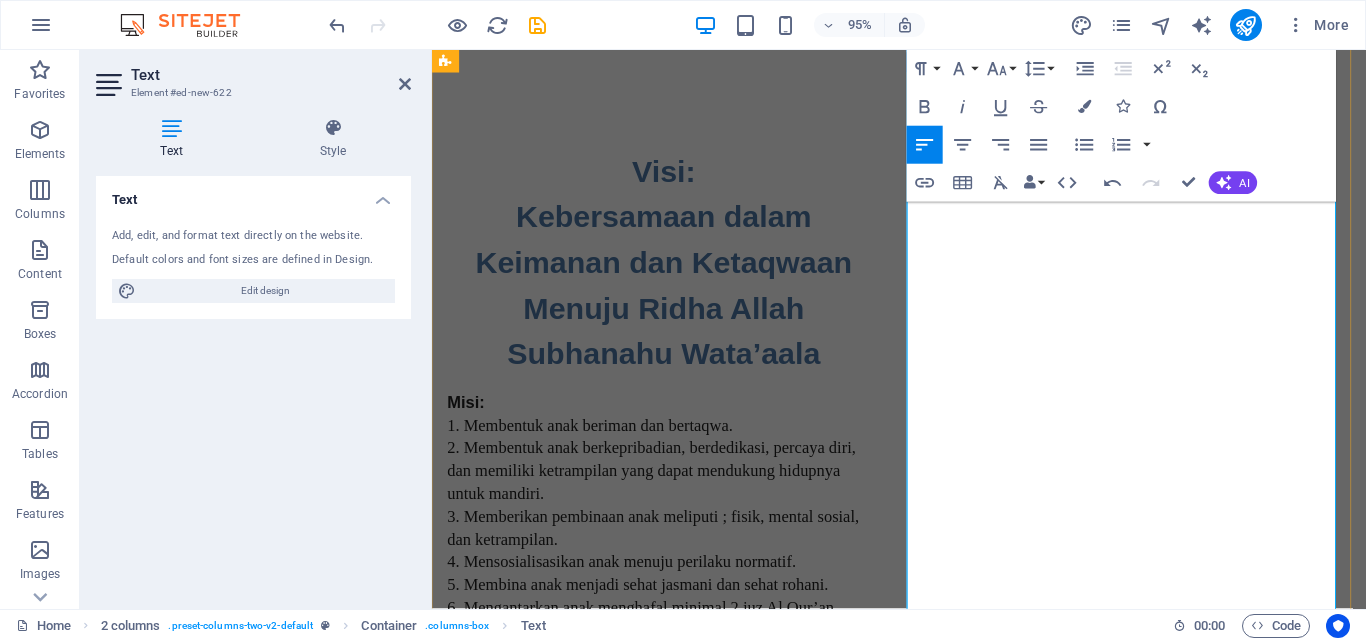 click on "[TITLE] [FIRST] [LAST]" at bounding box center (562, 1536) 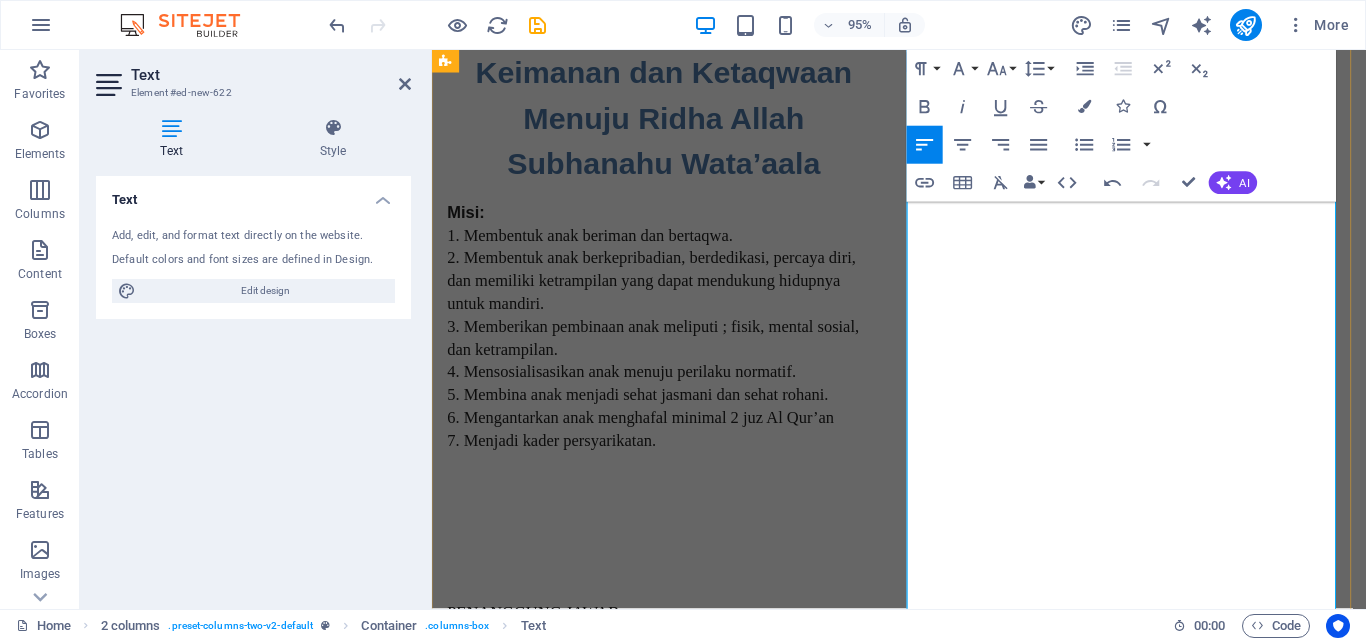 click on "[FIRST] [LAST], [TITLE]" at bounding box center [564, 1618] 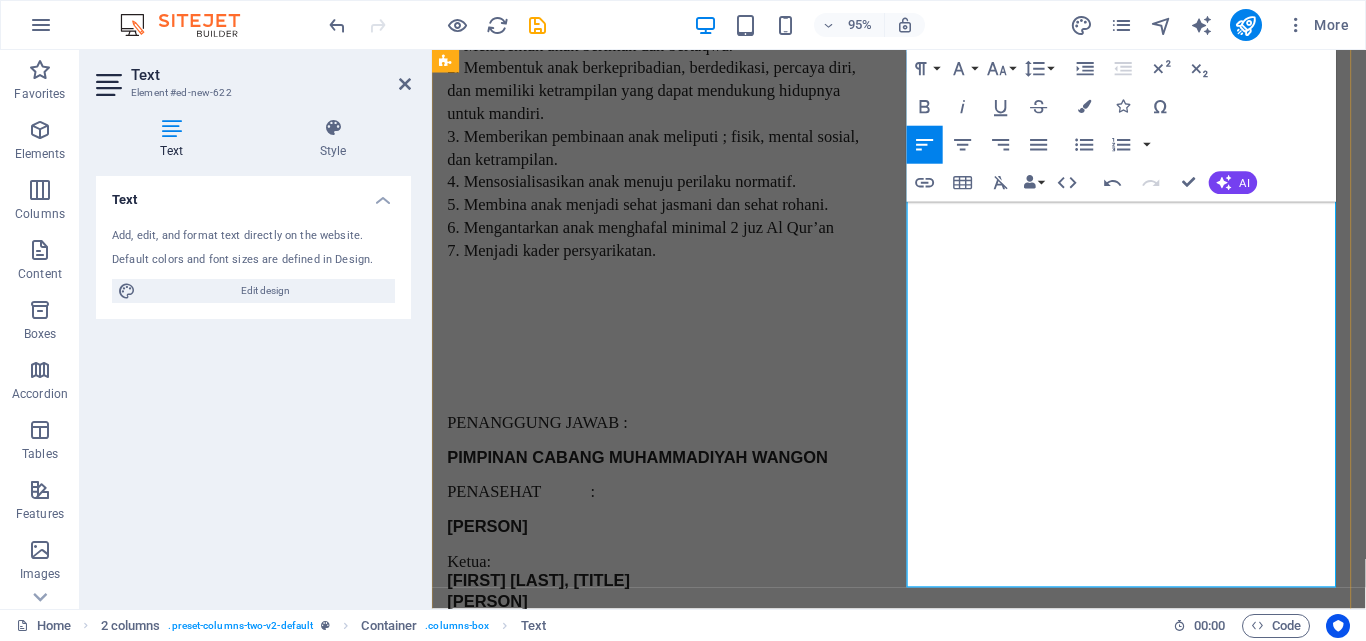scroll, scrollTop: 2666, scrollLeft: 0, axis: vertical 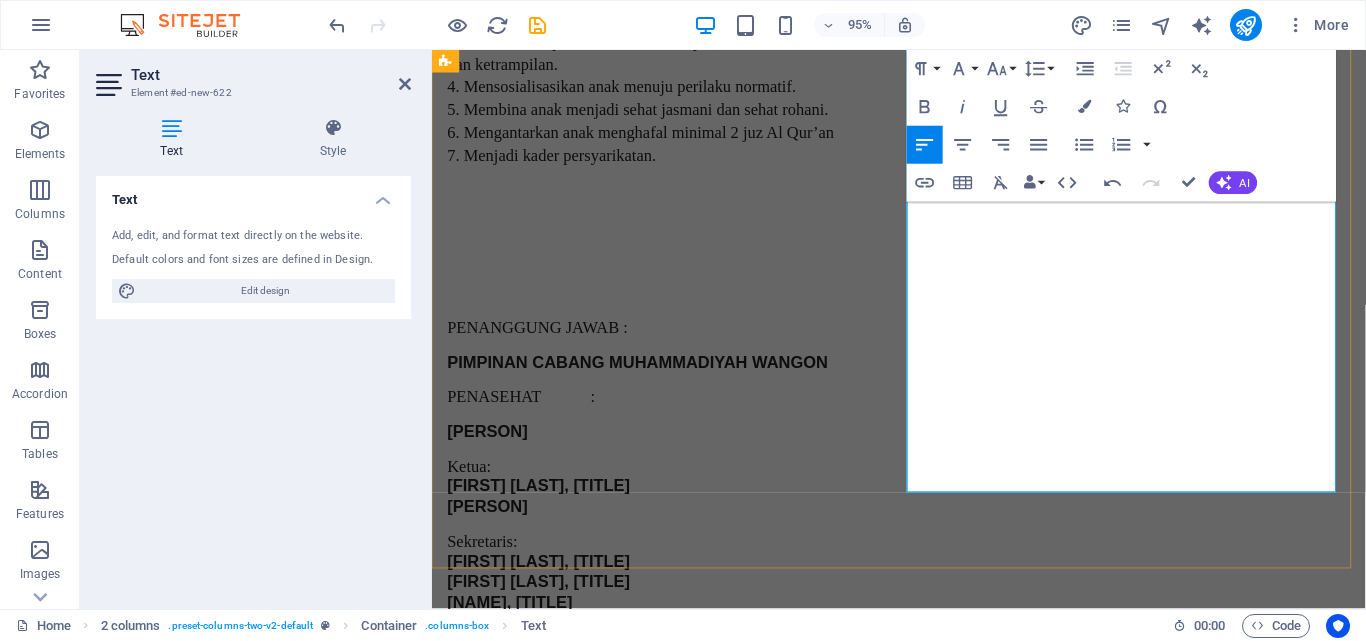 click on "[PERSON] (Putra)" at bounding box center [520, 1642] 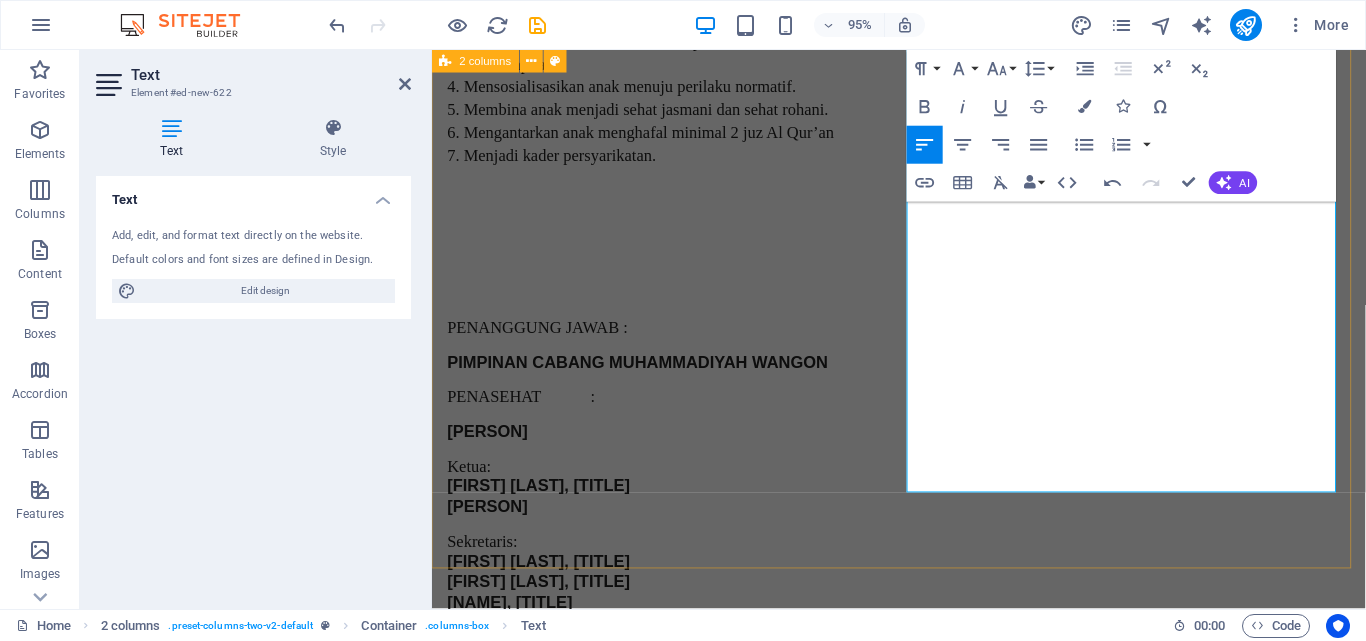 click on "PENANGGUNG JAWAB :   PIMPINAN CABANG MUHAMMADIYAH WANGON PENASEHAT                :   [PERSON]. Ketua:           [PERSON], [PERSON] [PERSON], [PERSON] Sekretaris: [PERSON], [PERSON] [PERSON], [PERSON] [PERSON], [PERSON] Bendahara: [PERSON], [PERSON] SEKSI-SEKSI Hubungan Masyarakat: [PERSON], [PERSON] [PERSON], [PERSON] Usaha: [PERSON] ([STATUS]) [PERSON] [PERSON] [PERSON] Rumah Tangga: Ibu [PERSON] Bu [PERSON] [PERSON] ([STATUS])  Pembangunan: [PERSON] Drs. [PERSON] [PERSON]  Ekonomi Produktif: [PERSON], [PERSON] [PERSON], [PERSON]  Kesehatan: [PERSON], [PERSON] [PERSON] [PERSON] Pendidikan: [PERSON], [PERSON]. [PERSON]. [PERSON] Humas dan Publikasi: [PERSON] [PERSON] Pengasuh: [PERSON] (Putra) [PERSON] (Putri)" at bounding box center [923, 1011] 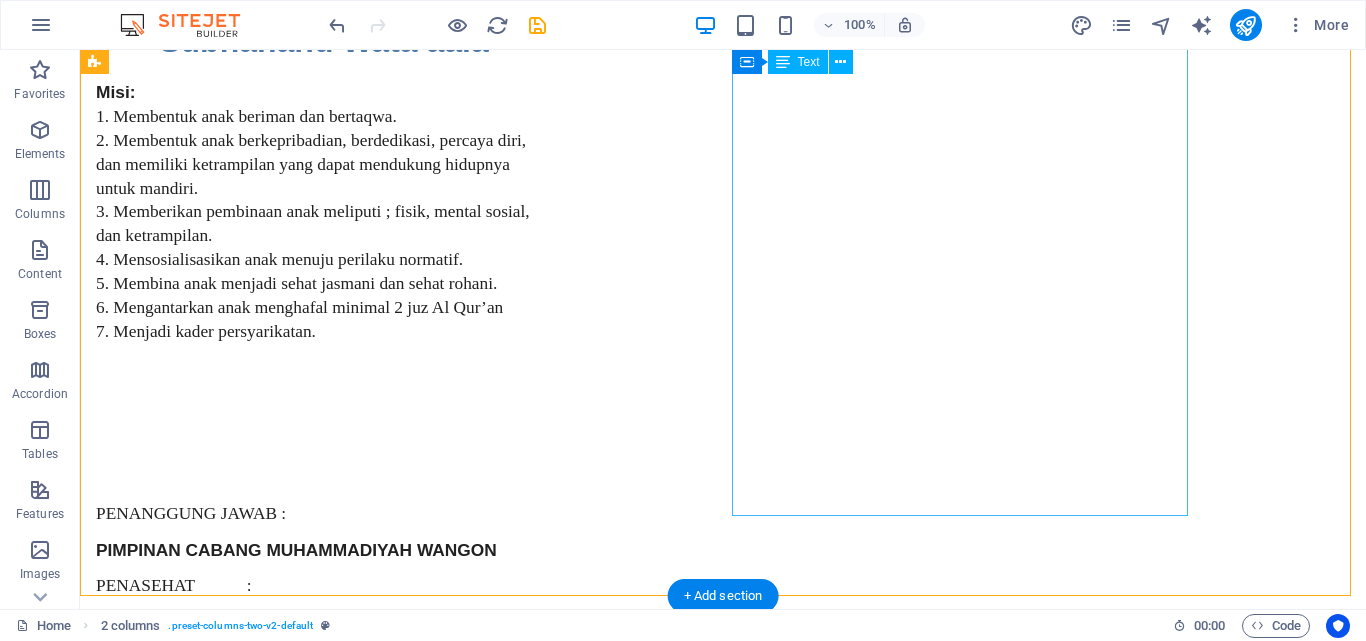 click on "SEKSI-SEKSI Hubungan Masyarakat: [FIRST] [LAST], [TITLE] [TITLE] [TITLE] Usaha: [FIRST] [LAST] (alm) [FIRST] [LAST] [FIRST] [LAST] [LAST] Rumah Tangga: [TITLE] [FIRST] [LAST] [TITLE] [LAST] [FIRST] [LAST] (alm)  Pembangunan: [FIRST] [LAST] [TITLE] [FIRST] [LAST] [FIRST] [LAST]  Ekonomi Produktif: [FIRST], [TITLE] [FIRST] [TITLE], [TITLE]  Kesehatan: [FIRST] [LAST], [TITLE] [FIRST] [TITLE], [TITLE] [TITLE] Pendidikan: [FIRST] [LAST], [TITLE] [TITLE] [FIRST] [LAST], [TITLE] [TITLE] [FIRST], [TITLE] [TITLE] Humas dan Publikasi: [FIRST] [LAST] Pengasuh: [FIRST] ([RELATION]) [LAST] ([RELATION])" at bounding box center (324, 1385) 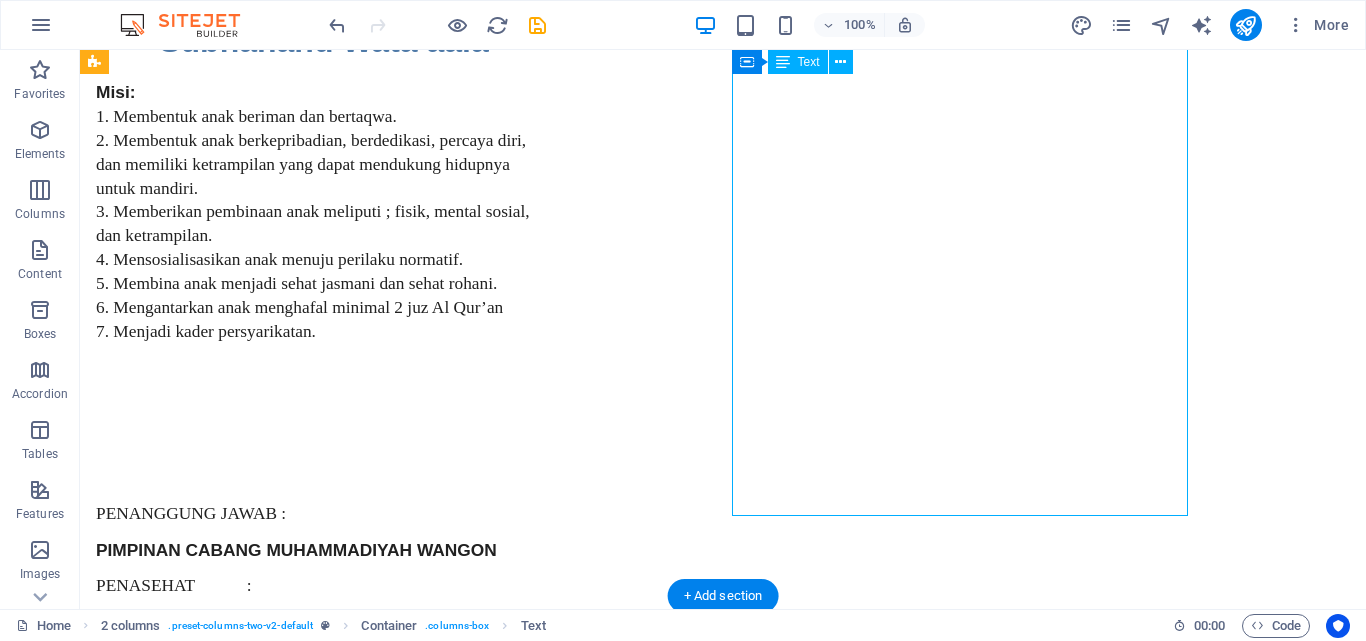 click on "SEKSI-SEKSI Hubungan Masyarakat: [FIRST] [LAST], [TITLE] [TITLE] [TITLE] Usaha: [FIRST] [LAST] (alm) [FIRST] [LAST] [FIRST] [LAST] [LAST] Rumah Tangga: [TITLE] [FIRST] [LAST] [TITLE] [LAST] [FIRST] [LAST] (alm)  Pembangunan: [FIRST] [LAST] [TITLE] [FIRST] [LAST] [FIRST] [LAST]  Ekonomi Produktif: [FIRST], [TITLE] [FIRST] [TITLE], [TITLE]  Kesehatan: [FIRST] [LAST], [TITLE] [FIRST] [TITLE], [TITLE] [TITLE] Pendidikan: [FIRST] [LAST], [TITLE] [TITLE] [FIRST] [LAST], [TITLE] [TITLE] [FIRST], [TITLE] [TITLE] Humas dan Publikasi: [FIRST] [LAST] Pengasuh: [FIRST] ([RELATION]) [LAST] ([RELATION])" at bounding box center (324, 1385) 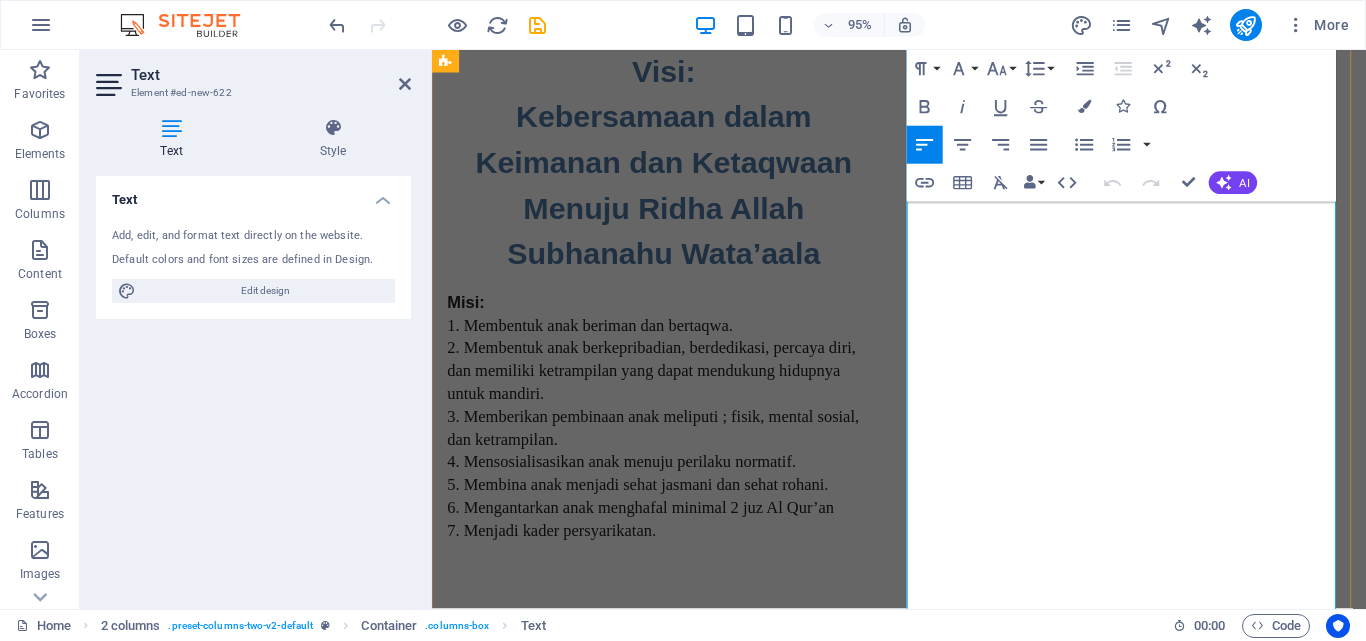 scroll, scrollTop: 2471, scrollLeft: 0, axis: vertical 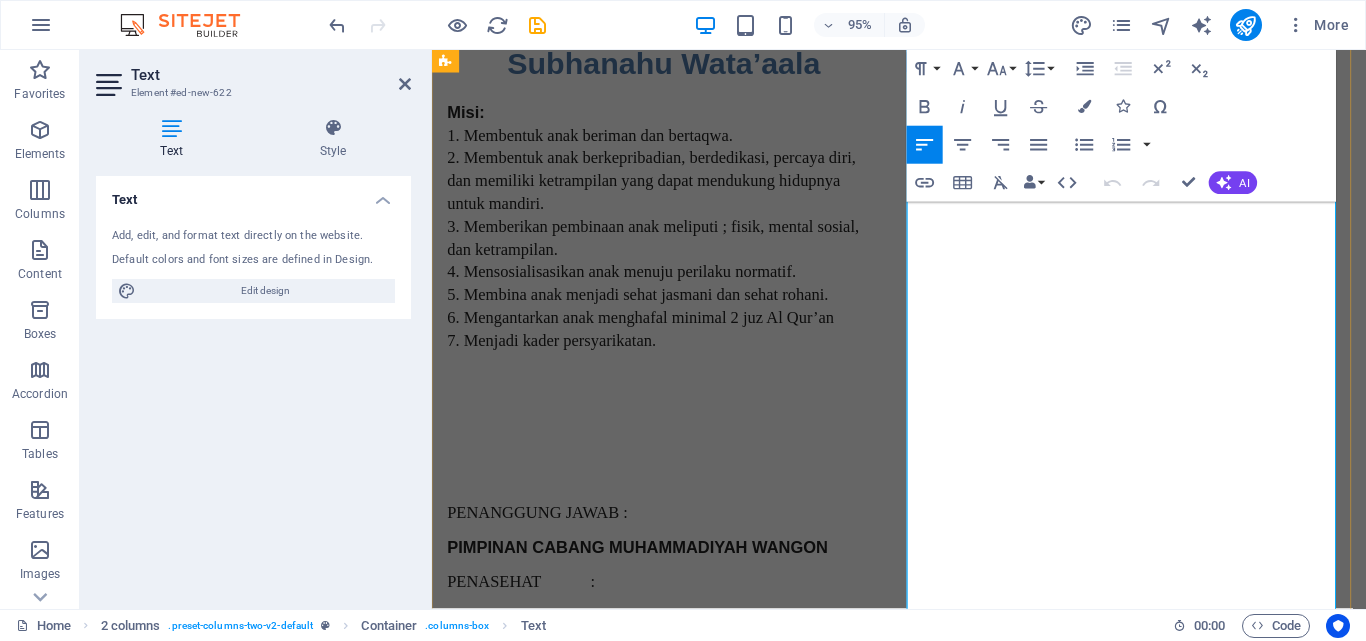 click on "[FIRST] [LAST]" at bounding box center [676, 1752] 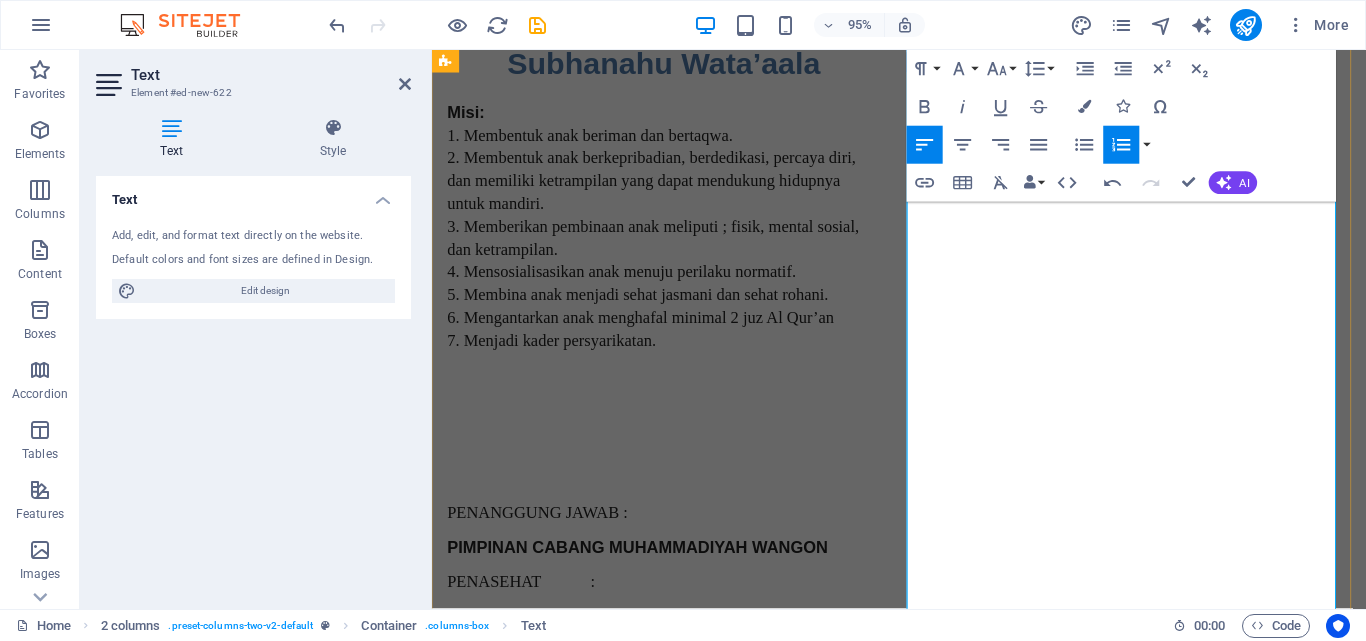 click on "[FIRST] [LAST]" at bounding box center (529, 1737) 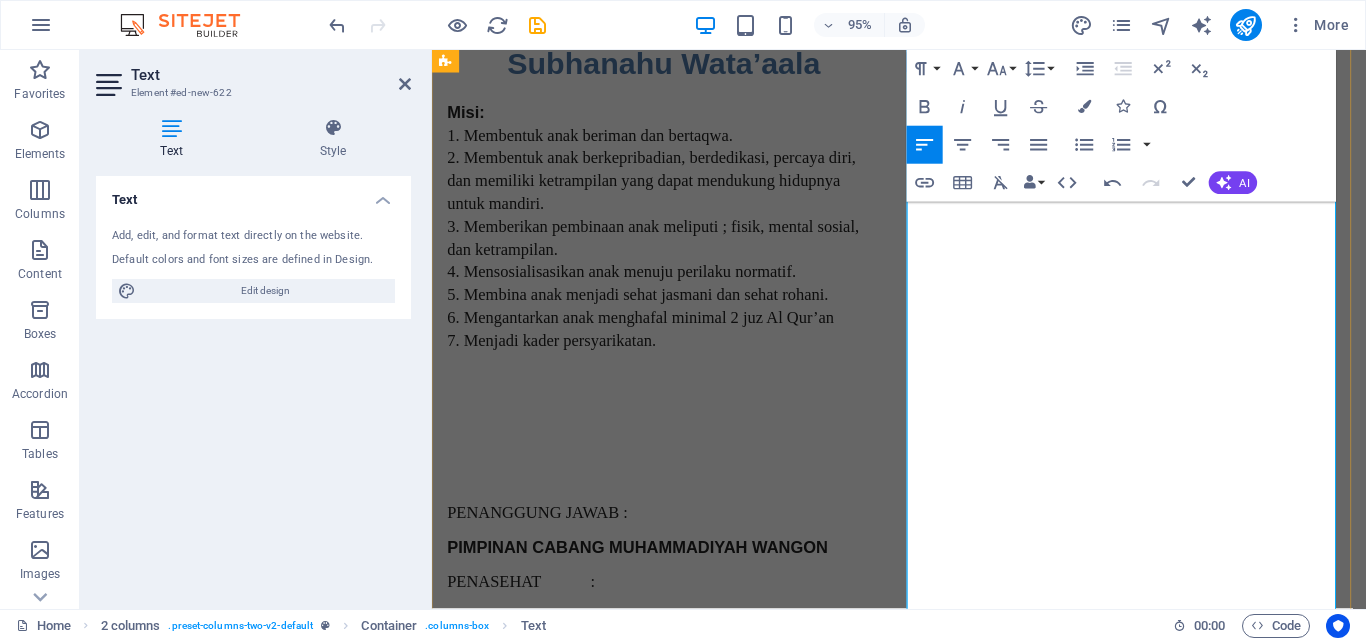 click on "[FIRST] [LAST]" at bounding box center (509, 1731) 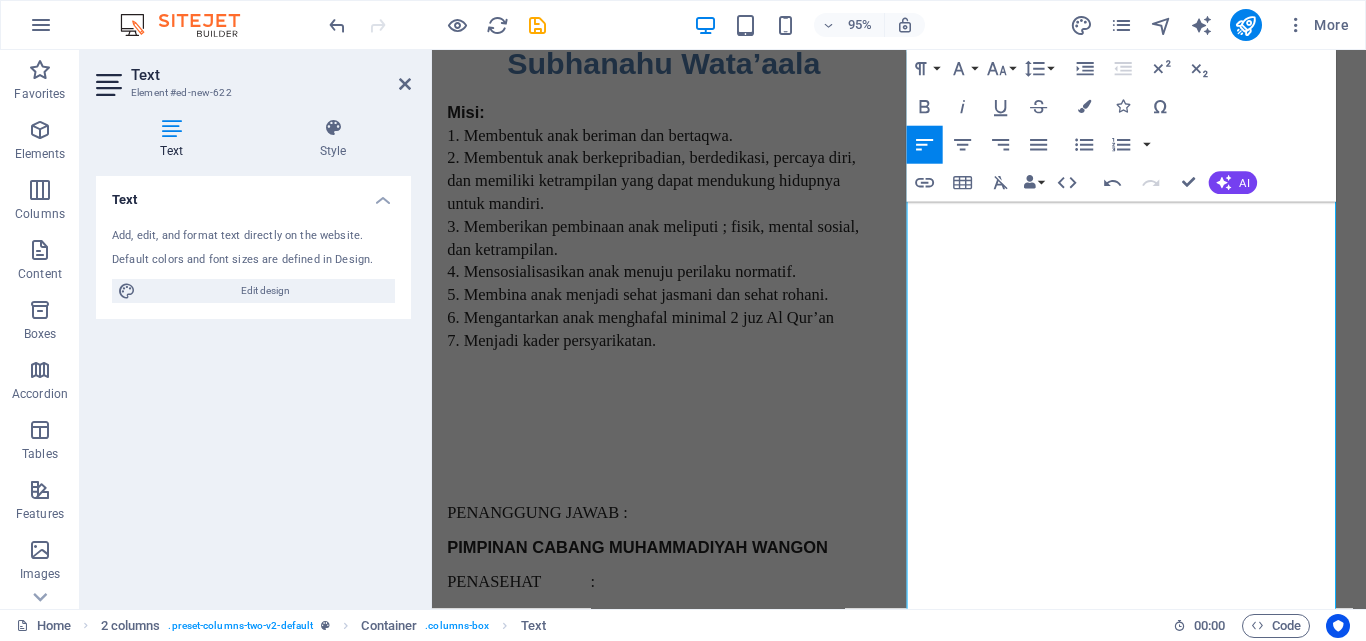 click on "Text Add, edit, and format text directly on the website. Default colors and font sizes are defined in Design. Edit design Alignment Left aligned Centered Right aligned" at bounding box center [253, 384] 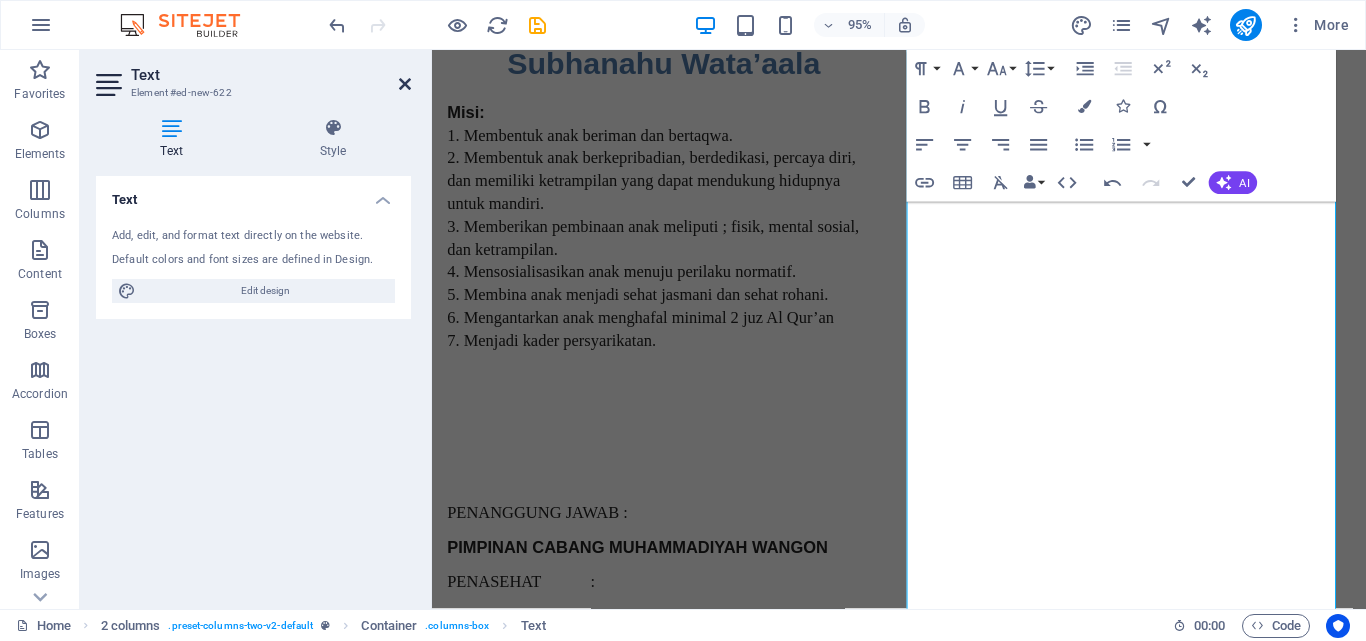 click at bounding box center (405, 84) 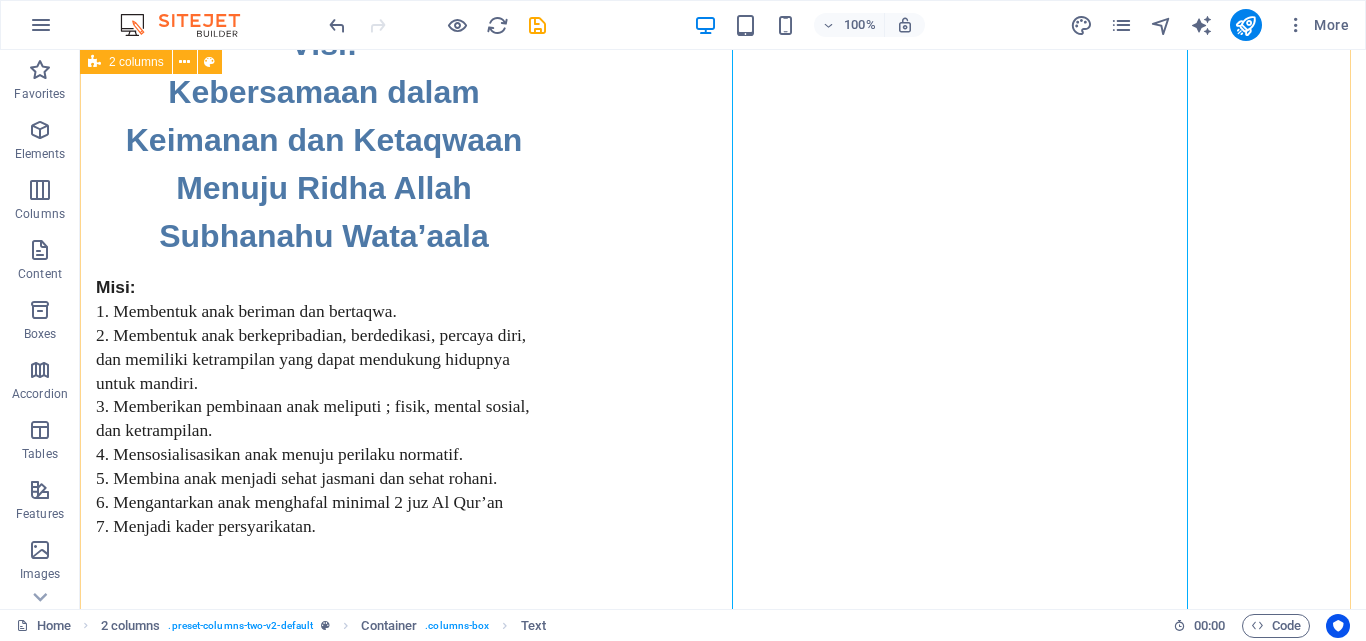click on "PENANGGUNG JAWAB :  [ORGANIZATION_NAME] [ORGANIZATION_NAME] PENASEHAT                :   [FIRST] [LAST], [TITLE] Ketua:           [FIRST] [LAST], [TITLE] [FIRST] [LAST], [TITLE] [TITLE] Sekretaris: [FIRST] [LAST], [TITLE] [FIRST] [LAST], [TITLE] [TITLE] [FIRST] [LAST], [TITLE] Bendahara: [FIRST] [LAST], [TITLE] [TITLE] SEKSI-SEKSI Hubungan Masyarakat: [FIRST] [LAST], [TITLE] [TITLE] [TITLE] Usaha: [FIRST] [LAST] (alm) [FIRST] [LAST] [FIRST] [LAST] [LAST] Rumah Tangga: [TITLE] [FIRST] [LAST] [TITLE] [LAST] [FIRST] [LAST] (alm)  Pembangunan: [FIRST] [LAST] [TITLE] [FIRST] [LAST] [FIRST] [LAST]  Ekonomi Produktif: [FIRST], [TITLE] [FIRST] [TITLE], [TITLE]  Kesehatan: [FIRST] [LAST], [TITLE] [FIRST] [TITLE], [TITLE] [TITLE] Pendidikan: [FIRST] [LAST], [TITLE] [TITLE] [FIRST] [LAST], [TITLE] [TITLE] [FIRST], [TITLE] [TITLE] Humas dan Publikasi: [FIRST] [LAST] Pengasuh: [FIRST] ([RELATION]) [LAST] ([RELATION])" at bounding box center (723, 1371) 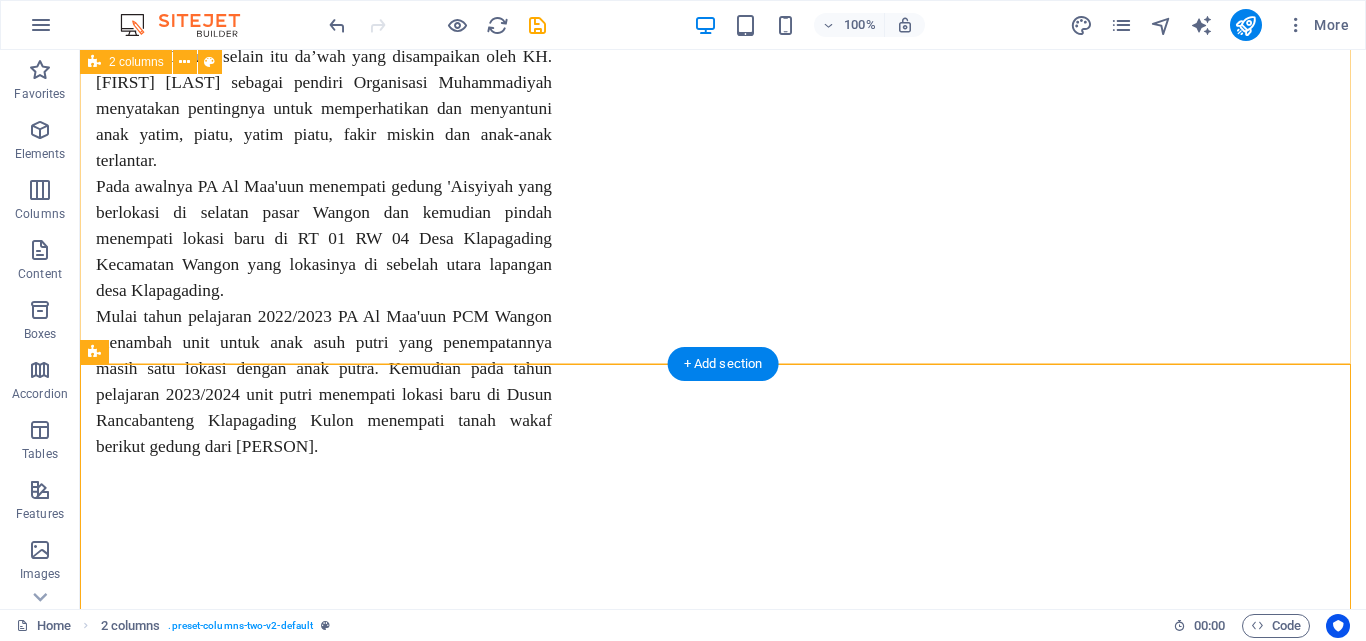 scroll, scrollTop: 1771, scrollLeft: 0, axis: vertical 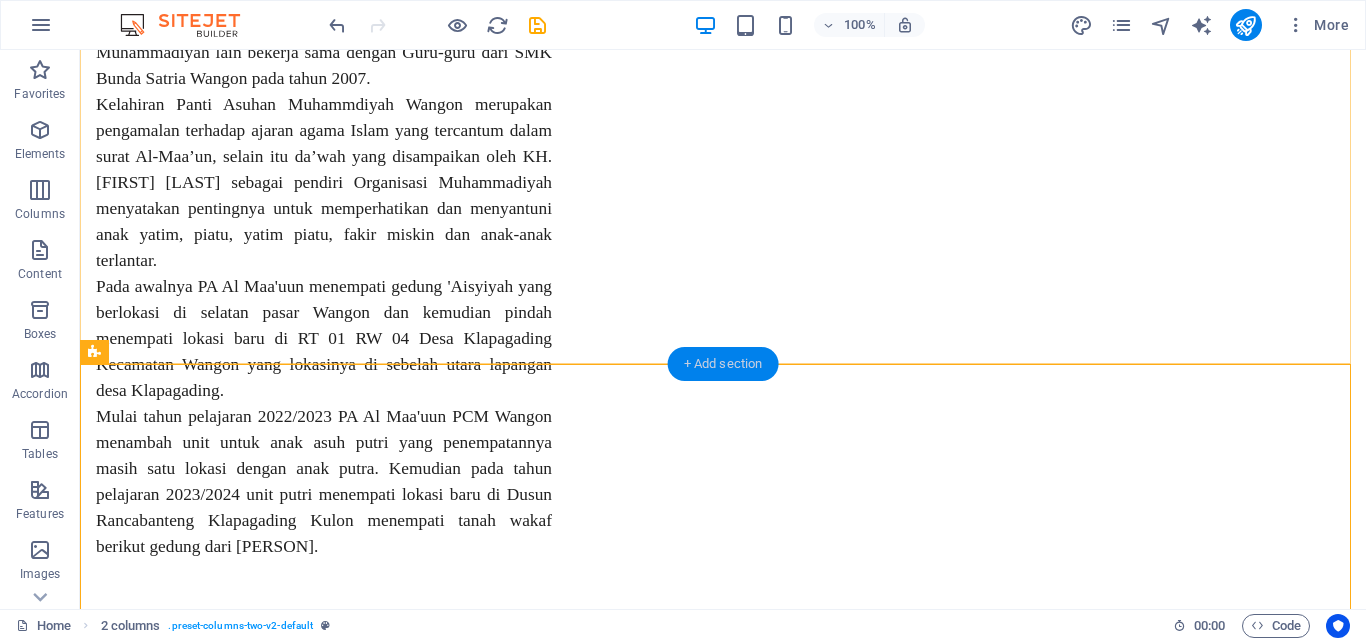 click on "+ Add section" at bounding box center (723, 364) 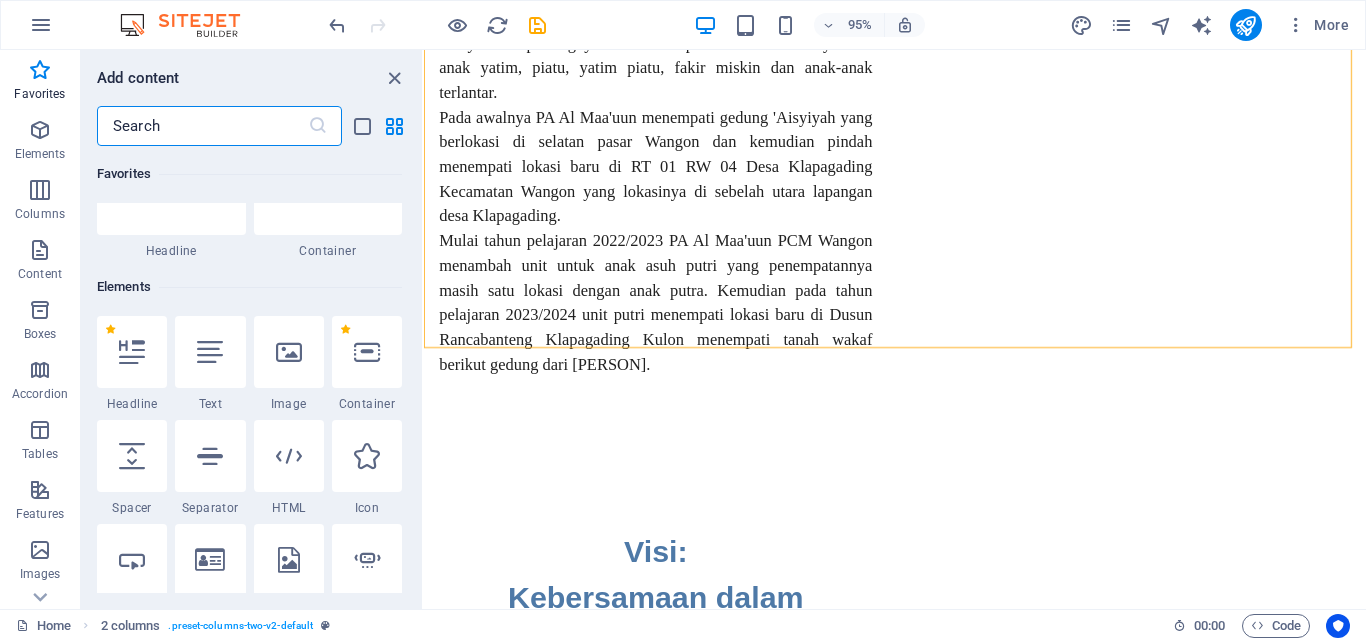 scroll, scrollTop: 0, scrollLeft: 0, axis: both 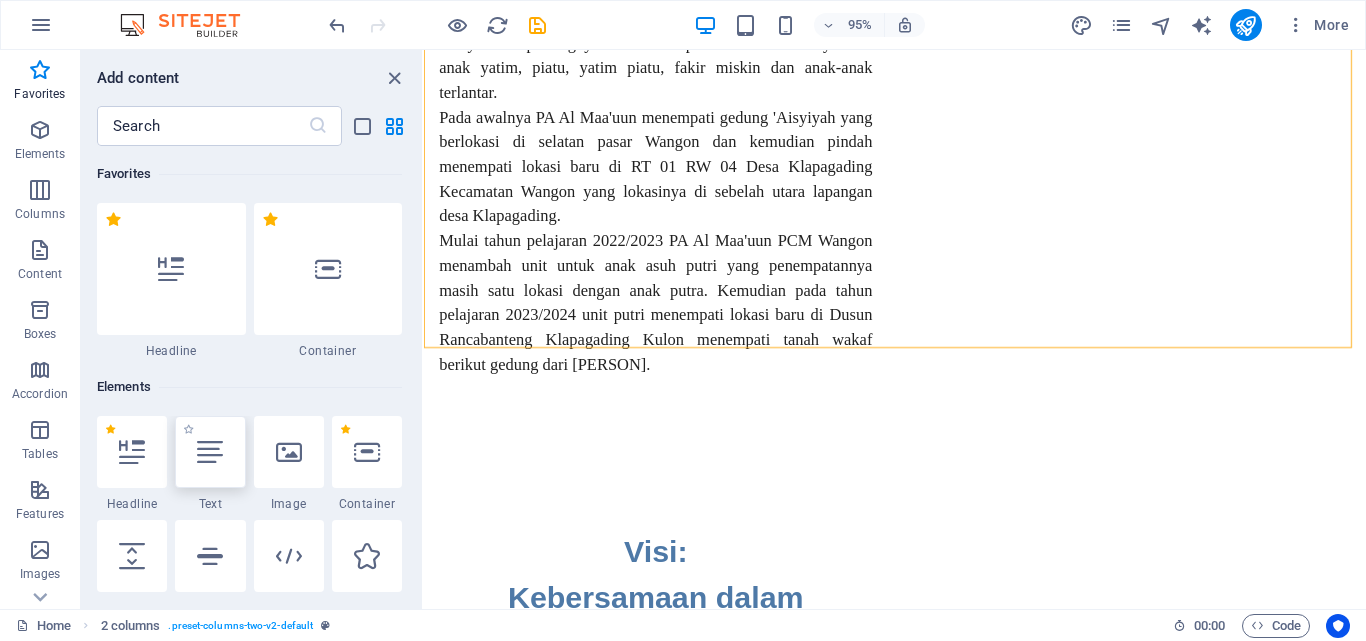click at bounding box center [210, 452] 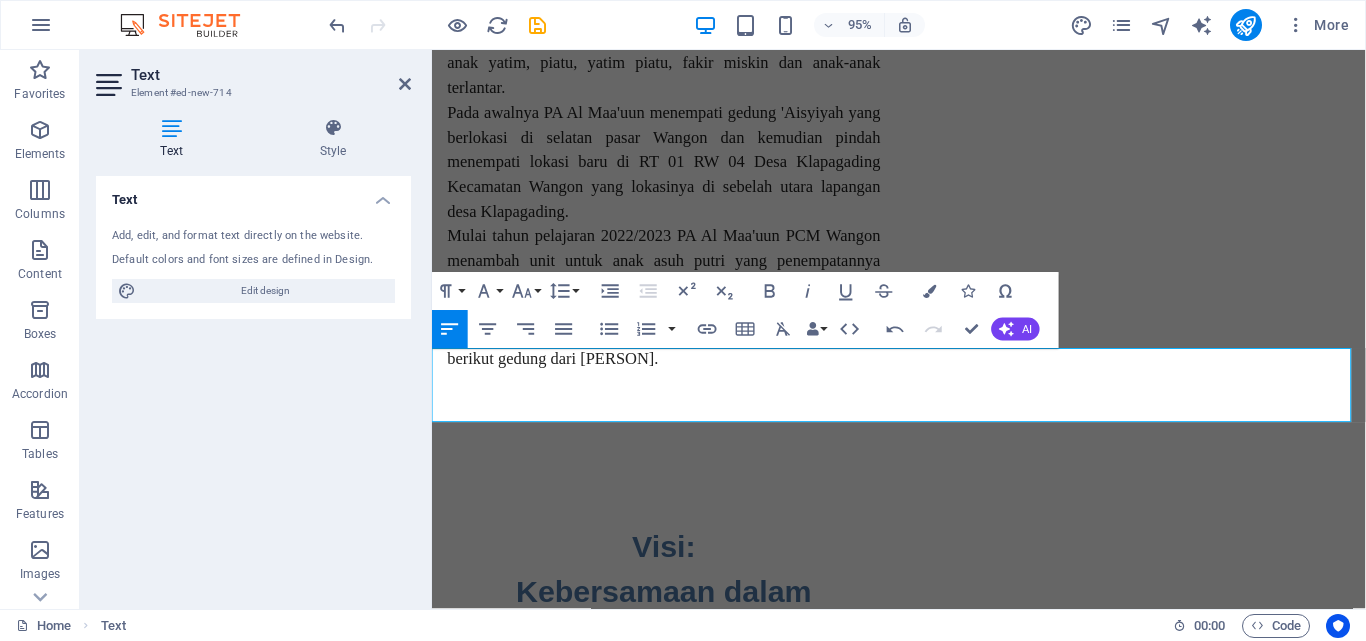 drag, startPoint x: 762, startPoint y: 420, endPoint x: 860, endPoint y: 404, distance: 99.29753 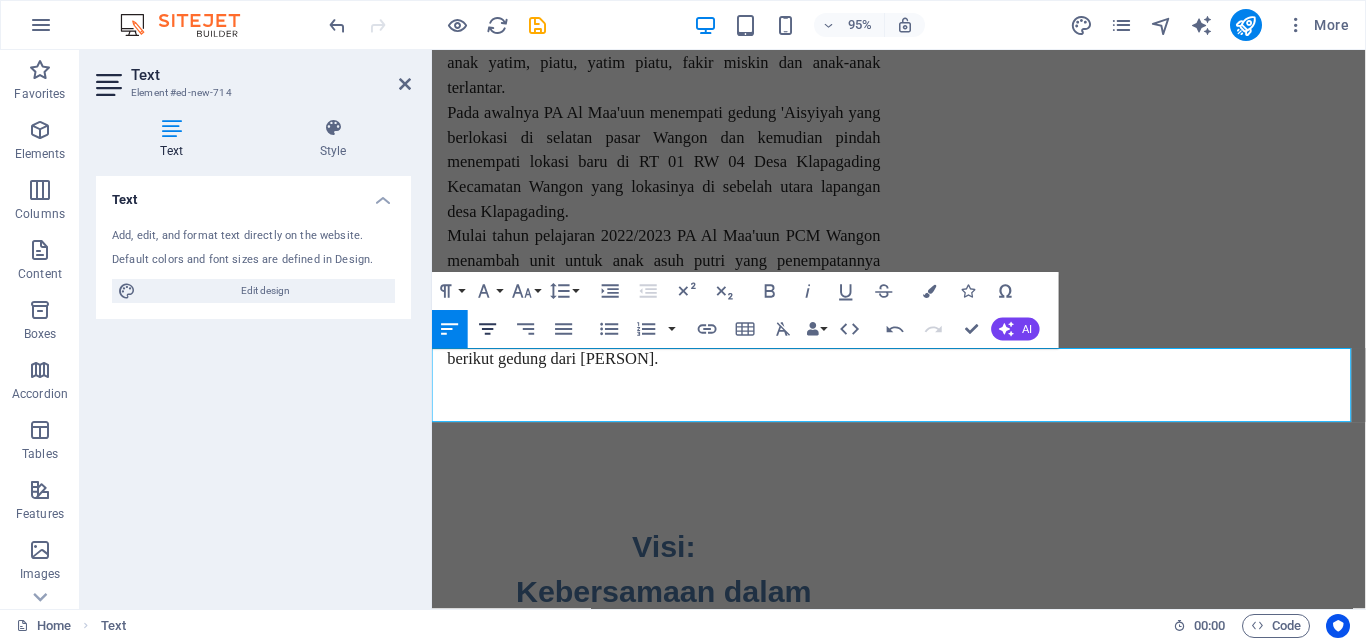 click 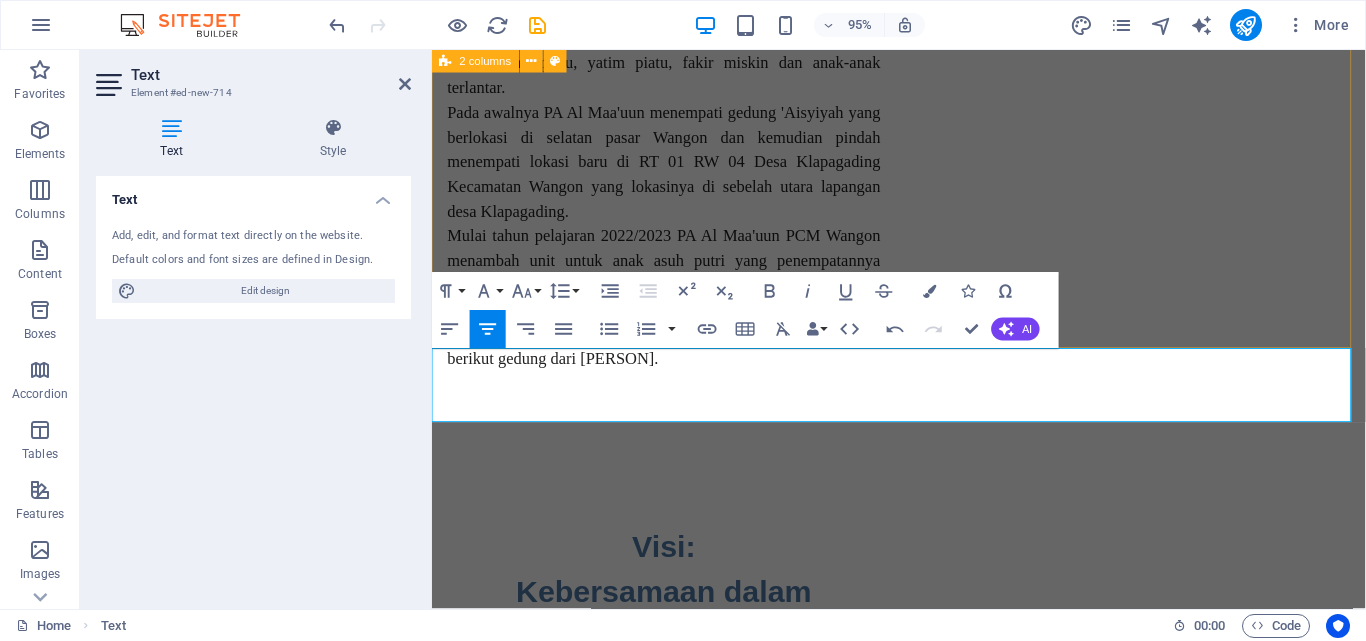 click on "Visi: Kebersamaan dalam Keimanan dan Ketaqwaan Menuju Ridha Allah Subhanahu Wata’aala Misi: Membentuk anak beriman dan bertaqwa. Membentuk anak berkepribadian, berdedikasi, percaya diri, dan memiliki ketrampilan yang dapat mendukung hidupnya untuk mandiri. Memberikan pembinaan anak meliputi ; fisik, mental sosial, dan ketrampilan. Mensosialisasikan anak menuju perilaku normatif. Membina anak menjadi sehat jasmani dan sehat rohani. Mengantarkan anak menghafal minimal 2 juz Al Qur’an Menjadi kader persyarikatan." at bounding box center [923, 808] 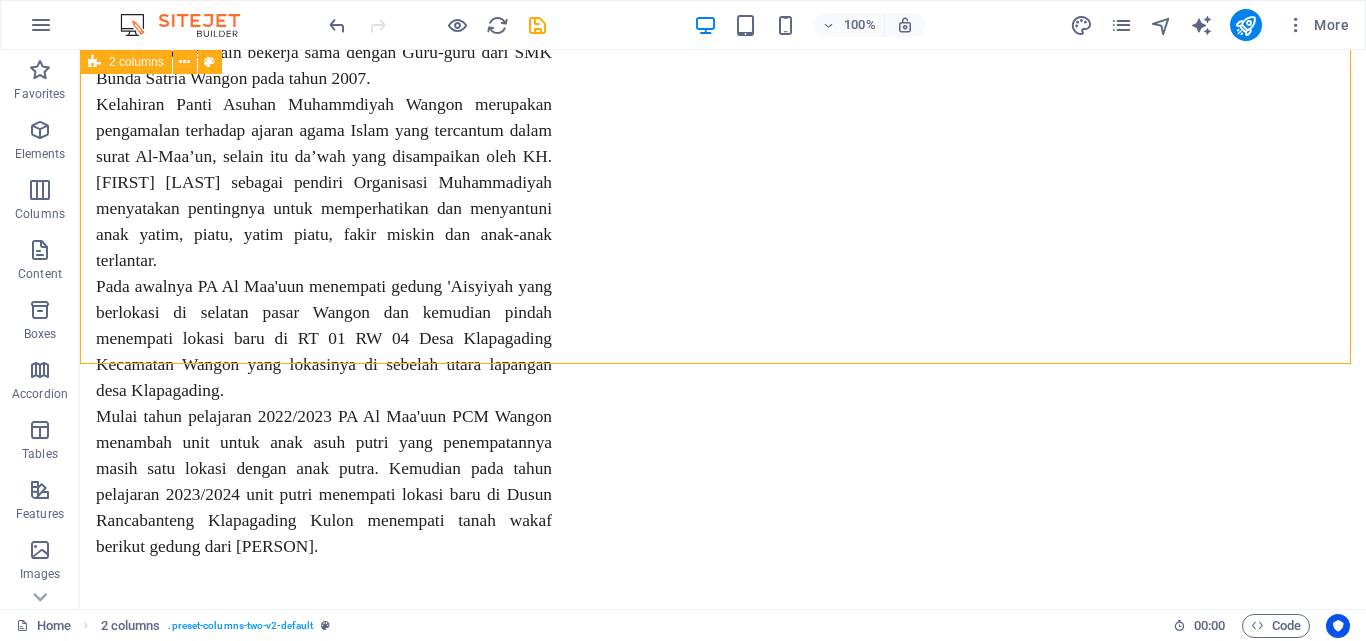 click on "Visi: Kebersamaan dalam Keimanan dan Ketaqwaan Menuju Ridha Allah Subhanahu Wata’aala Misi: Membentuk anak beriman dan bertaqwa. Membentuk anak berkepribadian, berdedikasi, percaya diri, dan memiliki ketrampilan yang dapat mendukung hidupnya untuk mandiri. Memberikan pembinaan anak meliputi ; fisik, mental sosial, dan ketrampilan. Mensosialisasikan anak menuju perilaku normatif. Membina anak menjadi sehat jasmani dan sehat rohani. Mengantarkan anak menghafal minimal 2 juz Al Qur’an Menjadi kader persyarikatan." at bounding box center (723, 979) 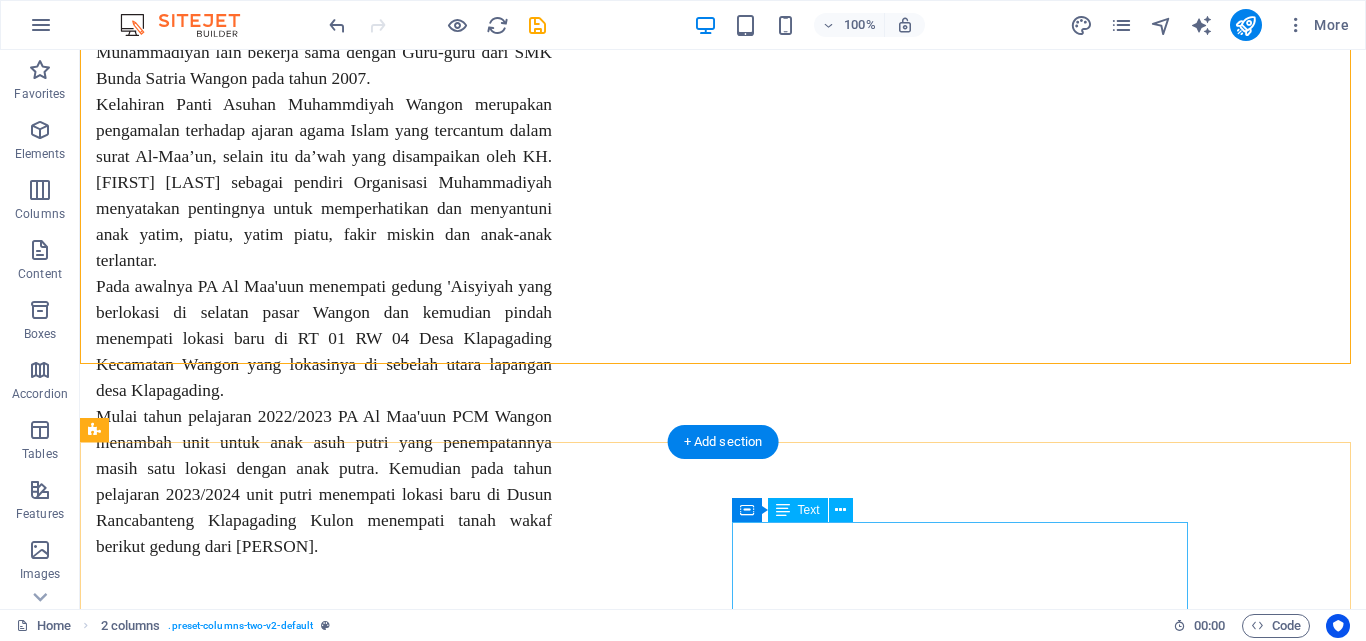 click on "SEKSI-SEKSI Hubungan Masyarakat: [FIRST] [LAST], [TITLE] [TITLE] [TITLE] Usaha: [FIRST] [LAST] (alm) [FIRST] [LAST] [FIRST] [LAST] [LAST] Rumah Tangga: [TITLE] [FIRST] [LAST] [TITLE] [LAST] [FIRST] [LAST] (alm)  Pembangunan: [FIRST] [LAST] [TITLE] [FIRST] [LAST] [FIRST] [LAST]  Ekonomi Produktif: [FIRST], [TITLE] [FIRST] [TITLE], [TITLE]  Kesehatan: [FIRST] [LAST], [TITLE] [FIRST] [TITLE], [TITLE] [TITLE] Pendidikan: [FIRST] [LAST], [TITLE] [TITLE] [FIRST] [LAST], [TITLE] [TITLE] [FIRST], [TITLE] [TITLE] Humas dan Publikasi: [FIRST] [LAST] Pengasuh: [FIRST] ([RELATION]) [LAST] ([RELATION])" at bounding box center (324, 2352) 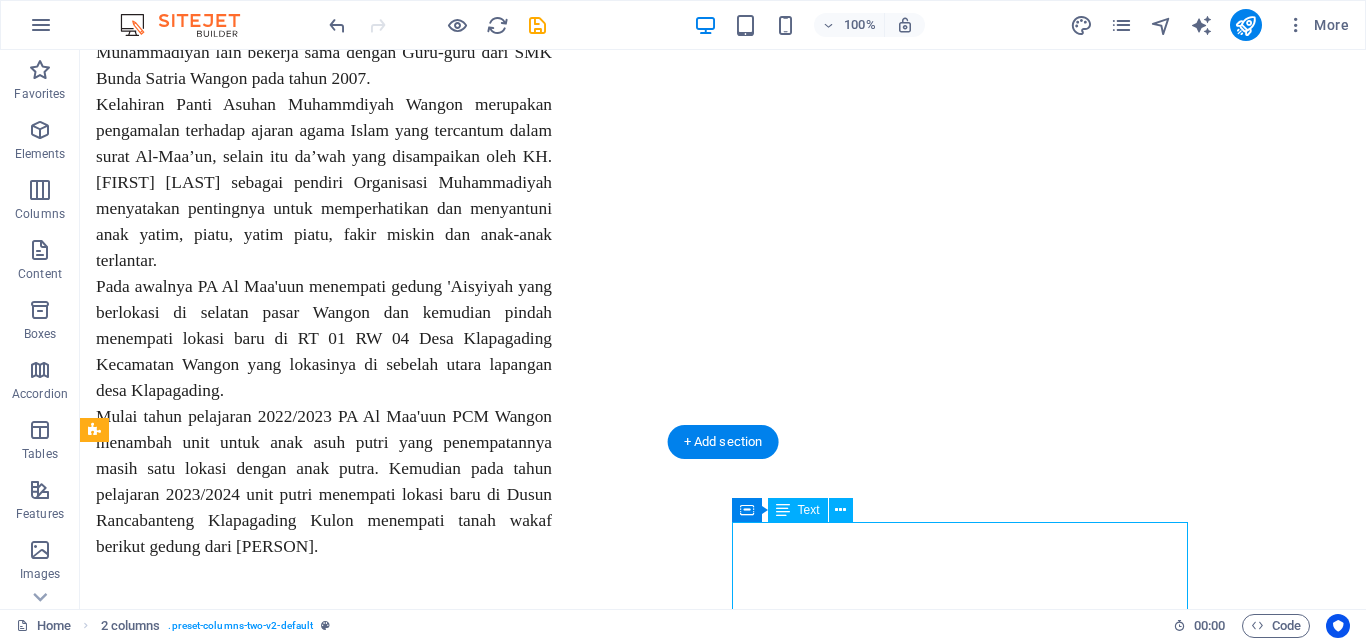 click on "SEKSI-SEKSI Hubungan Masyarakat: [FIRST] [LAST], [TITLE] [TITLE] [TITLE] Usaha: [FIRST] [LAST] (alm) [FIRST] [LAST] [FIRST] [LAST] [LAST] Rumah Tangga: [TITLE] [FIRST] [LAST] [TITLE] [LAST] [FIRST] [LAST] (alm)  Pembangunan: [FIRST] [LAST] [TITLE] [FIRST] [LAST] [FIRST] [LAST]  Ekonomi Produktif: [FIRST], [TITLE] [FIRST] [TITLE], [TITLE]  Kesehatan: [FIRST] [LAST], [TITLE] [FIRST] [TITLE], [TITLE] [TITLE] Pendidikan: [FIRST] [LAST], [TITLE] [TITLE] [FIRST] [LAST], [TITLE] [TITLE] [FIRST], [TITLE] [TITLE] Humas dan Publikasi: [FIRST] [LAST] Pengasuh: [FIRST] ([RELATION]) [LAST] ([RELATION])" at bounding box center [324, 2352] 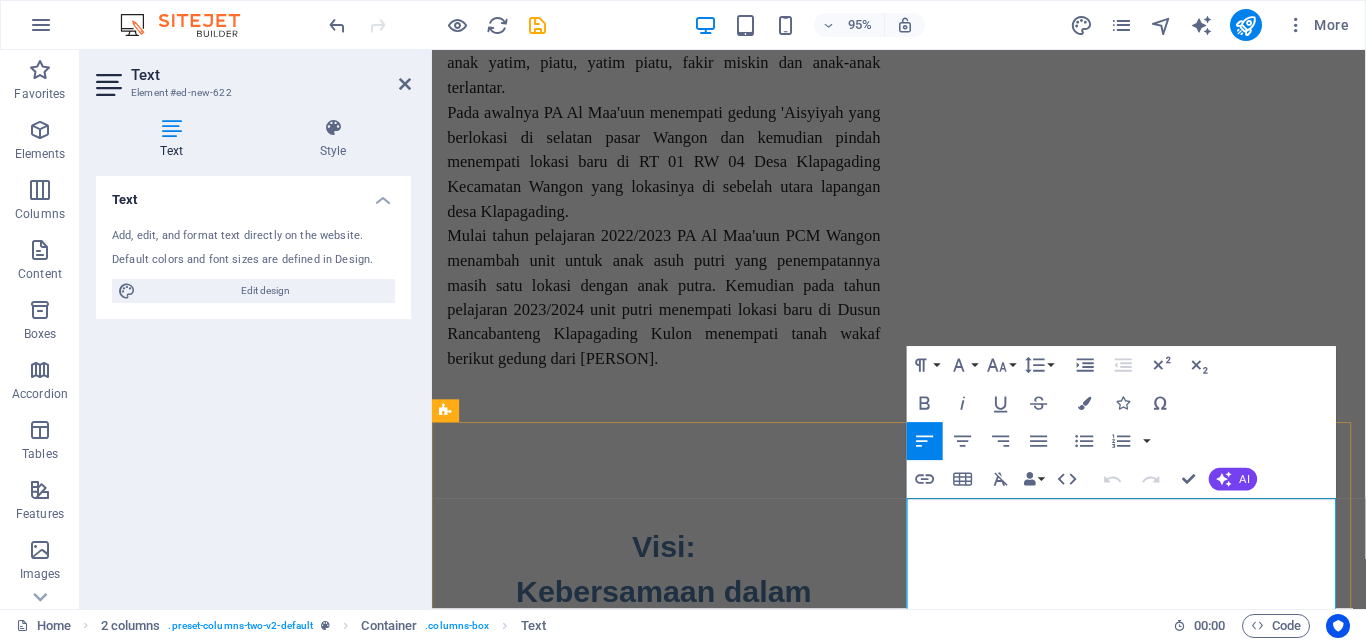 click on "SEKSI-SEKSI Hubungan Masyarakat: [FIRST] [LAST], [TITLE] [TITLE] [TITLE] Usaha: [FIRST] [LAST] (alm) [FIRST] [LAST] [FIRST] [LAST] [LAST] Rumah Tangga: [TITLE] [FIRST] [LAST] [TITLE] [LAST] [FIRST] [LAST] (alm)  Pembangunan: [FIRST] [LAST] [TITLE] [FIRST] [LAST] [FIRST] [LAST]  Ekonomi Produktif: [FIRST], [TITLE] [FIRST] [TITLE], [TITLE]  Kesehatan: [FIRST] [LAST], [TITLE] [FIRST] [TITLE], [TITLE] [TITLE] Pendidikan: [FIRST] [LAST], [TITLE] [TITLE] [FIRST] [LAST], [TITLE] [TITLE] [FIRST], [TITLE] [TITLE] Humas dan Publikasi: [FIRST] [LAST] Pengasuh: [FIRST] ([RELATION]) [LAST] ([RELATION])" at bounding box center [676, 2181] 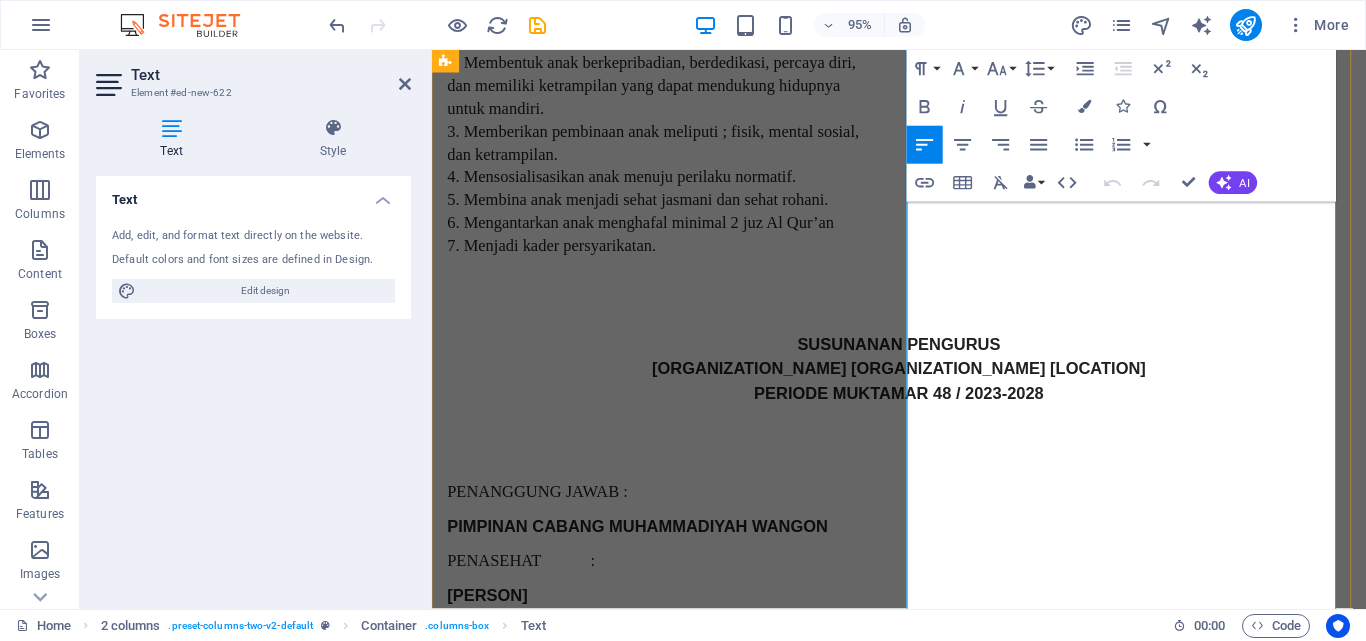 scroll, scrollTop: 2771, scrollLeft: 0, axis: vertical 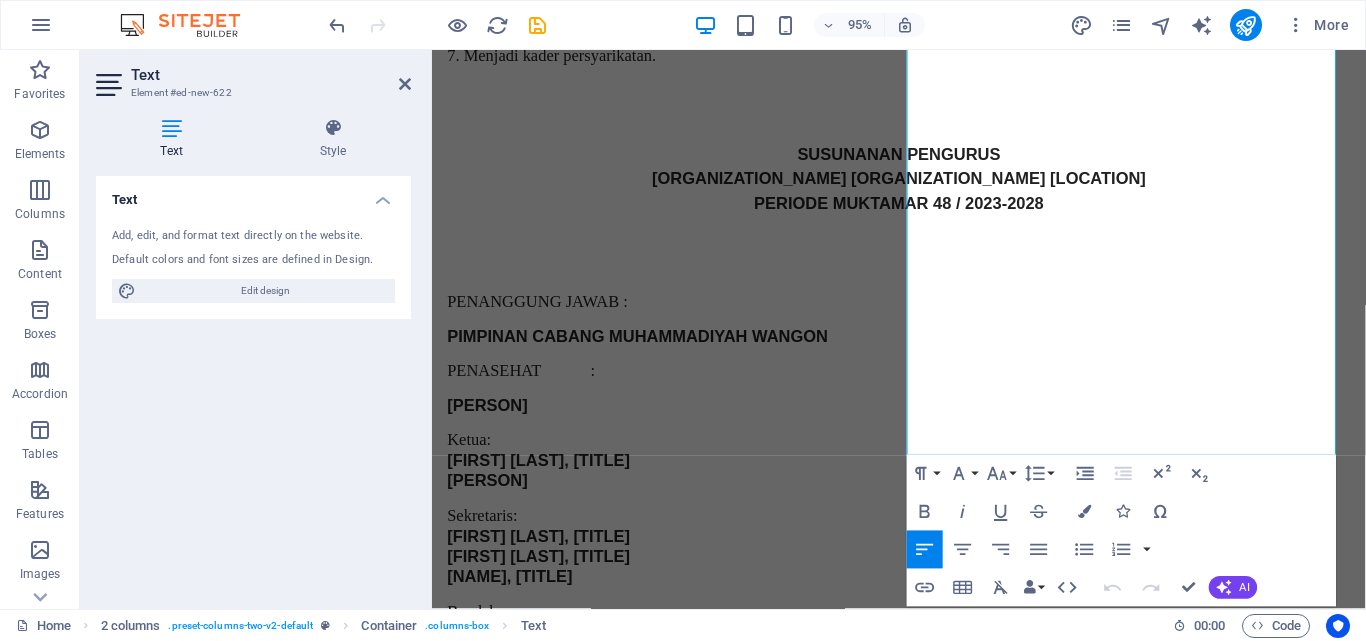 click on "Text Add, edit, and format text directly on the website. Default colors and font sizes are defined in Design. Edit design Alignment Left aligned Centered Right aligned" at bounding box center [253, 384] 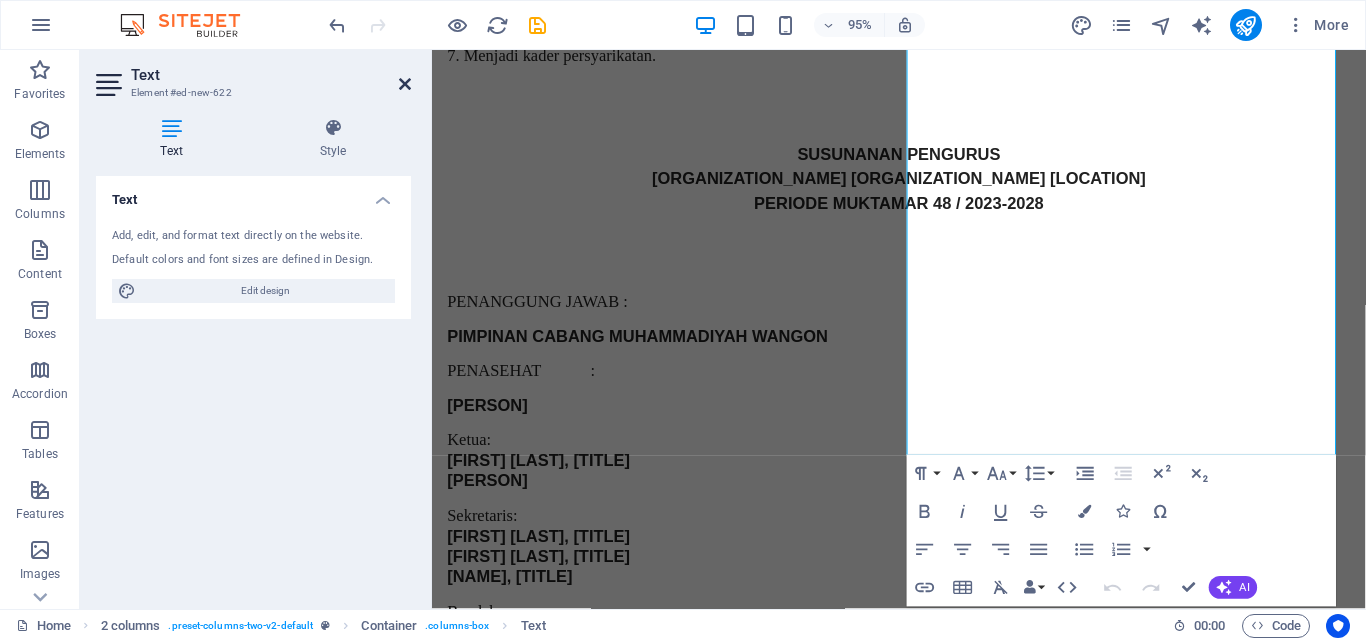 click at bounding box center (405, 84) 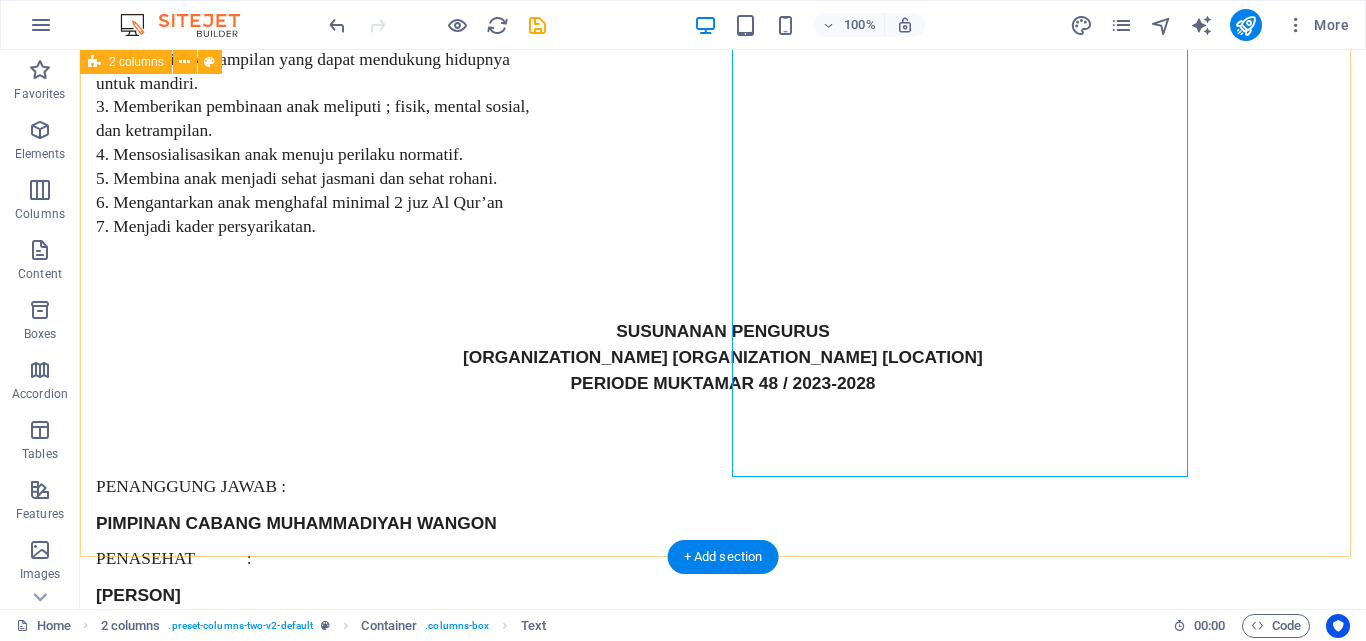 click on "PENANGGUNG JAWAB :  [ORGANIZATION_NAME] [ORGANIZATION_NAME] PENASEHAT                :   [FIRST] [LAST], [TITLE] Ketua:           [FIRST] [LAST], [TITLE] [FIRST] [LAST], [TITLE] [TITLE] Sekretaris: [FIRST] [LAST], [TITLE] [FIRST] [LAST], [TITLE] [TITLE] [FIRST] [LAST], [TITLE] Bendahara: [FIRST] [LAST], [TITLE] [TITLE] SEKSI-SEKSI Hubungan Masyarakat: [FIRST] [LAST], [TITLE] [TITLE] [TITLE] Usaha: [FIRST] [LAST] (alm) [FIRST] [LAST] [FIRST] [LAST] [LAST] Rumah Tangga: [TITLE] [FIRST] [LAST] [TITLE] [LAST] [FIRST] [LAST] (alm)  Pembangunan: [FIRST] [LAST] [TITLE] [FIRST] [LAST] [FIRST] [LAST]  Ekonomi Produktif: [FIRST], [TITLE] [FIRST] [TITLE], [TITLE]  Kesehatan: [FIRST] [LAST], [TITLE] [FIRST] [TITLE], [TITLE] [TITLE] Pendidikan: [FIRST] [LAST], [TITLE] [TITLE] [FIRST] [LAST], [TITLE] [TITLE] [FIRST], [TITLE] [TITLE] Humas dan Publikasi: [FIRST] [LAST] Pengasuh: [FIRST] ([RELATION]) [LAST] ([RELATION])" at bounding box center [723, 1149] 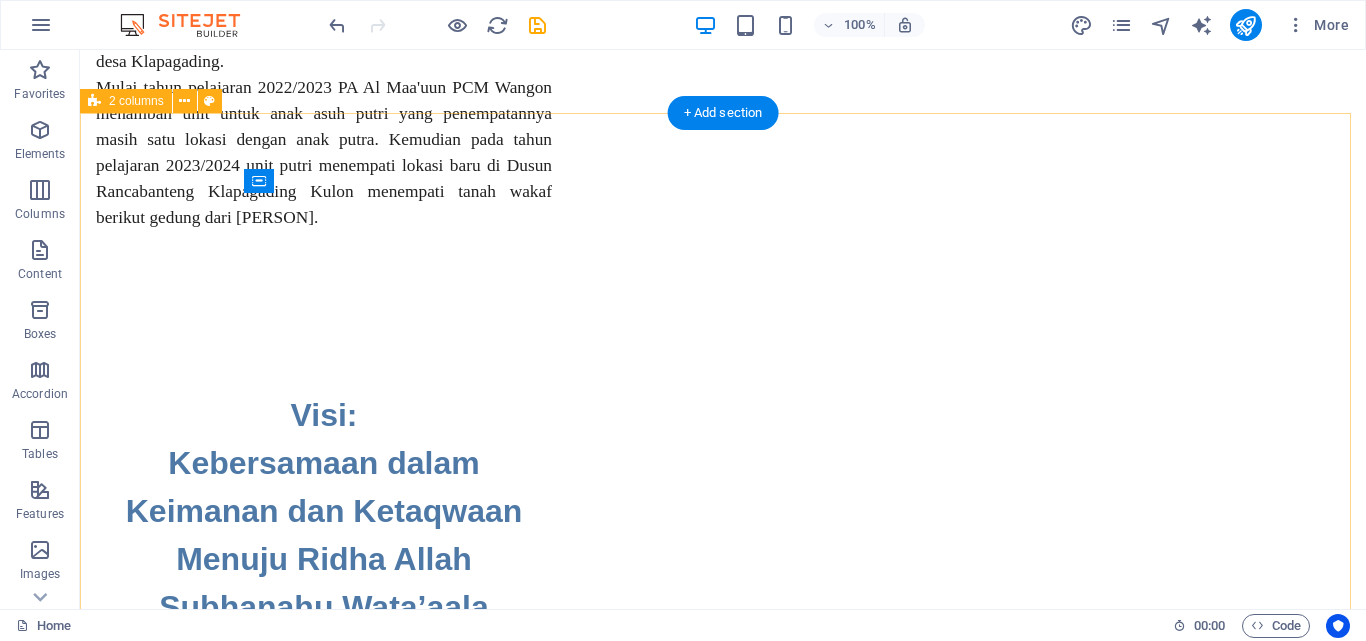 scroll, scrollTop: 2000, scrollLeft: 0, axis: vertical 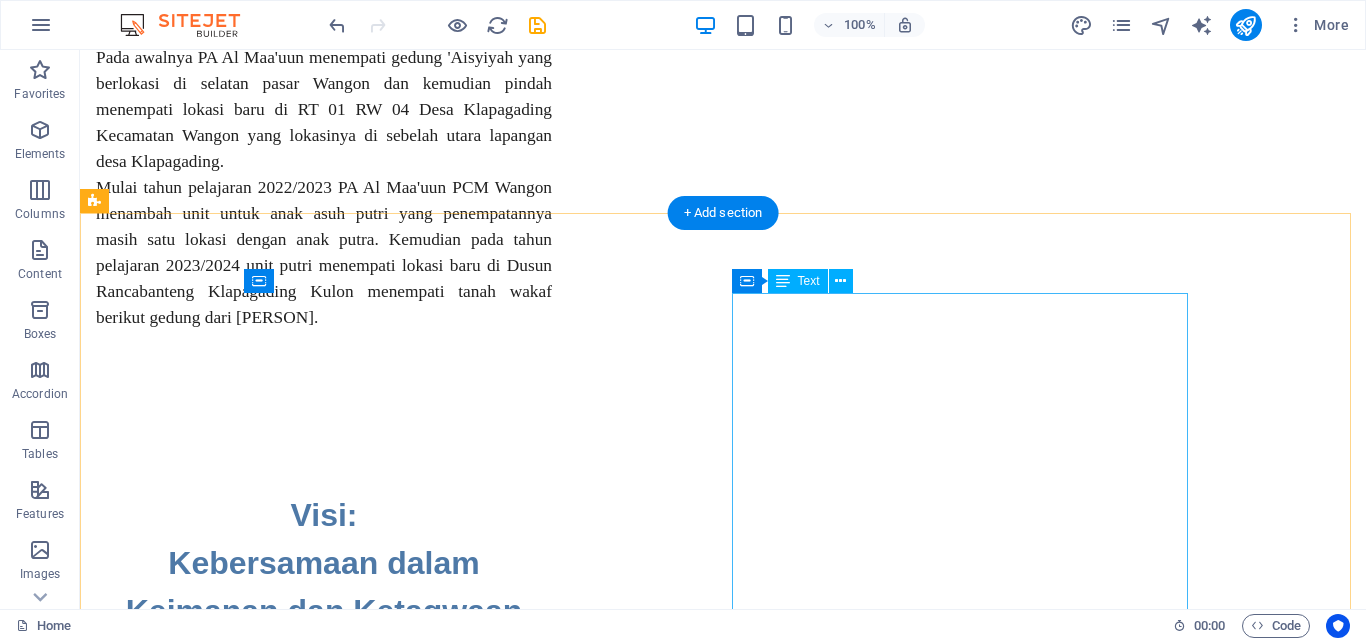 click on "SEKSI-SEKSI Hubungan Masyarakat: [FIRST] [LAST], [TITLE] [TITLE] [TITLE] Usaha: [FIRST] [LAST] (alm) [FIRST] [LAST] [FIRST] [LAST] [LAST] Rumah Tangga: [TITLE] [FIRST] [LAST] [TITLE] [LAST] [FIRST] [LAST] (alm)  Pembangunan: [FIRST] [LAST] [TITLE] [FIRST] [LAST] [FIRST] [LAST]  Ekonomi Produktif: [FIRST], [TITLE] [FIRST] [TITLE], [TITLE]  Kesehatan: [FIRST] [LAST], [TITLE] [FIRST] [TITLE], [TITLE] [TITLE] Pendidikan: [FIRST] [LAST], [TITLE] [TITLE] [FIRST] [LAST], [TITLE] [TITLE] [FIRST], [TITLE] [TITLE] Humas dan Publikasi: [FIRST] [LAST] Pengasuh: [FIRST] ([RELATION]) [LAST] ([RELATION])" at bounding box center [324, 2123] 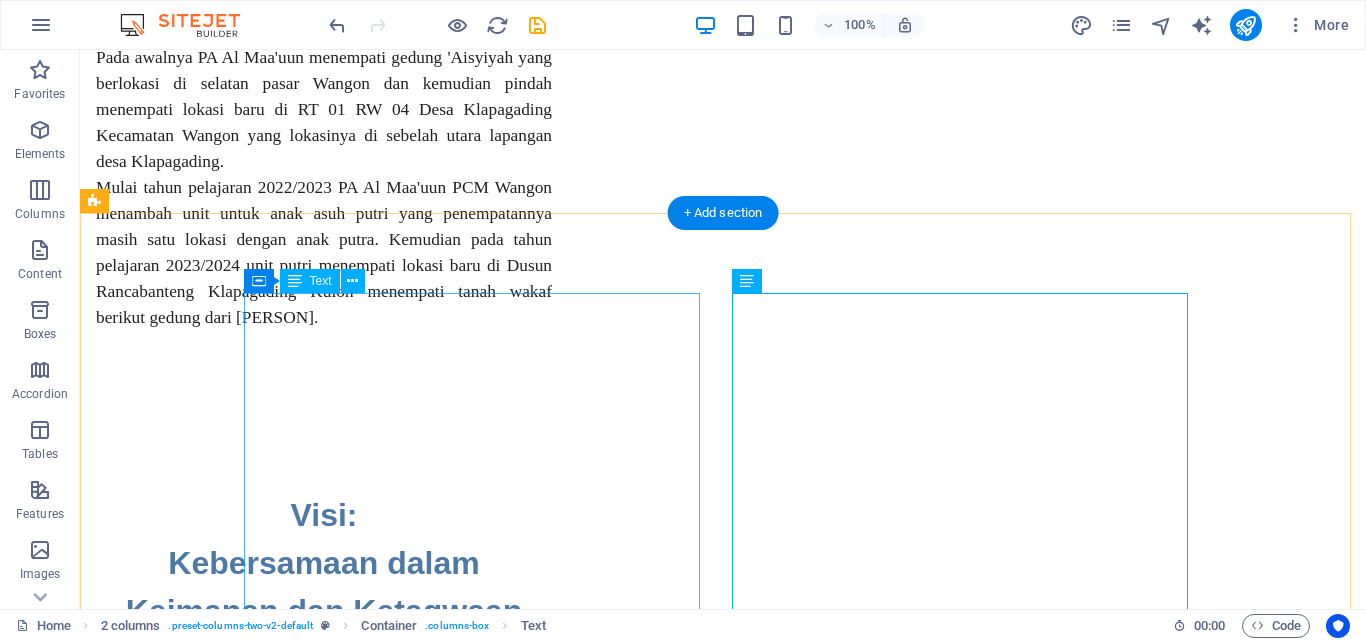 click on "PENANGGUNG JAWAB :  [ORGANIZATION_NAME] [ORGANIZATION_NAME] PENASEHAT                :   [FIRST] [LAST], [TITLE] Ketua:           [FIRST] [LAST], [TITLE] [FIRST] [LAST], [TITLE] [TITLE] Sekretaris: [FIRST] [LAST], [TITLE] [FIRST] [LAST], [TITLE] [TITLE] [FIRST] [LAST], [TITLE] Bendahara: [FIRST] [LAST], [TITLE] [TITLE] SEKSI-SEKSI Hubungan Masyarakat: [FIRST] [LAST], [TITLE] [TITLE] [TITLE] Usaha: [FIRST] [LAST] (alm) [FIRST] [LAST] [FIRST] [LAST] [LAST] Rumah Tangga: [TITLE] [FIRST] [LAST] [TITLE] [LAST] [FIRST] [LAST] (alm)  Pembangunan: [FIRST] [LAST] [TITLE] [FIRST] [LAST] [FIRST] [LAST]  Ekonomi Produktif: [FIRST], [TITLE] [FIRST] [TITLE], [TITLE]  Kesehatan: [FIRST] [LAST], [TITLE] [FIRST] [TITLE], [TITLE] [TITLE] Pendidikan: [FIRST] [LAST], [TITLE] [TITLE] [FIRST] [LAST], [TITLE] [TITLE] [FIRST], [TITLE] [TITLE] Humas dan Publikasi: [FIRST] [LAST] Pengasuh: [FIRST] ([RELATION]) [LAST] ([RELATION])" at bounding box center (324, 1443) 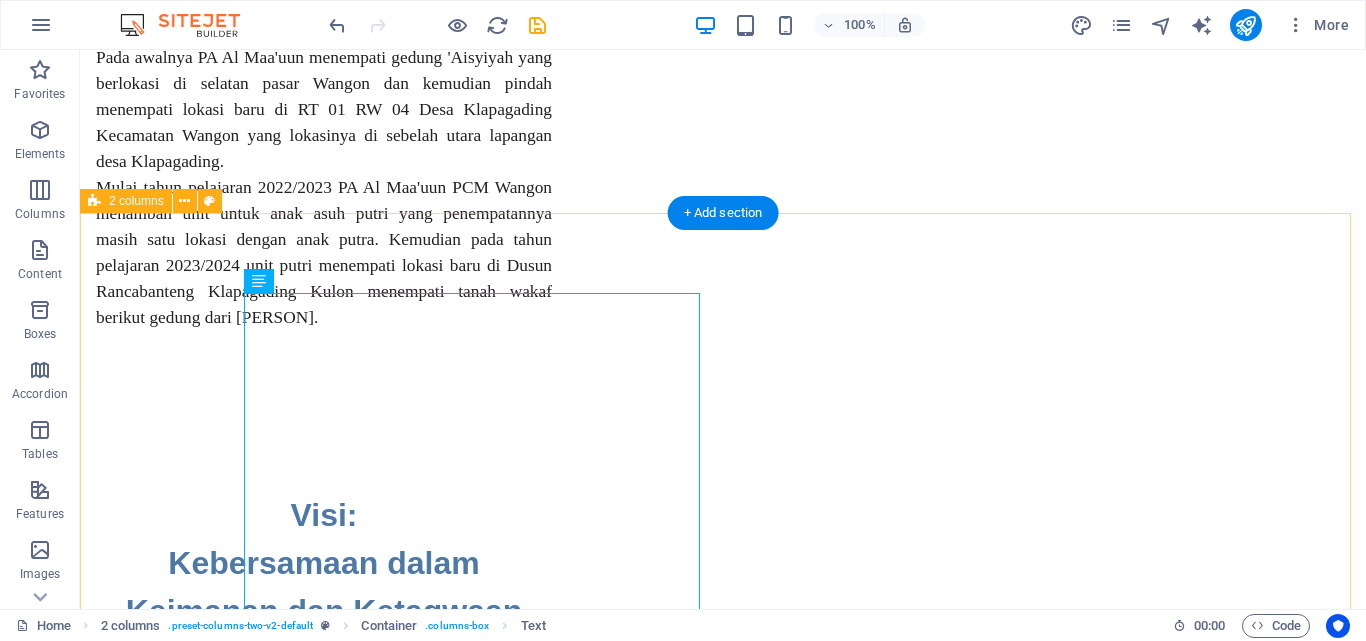 click on "PENANGGUNG JAWAB :  [ORGANIZATION_NAME] [ORGANIZATION_NAME] PENASEHAT                :   [FIRST] [LAST], [TITLE] Ketua:           [FIRST] [LAST], [TITLE] [FIRST] [LAST], [TITLE] [TITLE] Sekretaris: [FIRST] [LAST], [TITLE] [FIRST] [LAST], [TITLE] [TITLE] [FIRST] [LAST], [TITLE] Bendahara: [FIRST] [LAST], [TITLE] [TITLE] SEKSI-SEKSI Hubungan Masyarakat: [FIRST] [LAST], [TITLE] [TITLE] [TITLE] Usaha: [FIRST] [LAST] (alm) [FIRST] [LAST] [FIRST] [LAST] [LAST] Rumah Tangga: [TITLE] [FIRST] [LAST] [TITLE] [LAST] [FIRST] [LAST] (alm)  Pembangunan: [FIRST] [LAST] [TITLE] [FIRST] [LAST] [FIRST] [LAST]  Ekonomi Produktif: [FIRST], [TITLE] [FIRST] [TITLE], [TITLE]  Kesehatan: [FIRST] [LAST], [TITLE] [FIRST] [TITLE], [TITLE] [TITLE] Pendidikan: [FIRST] [LAST], [TITLE] [TITLE] [FIRST] [LAST], [TITLE] [TITLE] [FIRST], [TITLE] [TITLE] Humas dan Publikasi: [FIRST] [LAST] Pengasuh: [FIRST] ([RELATION]) [LAST] ([RELATION])" at bounding box center (723, 1920) 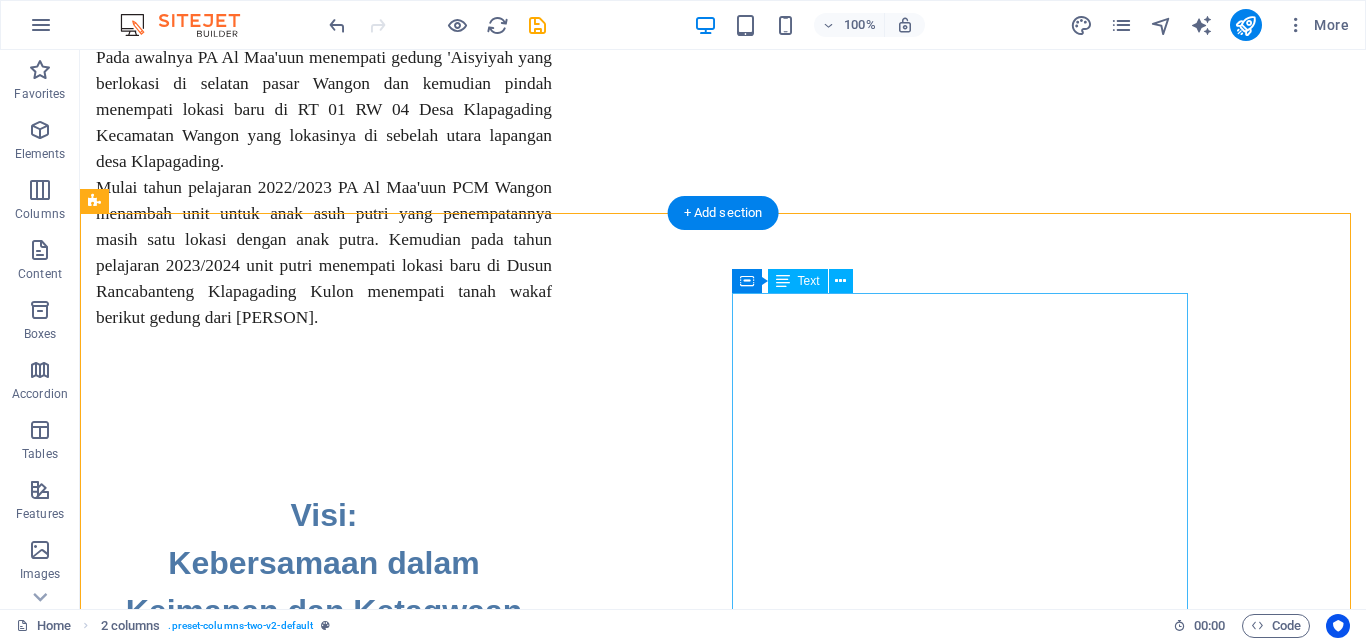 click on "SEKSI-SEKSI Hubungan Masyarakat: [FIRST] [LAST], [TITLE] [TITLE] [TITLE] Usaha: [FIRST] [LAST] (alm) [FIRST] [LAST] [FIRST] [LAST] [LAST] Rumah Tangga: [TITLE] [FIRST] [LAST] [TITLE] [LAST] [FIRST] [LAST] (alm)  Pembangunan: [FIRST] [LAST] [TITLE] [FIRST] [LAST] [FIRST] [LAST]  Ekonomi Produktif: [FIRST], [TITLE] [FIRST] [TITLE], [TITLE]  Kesehatan: [FIRST] [LAST], [TITLE] [FIRST] [TITLE], [TITLE] [TITLE] Pendidikan: [FIRST] [LAST], [TITLE] [TITLE] [FIRST] [LAST], [TITLE] [TITLE] [FIRST], [TITLE] [TITLE] Humas dan Publikasi: [FIRST] [LAST] Pengasuh: [FIRST] ([RELATION]) [LAST] ([RELATION])" at bounding box center [324, 2123] 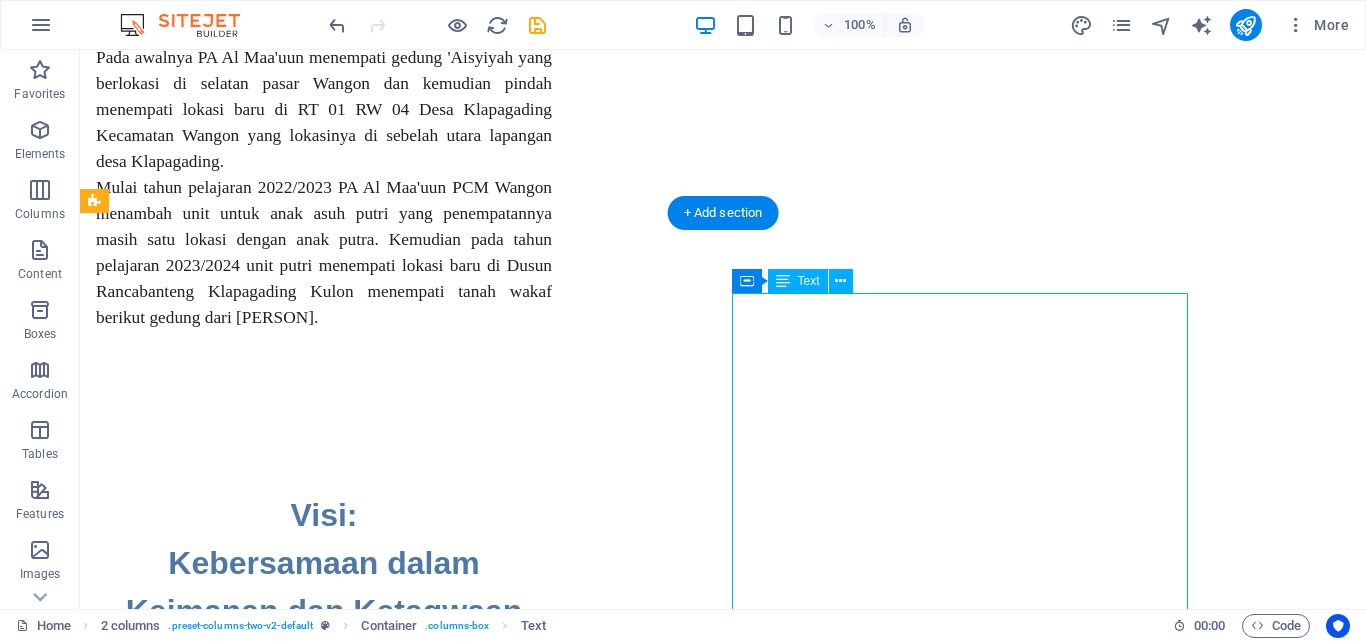 click on "SEKSI-SEKSI Hubungan Masyarakat: [FIRST] [LAST], [TITLE] [TITLE] [TITLE] Usaha: [FIRST] [LAST] (alm) [FIRST] [LAST] [FIRST] [LAST] [LAST] Rumah Tangga: [TITLE] [FIRST] [LAST] [TITLE] [LAST] [FIRST] [LAST] (alm)  Pembangunan: [FIRST] [LAST] [TITLE] [FIRST] [LAST] [FIRST] [LAST]  Ekonomi Produktif: [FIRST], [TITLE] [FIRST] [TITLE], [TITLE]  Kesehatan: [FIRST] [LAST], [TITLE] [FIRST] [TITLE], [TITLE] [TITLE] Pendidikan: [FIRST] [LAST], [TITLE] [TITLE] [FIRST] [LAST], [TITLE] [TITLE] [FIRST], [TITLE] [TITLE] Humas dan Publikasi: [FIRST] [LAST] Pengasuh: [FIRST] ([RELATION]) [LAST] ([RELATION])" at bounding box center (324, 2123) 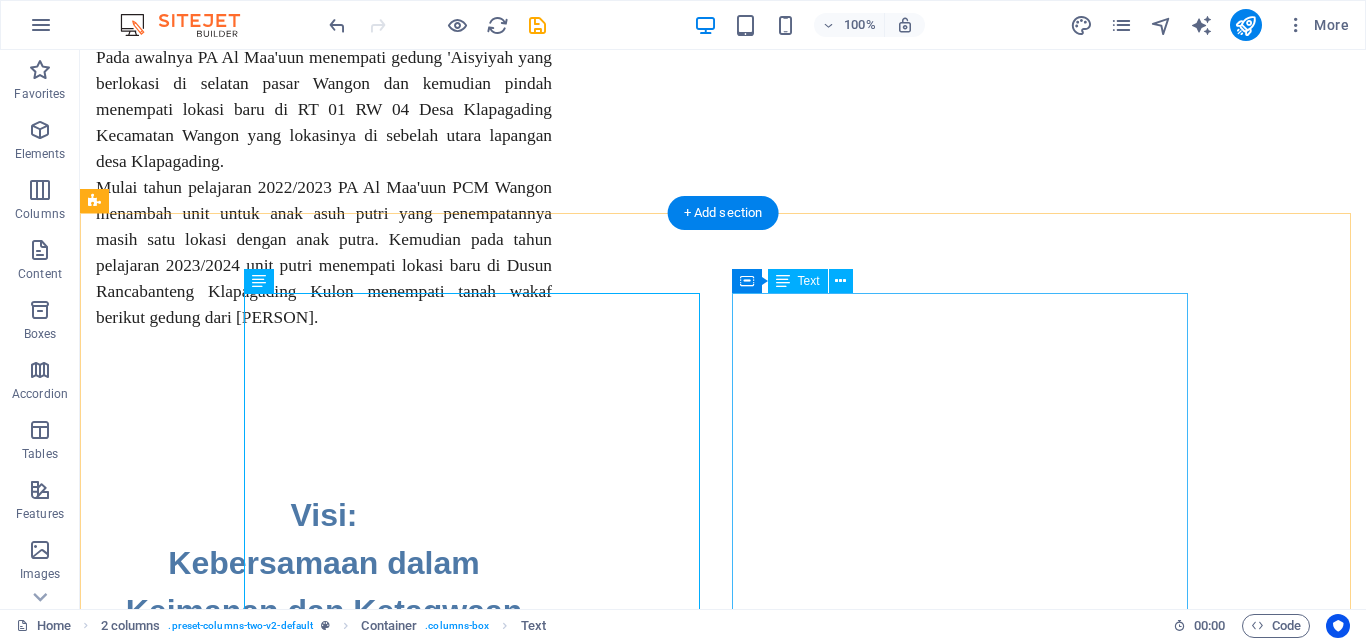 click on "SEKSI-SEKSI Hubungan Masyarakat: [FIRST] [LAST], [TITLE] [TITLE] [TITLE] Usaha: [FIRST] [LAST] (alm) [FIRST] [LAST] [FIRST] [LAST] [LAST] Rumah Tangga: [TITLE] [FIRST] [LAST] [TITLE] [LAST] [FIRST] [LAST] (alm)  Pembangunan: [FIRST] [LAST] [TITLE] [FIRST] [LAST] [FIRST] [LAST]  Ekonomi Produktif: [FIRST], [TITLE] [FIRST] [TITLE], [TITLE]  Kesehatan: [FIRST] [LAST], [TITLE] [FIRST] [TITLE], [TITLE] [TITLE] Pendidikan: [FIRST] [LAST], [TITLE] [TITLE] [FIRST] [LAST], [TITLE] [TITLE] [FIRST], [TITLE] [TITLE] Humas dan Publikasi: [FIRST] [LAST] Pengasuh: [FIRST] ([RELATION]) [LAST] ([RELATION])" at bounding box center [324, 2123] 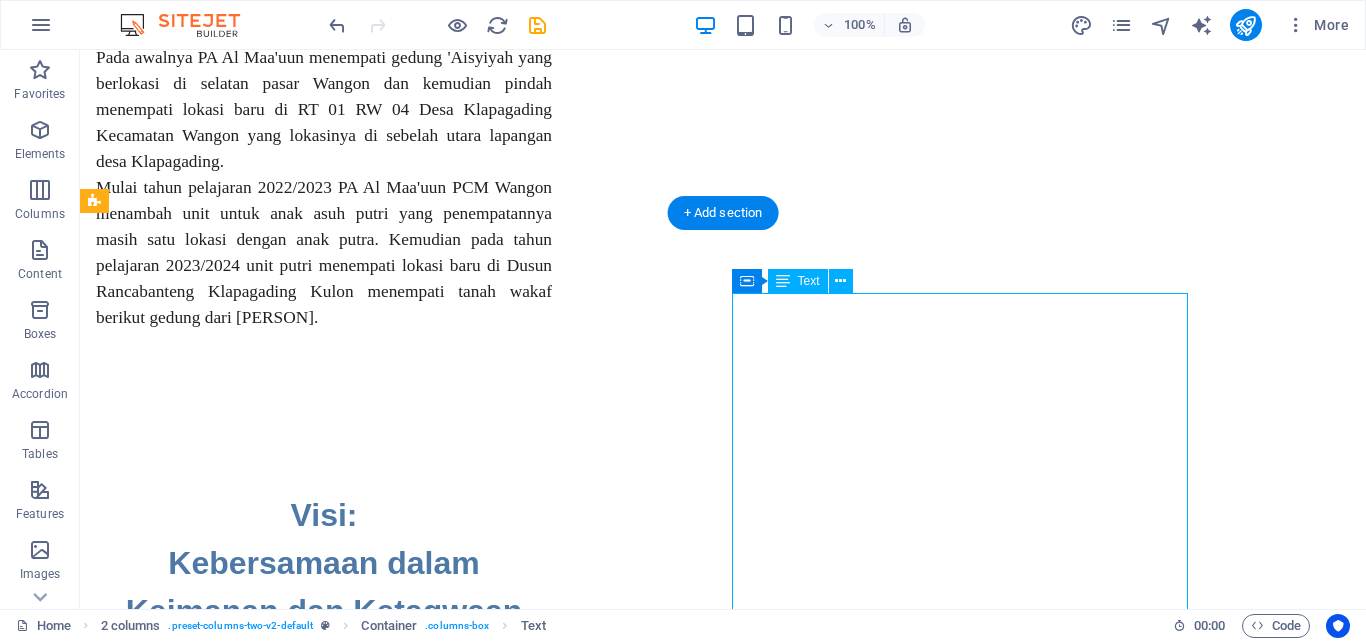 click on "SEKSI-SEKSI Hubungan Masyarakat: [FIRST] [LAST], [TITLE] [TITLE] [TITLE] Usaha: [FIRST] [LAST] (alm) [FIRST] [LAST] [FIRST] [LAST] [LAST] Rumah Tangga: [TITLE] [FIRST] [LAST] [TITLE] [LAST] [FIRST] [LAST] (alm)  Pembangunan: [FIRST] [LAST] [TITLE] [FIRST] [LAST] [FIRST] [LAST]  Ekonomi Produktif: [FIRST], [TITLE] [FIRST] [TITLE], [TITLE]  Kesehatan: [FIRST] [LAST], [TITLE] [FIRST] [TITLE], [TITLE] [TITLE] Pendidikan: [FIRST] [LAST], [TITLE] [TITLE] [FIRST] [LAST], [TITLE] [TITLE] [FIRST], [TITLE] [TITLE] Humas dan Publikasi: [FIRST] [LAST] Pengasuh: [FIRST] ([RELATION]) [LAST] ([RELATION])" at bounding box center (324, 2123) 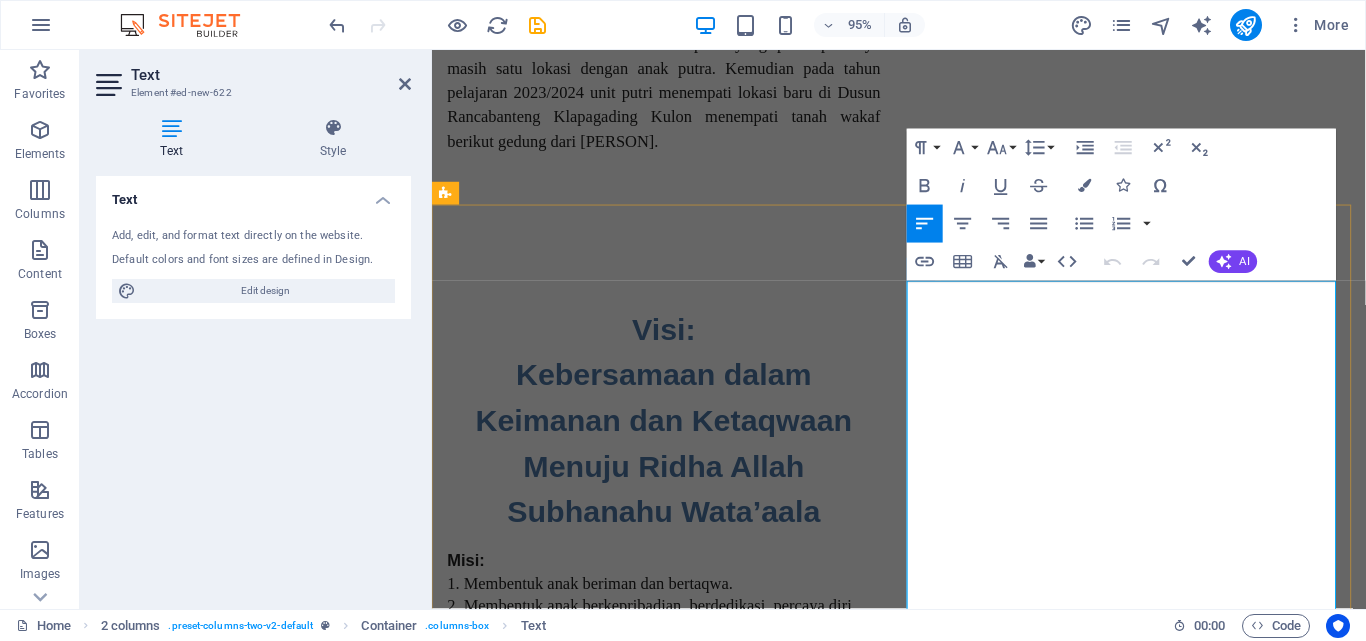 click on "Container   Text" at bounding box center [970, 270] 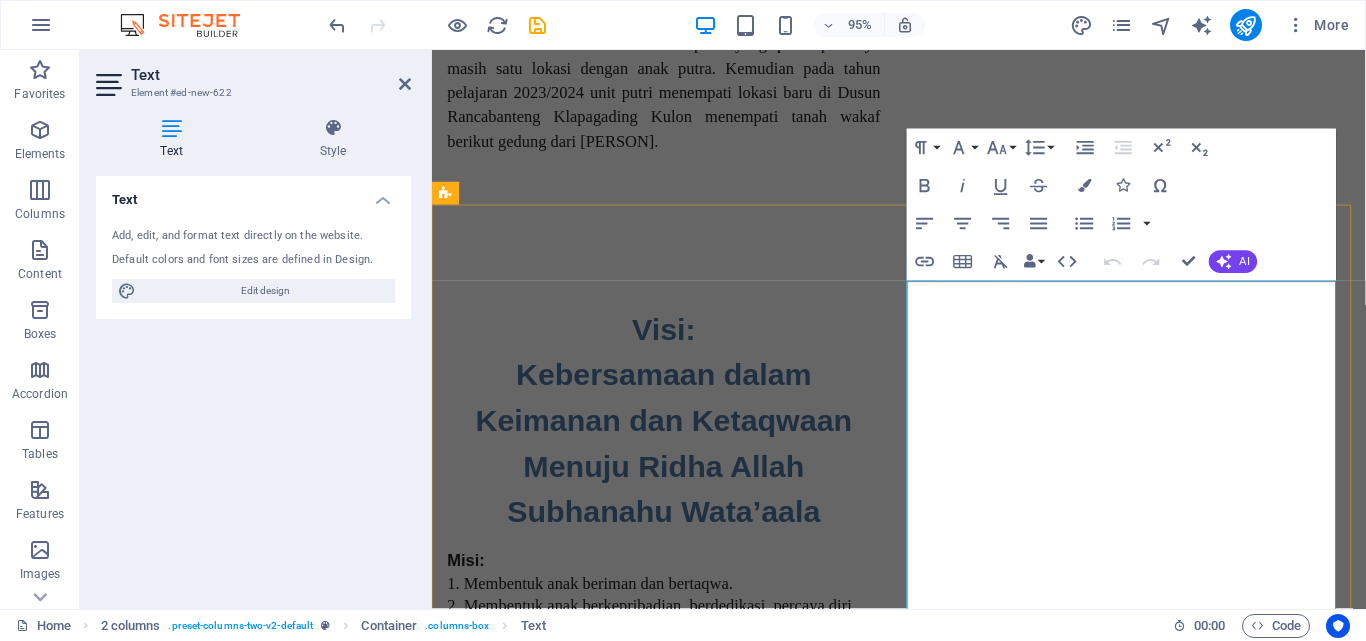 click on "SEKSI-SEKSI" at bounding box center (499, 1492) 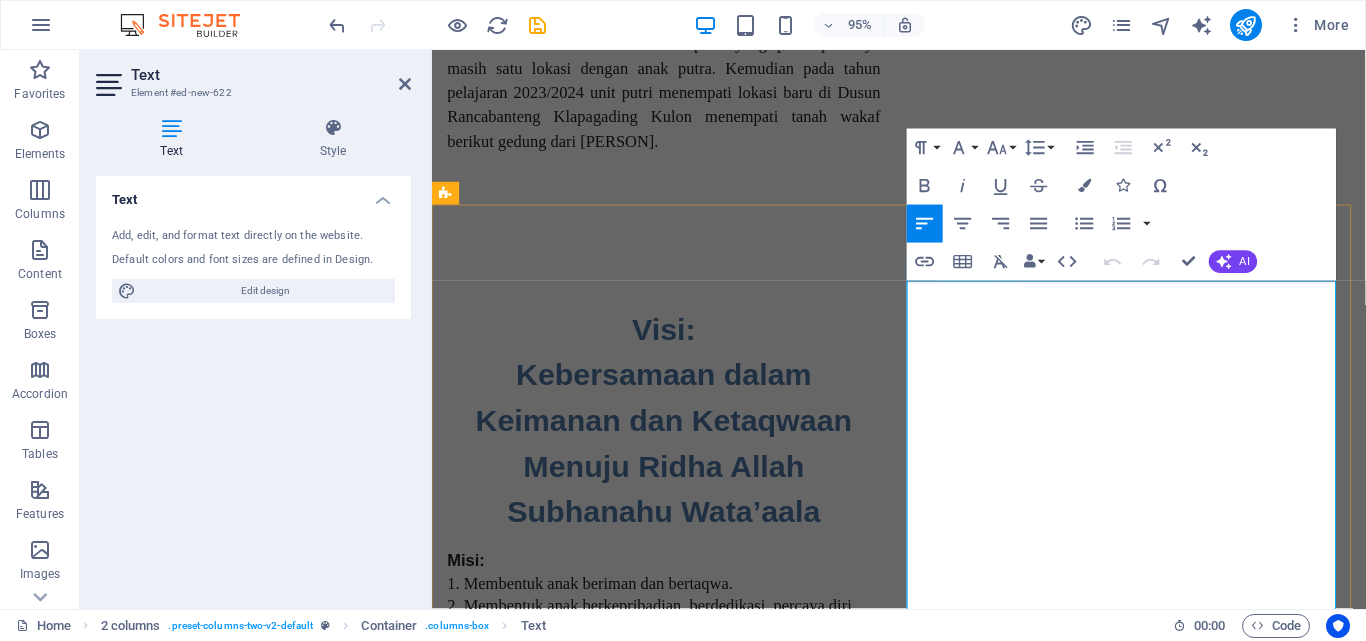 drag, startPoint x: 979, startPoint y: 324, endPoint x: 1394, endPoint y: 331, distance: 415.05902 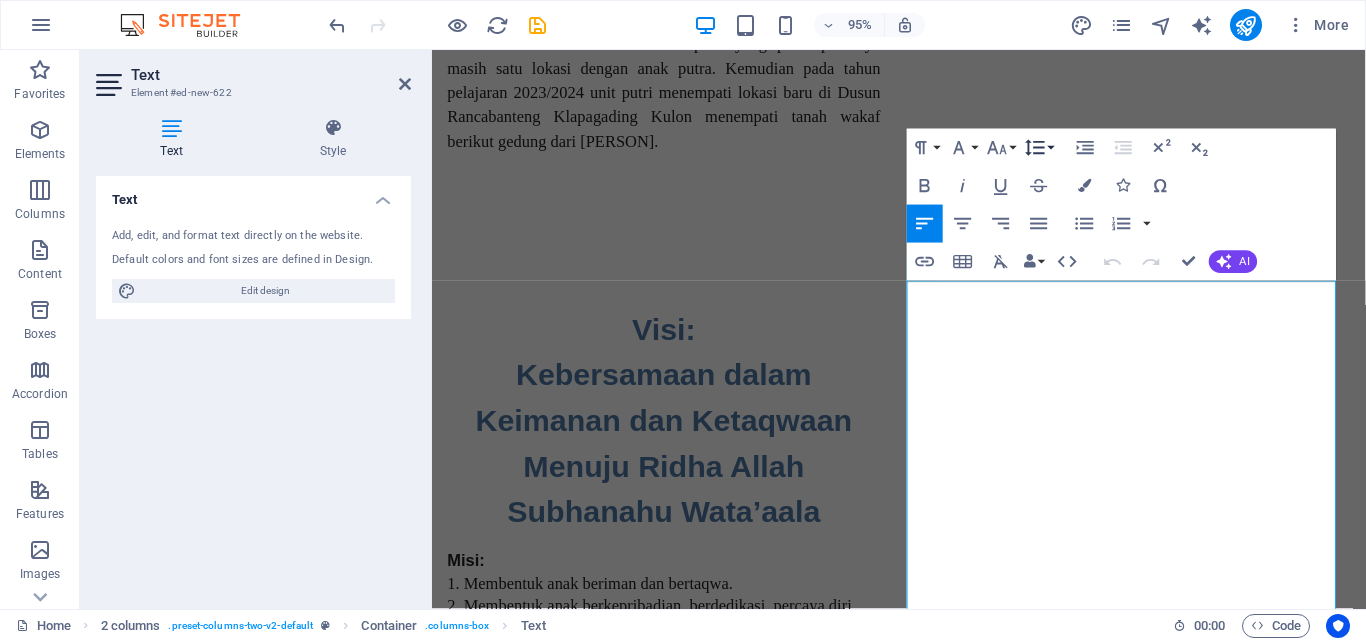 click on "Line Height" at bounding box center (1039, 148) 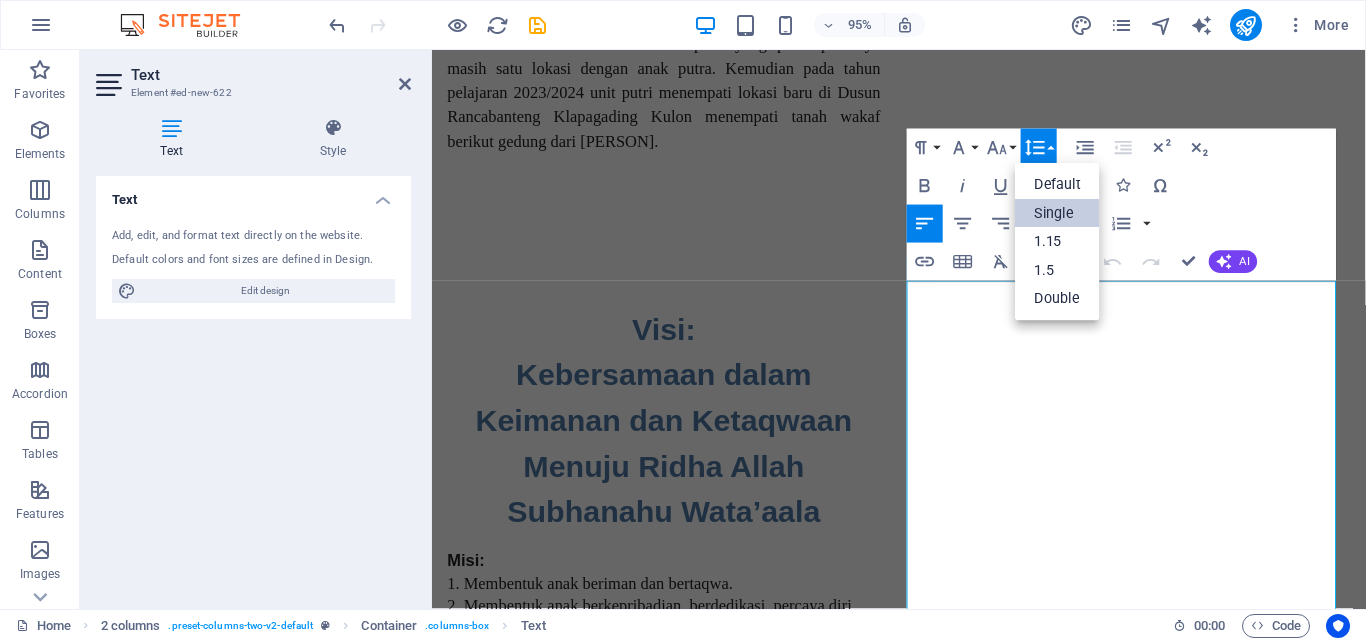 click on "Single" at bounding box center [1057, 214] 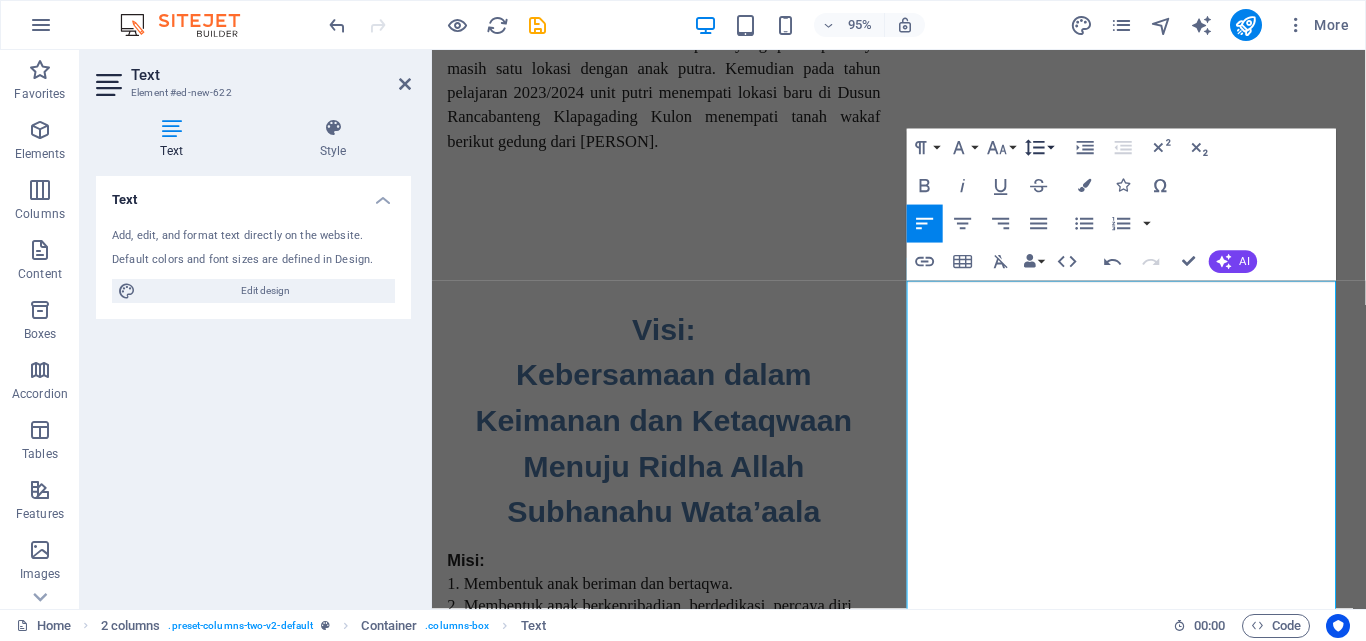 click on "Line Height" at bounding box center [1039, 148] 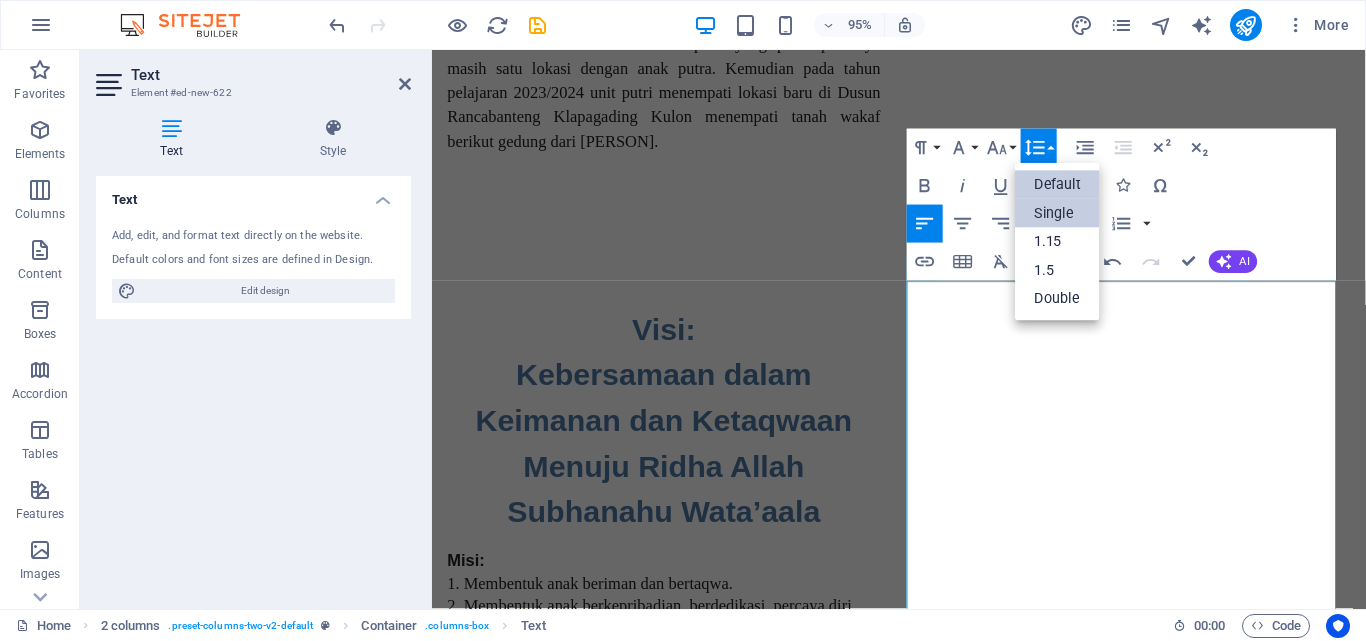 scroll, scrollTop: 0, scrollLeft: 0, axis: both 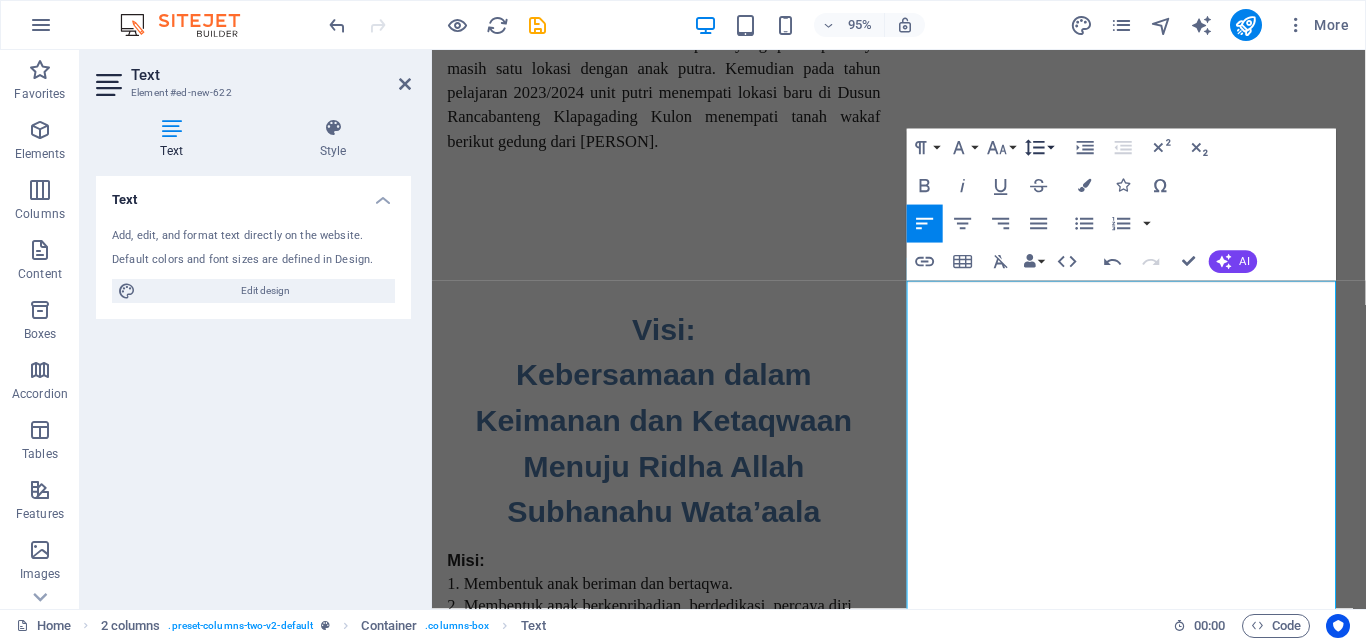 click on "Line Height" at bounding box center [1039, 148] 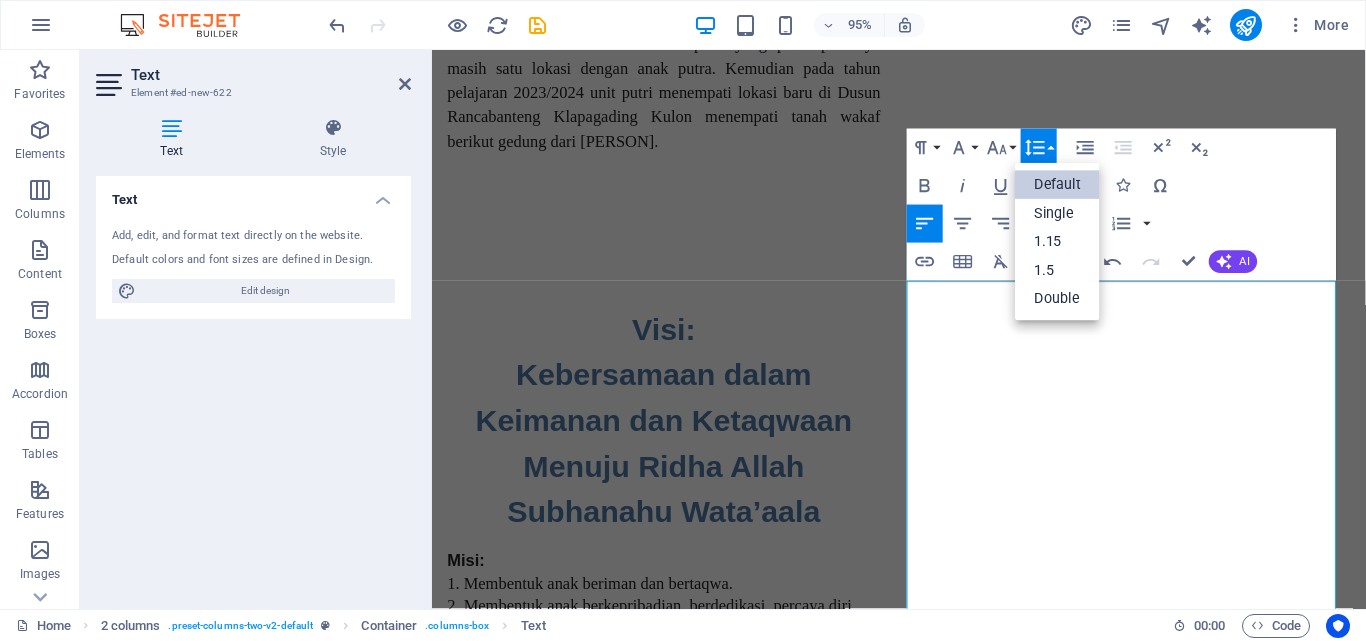 scroll, scrollTop: 0, scrollLeft: 0, axis: both 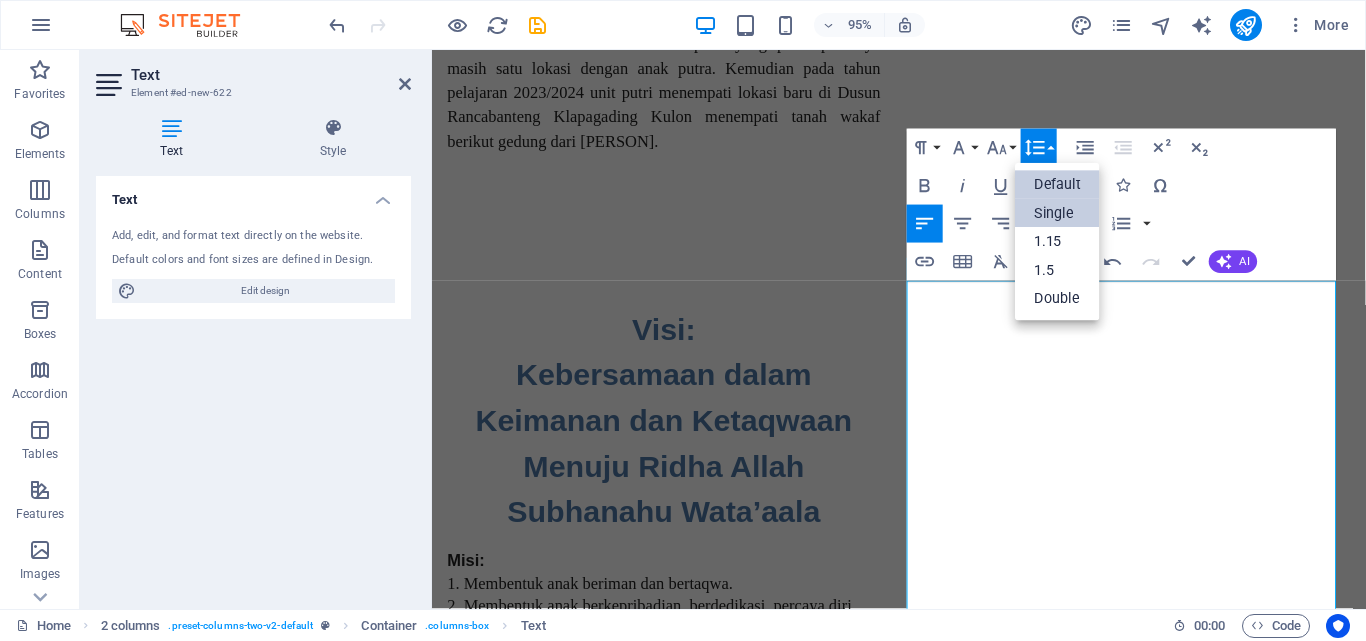 click on "Single" at bounding box center (1057, 214) 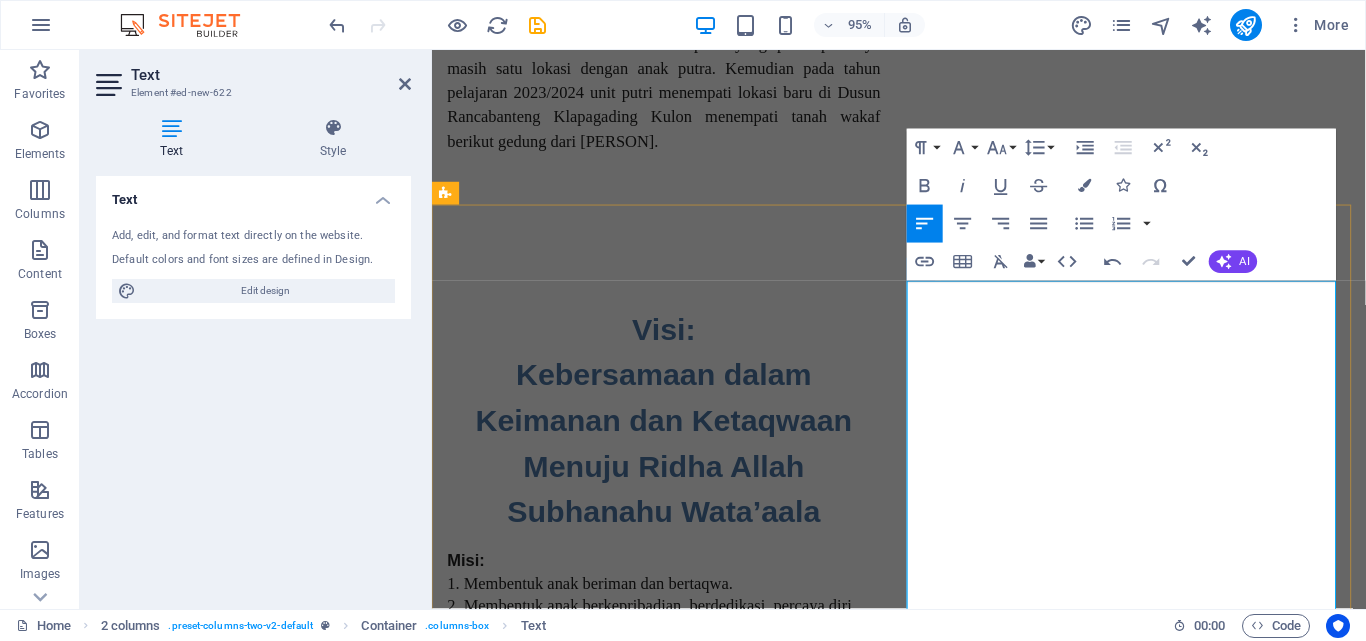 click on "SEKSI-SEKSI" at bounding box center [676, 1491] 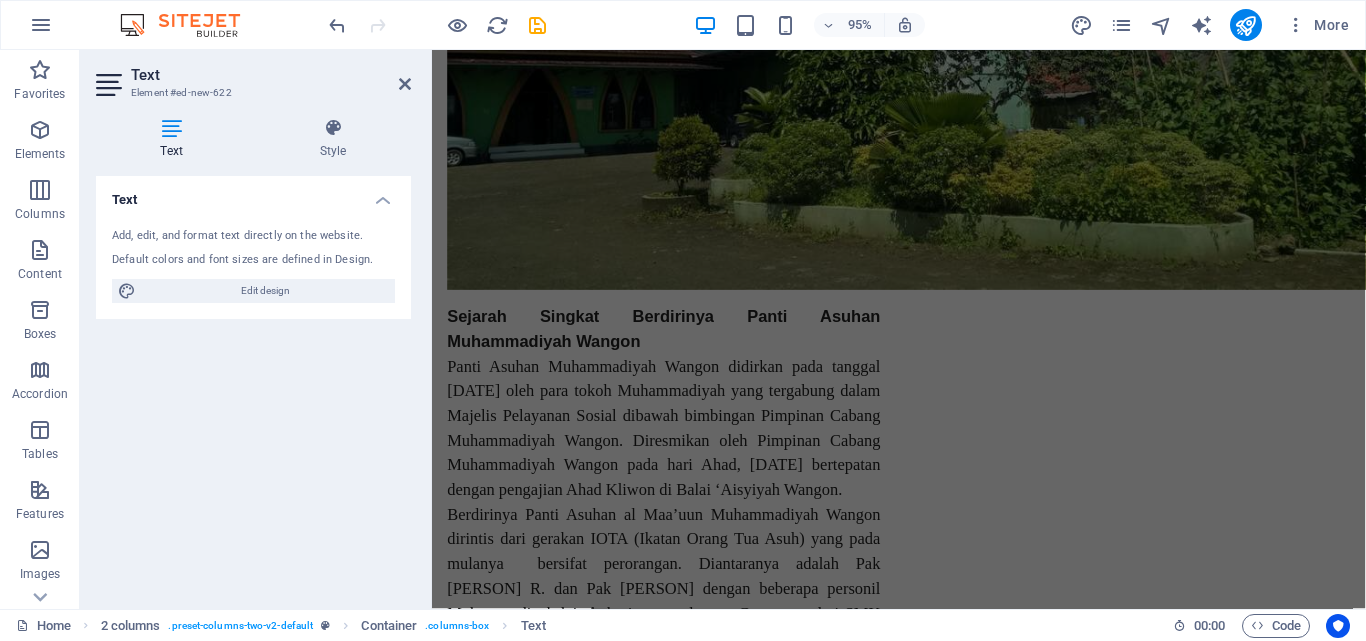 scroll, scrollTop: 0, scrollLeft: 0, axis: both 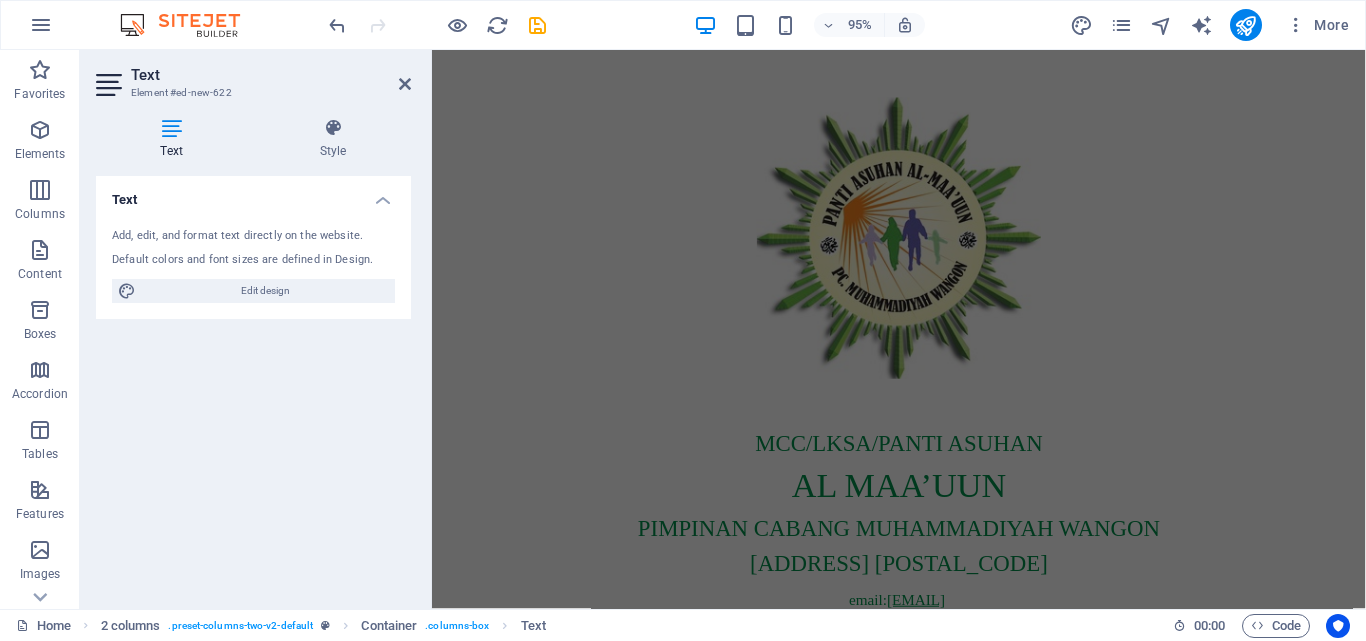 drag, startPoint x: 1047, startPoint y: 312, endPoint x: 154, endPoint y: 71, distance: 924.94867 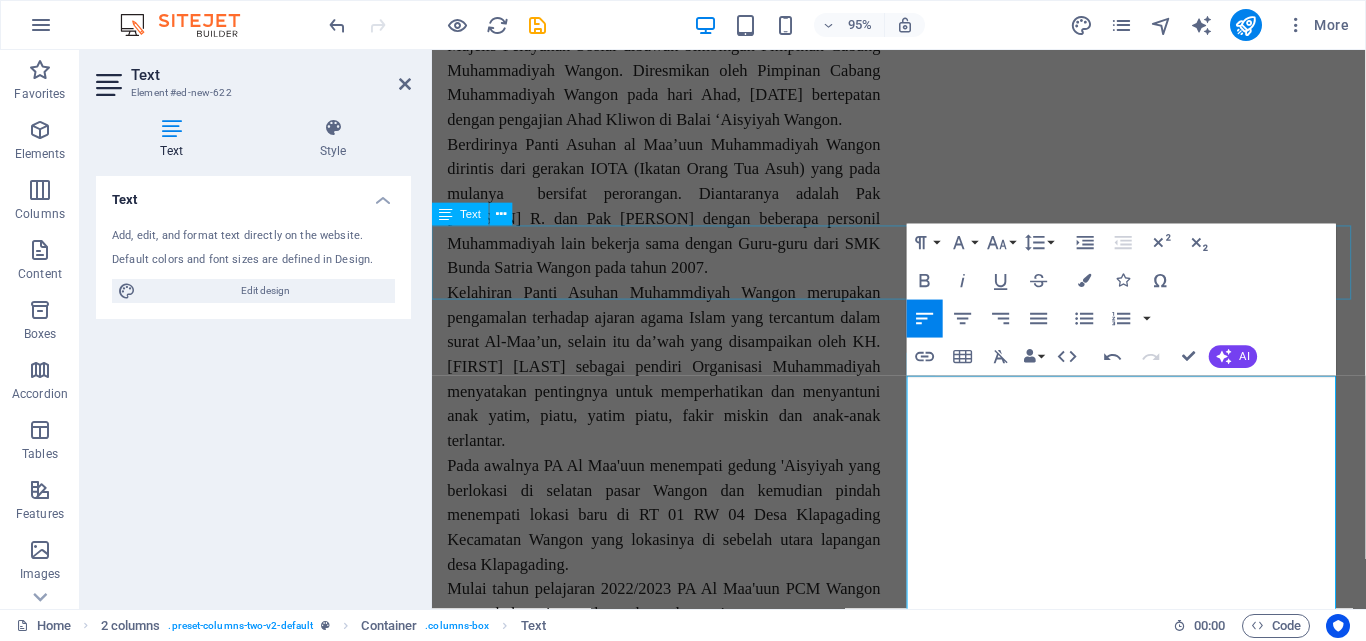 scroll, scrollTop: 2000, scrollLeft: 0, axis: vertical 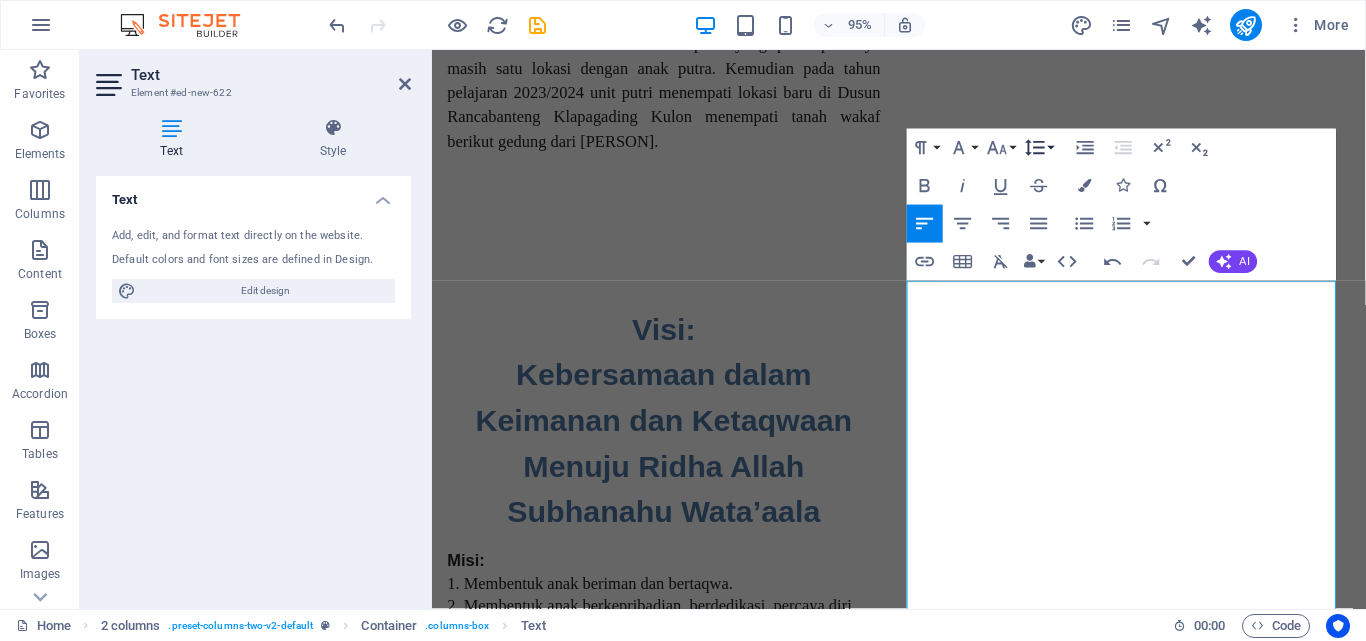 click on "Line Height" at bounding box center [1039, 148] 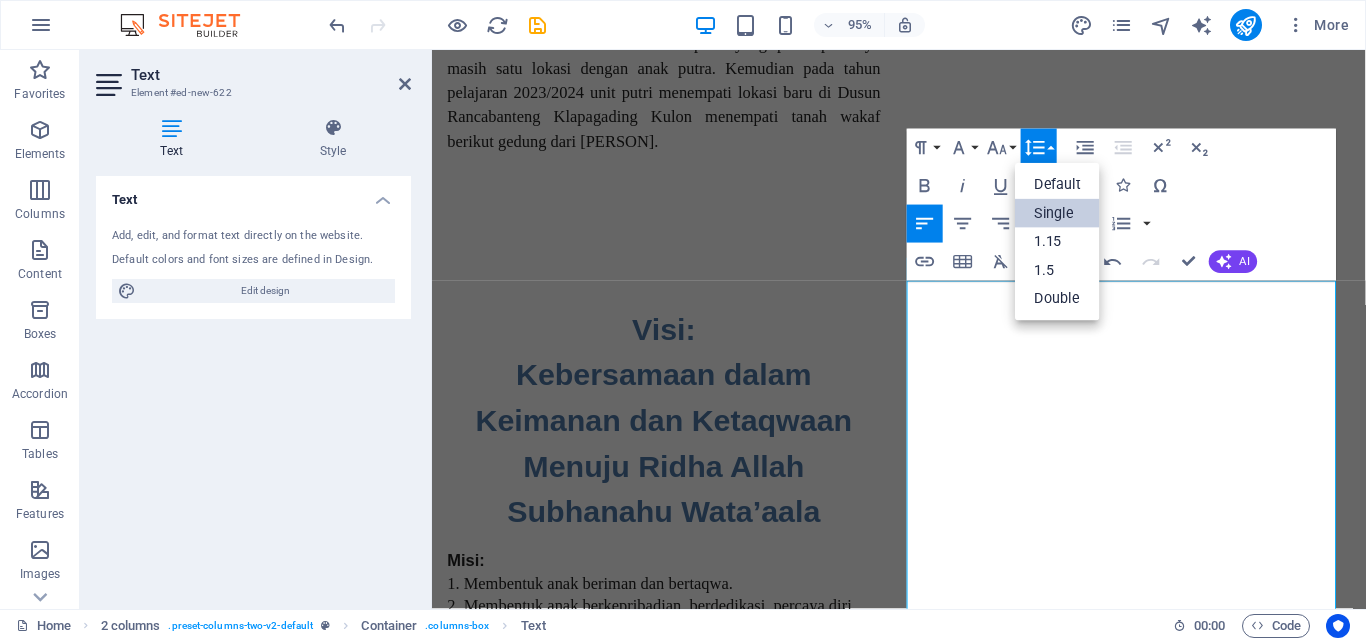 scroll, scrollTop: 0, scrollLeft: 0, axis: both 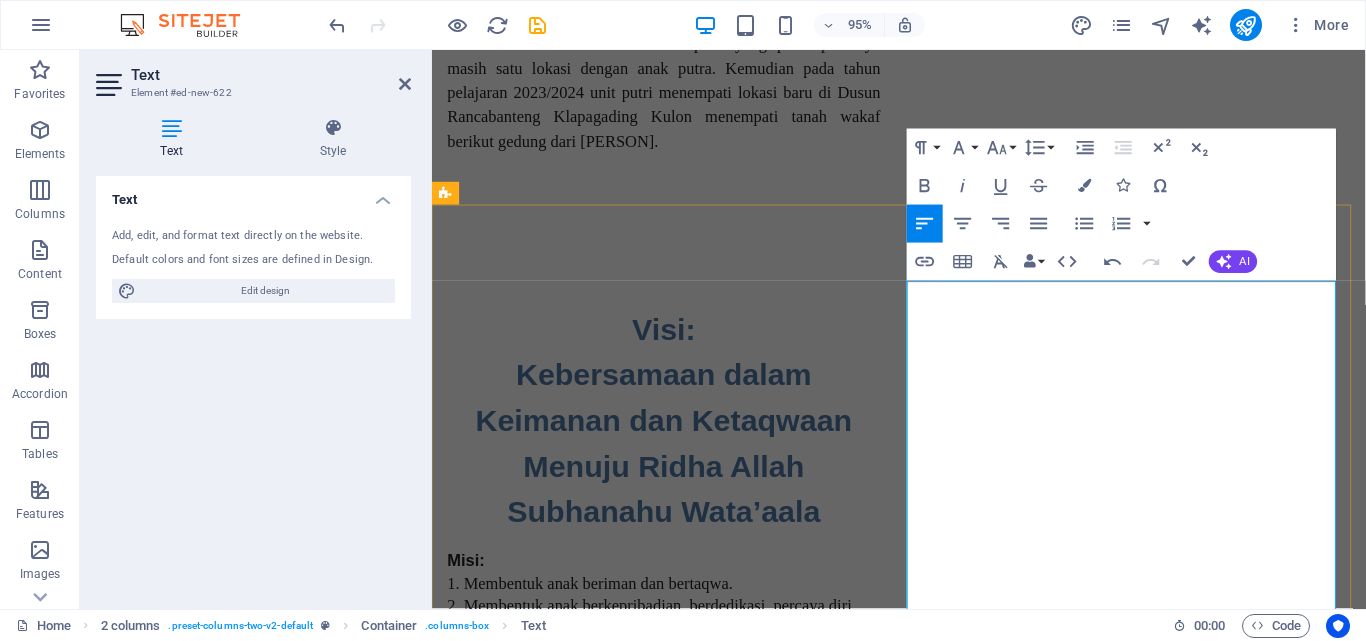 click on "Hubungan Masyarakat:" at bounding box center (676, 1526) 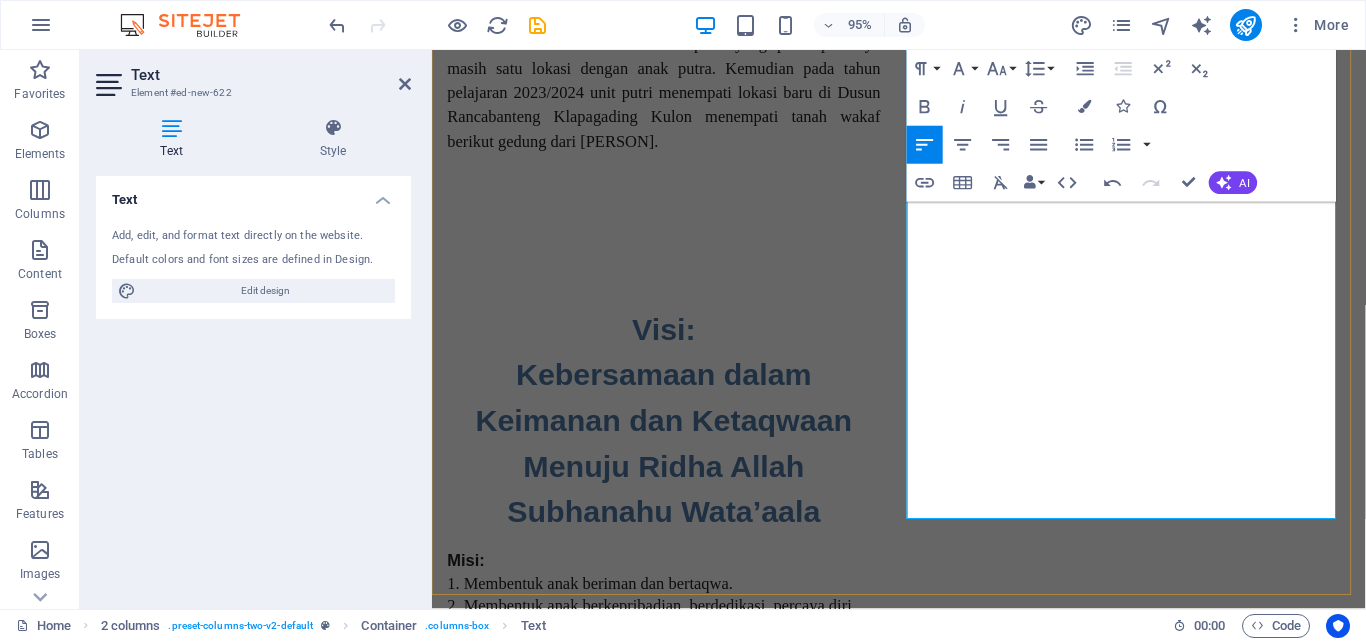 scroll, scrollTop: 2700, scrollLeft: 0, axis: vertical 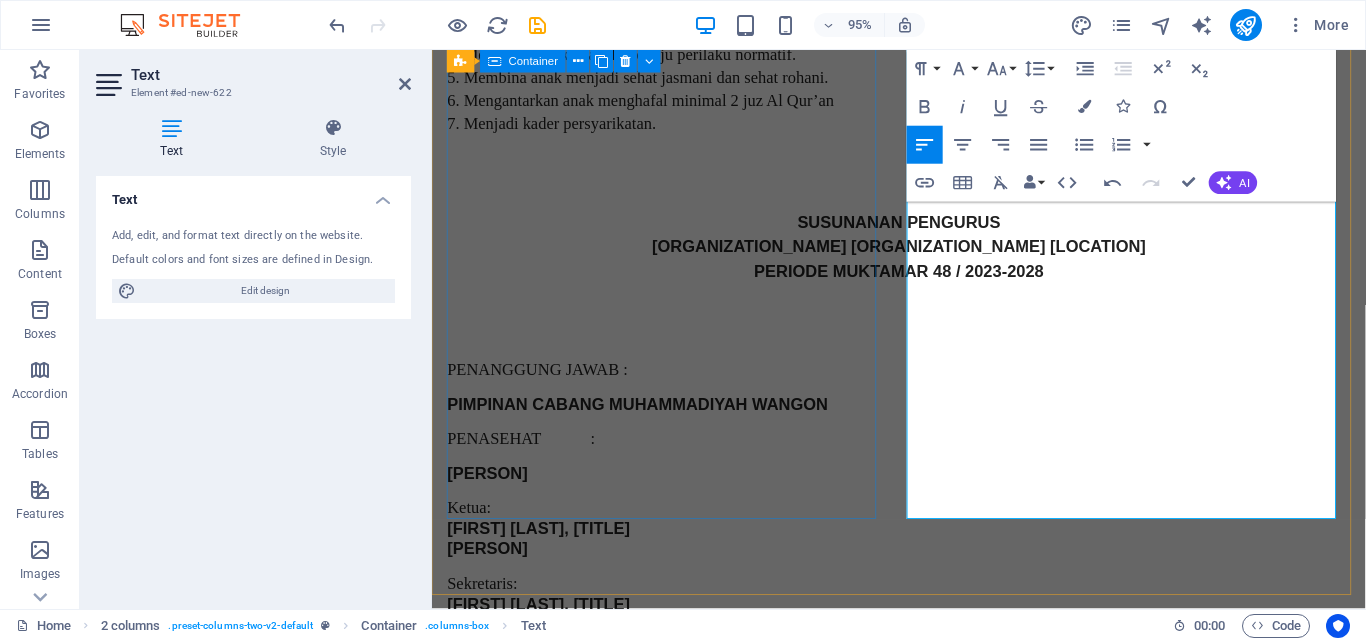 click on "PENANGGUNG JAWAB :  [ORGANIZATION_NAME] [ORGANIZATION_NAME] PENASEHAT                :   [FIRST] [LAST], [TITLE] Ketua:           [FIRST] [LAST], [TITLE] [FIRST] [LAST], [TITLE] [TITLE] Sekretaris: [FIRST] [LAST], [TITLE] [FIRST] [LAST], [TITLE] [TITLE] [FIRST] [LAST], [TITLE] Bendahara: [FIRST] [LAST], [TITLE] [TITLE] SEKSI-SEKSI Hubungan Masyarakat: [FIRST] [LAST], [TITLE] [TITLE] [TITLE] Usaha: [FIRST] [LAST] (alm) [FIRST] [LAST] [FIRST] [LAST] [LAST] Rumah Tangga: [TITLE] [FIRST] [LAST] [TITLE] [LAST] [FIRST] [LAST] (alm)  Pembangunan: [FIRST] [LAST] [TITLE] [FIRST] [LAST] [FIRST] [LAST]  Ekonomi Produktif: [FIRST], [TITLE] [FIRST] [TITLE], [TITLE]  Kesehatan: [FIRST] [LAST], [TITLE] [FIRST] [TITLE], [TITLE] [TITLE] Pendidikan: [FIRST] [LAST], [TITLE] [TITLE] [FIRST] [LAST], [TITLE] [TITLE] [FIRST], [TITLE] [TITLE] Humas dan Publikasi: [FIRST] [LAST] Pengasuh: [FIRST] ([RELATION]) [LAST] ([RELATION])" at bounding box center [676, 572] 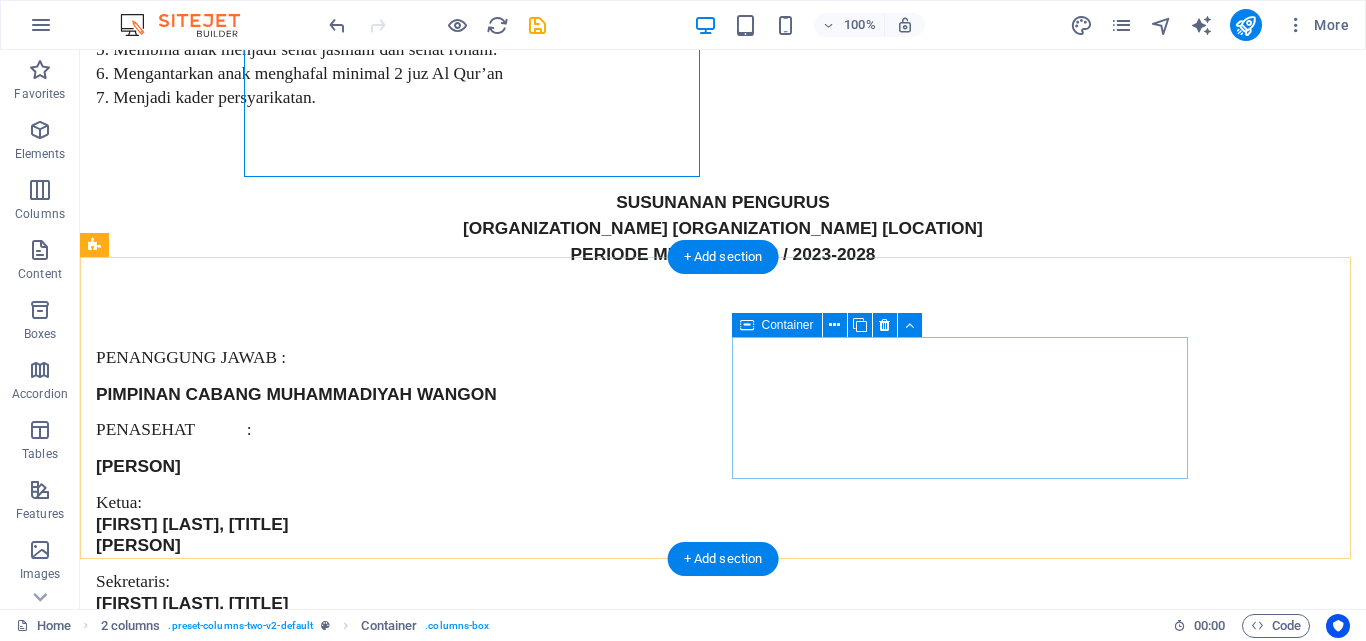 scroll, scrollTop: 3067, scrollLeft: 0, axis: vertical 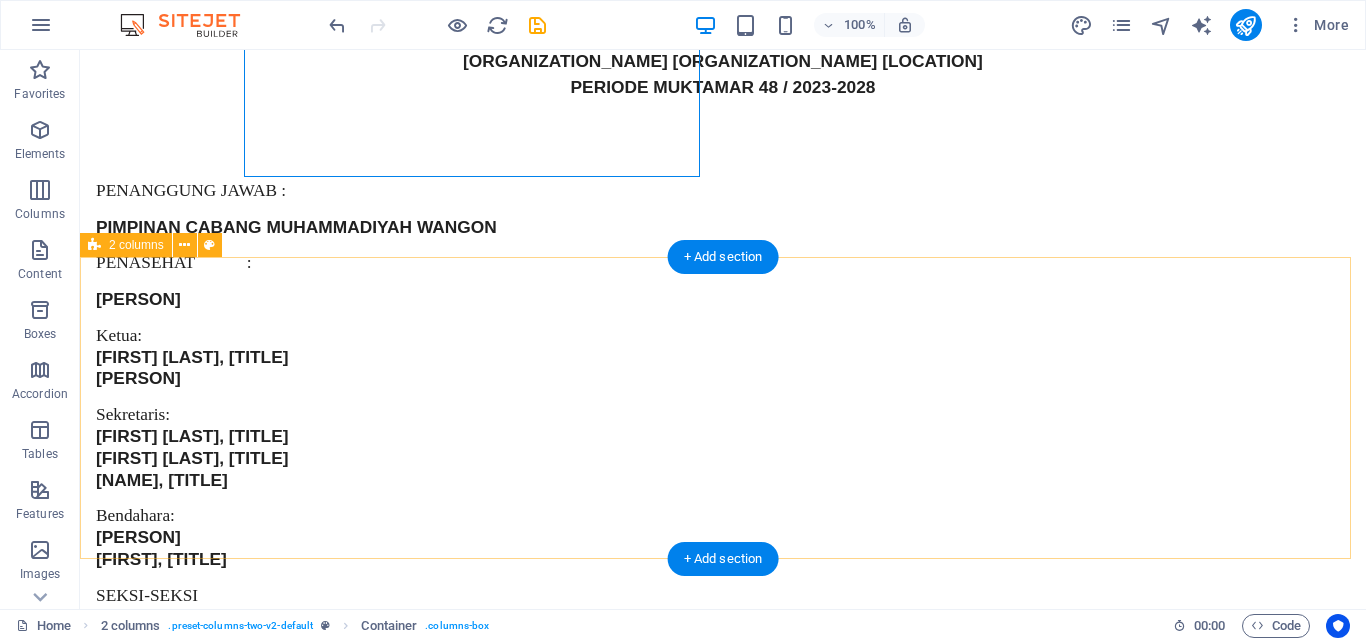 click on "Drop content here or  Add elements  Paste clipboard Drop content here or  Add elements  Paste clipboard" at bounding box center [723, 1832] 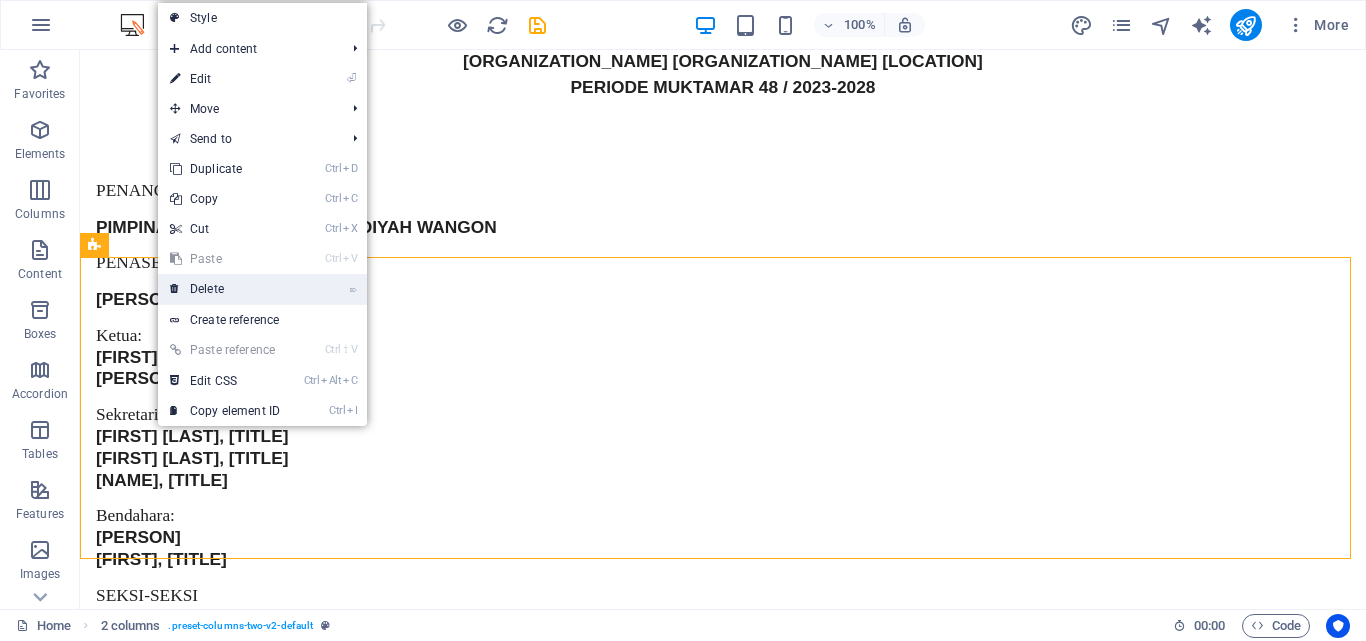 click on "⌦  Delete" at bounding box center (225, 289) 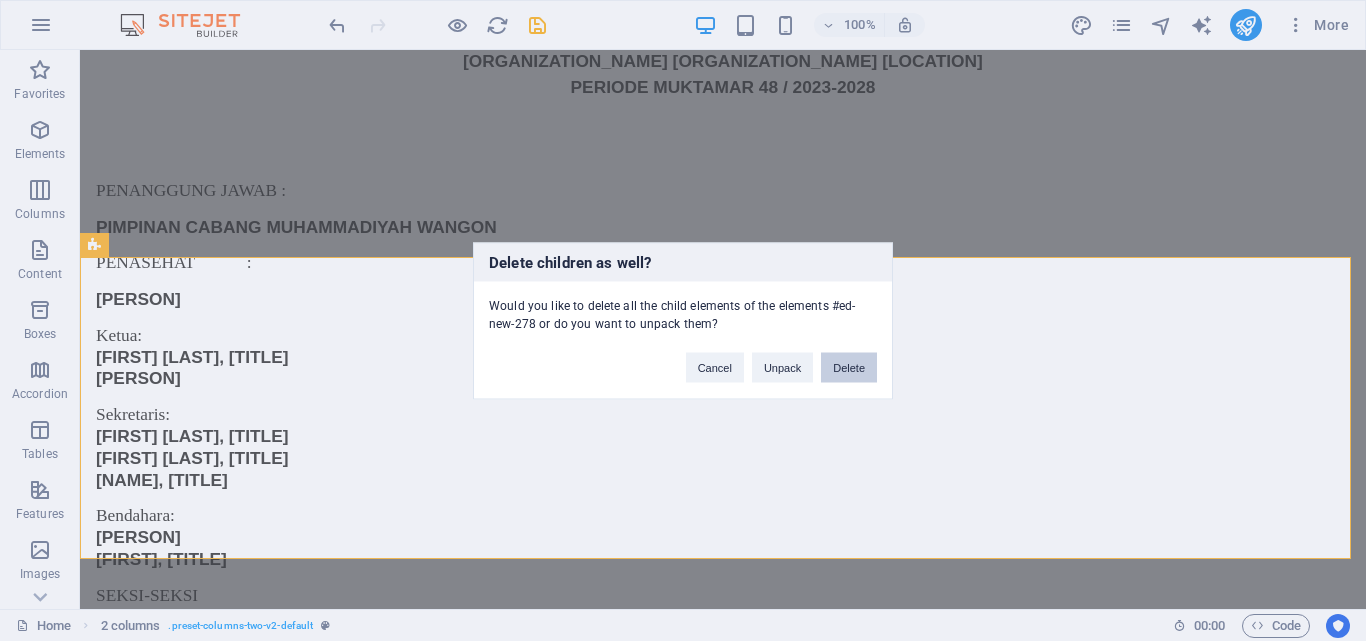 click on "Delete" at bounding box center [849, 367] 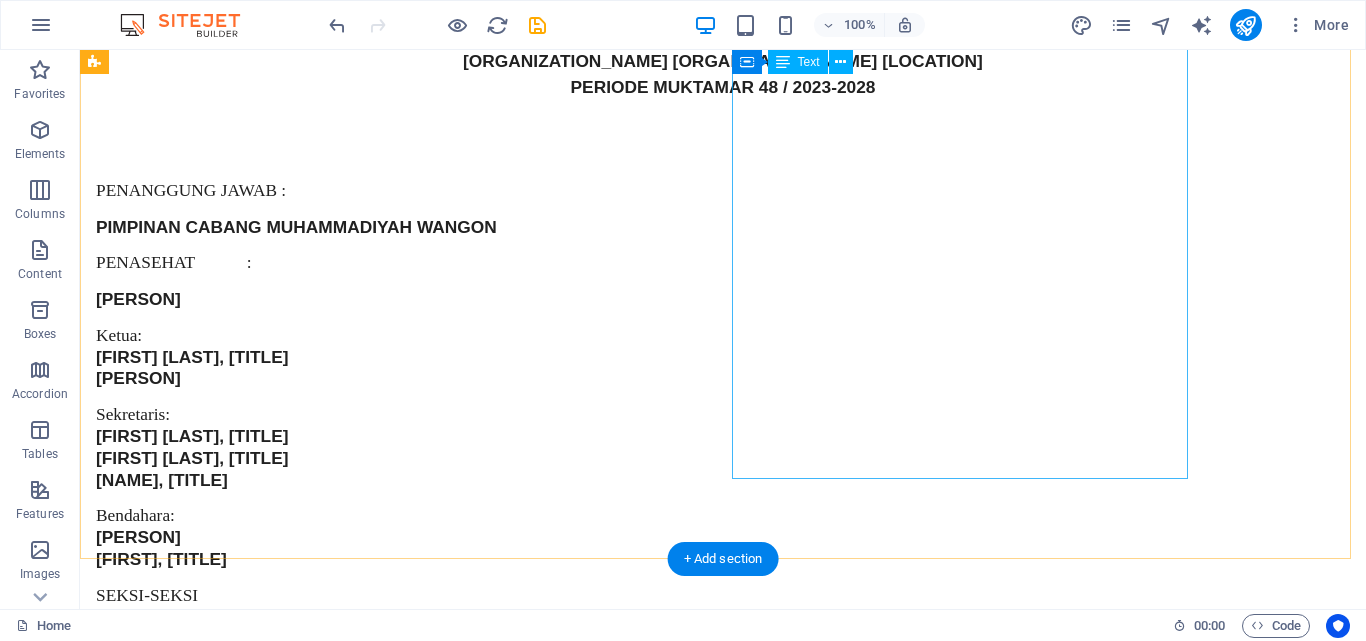 scroll, scrollTop: 2765, scrollLeft: 0, axis: vertical 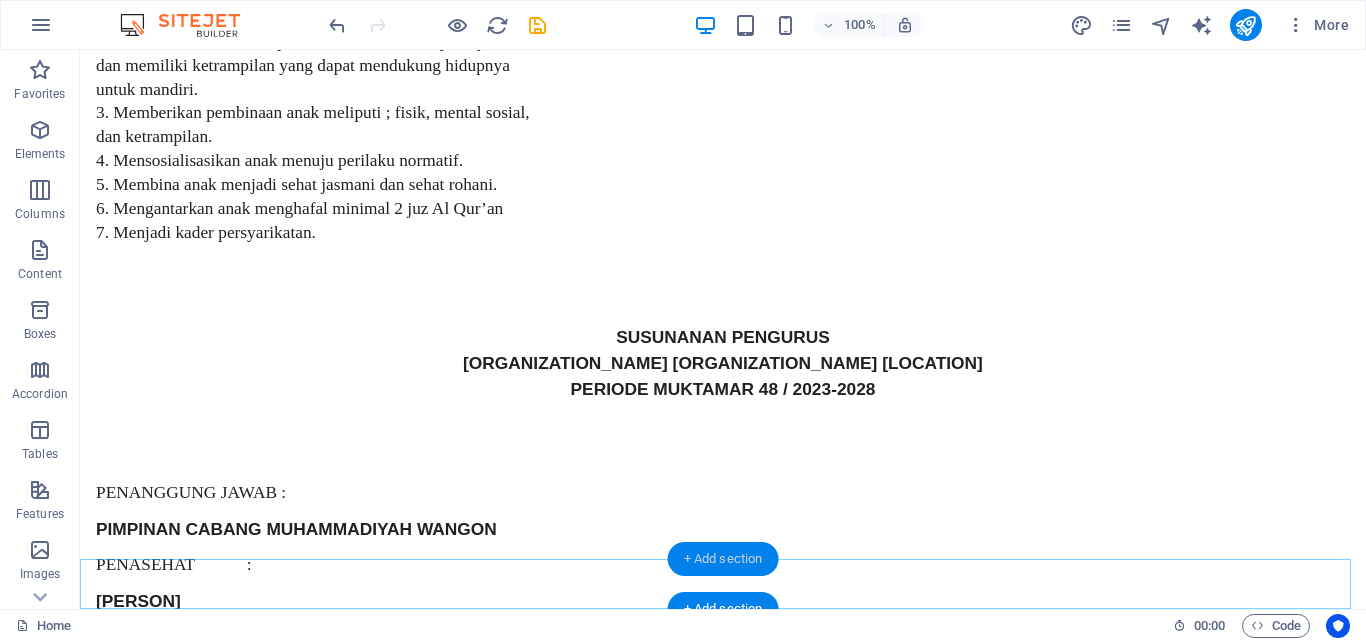 click on "+ Add section" at bounding box center (723, 559) 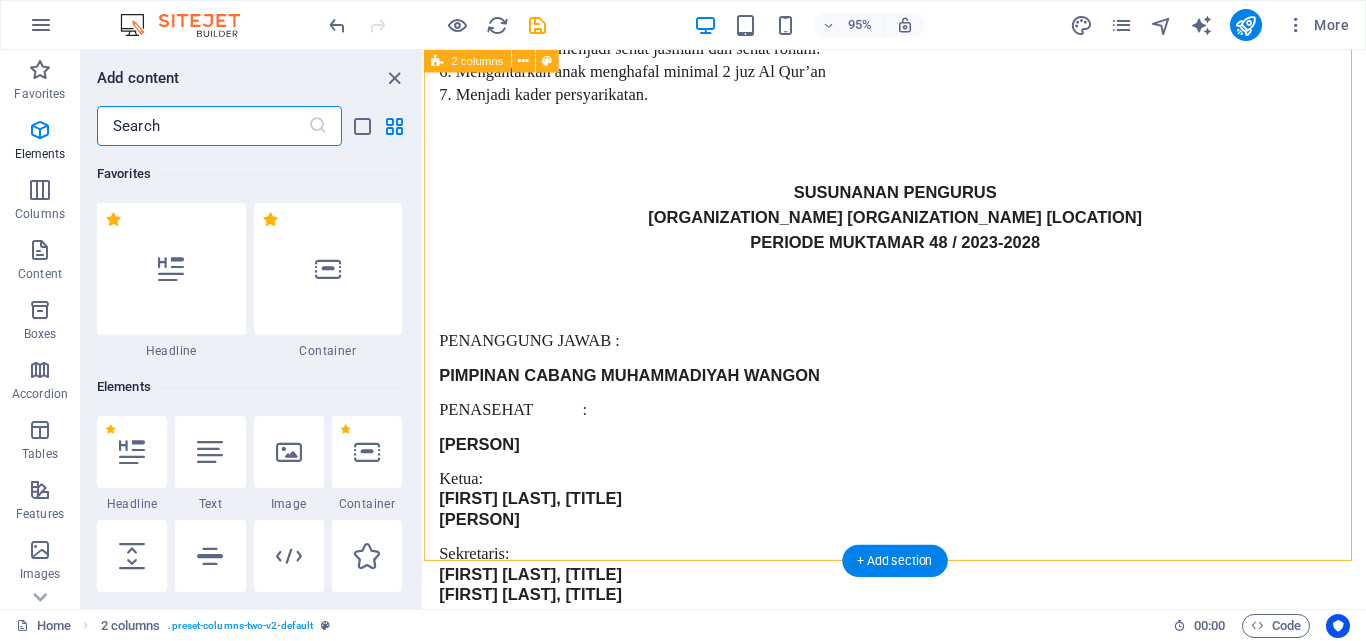 scroll, scrollTop: 3499, scrollLeft: 0, axis: vertical 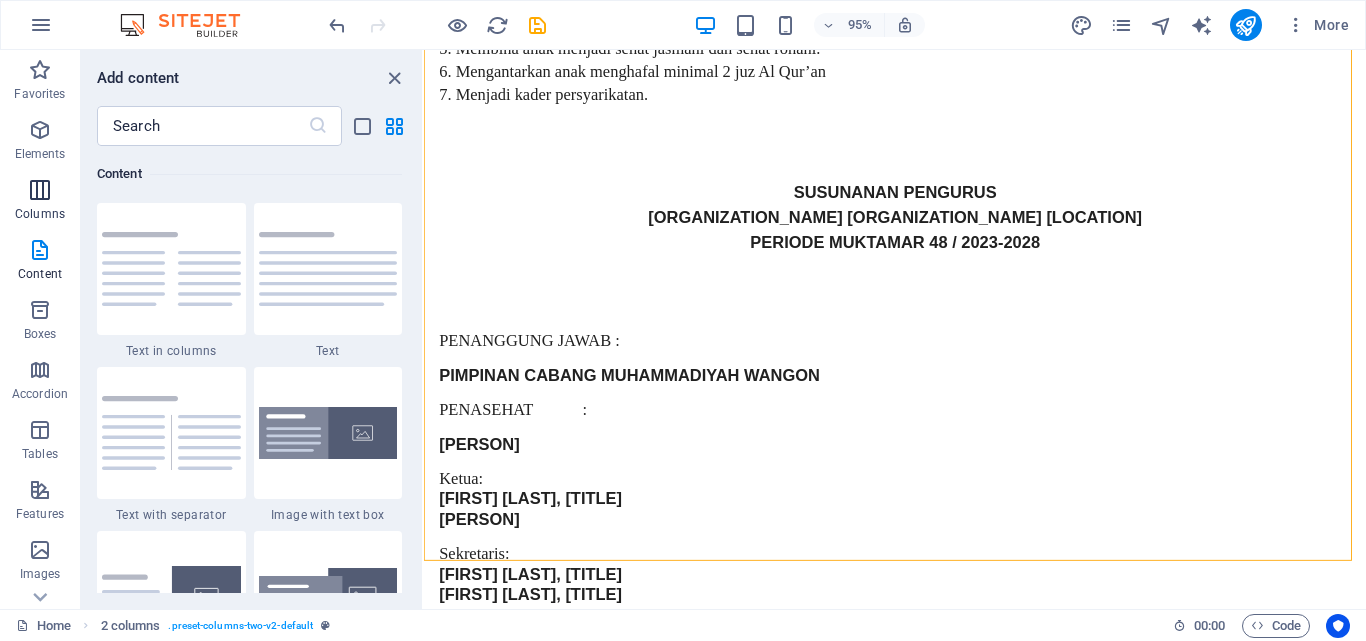 click at bounding box center [40, 190] 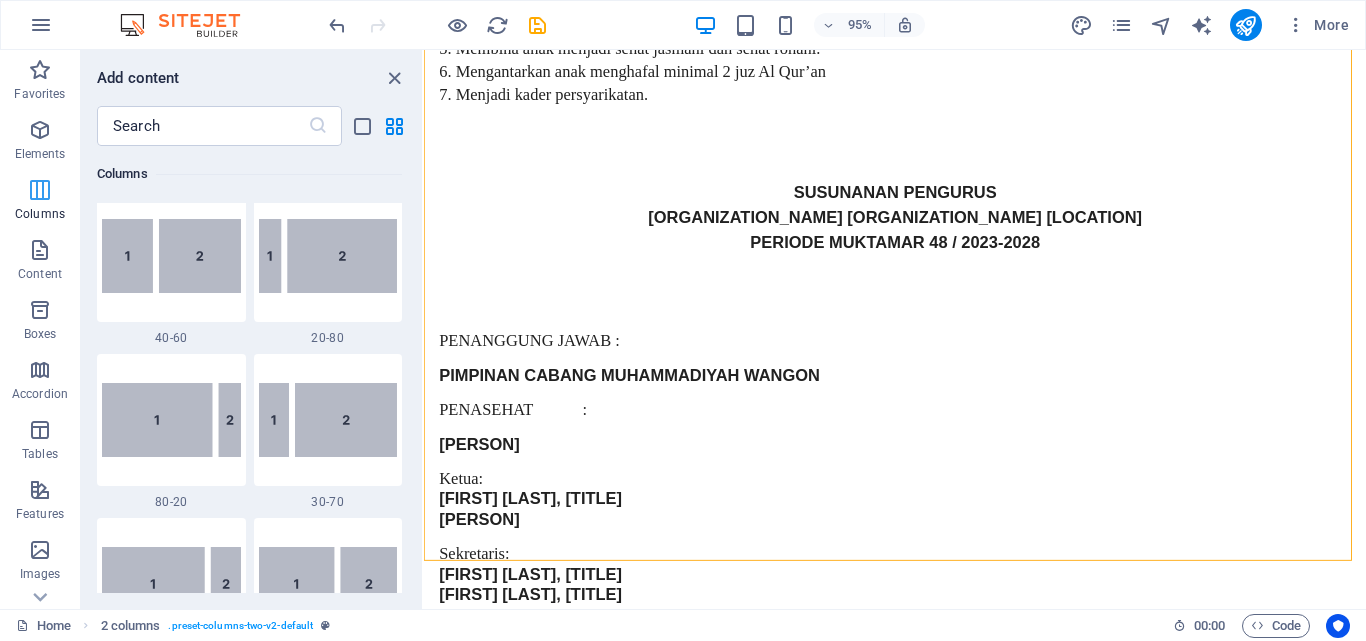 scroll, scrollTop: 990, scrollLeft: 0, axis: vertical 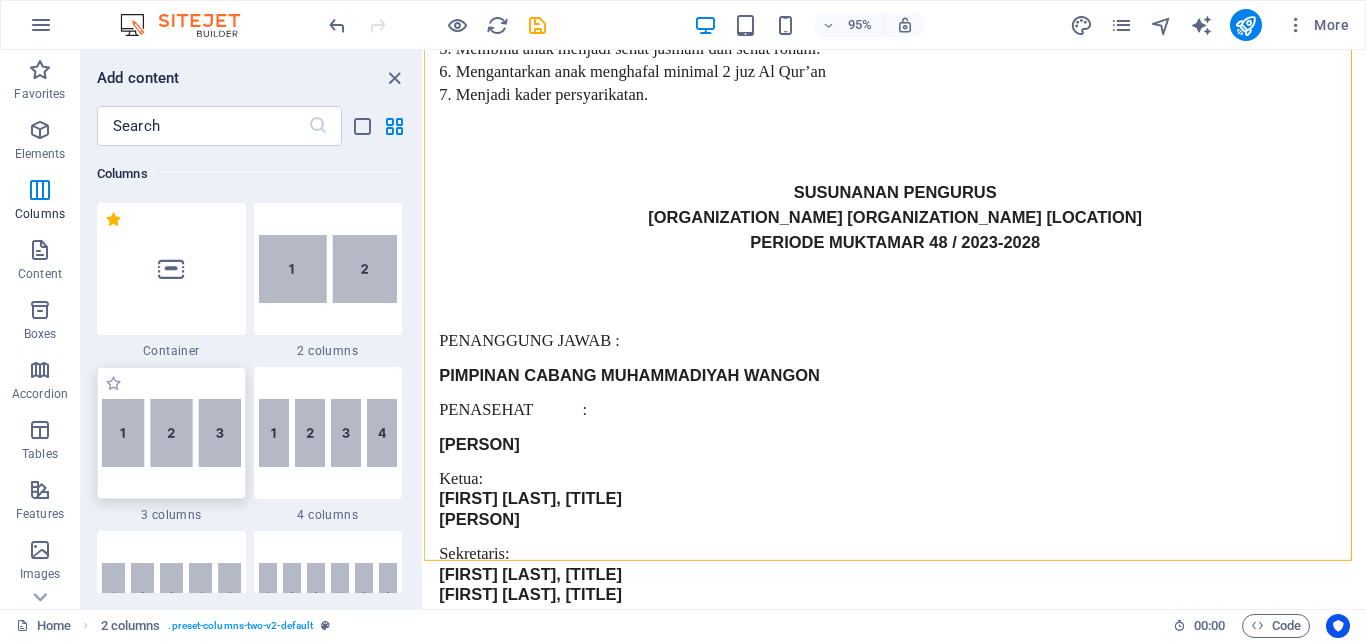 click at bounding box center [171, 433] 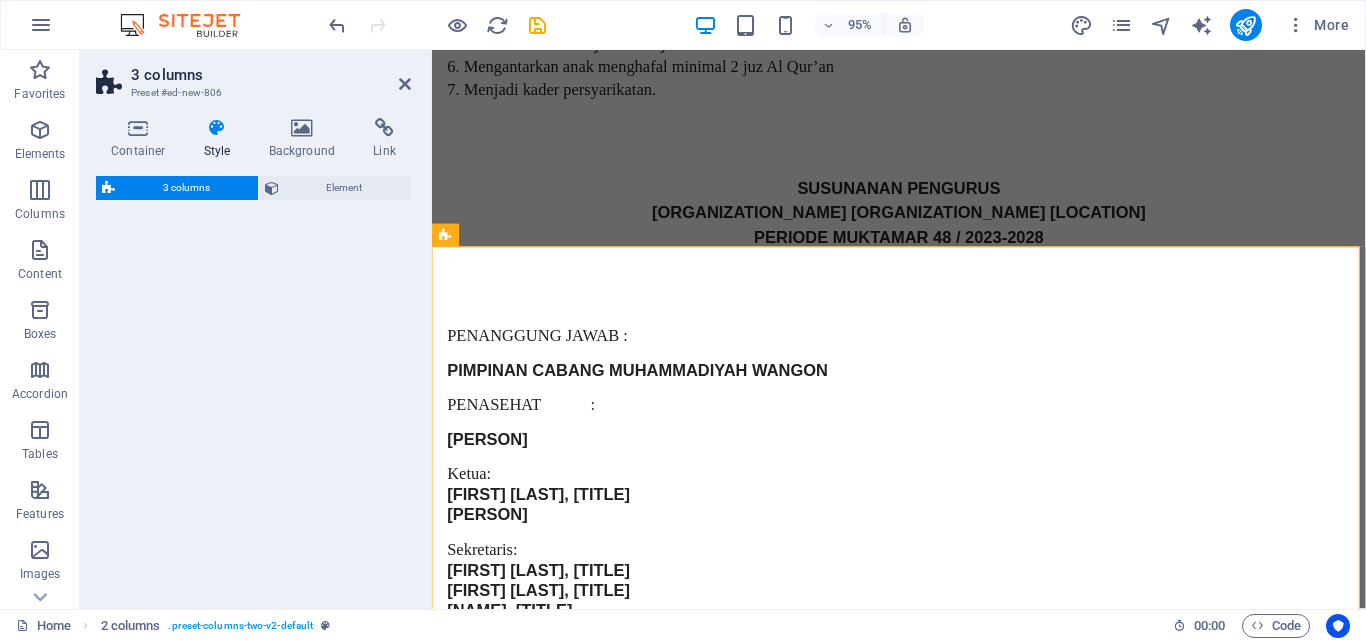 select on "rem" 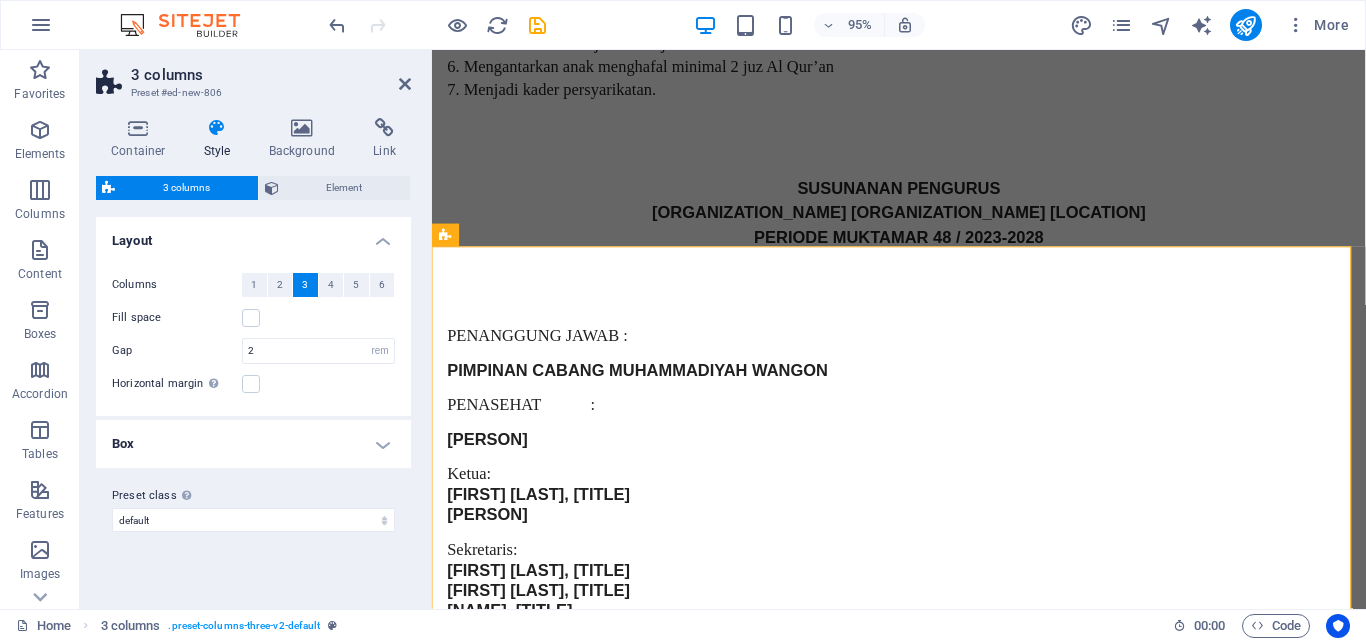 scroll, scrollTop: 3067, scrollLeft: 0, axis: vertical 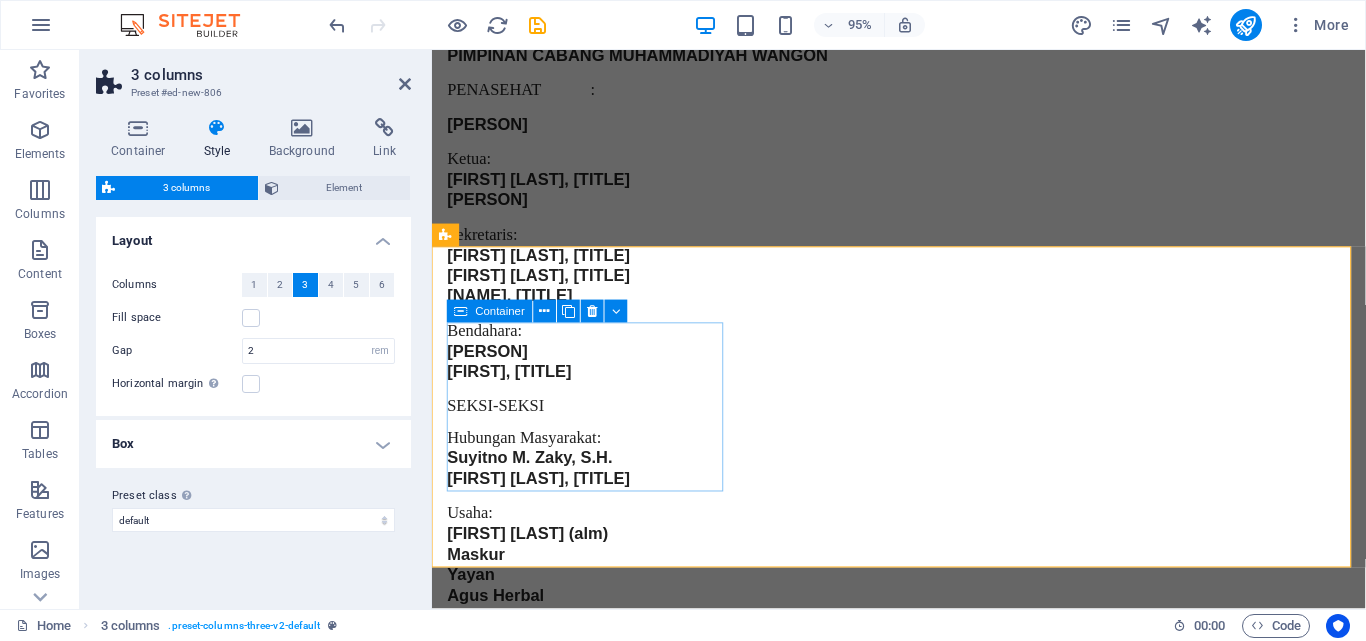 click on "Add elements" at bounding box center (535, 1613) 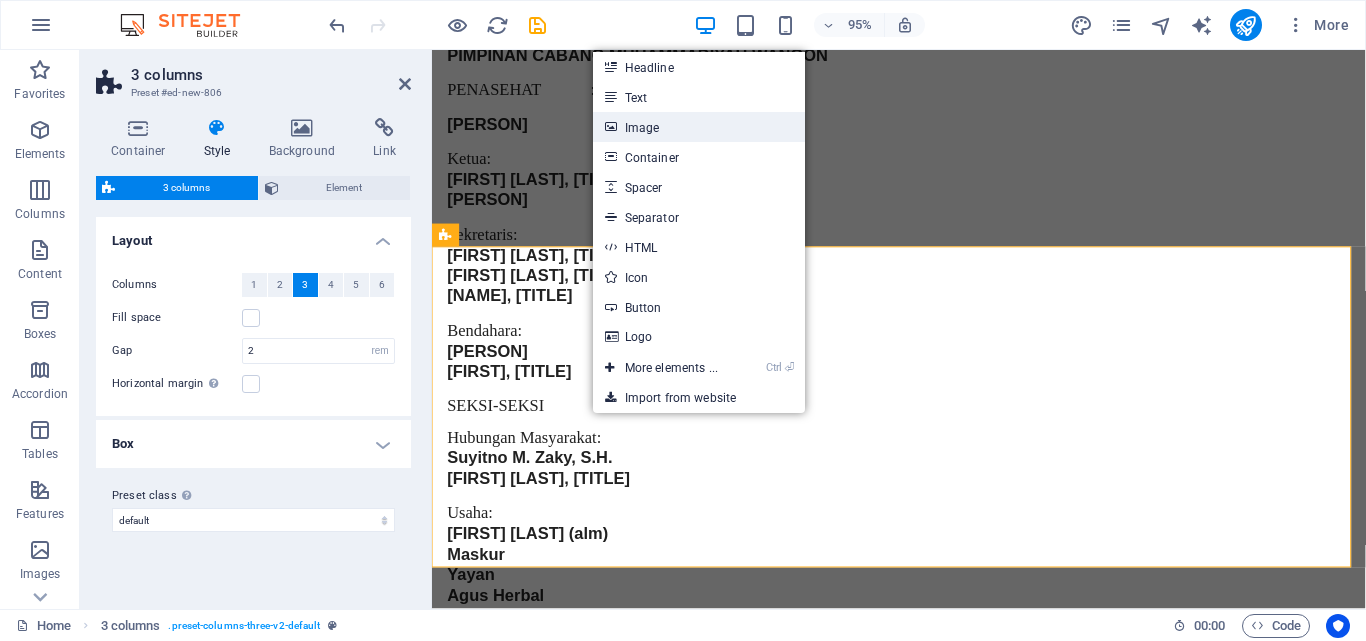 click on "Image" at bounding box center (699, 127) 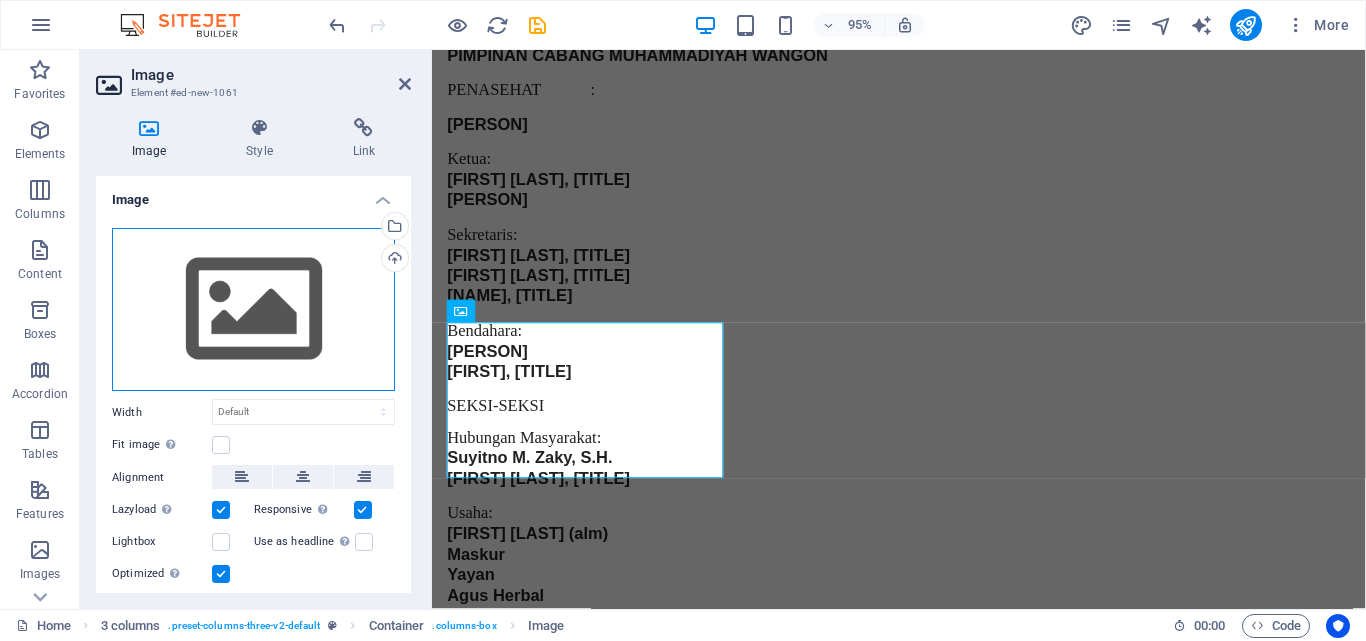 click on "Drag files here, click to choose files or select files from Files or our free stock photos & videos" at bounding box center [253, 310] 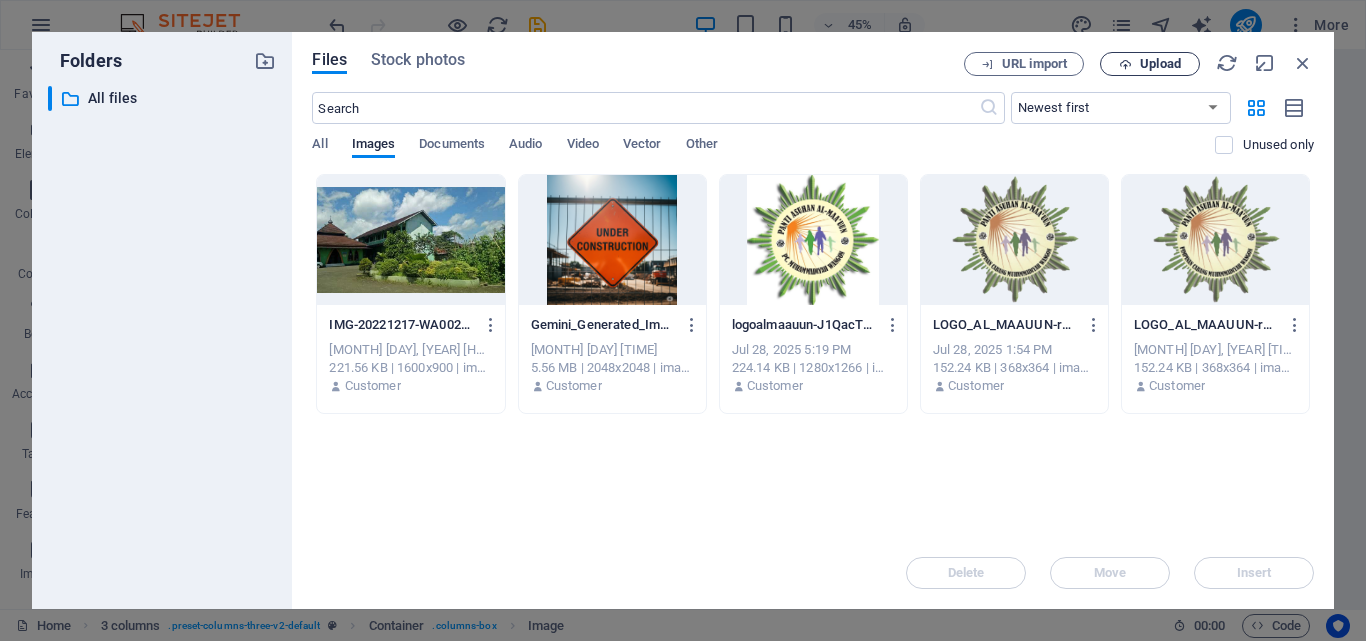 click on "Upload" at bounding box center (1160, 64) 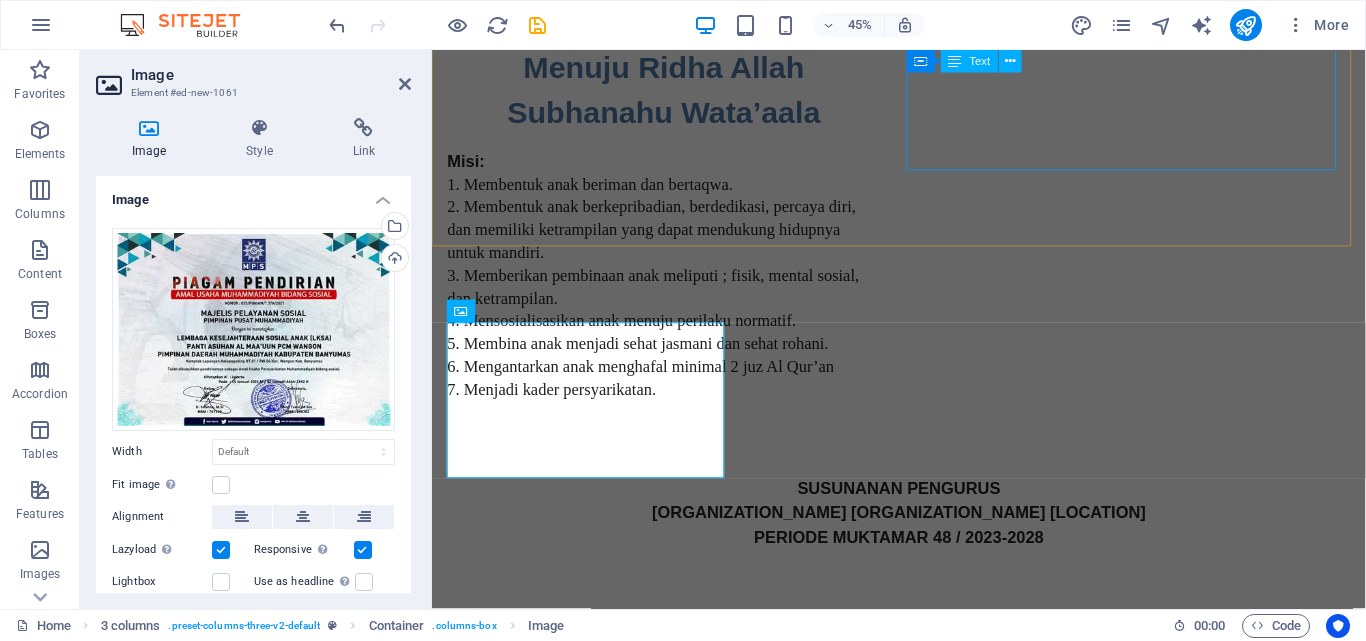 scroll, scrollTop: 3067, scrollLeft: 0, axis: vertical 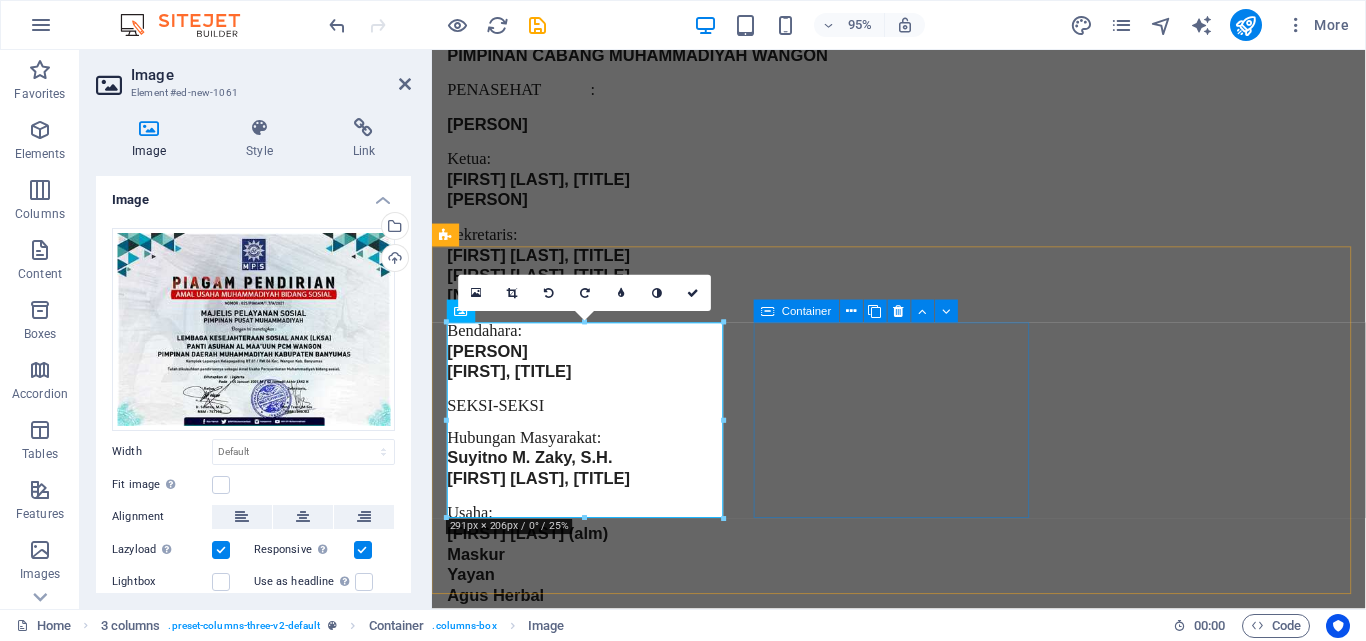 click on "Drop content here or  Add elements  Paste clipboard" at bounding box center [594, 2294] 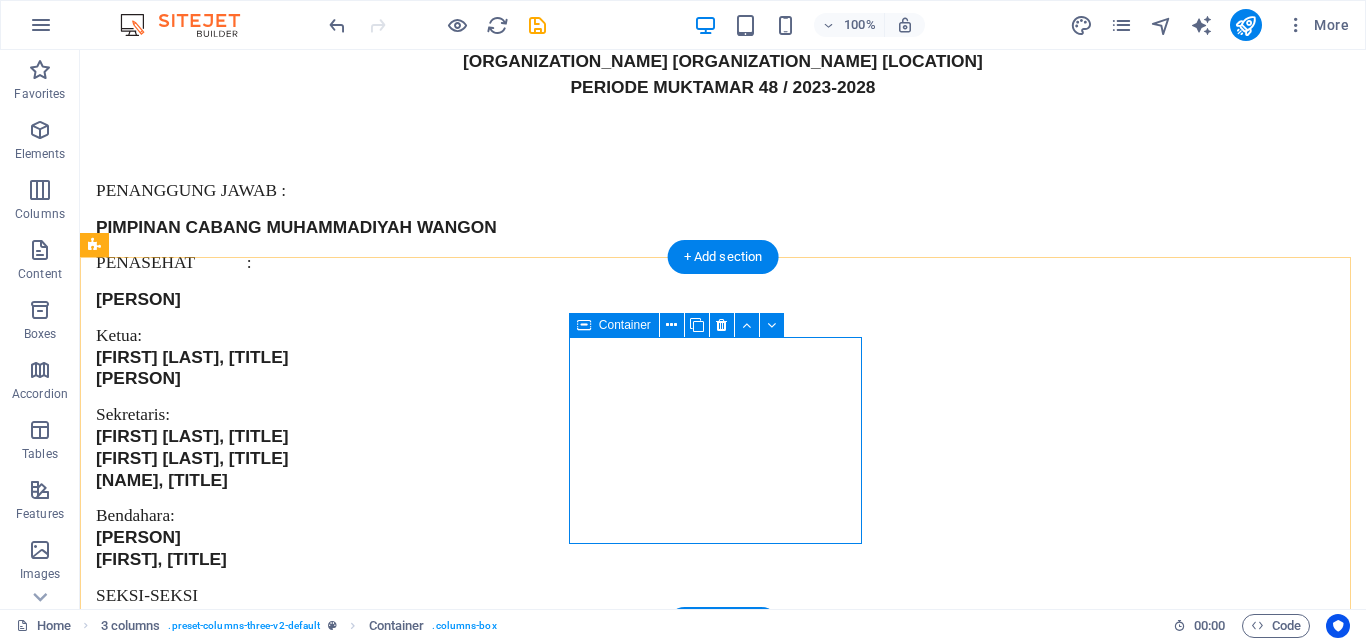 click at bounding box center [142, 2709] 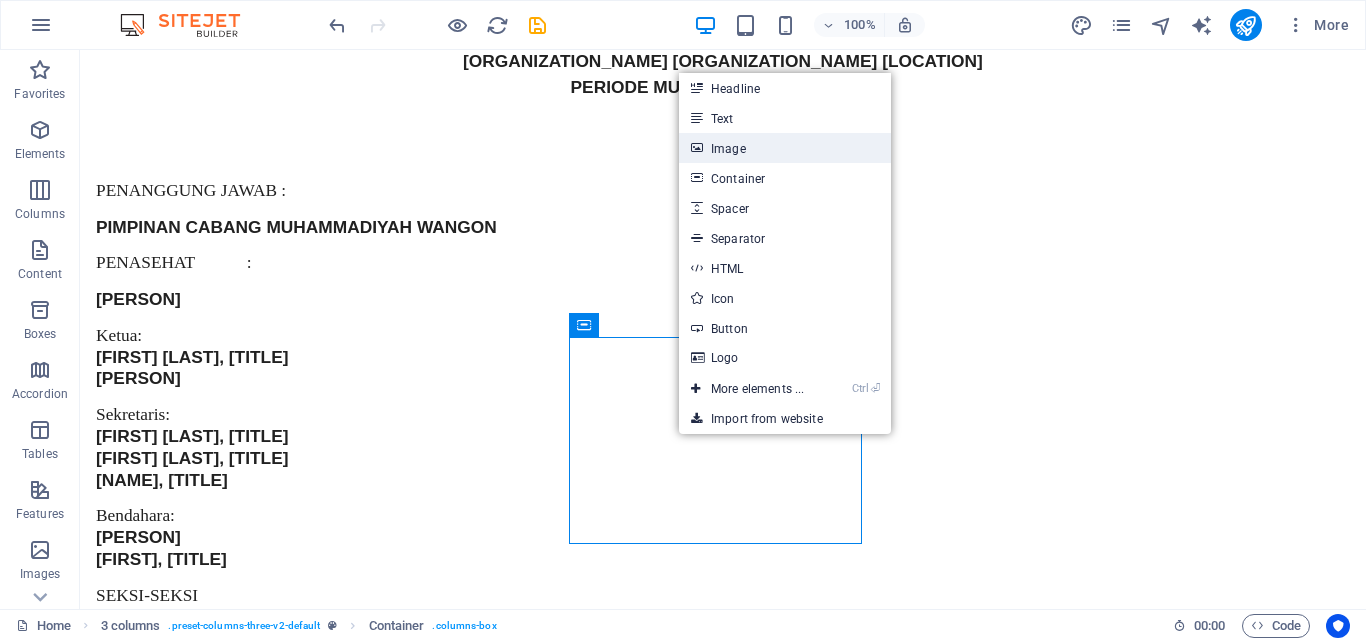 click on "Image" at bounding box center (785, 148) 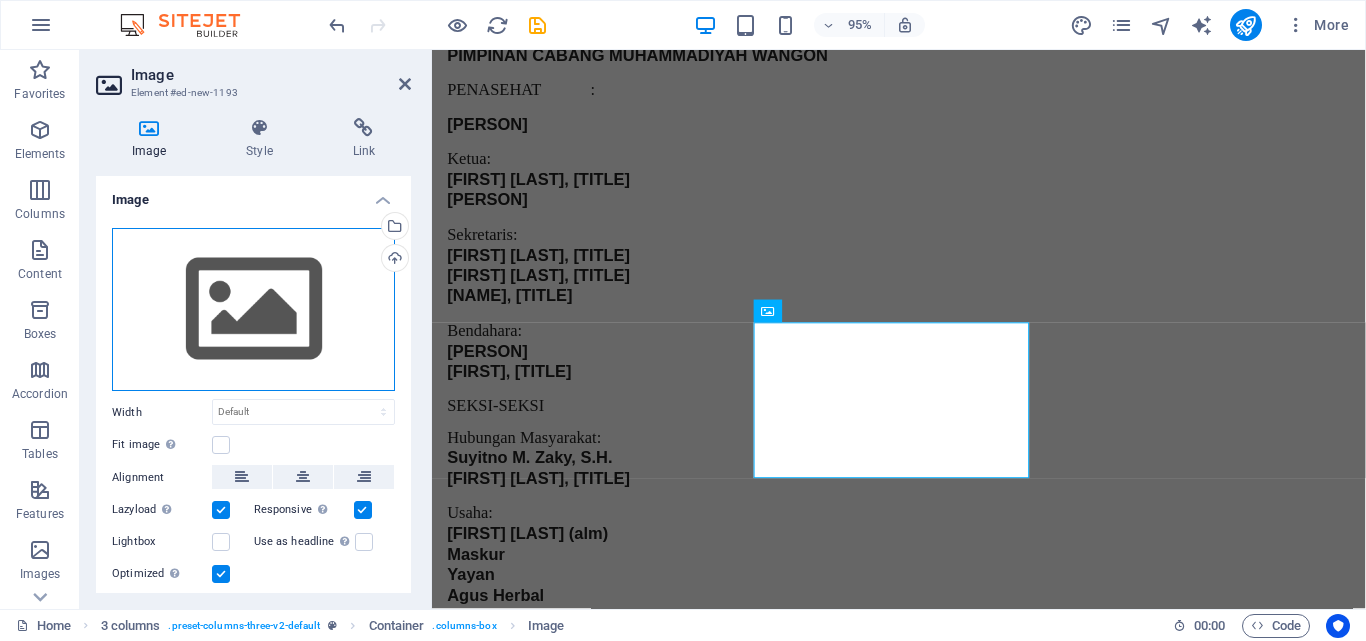 click on "Drag files here, click to choose files or select files from Files or our free stock photos & videos" at bounding box center [253, 310] 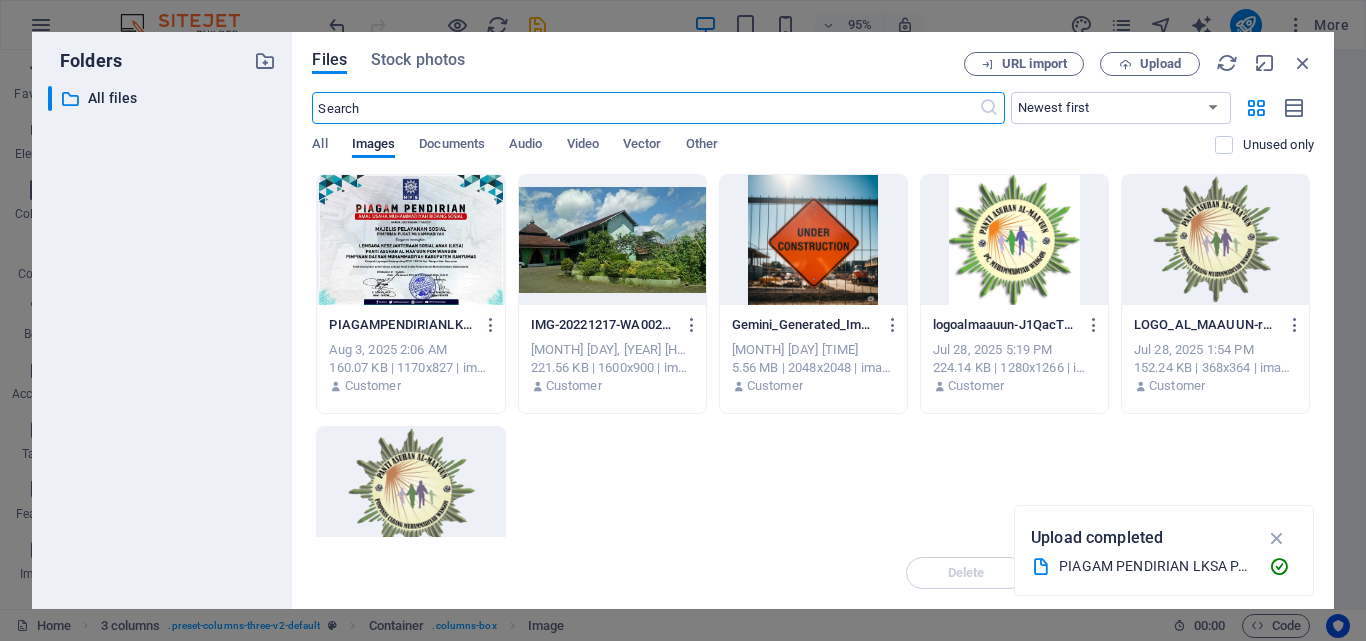 scroll, scrollTop: 2449, scrollLeft: 0, axis: vertical 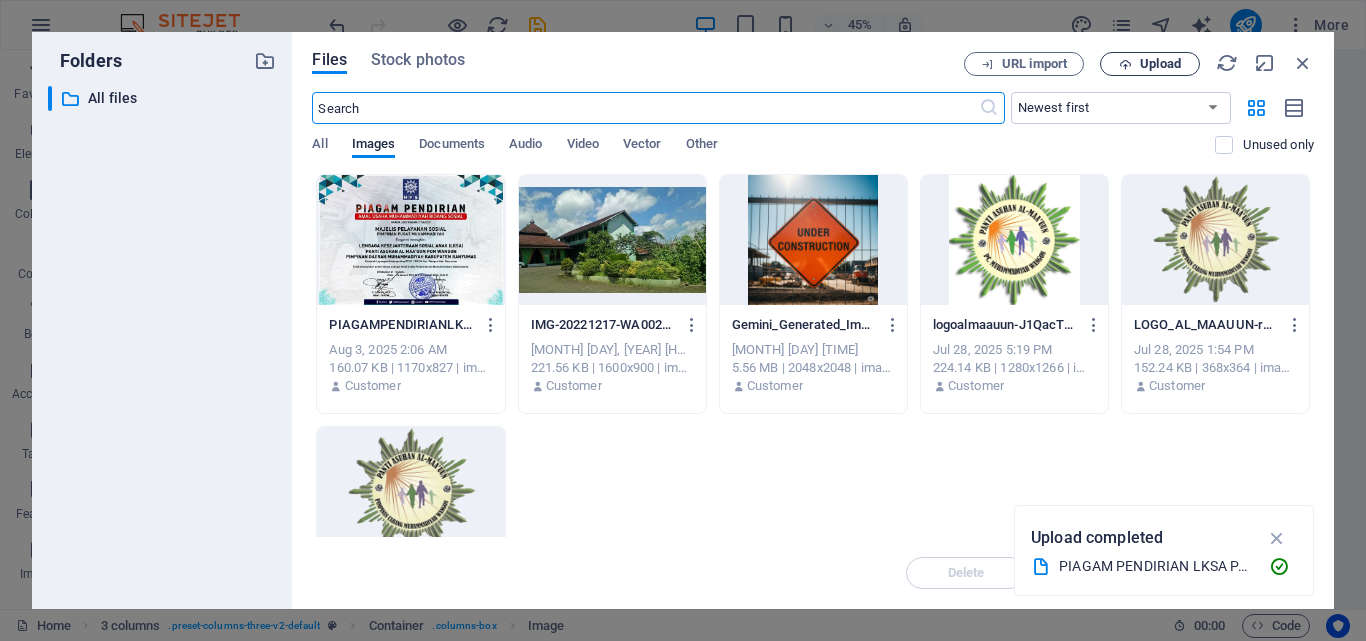 click on "Upload" at bounding box center (1150, 64) 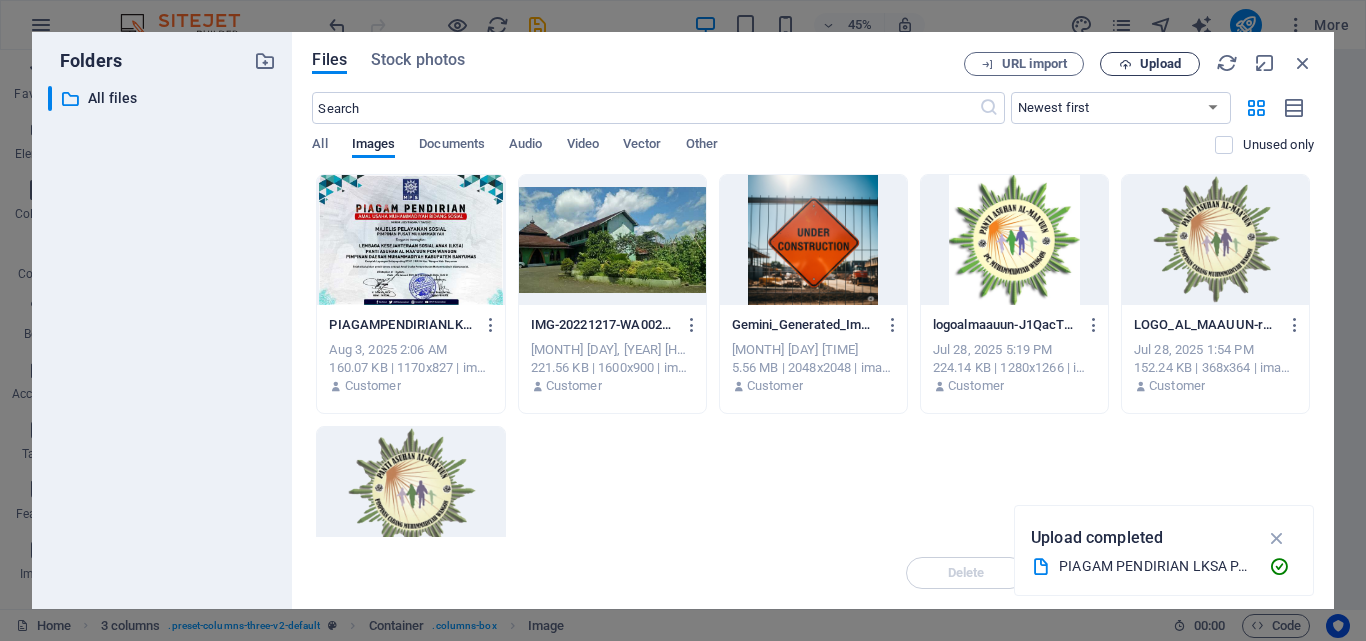 click at bounding box center (1125, 64) 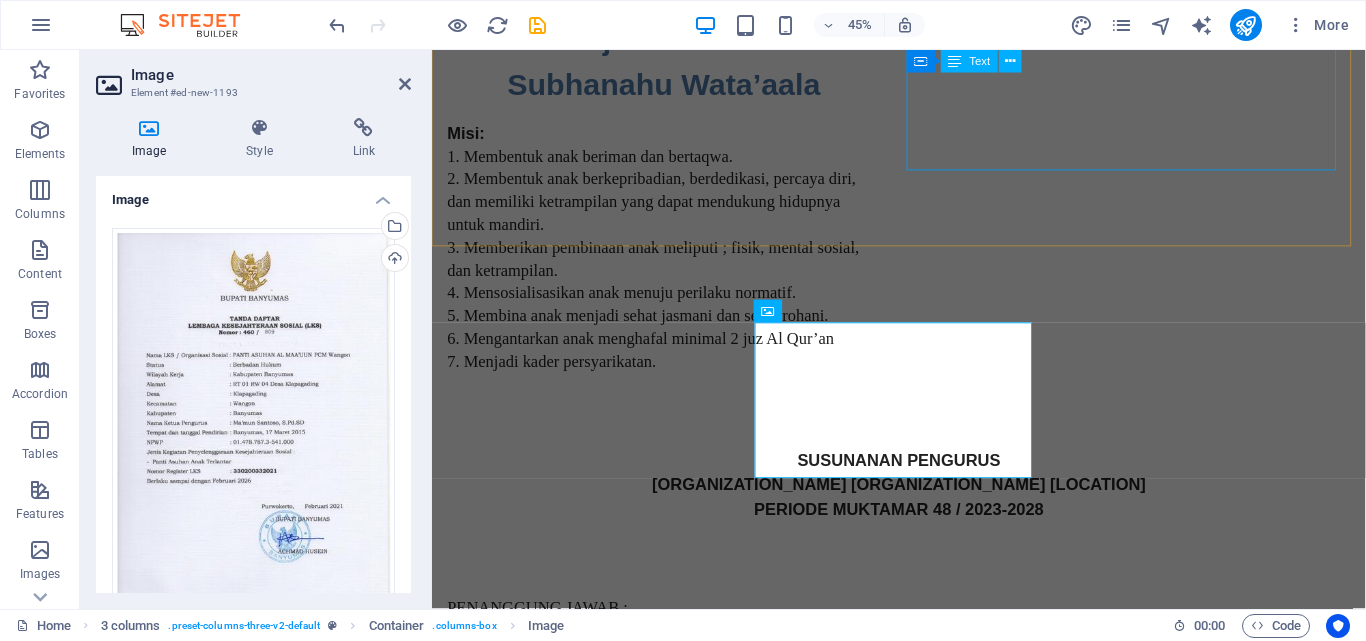 scroll, scrollTop: 3067, scrollLeft: 0, axis: vertical 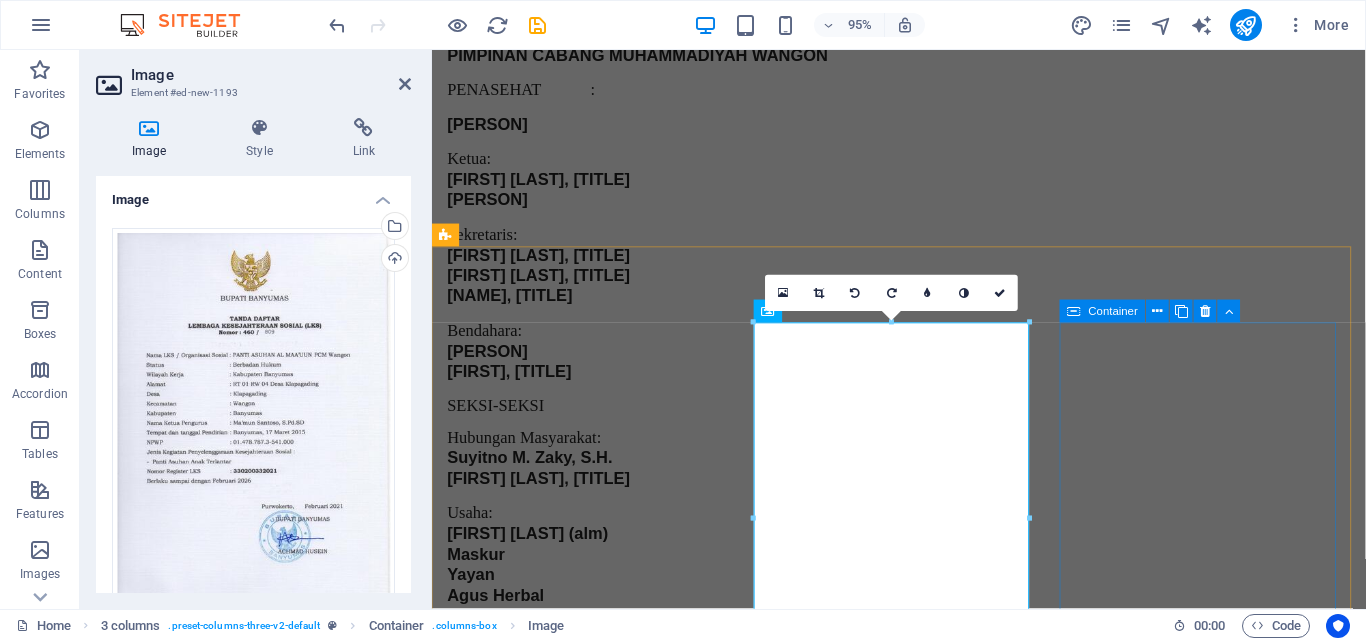 click on "Drop content here or  Add elements  Paste clipboard" at bounding box center (594, 3700) 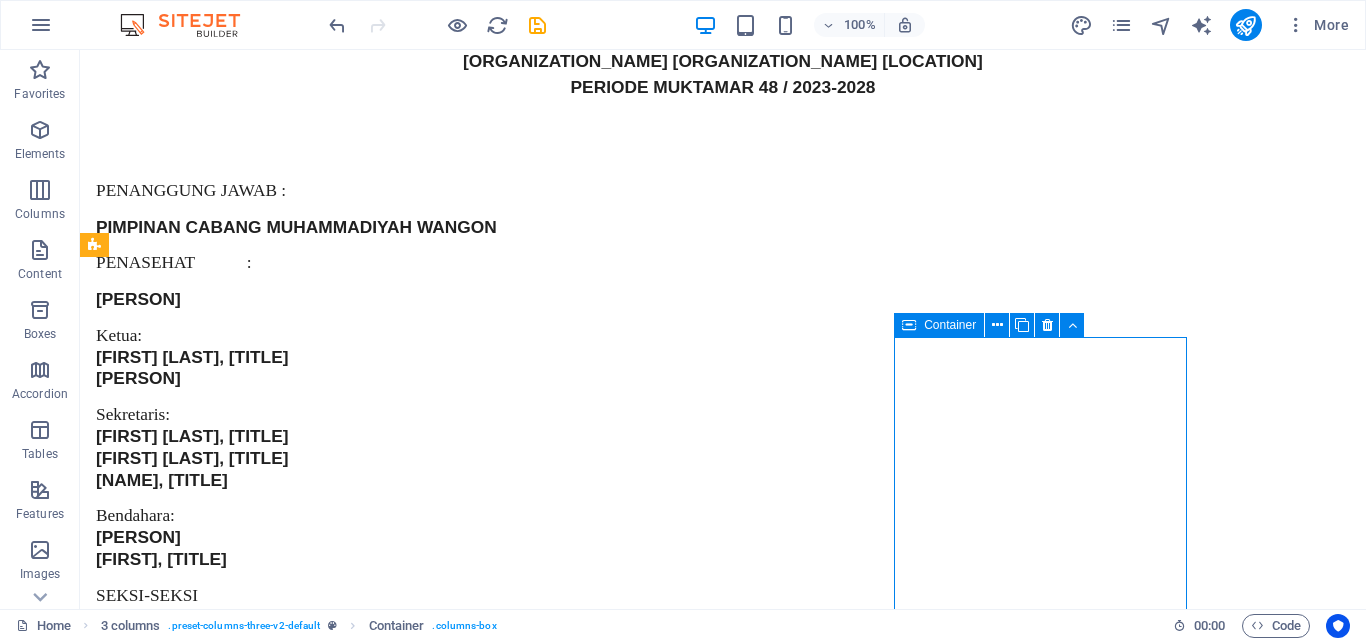 click on "Add elements" at bounding box center (183, 4543) 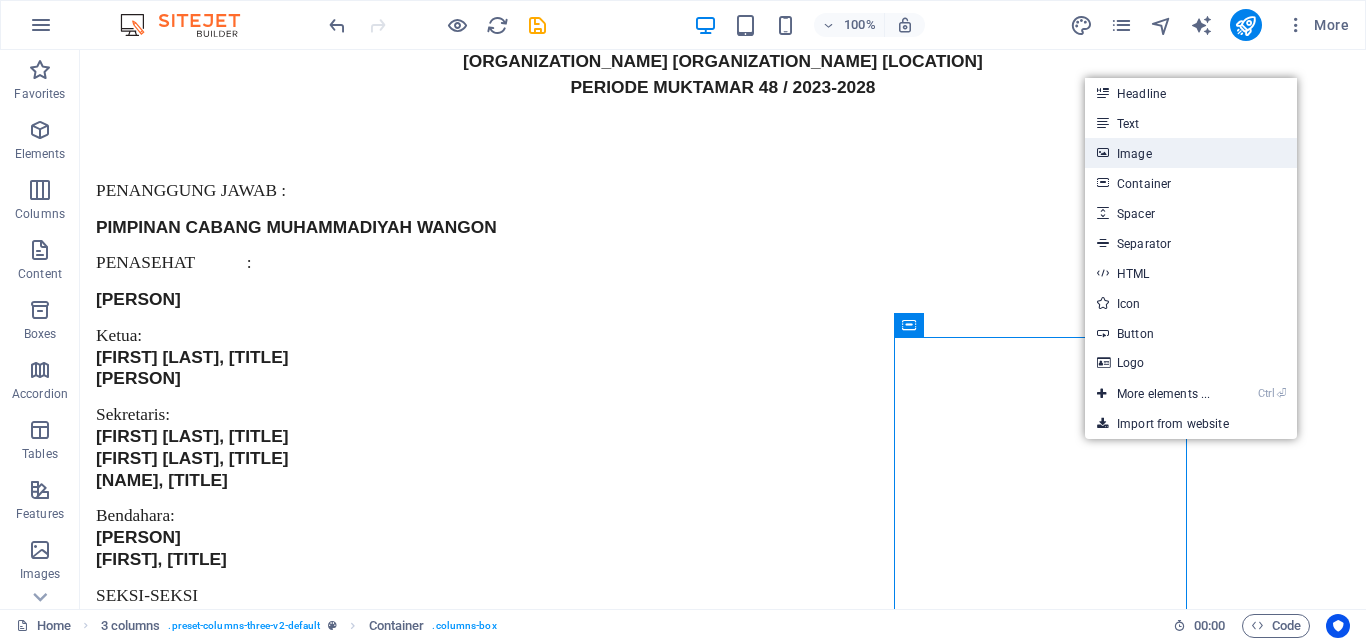 click on "Image" at bounding box center (1191, 153) 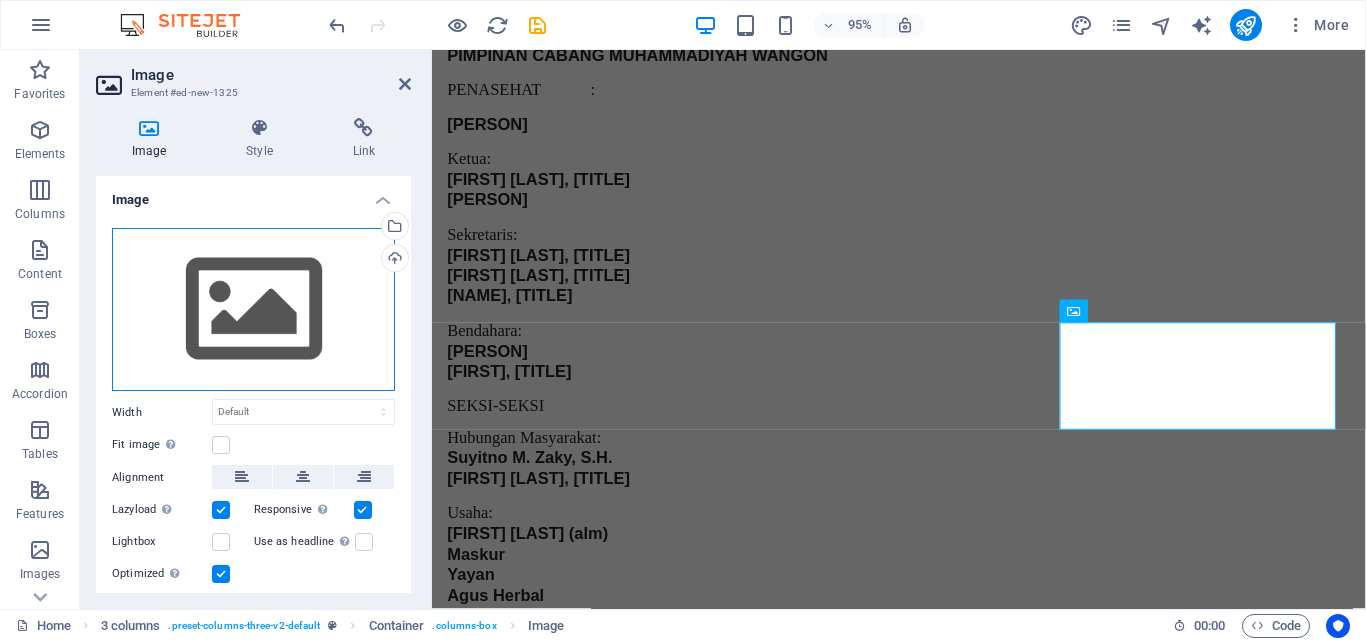 click on "Drag files here, click to choose files or select files from Files or our free stock photos & videos" at bounding box center (253, 310) 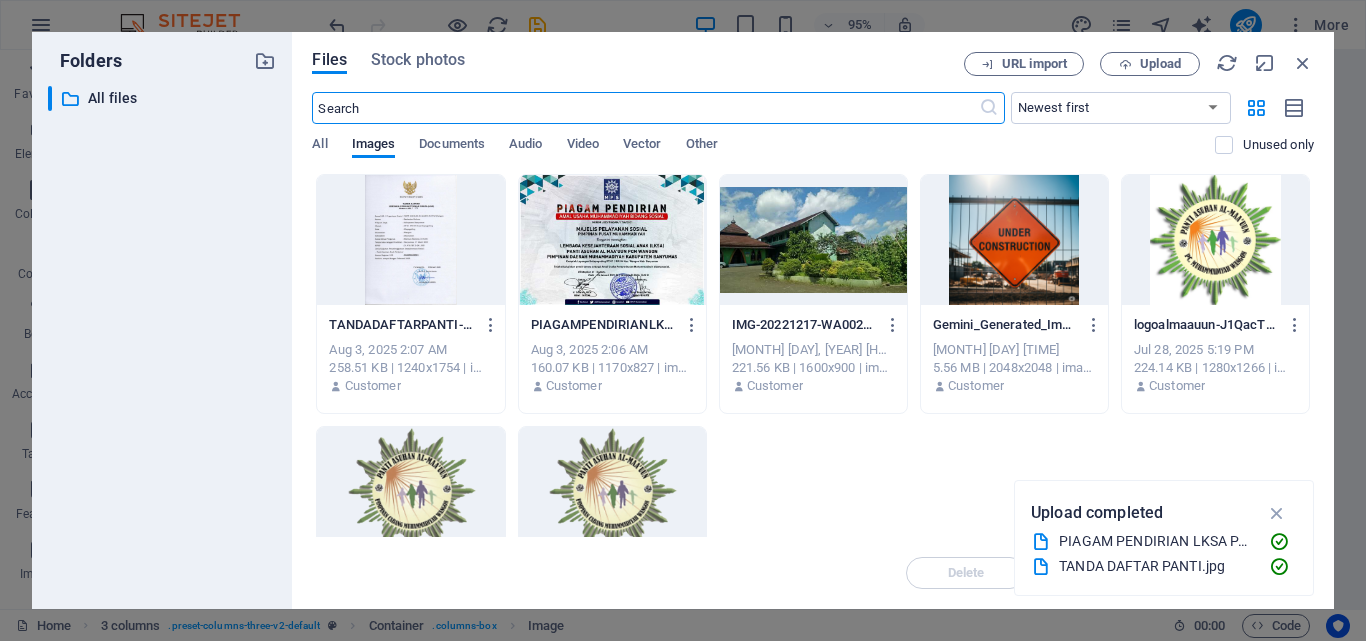 scroll, scrollTop: 2655, scrollLeft: 0, axis: vertical 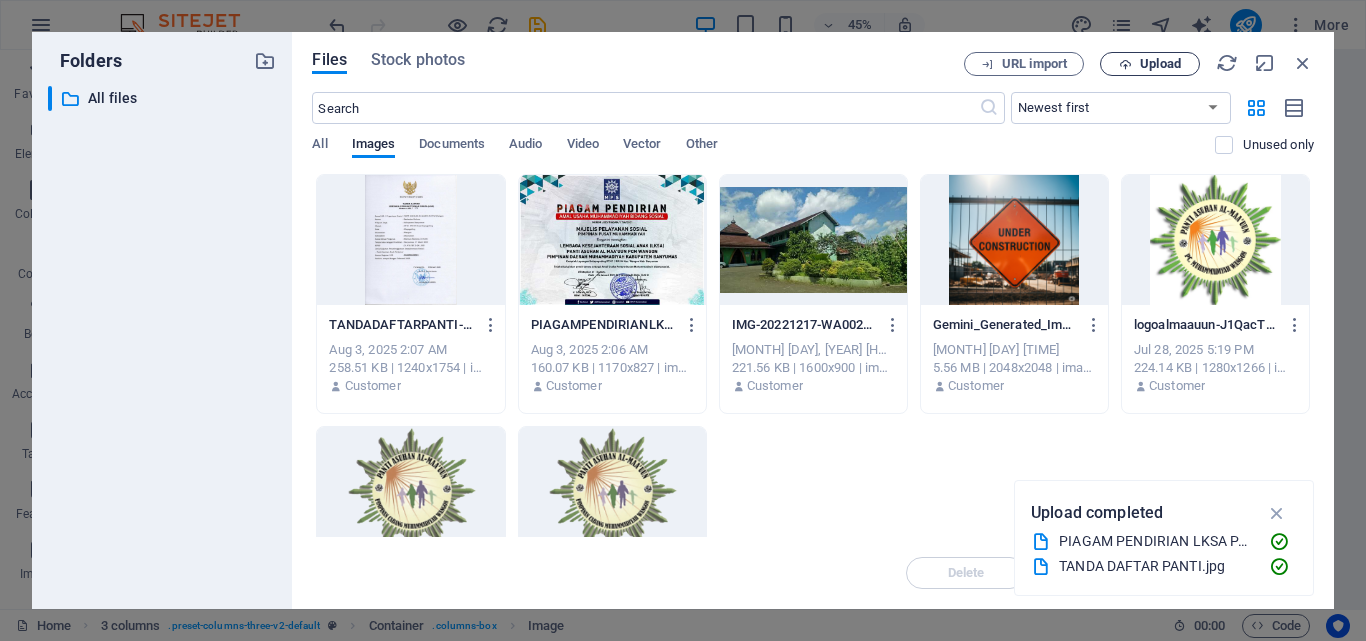 click on "Upload" at bounding box center (1160, 64) 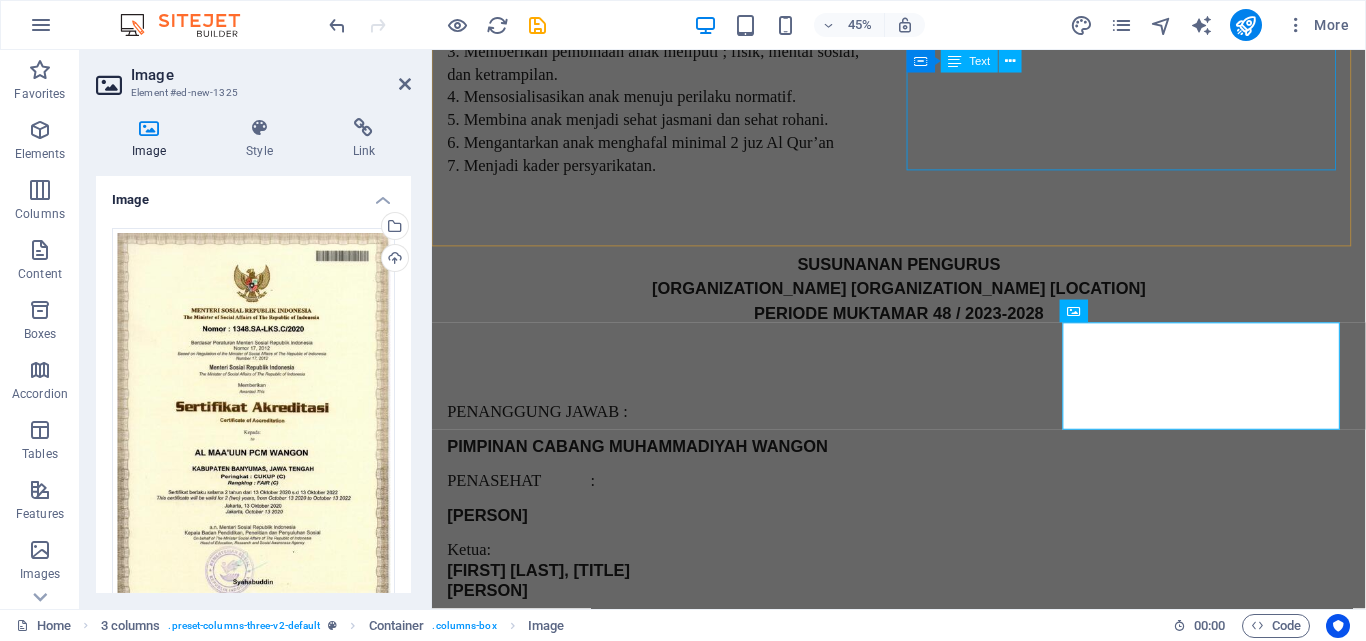 scroll, scrollTop: 3067, scrollLeft: 0, axis: vertical 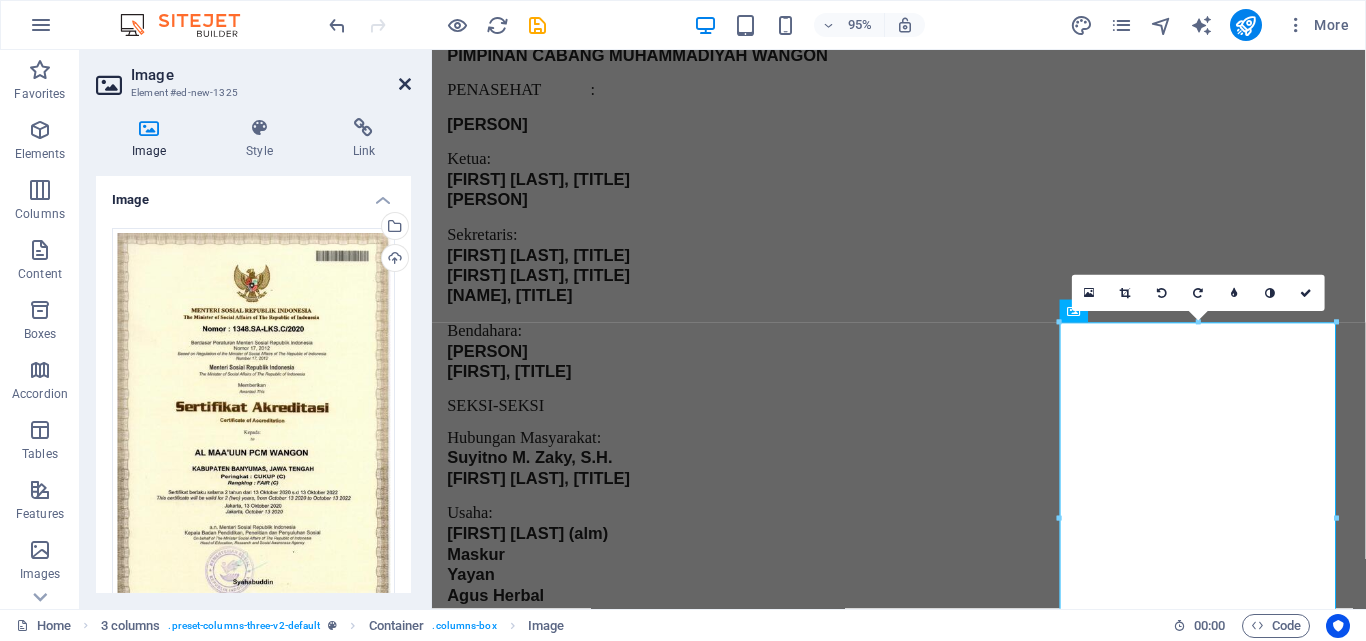 click at bounding box center [405, 84] 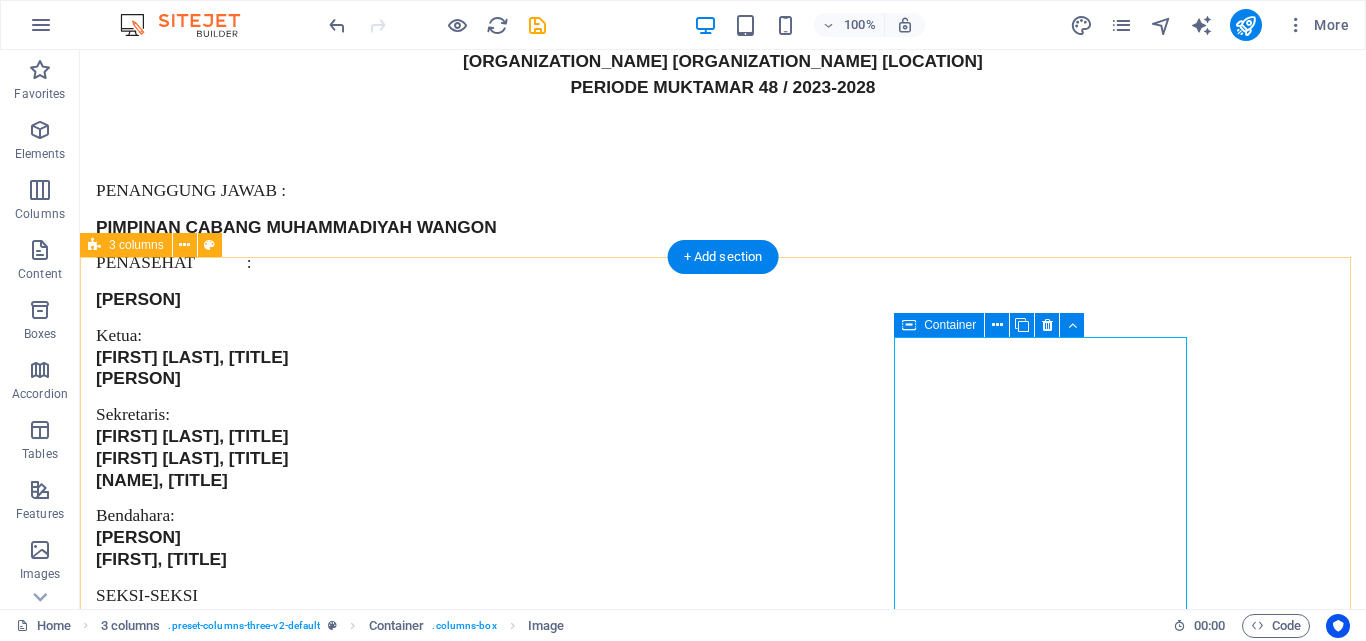 scroll, scrollTop: 3340, scrollLeft: 0, axis: vertical 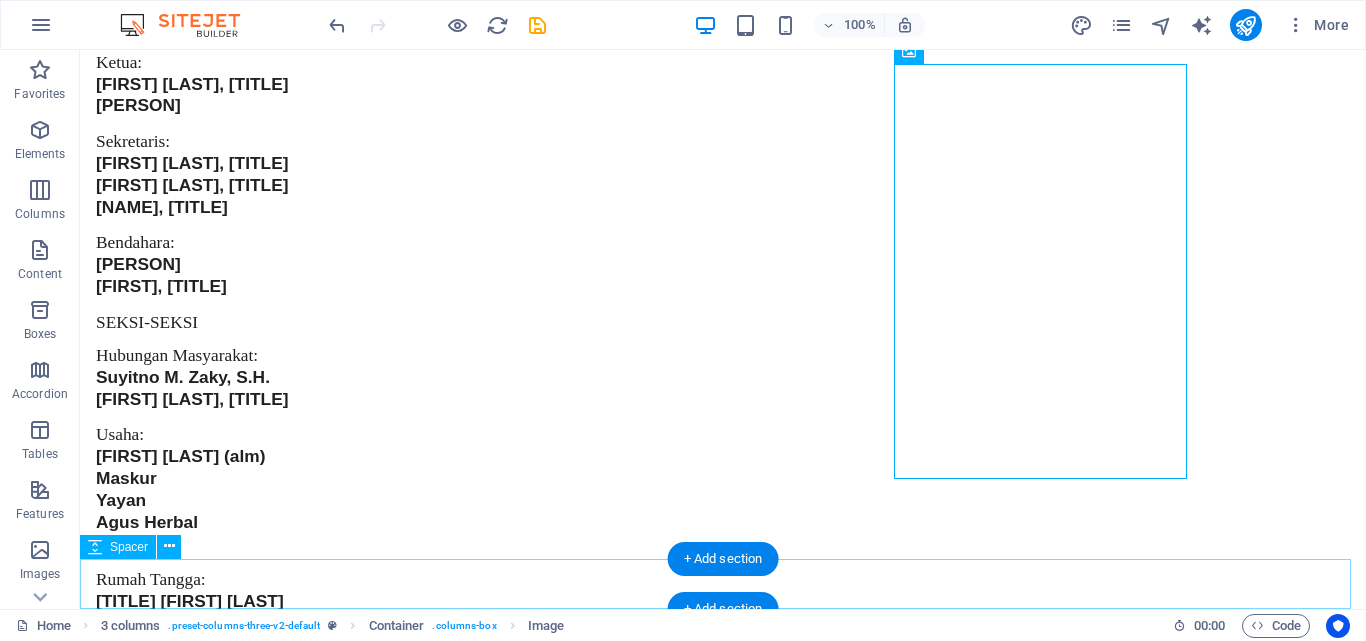 click at bounding box center [723, 6093] 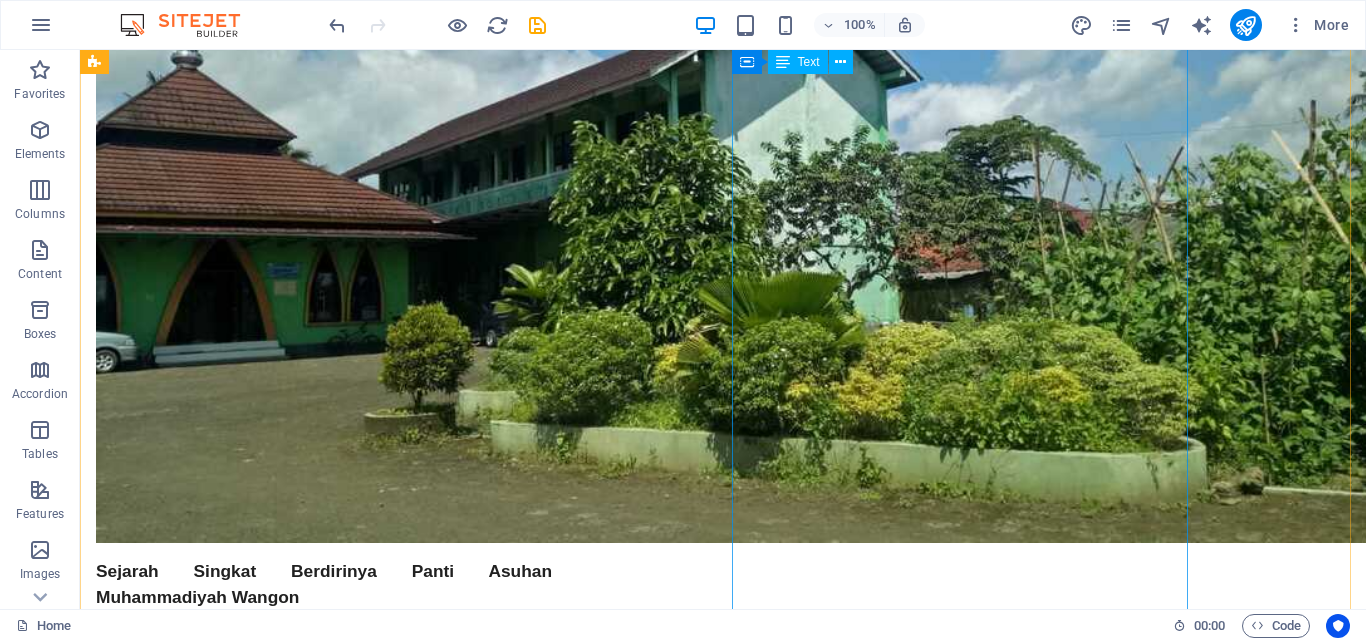 scroll, scrollTop: 840, scrollLeft: 0, axis: vertical 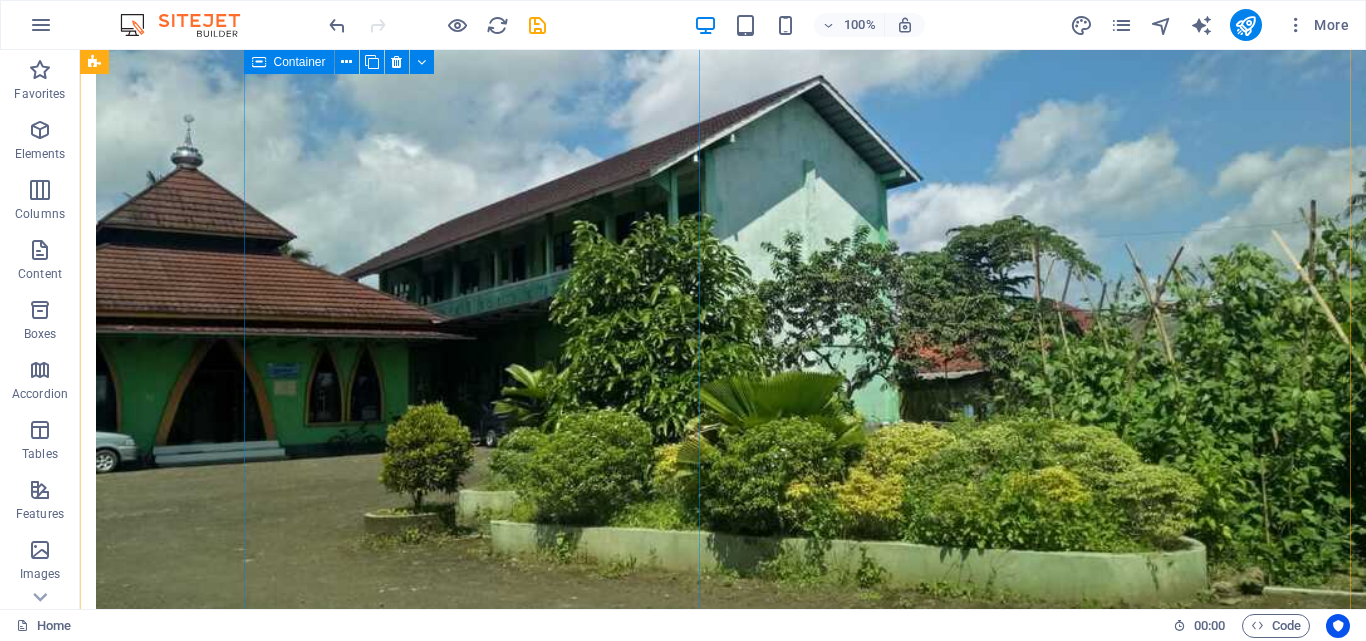 click at bounding box center (324, 281) 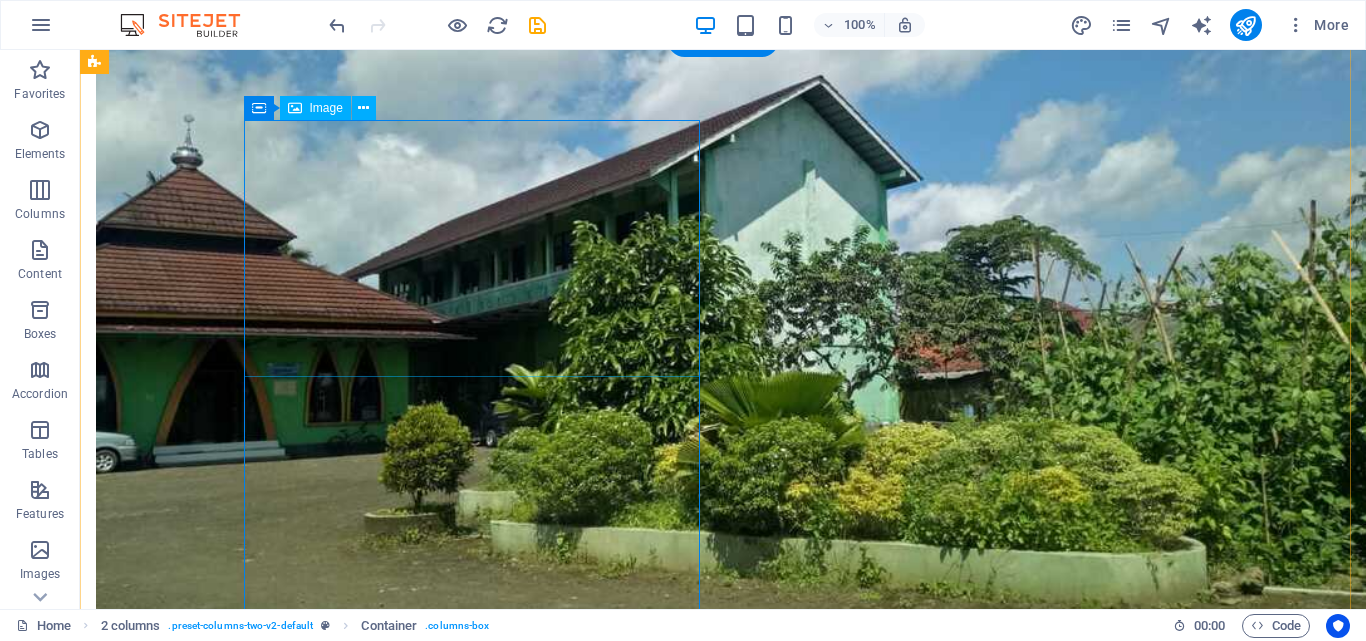 scroll, scrollTop: 640, scrollLeft: 0, axis: vertical 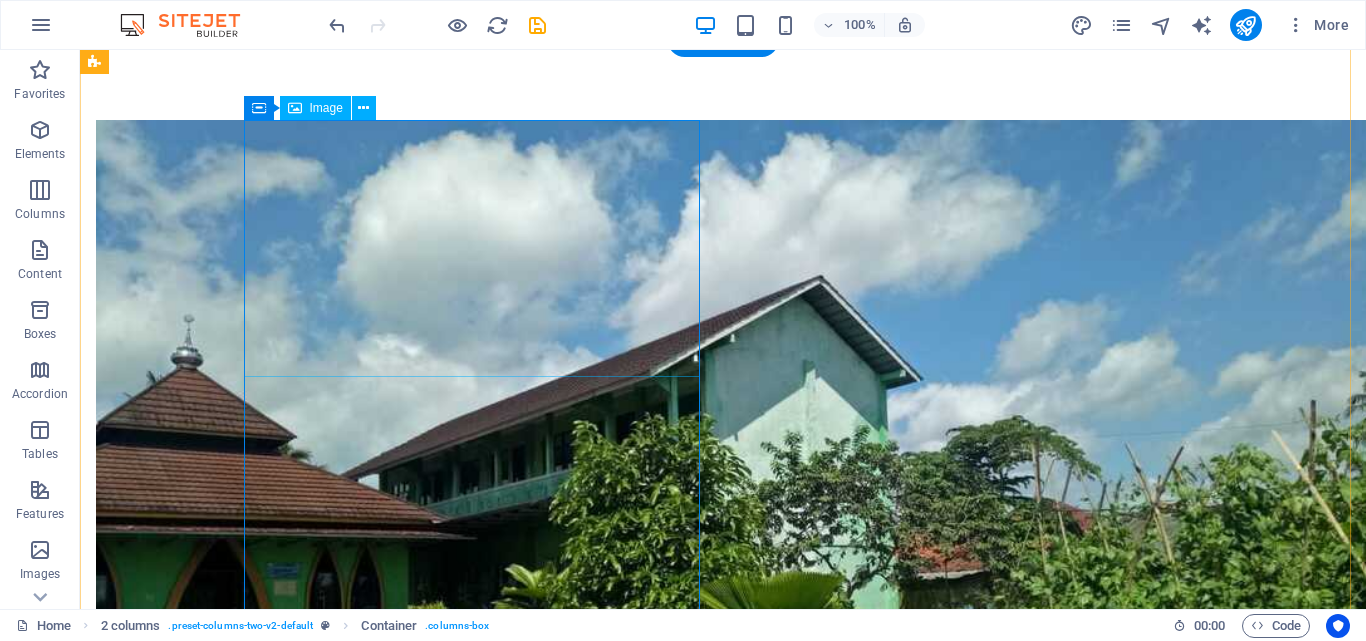 click at bounding box center (324, 481) 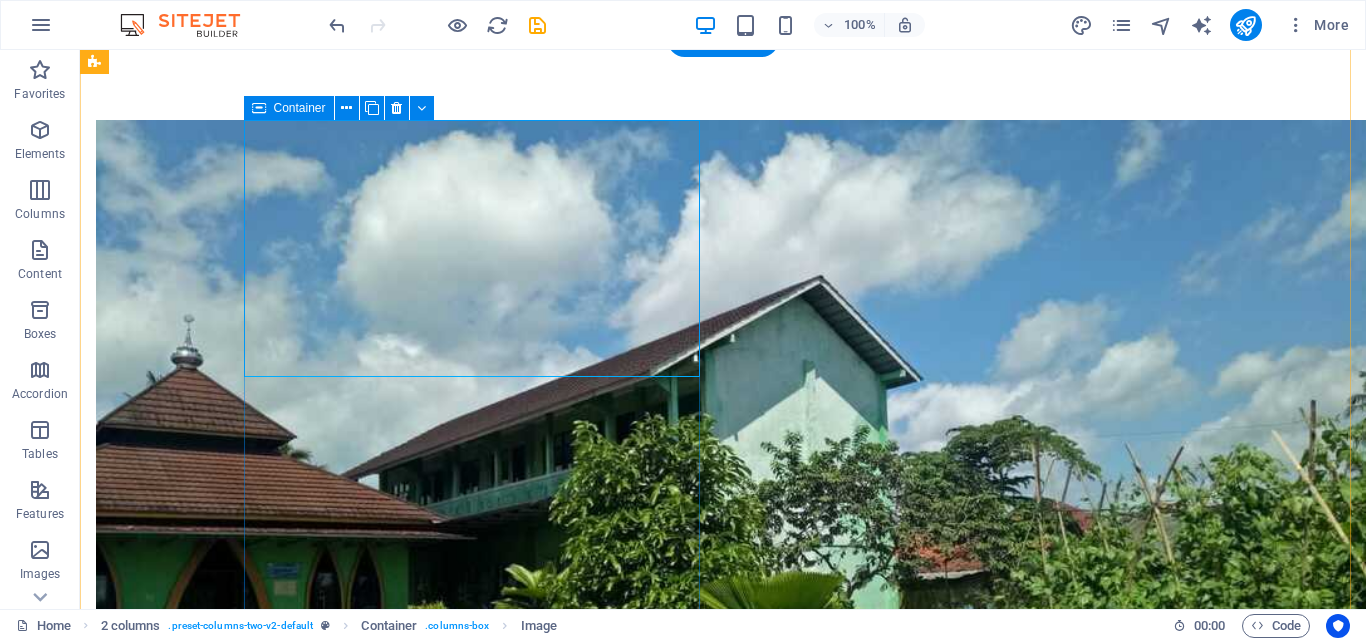 click at bounding box center (324, 481) 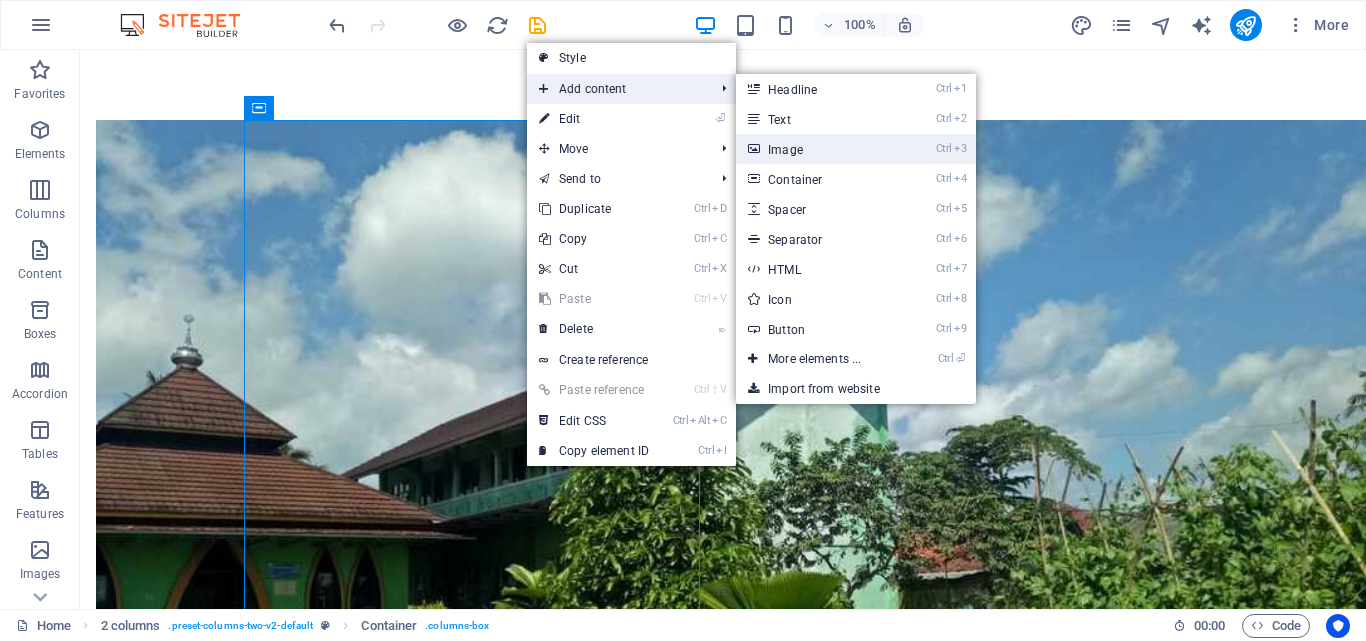 click on "Ctrl 3  Image" at bounding box center [818, 149] 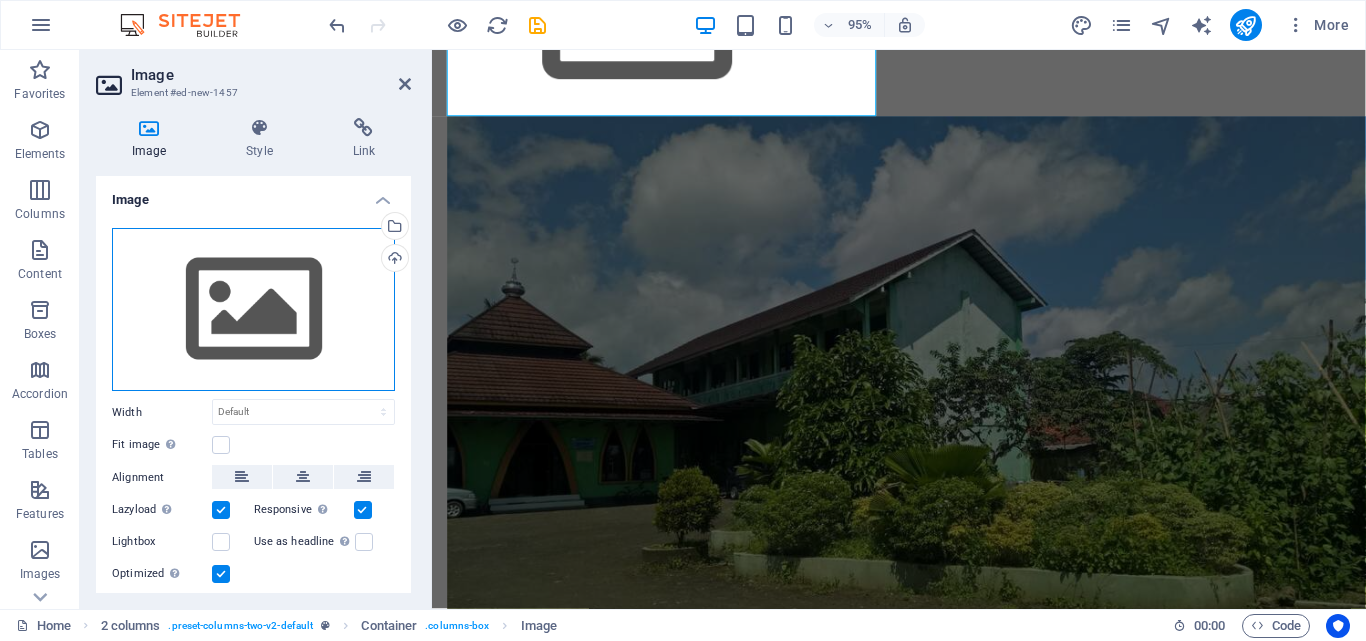 click on "Drag files here, click to choose files or select files from Files or our free stock photos & videos" at bounding box center (253, 310) 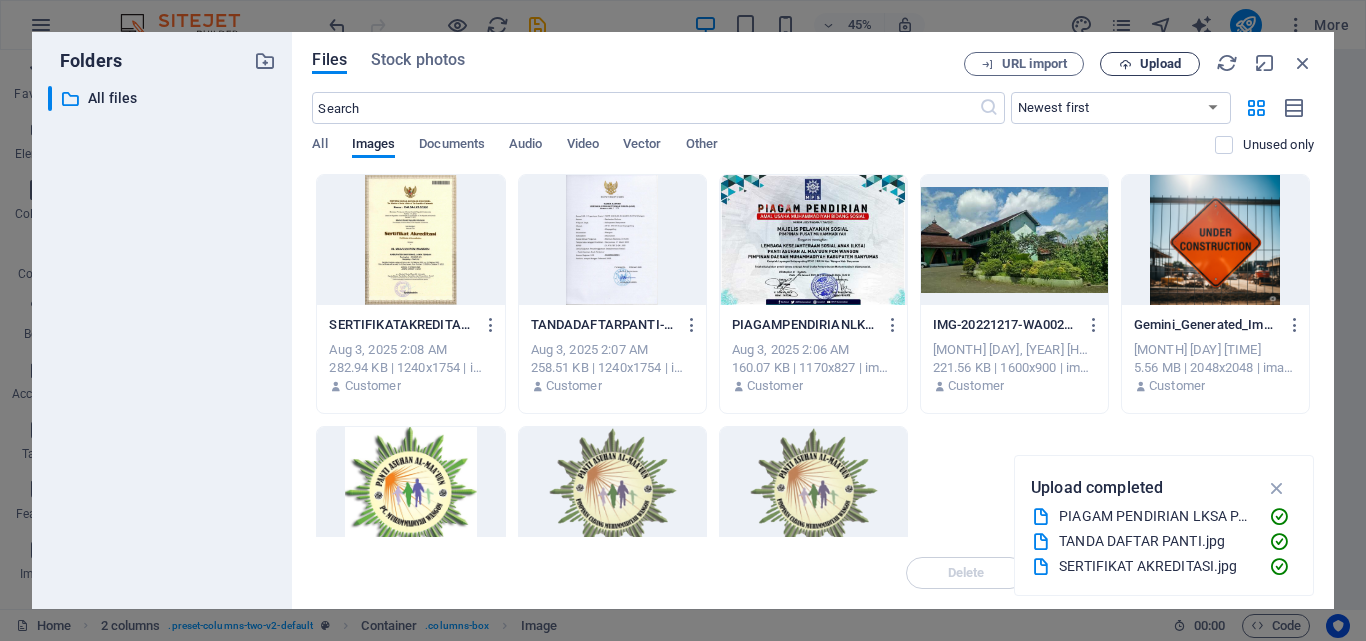 click on "Upload" at bounding box center [1160, 64] 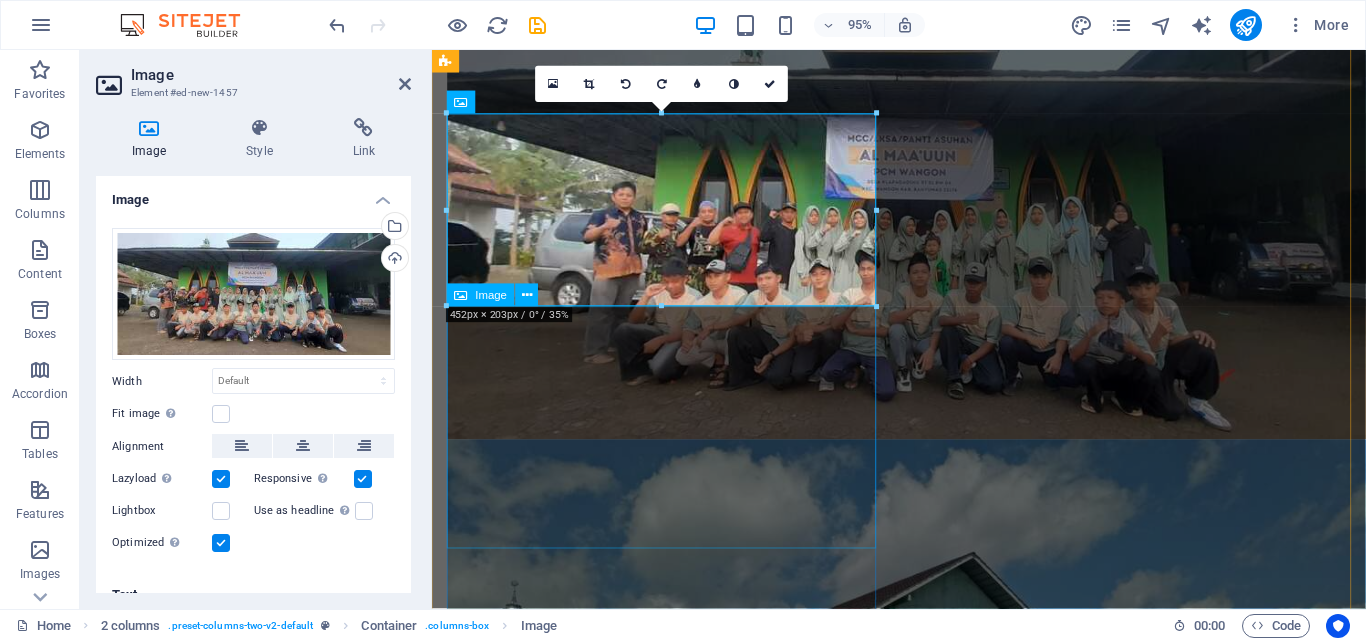 scroll, scrollTop: 643, scrollLeft: 0, axis: vertical 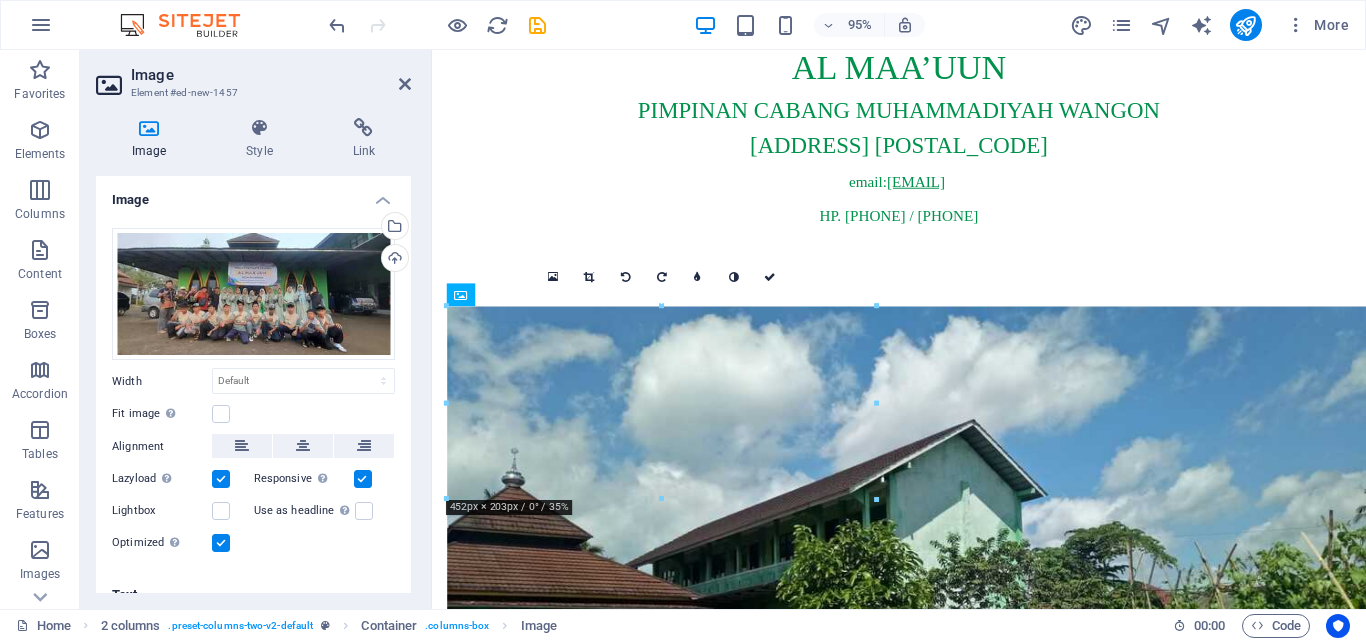 drag, startPoint x: 716, startPoint y: 227, endPoint x: 718, endPoint y: 523, distance: 296.00674 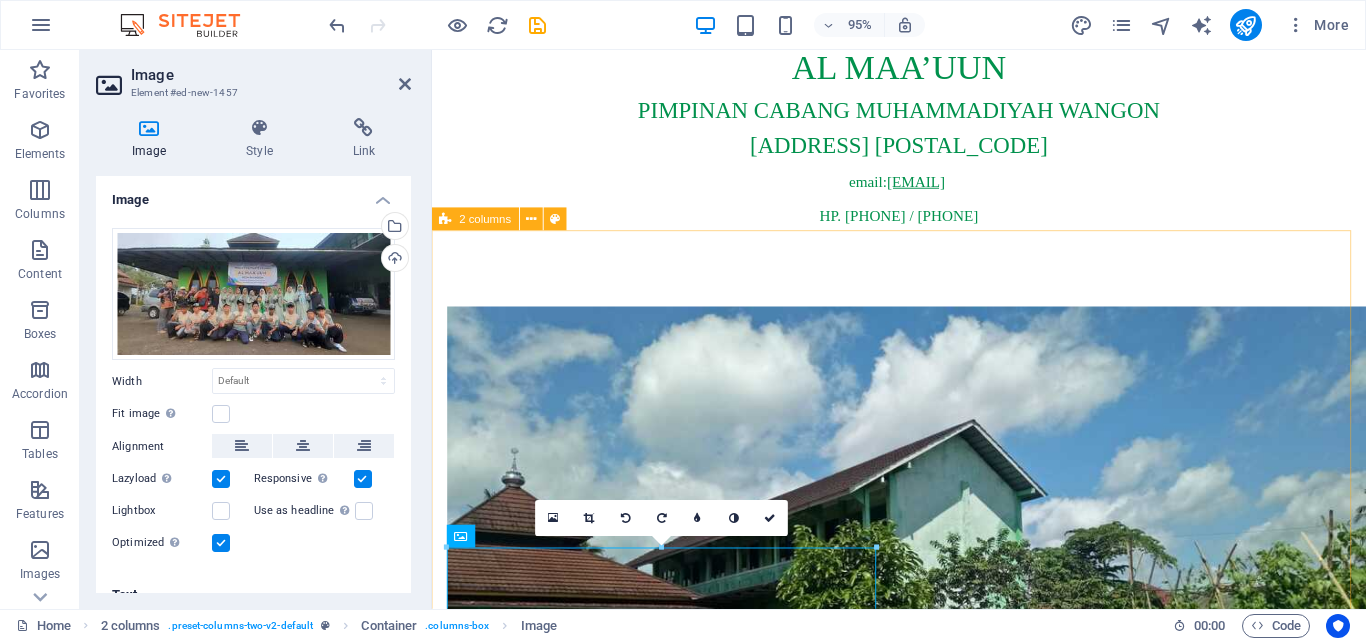 click on "Sejarah Singkat Berdirinya Panti Asuhan Muhammadiyah Wangon Panti Asuhan Muhammadiyah Wangon didirkan pada tanggal [DATE] oleh para tokoh Muhammadiyah yang tergabung dalam Majelis Pelayanan Sosial dibawah bimbingan Pimpinan Cabang Muhammadiyah Wangon. Diresmikan oleh Pimpinan Cabang Muhammadiyah Wangon pada hari Ahad, [DATE] bertepatan dengan pengajian Ahad Kliwon di Balai ‘Aisyiyah Wangon. Berdirinya Panti Asuhan al Maa’uun Muhammadiyah Wangon dirintis dari gerakan IOTA (Ikatan Orang Tua Asuh) yang pada mulanya  bersifat perorangan. Diantaranya adalah Pak [PERSON] R. dan Pak [PERSON] dengan beberapa personil Muhammadiyah lain bekerja sama dengan Guru-guru dari SMK Bunda Satria Wangon pada tahun 2007. Pada awalnya PA Al Maa'uun menempati gedung 'Aisyiyah yang berlokasi di selatan pasar Wangon dan kemudian pindah menempati lokasi baru di RT 01 RW 04 Desa Klapagading Kecamatan Wangon yang lokasinya di sebelah utara lapangan desa Klapagading." at bounding box center (923, 1241) 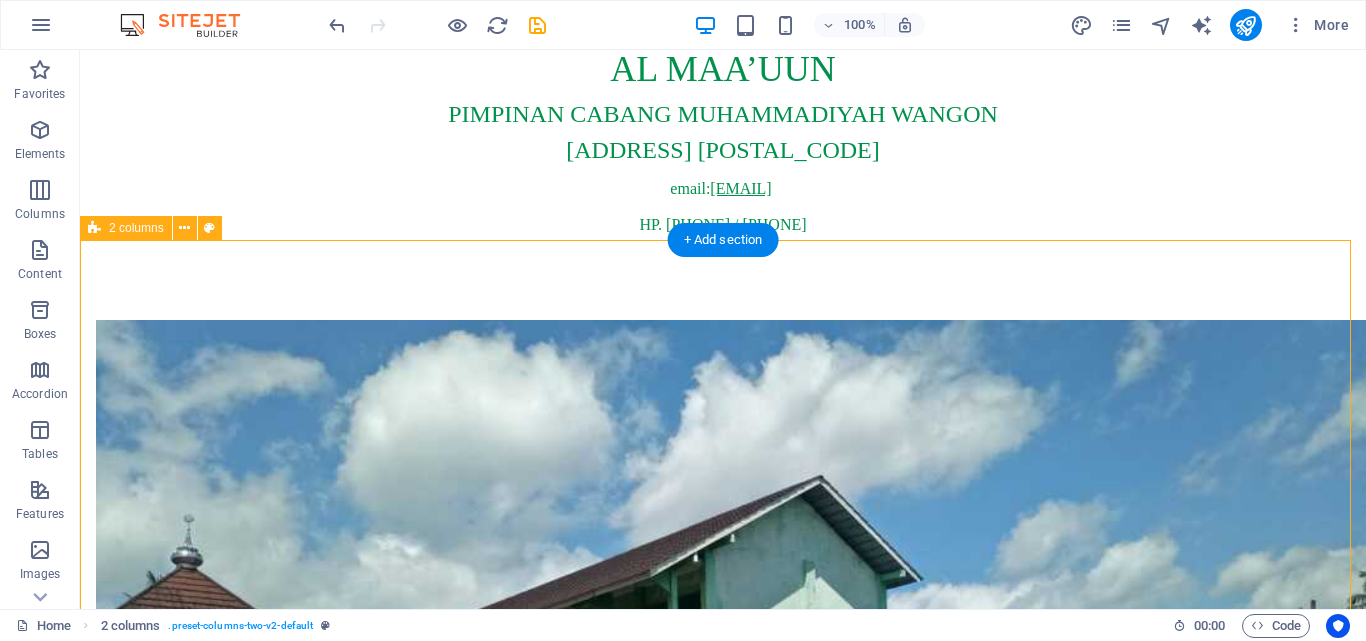 click at bounding box center (324, 681) 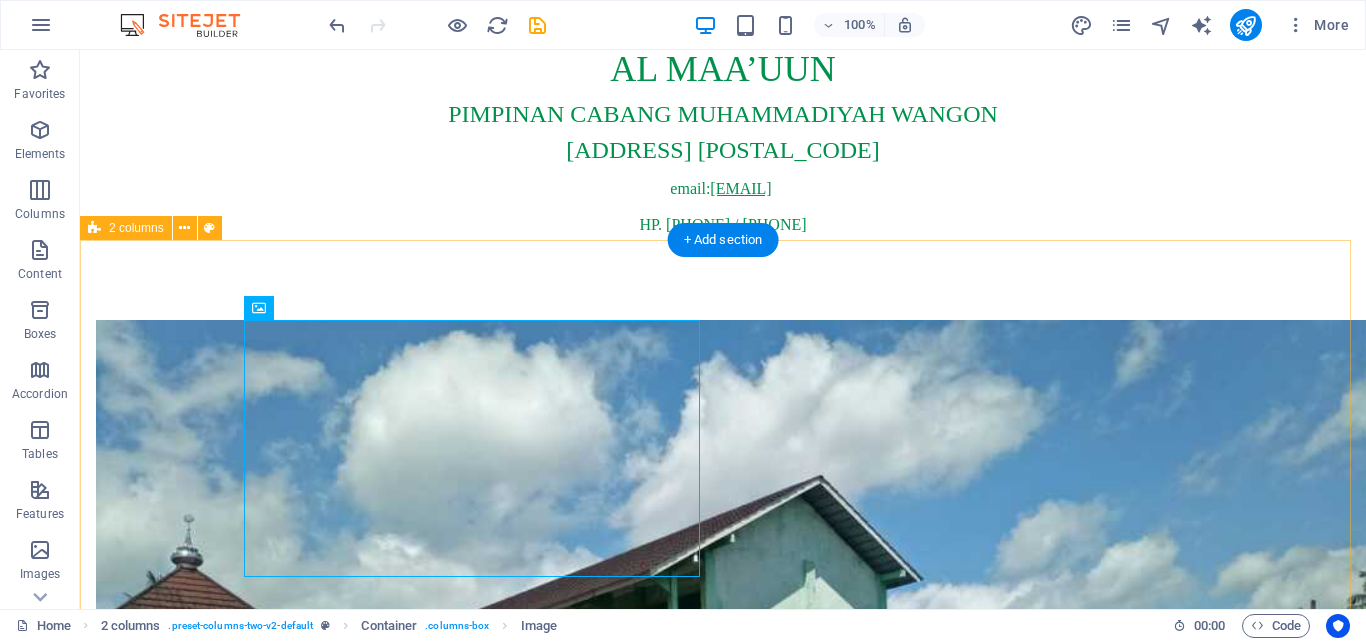 click on "Sejarah Singkat Berdirinya Panti Asuhan Muhammadiyah Wangon Panti Asuhan Muhammadiyah Wangon didirkan pada tanggal [DATE] oleh para tokoh Muhammadiyah yang tergabung dalam Majelis Pelayanan Sosial dibawah bimbingan Pimpinan Cabang Muhammadiyah Wangon. Diresmikan oleh Pimpinan Cabang Muhammadiyah Wangon pada hari Ahad, [DATE] bertepatan dengan pengajian Ahad Kliwon di Balai ‘Aisyiyah Wangon. Berdirinya Panti Asuhan al Maa’uun Muhammadiyah Wangon dirintis dari gerakan IOTA (Ikatan Orang Tua Asuh) yang pada mulanya  bersifat perorangan. Diantaranya adalah Pak [PERSON] R. dan Pak [PERSON] dengan beberapa personil Muhammadiyah lain bekerja sama dengan Guru-guru dari SMK Bunda Satria Wangon pada tahun 2007. Pada awalnya PA Al Maa'uun menempati gedung 'Aisyiyah yang berlokasi di selatan pasar Wangon dan kemudian pindah menempati lokasi baru di RT 01 RW 04 Desa Klapagading Kecamatan Wangon yang lokasinya di sebelah utara lapangan desa Klapagading." at bounding box center [723, 1395] 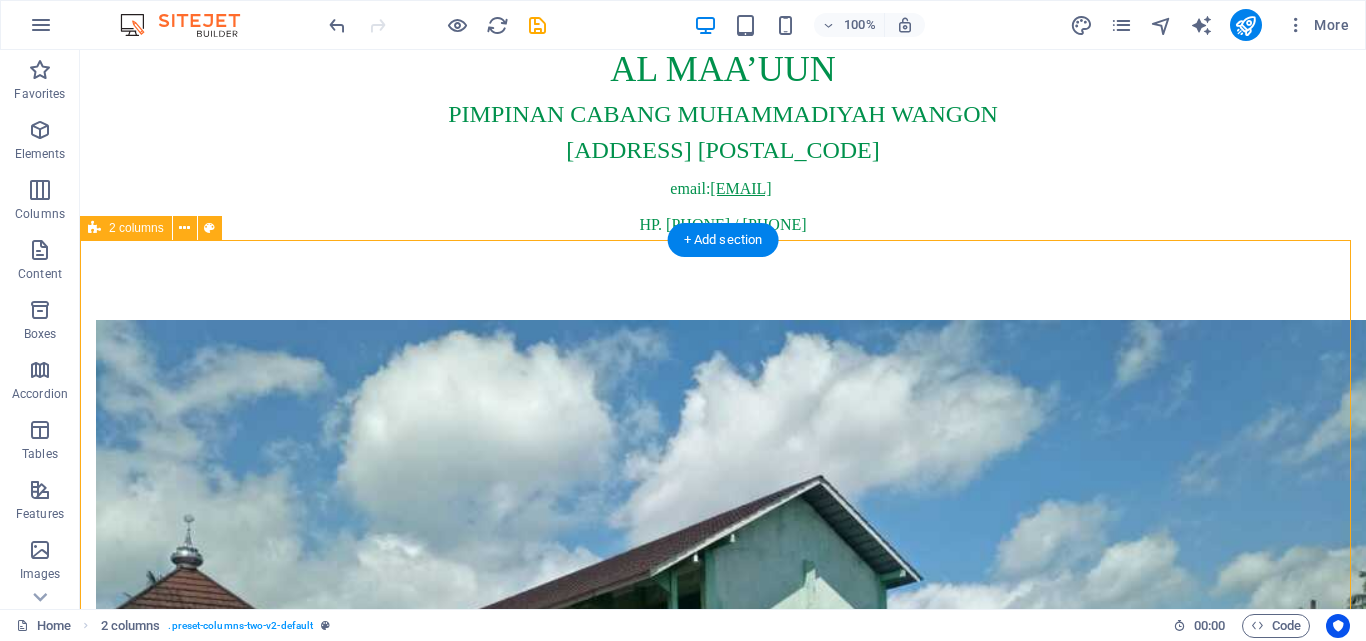 click on "Sejarah Singkat Berdirinya Panti Asuhan Muhammadiyah Wangon Panti Asuhan Muhammadiyah Wangon didirkan pada tanggal [DATE] oleh para tokoh Muhammadiyah yang tergabung dalam Majelis Pelayanan Sosial dibawah bimbingan Pimpinan Cabang Muhammadiyah Wangon. Diresmikan oleh Pimpinan Cabang Muhammadiyah Wangon pada hari Ahad, [DATE] bertepatan dengan pengajian Ahad Kliwon di Balai ‘Aisyiyah Wangon. Berdirinya Panti Asuhan al Maa’uun Muhammadiyah Wangon dirintis dari gerakan IOTA (Ikatan Orang Tua Asuh) yang pada mulanya  bersifat perorangan. Diantaranya adalah Pak [PERSON] R. dan Pak [PERSON] dengan beberapa personil Muhammadiyah lain bekerja sama dengan Guru-guru dari SMK Bunda Satria Wangon pada tahun 2007. Pada awalnya PA Al Maa'uun menempati gedung 'Aisyiyah yang berlokasi di selatan pasar Wangon dan kemudian pindah menempati lokasi baru di RT 01 RW 04 Desa Klapagading Kecamatan Wangon yang lokasinya di sebelah utara lapangan desa Klapagading." at bounding box center [723, 1395] 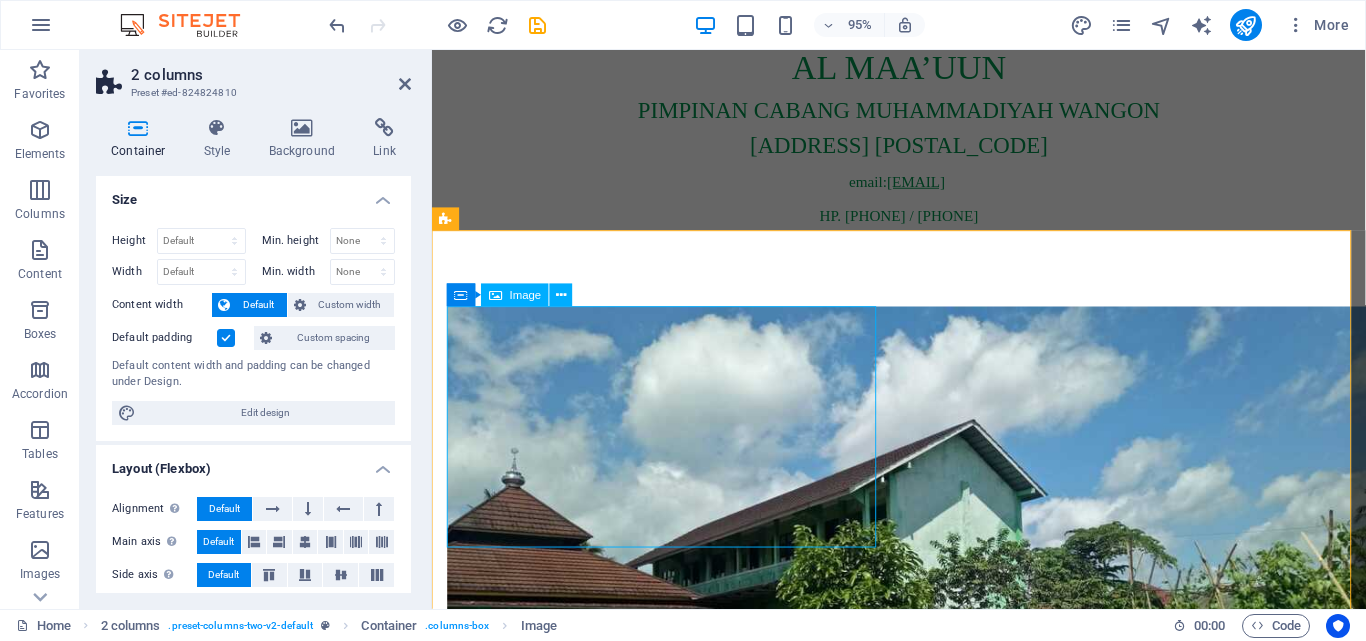 click at bounding box center [676, 596] 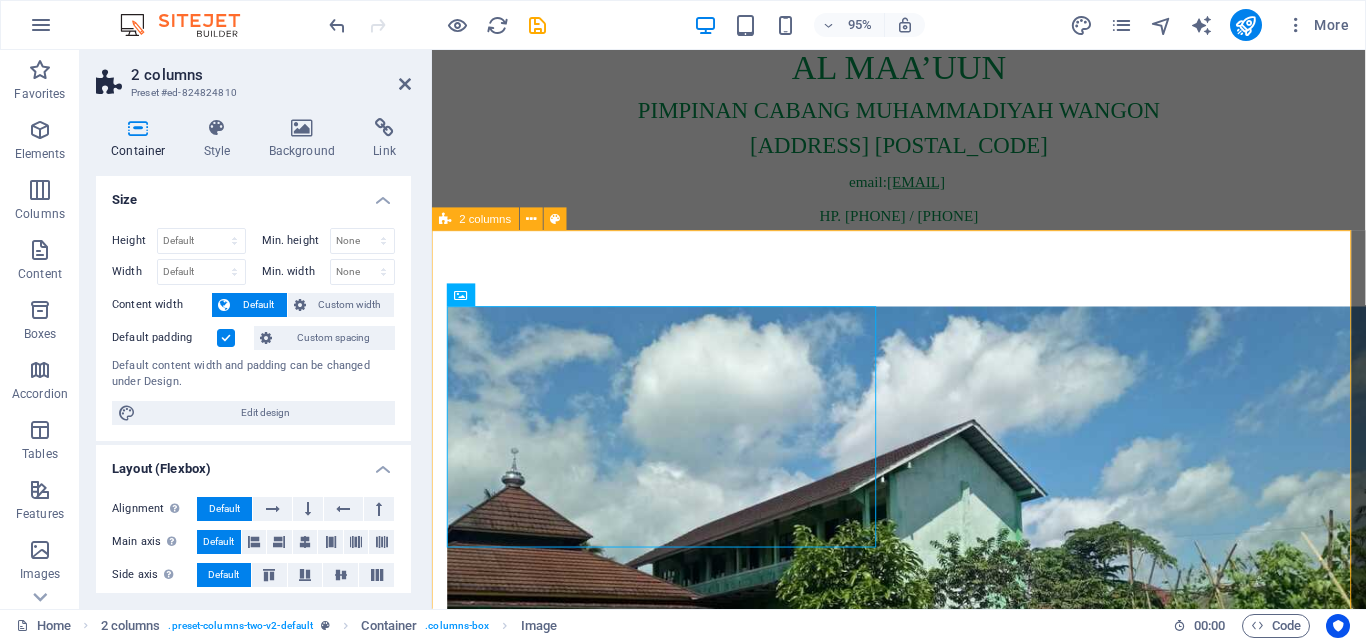 click on "Sejarah Singkat Berdirinya Panti Asuhan Muhammadiyah Wangon Panti Asuhan Muhammadiyah Wangon didirkan pada tanggal [DATE] oleh para tokoh Muhammadiyah yang tergabung dalam Majelis Pelayanan Sosial dibawah bimbingan Pimpinan Cabang Muhammadiyah Wangon. Diresmikan oleh Pimpinan Cabang Muhammadiyah Wangon pada hari Ahad, [DATE] bertepatan dengan pengajian Ahad Kliwon di Balai ‘Aisyiyah Wangon. Berdirinya Panti Asuhan al Maa’uun Muhammadiyah Wangon dirintis dari gerakan IOTA (Ikatan Orang Tua Asuh) yang pada mulanya  bersifat perorangan. Diantaranya adalah Pak [PERSON] R. dan Pak [PERSON] dengan beberapa personil Muhammadiyah lain bekerja sama dengan Guru-guru dari SMK Bunda Satria Wangon pada tahun 2007. Pada awalnya PA Al Maa'uun menempati gedung 'Aisyiyah yang berlokasi di selatan pasar Wangon dan kemudian pindah menempati lokasi baru di RT 01 RW 04 Desa Klapagading Kecamatan Wangon yang lokasinya di sebelah utara lapangan desa Klapagading." at bounding box center [923, 1241] 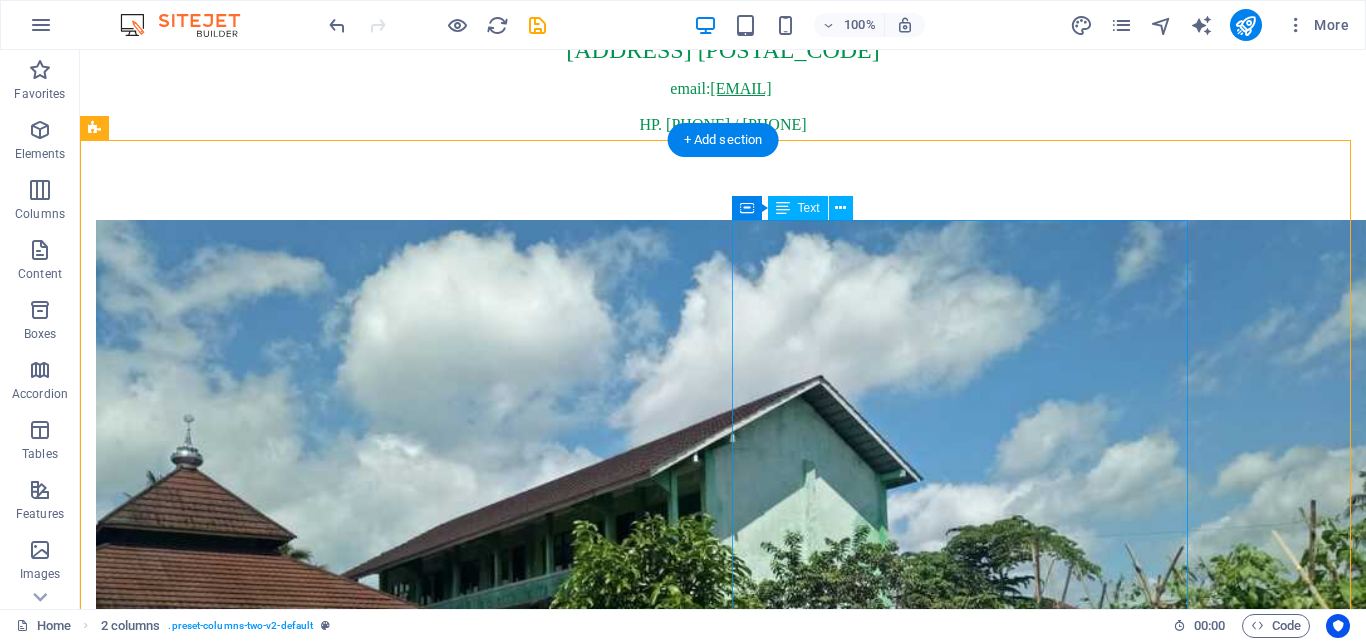scroll, scrollTop: 740, scrollLeft: 0, axis: vertical 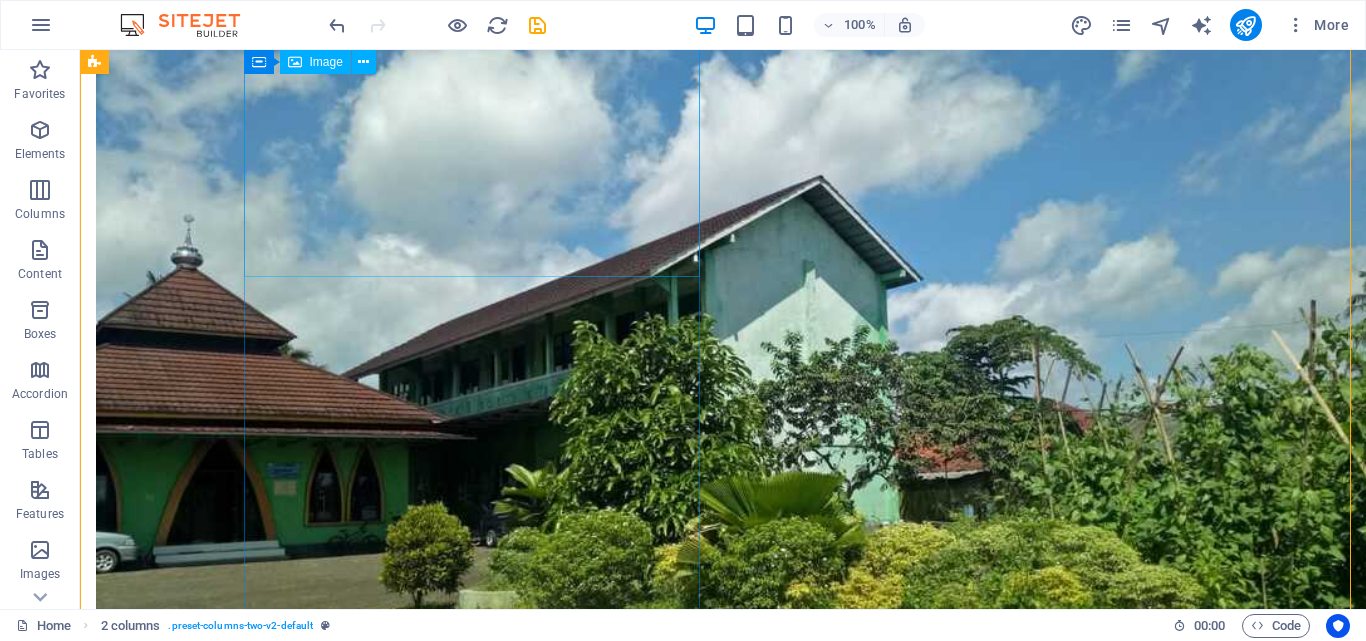 click at bounding box center (324, 381) 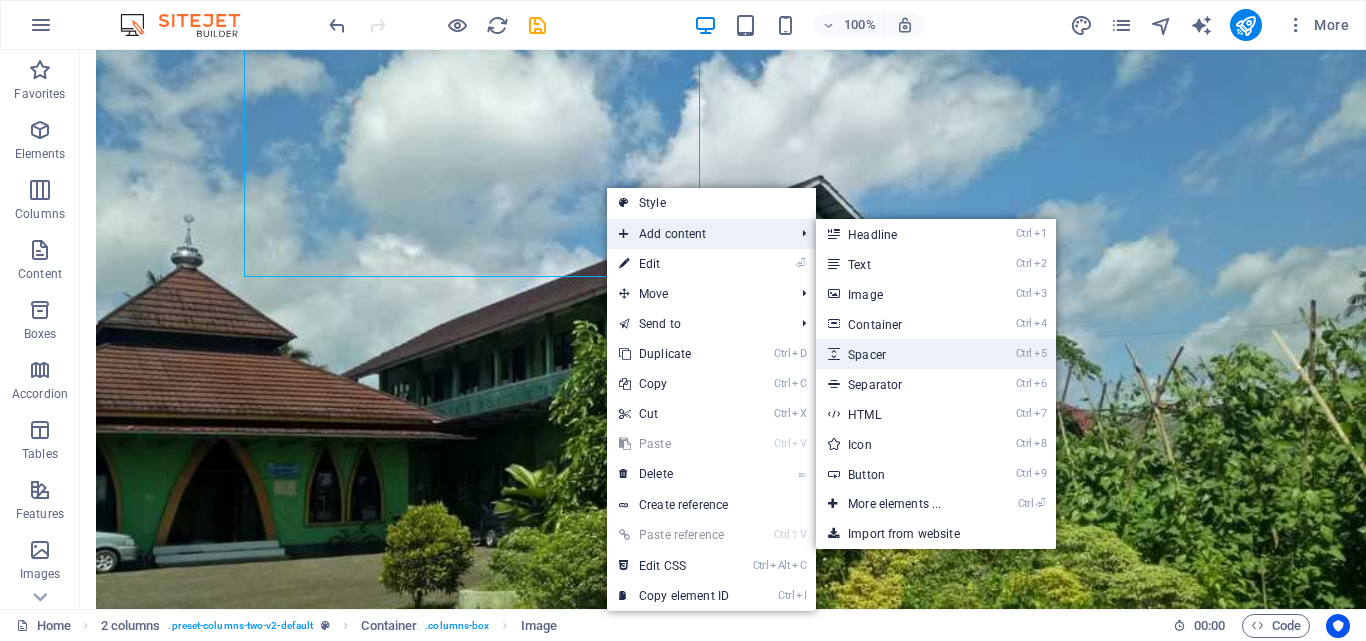 click on "Ctrl 5  Spacer" at bounding box center (898, 354) 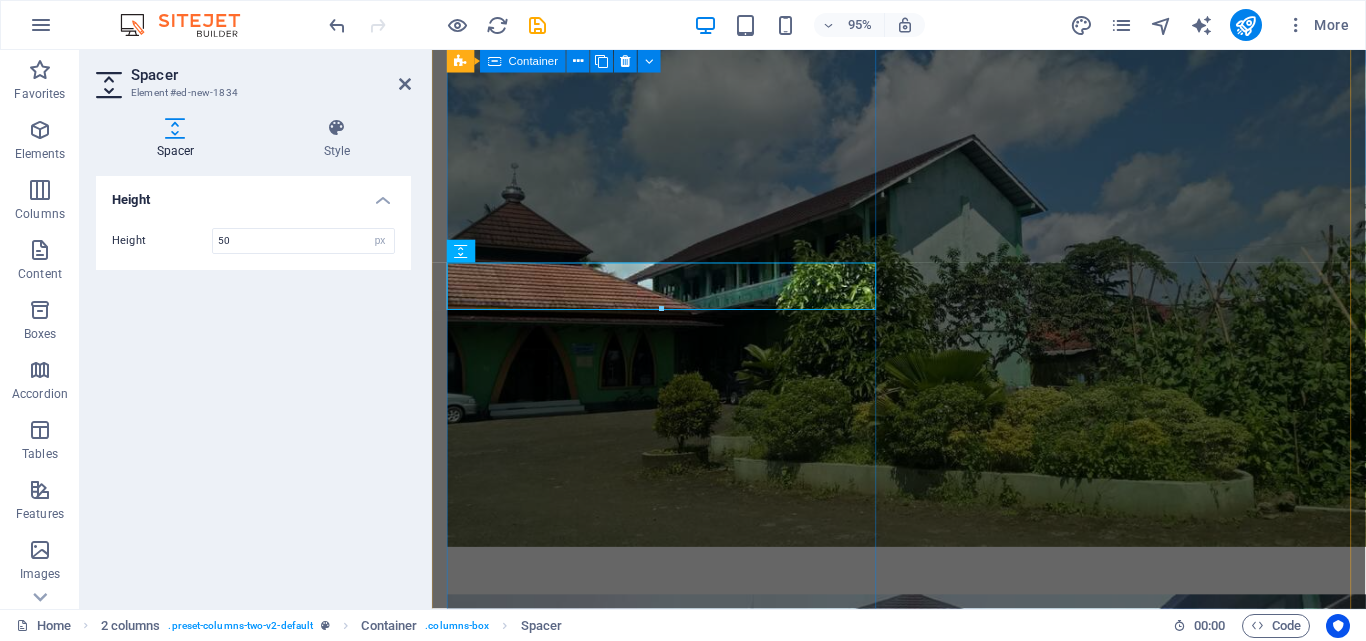 click at bounding box center (676, 542) 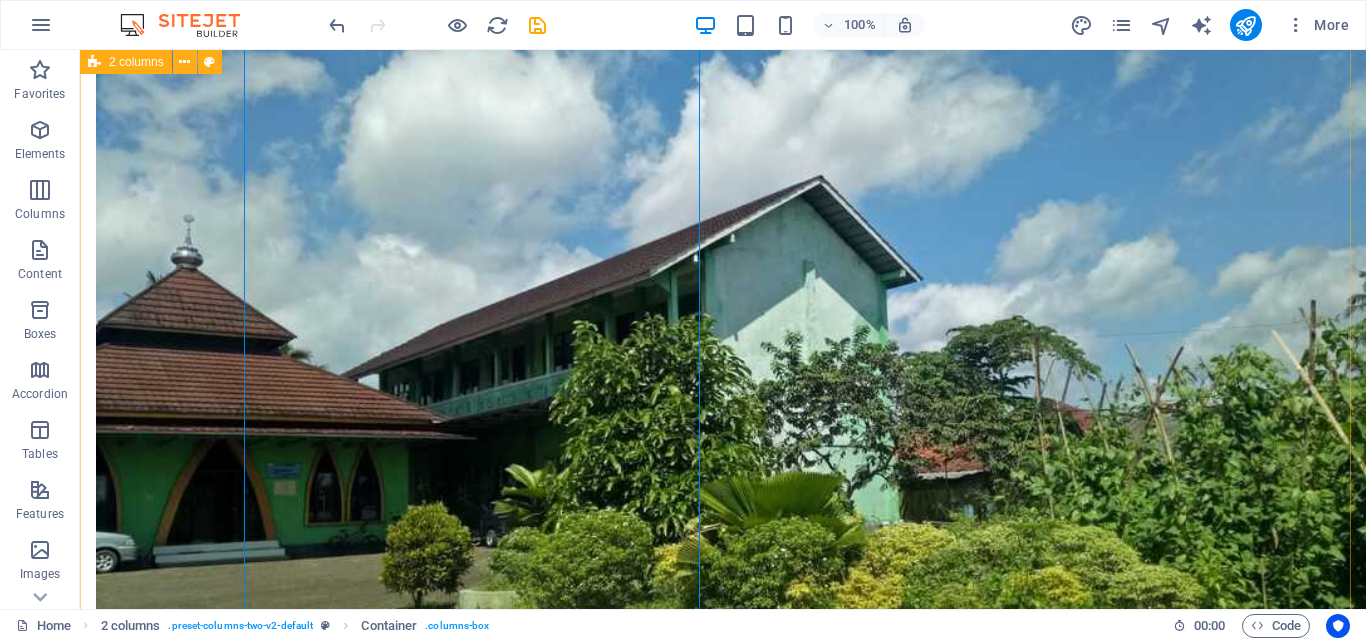 click on "Sejarah Singkat Berdirinya Panti Asuhan Muhammadiyah Wangon Panti Asuhan Muhammadiyah Wangon didirkan pada tanggal [DATE] oleh para tokoh Muhammadiyah yang tergabung dalam Majelis Pelayanan Sosial dibawah bimbingan Pimpinan Cabang Muhammadiyah Wangon. Diresmikan oleh Pimpinan Cabang Muhammadiyah Wangon pada hari Ahad, [DATE] bertepatan dengan pengajian Ahad Kliwon di Balai ‘Aisyiyah Wangon. Berdirinya Panti Asuhan al Maa’uun Muhammadiyah Wangon dirintis dari gerakan IOTA (Ikatan Orang Tua Asuh) yang pada mulanya  bersifat perorangan. Diantaranya adalah Pak [PERSON] R. dan Pak [PERSON] dengan beberapa personil Muhammadiyah lain bekerja sama dengan Guru-guru dari SMK Bunda Satria Wangon pada tahun 2007. Pada awalnya PA Al Maa'uun menempati gedung 'Aisyiyah yang berlokasi di selatan pasar Wangon dan kemudian pindah menempati lokasi baru di RT 01 RW 04 Desa Klapagading Kecamatan Wangon yang lokasinya di sebelah utara lapangan desa Klapagading." at bounding box center [723, 1120] 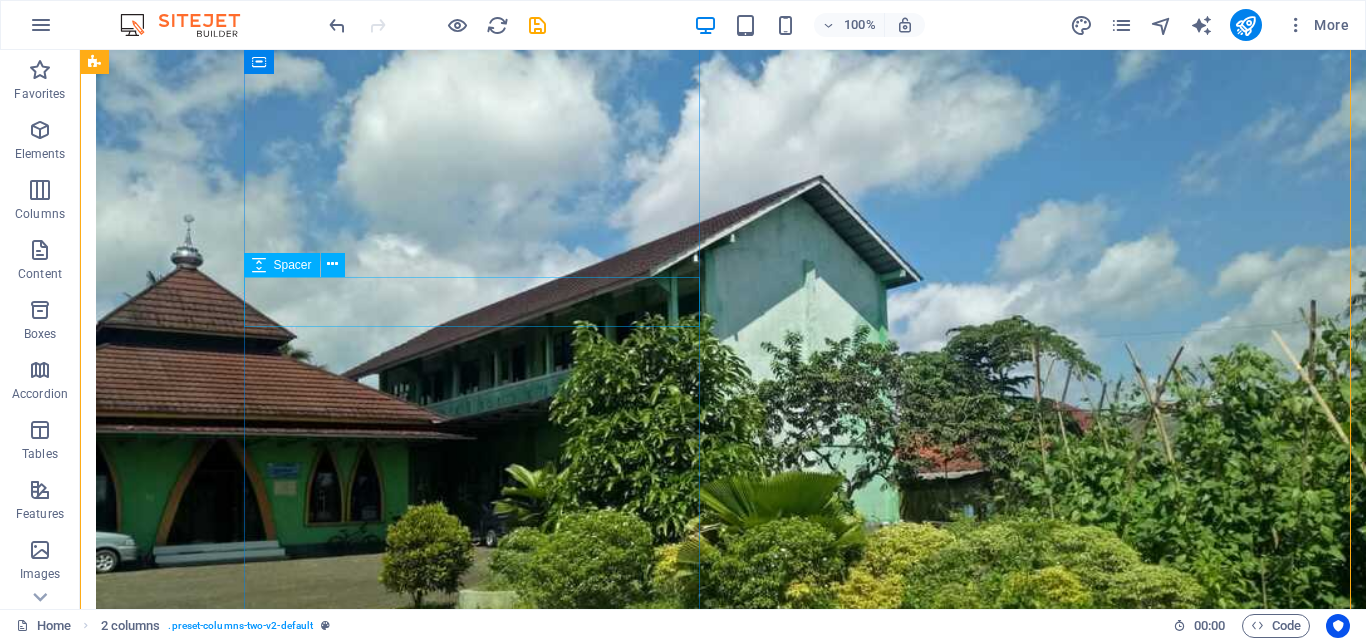 click at bounding box center (324, 768) 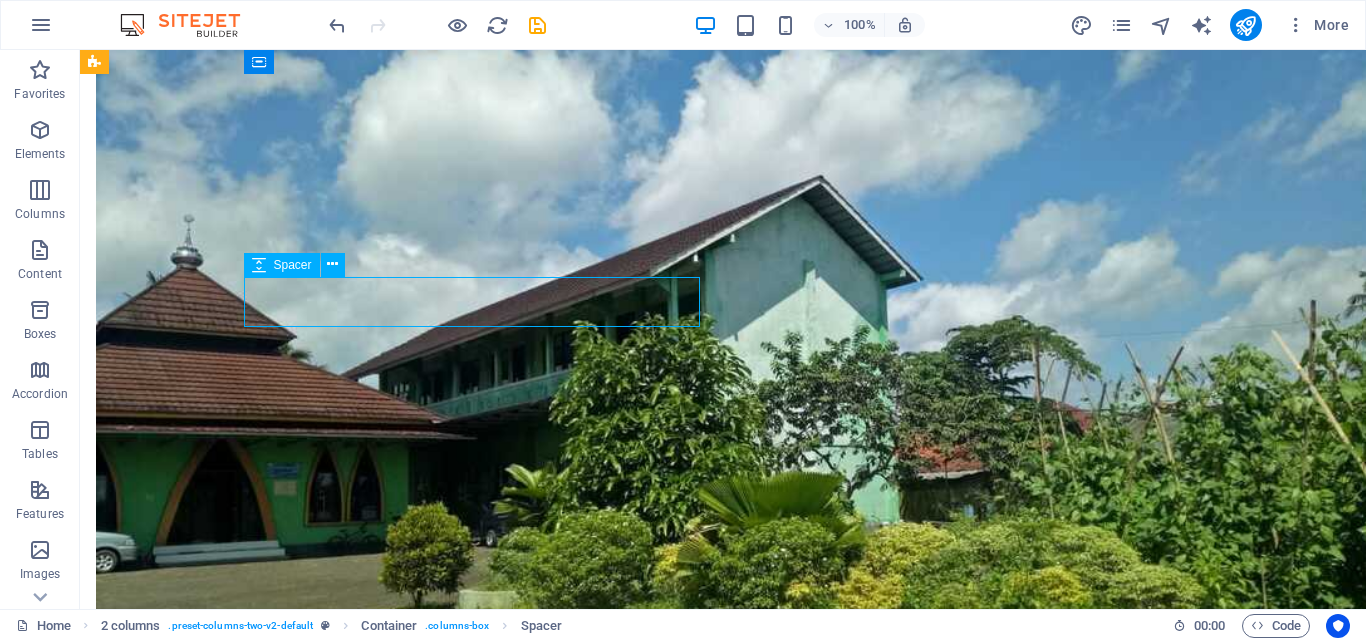 click at bounding box center [324, 768] 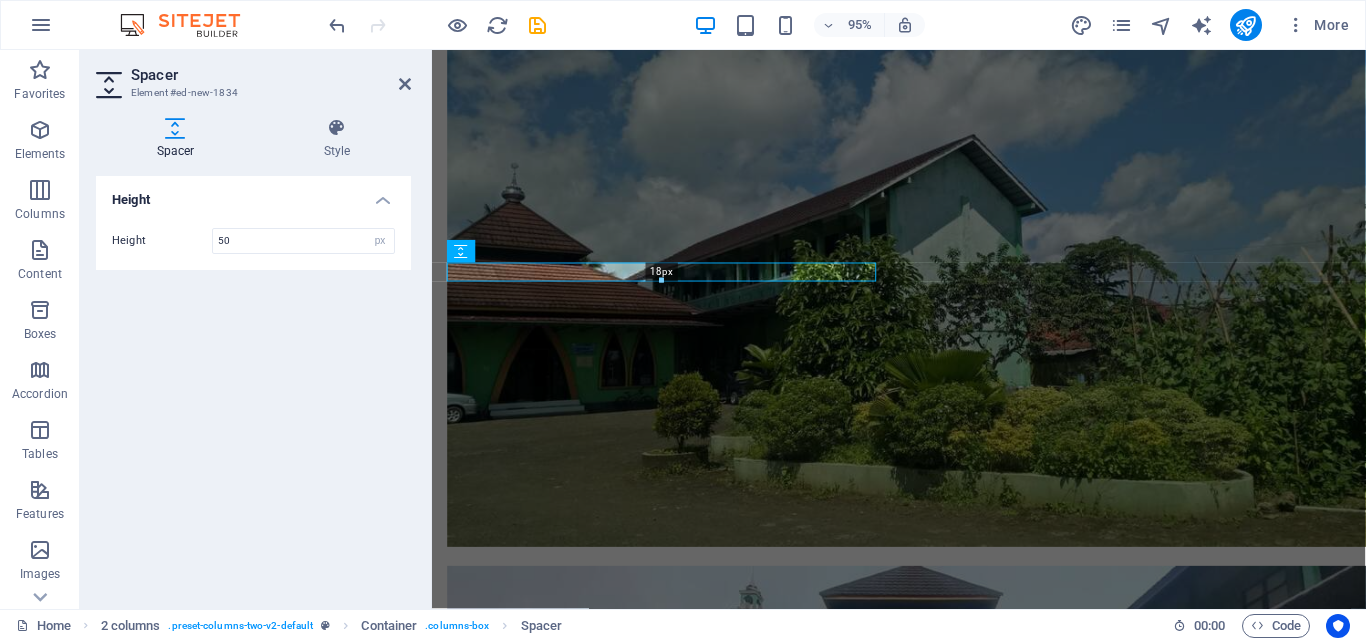 drag, startPoint x: 661, startPoint y: 307, endPoint x: 268, endPoint y: 311, distance: 393.02036 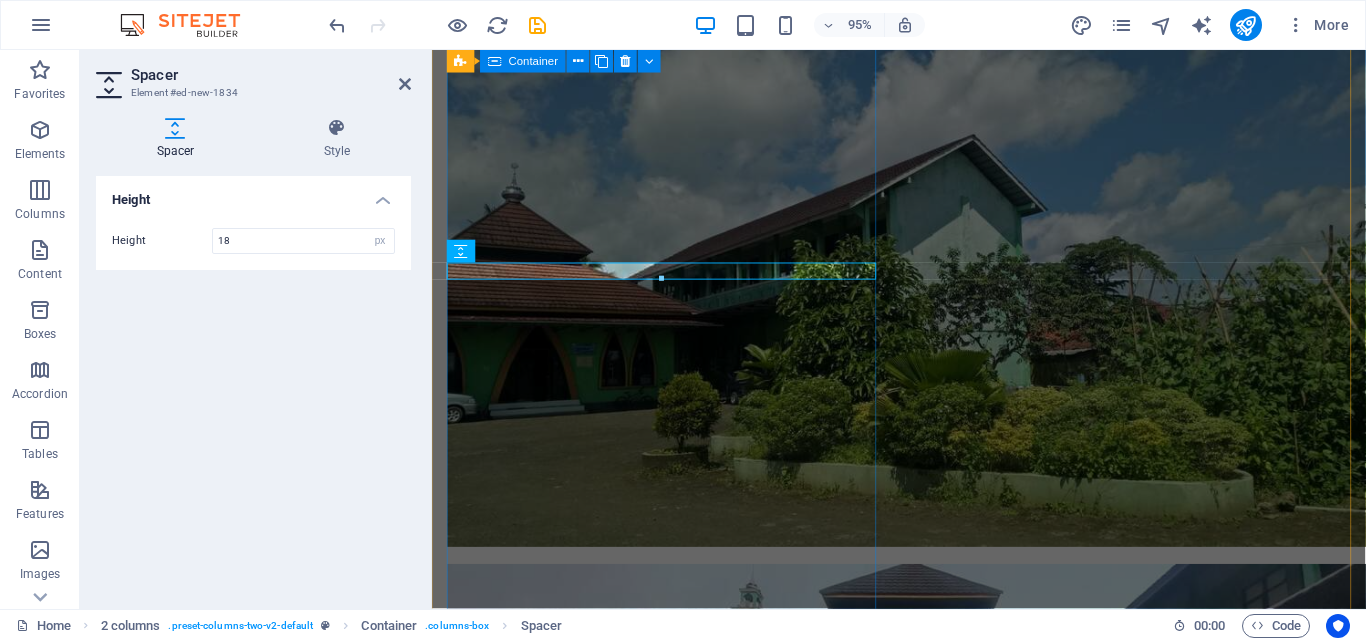 click at bounding box center (676, 526) 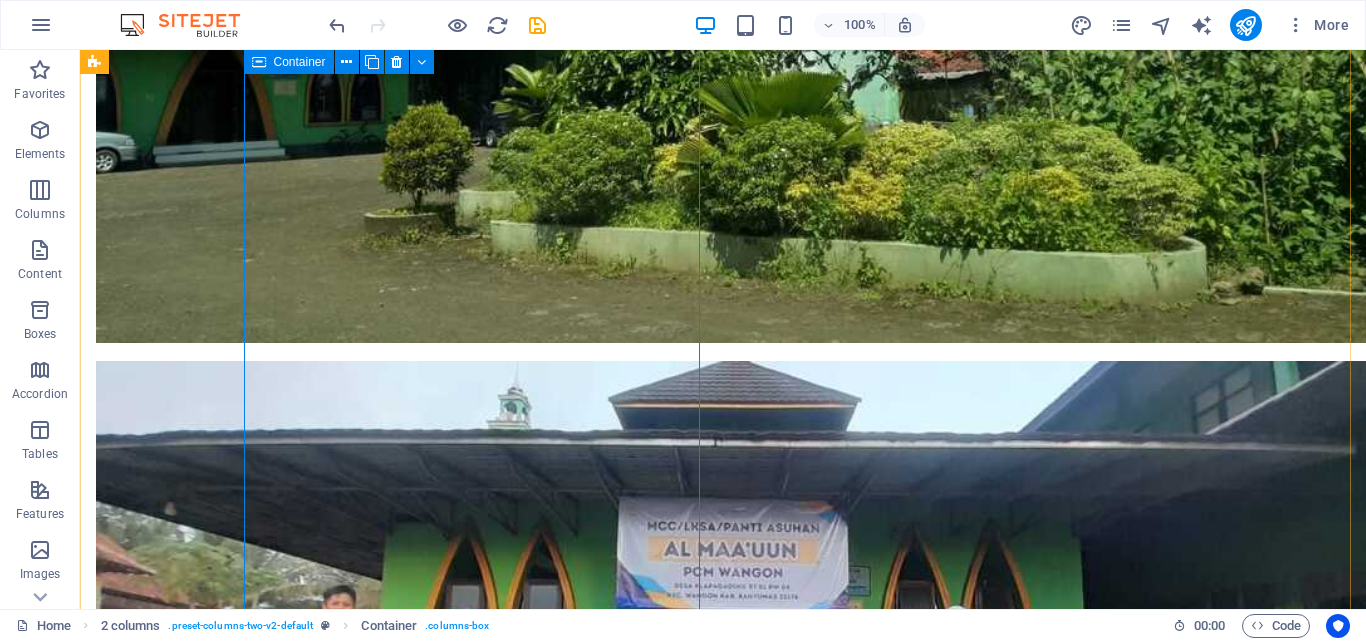 scroll, scrollTop: 940, scrollLeft: 0, axis: vertical 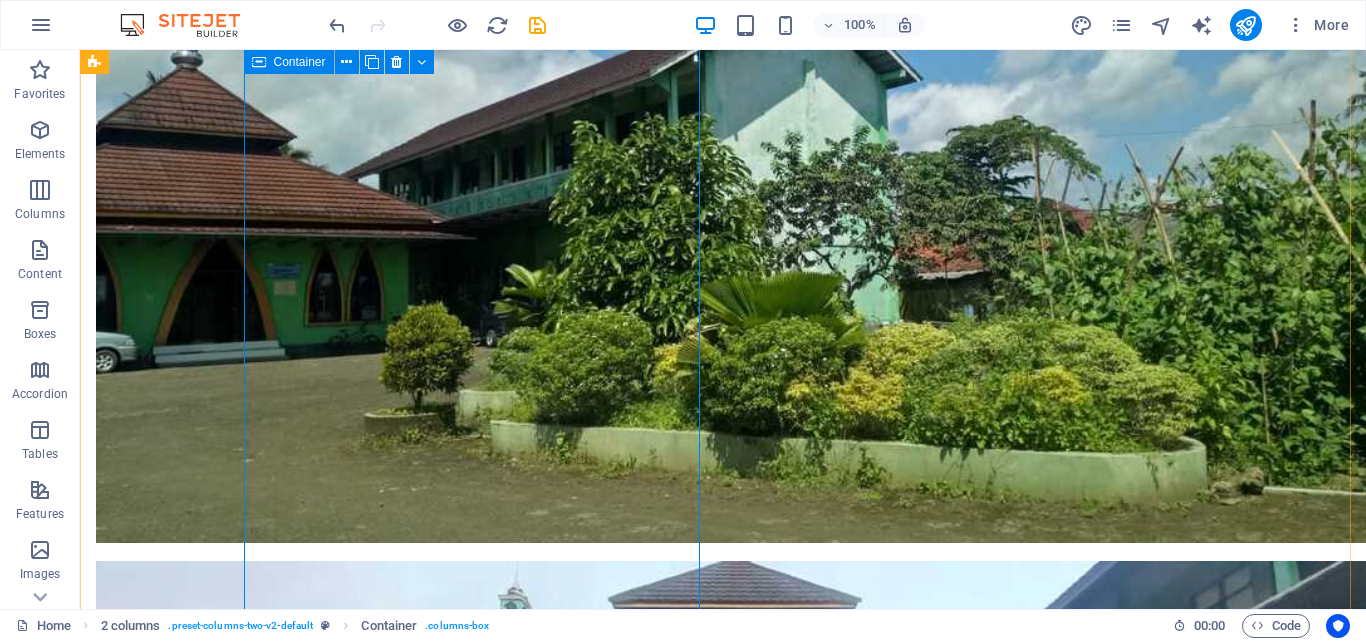 click at bounding box center (324, 480) 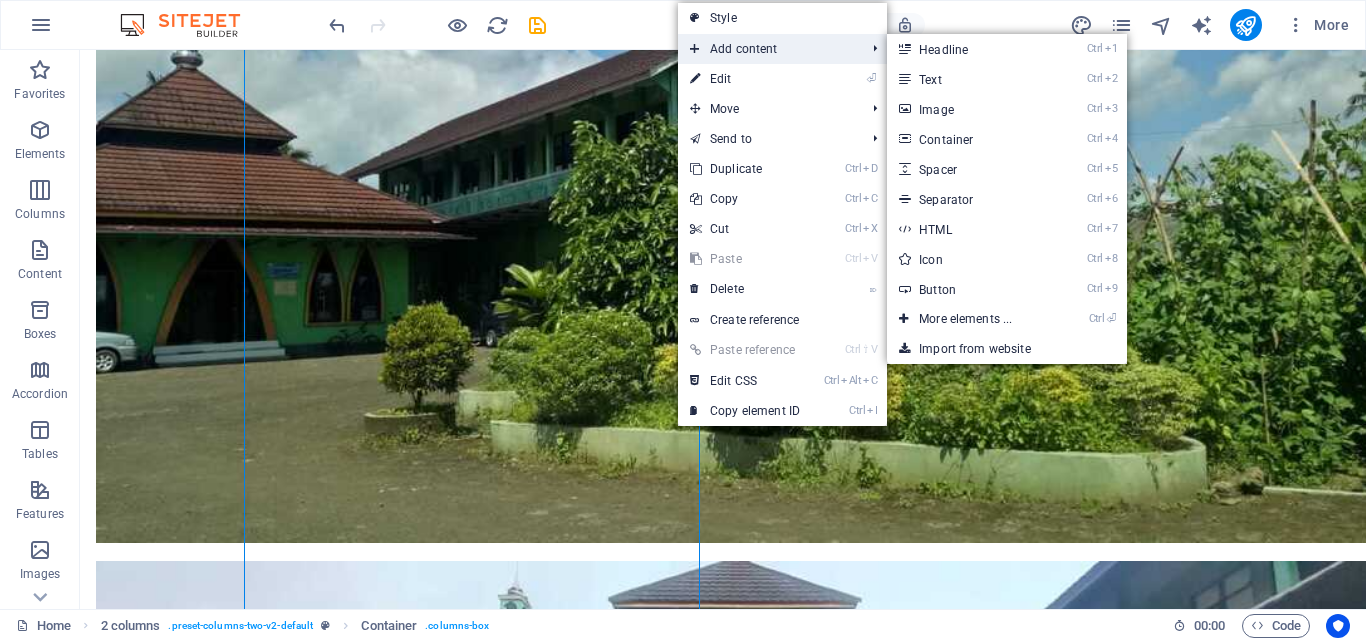click on "Add content" at bounding box center [767, 49] 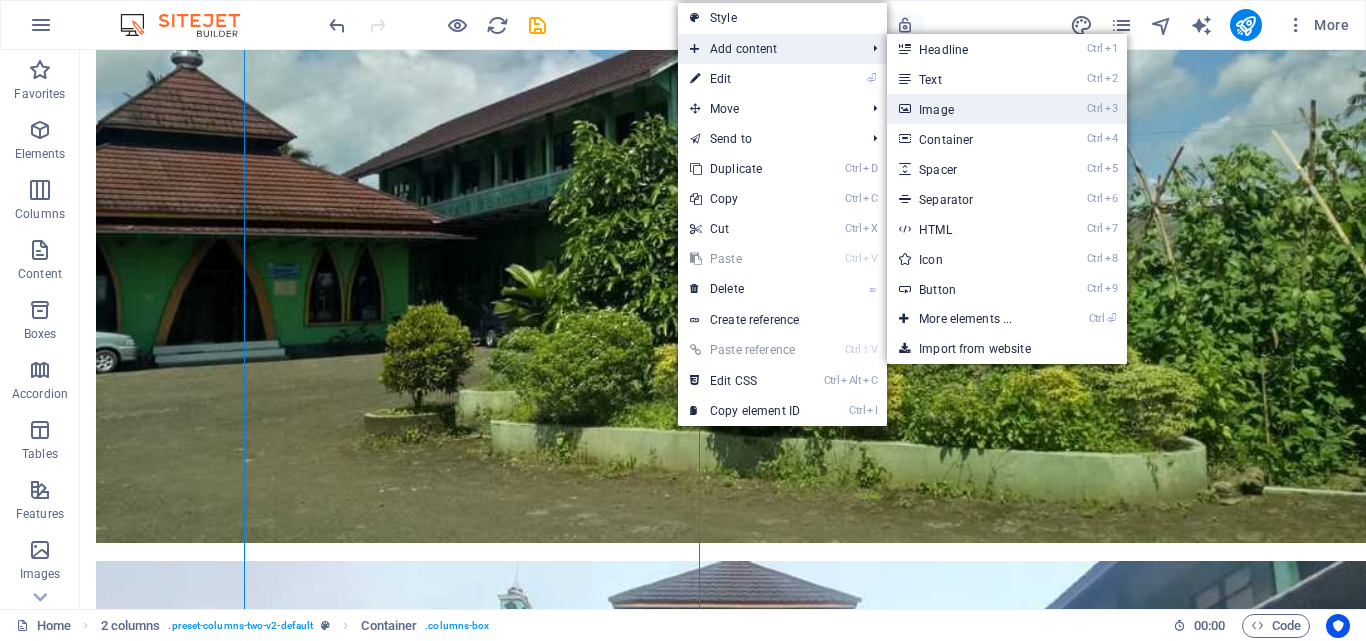 click on "Ctrl 3  Image" at bounding box center (969, 109) 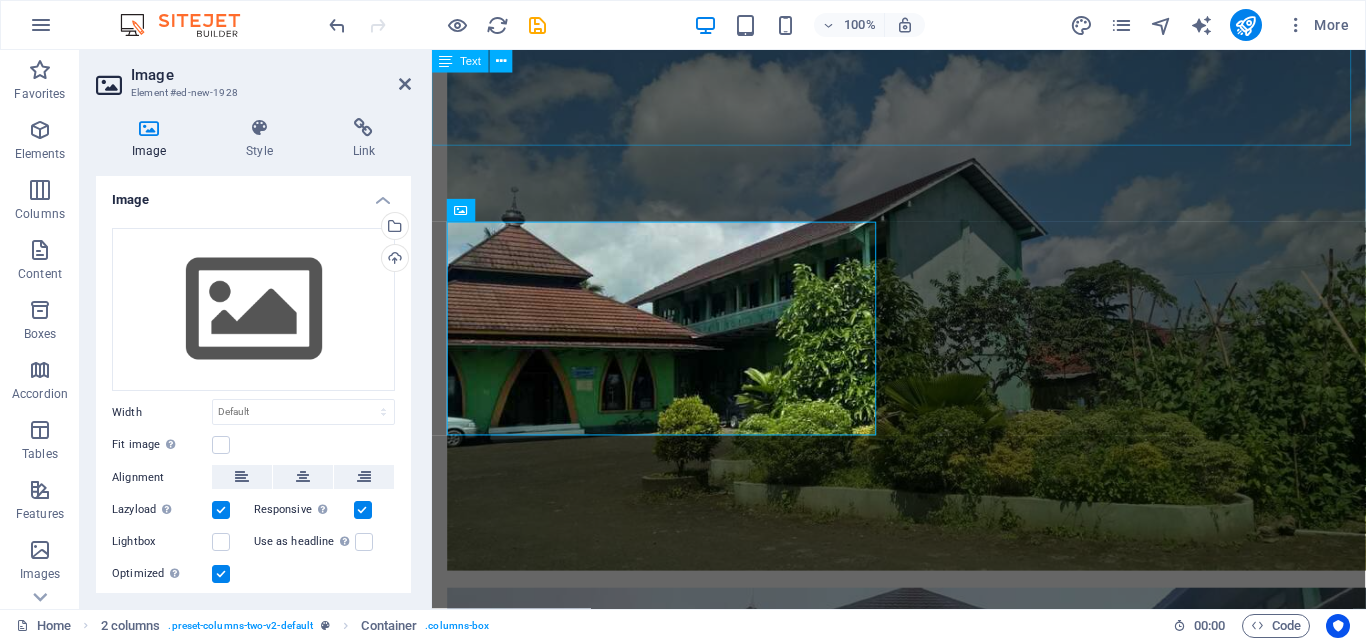 scroll, scrollTop: 529, scrollLeft: 0, axis: vertical 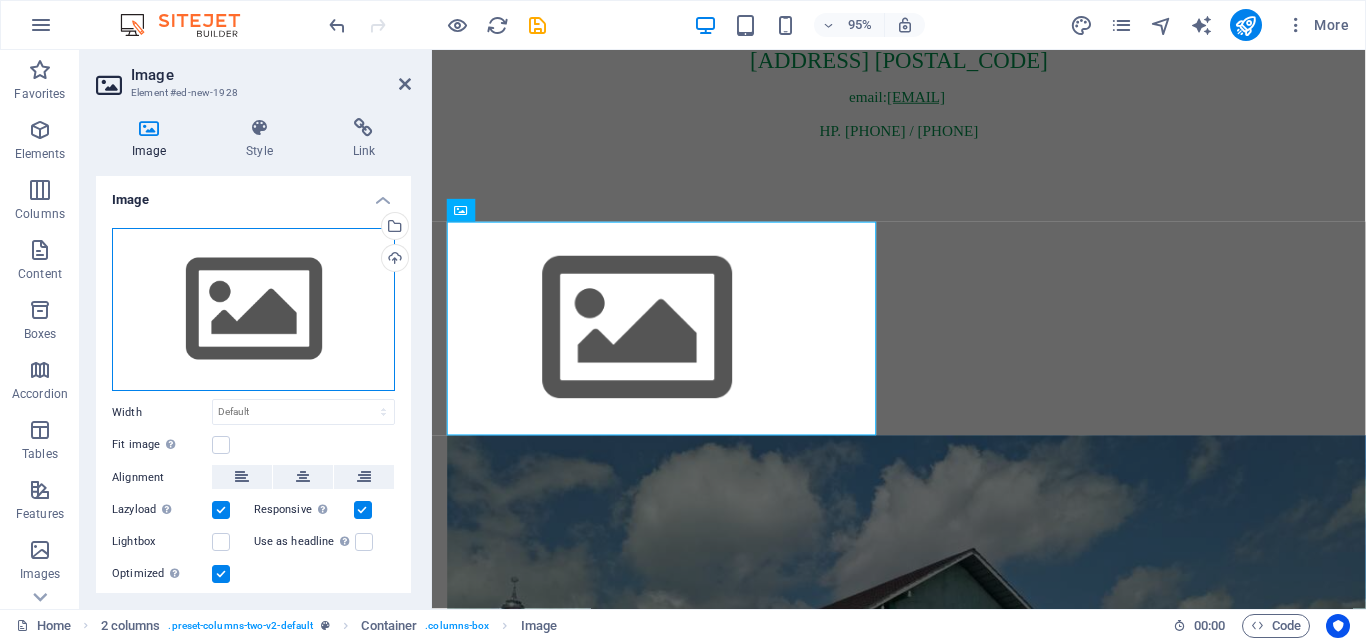 click on "Drag files here, click to choose files or select files from Files or our free stock photos & videos" at bounding box center (253, 310) 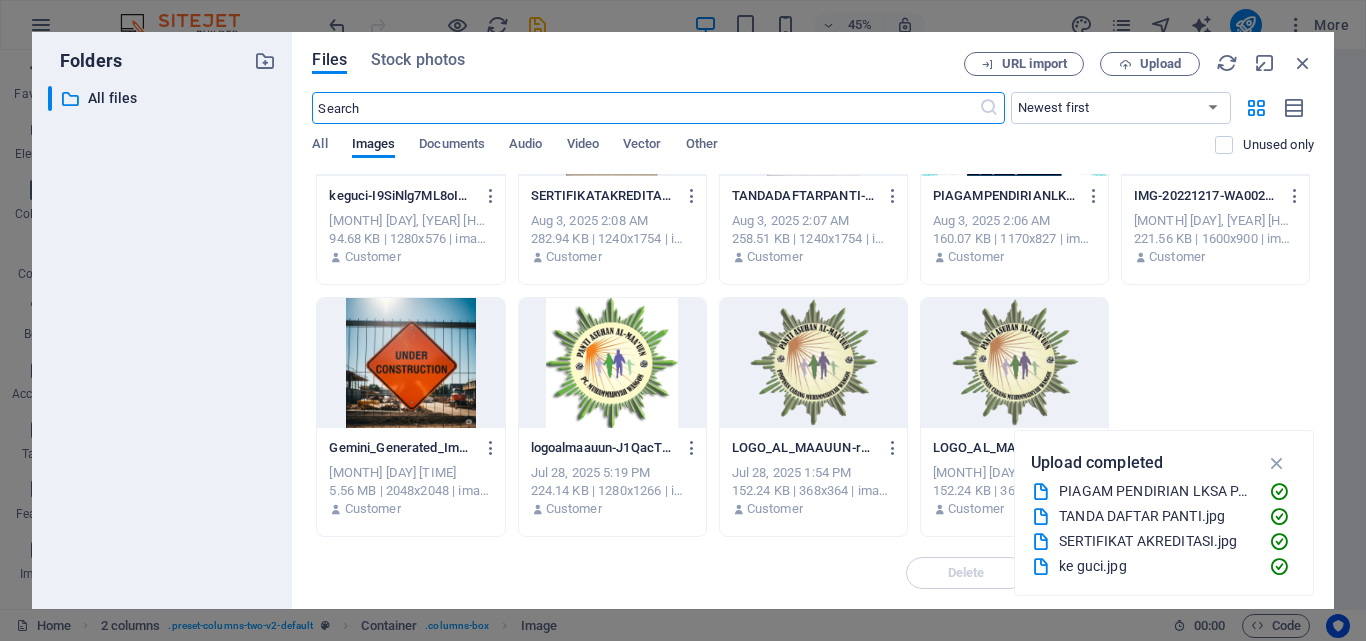 scroll, scrollTop: 0, scrollLeft: 0, axis: both 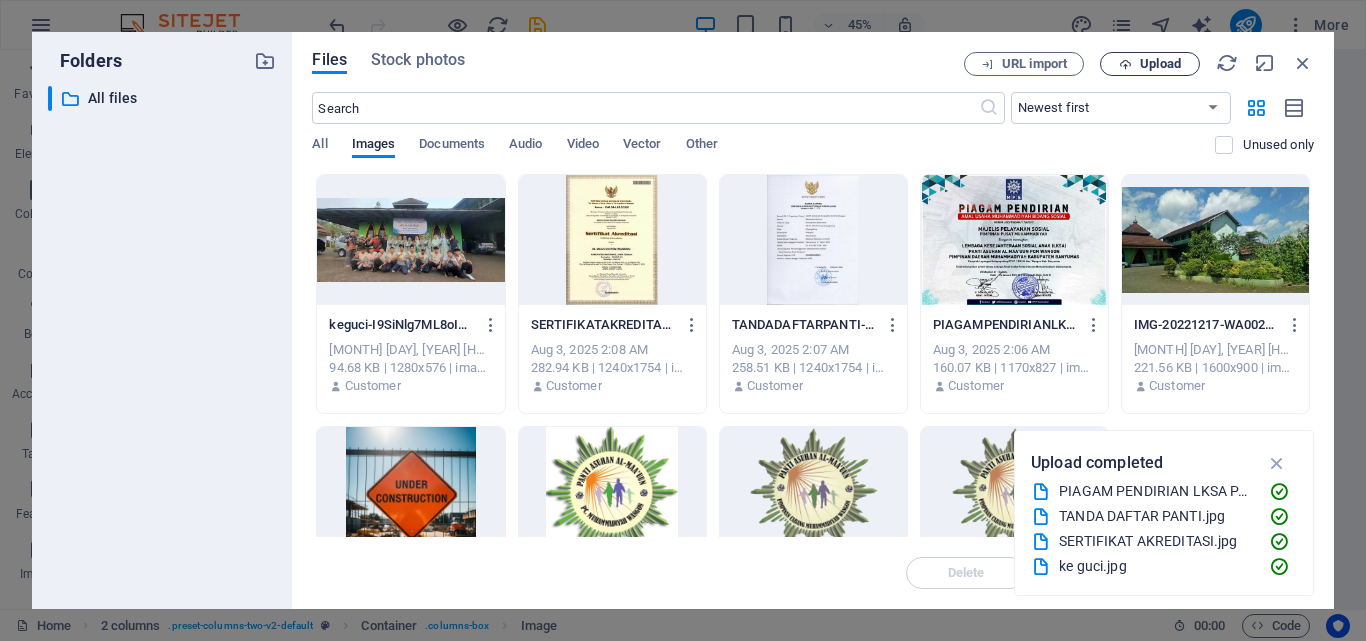 click on "Upload" at bounding box center (1150, 64) 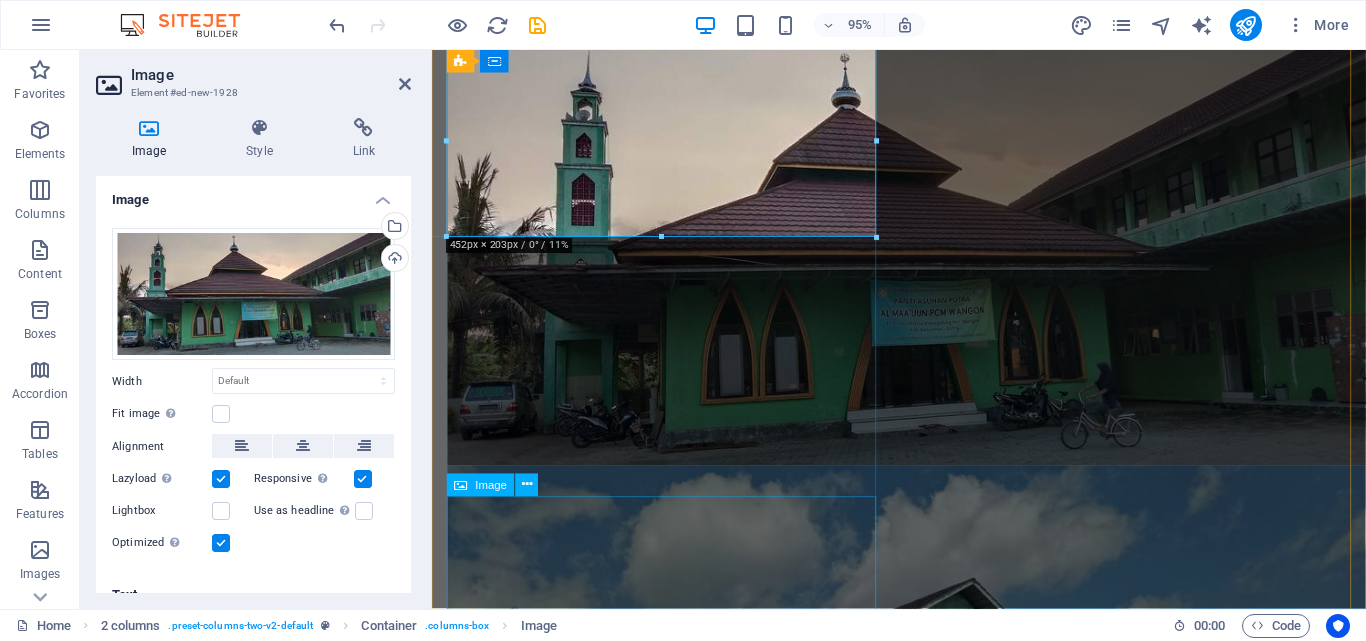 scroll, scrollTop: 616, scrollLeft: 0, axis: vertical 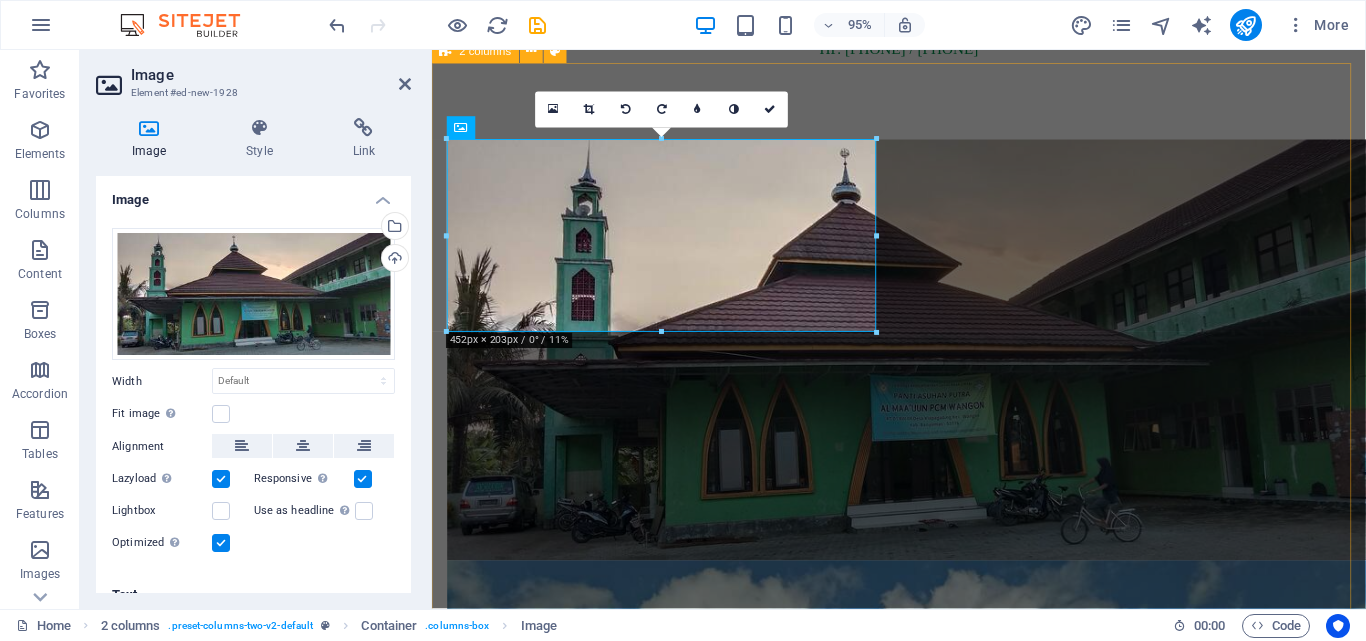 click on "Sejarah Singkat Berdirinya Panti Asuhan Muhammadiyah Wangon Panti Asuhan Muhammadiyah Wangon didirkan pada tanggal [DATE] oleh para tokoh Muhammadiyah yang tergabung dalam Majelis Pelayanan Sosial dibawah bimbingan Pimpinan Cabang Muhammadiyah Wangon. Diresmikan oleh Pimpinan Cabang Muhammadiyah Wangon pada hari Ahad, [DATE] bertepatan dengan pengajian Ahad Kliwon di Balai ‘Aisyiyah Wangon. Berdirinya Panti Asuhan al Maa’uun Muhammadiyah Wangon dirintis dari gerakan IOTA (Ikatan Orang Tua Asuh) yang pada mulanya  bersifat perorangan. Diantaranya adalah Pak [PERSON] R. dan Pak [PERSON] dengan beberapa personil Muhammadiyah lain bekerja sama dengan Guru-guru dari SMK Bunda Satria Wangon pada tahun 2007. Pada awalnya PA Al Maa'uun menempati gedung 'Aisyiyah yang berlokasi di selatan pasar Wangon dan kemudian pindah menempati lokasi baru di RT 01 RW 04 Desa Klapagading Kecamatan Wangon yang lokasinya di sebelah utara lapangan desa Klapagading." at bounding box center (923, 1296) 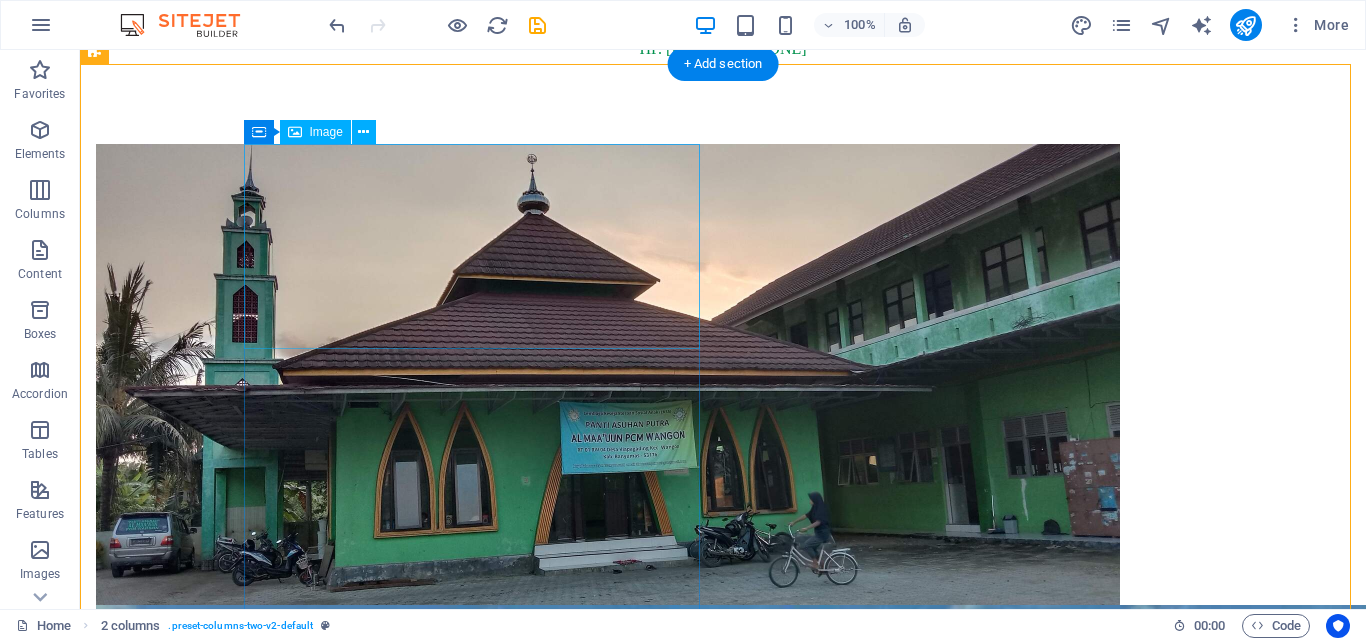 click at bounding box center [324, 374] 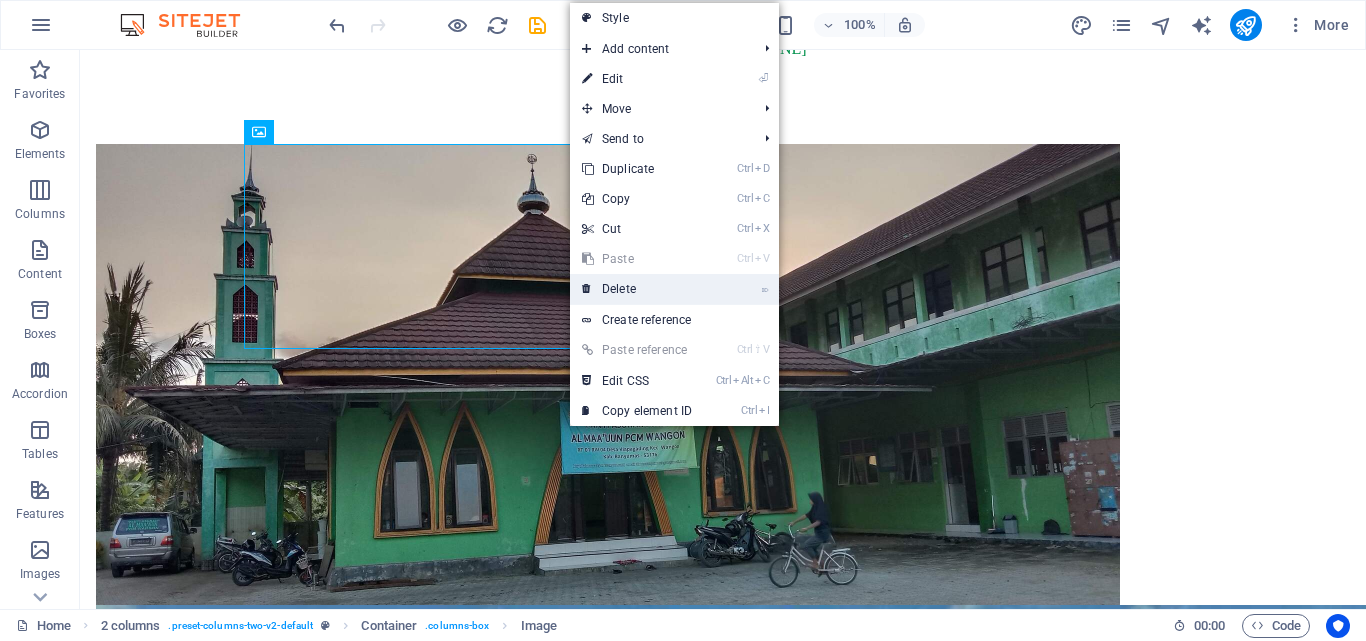 click on "⌦  Delete" at bounding box center [637, 289] 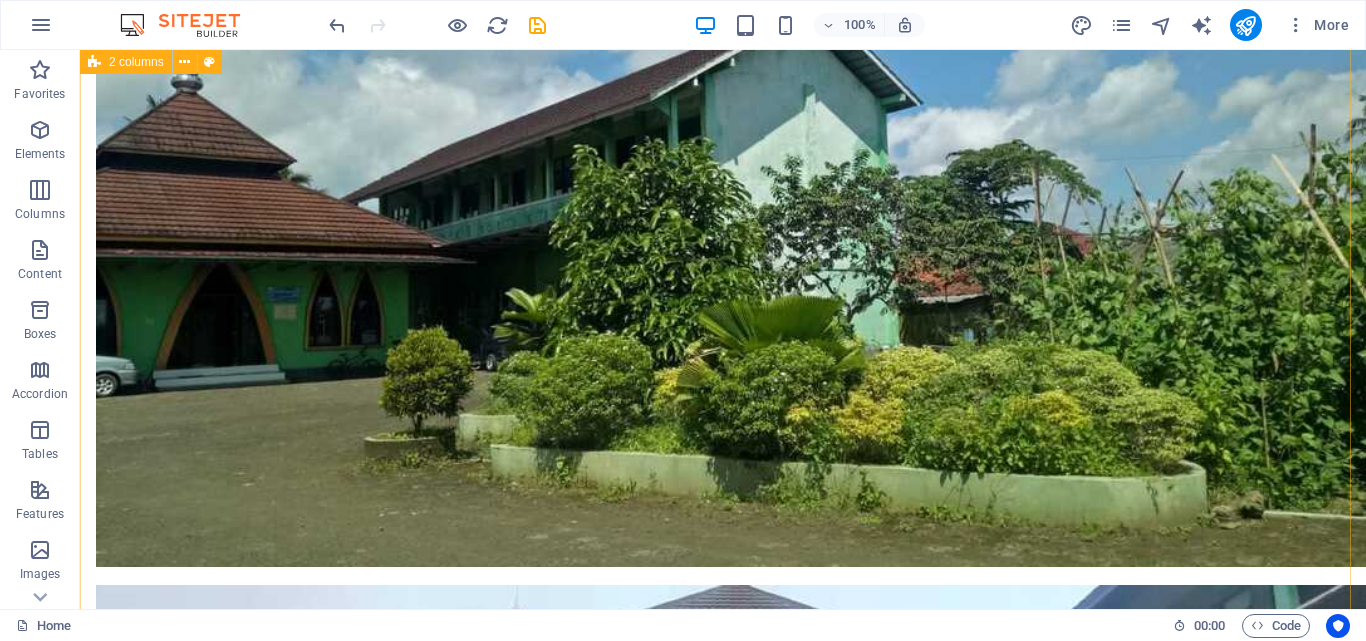 scroll, scrollTop: 1016, scrollLeft: 0, axis: vertical 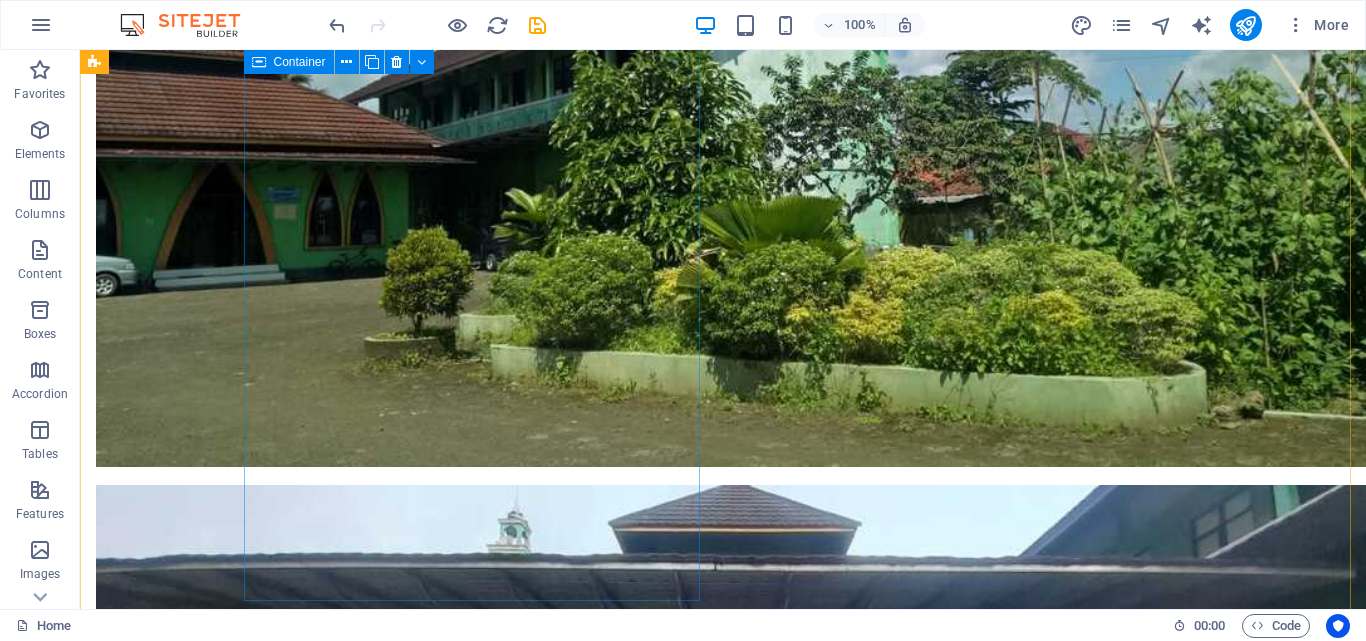 click at bounding box center (324, 404) 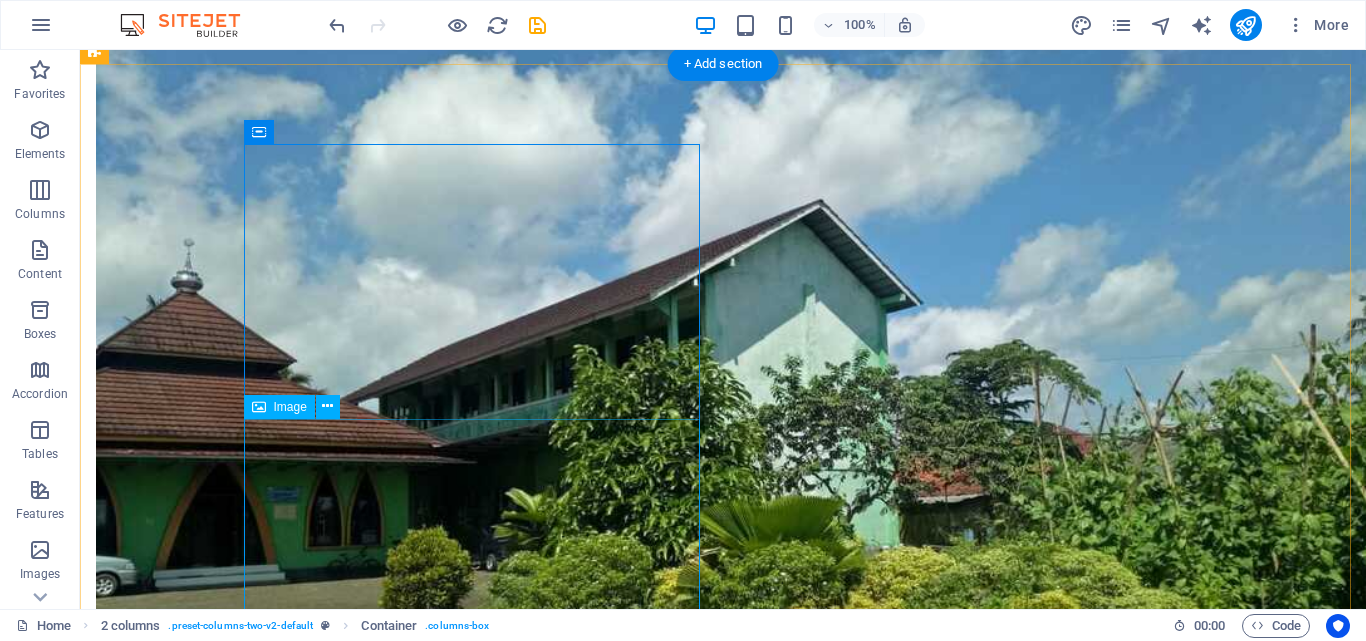 scroll, scrollTop: 616, scrollLeft: 0, axis: vertical 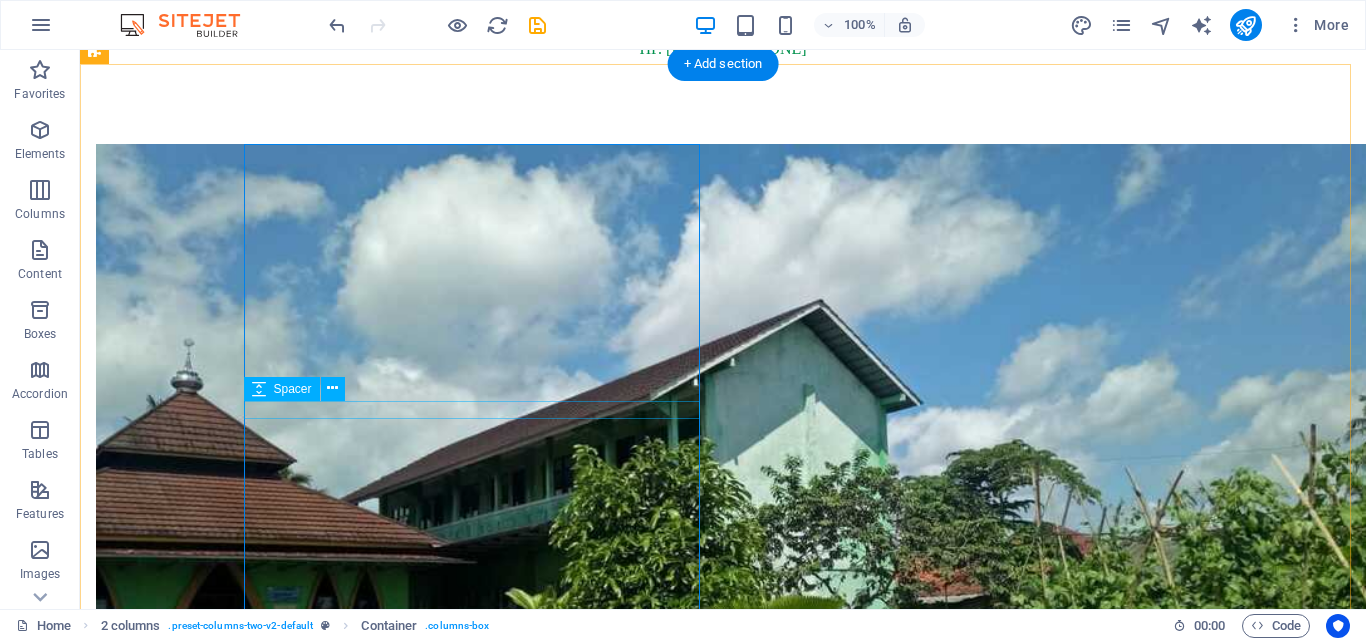 click at bounding box center (324, 876) 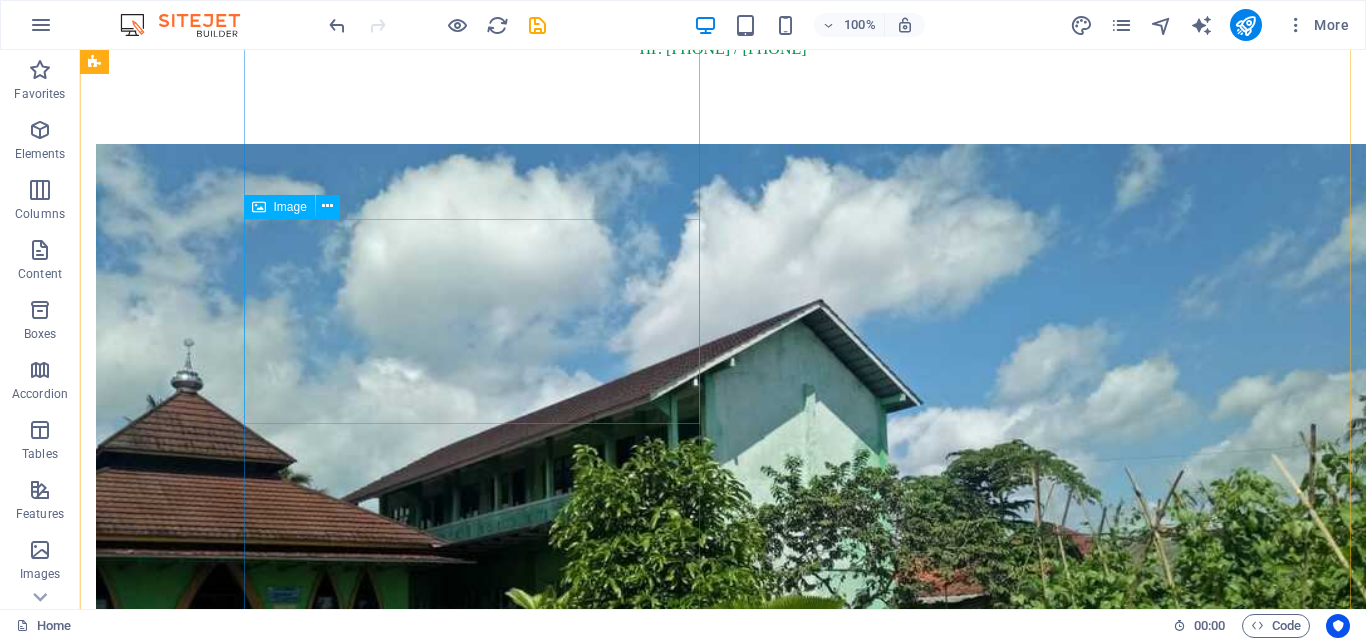 scroll, scrollTop: 1016, scrollLeft: 0, axis: vertical 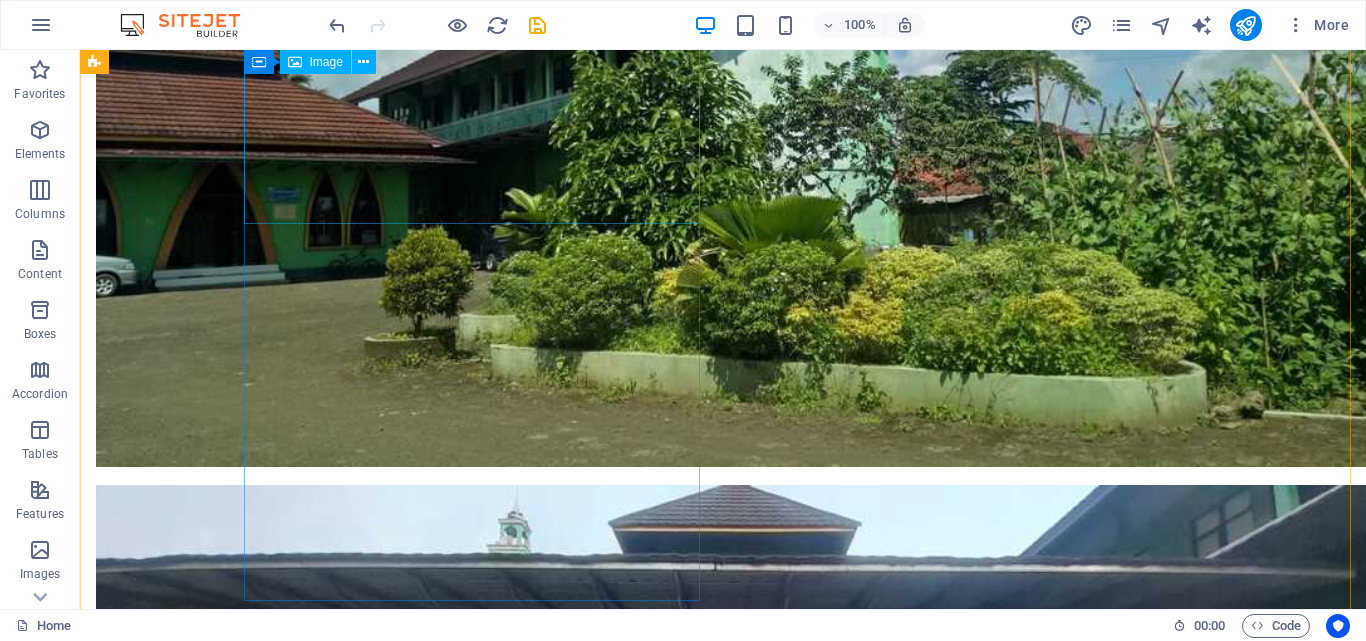click at bounding box center [324, 774] 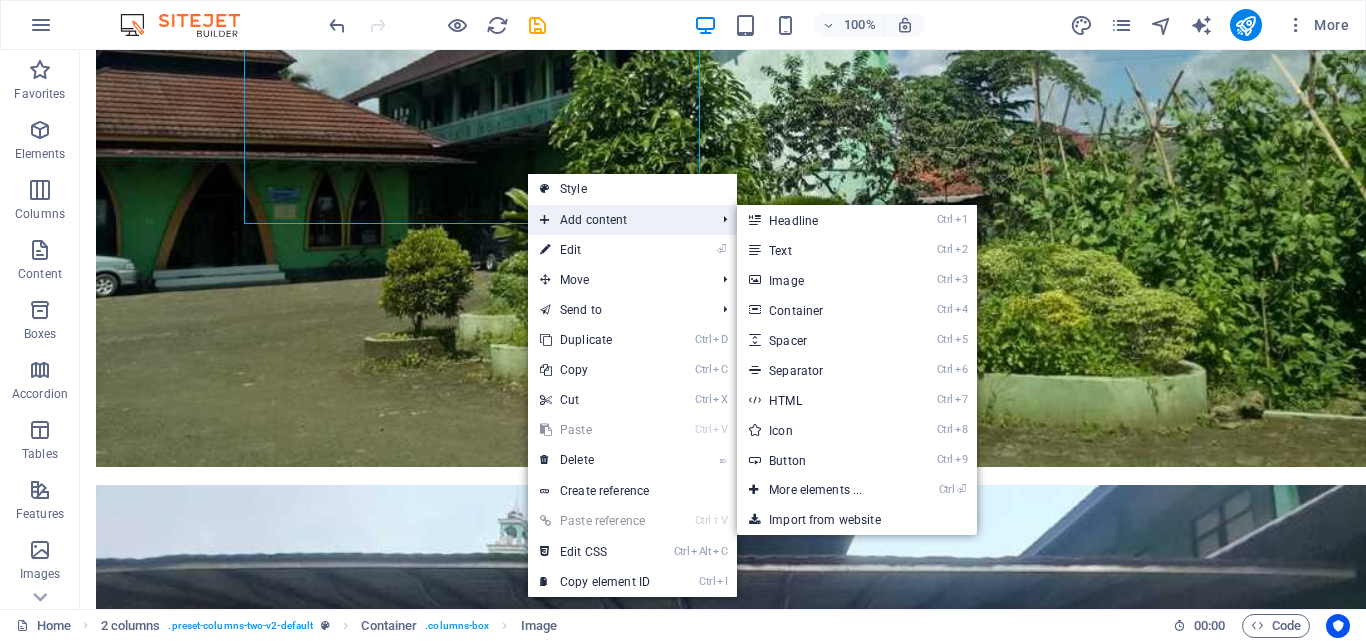 drag, startPoint x: 554, startPoint y: 229, endPoint x: 689, endPoint y: 223, distance: 135.13327 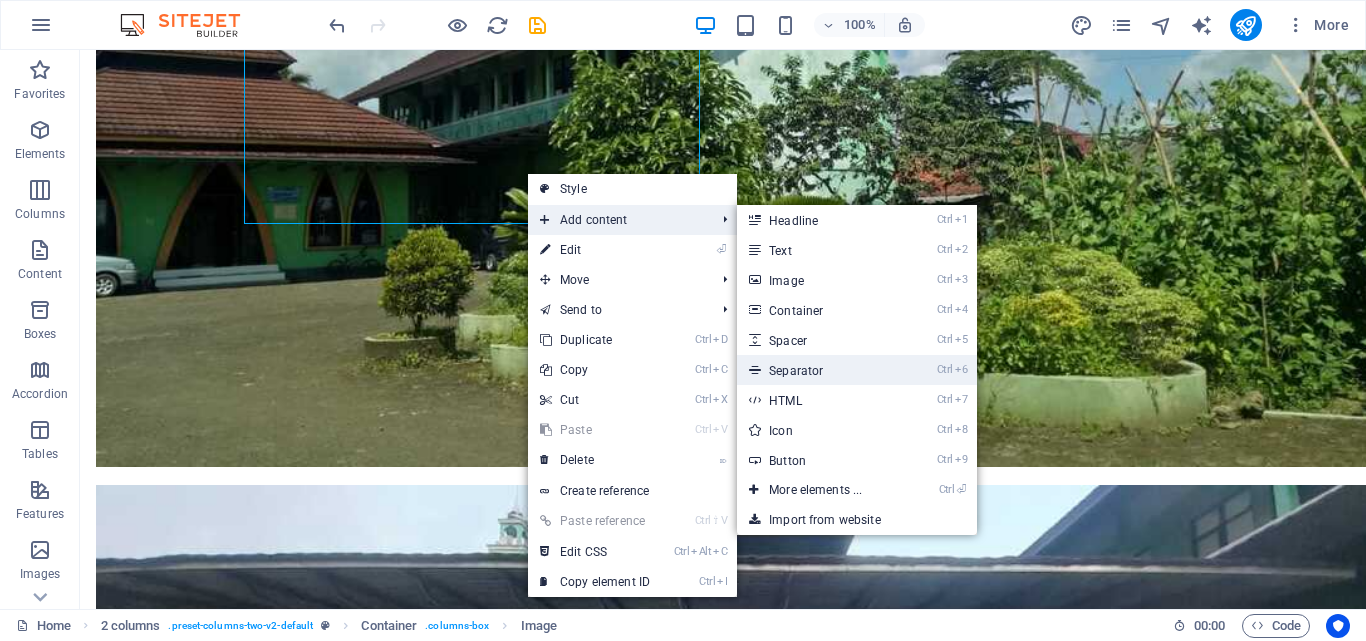 click on "Ctrl 6  Separator" at bounding box center [819, 370] 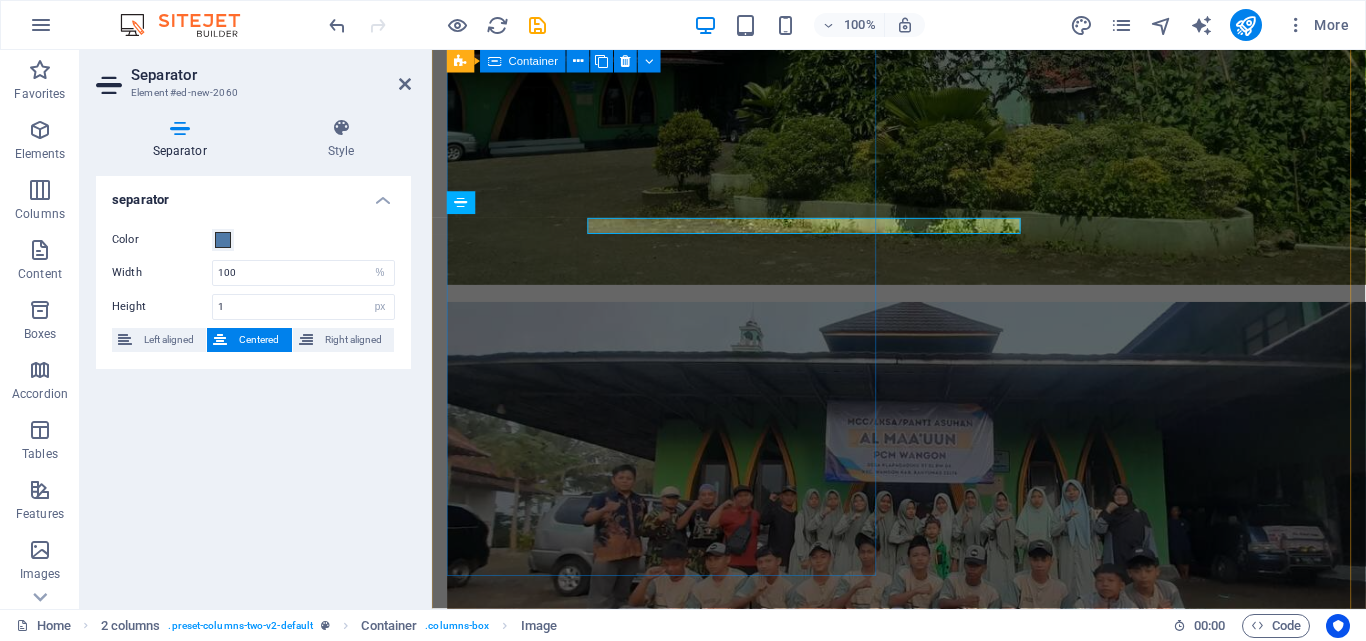 scroll, scrollTop: 1013, scrollLeft: 0, axis: vertical 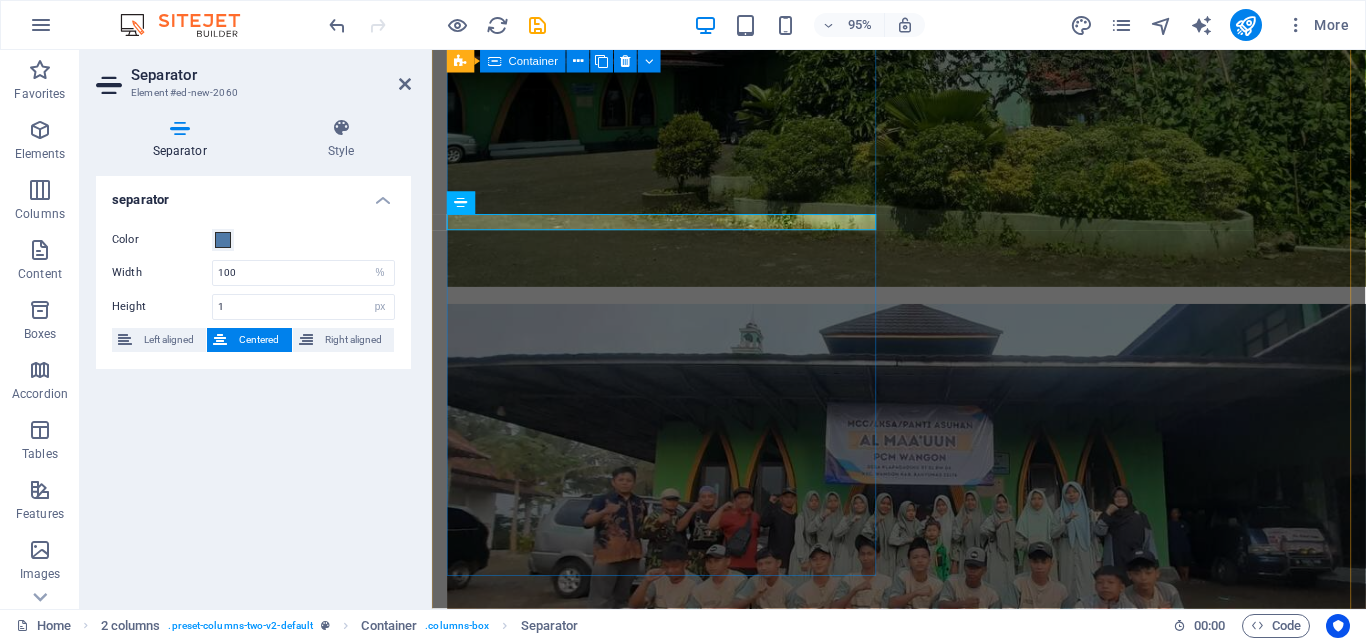 click at bounding box center (676, 258) 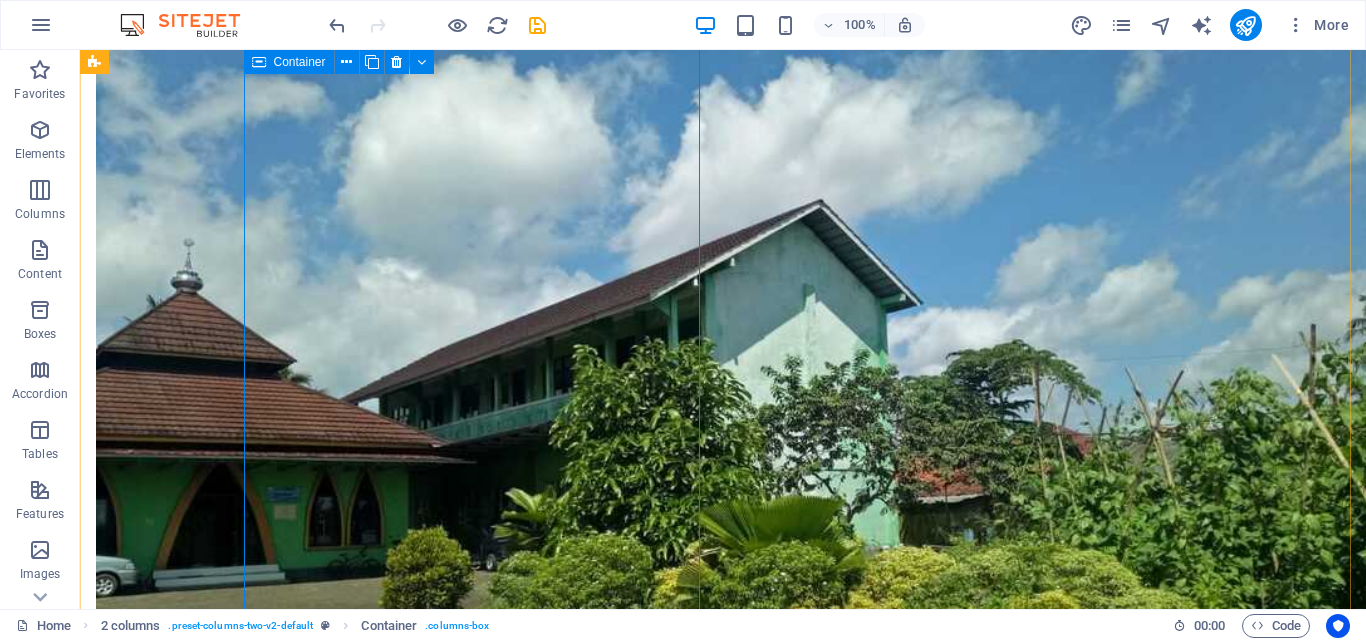 scroll, scrollTop: 916, scrollLeft: 0, axis: vertical 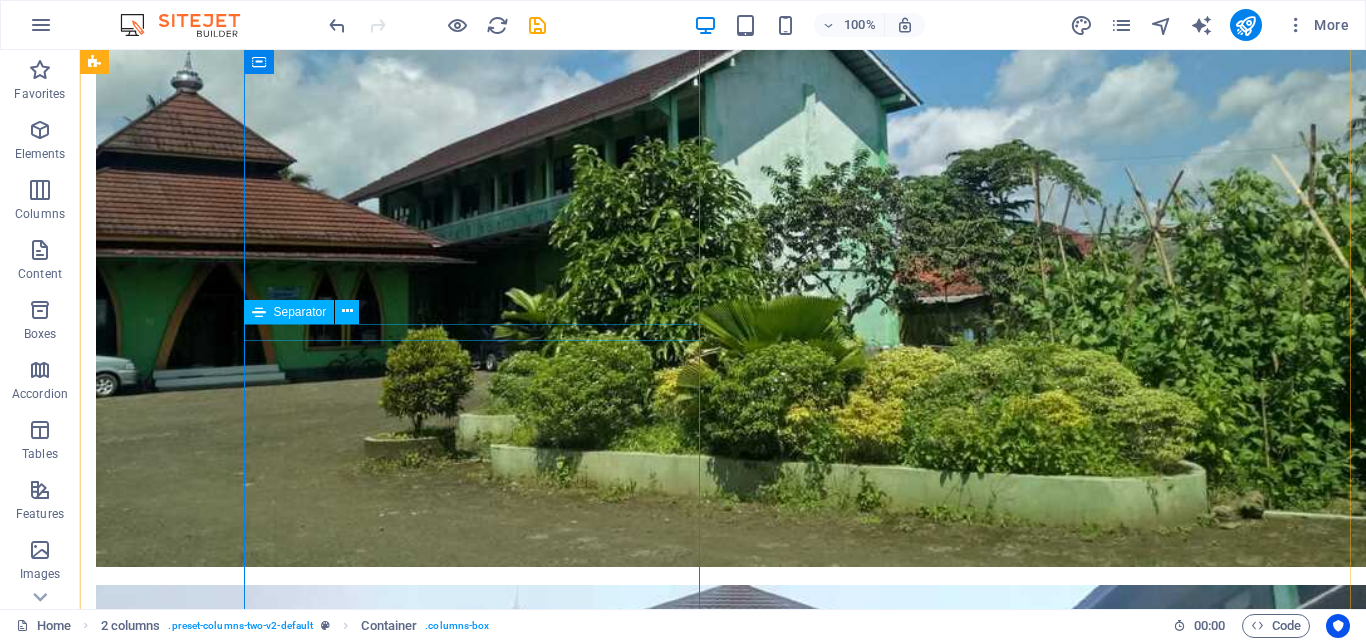 click at bounding box center (324, 1172) 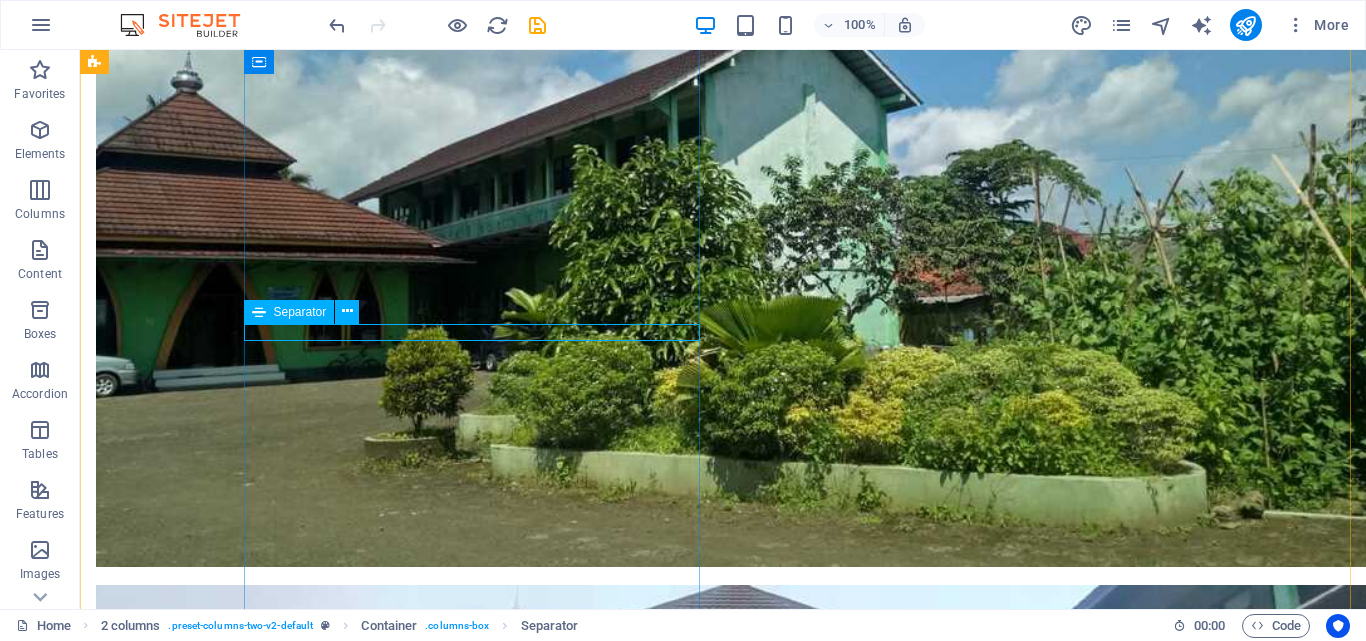 click at bounding box center (324, 1172) 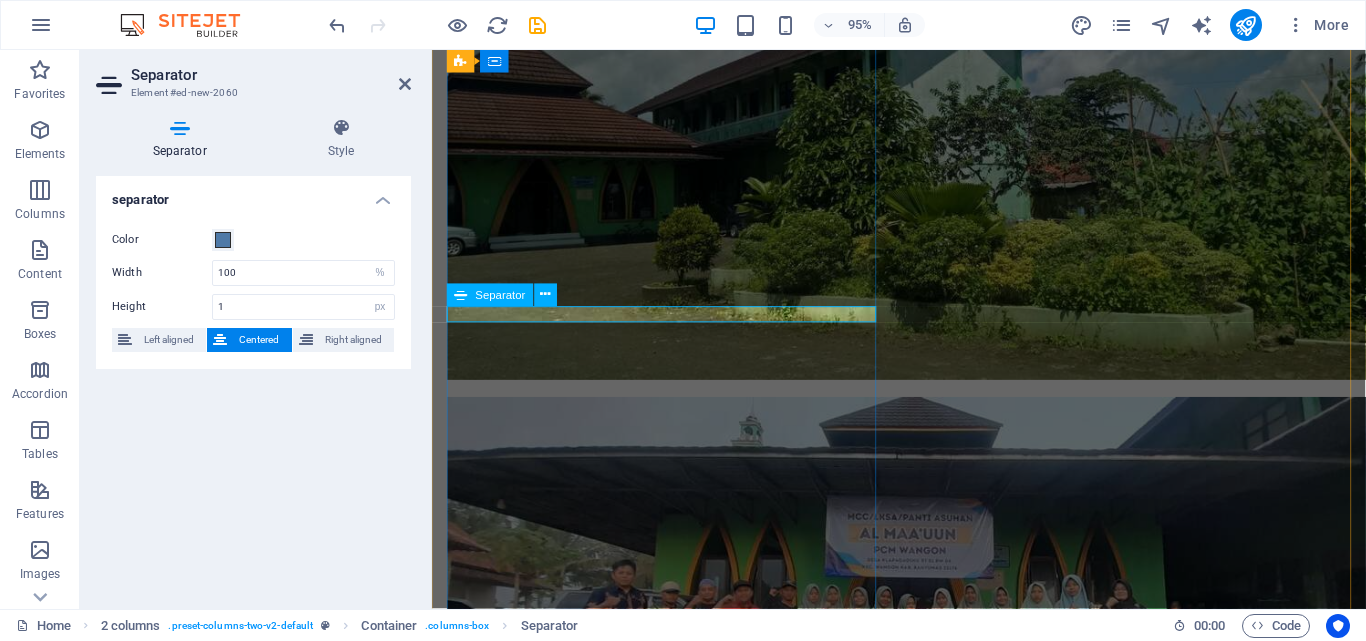click at bounding box center [676, 865] 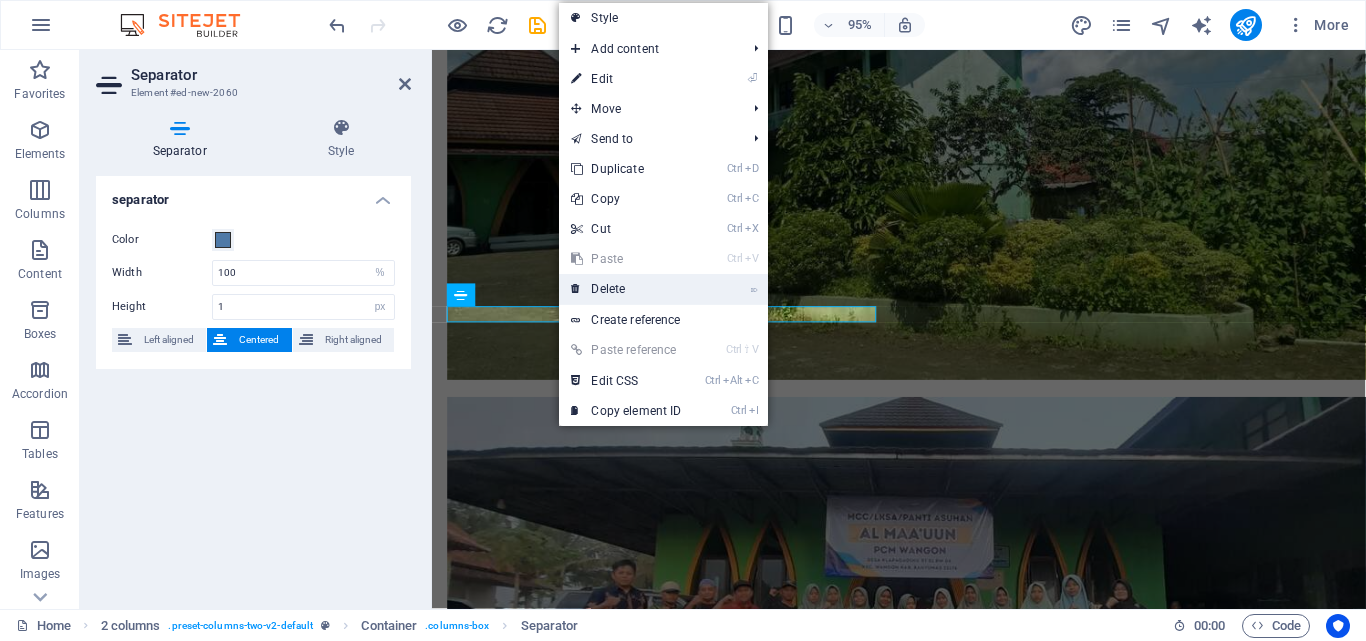 click on "⌦  Delete" at bounding box center [626, 289] 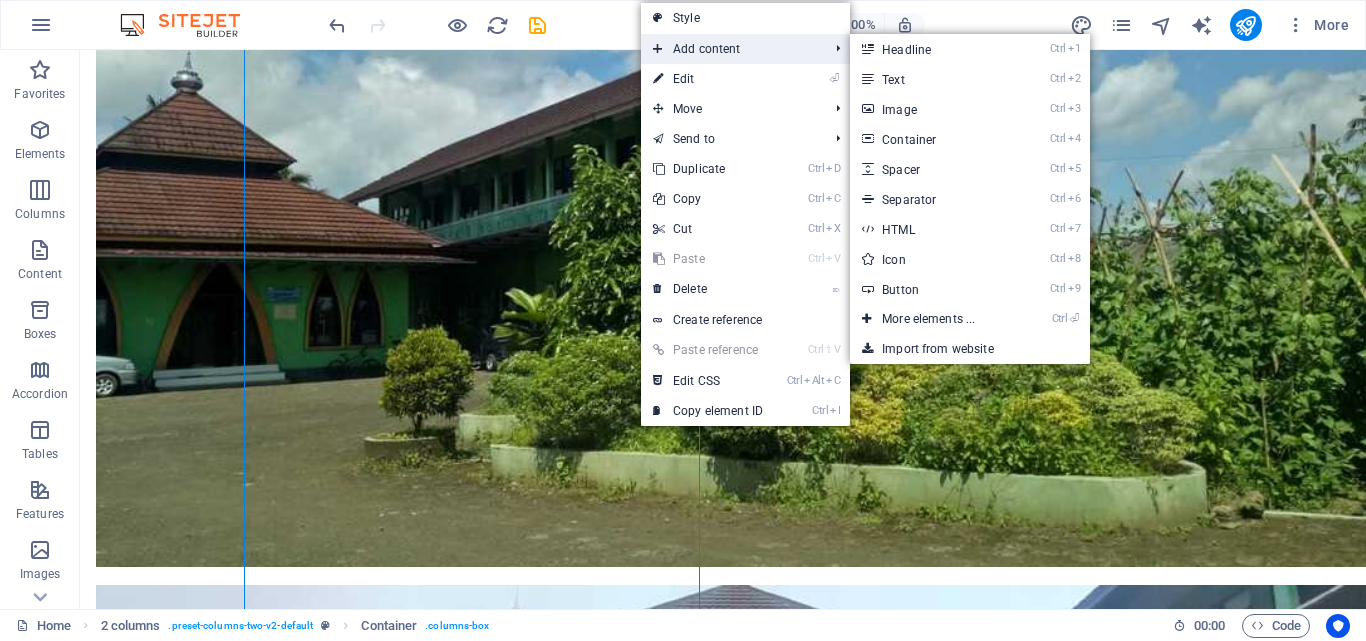 click on "Add content" at bounding box center [730, 49] 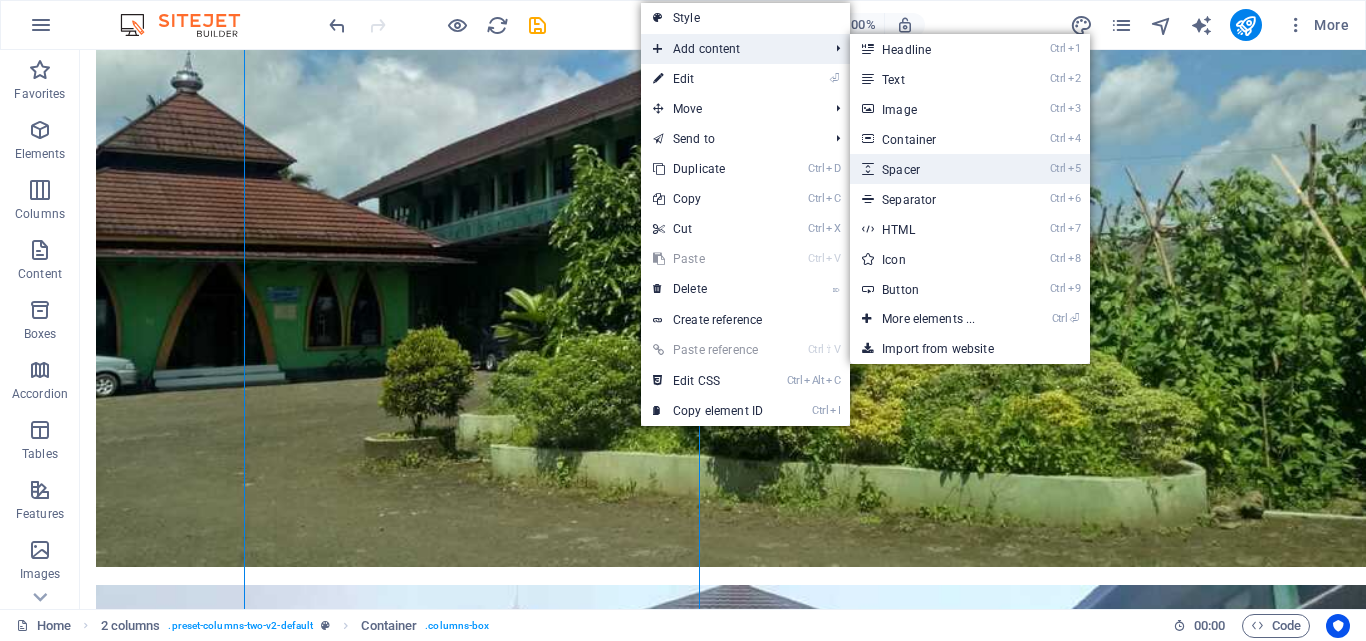 drag, startPoint x: 925, startPoint y: 167, endPoint x: 357, endPoint y: 238, distance: 572.4203 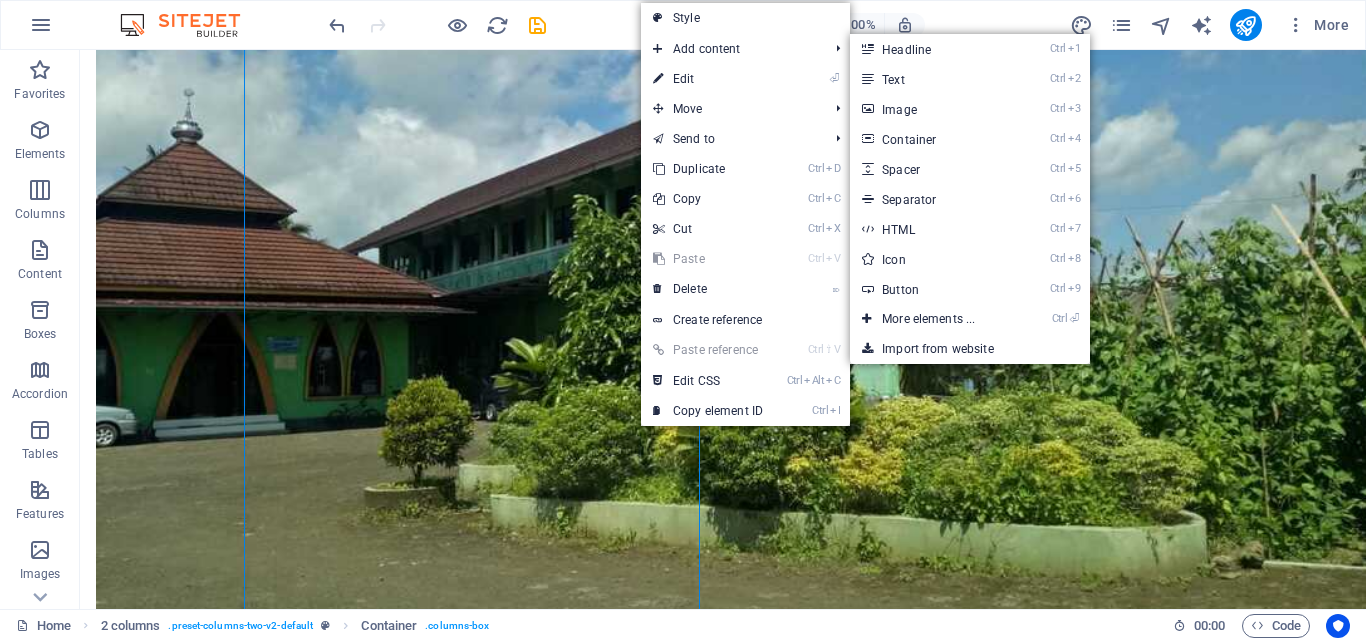 select on "px" 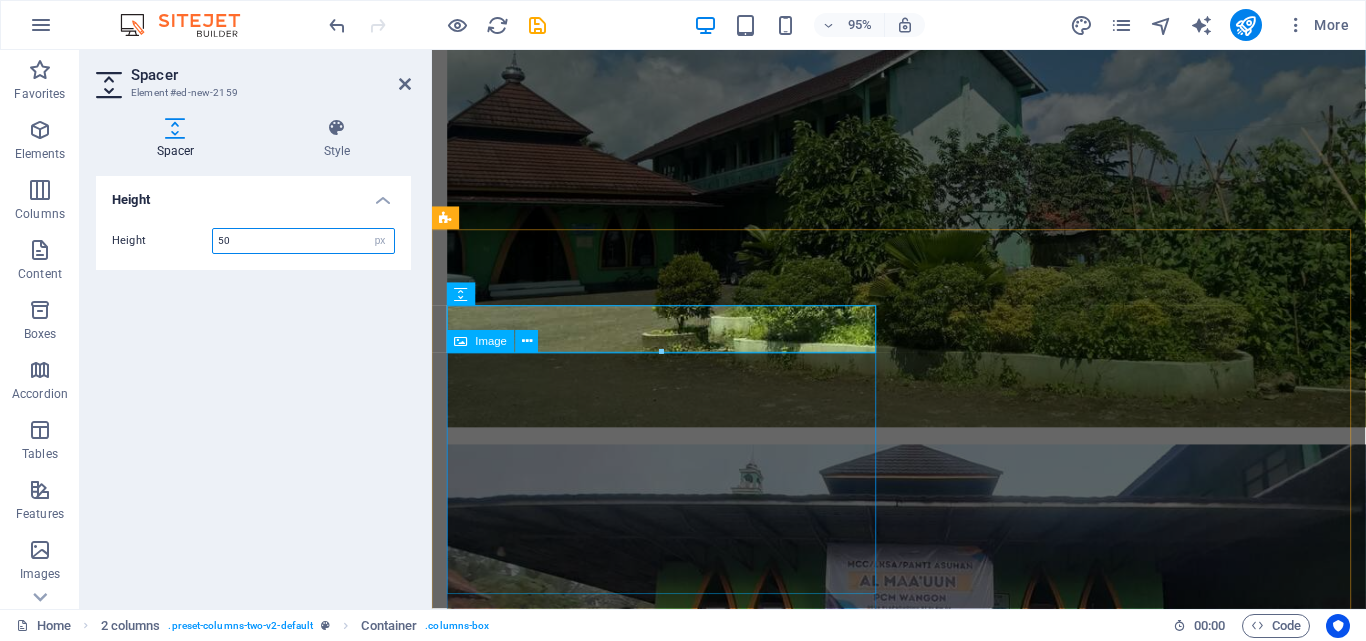 scroll, scrollTop: 441, scrollLeft: 0, axis: vertical 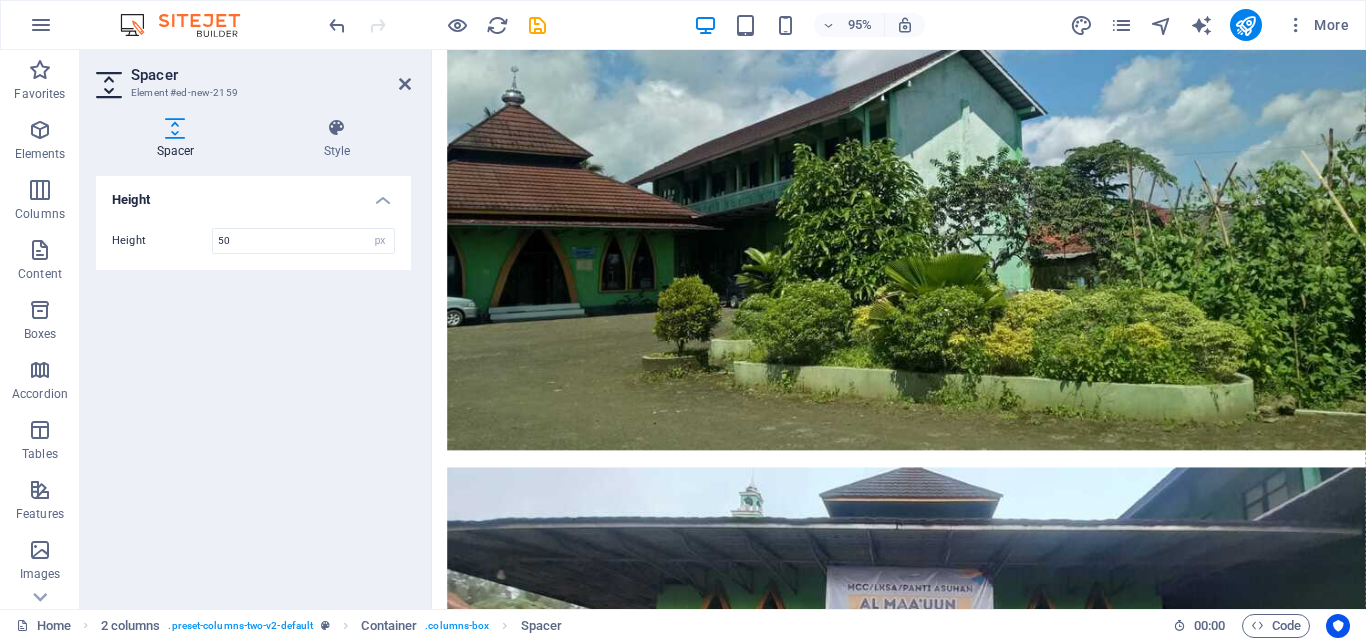 drag, startPoint x: 751, startPoint y: 351, endPoint x: 744, endPoint y: 421, distance: 70.34913 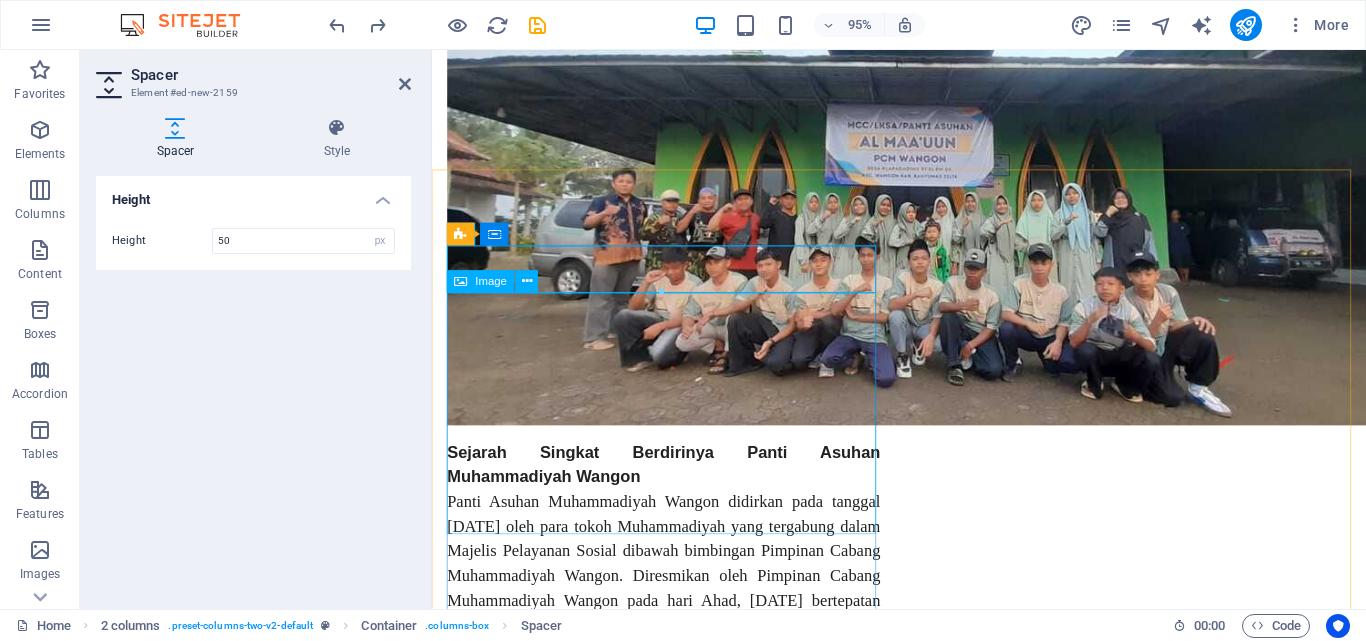 scroll, scrollTop: 441, scrollLeft: 0, axis: vertical 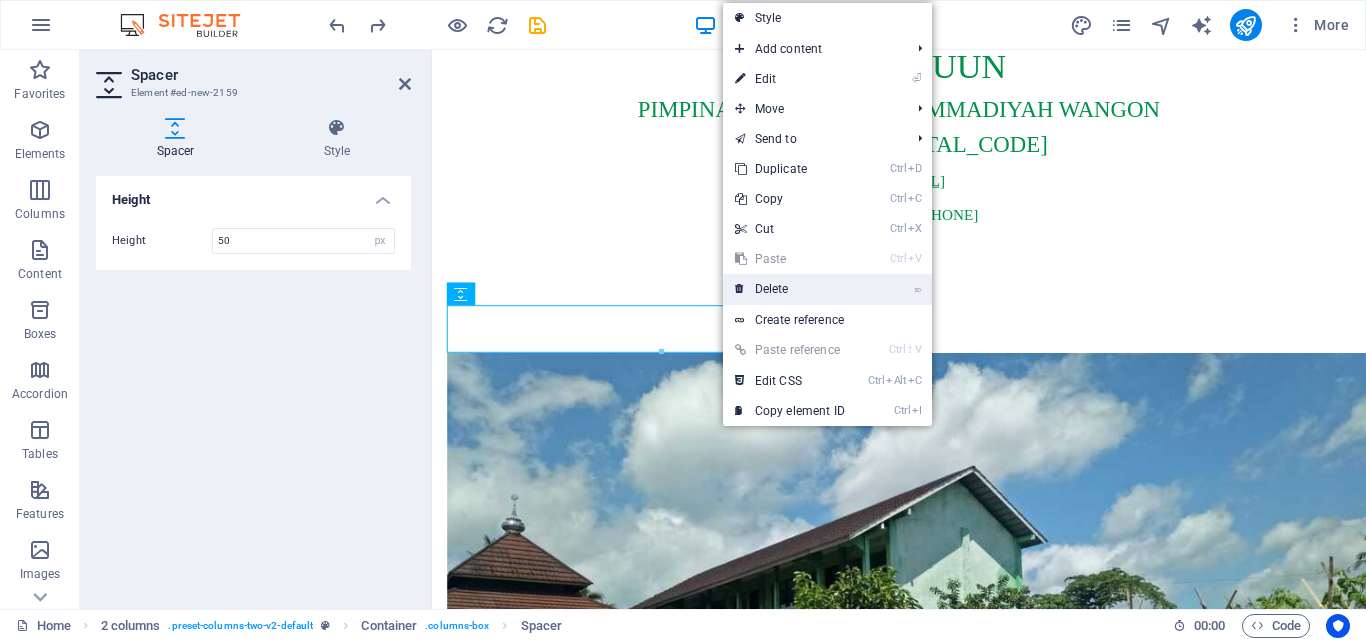 click on "⌦  Delete" at bounding box center [790, 289] 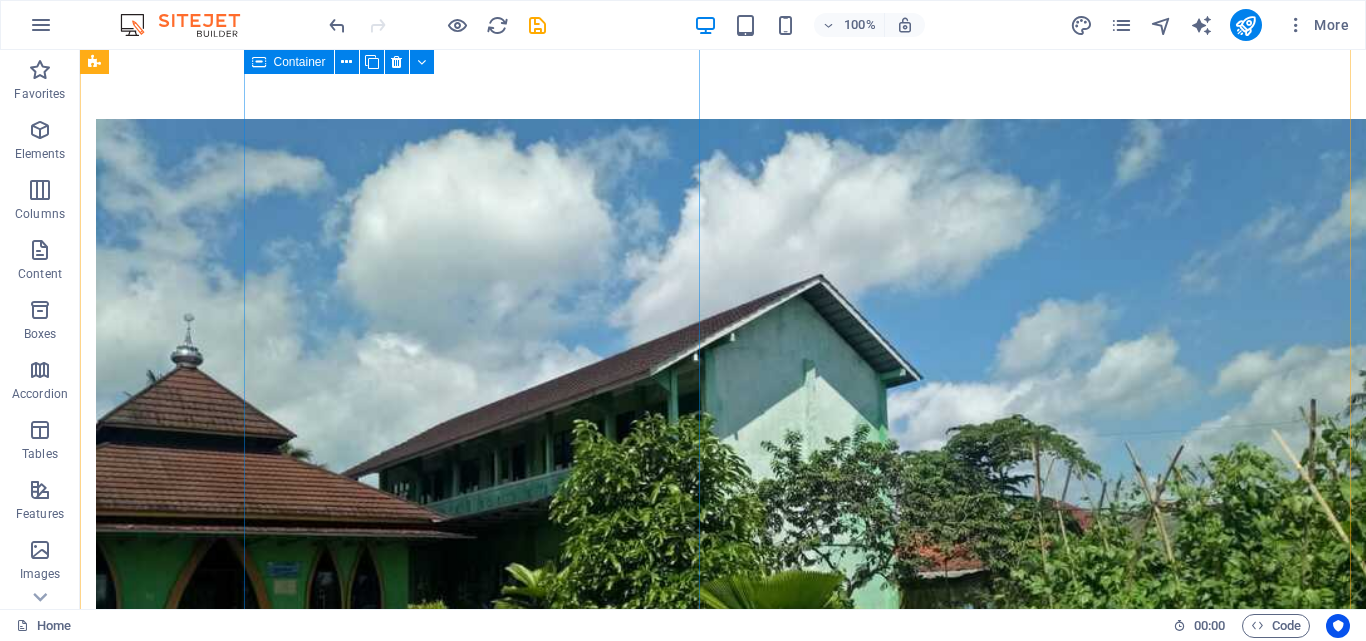 scroll, scrollTop: 941, scrollLeft: 0, axis: vertical 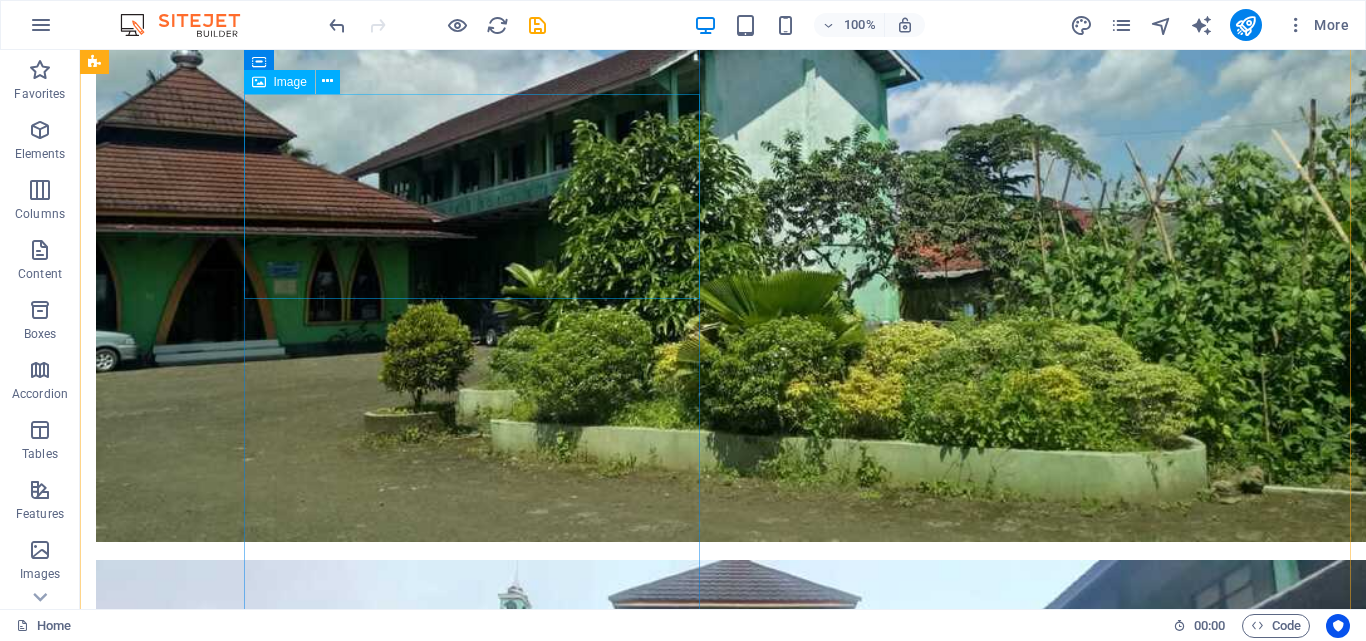 click at bounding box center [324, 849] 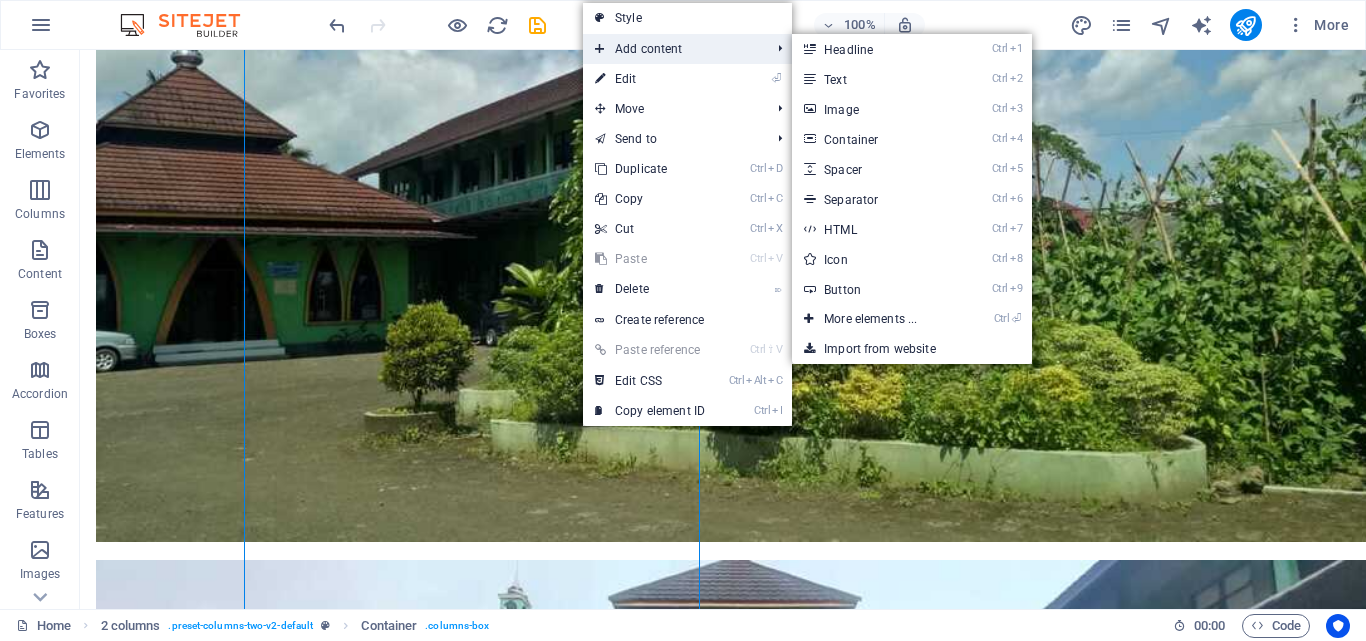 click on "Add content" at bounding box center [672, 49] 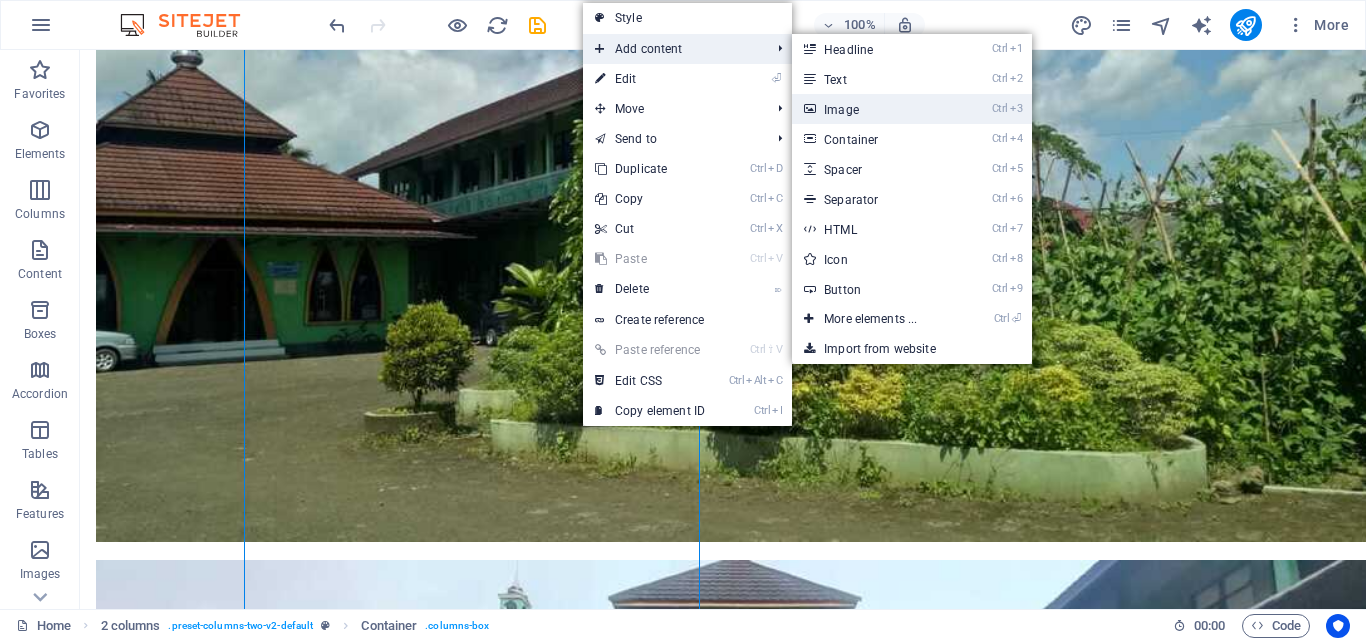drag, startPoint x: 928, startPoint y: 102, endPoint x: 125, endPoint y: 254, distance: 817.25946 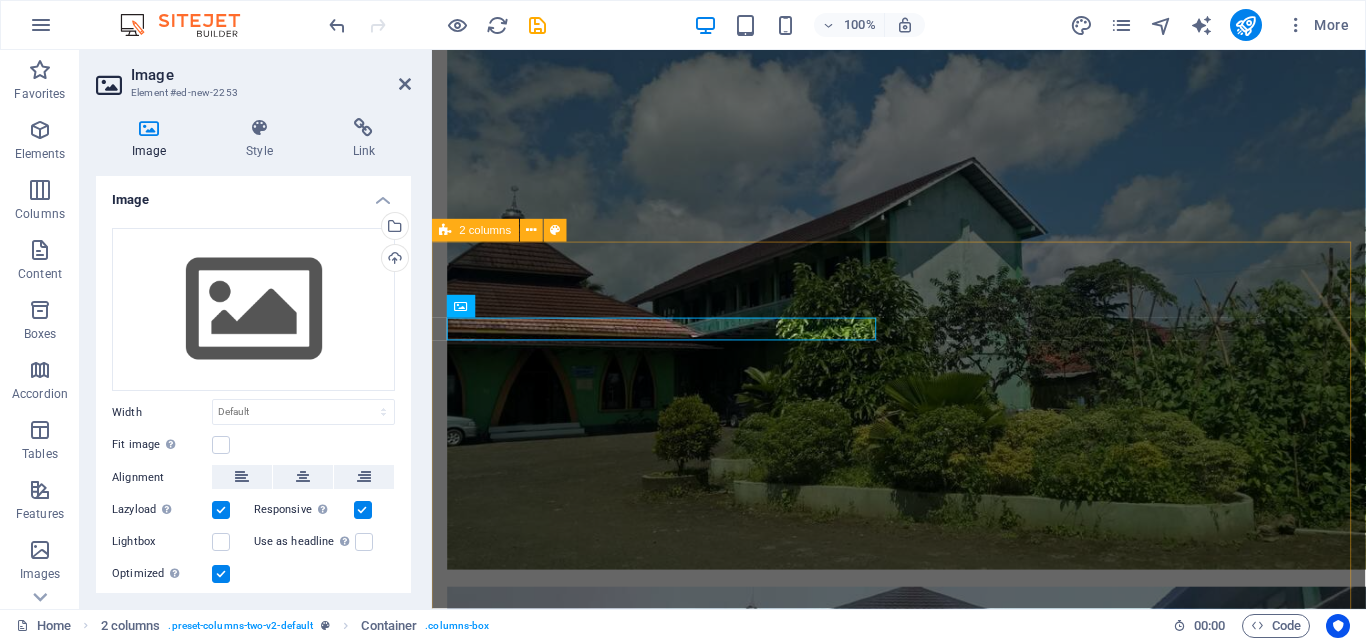 scroll, scrollTop: 428, scrollLeft: 0, axis: vertical 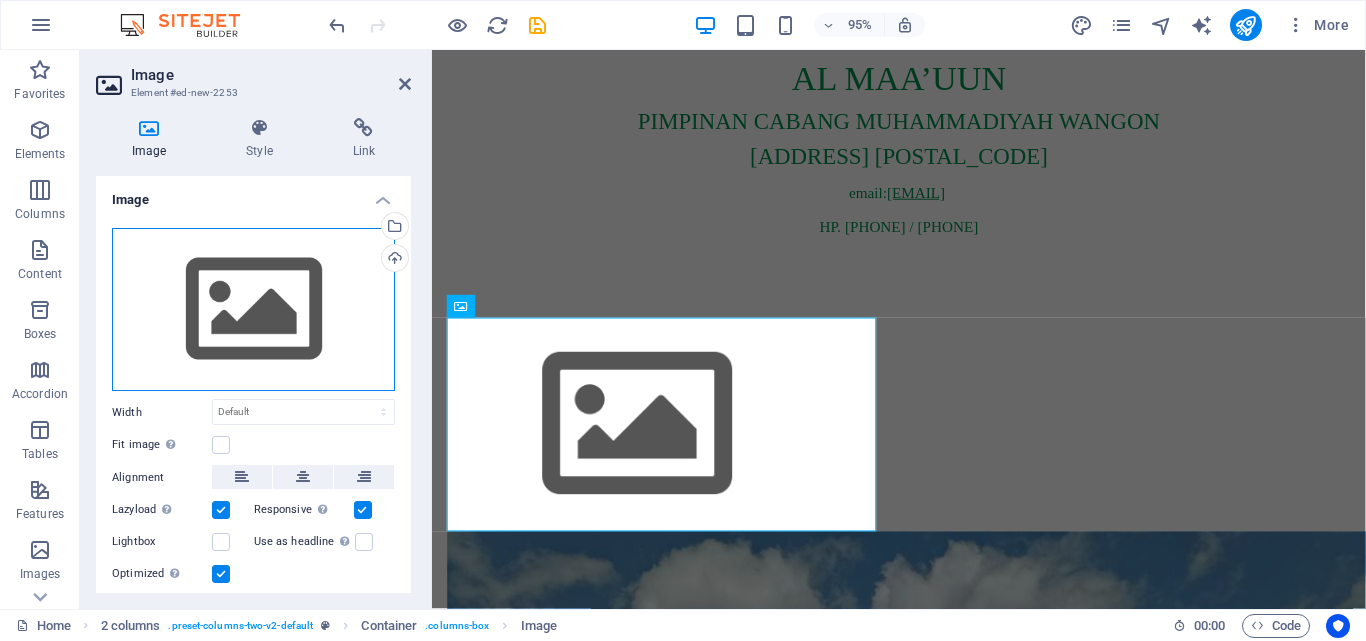 click on "Drag files here, click to choose files or select files from Files or our free stock photos & videos" at bounding box center [253, 310] 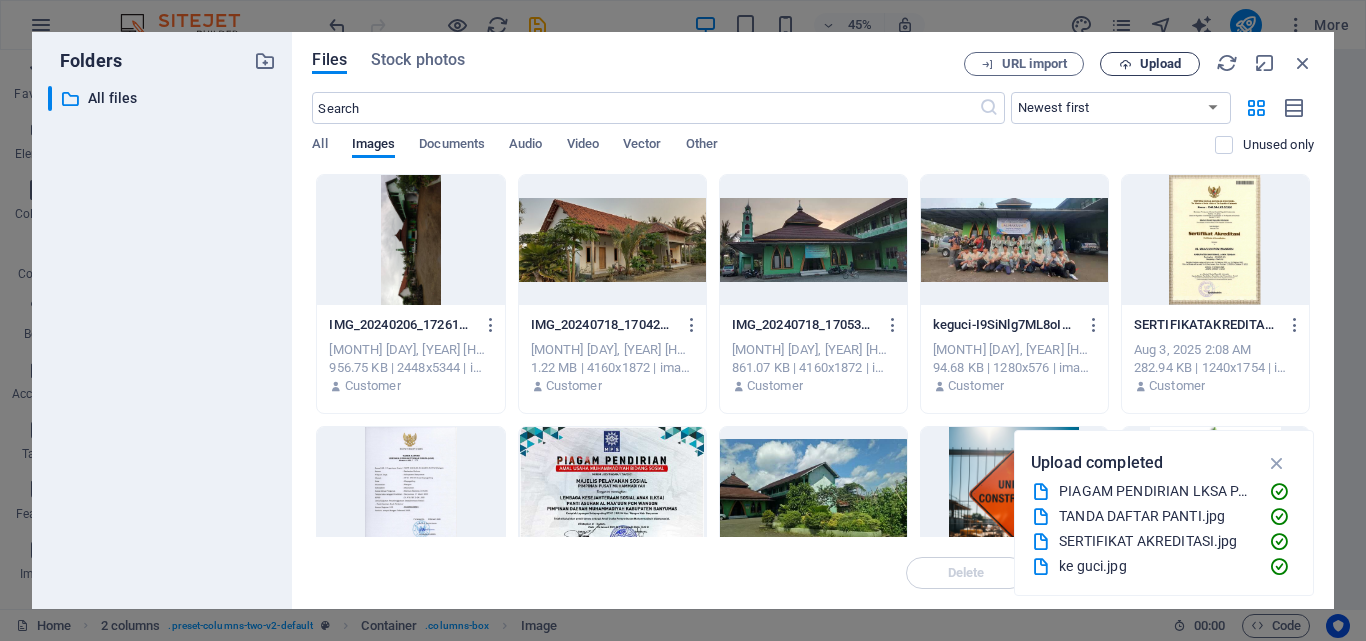 click on "Upload" at bounding box center (1160, 64) 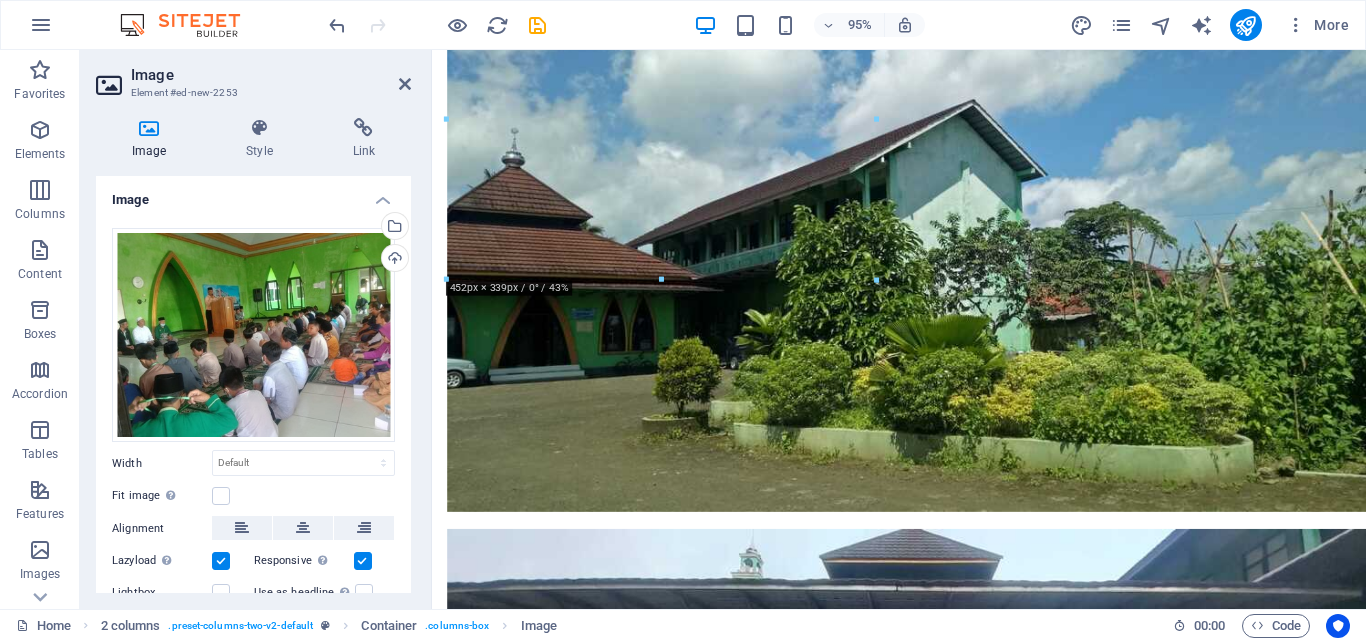 scroll, scrollTop: 822, scrollLeft: 0, axis: vertical 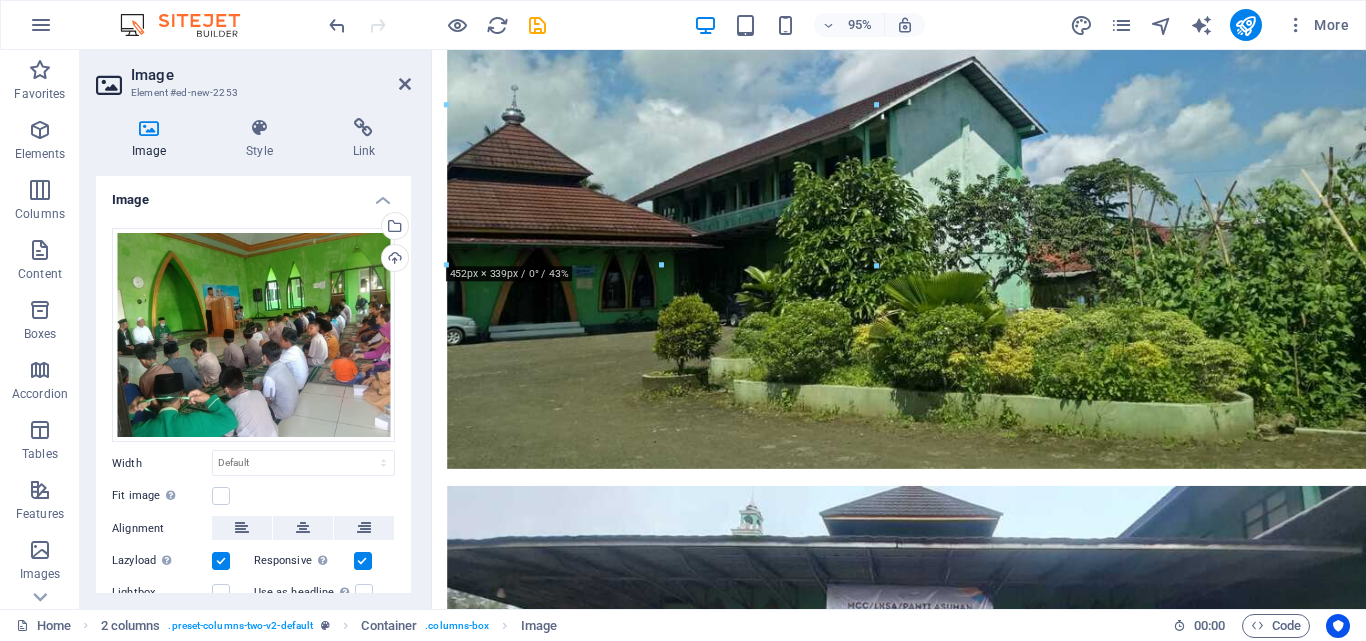 drag, startPoint x: 734, startPoint y: 486, endPoint x: 775, endPoint y: 511, distance: 48.02083 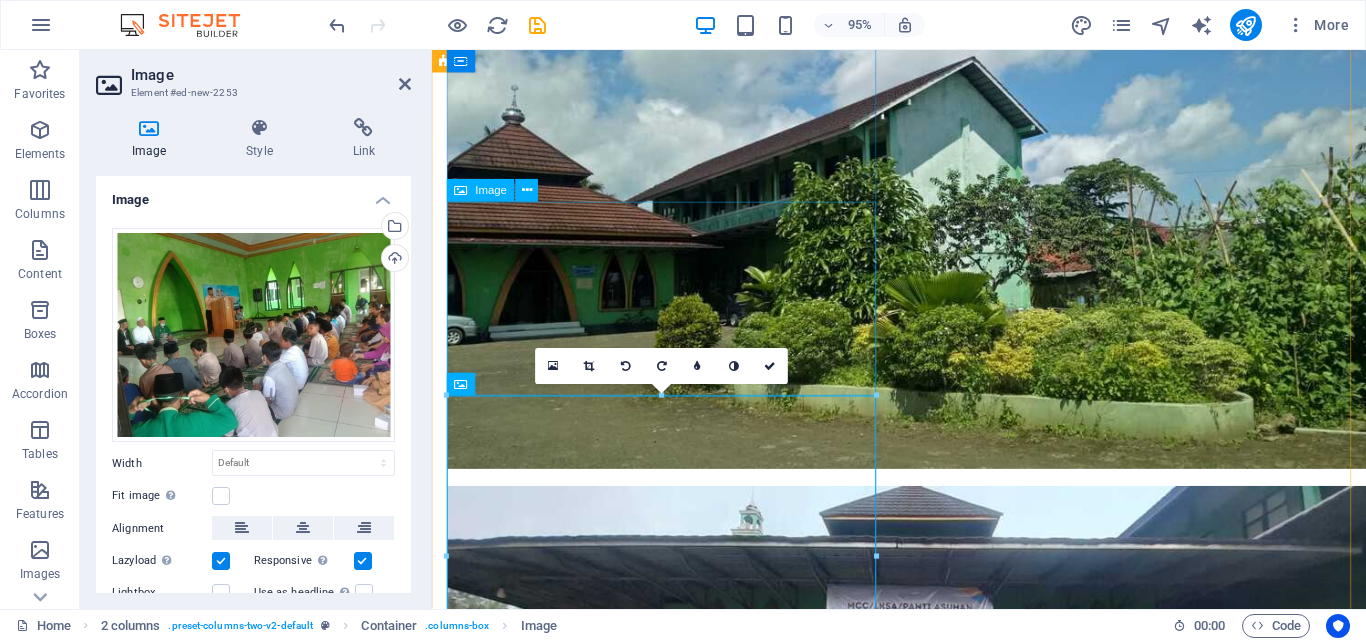 click at bounding box center (676, 730) 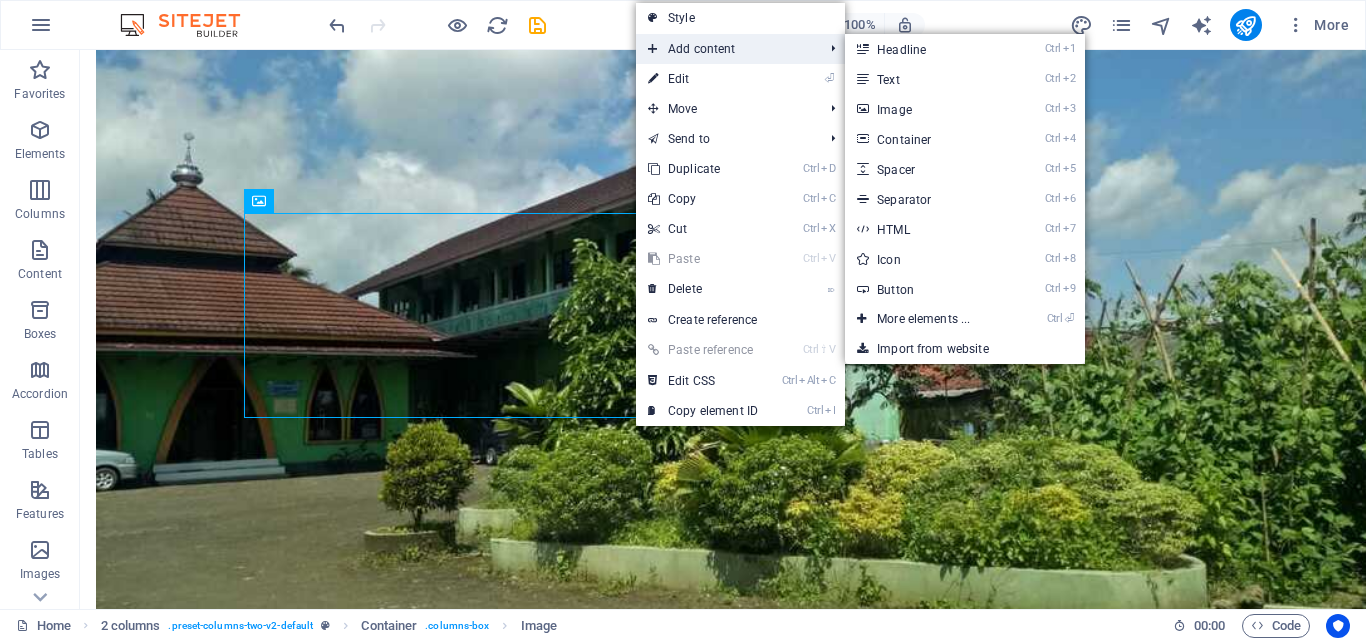 click on "Add content" at bounding box center (725, 49) 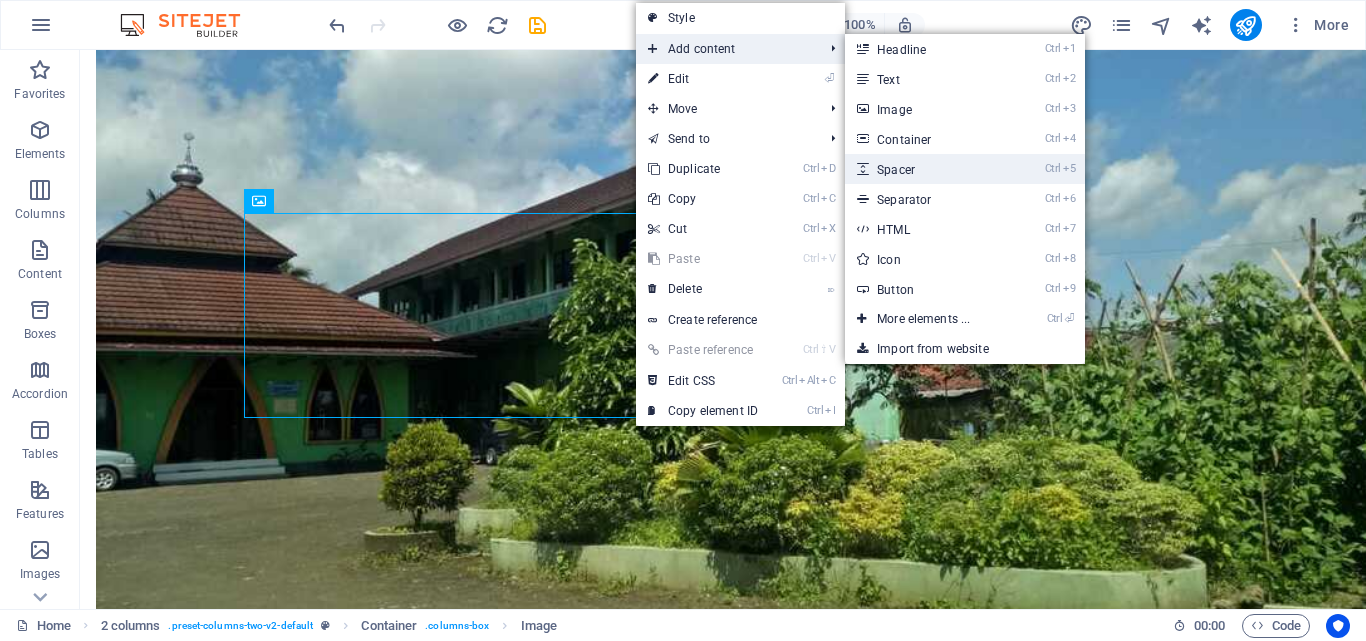 click on "Ctrl 5  Spacer" at bounding box center [927, 169] 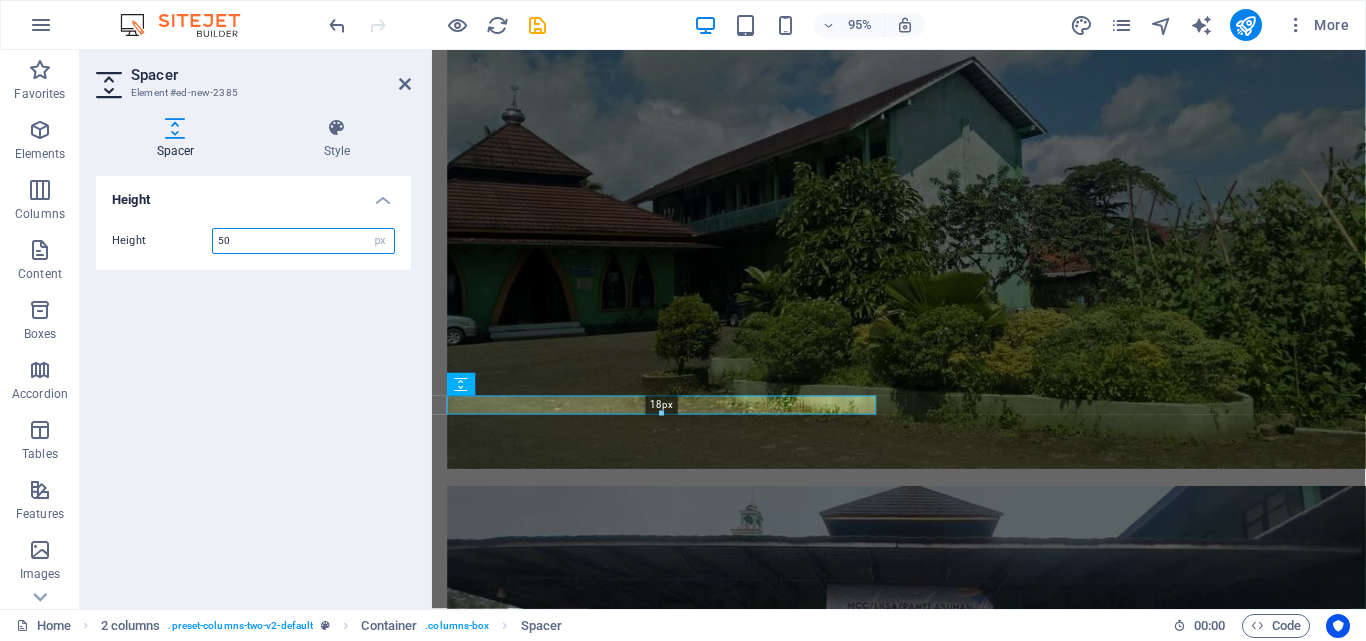 drag, startPoint x: 656, startPoint y: 441, endPoint x: 659, endPoint y: 397, distance: 44.102154 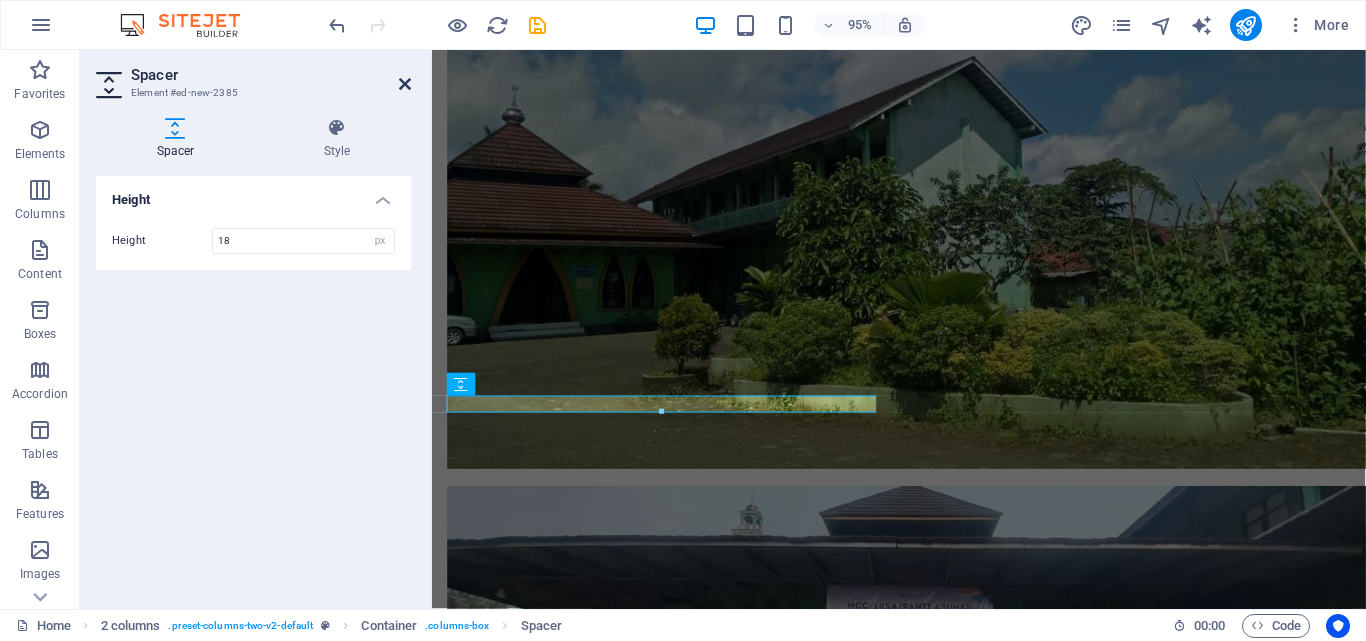 click at bounding box center (405, 84) 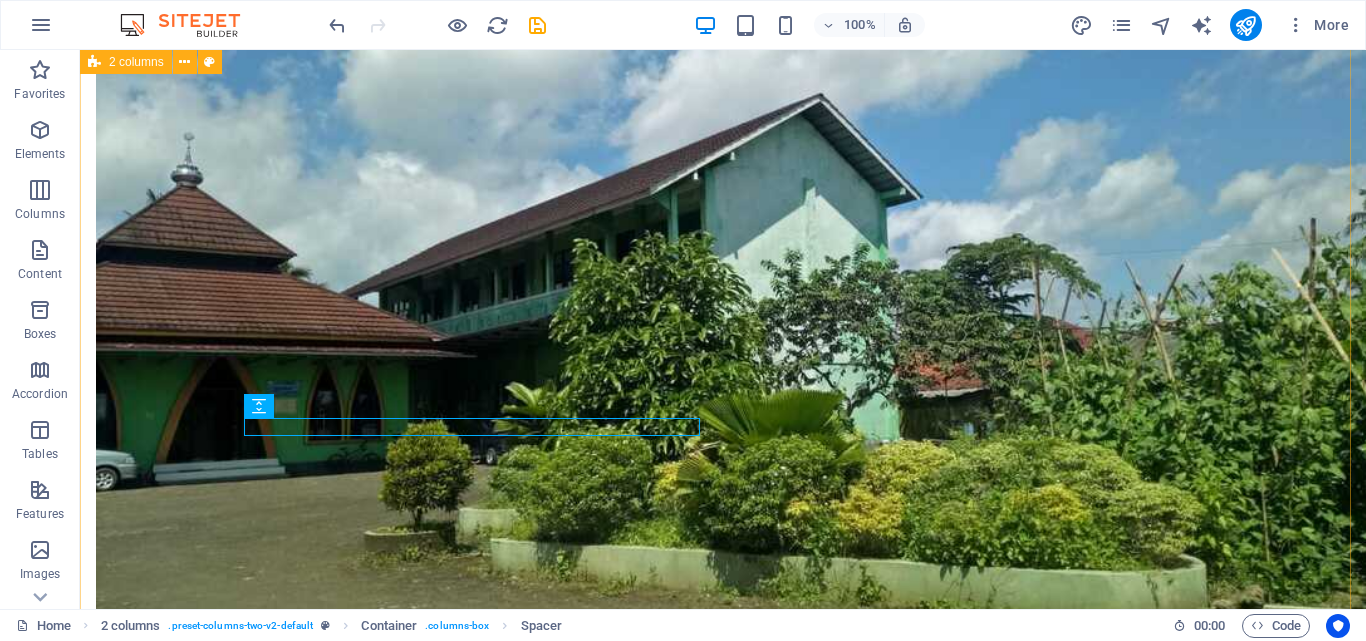 click on "Sejarah Singkat Berdirinya Panti Asuhan Muhammadiyah Wangon Panti Asuhan Muhammadiyah Wangon didirkan pada tanggal [DATE] oleh para tokoh Muhammadiyah yang tergabung dalam Majelis Pelayanan Sosial dibawah bimbingan Pimpinan Cabang Muhammadiyah Wangon. Diresmikan oleh Pimpinan Cabang Muhammadiyah Wangon pada hari Ahad, [DATE] bertepatan dengan pengajian Ahad Kliwon di Balai ‘Aisyiyah Wangon. Berdirinya Panti Asuhan al Maa’uun Muhammadiyah Wangon dirintis dari gerakan IOTA (Ikatan Orang Tua Asuh) yang pada mulanya  bersifat perorangan. Diantaranya adalah Pak [PERSON] R. dan Pak [PERSON] dengan beberapa personil Muhammadiyah lain bekerja sama dengan Guru-guru dari SMK Bunda Satria Wangon pada tahun 2007. Pada awalnya PA Al Maa'uun menempati gedung 'Aisyiyah yang berlokasi di selatan pasar Wangon dan kemudian pindah menempati lokasi baru di RT 01 RW 04 Desa Klapagading Kecamatan Wangon yang lokasinya di sebelah utara lapangan desa Klapagading." at bounding box center [723, 1513] 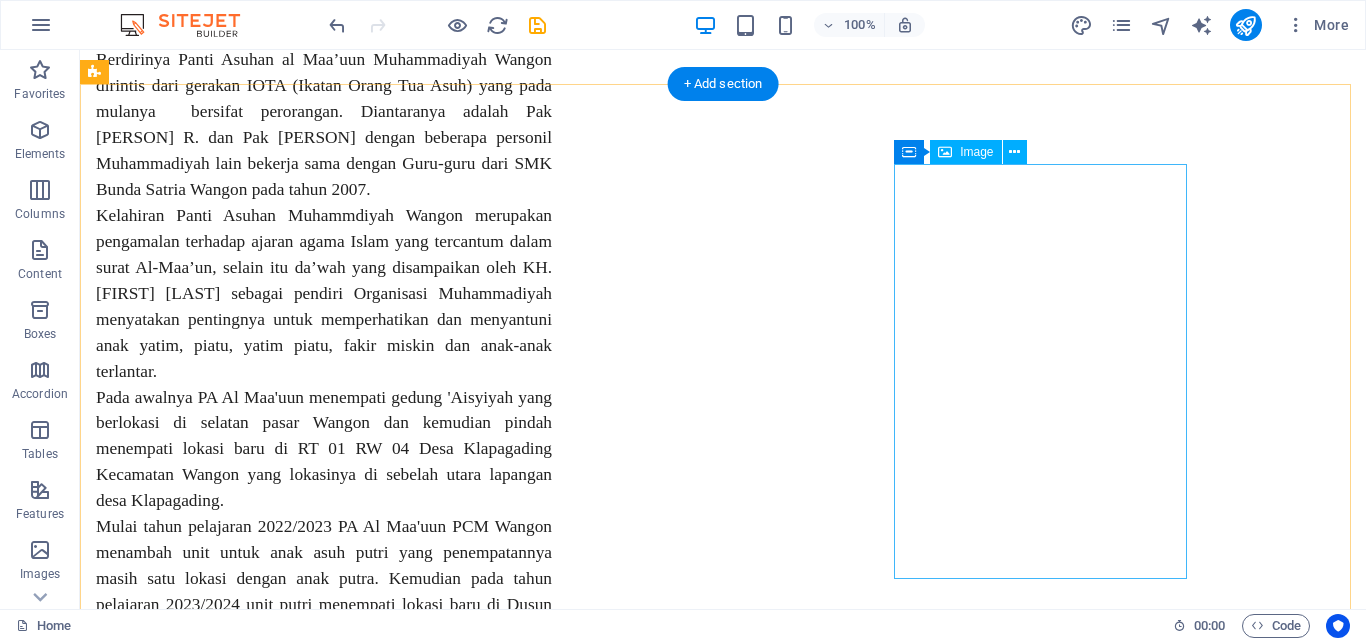 scroll, scrollTop: 3340, scrollLeft: 0, axis: vertical 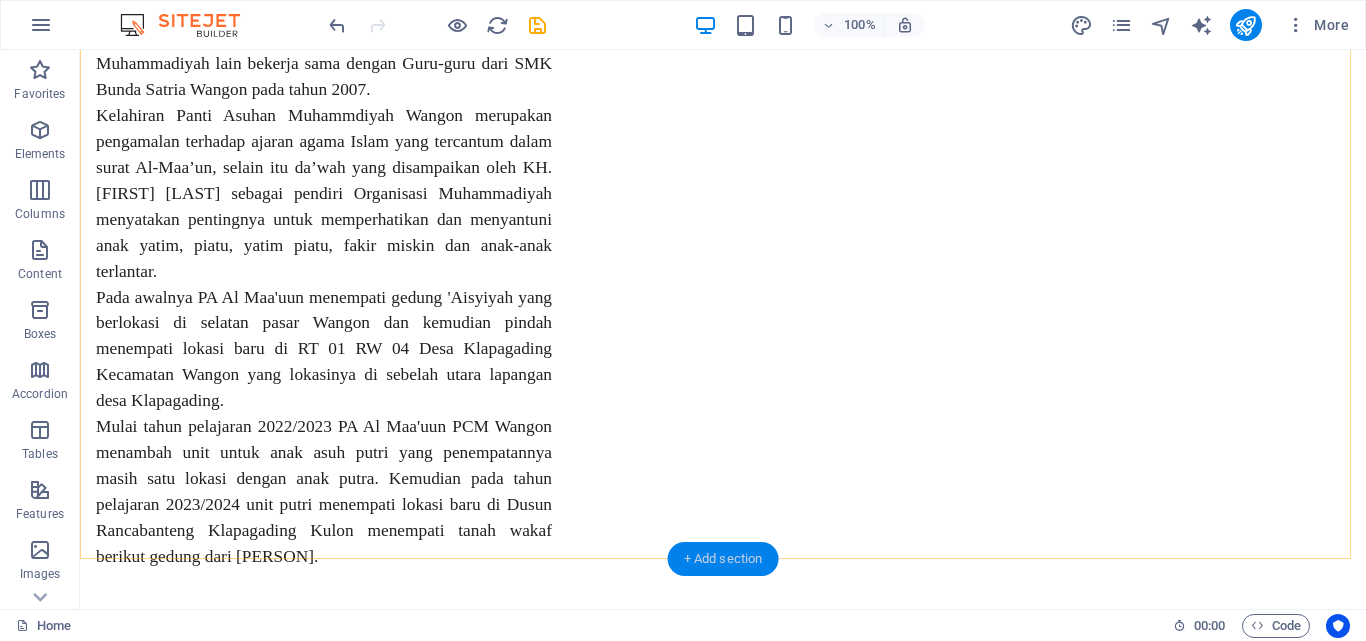 click on "+ Add section" at bounding box center [723, 559] 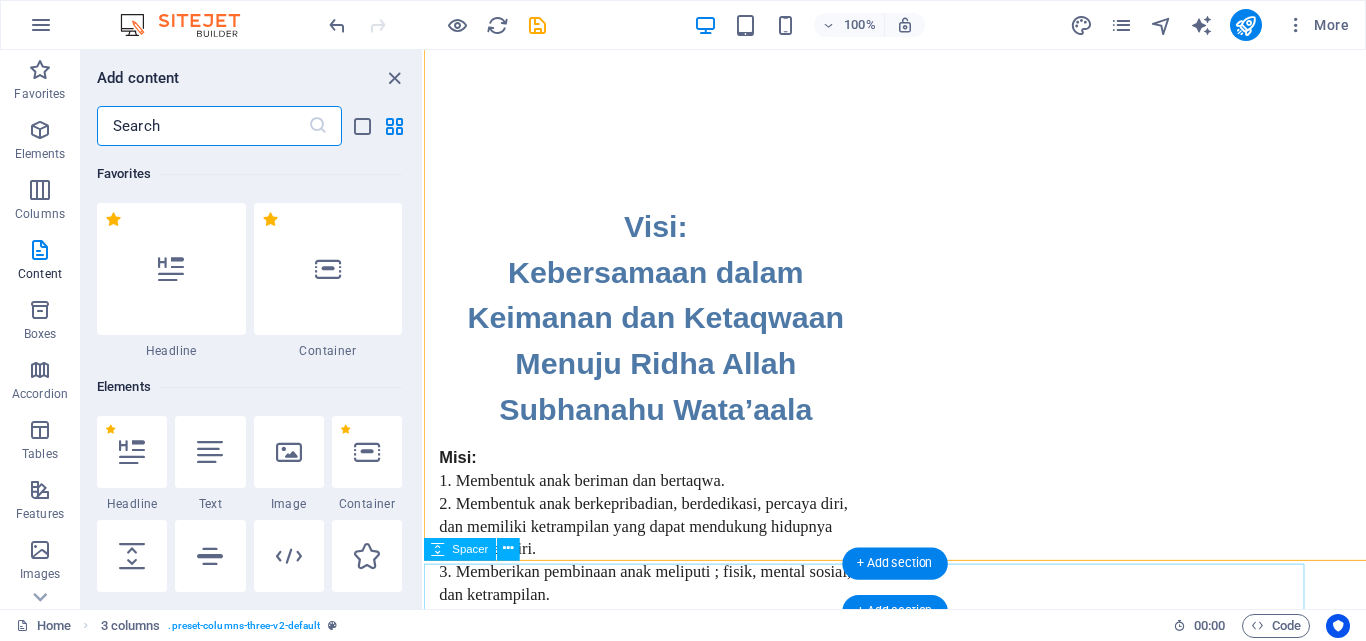 scroll, scrollTop: 3311, scrollLeft: 0, axis: vertical 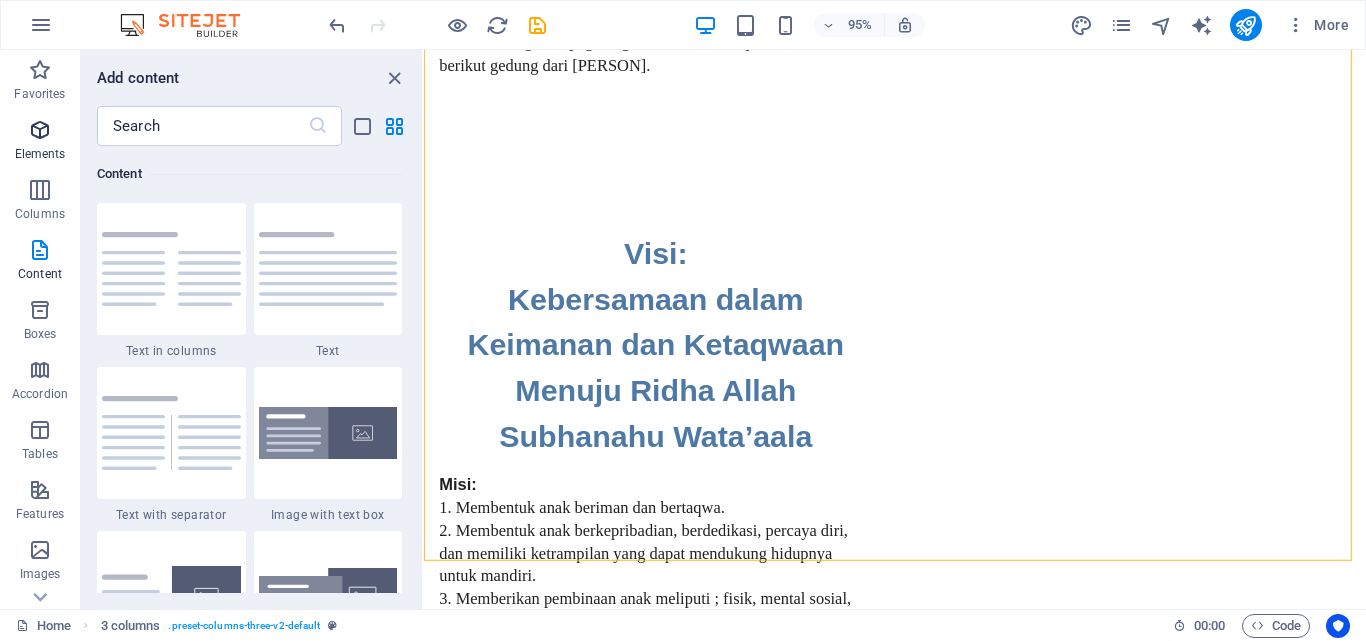 click at bounding box center [40, 130] 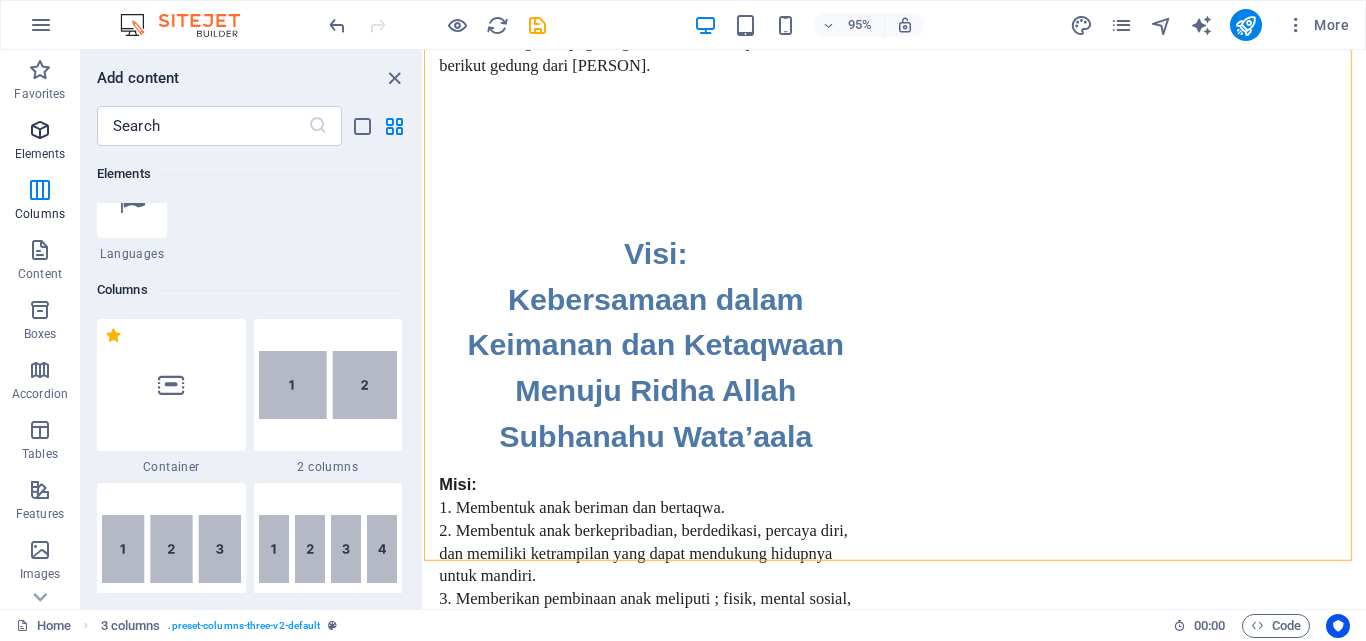 scroll, scrollTop: 213, scrollLeft: 0, axis: vertical 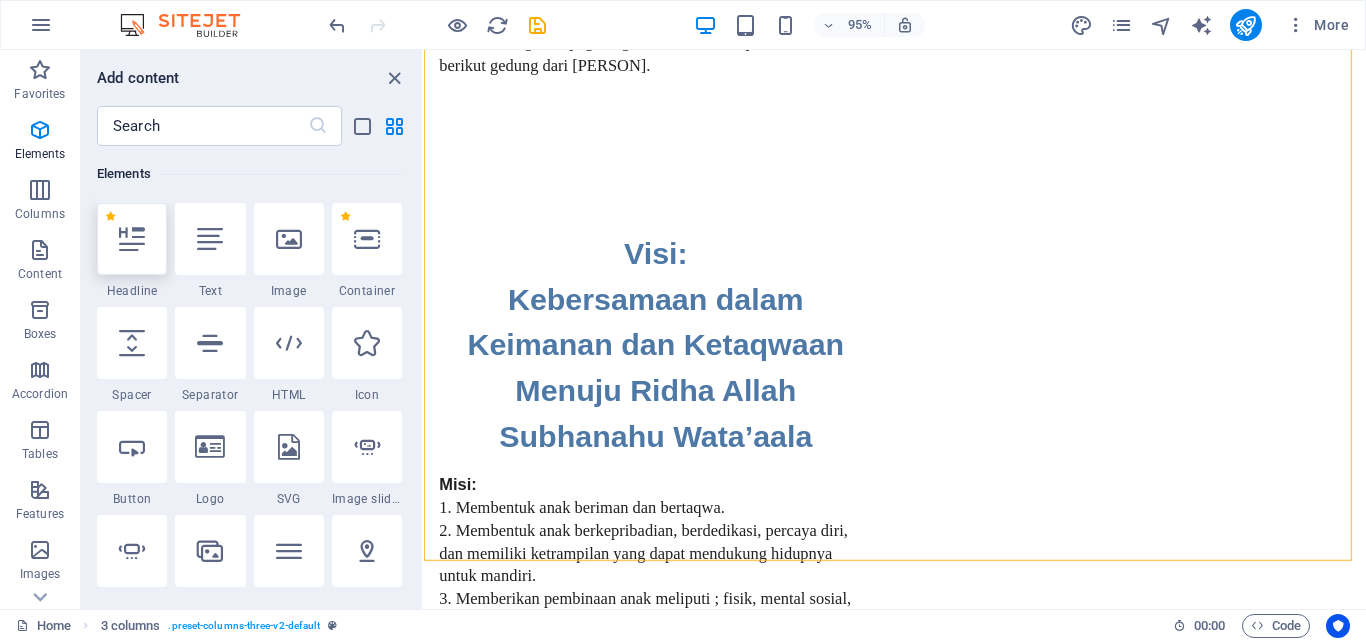 click at bounding box center (132, 239) 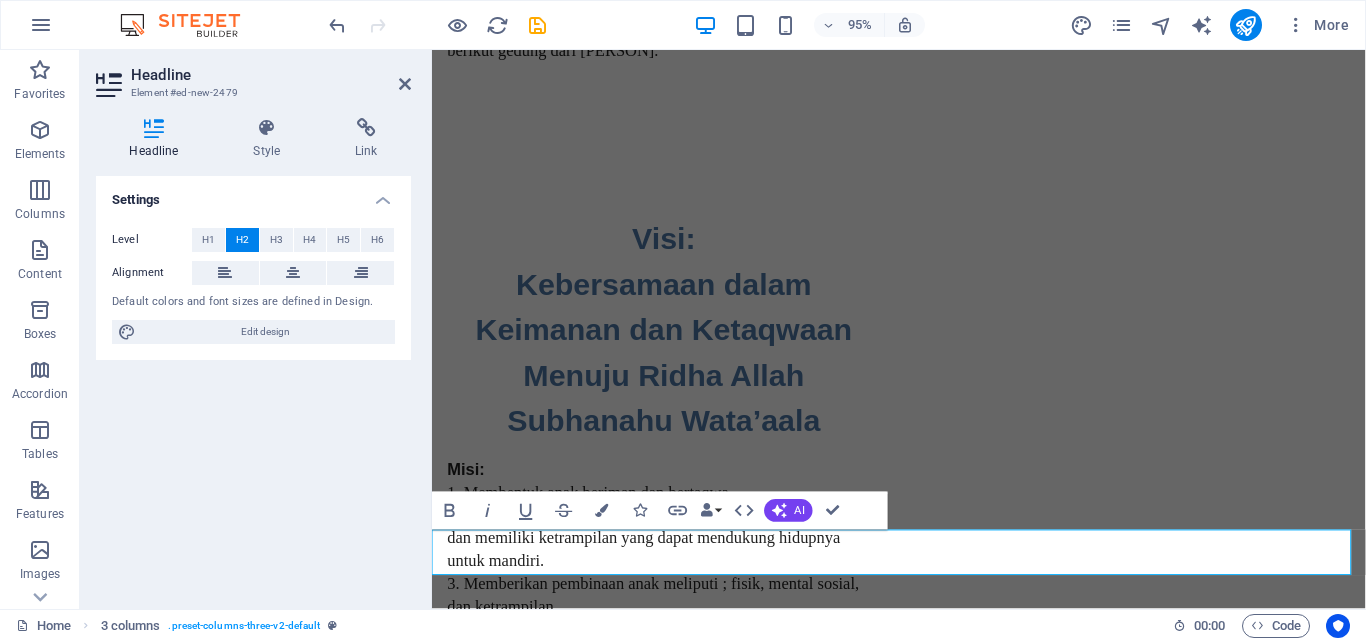 scroll, scrollTop: 3340, scrollLeft: 0, axis: vertical 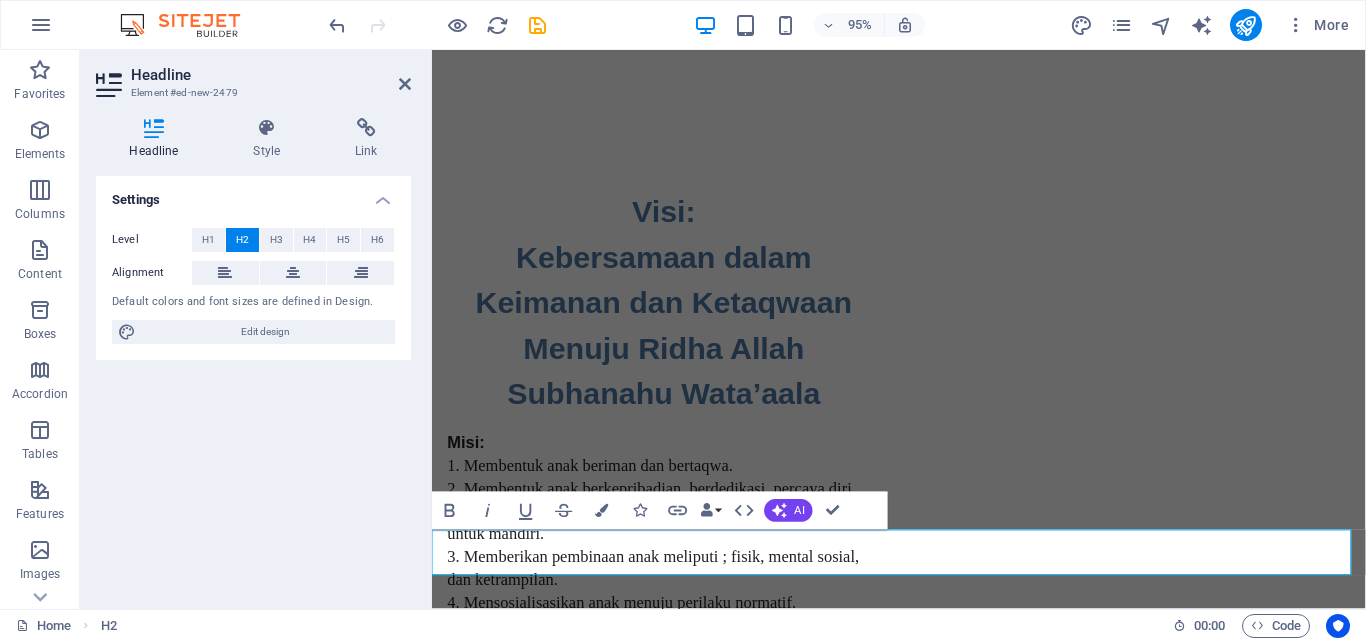 type 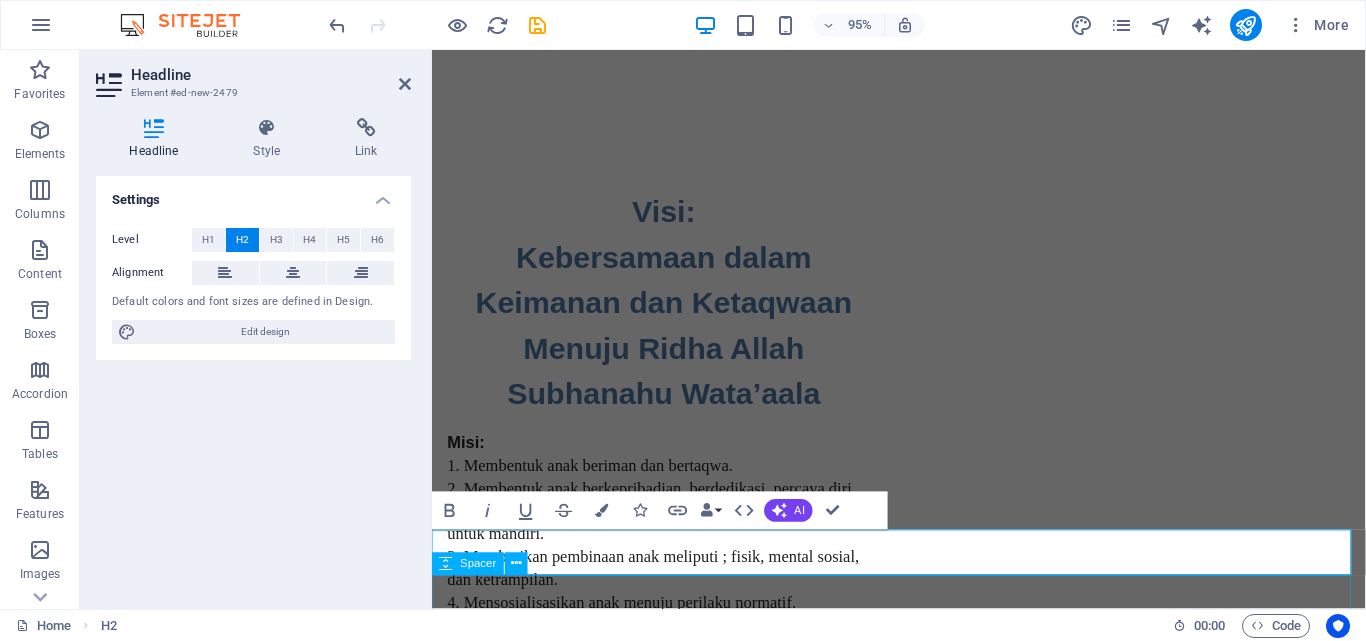 click at bounding box center (923, 6115) 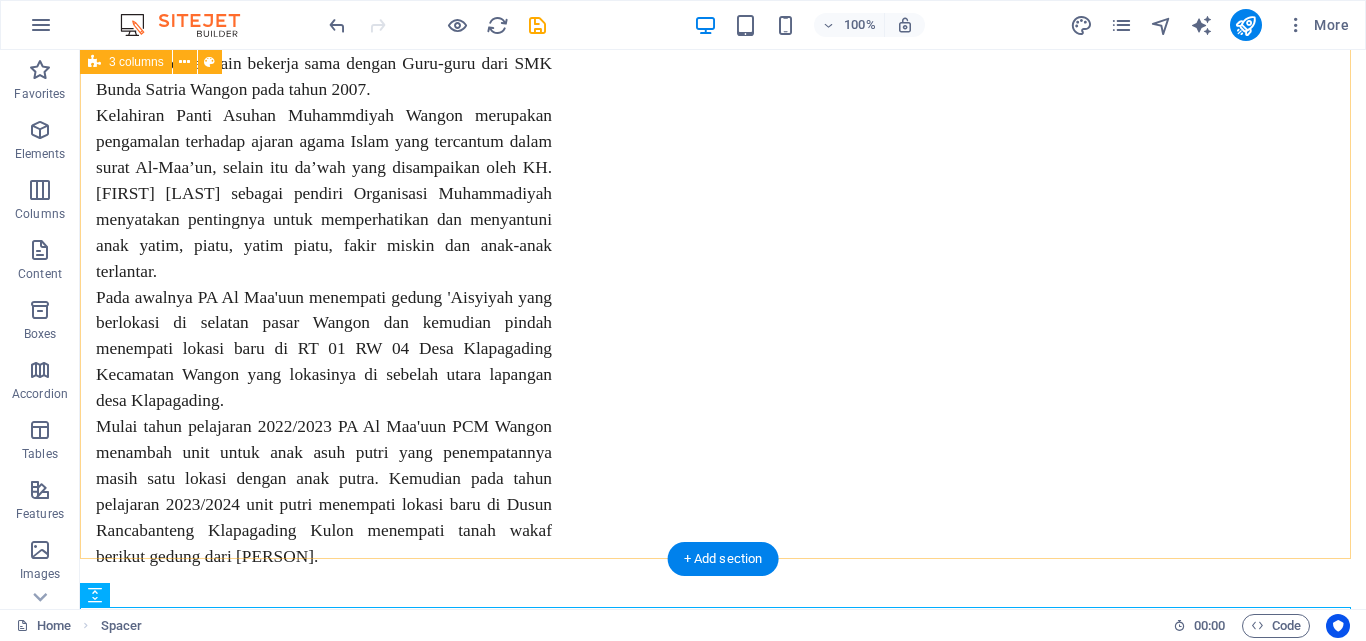 scroll, scrollTop: 3388, scrollLeft: 0, axis: vertical 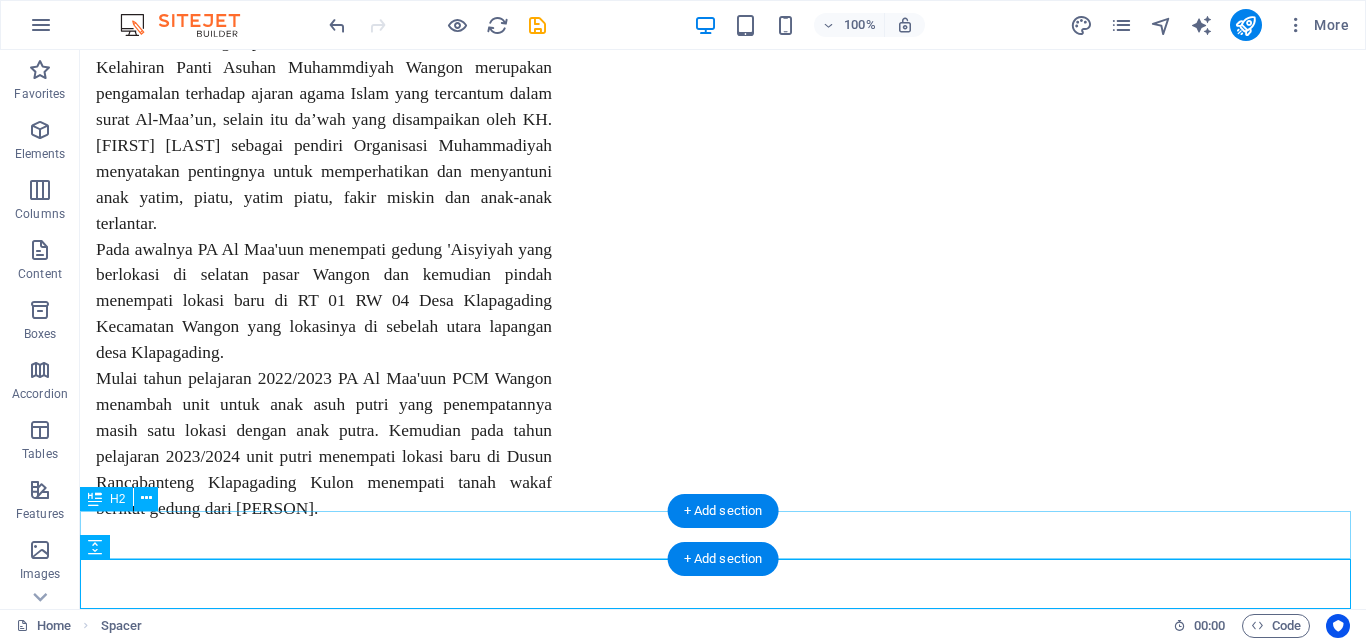 click on "Donasi dapat disalurkan melalui" at bounding box center (723, 7623) 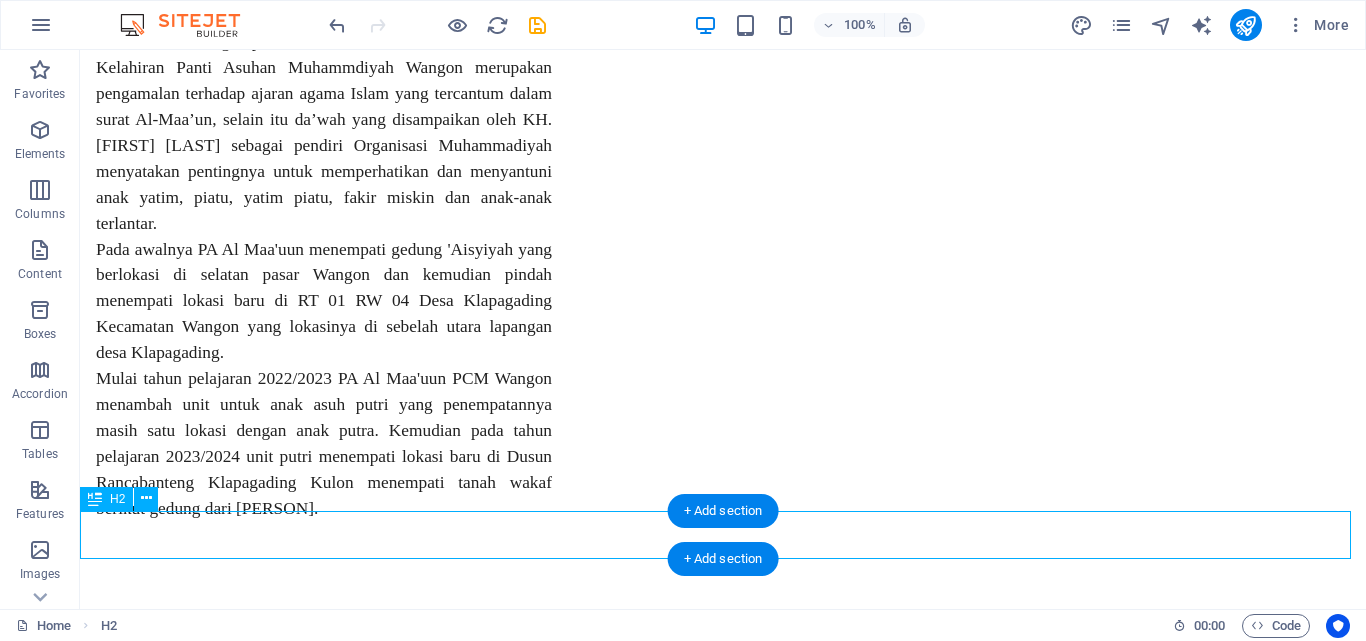 click on "Donasi dapat disalurkan melalui" at bounding box center (723, 7623) 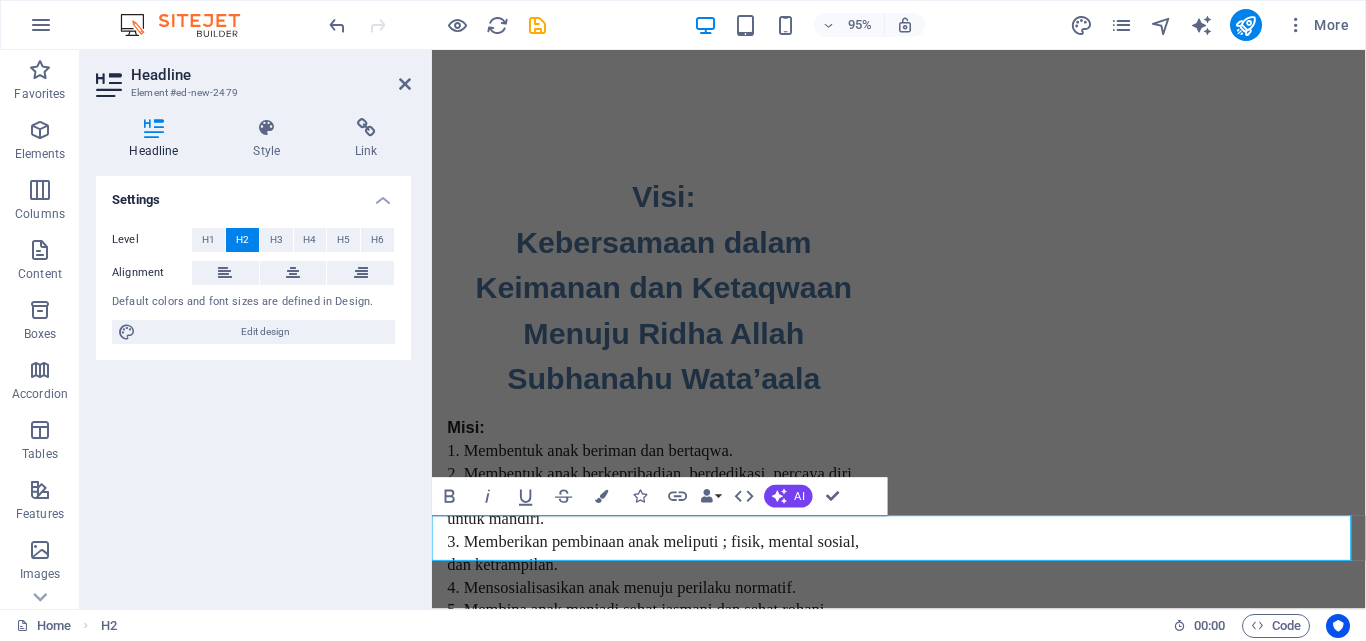 click at bounding box center (293, 273) 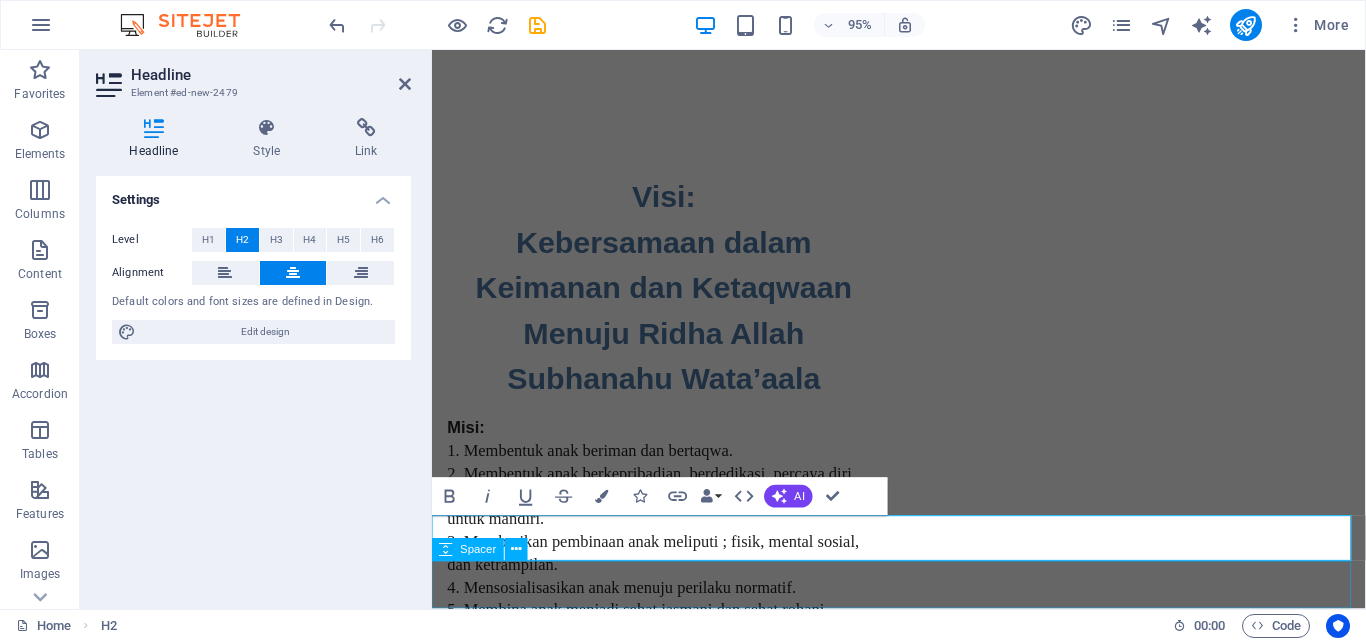 drag, startPoint x: 769, startPoint y: 601, endPoint x: 1103, endPoint y: 576, distance: 334.93433 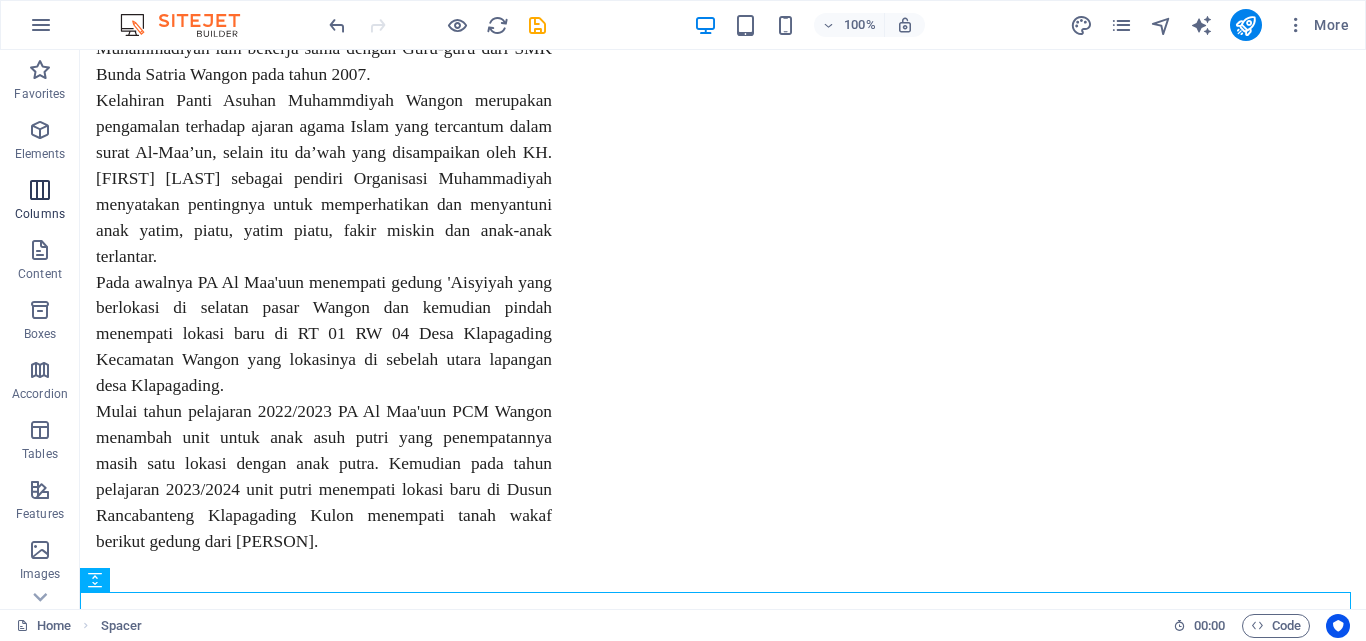 click at bounding box center (40, 190) 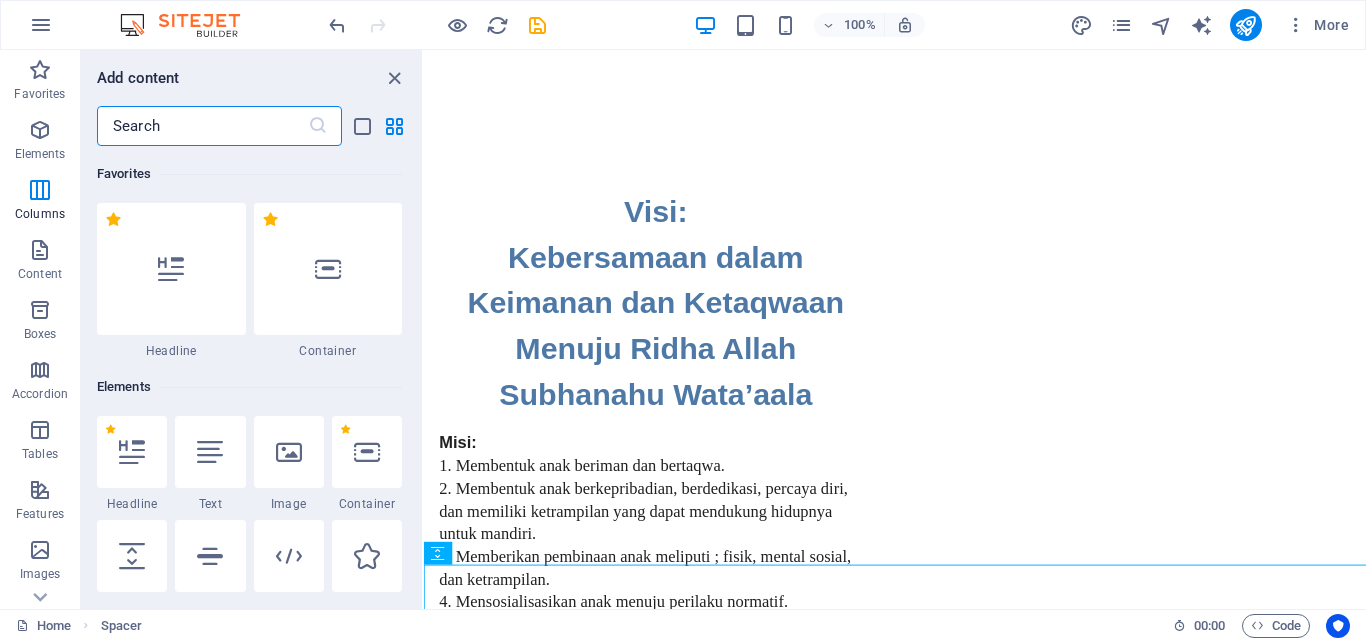 scroll, scrollTop: 990, scrollLeft: 0, axis: vertical 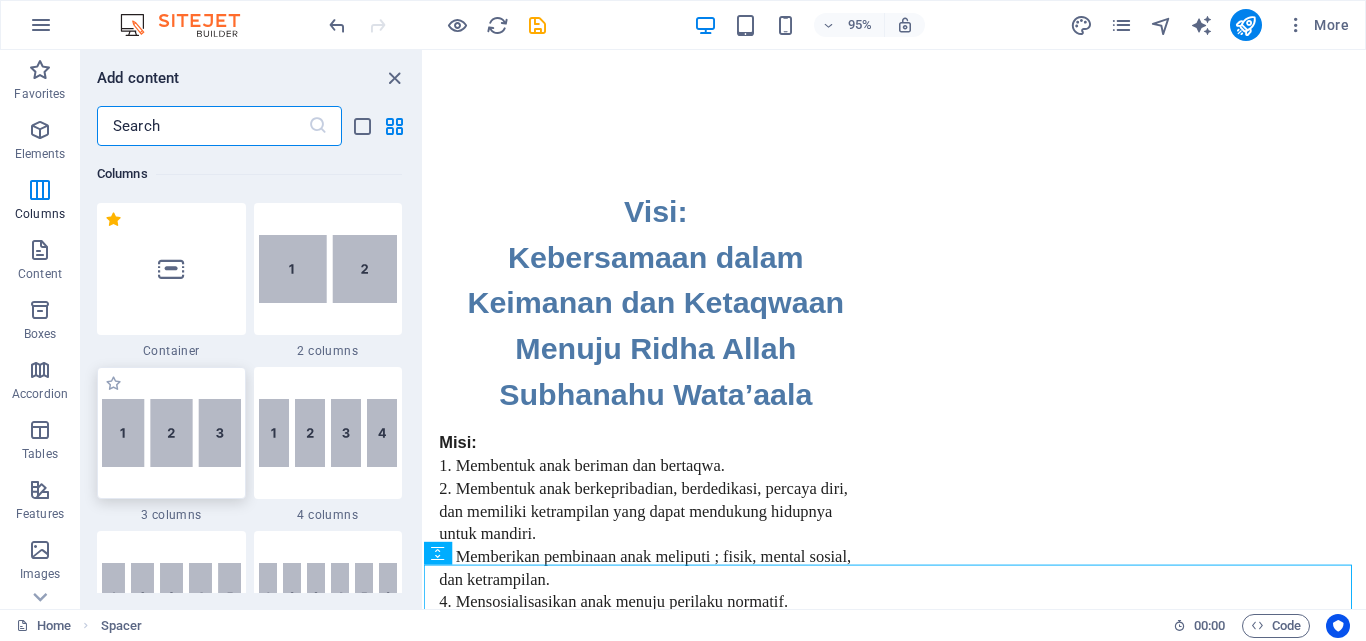 click at bounding box center [171, 433] 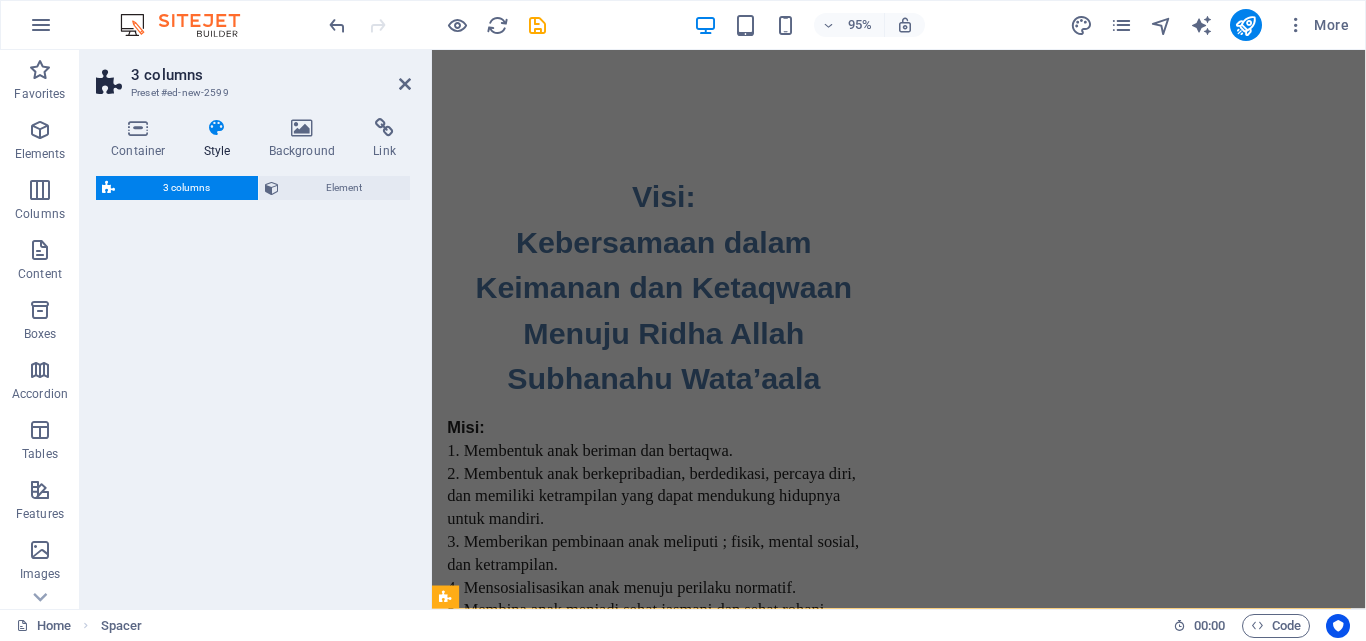 select on "rem" 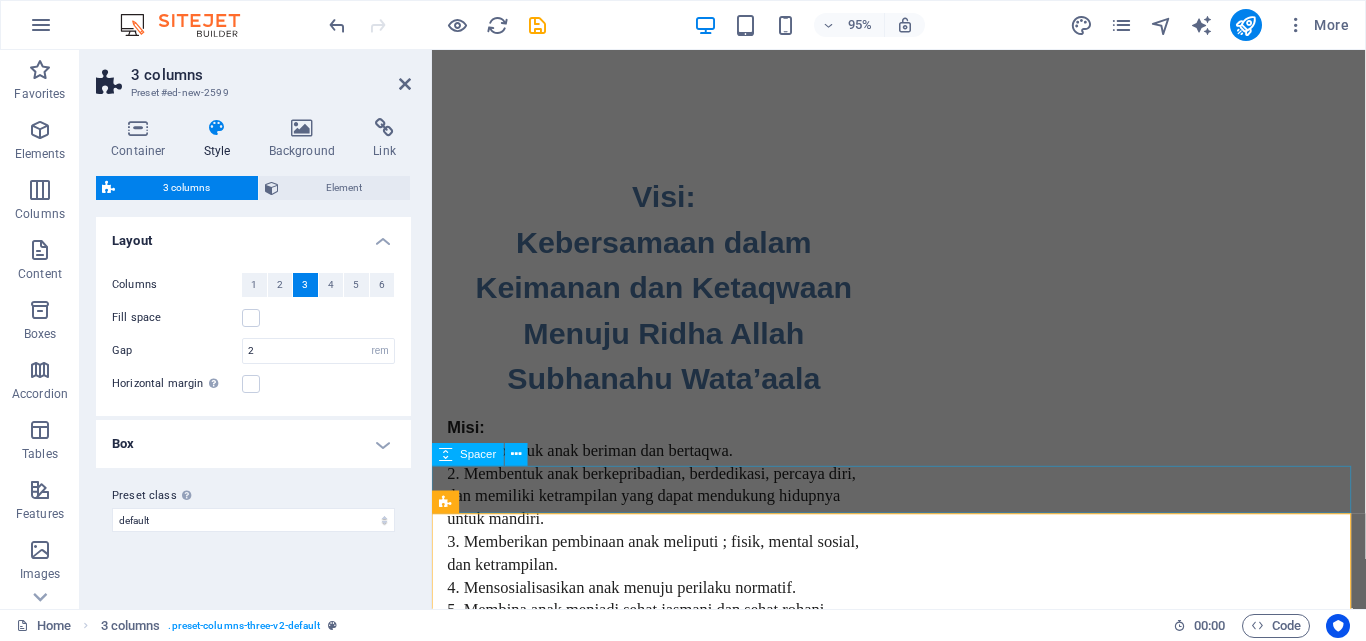 scroll, scrollTop: 3693, scrollLeft: 0, axis: vertical 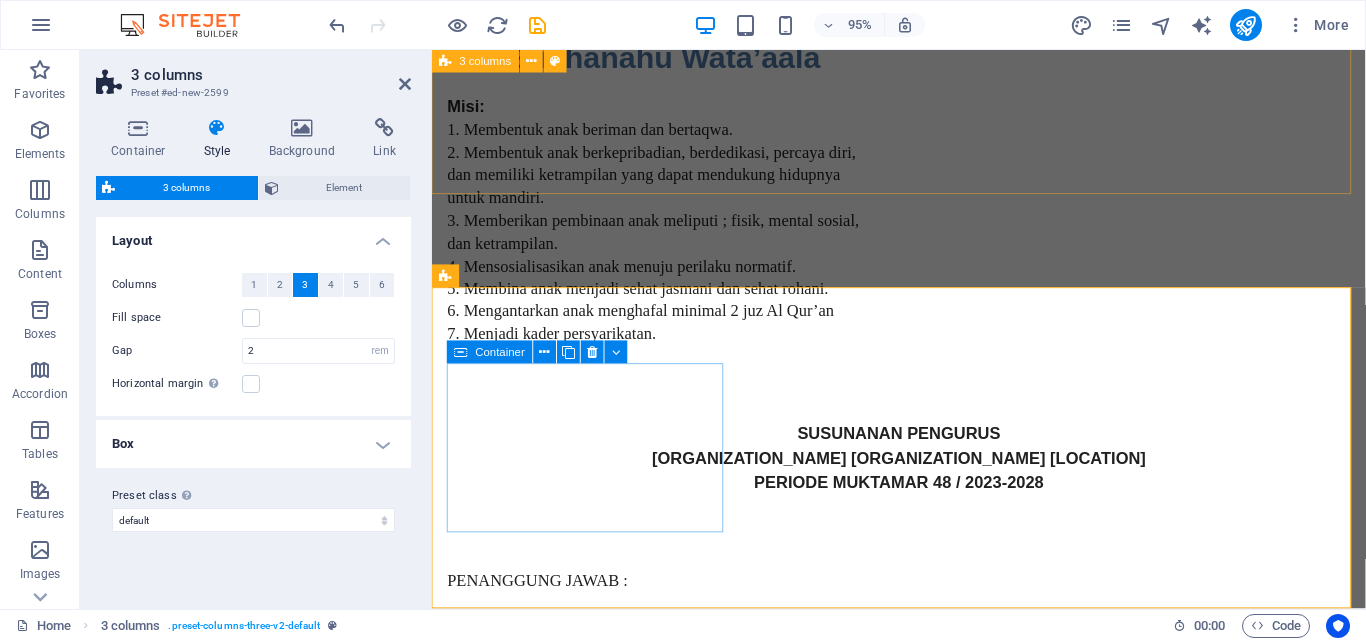 click on "Add elements" at bounding box center [535, 5968] 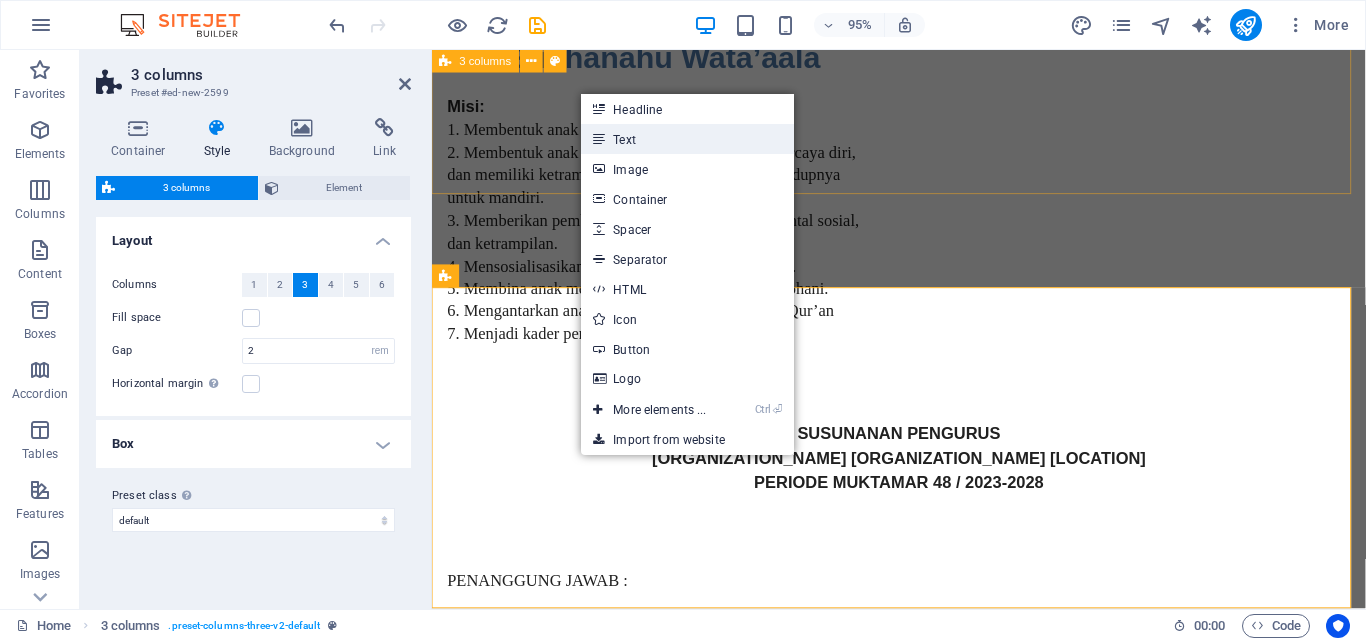 click on "Text" at bounding box center [687, 139] 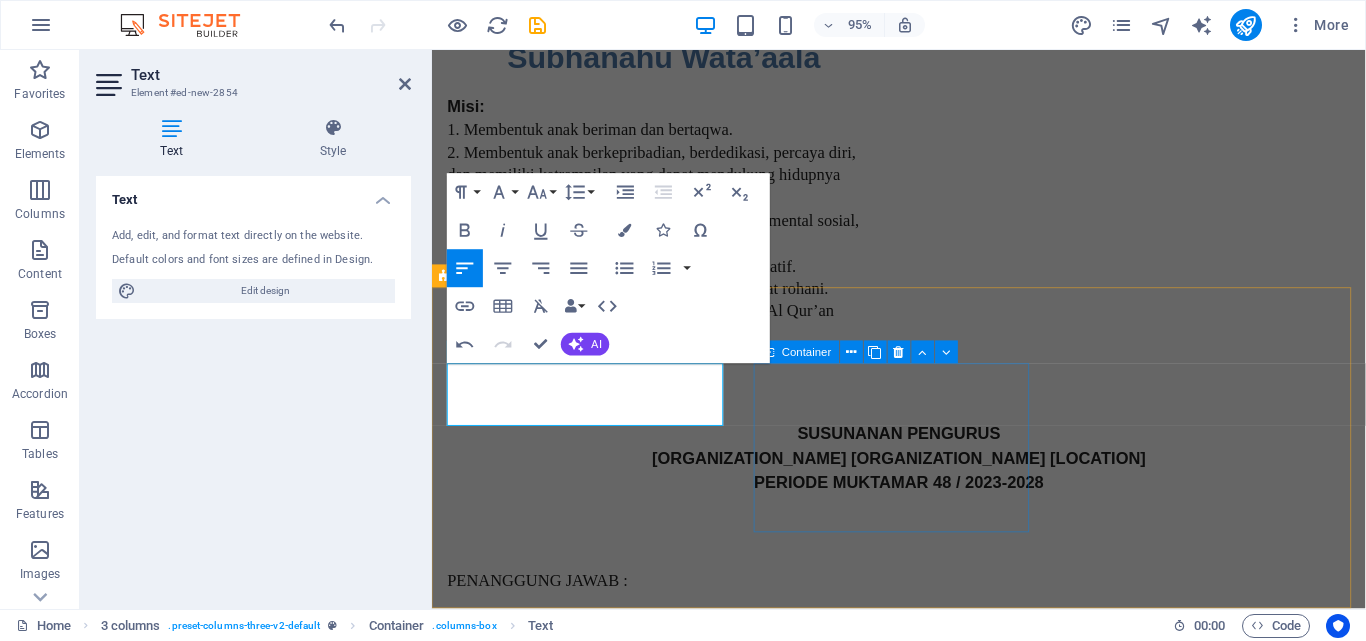 click on "Drop content here or  Add elements  Paste clipboard" at bounding box center (594, 6020) 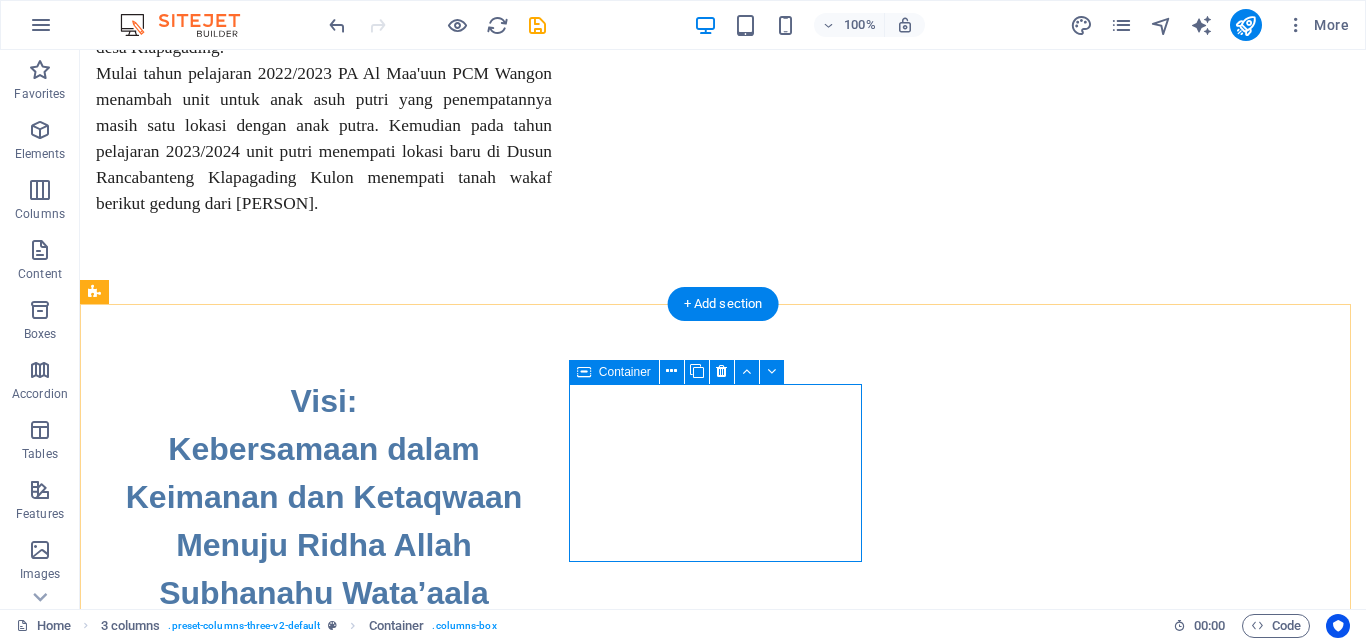 click on "Add elements" at bounding box center (183, 7655) 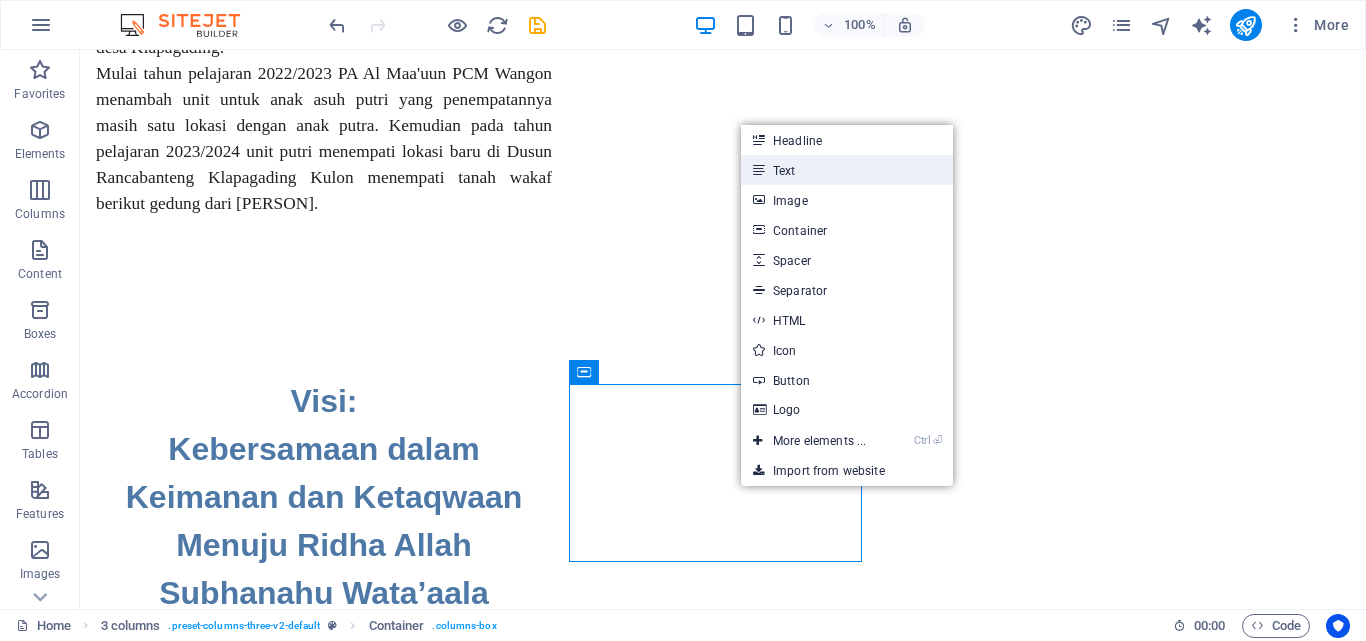 click on "Text" at bounding box center [847, 170] 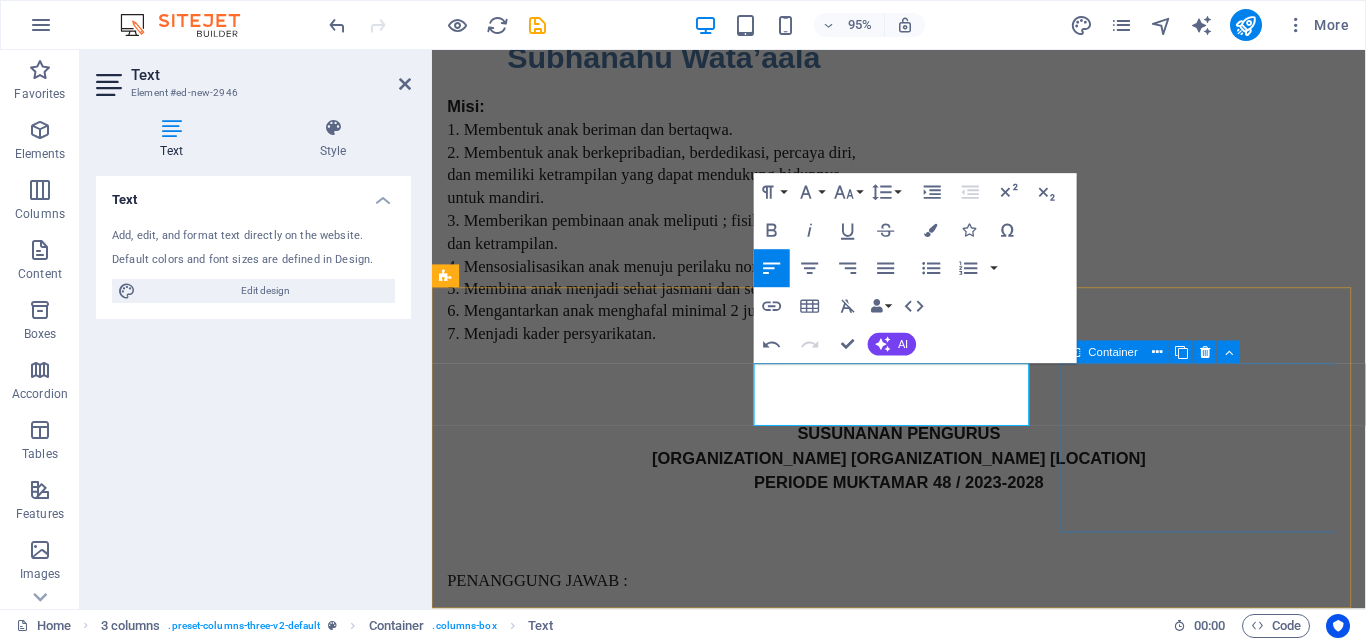 click on "Drop content here or  Add elements  Paste clipboard" at bounding box center [594, 6102] 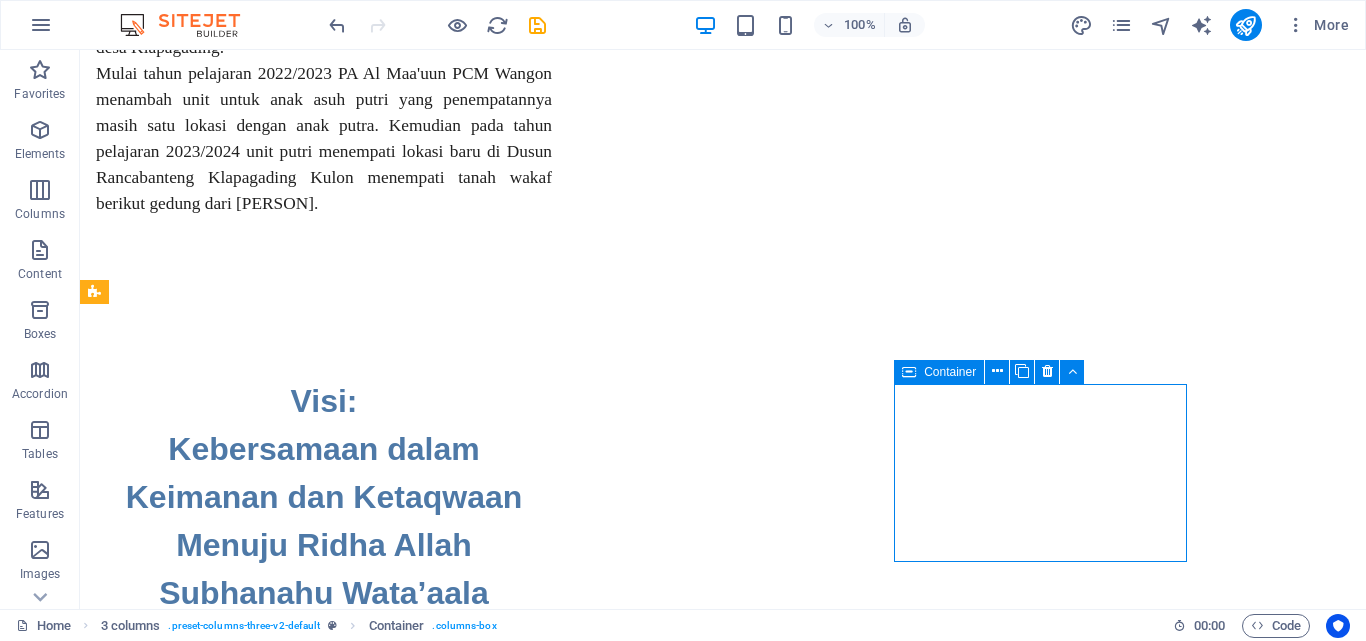 click on "Add elements" at bounding box center (183, 7738) 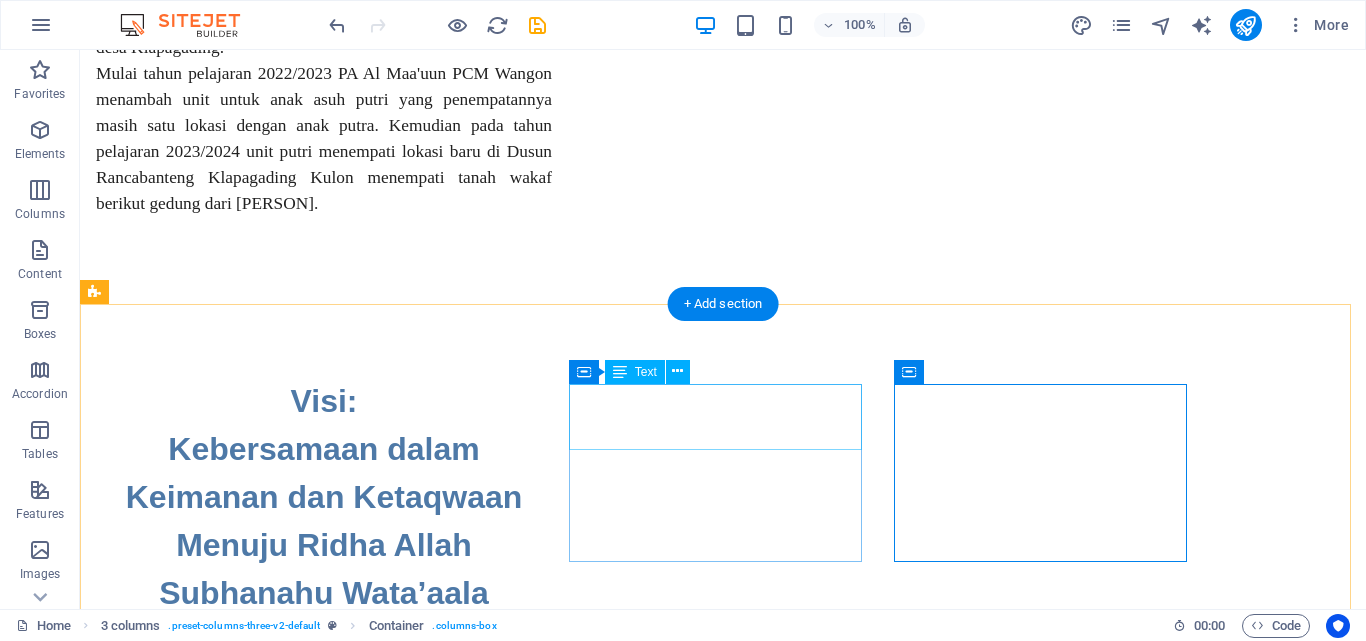click on "Rekening [BANK_NAME] No. Rek.: [ACCOUNT_NUMBER] a.n. [BENEFICIARY_NAME]" at bounding box center [242, 7587] 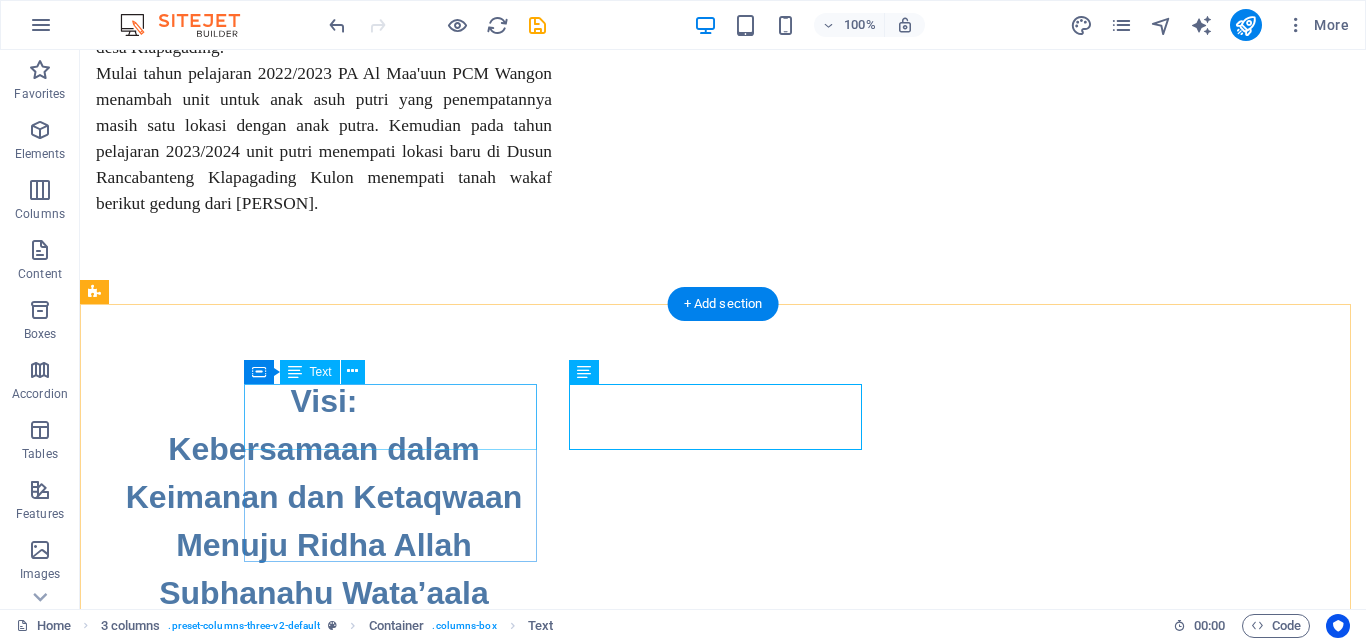 click on "Rekening BSI No. Rek.: [ACCOUNT_NUMBER] a.n. Panti Asuhan Al Maauun" at bounding box center [242, 7505] 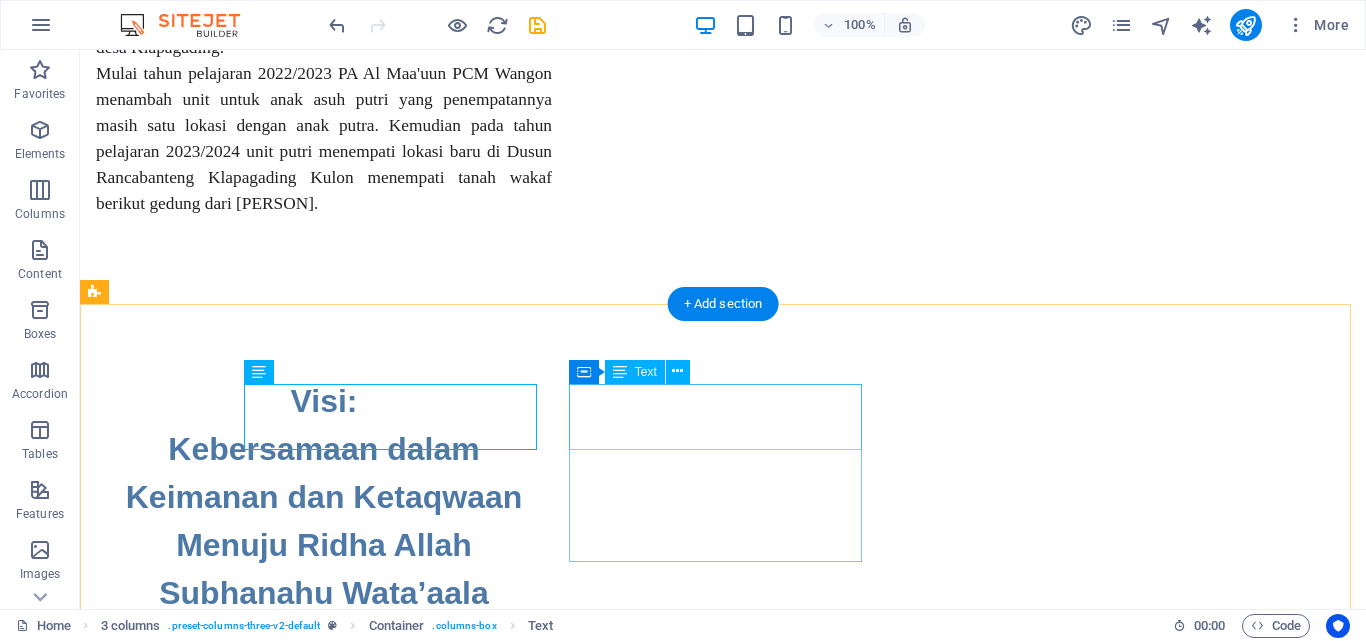 click on "Rekening [BANK_NAME] No. Rek.: [ACCOUNT_NUMBER] a.n. [BENEFICIARY_NAME]" at bounding box center [242, 7587] 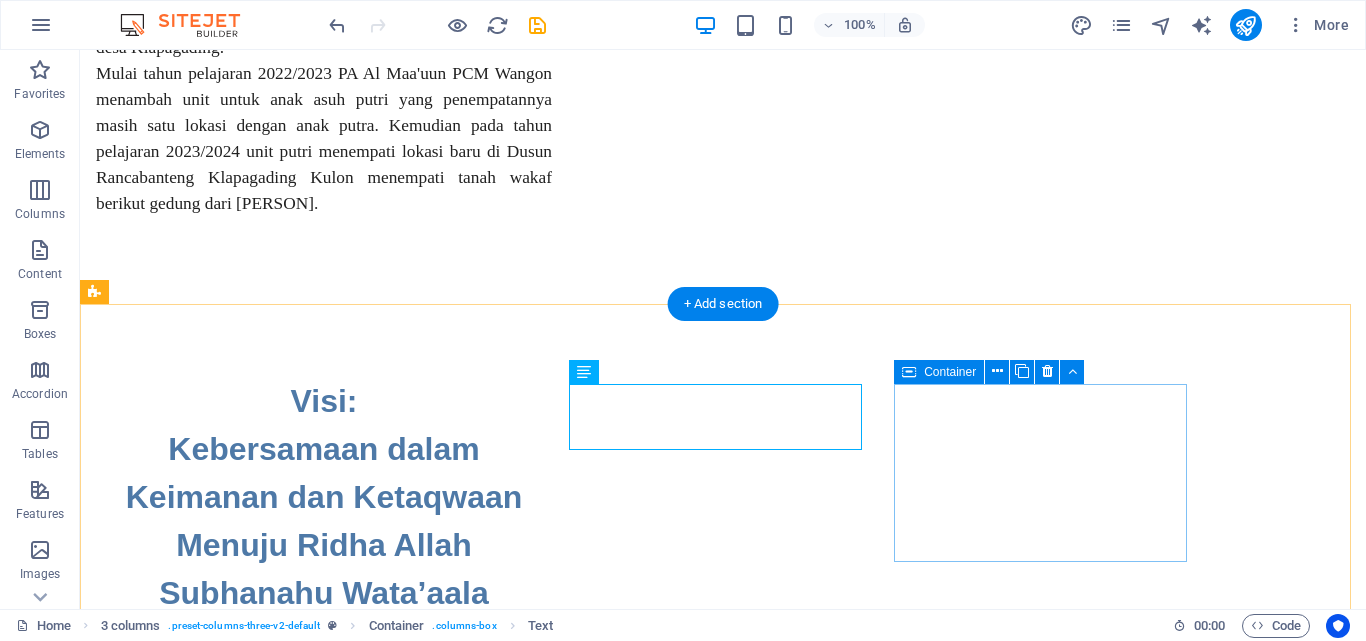 click on "Add elements" at bounding box center [183, 7738] 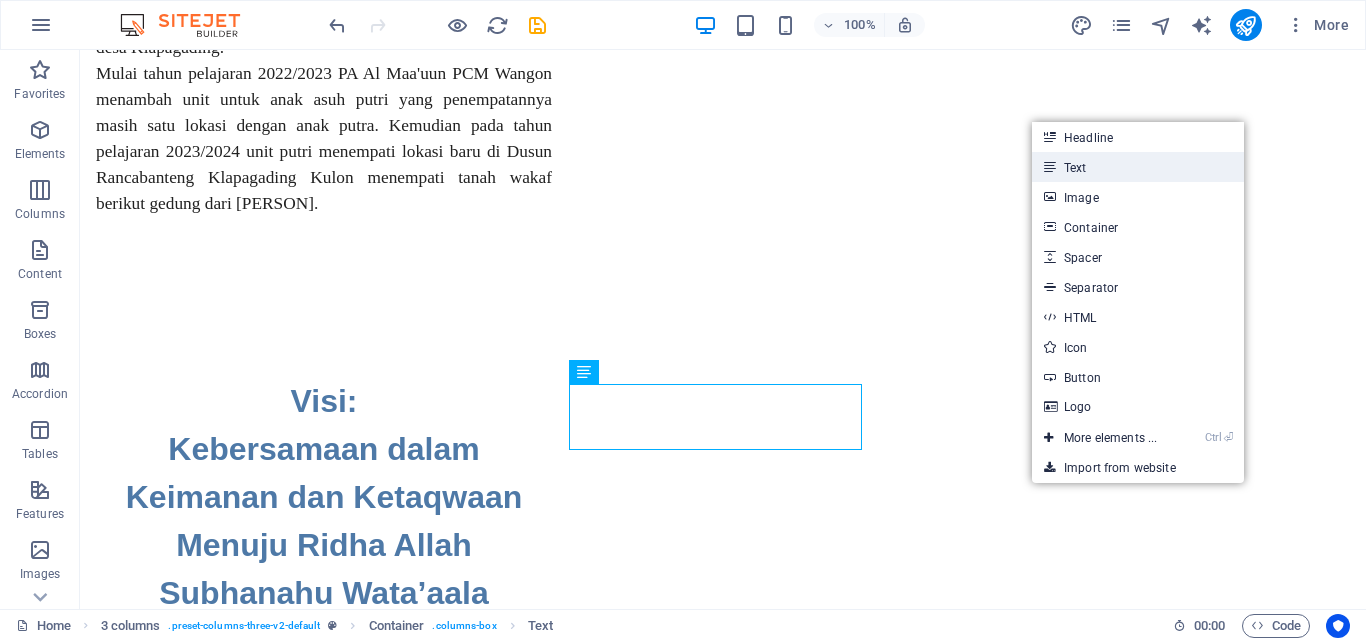 click on "Headline  Text  Image  Container  Spacer  Separator  HTML  Icon  Button  Logo Ctrl ⏎  More elements ...  Import from website" at bounding box center (1138, 302) 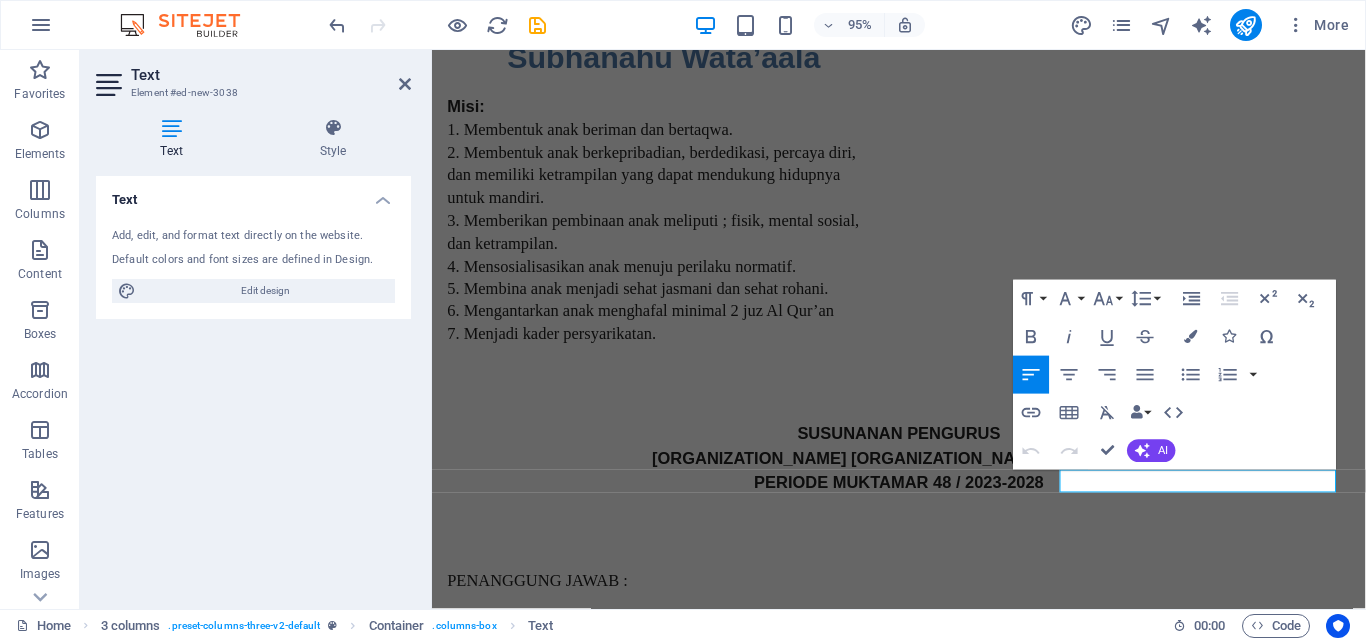 scroll, scrollTop: 3581, scrollLeft: 0, axis: vertical 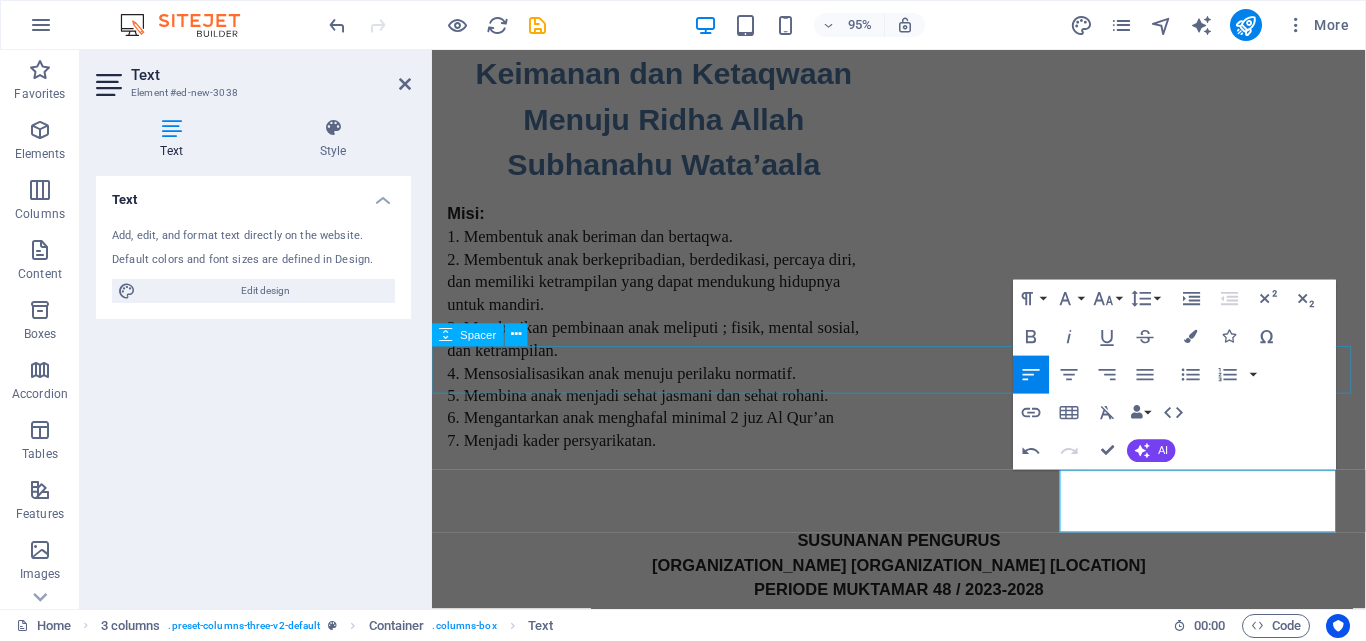 click at bounding box center [923, 5874] 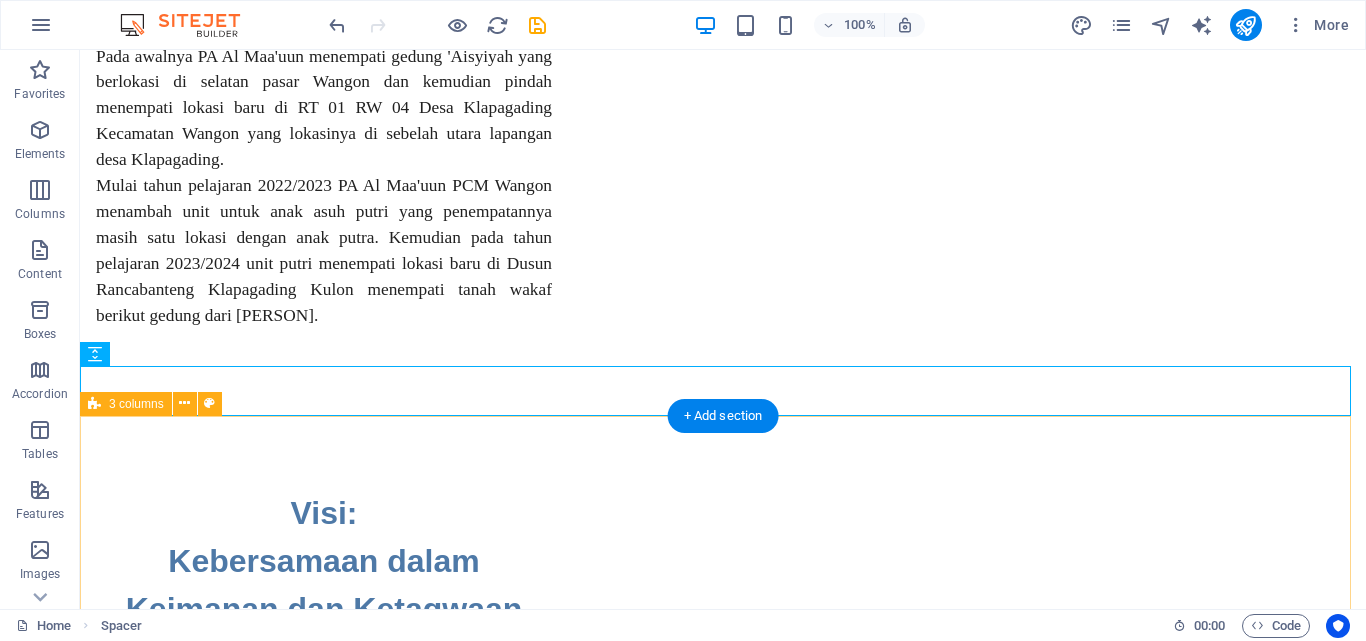 click on "Rekening [BANK_NAME] No. Rek.: [ACCOUNT_NUMBER] a.n. [BENEFICIARY_NAME] Rekening [BANK_NAME] No. Rek.: [ACCOUNT_NUMBER] a.n. [BENEFICIARY_NAME] [BANK_NAME] No. Rek.: [ACCOUNT_NUMBER] [BENEFICIARY_NAME] [LOCATION]" at bounding box center (723, 7699) 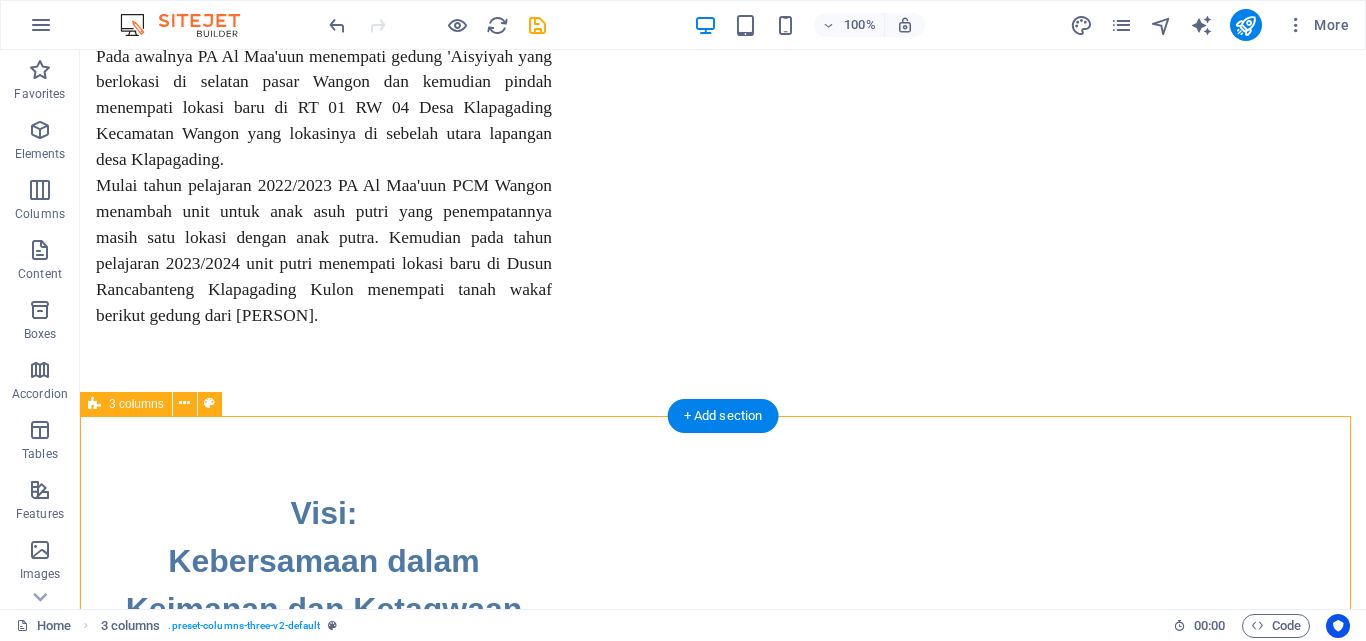 click on "Rekening [BANK_NAME] No. Rek.: [ACCOUNT_NUMBER] a.n. [BENEFICIARY_NAME] Rekening [BANK_NAME] No. Rek.: [ACCOUNT_NUMBER] a.n. [BENEFICIARY_NAME] [BANK_NAME] No. Rek.: [ACCOUNT_NUMBER] [BENEFICIARY_NAME] [LOCATION]" at bounding box center [723, 7699] 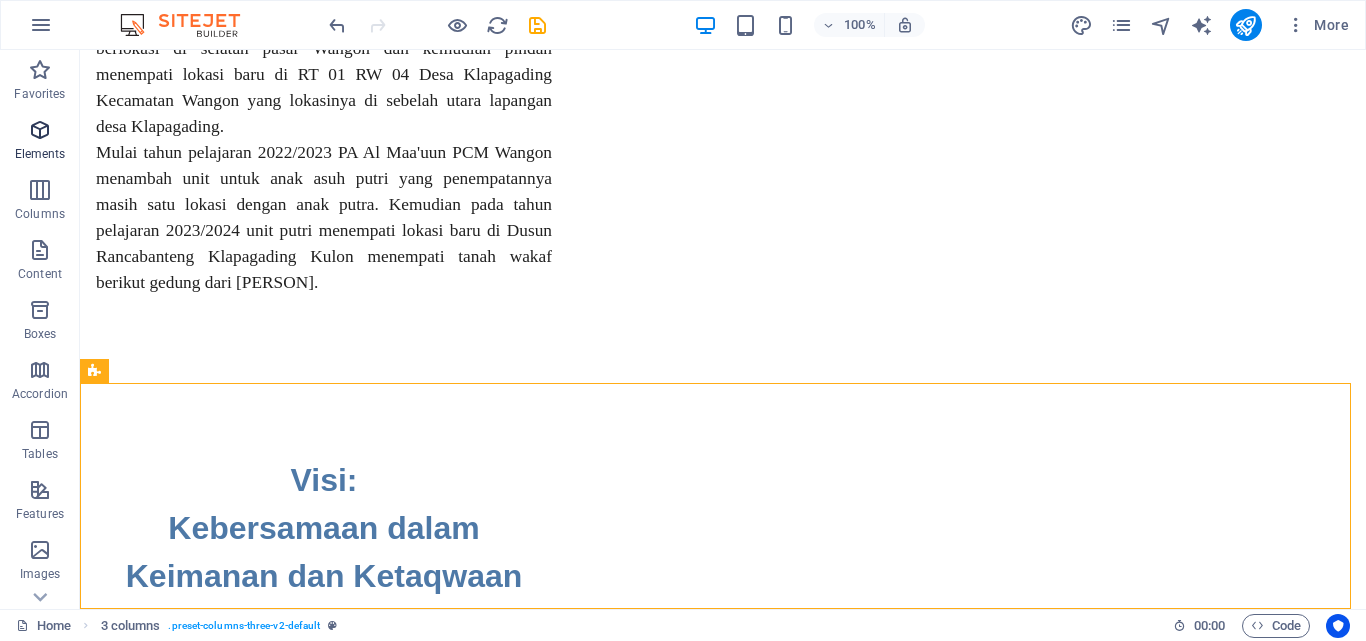 click at bounding box center [40, 130] 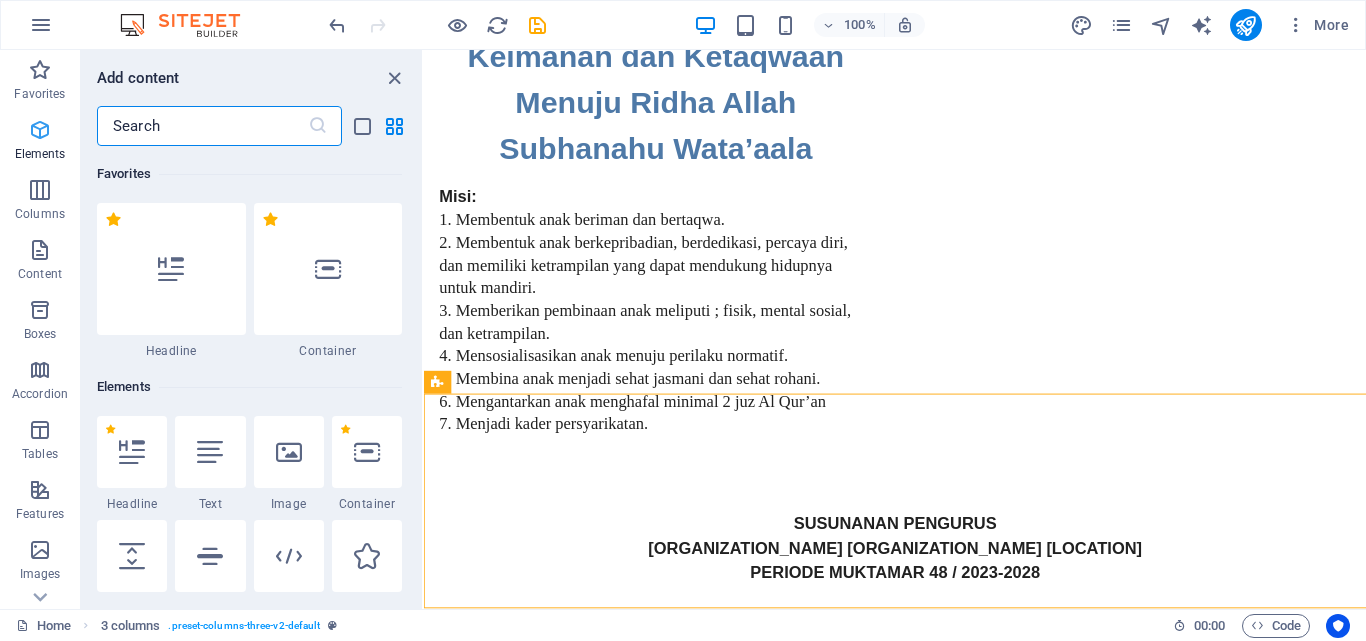 scroll, scrollTop: 3585, scrollLeft: 0, axis: vertical 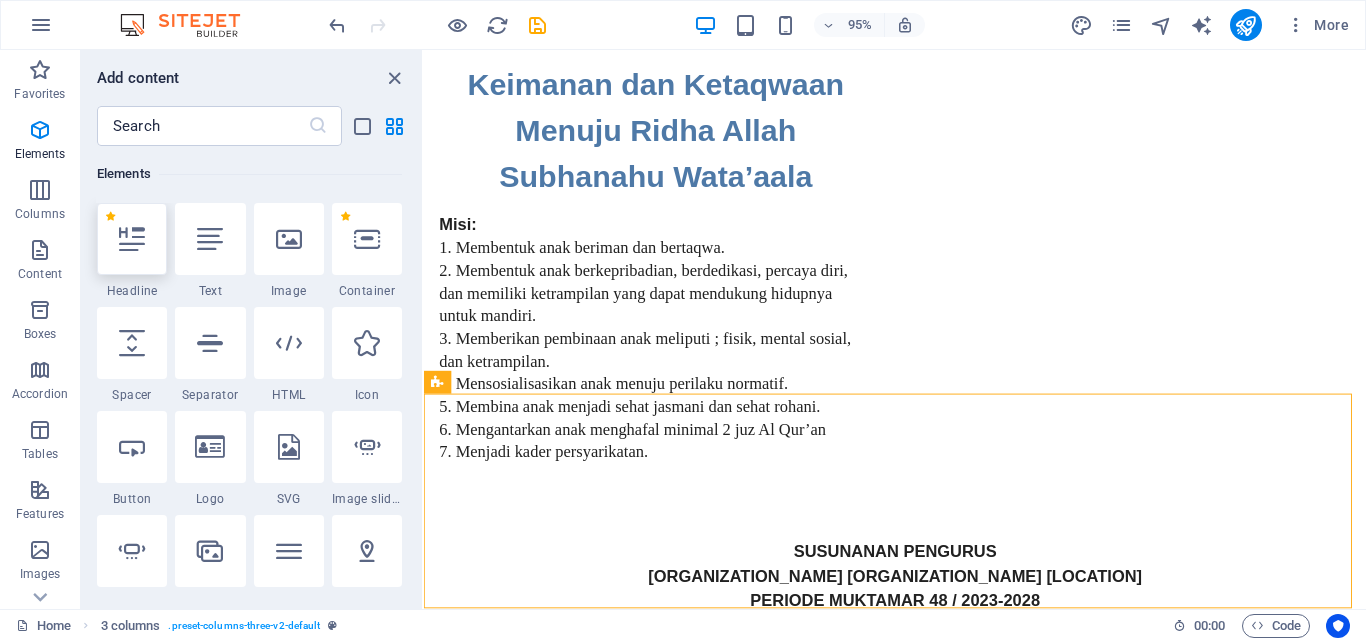 click at bounding box center (132, 239) 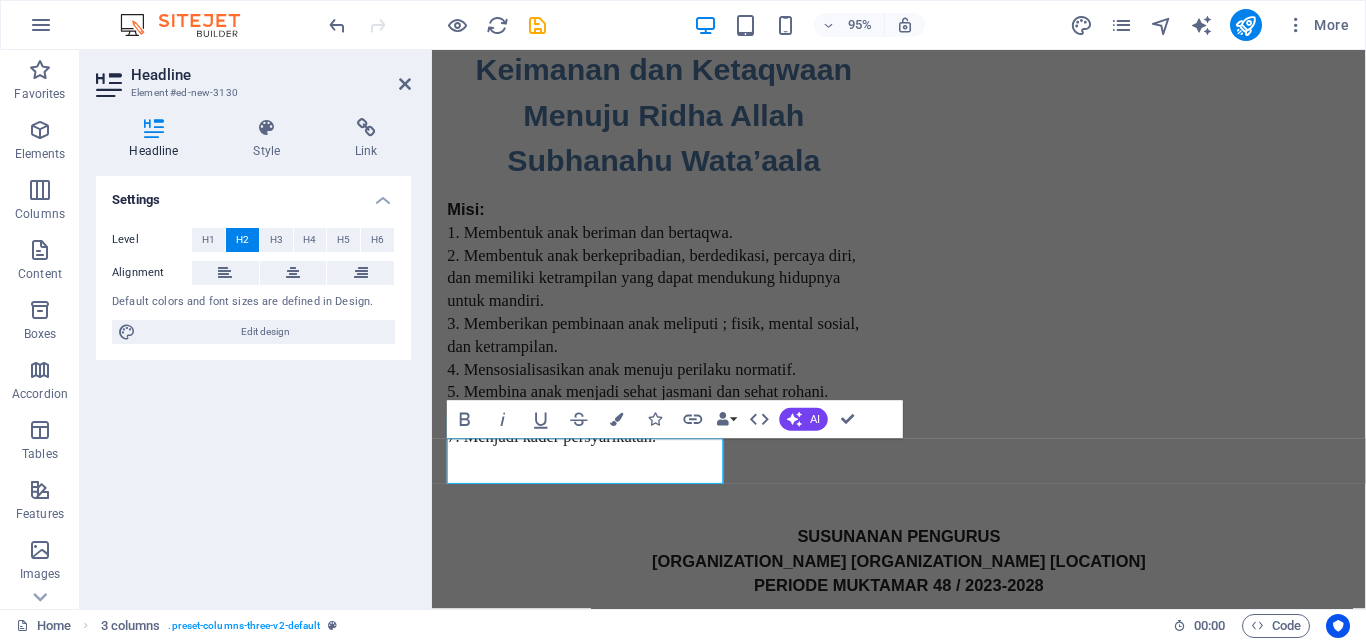 scroll, scrollTop: 3614, scrollLeft: 0, axis: vertical 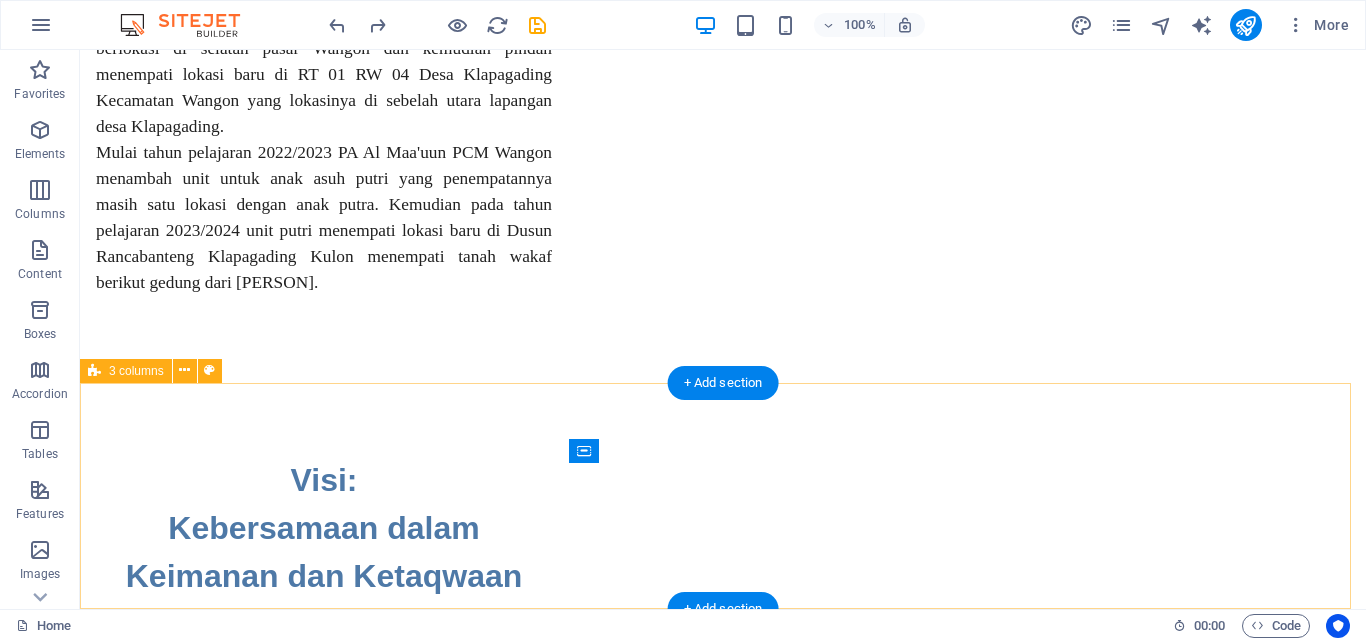 click on "Rekening [BANK_NAME] No. Rek.: [ACCOUNT_NUMBER] a.n. [BENEFICIARY_NAME] Rekening [BANK_NAME] No. Rek.: [ACCOUNT_NUMBER] a.n. [BENEFICIARY_NAME] [BANK_NAME] No. Rek.: [ACCOUNT_NUMBER] [BENEFICIARY_NAME] [LOCATION]" at bounding box center [723, 7666] 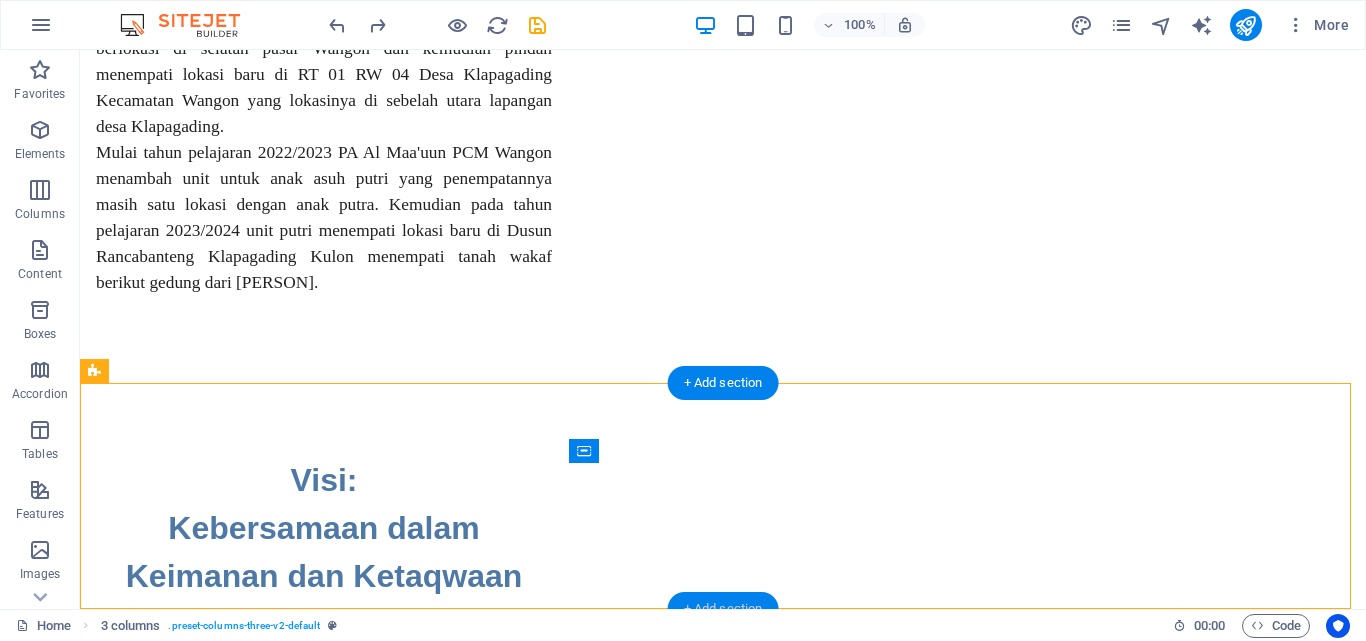 click on "+ Add section" at bounding box center [723, 609] 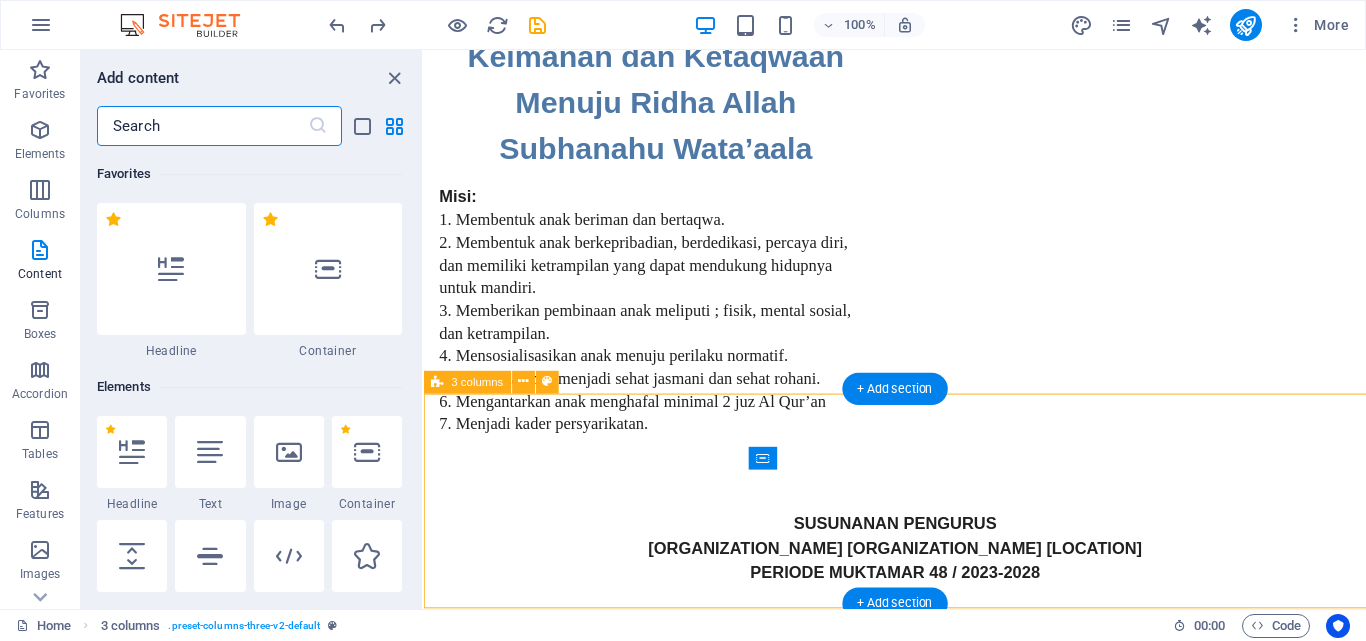 scroll, scrollTop: 3585, scrollLeft: 0, axis: vertical 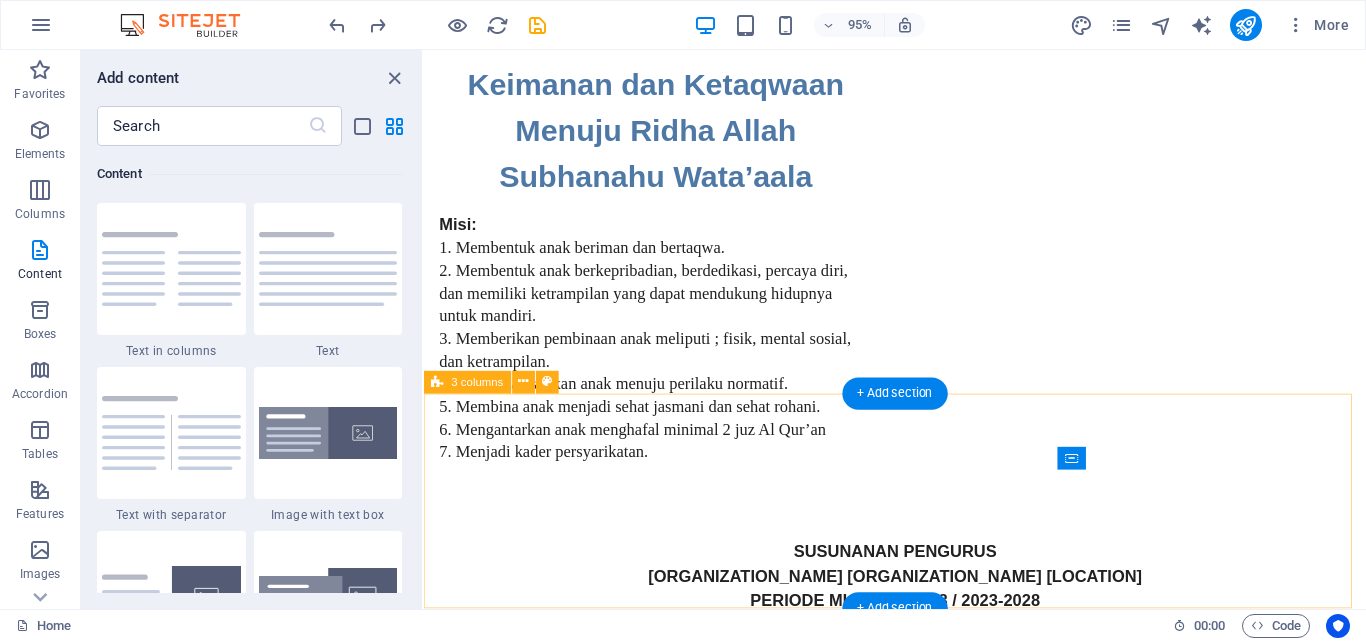 click on "Rekening BSI No. Rek.: [ACCOUNT_NUMBER] a.n. Panti Asuhan Al Maauun Rekening BNI No. Rek.: [ACCOUNT_NUMBER] a.n. Panti Asuhan Al Maauun New text element" at bounding box center [920, 6117] 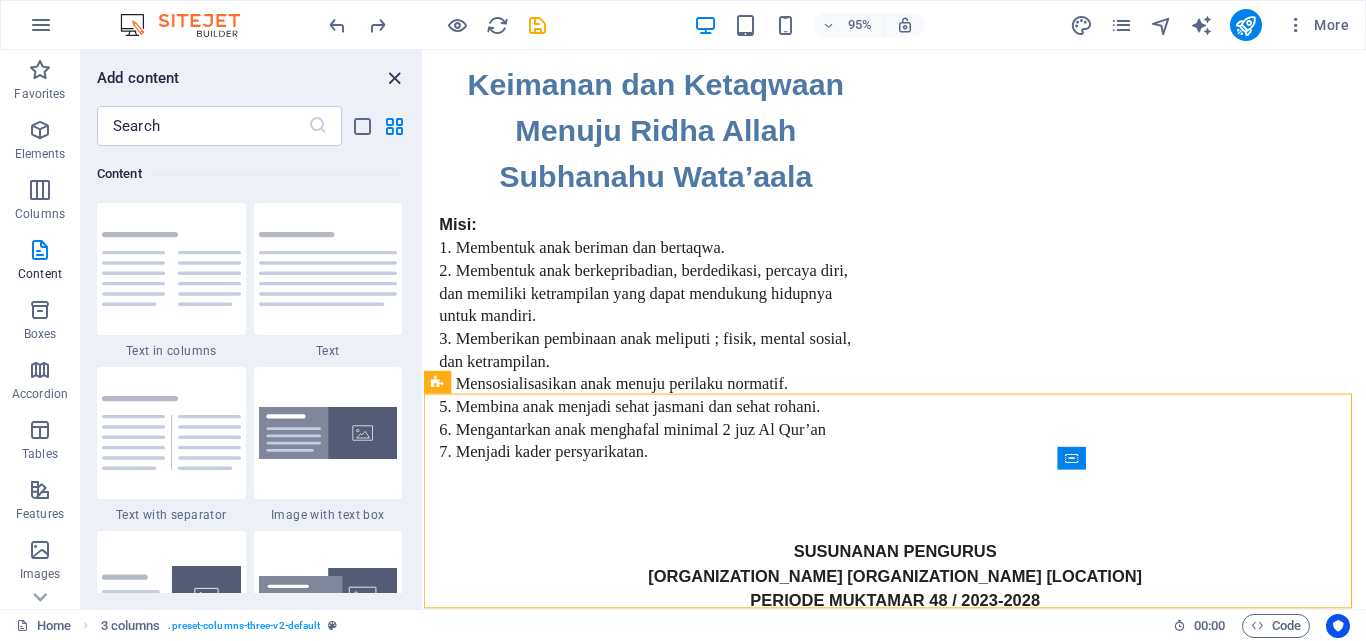 drag, startPoint x: 388, startPoint y: 83, endPoint x: 310, endPoint y: 32, distance: 93.193344 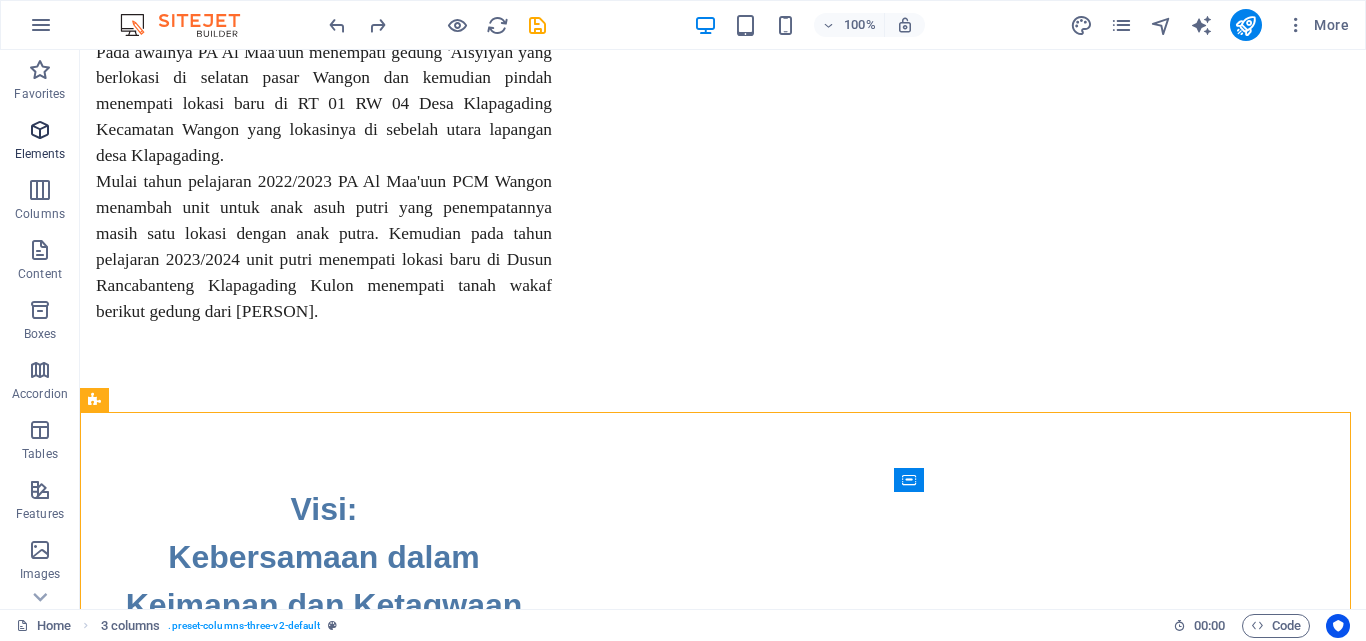 click on "Elements" at bounding box center (40, 154) 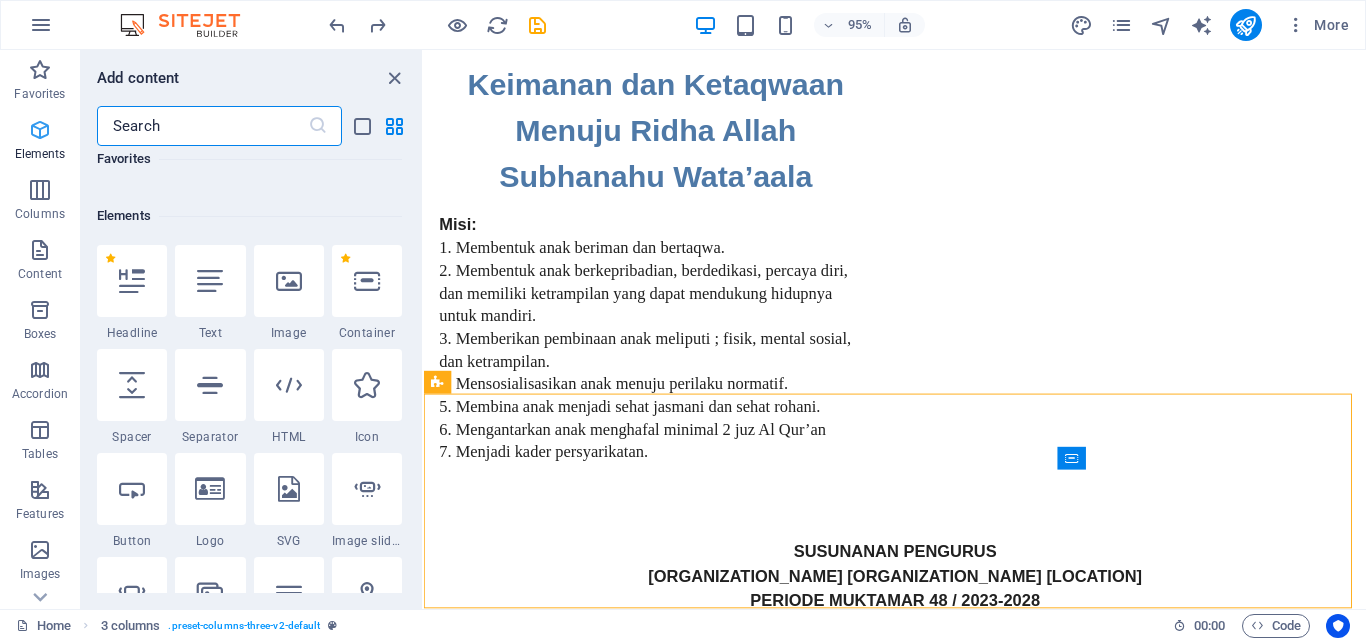 scroll, scrollTop: 213, scrollLeft: 0, axis: vertical 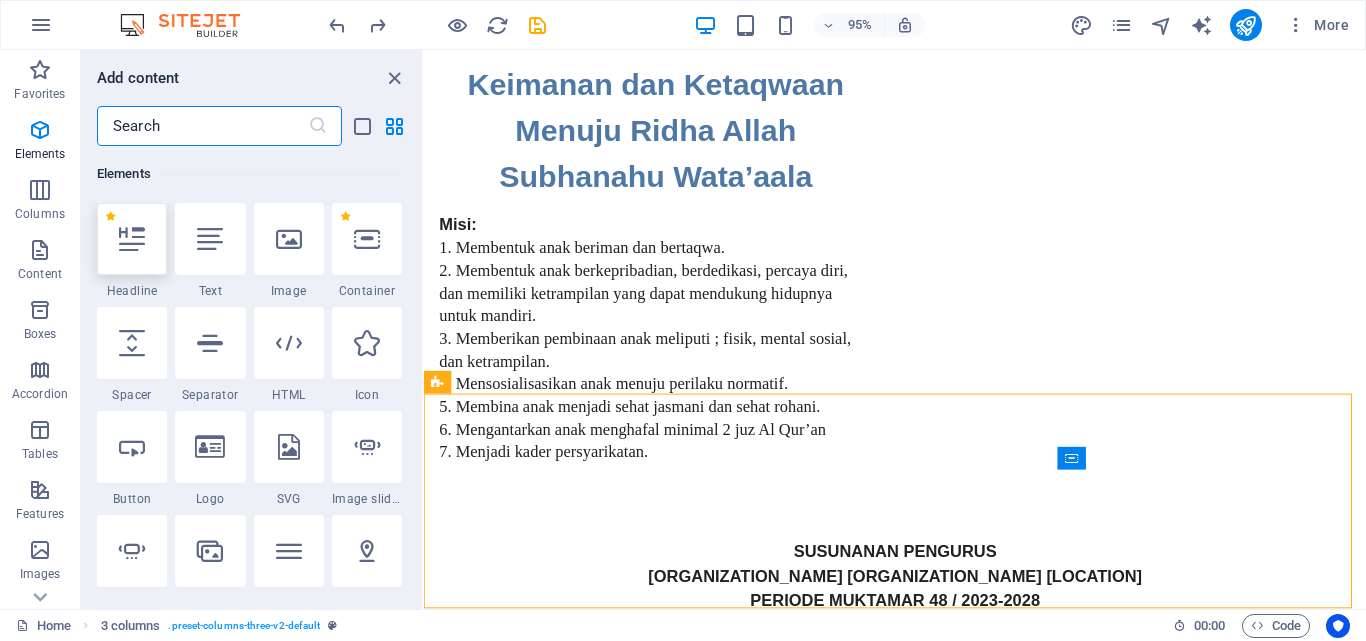 click at bounding box center [132, 239] 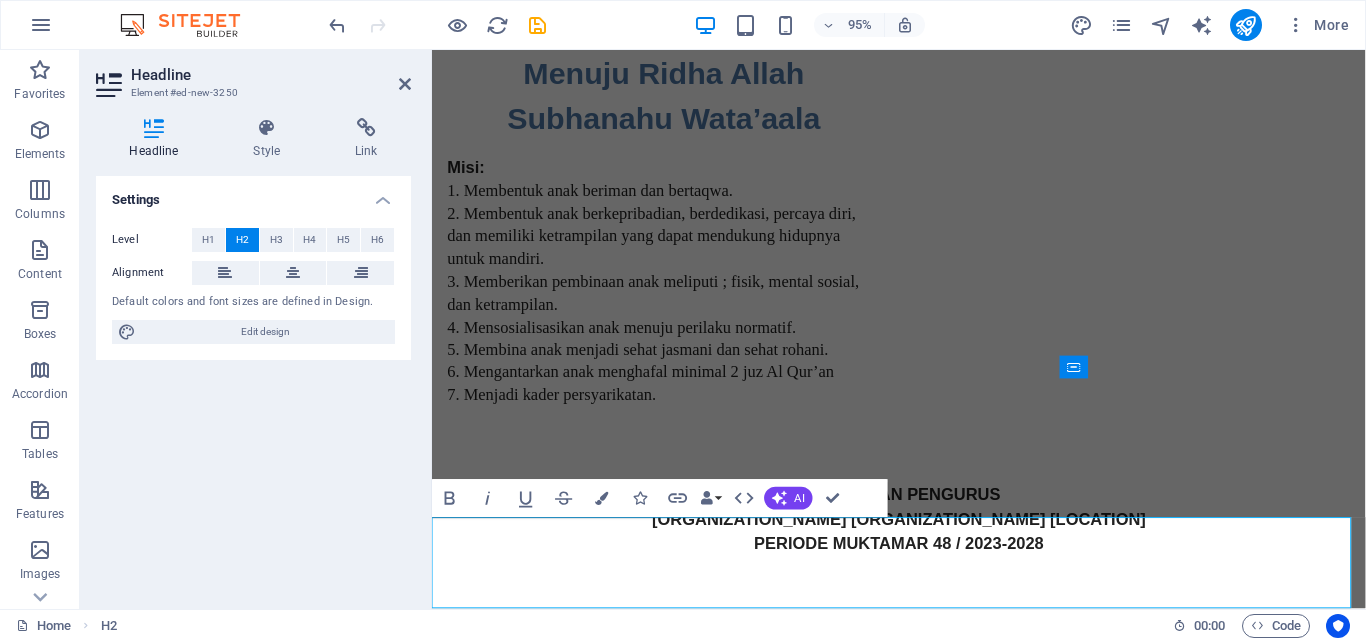 scroll, scrollTop: 3677, scrollLeft: 0, axis: vertical 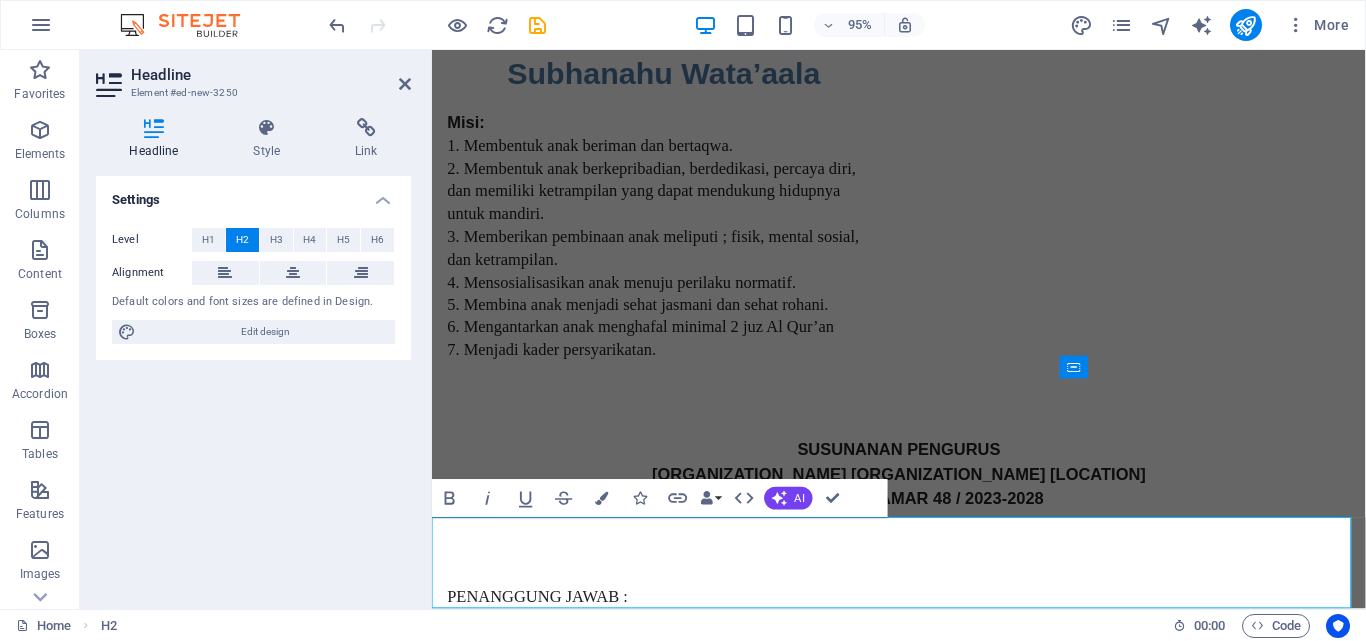 click on "Hubungi Kami:[PHONE] - [FIRST] [LAST] [PHONE]  - [FIRST] [LAST] [PHONE]  - [FIRST] [LAST]" at bounding box center (923, 6199) 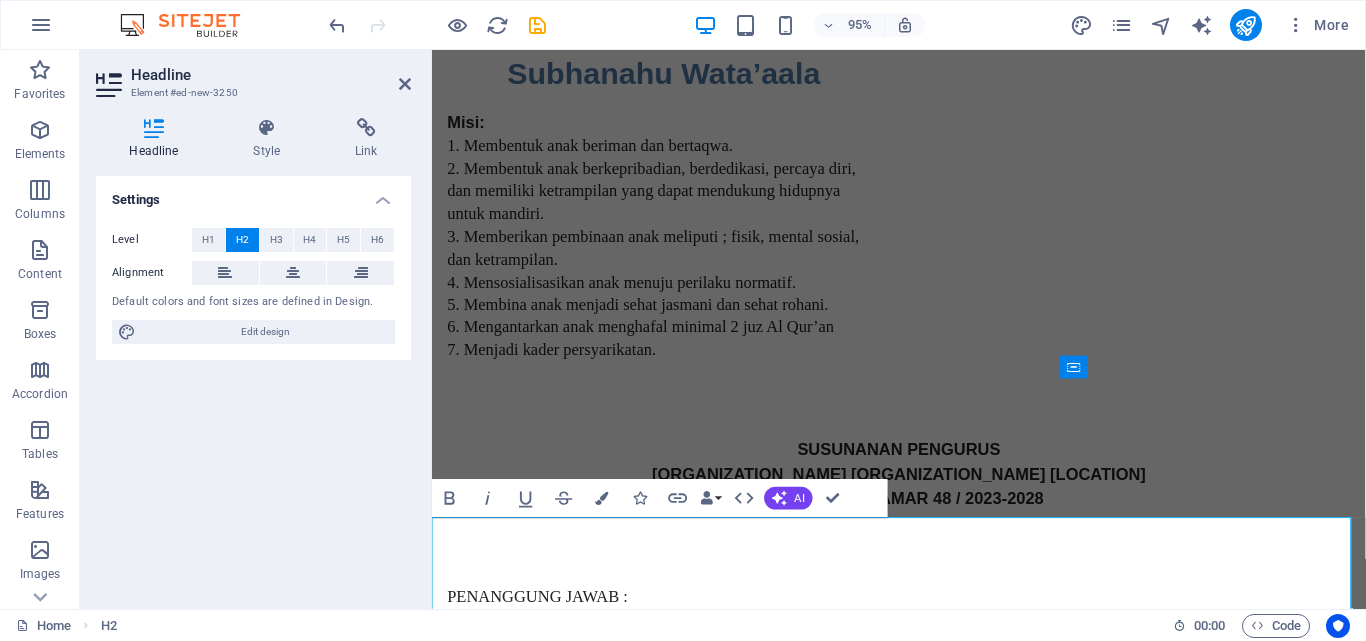 click on "Hubungi Kami: ‌[PHONE] - [PERSON] [PHONE]  - [PERSON] [PHONE]  - [PERSON]" at bounding box center [923, 6223] 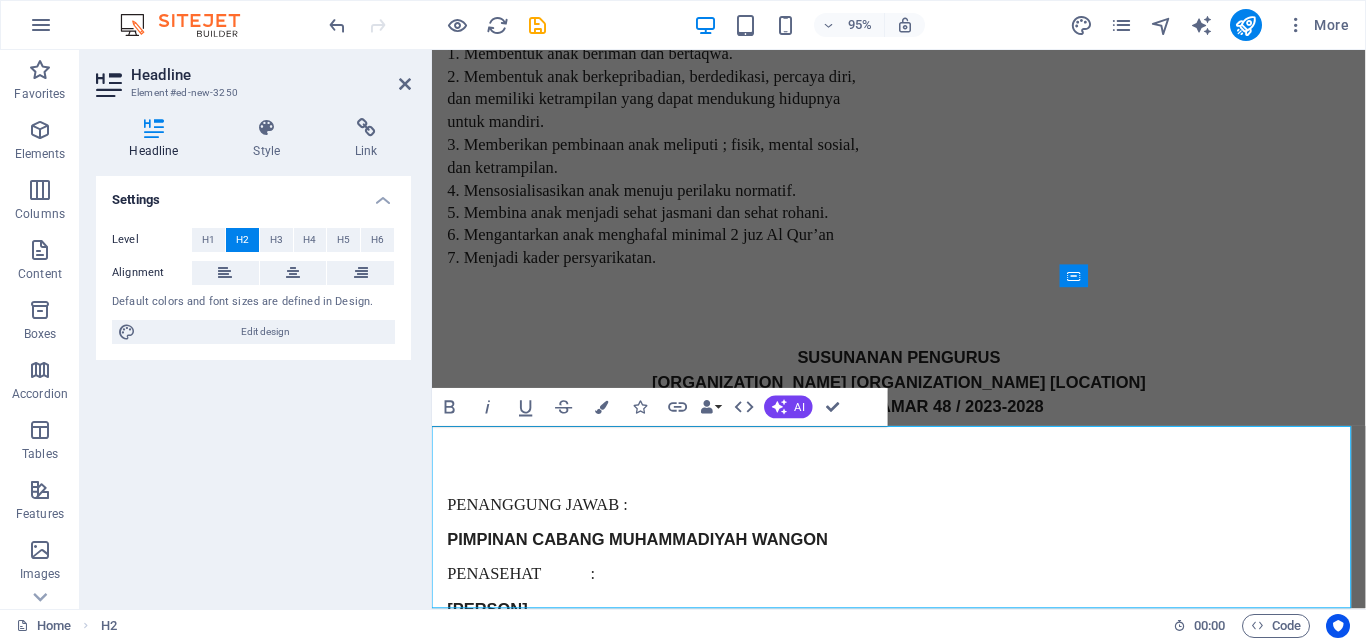 click on "Hubungi Kami: ‌[PHONE] - [PERSON] ‌[PHONE]  - [PERSON] [PHONE]  - [PERSON]" at bounding box center [923, 6127] 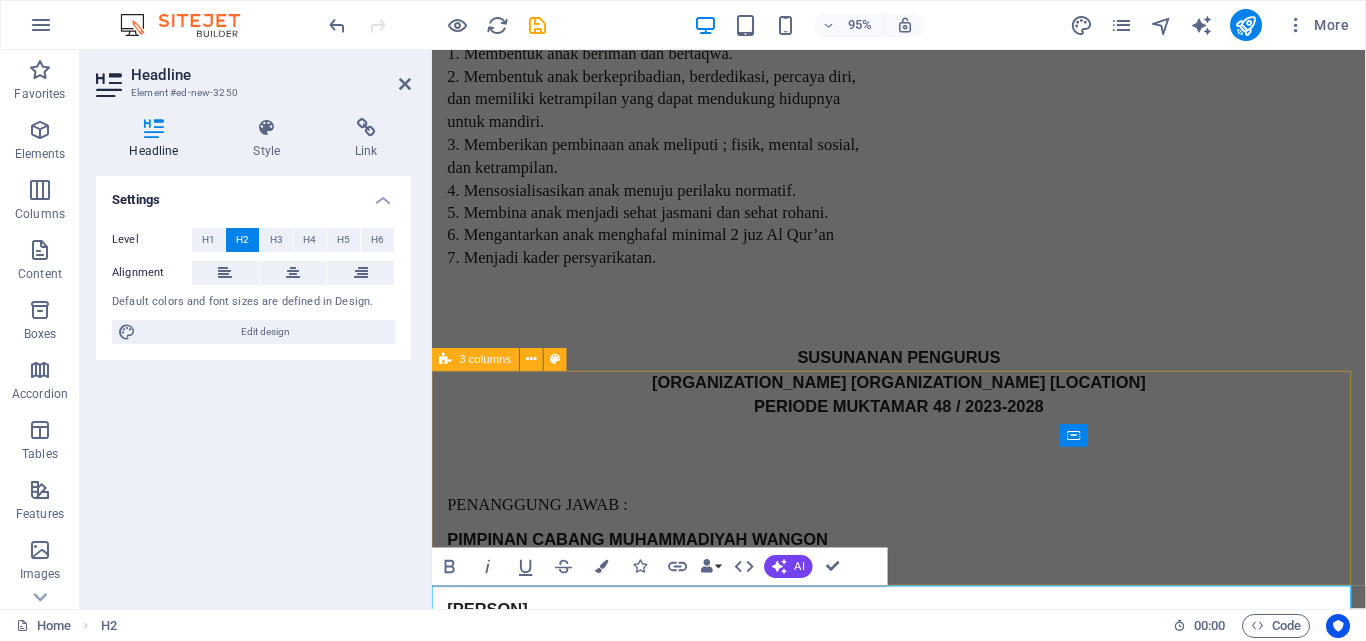 scroll, scrollTop: 3605, scrollLeft: 0, axis: vertical 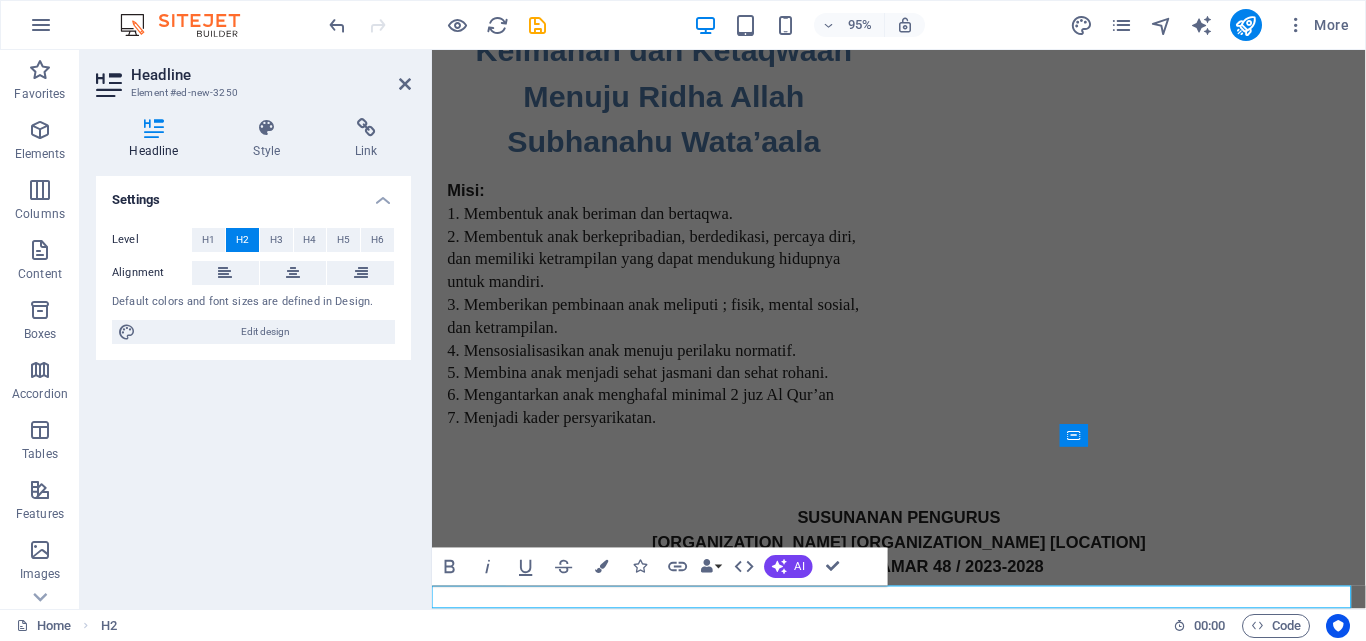 click at bounding box center (923, 6235) 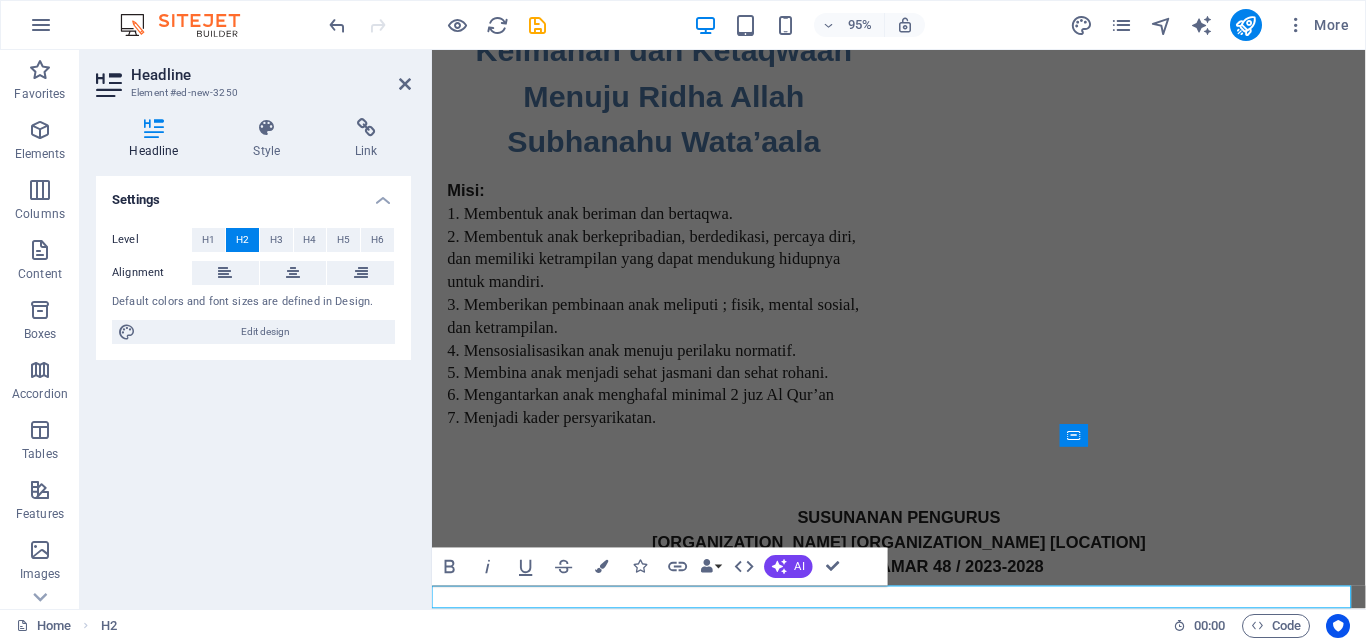 click on "Settings Level H1 H2 H3 H4 H5 H6 Alignment Default colors and font sizes are defined in Design. Edit design" at bounding box center [253, 384] 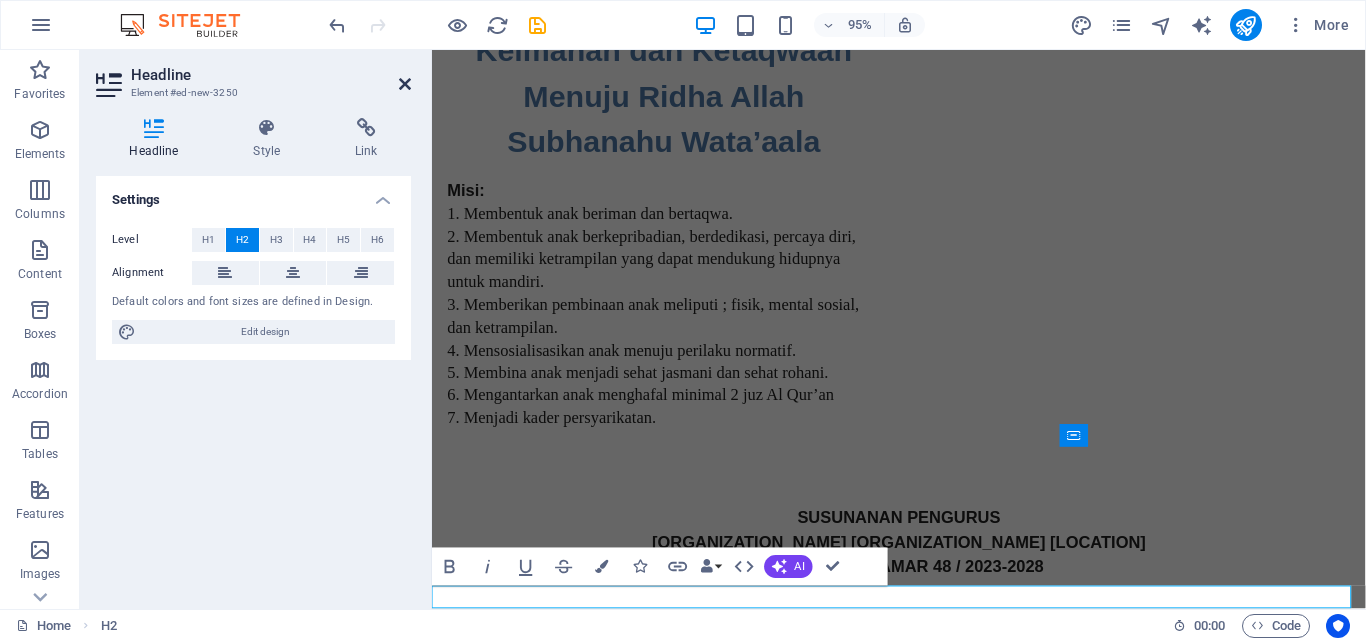 click at bounding box center [405, 84] 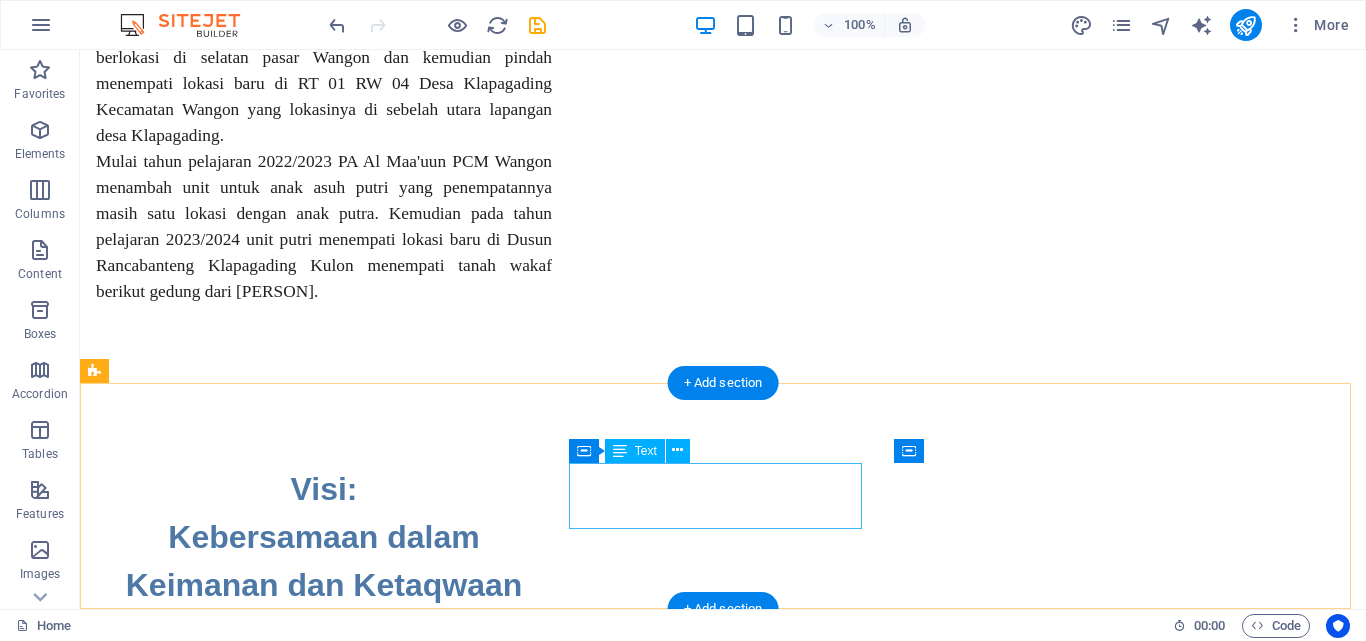 scroll, scrollTop: 3614, scrollLeft: 0, axis: vertical 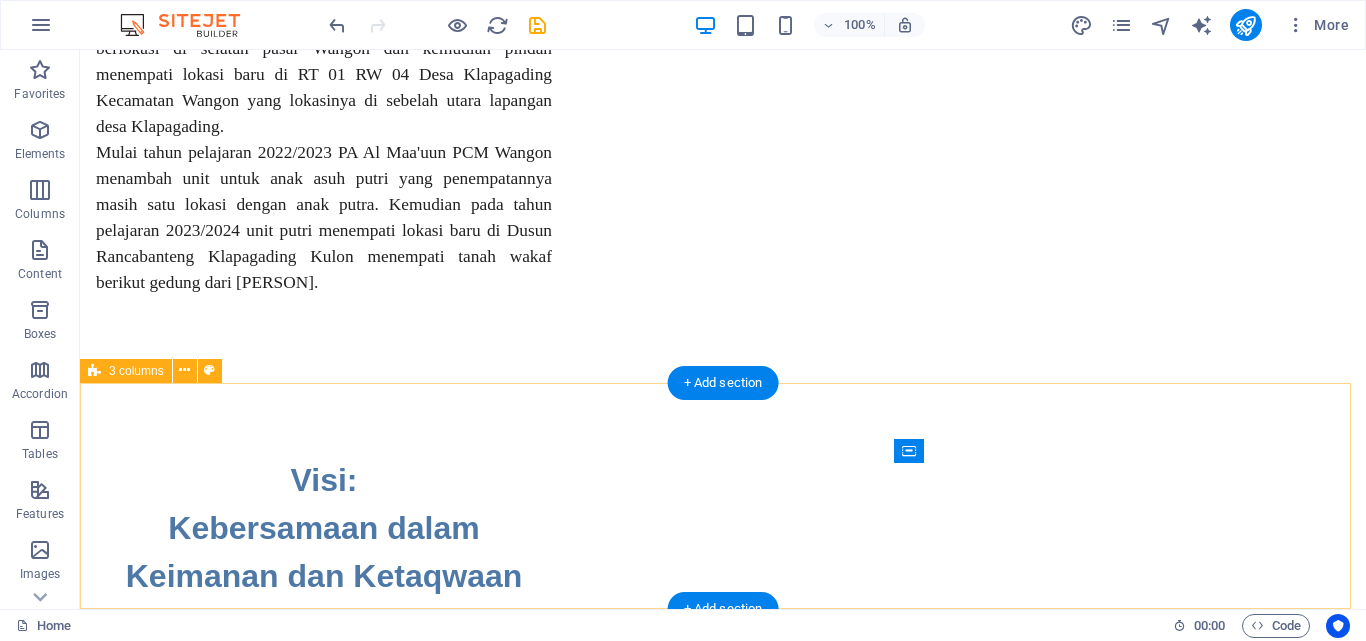 click on "Rekening BSI No. Rek.: [ACCOUNT_NUMBER] a.n. Panti Asuhan Al Maauun Rekening BNI No. Rek.: [ACCOUNT_NUMBER] a.n. Panti Asuhan Al Maauun New text element" at bounding box center [723, 7645] 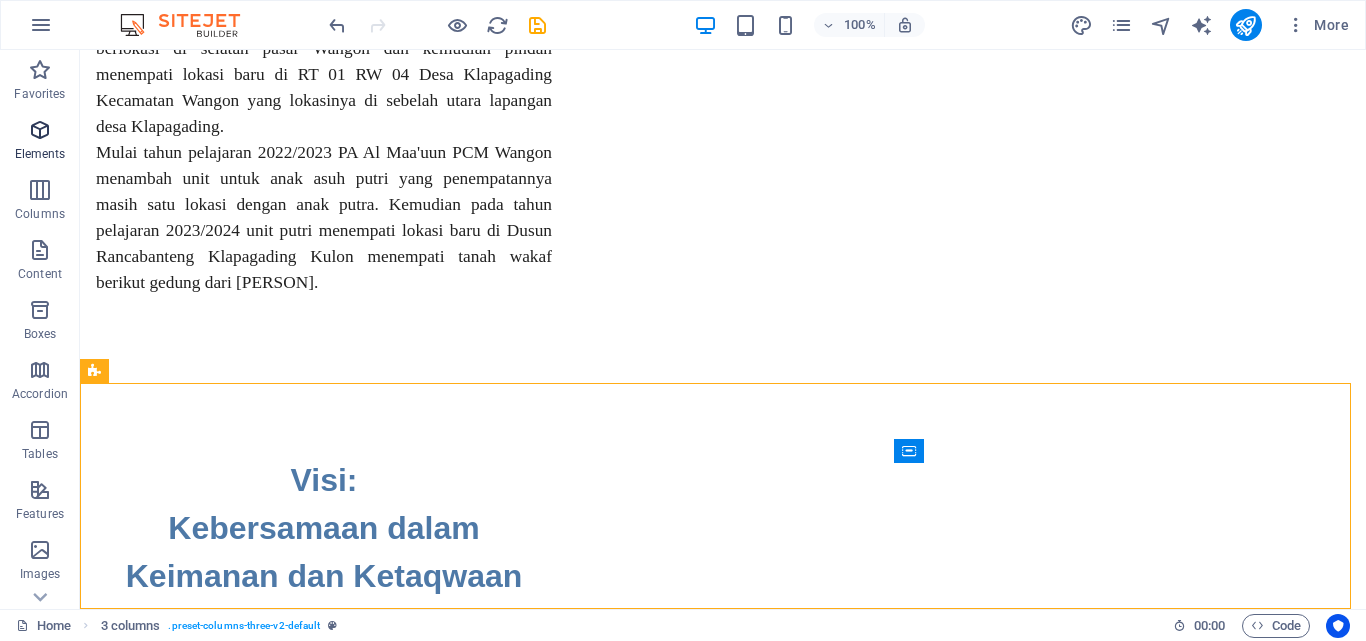 click at bounding box center [40, 130] 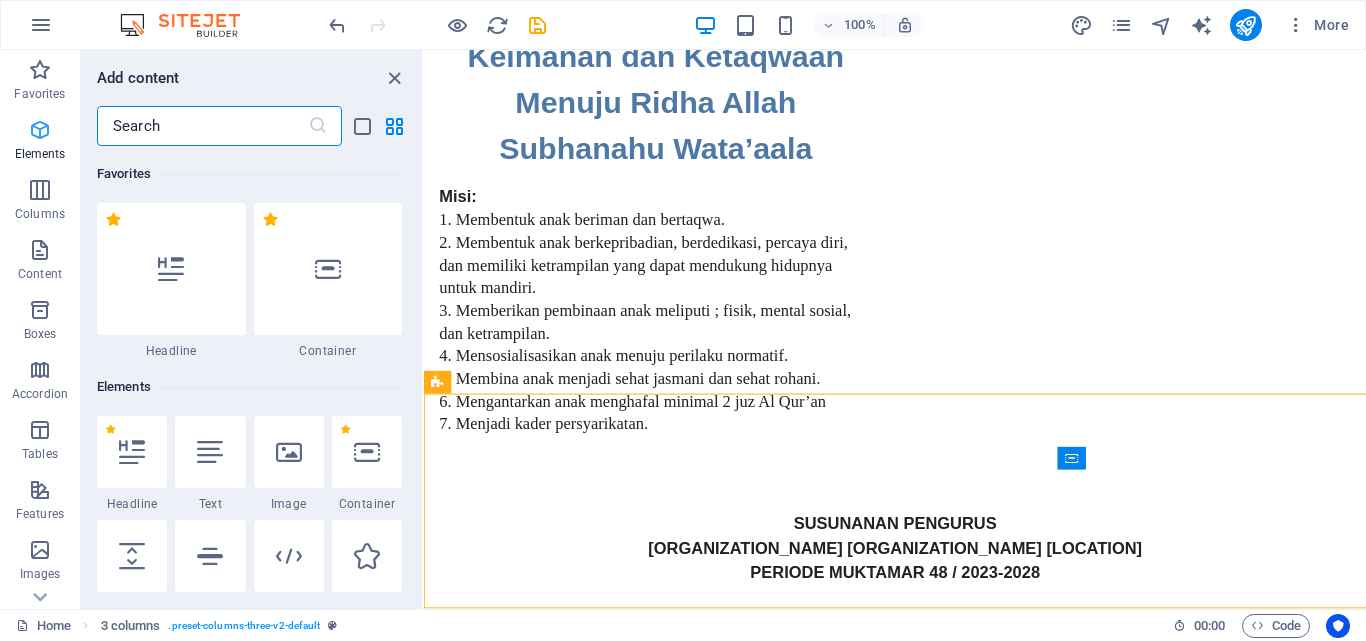 scroll, scrollTop: 3585, scrollLeft: 0, axis: vertical 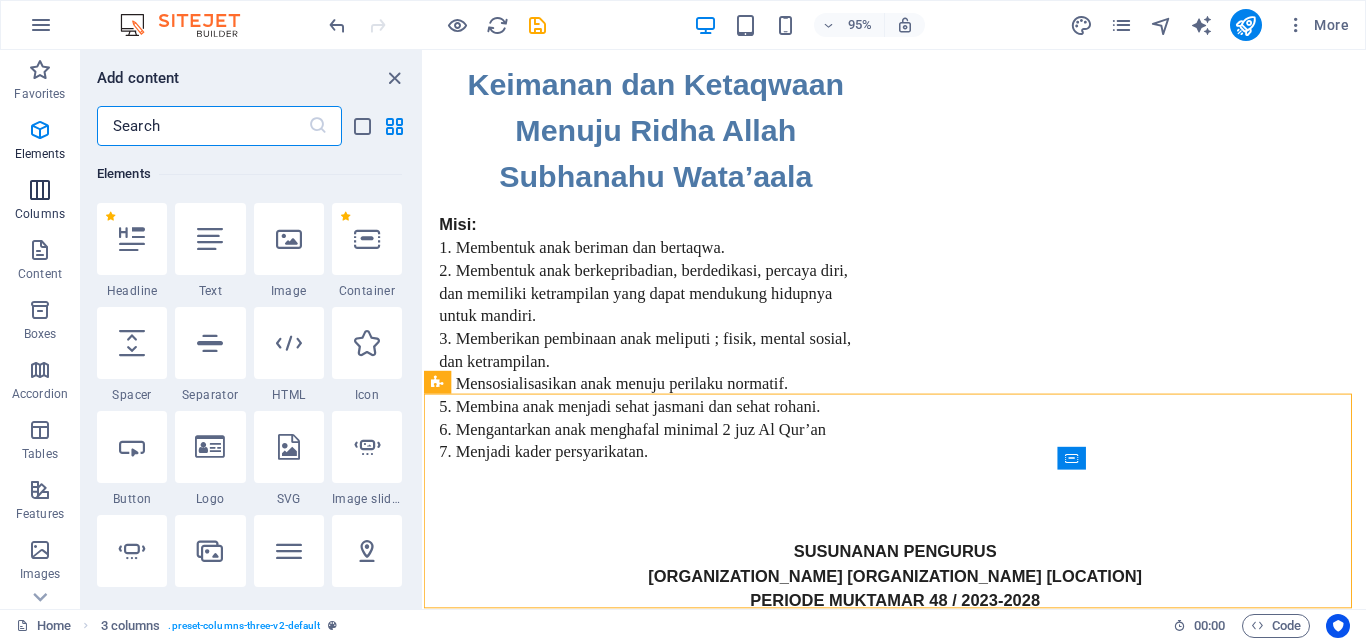 click at bounding box center (40, 190) 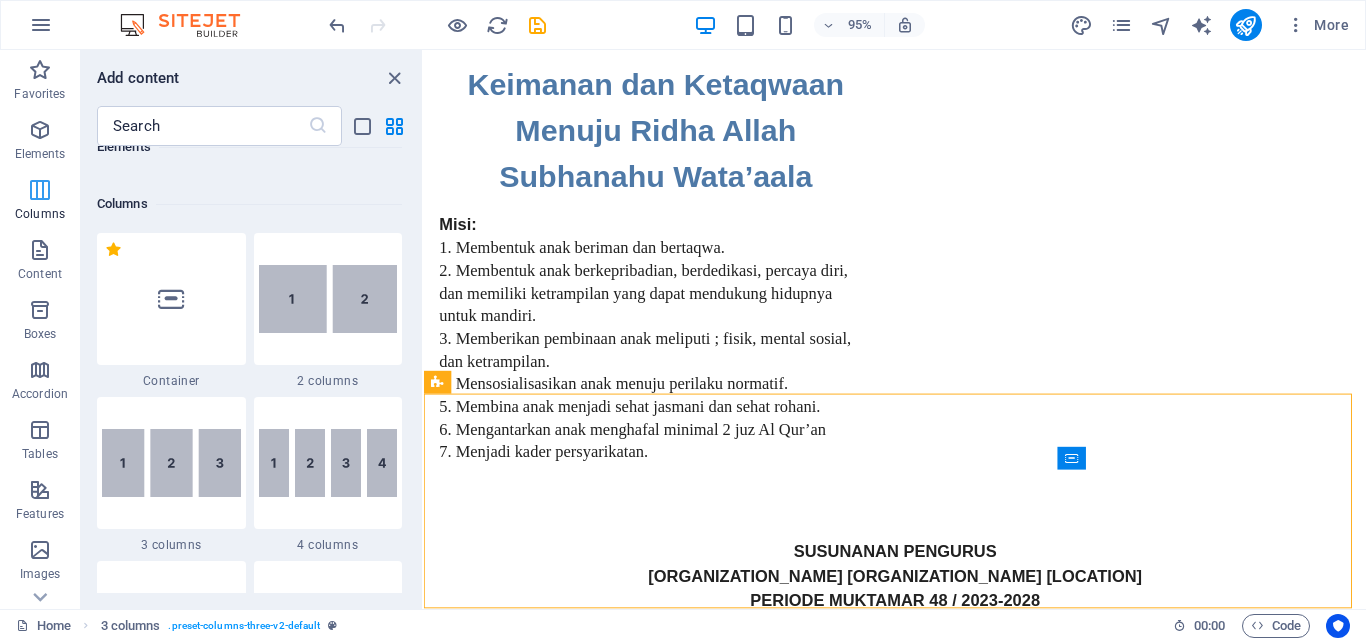 scroll, scrollTop: 990, scrollLeft: 0, axis: vertical 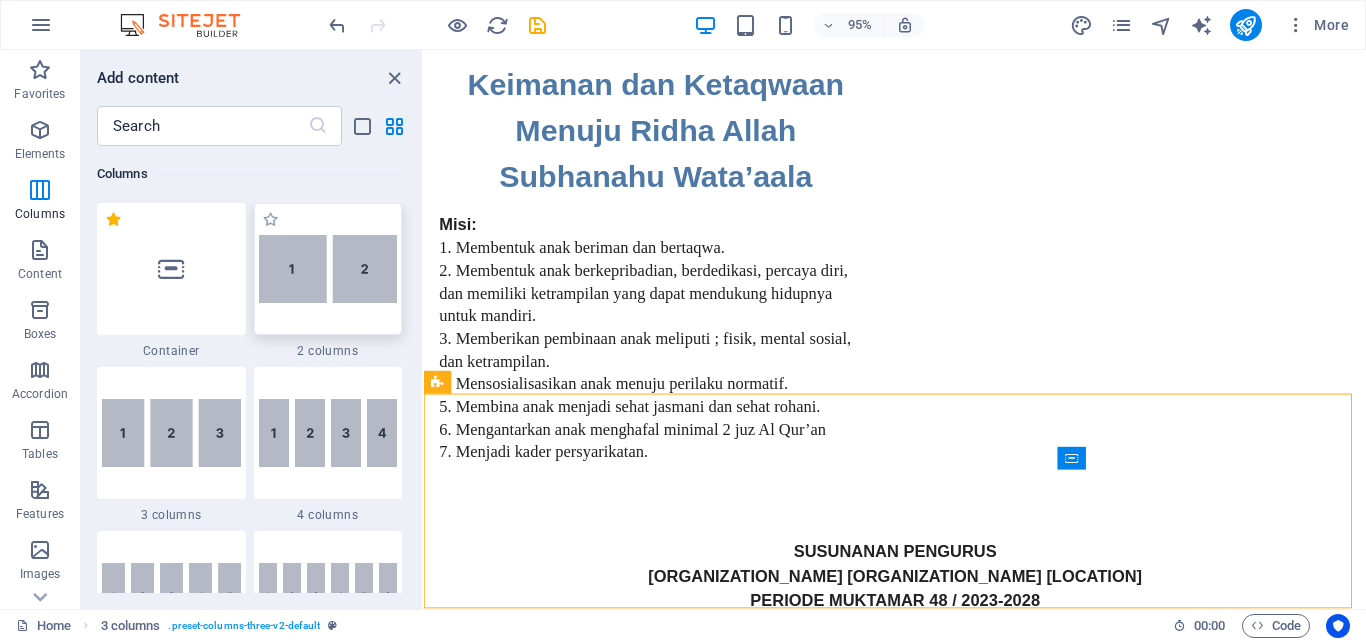 click at bounding box center (328, 269) 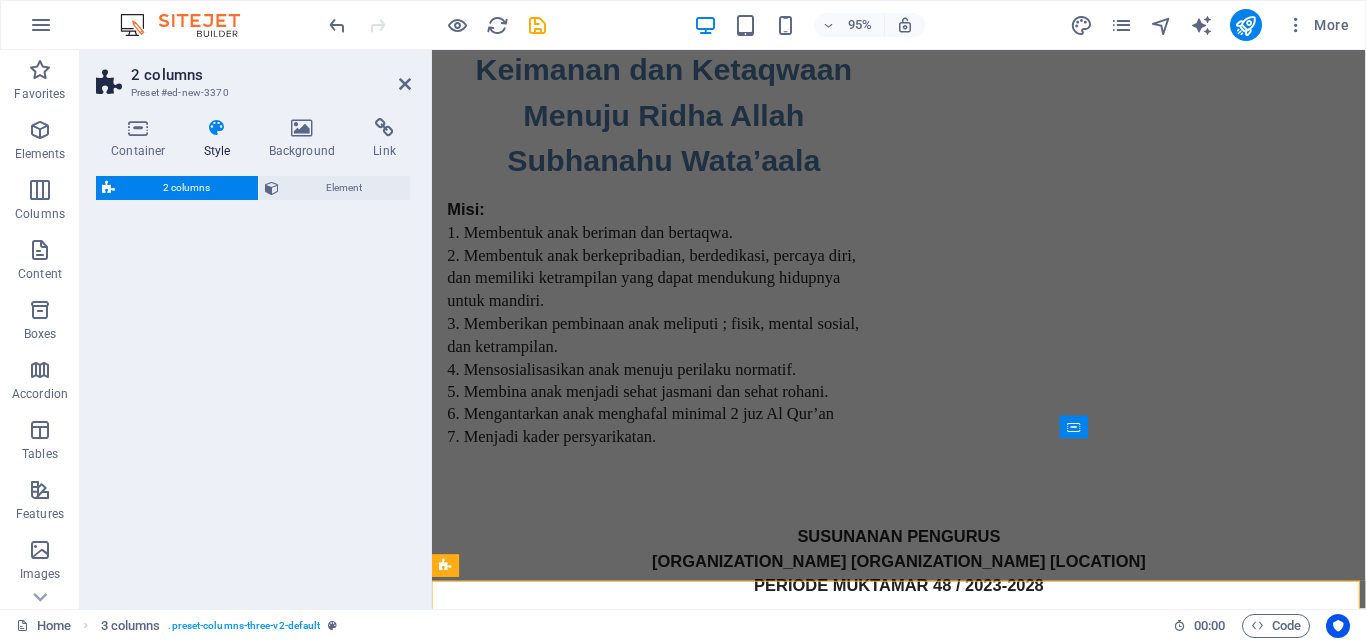 click on "New text element" at bounding box center [594, 6151] 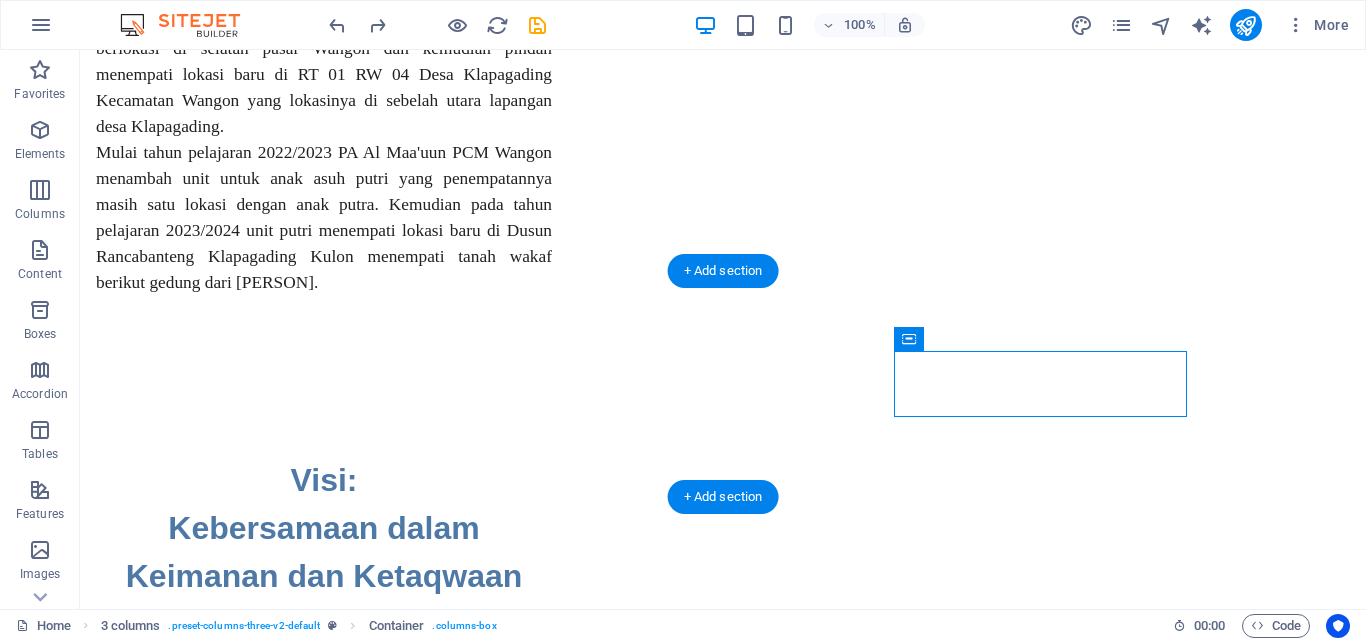 scroll, scrollTop: 3726, scrollLeft: 0, axis: vertical 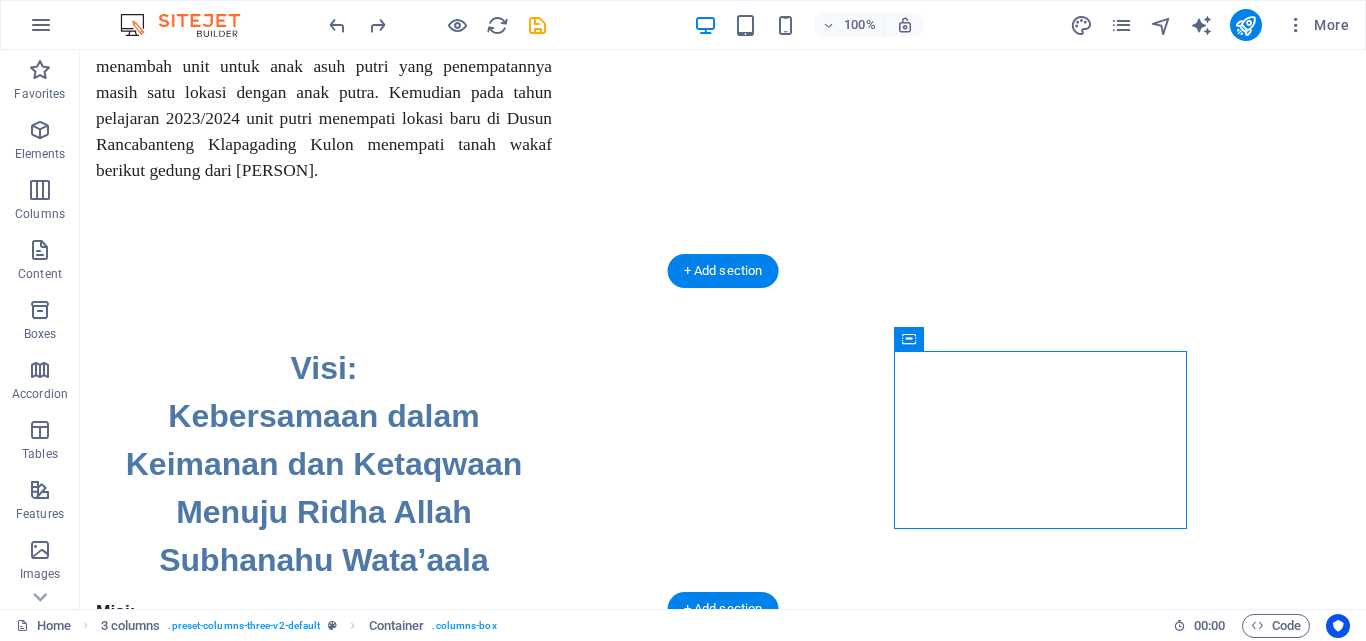 click on "Rekening [BANK_NAME] No. Rek.: [ACCOUNT_NUMBER] a.n. [BENEFICIARY_NAME] New text element Drop content here or  Add elements  Paste clipboard" at bounding box center [723, 7571] 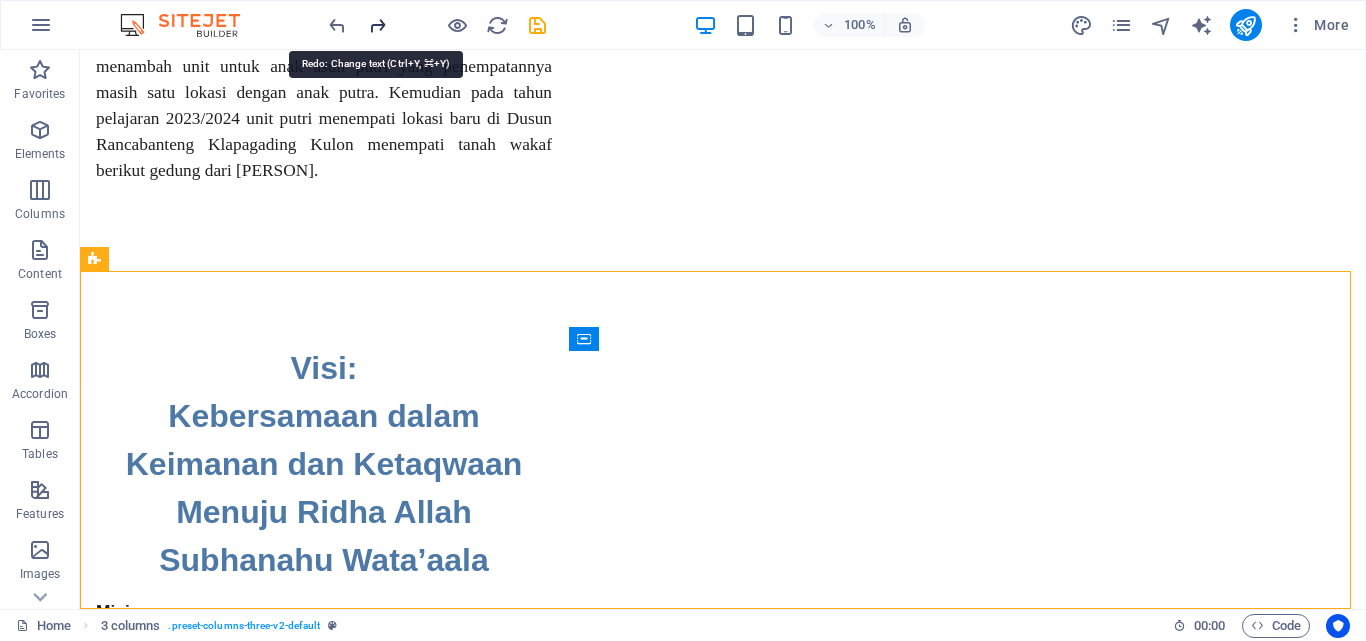 click at bounding box center (377, 25) 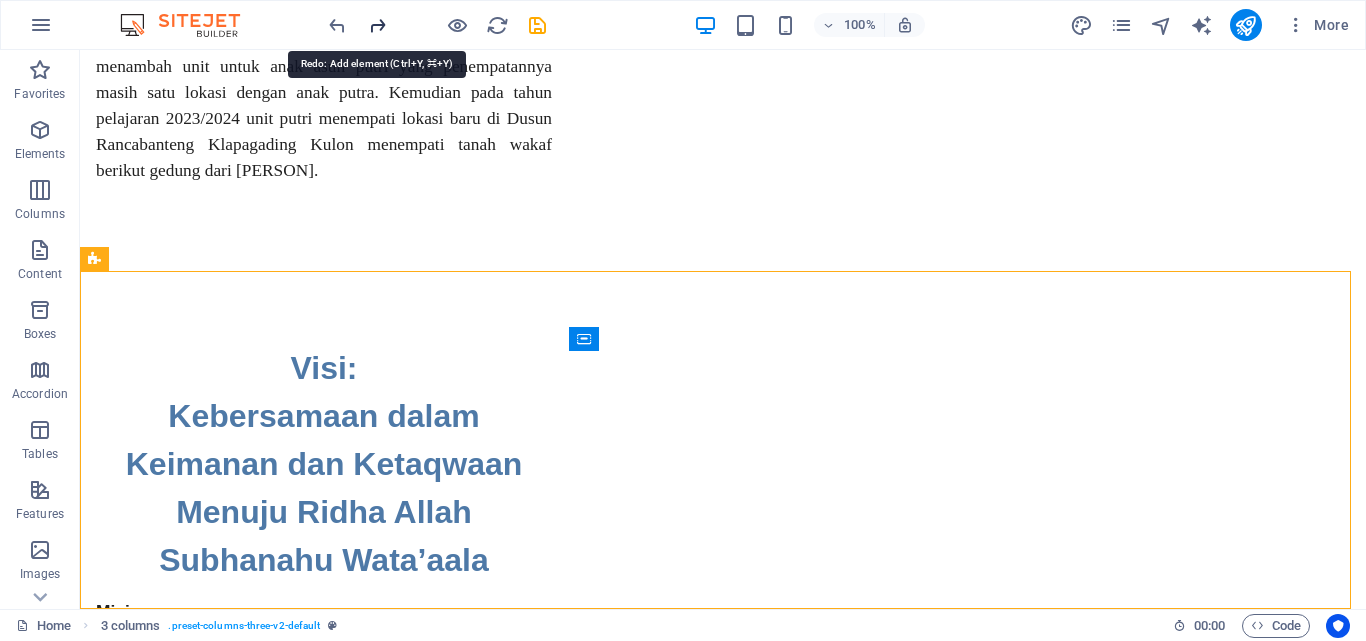 click at bounding box center [377, 25] 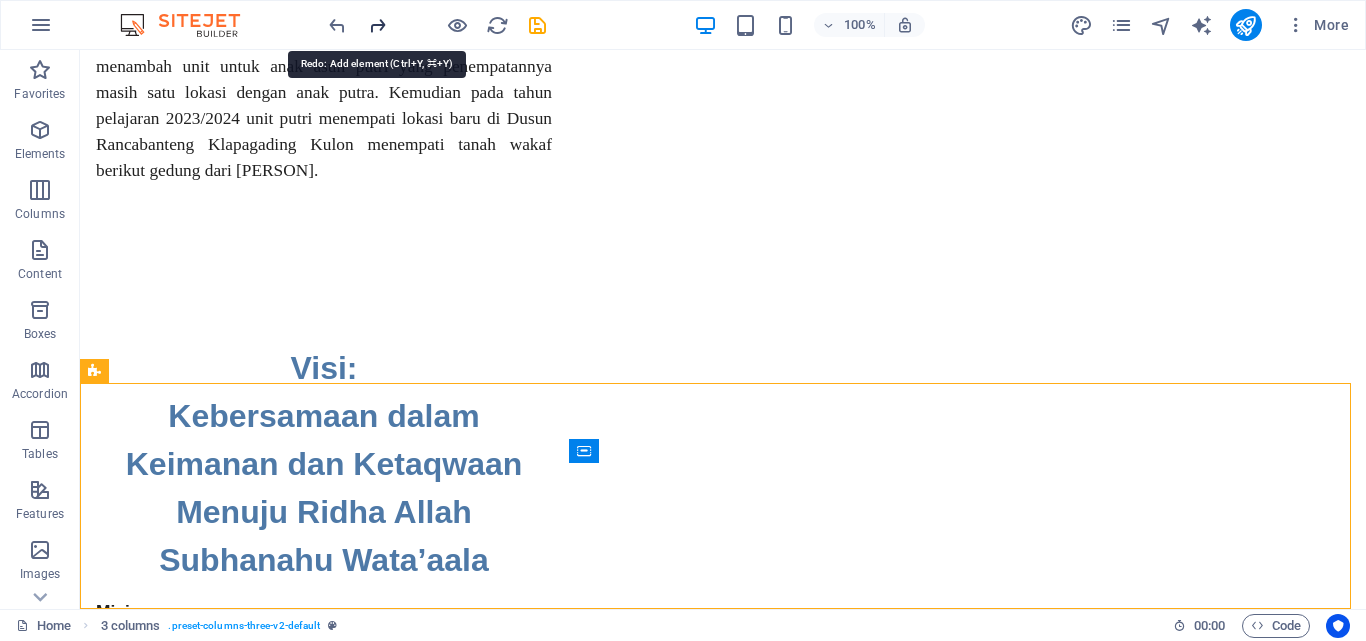 scroll, scrollTop: 3614, scrollLeft: 0, axis: vertical 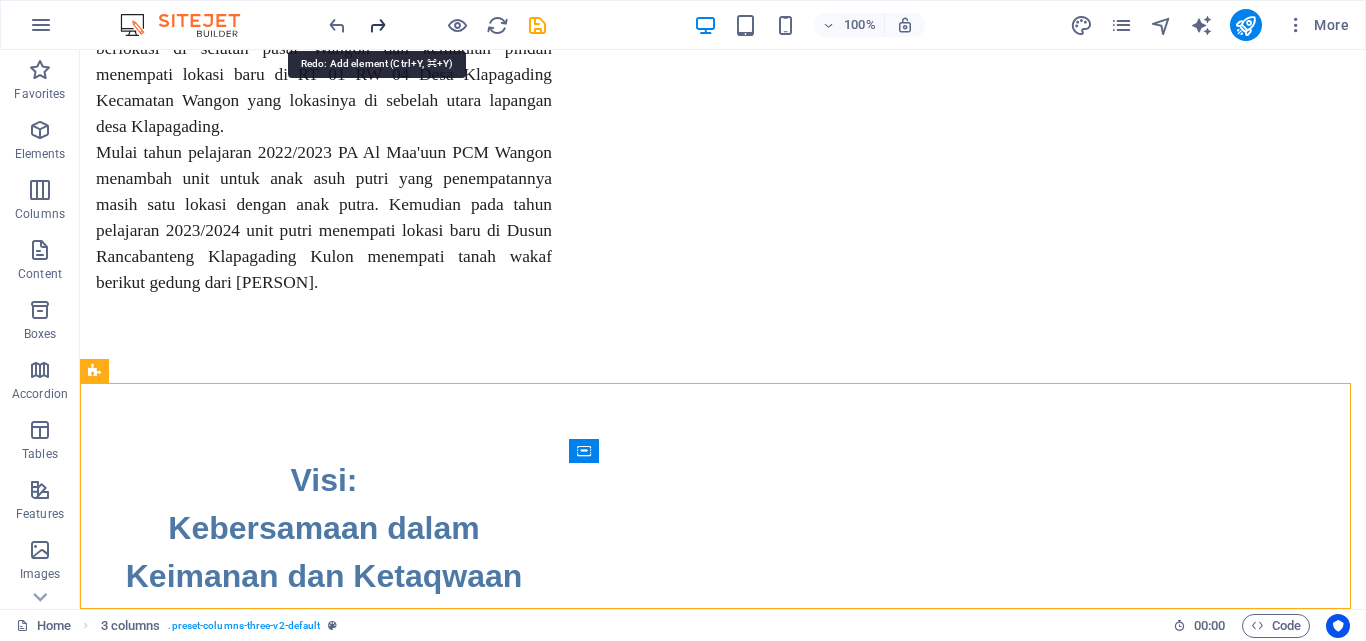click at bounding box center [377, 25] 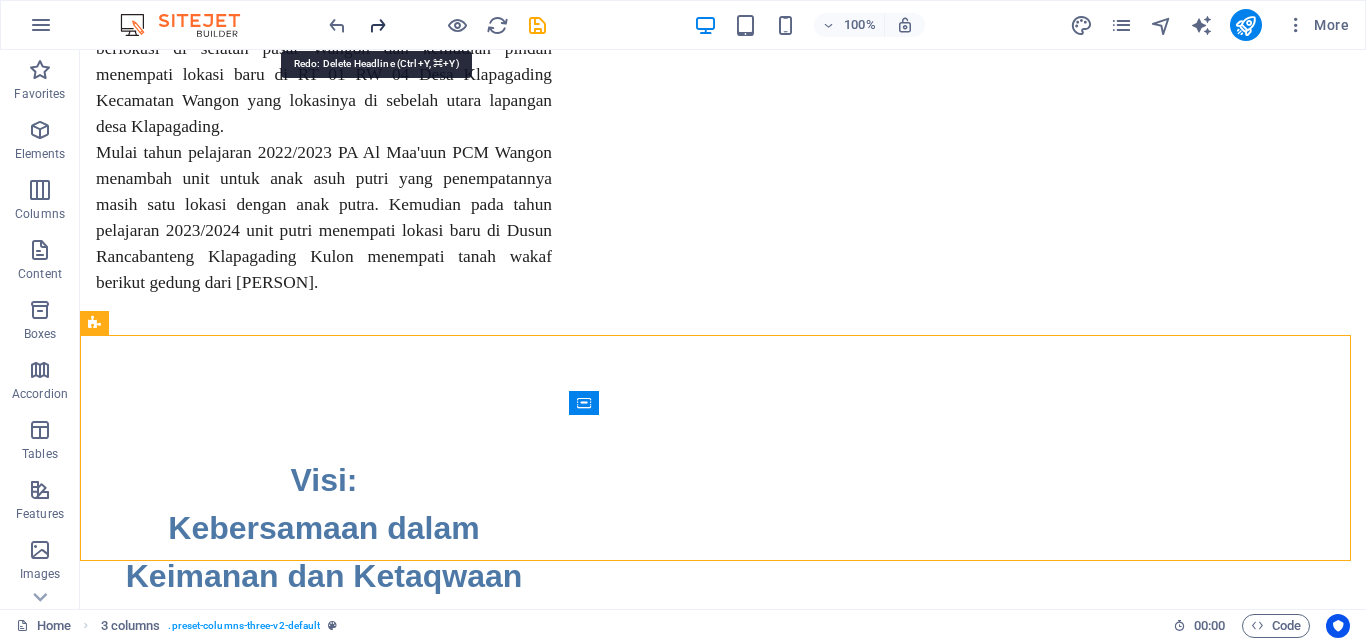 scroll, scrollTop: 3662, scrollLeft: 0, axis: vertical 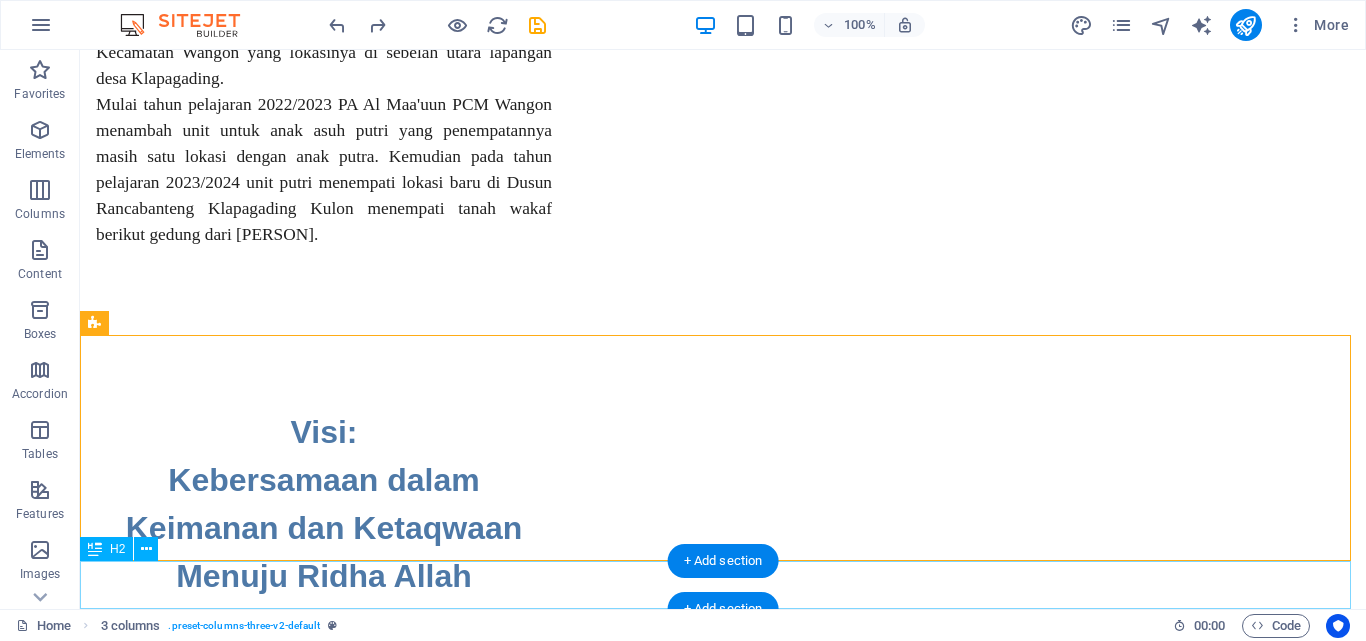 click on "New headline" at bounding box center [723, 7796] 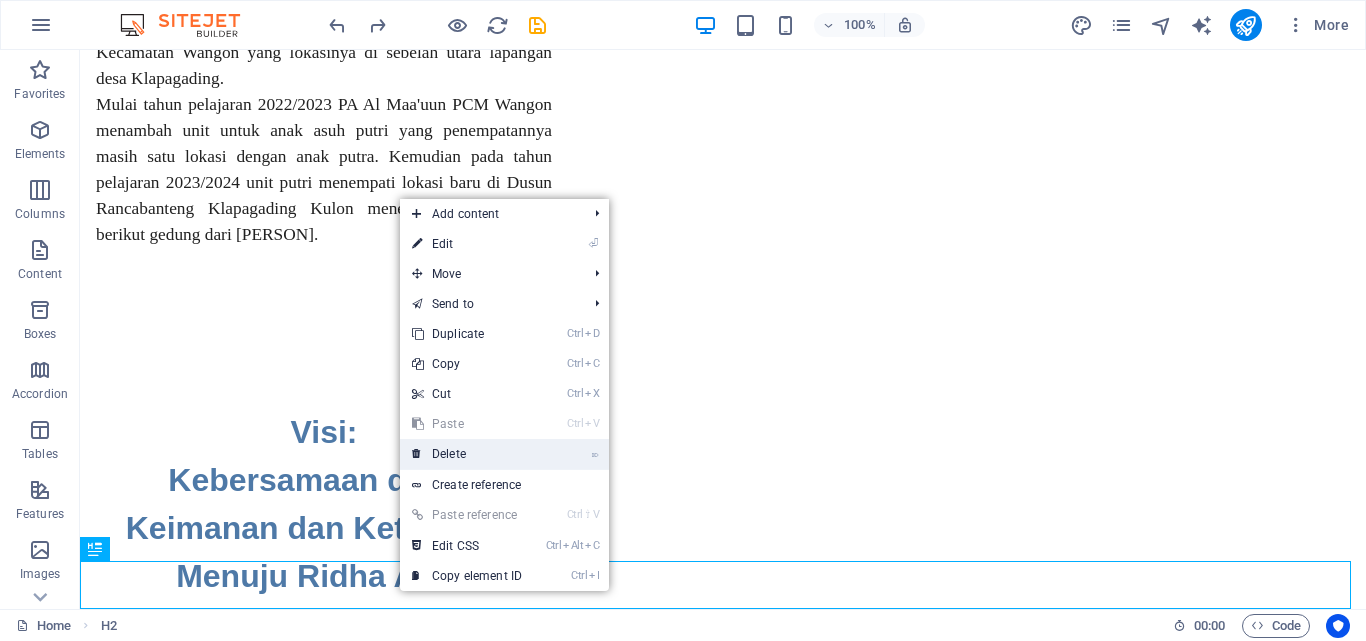 click on "⌦  Delete" at bounding box center [467, 454] 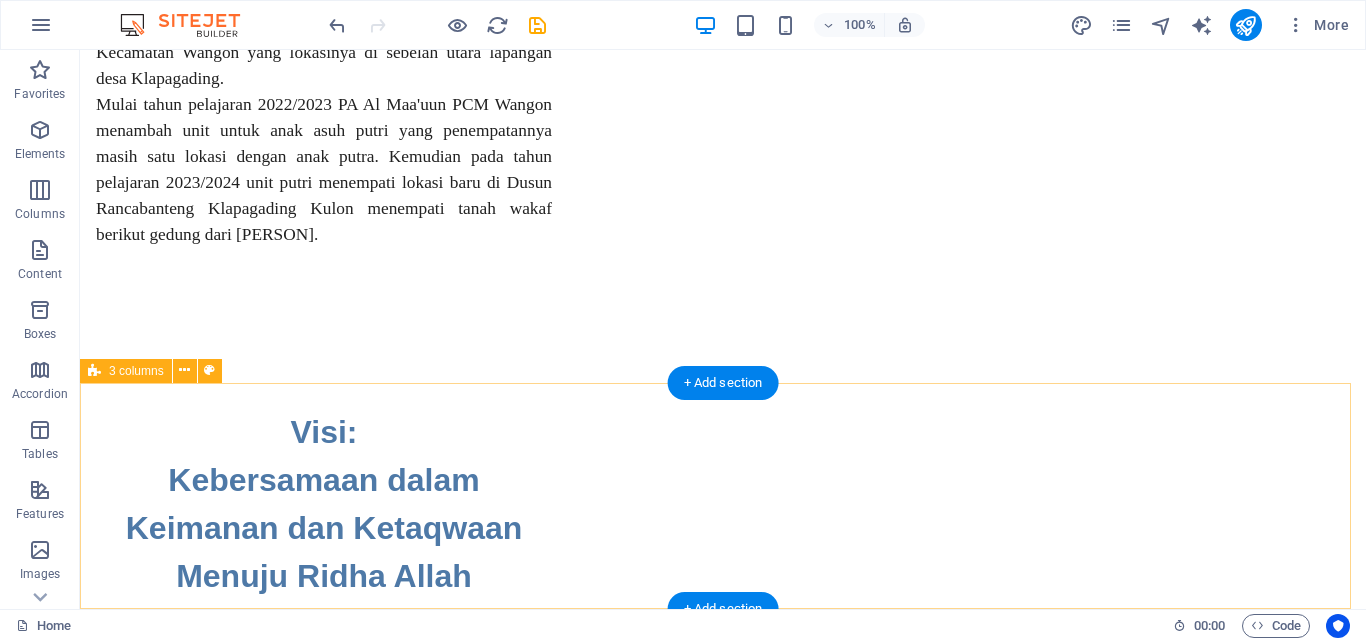 scroll, scrollTop: 3614, scrollLeft: 0, axis: vertical 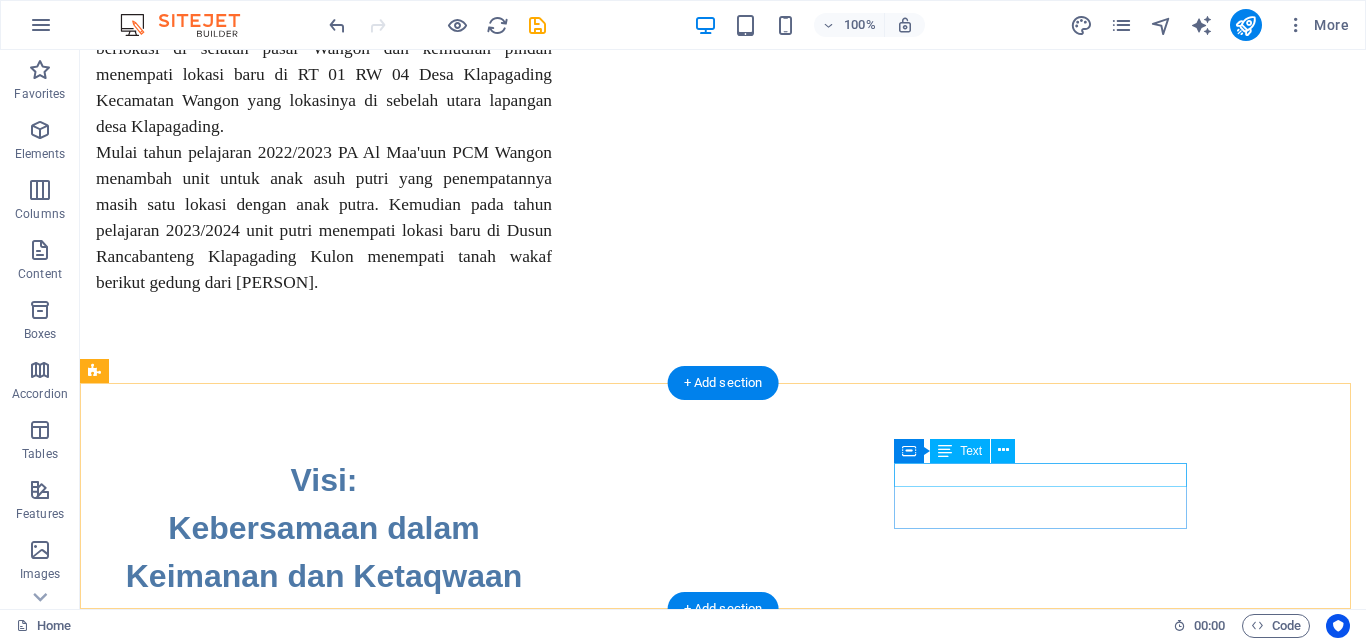 click on "New text element" at bounding box center [242, 7728] 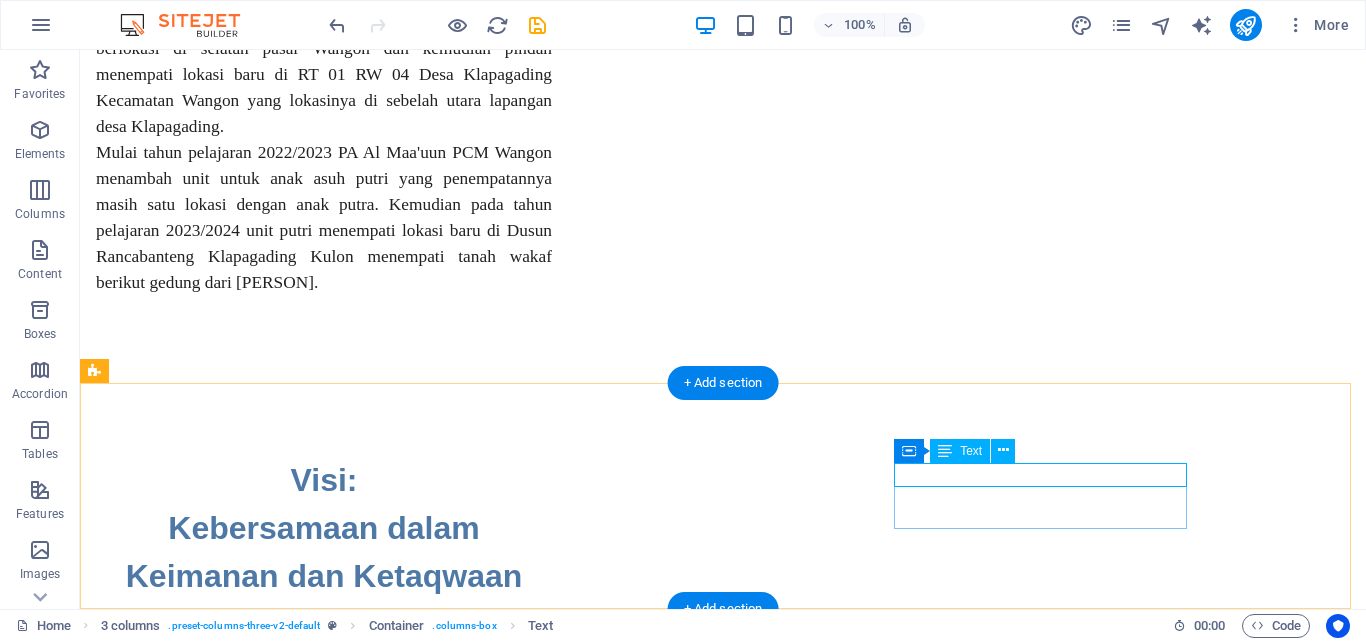 click on "New text element" at bounding box center [242, 7728] 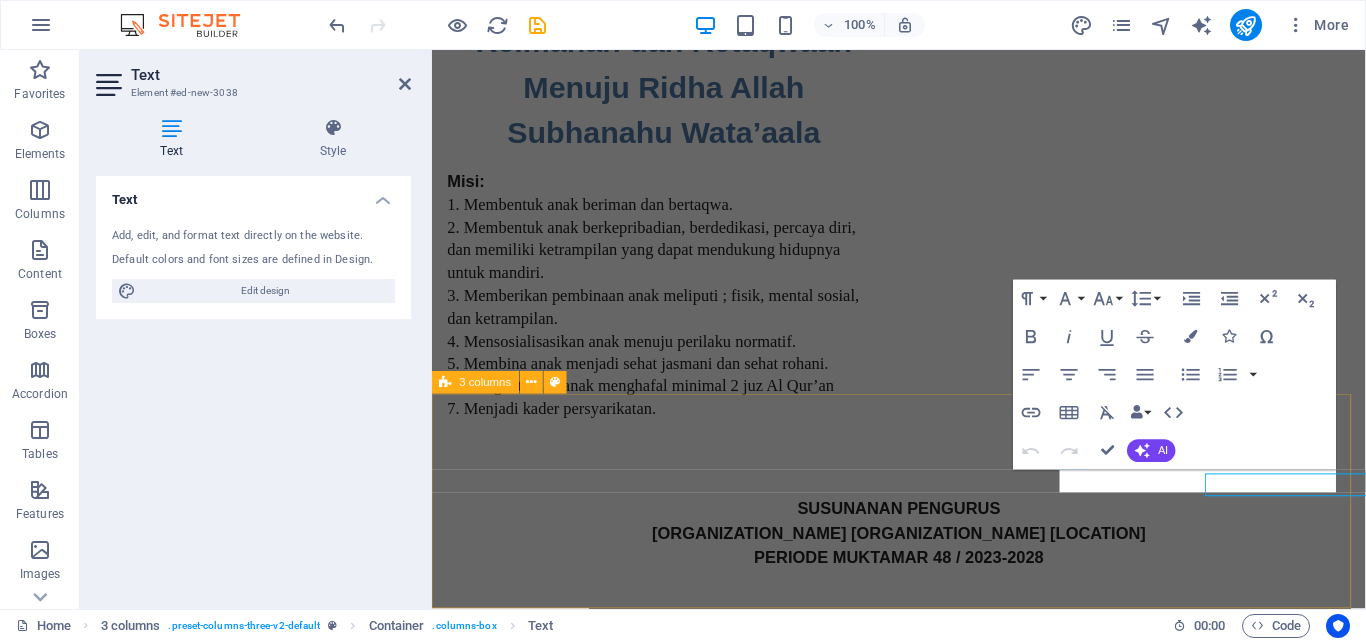 scroll, scrollTop: 3581, scrollLeft: 0, axis: vertical 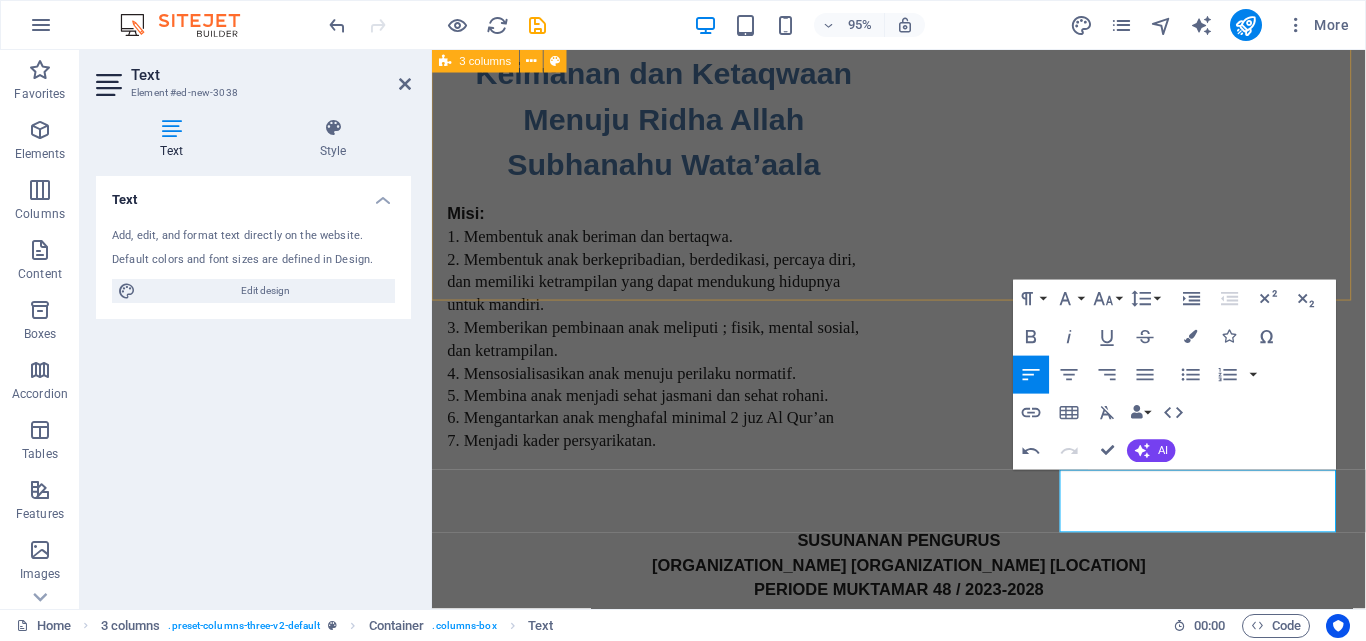 click at bounding box center (923, 3967) 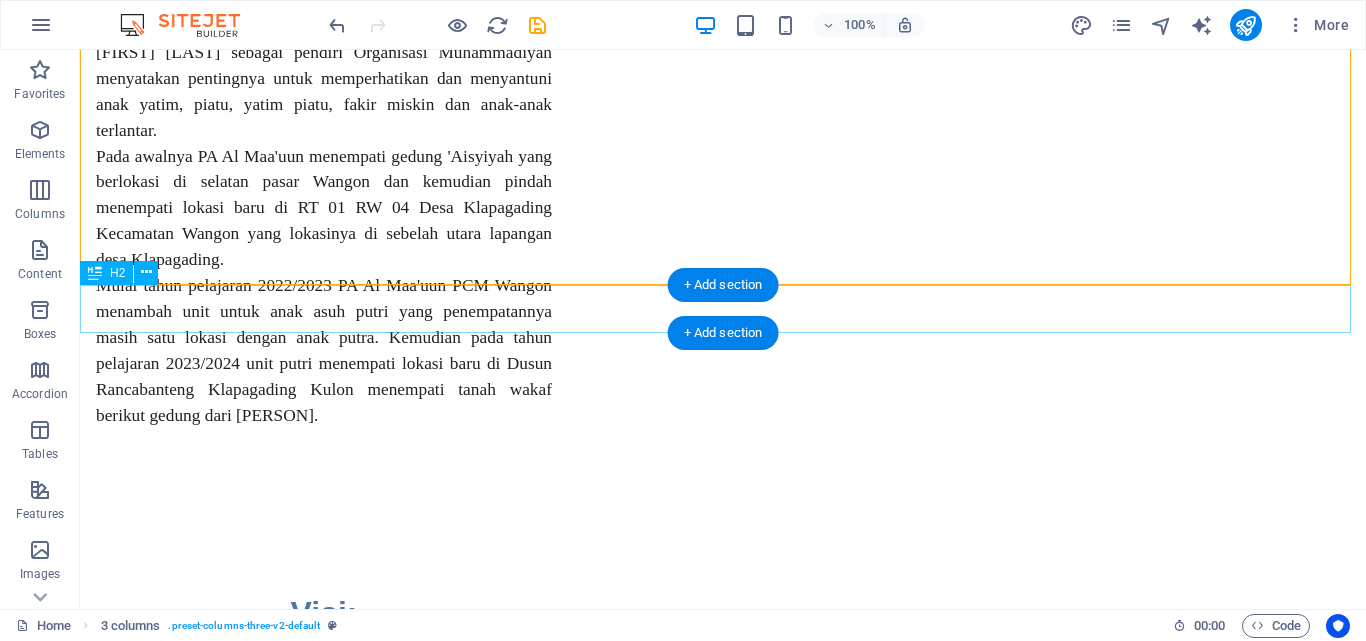 scroll, scrollTop: 3614, scrollLeft: 0, axis: vertical 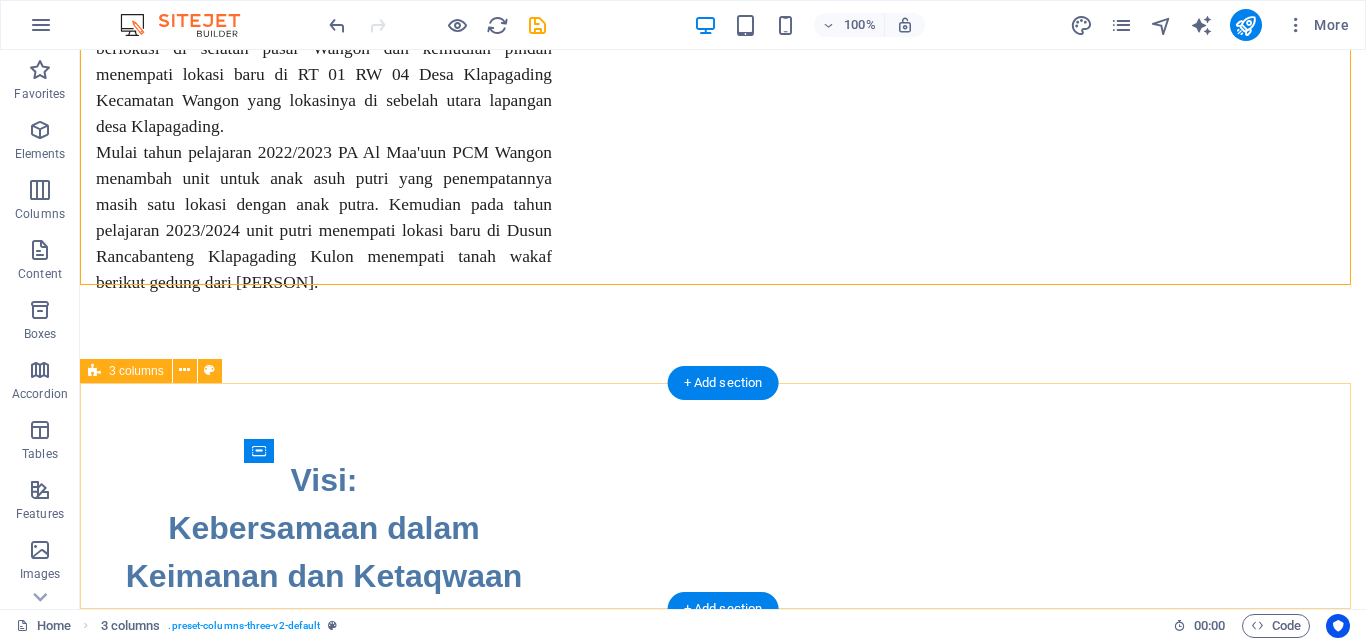 click on "Rekening [BANK_NAME] No. Rek.: [ACCOUNT_NUMBER] a.n. [BENEFICIARY_NAME] Rekening [BANK_NAME] No. Rek.: [ACCOUNT_NUMBER] a.n. [BENEFICIARY_NAME] [BANK_NAME] No. Rek.: [ACCOUNT_NUMBER] [BENEFICIARY_NAME] [LOCATION]" at bounding box center [723, 7666] 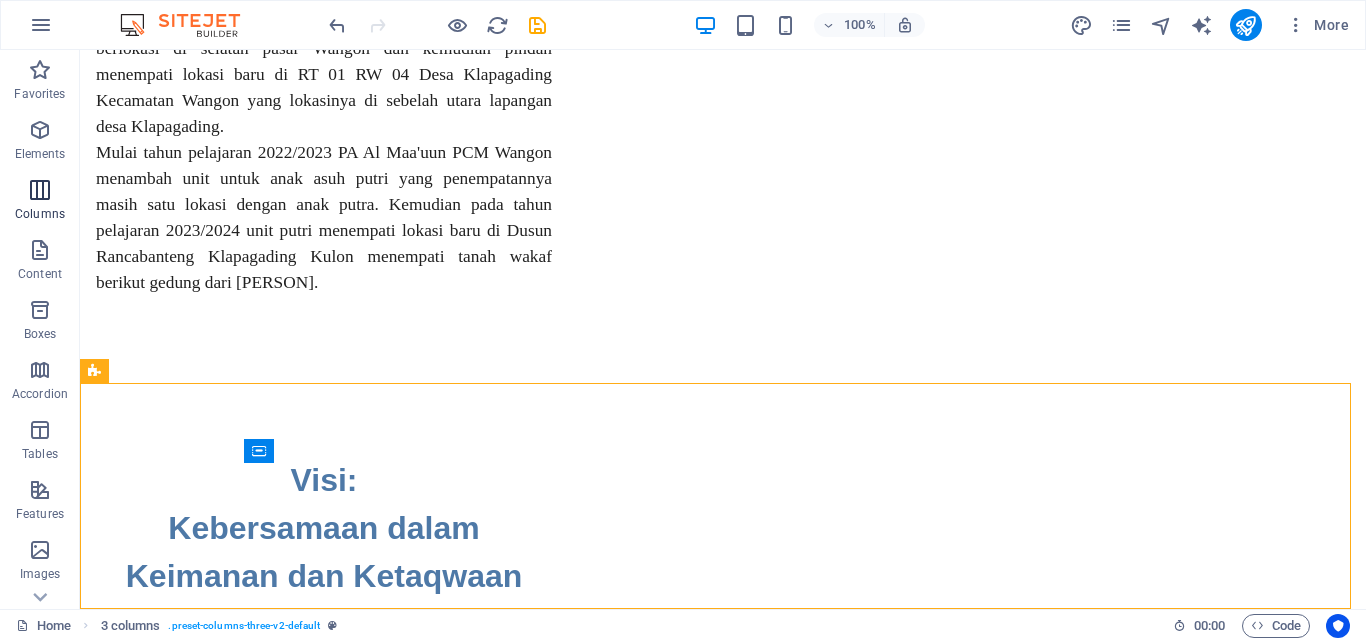 click at bounding box center [40, 190] 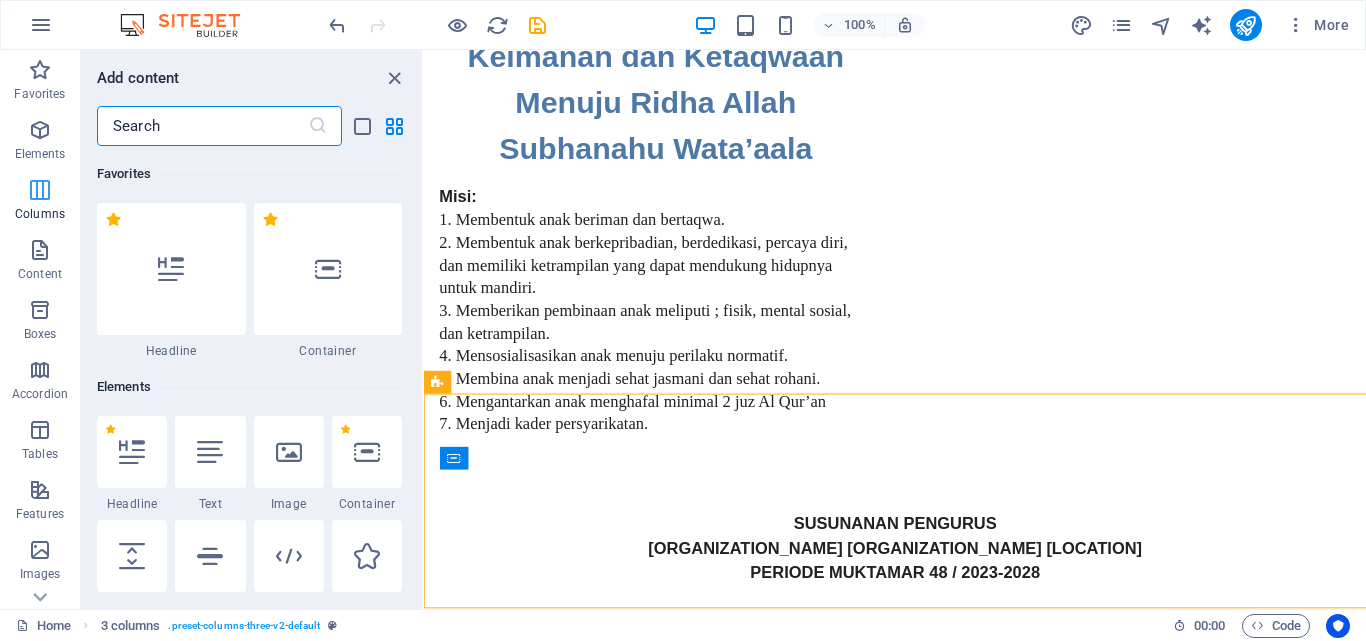 scroll, scrollTop: 3585, scrollLeft: 0, axis: vertical 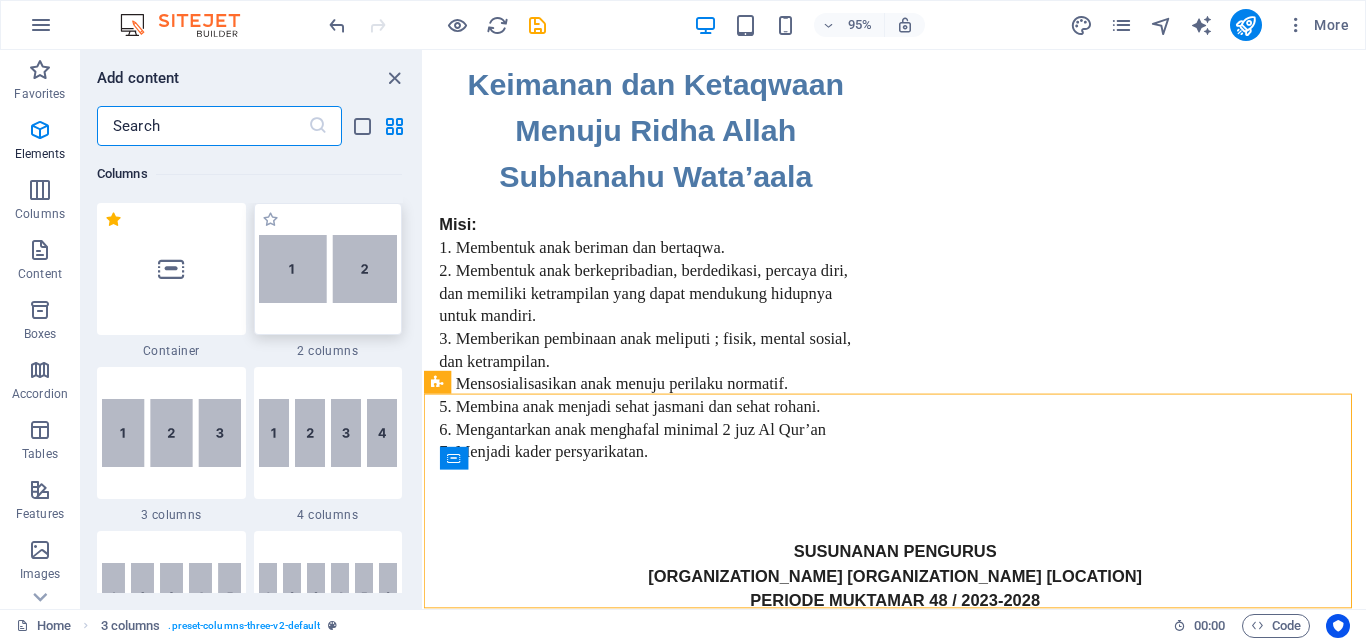 click at bounding box center [328, 269] 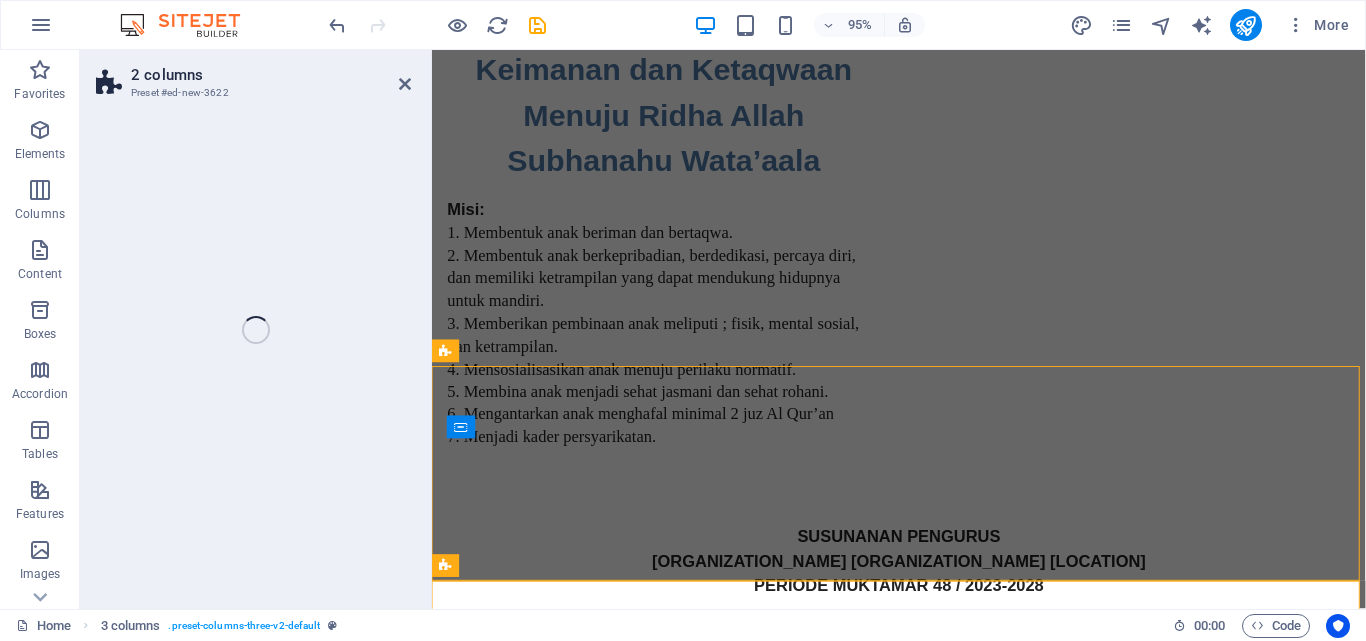 select on "rem" 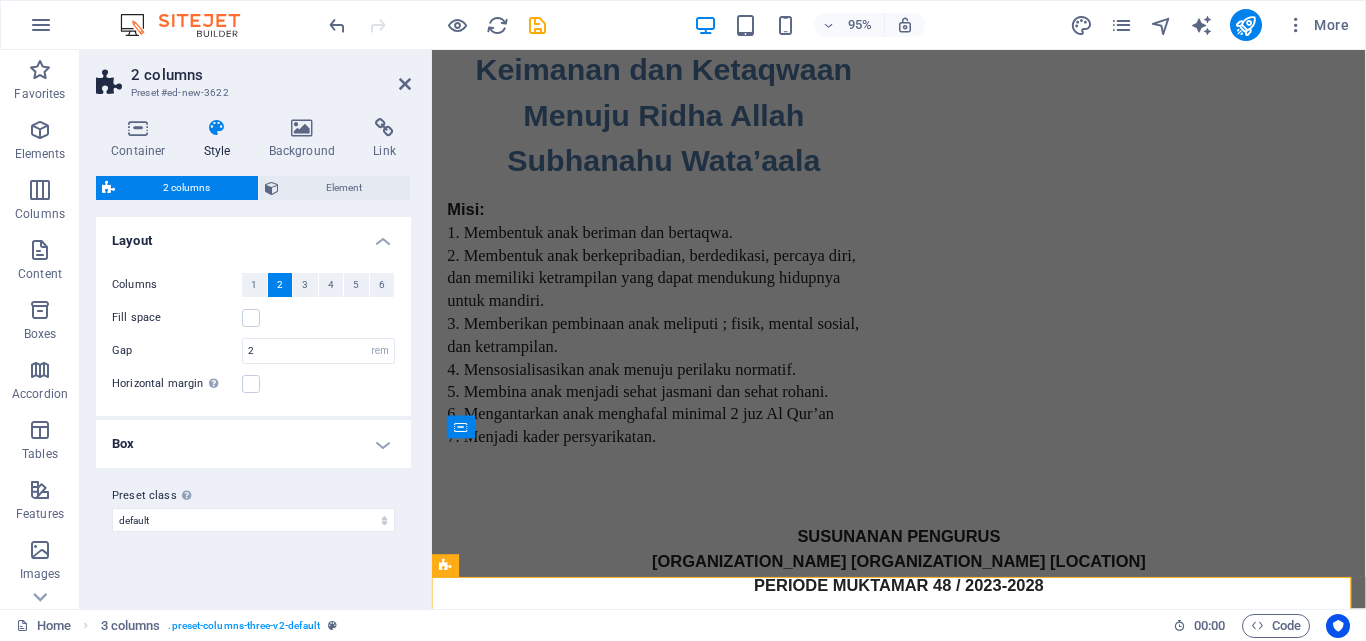 scroll, scrollTop: 3614, scrollLeft: 0, axis: vertical 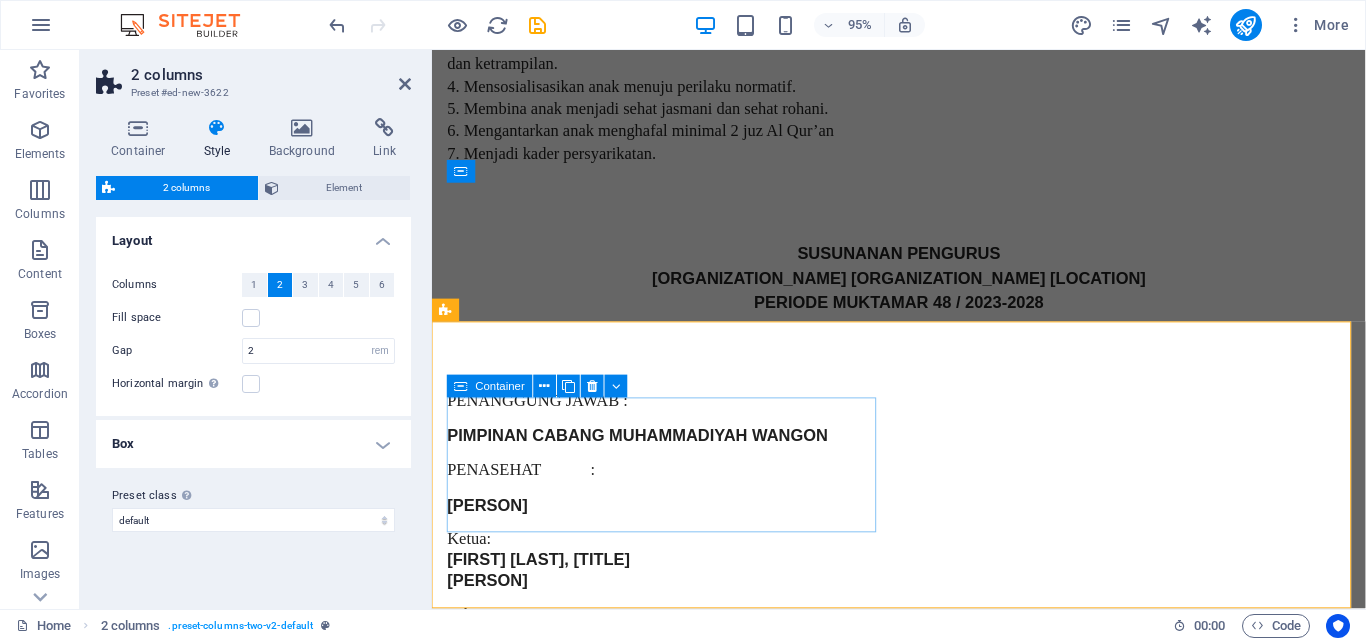 click on "Add elements" at bounding box center [617, 6169] 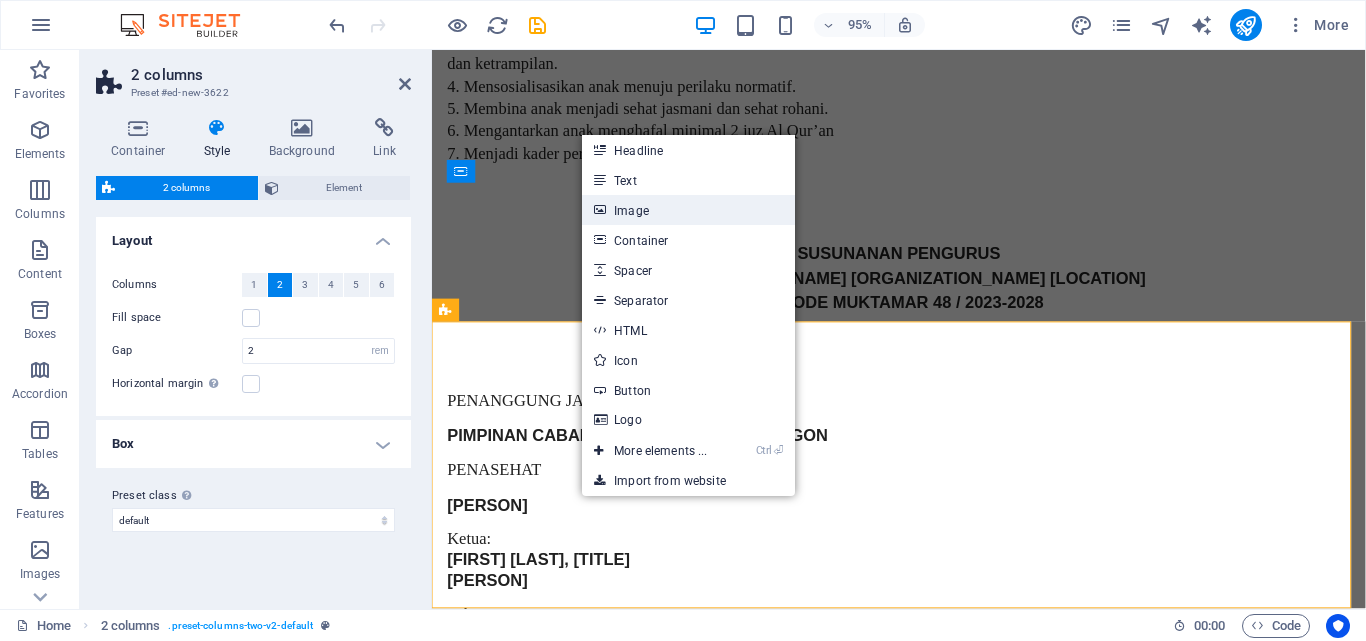 click on "Image" at bounding box center (688, 210) 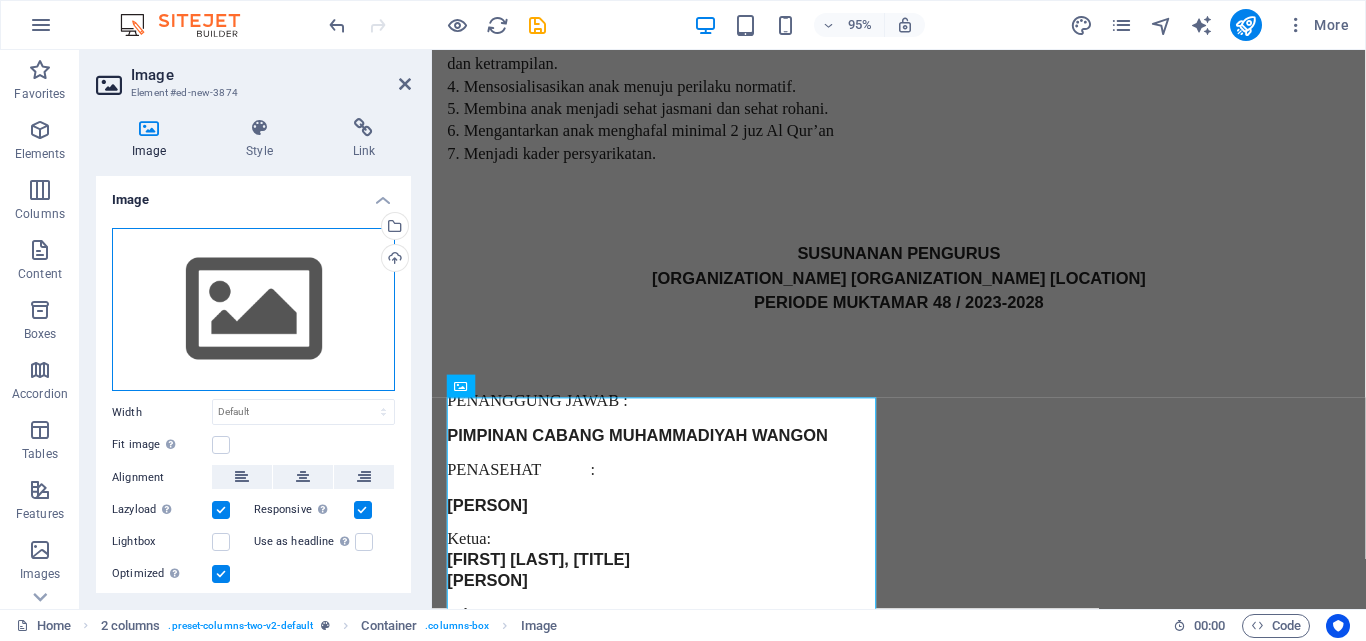 click on "Drag files here, click to choose files or select files from Files or our free stock photos & videos" at bounding box center [253, 310] 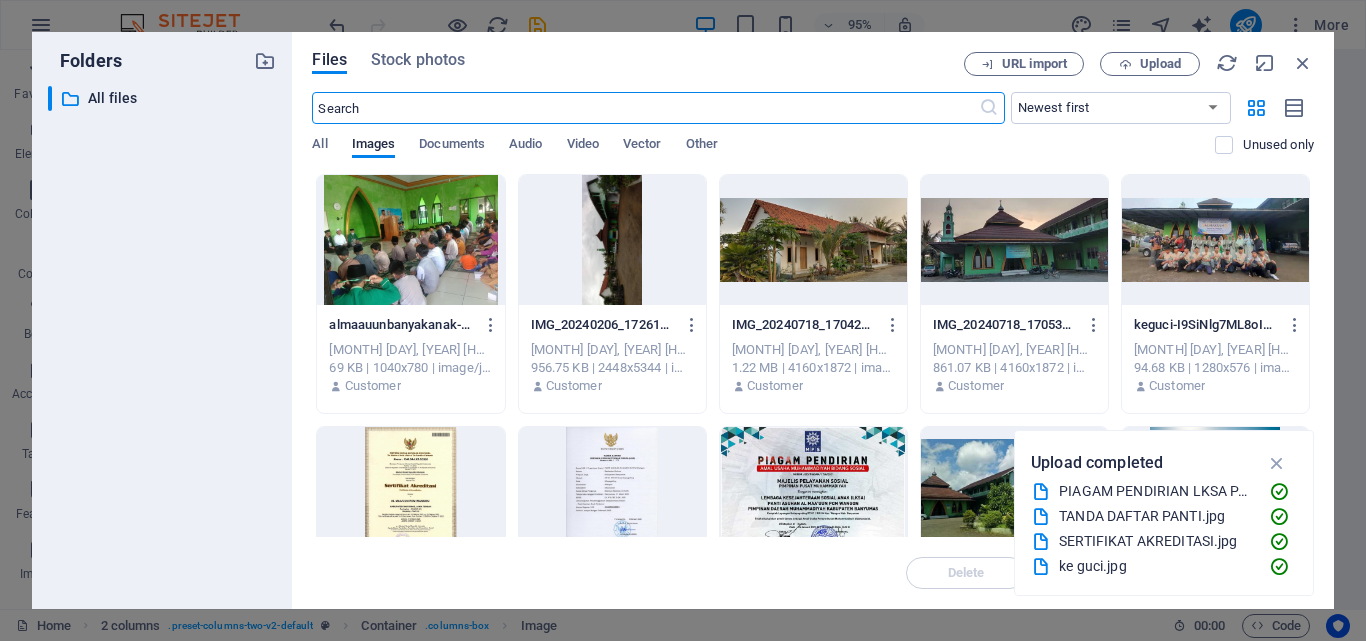 scroll, scrollTop: 3314, scrollLeft: 0, axis: vertical 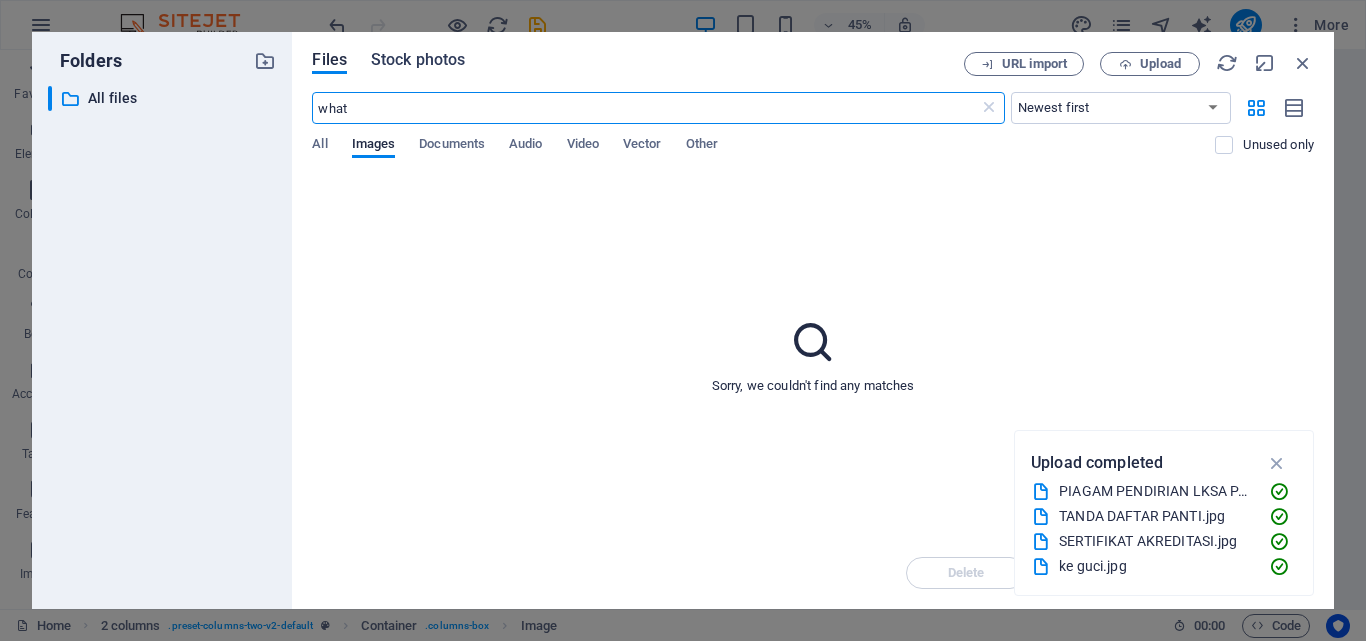 type on "what" 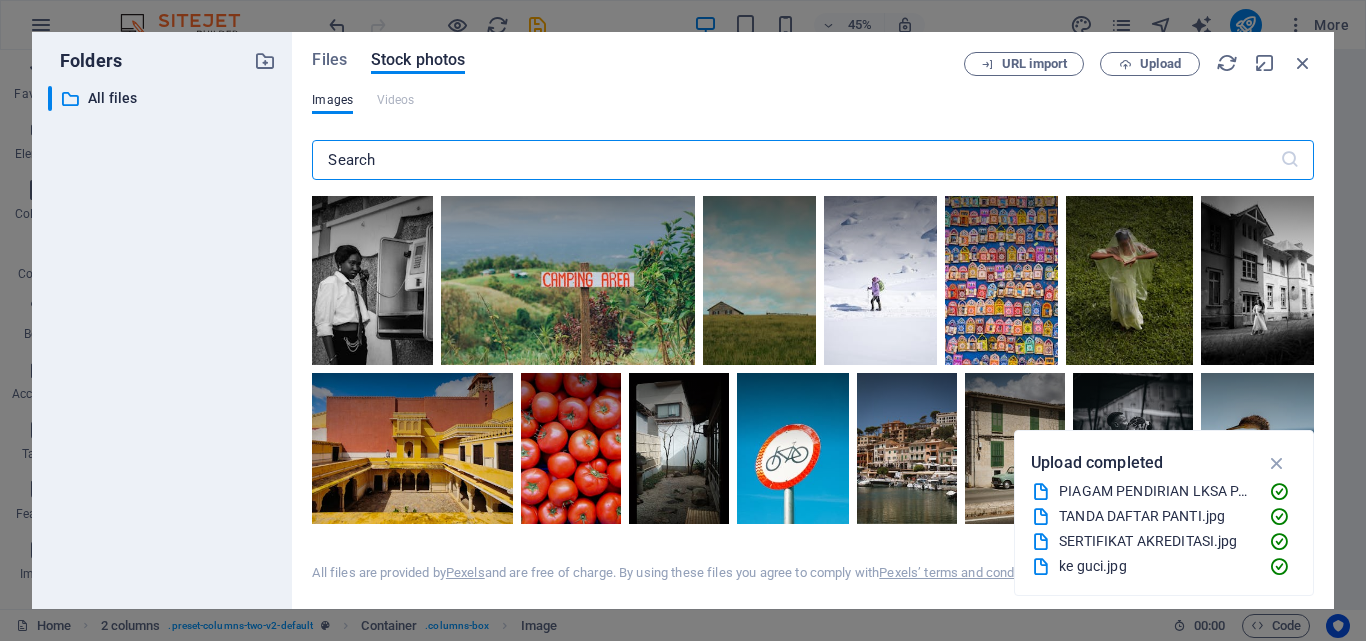 scroll, scrollTop: 600, scrollLeft: 0, axis: vertical 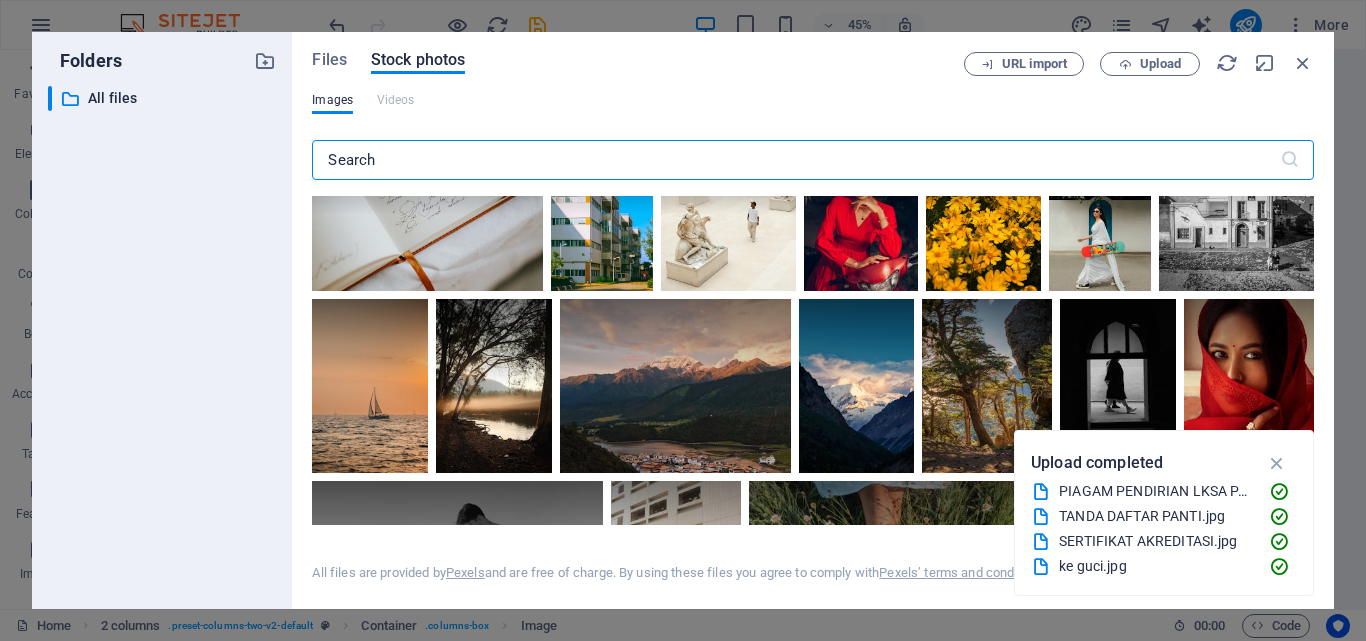 click at bounding box center (795, 160) 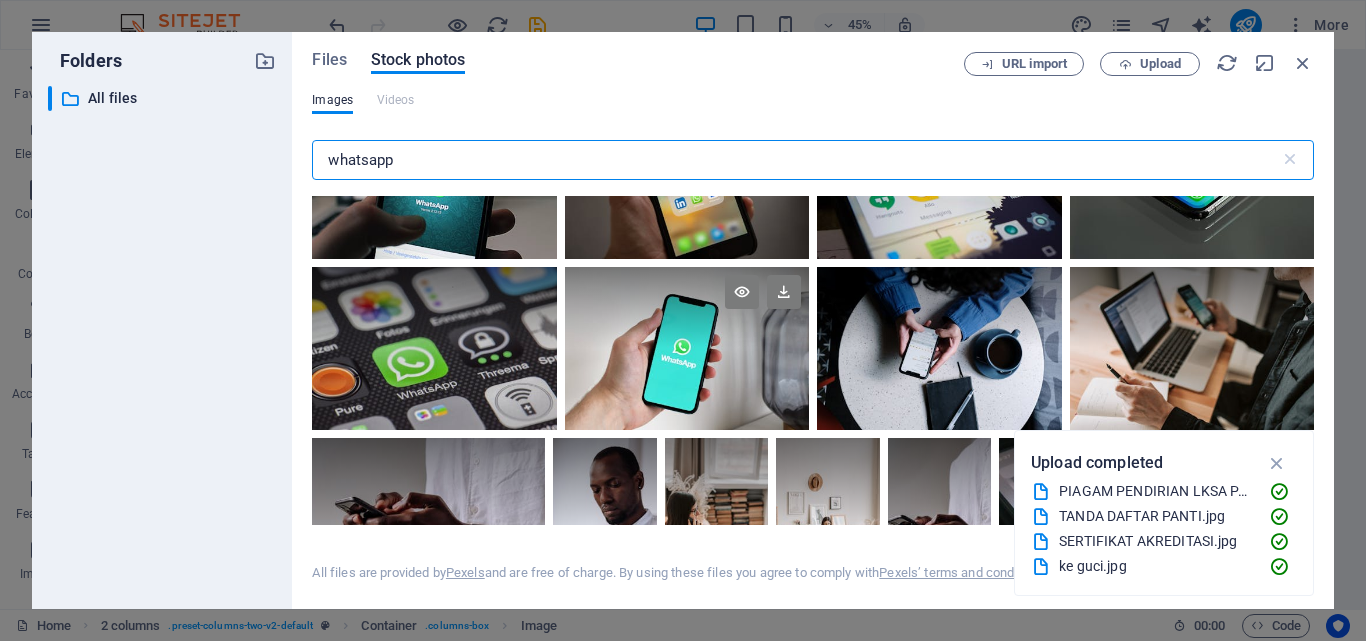 scroll, scrollTop: 0, scrollLeft: 0, axis: both 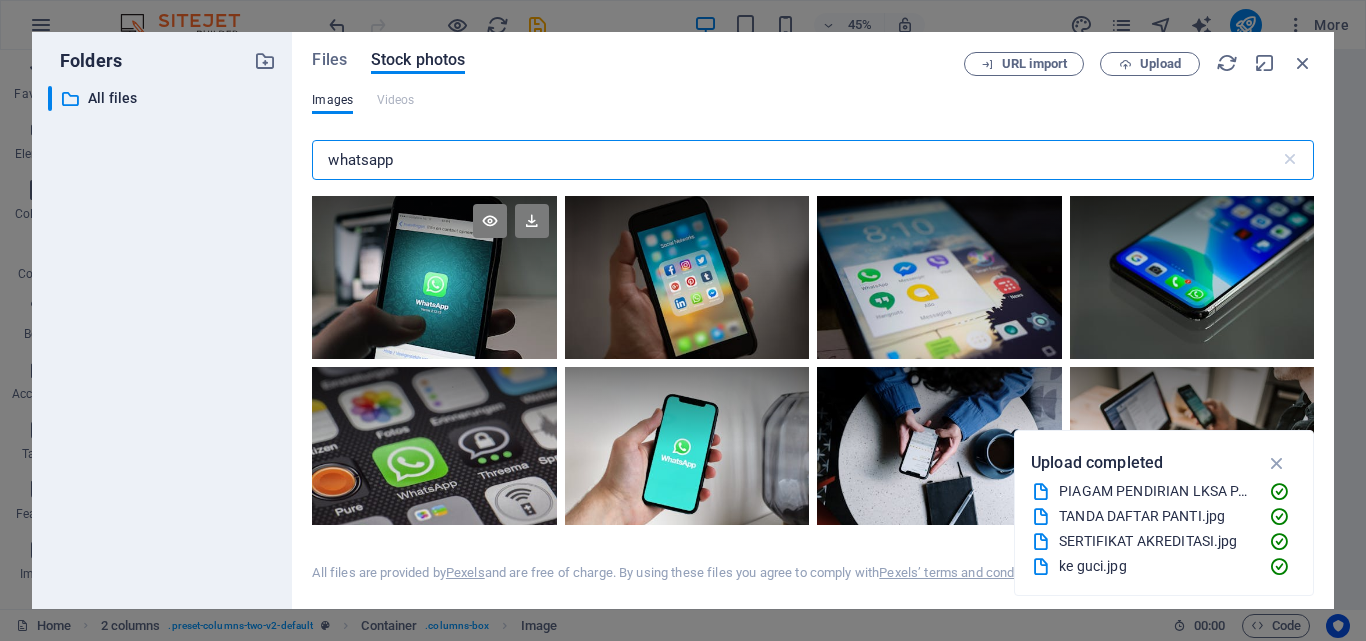 type on "whatsapp" 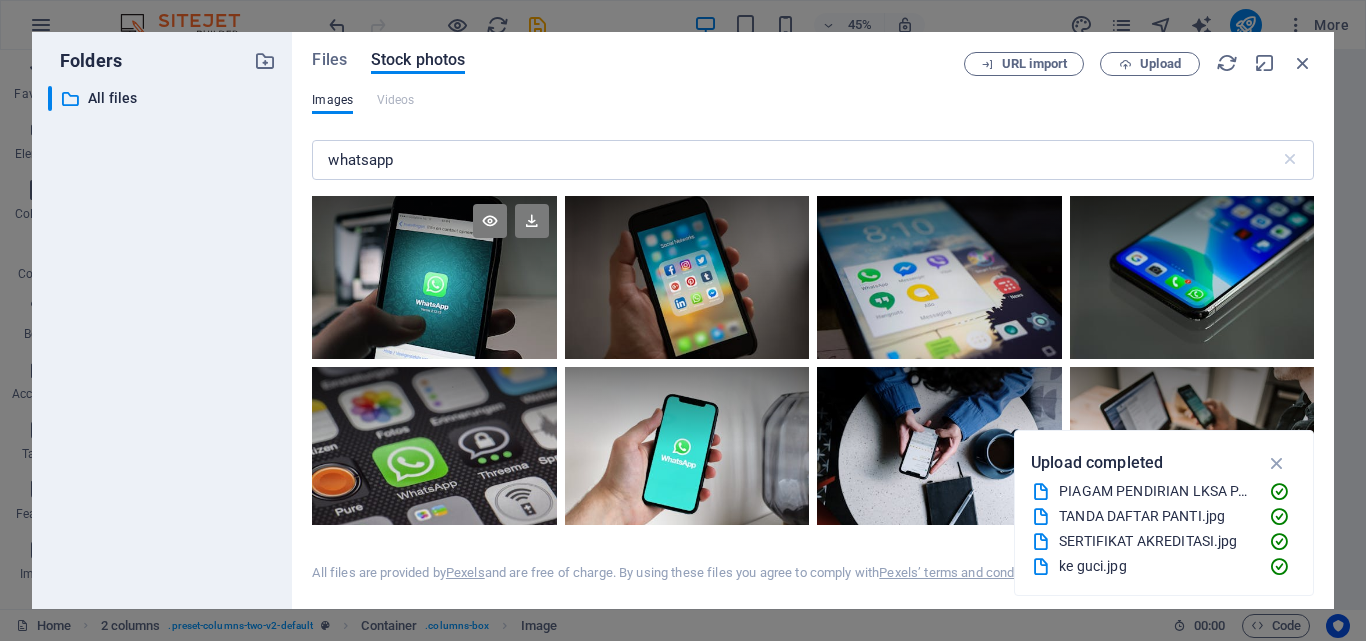 click at bounding box center [434, 277] 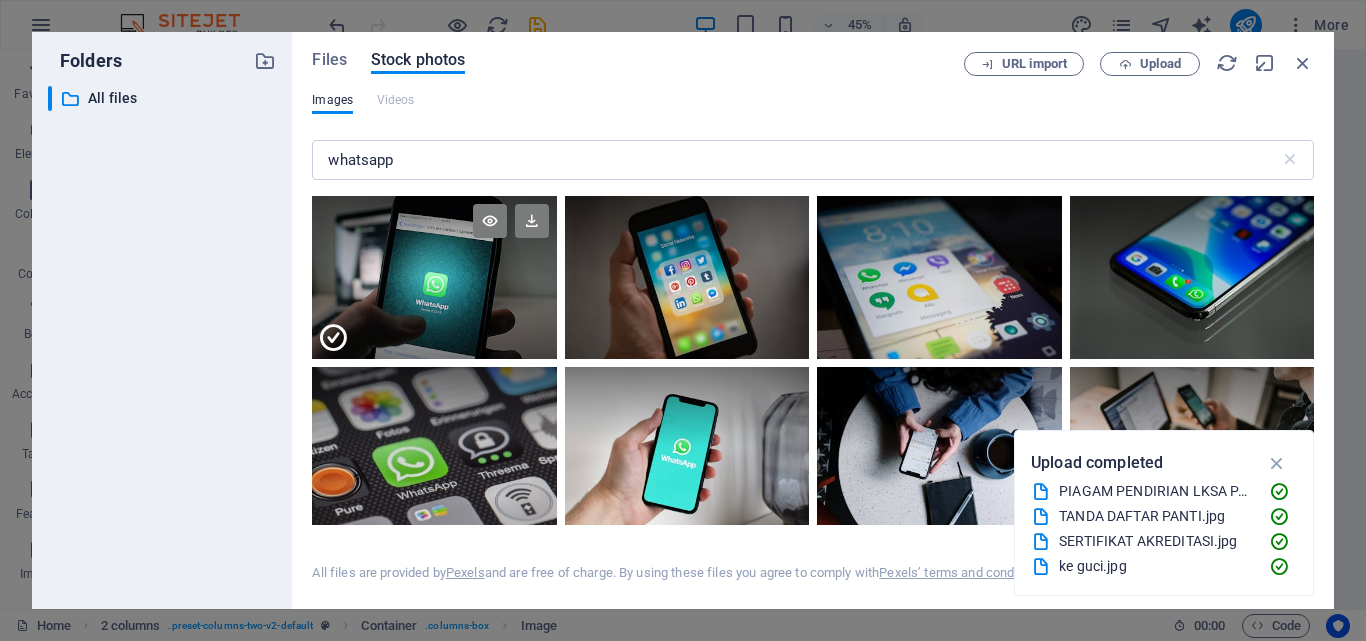 click at bounding box center [333, 338] 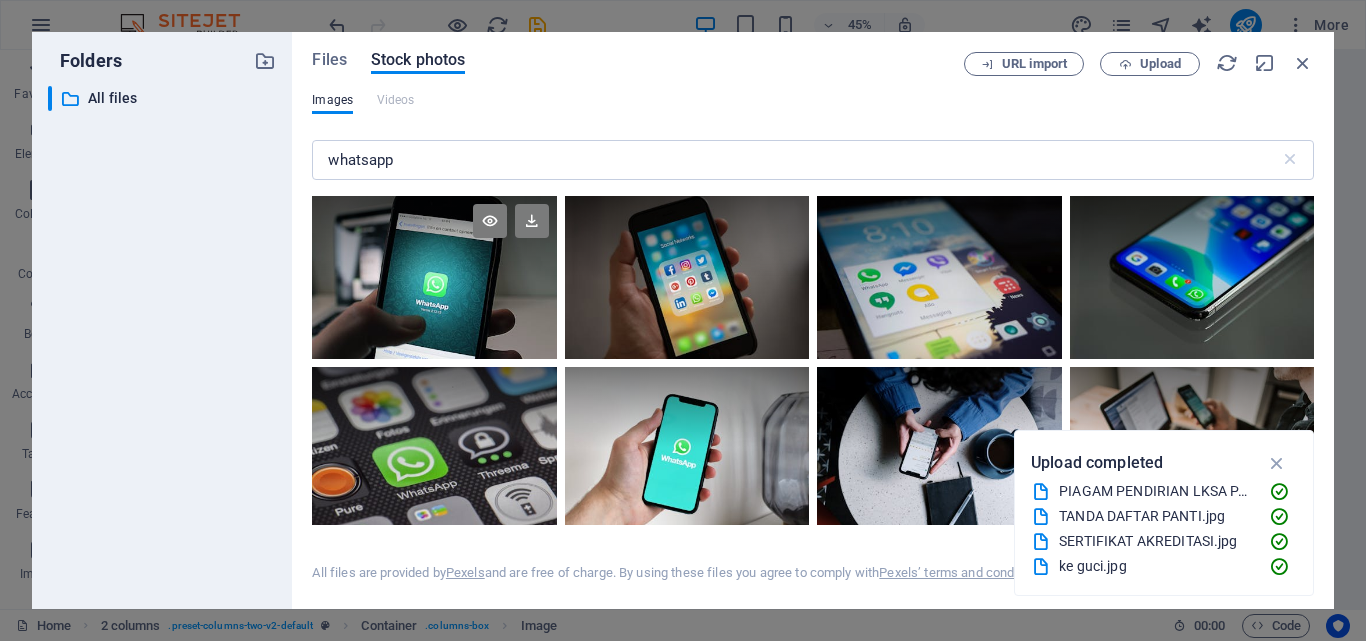 click at bounding box center [434, 236] 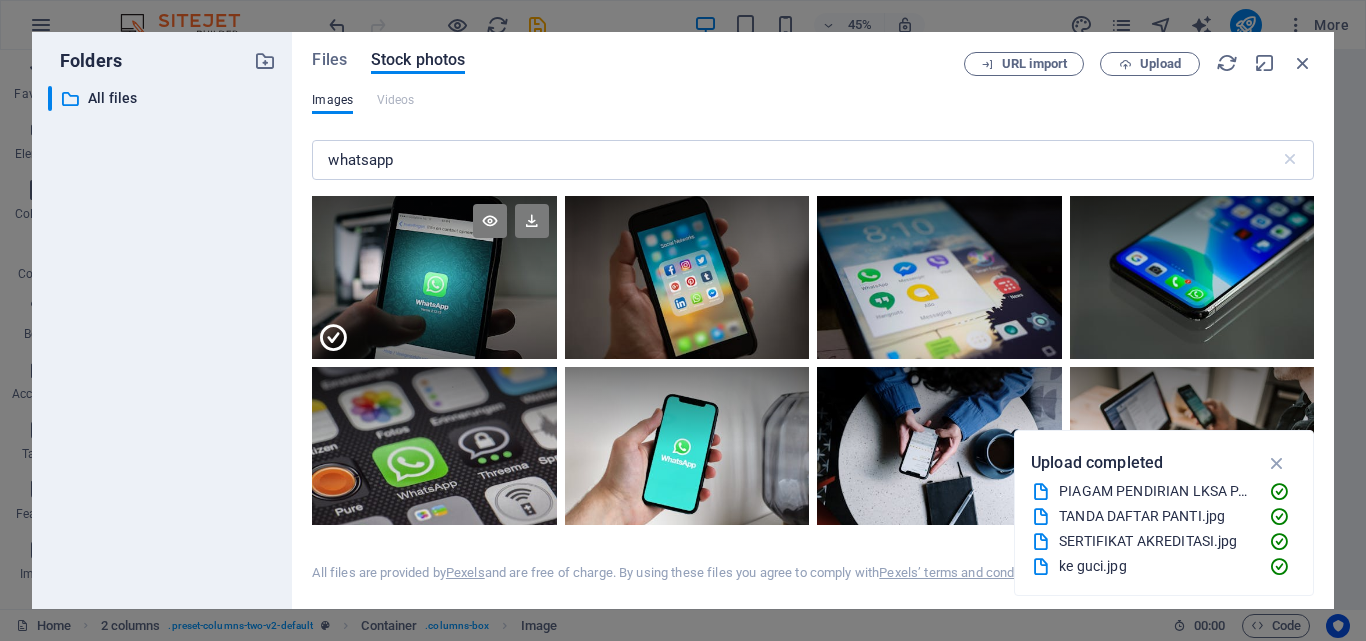 click at bounding box center (333, 338) 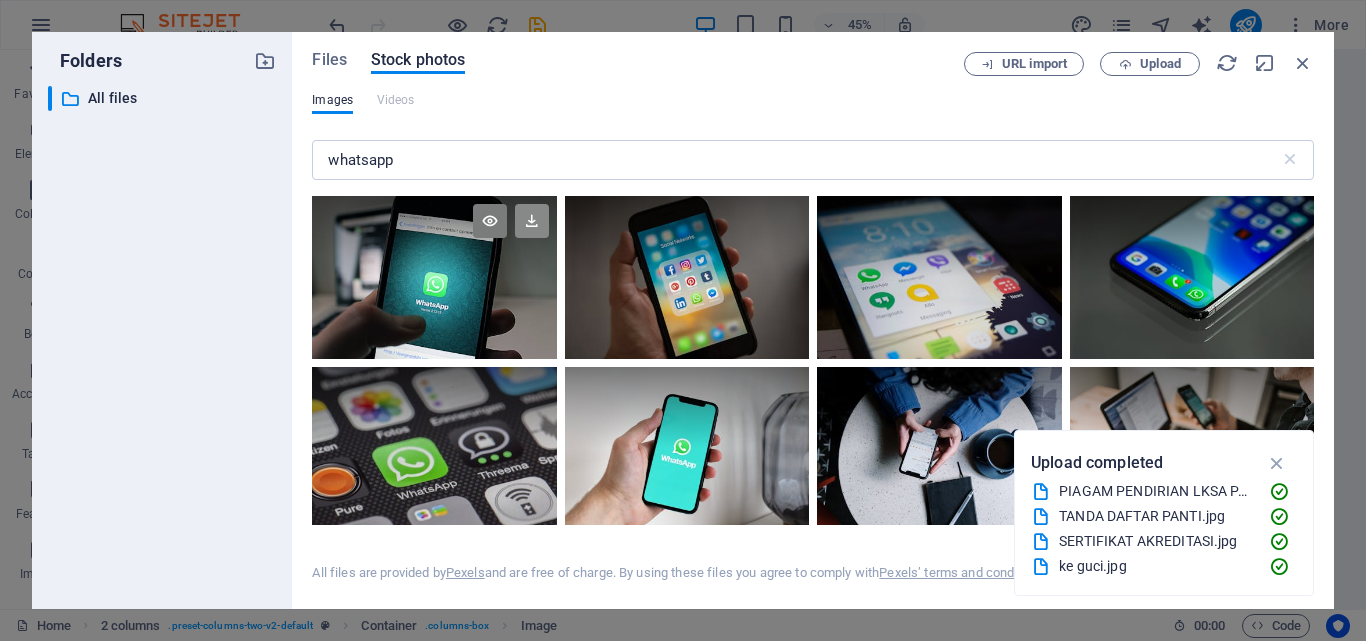 click at bounding box center [532, 221] 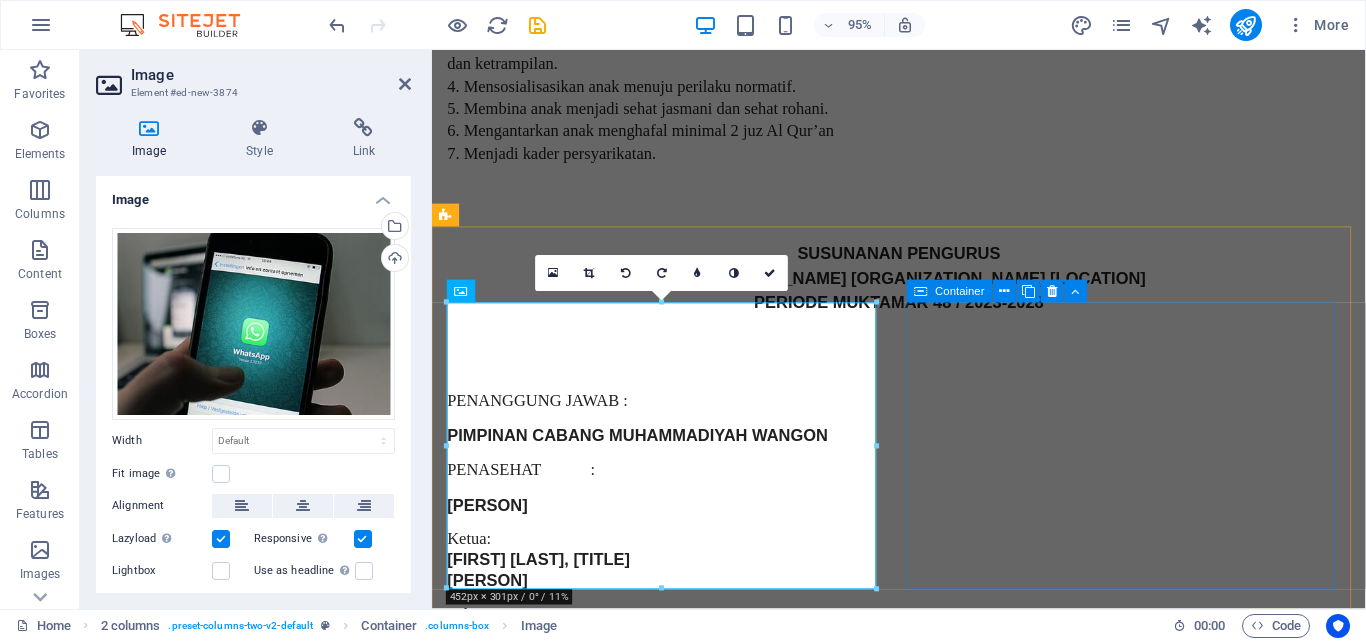 scroll, scrollTop: 3983, scrollLeft: 0, axis: vertical 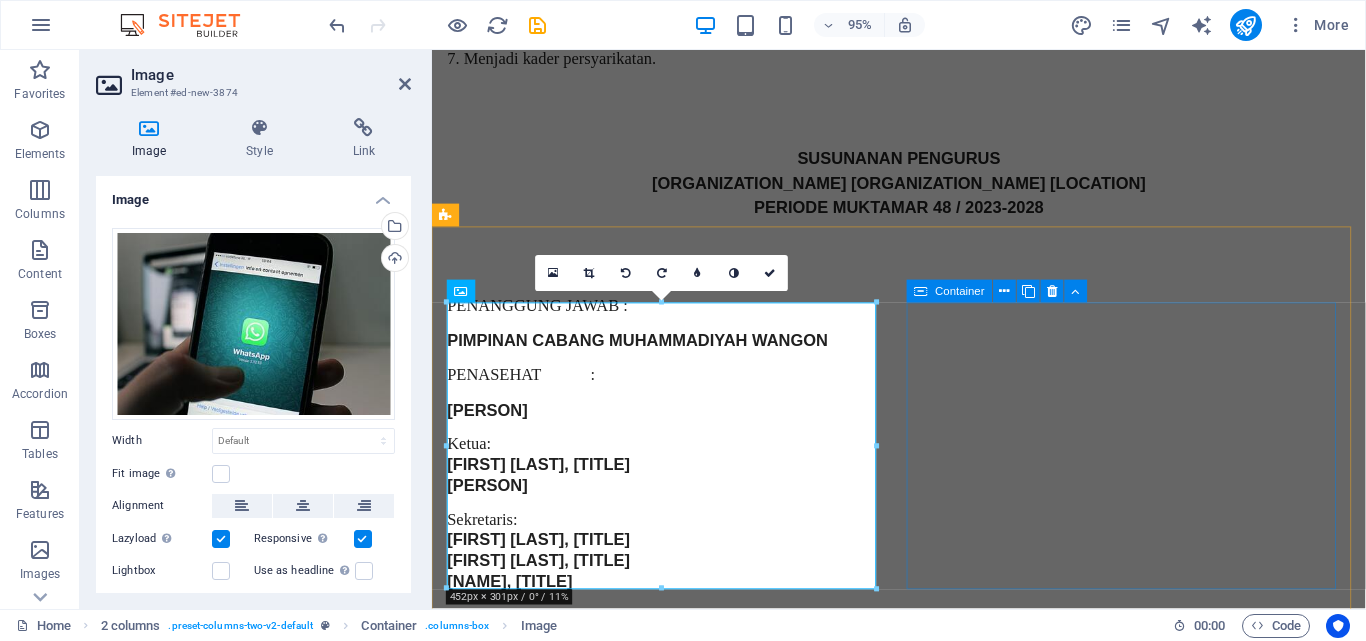 click on "Add elements" at bounding box center (617, 6740) 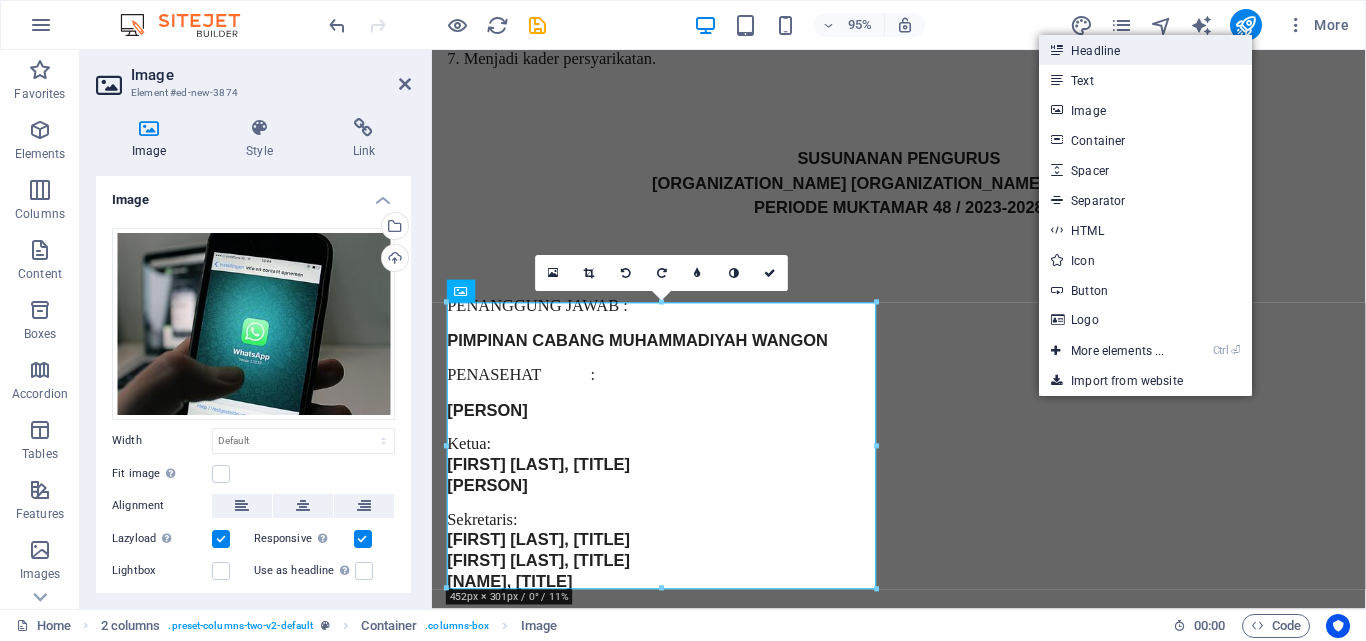 drag, startPoint x: 1135, startPoint y: 58, endPoint x: 715, endPoint y: 157, distance: 431.51013 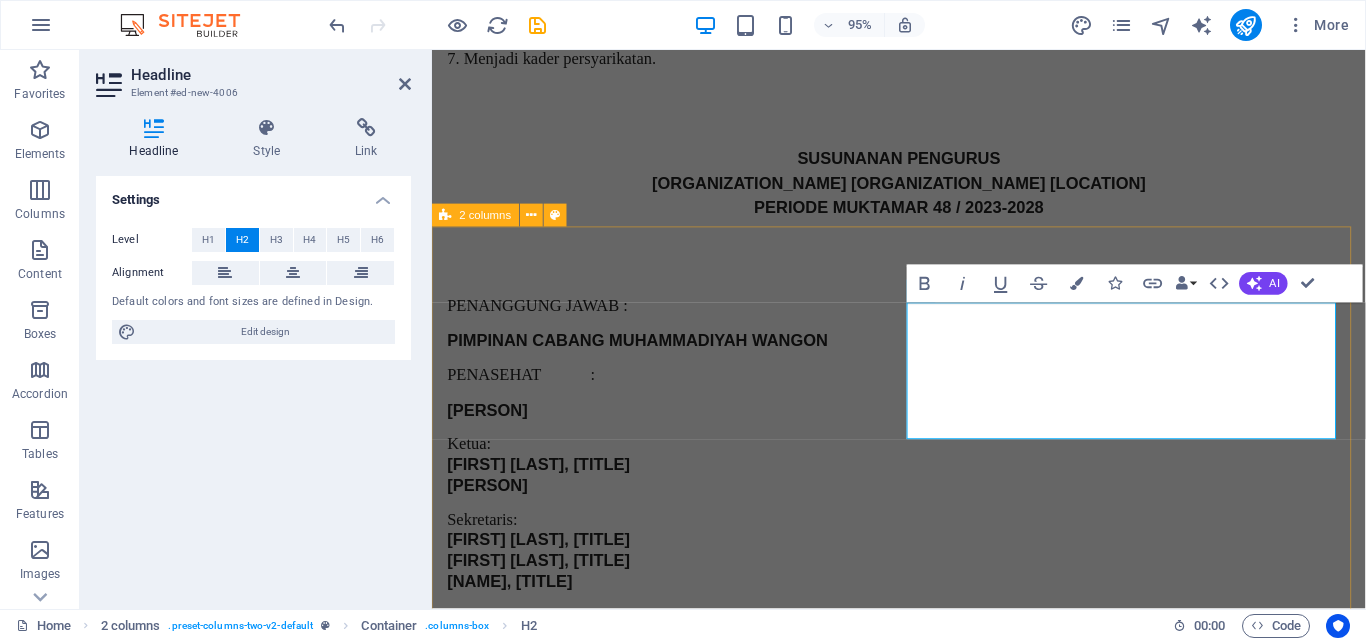 drag, startPoint x: 1245, startPoint y: 440, endPoint x: 925, endPoint y: 326, distance: 339.69986 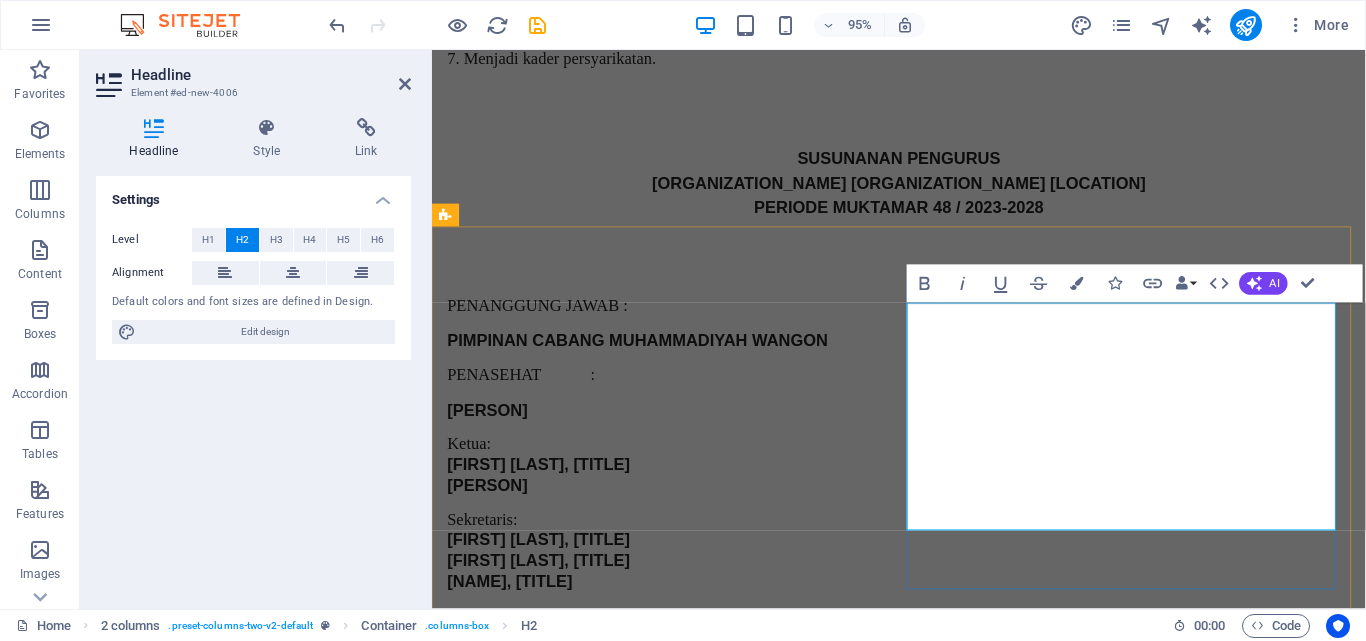 click on "Hubungi Kami:[PHONE] - [FIRST] [LAST] [PHONE]  - [FIRST] [LAST] [PHONE]  - [FIRST] [LAST]" at bounding box center [676, 6735] 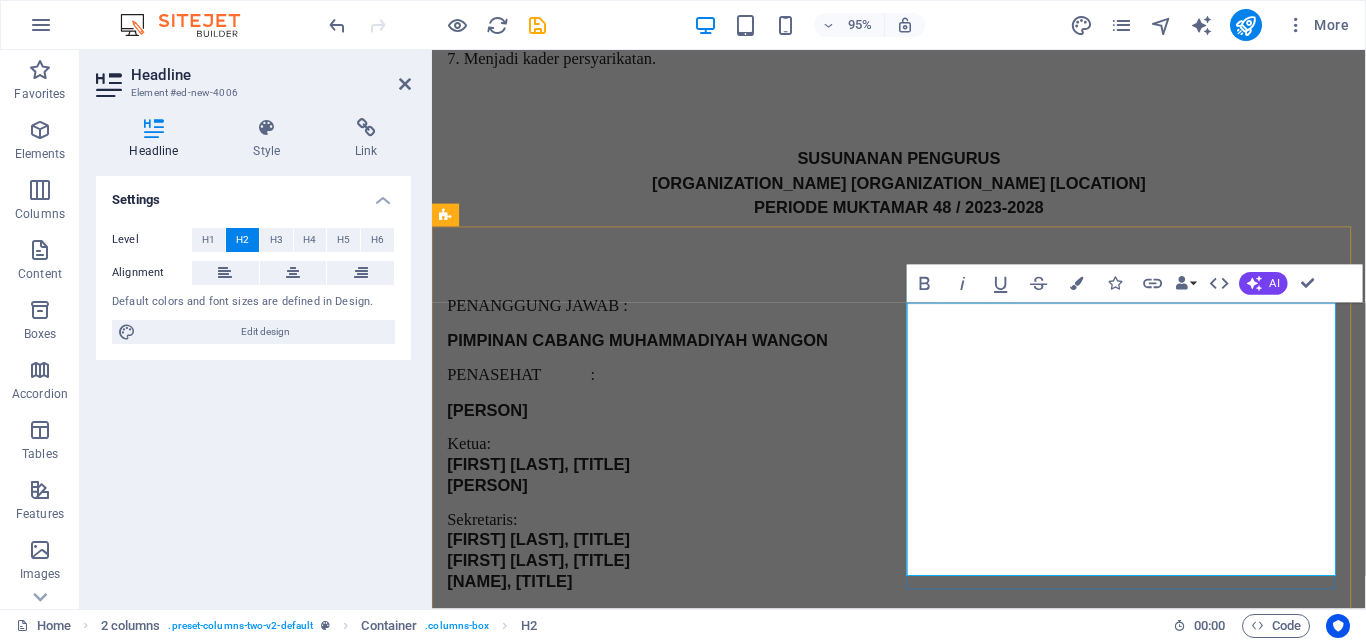 click on "Hubungi Kami: ‌[PHONE] - [PERSON] [PHONE]  - [PERSON] [PHONE]  - [PERSON]" at bounding box center [676, 6735] 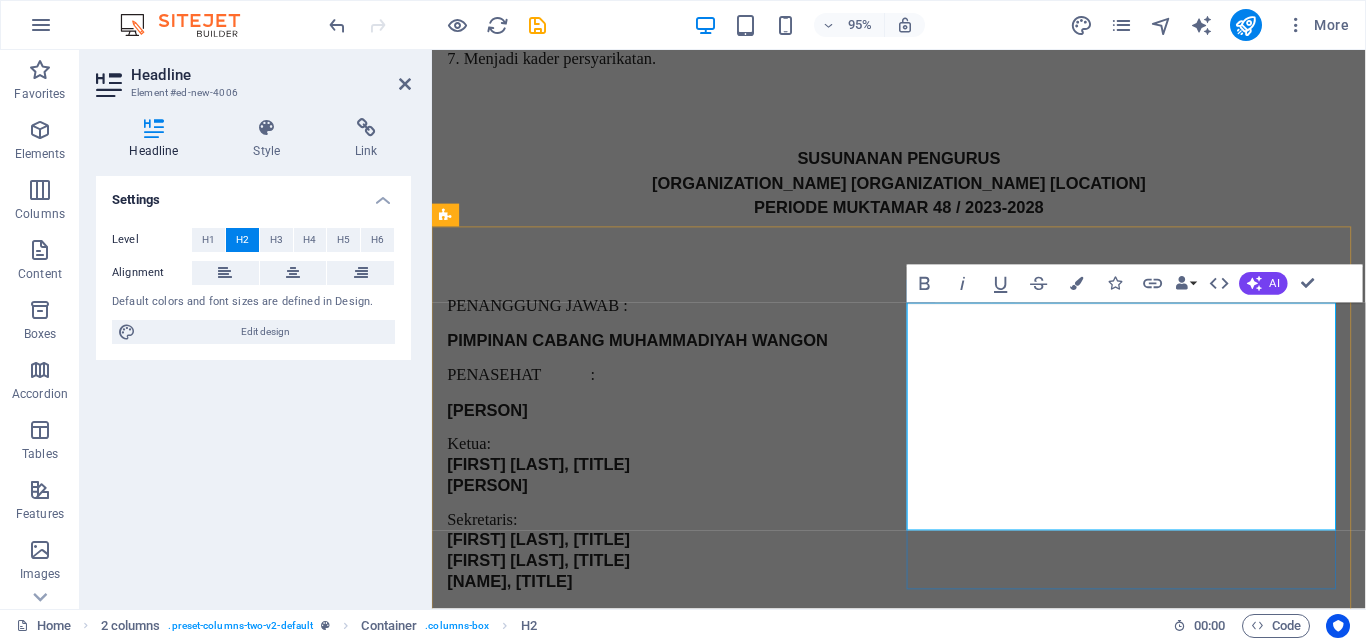 click on "Hubungi Kami: ‌[PHONE] - [PERSON] ‌[PHONE]  - [PERSON] [PHONE]  - [PERSON]" at bounding box center [676, 6735] 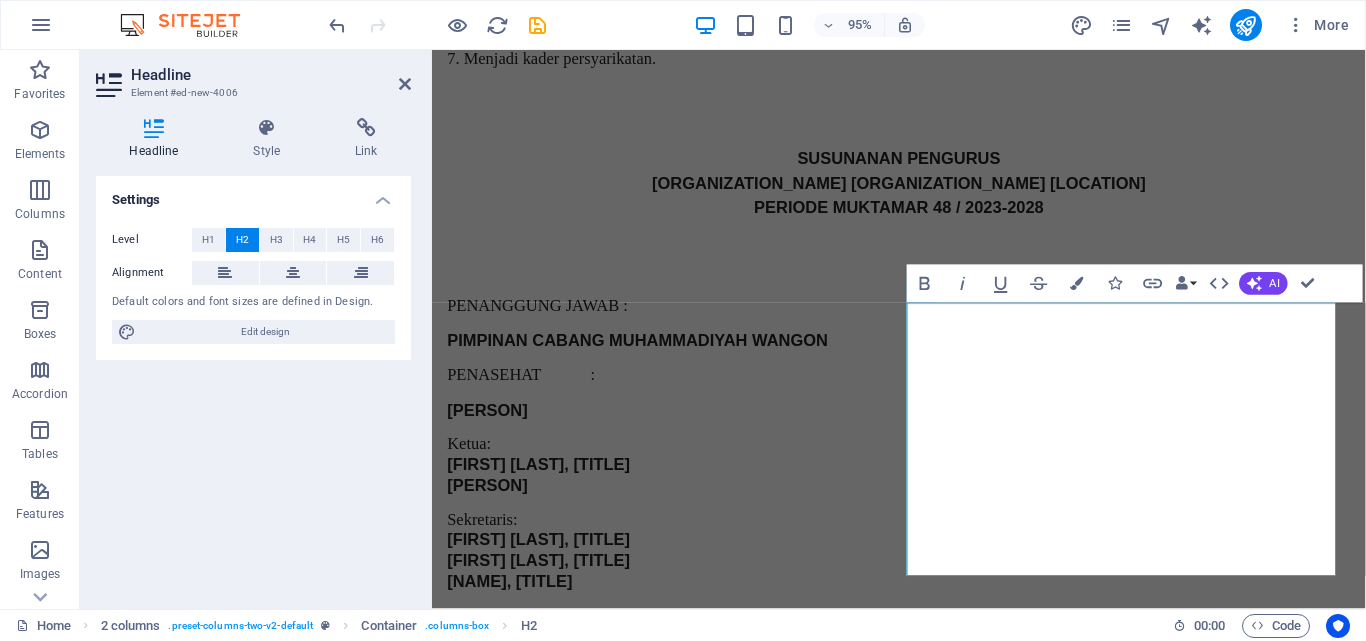 click on "Headline Element #ed-new-4006 Headline Style Link Settings Level H1 H2 H3 H4 H5 H6 Alignment Default colors and font sizes are defined in Design. Edit design 2 columns Element Layout How this element expands within the layout (Flexbox). Size Default auto px % 1/1 1/2 1/3 1/4 1/5 1/6 1/7 1/8 1/9 1/10 Grow Shrink Order Container layout Visible Visible Opacity 100 % Overflow Spacing Margin Default auto px % rem vw vh Custom Custom auto px % rem vw vh auto px % rem vw vh auto px % rem vw vh auto px % rem vw vh Padding Default px rem % vh vw Custom Custom px rem % vh vw px rem % vh vw px rem % vh vw px rem % vh vw Border Style              - Width 1 auto px rem % vh vw Custom Custom 1 auto px rem % vh vw 1 auto px rem % vh vw 1 auto px rem % vh vw 1 auto px rem % vh vw  - Color Round corners Default px rem % vh vw Custom Custom px rem % vh vw px rem % vh vw px rem % vh vw px rem % vh vw Shadow Default None Outside Inside Color X offset 0 px rem vh vw Y offset 0 px rem vh vw Blur 0 px rem % vh vw Spread 0" at bounding box center (256, 329) 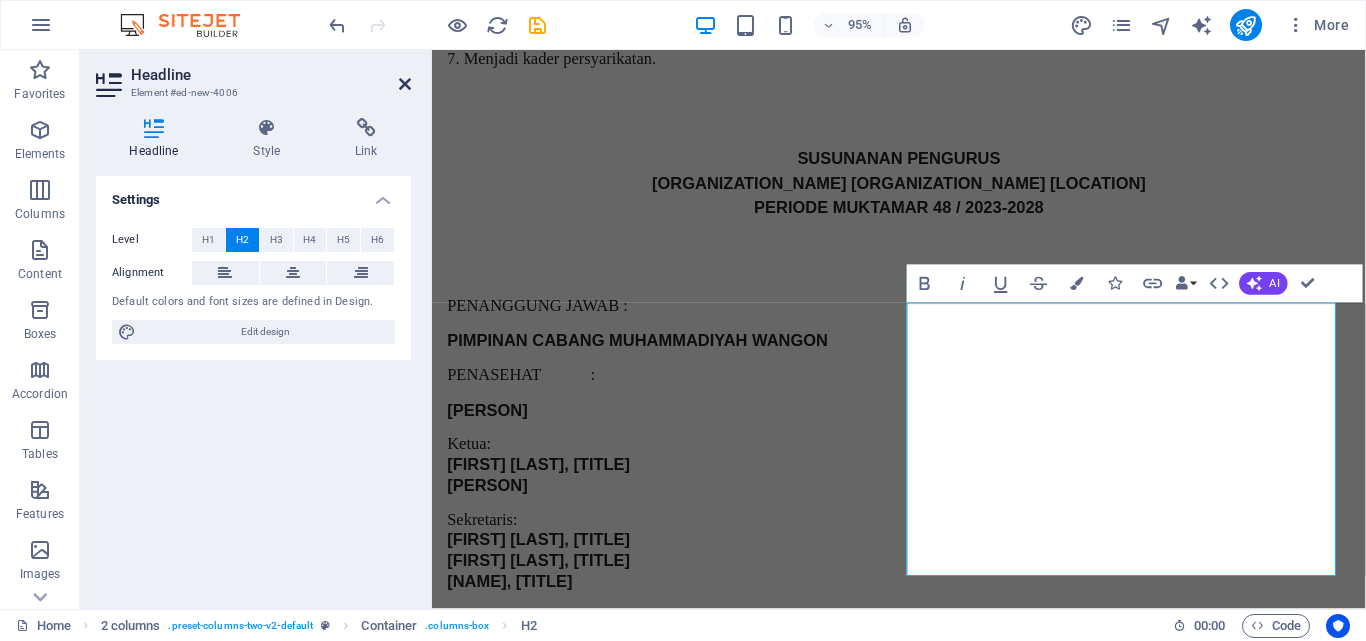 click at bounding box center (405, 84) 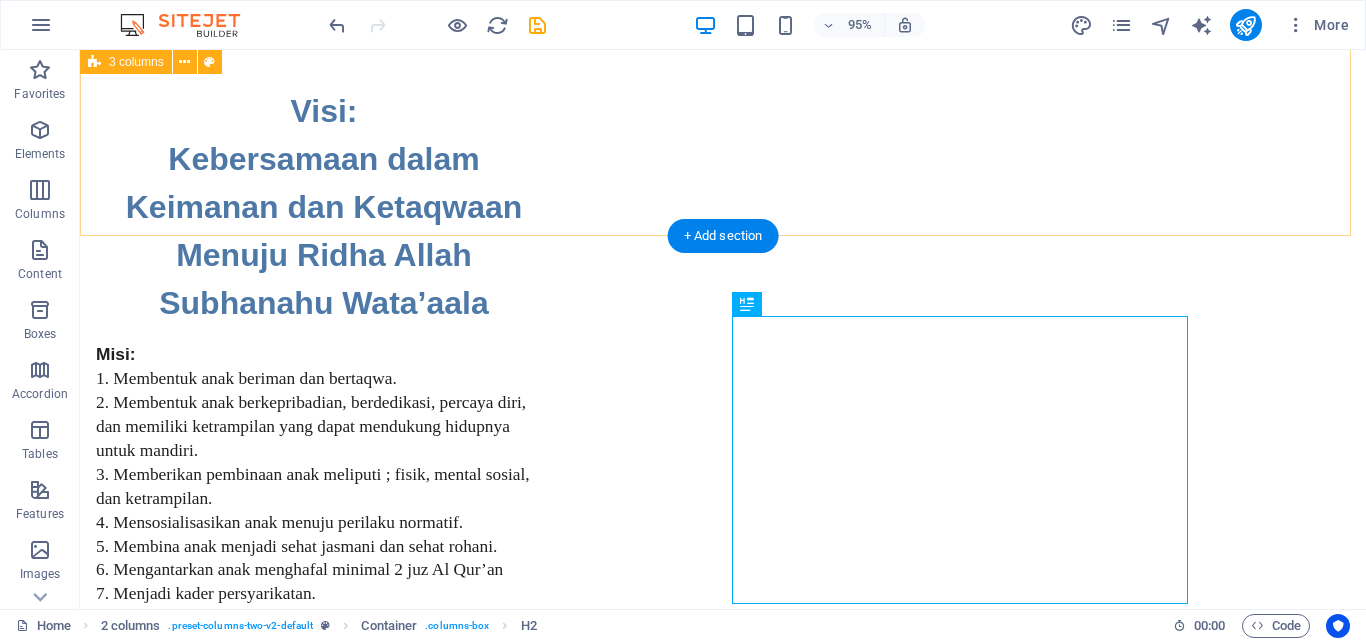 scroll, scrollTop: 3987, scrollLeft: 0, axis: vertical 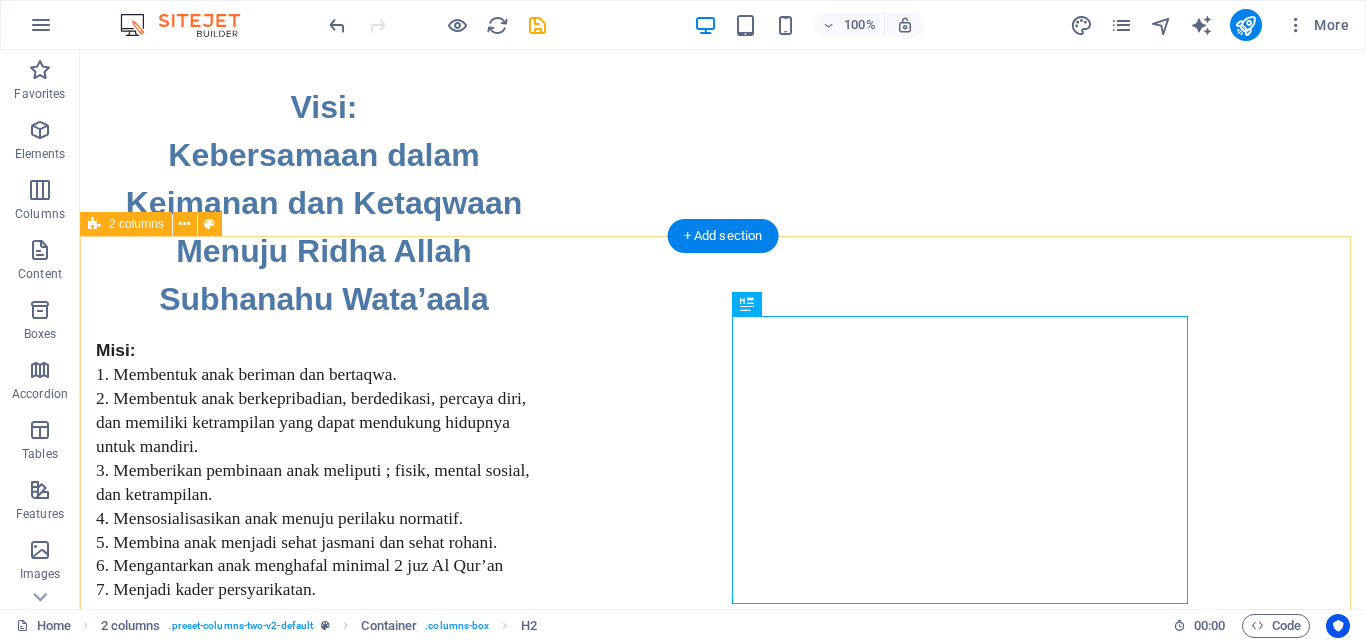 click on "Hubungi Kami: [PHONE] - [PERSON] [PHONE]  - [PERSON] [PHONE]  - [PERSON]" at bounding box center (723, 8014) 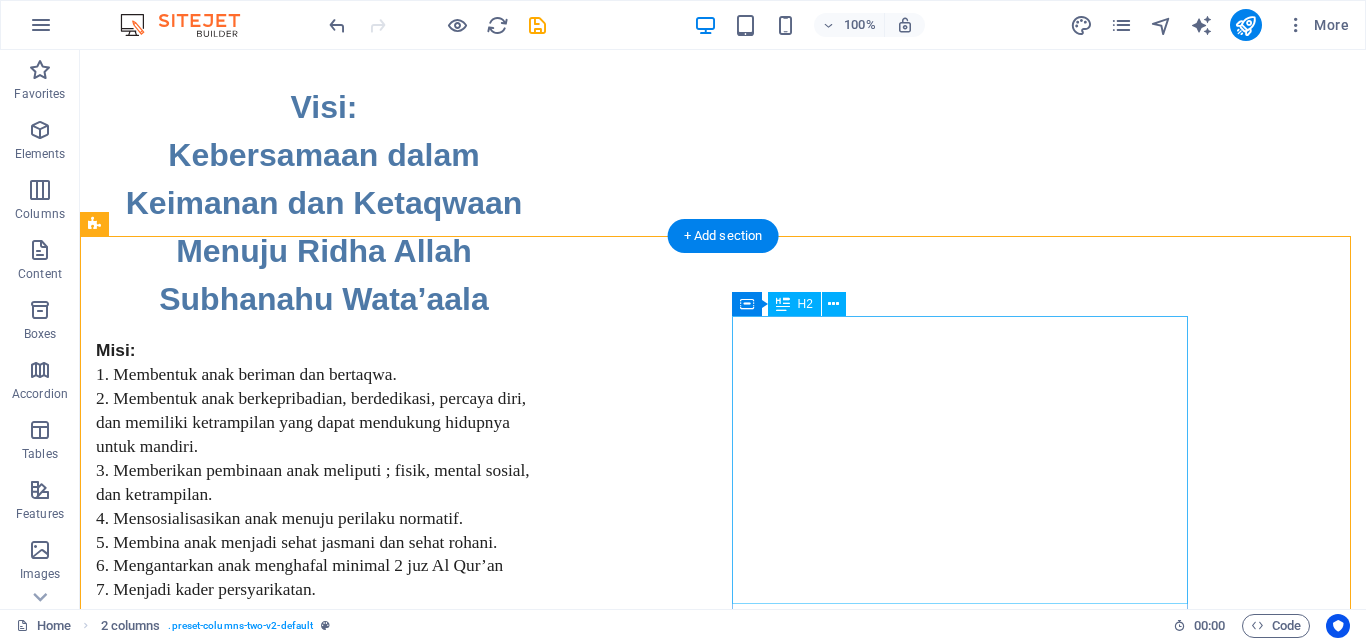 click on "Hubungi Kami: [PHONE] - [PERSON] [PHONE]  - [PERSON] [PHONE]  - [PERSON]" at bounding box center (324, 8363) 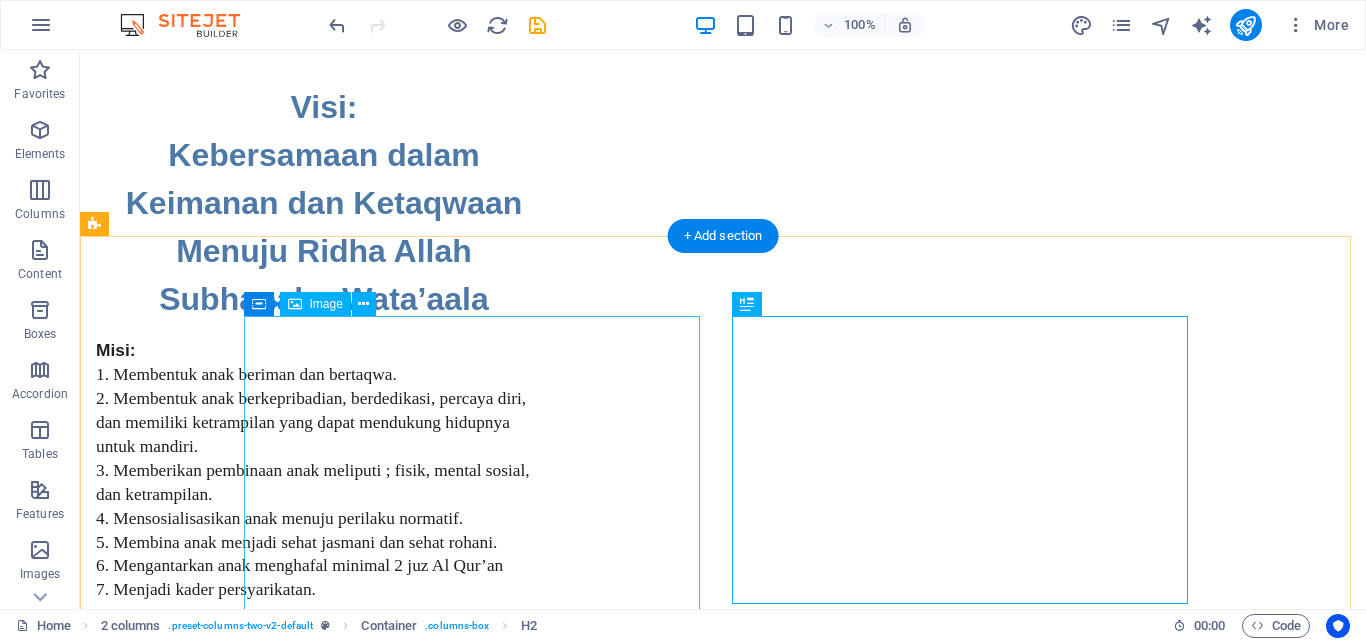 click at bounding box center (324, 7910) 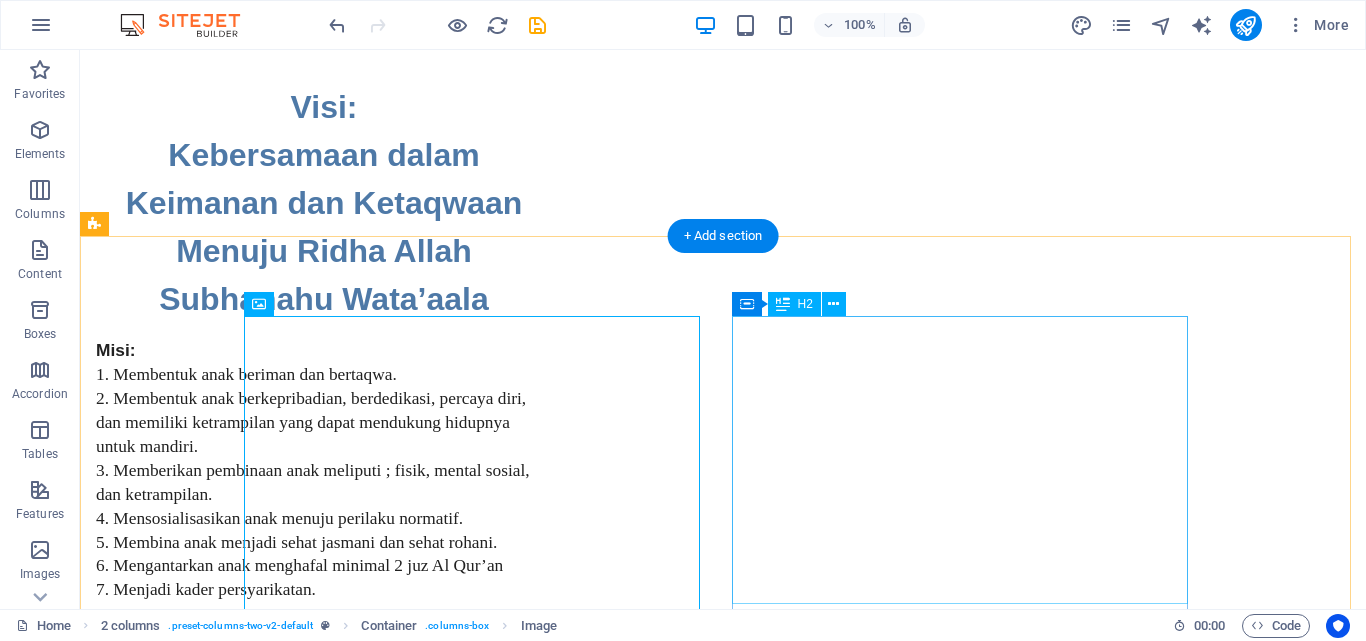 click on "Hubungi Kami: [PHONE] - [PERSON] [PHONE]  - [PERSON] [PHONE]  - [PERSON]" at bounding box center (324, 8363) 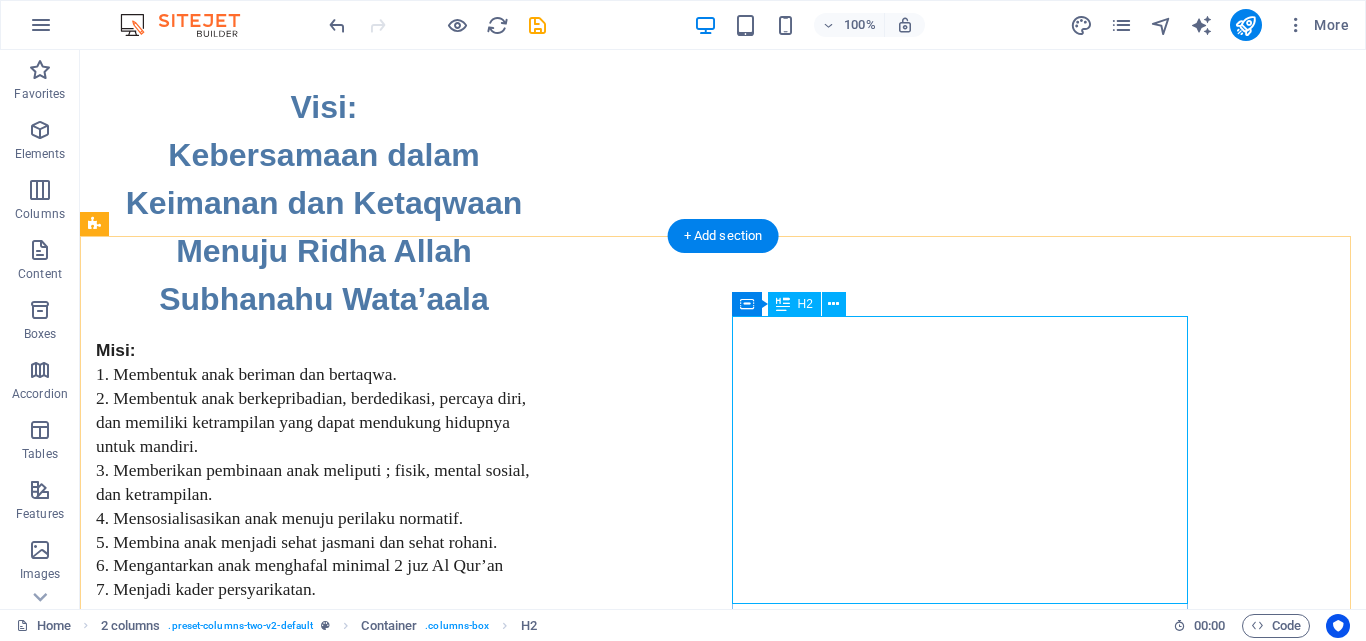 click on "Hubungi Kami: [PHONE] - [PERSON] [PHONE]  - [PERSON] [PHONE]  - [PERSON]" at bounding box center (324, 8363) 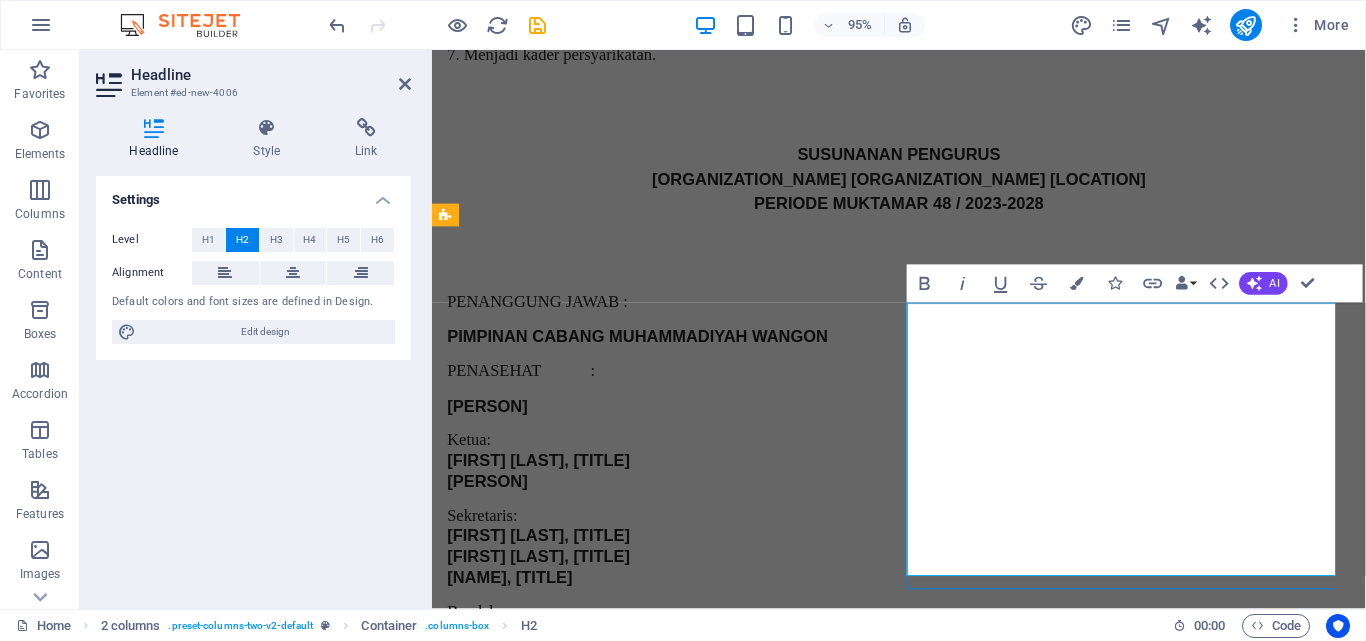 click on "Hubungi Kami: [PHONE] - [PERSON] [PHONE]  - [PERSON] [PHONE]  - [PERSON]" at bounding box center (676, 6758) 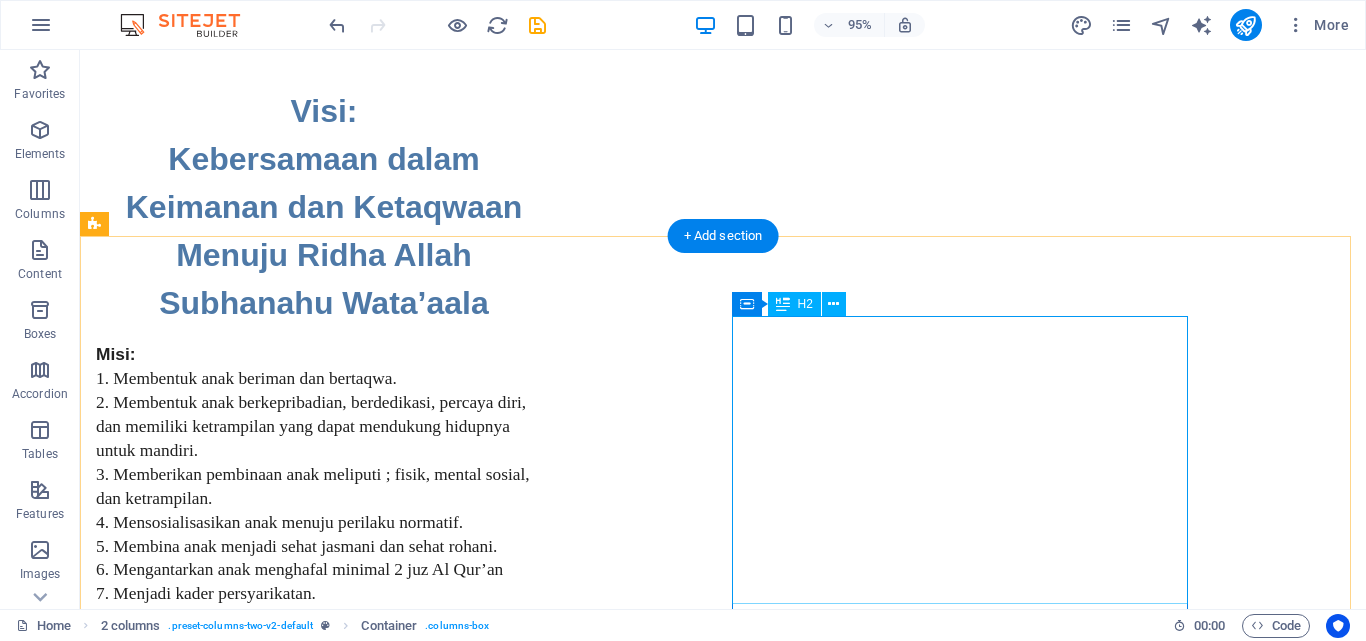 scroll, scrollTop: 3987, scrollLeft: 0, axis: vertical 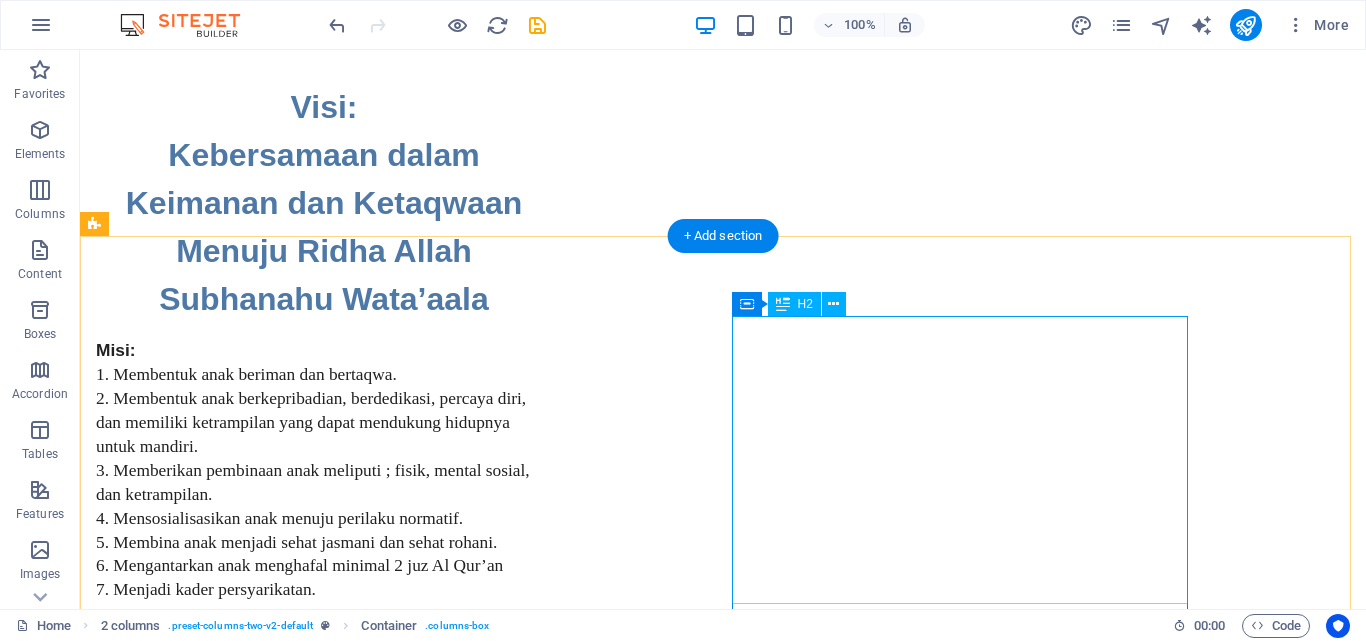 click on "Hubungi Kami: [PHONE] - [PERSON] [PHONE]  - [PERSON] [PHONE]  - [PERSON]" at bounding box center [324, 8363] 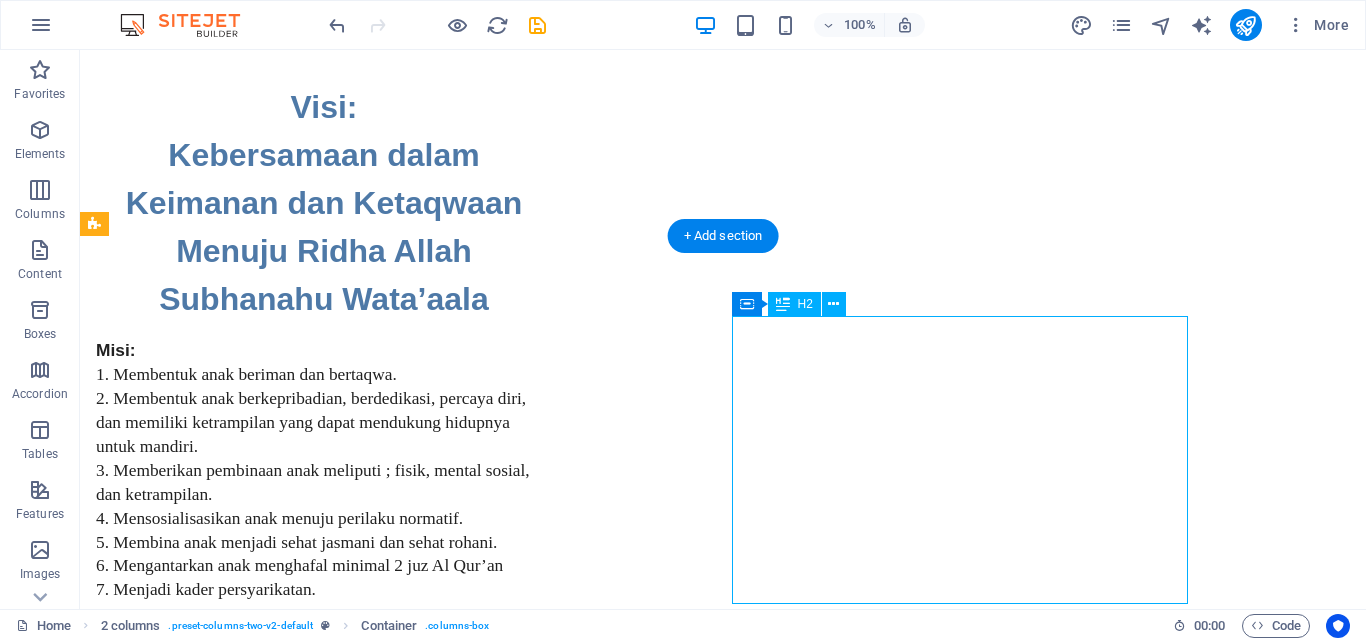 click on "Hubungi Kami: [PHONE] - [PERSON] [PHONE]  - [PERSON] [PHONE]  - [PERSON]" at bounding box center (324, 8363) 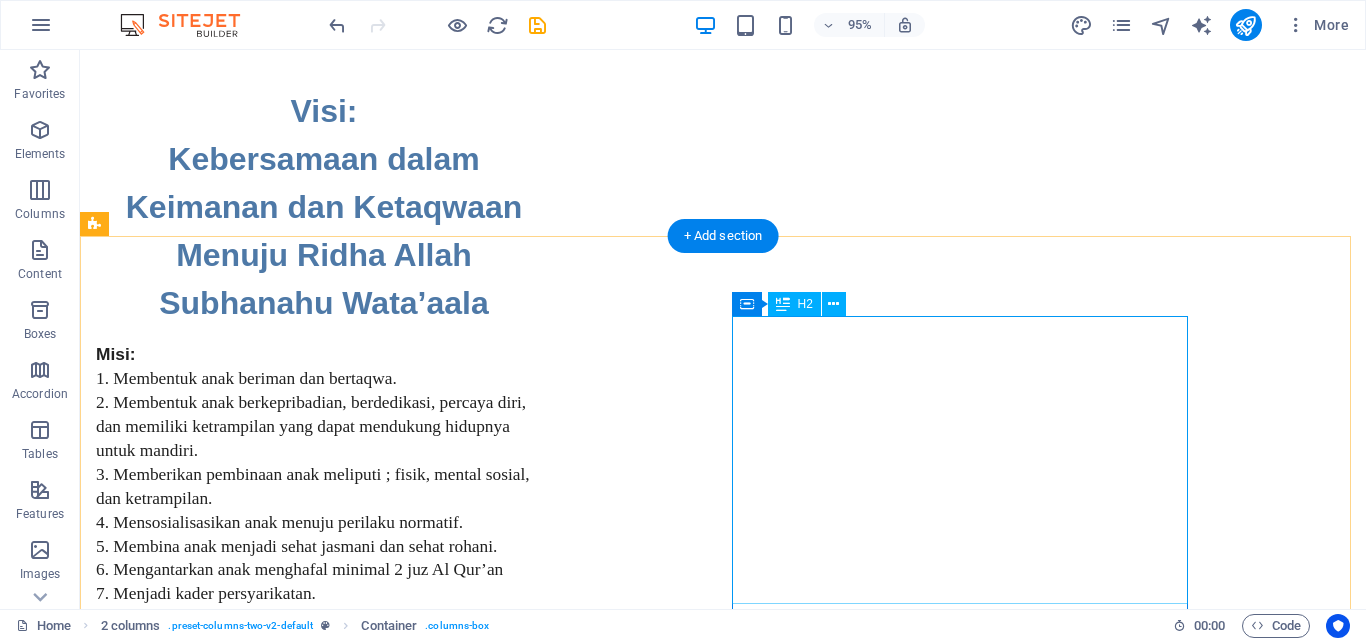 scroll, scrollTop: 3987, scrollLeft: 0, axis: vertical 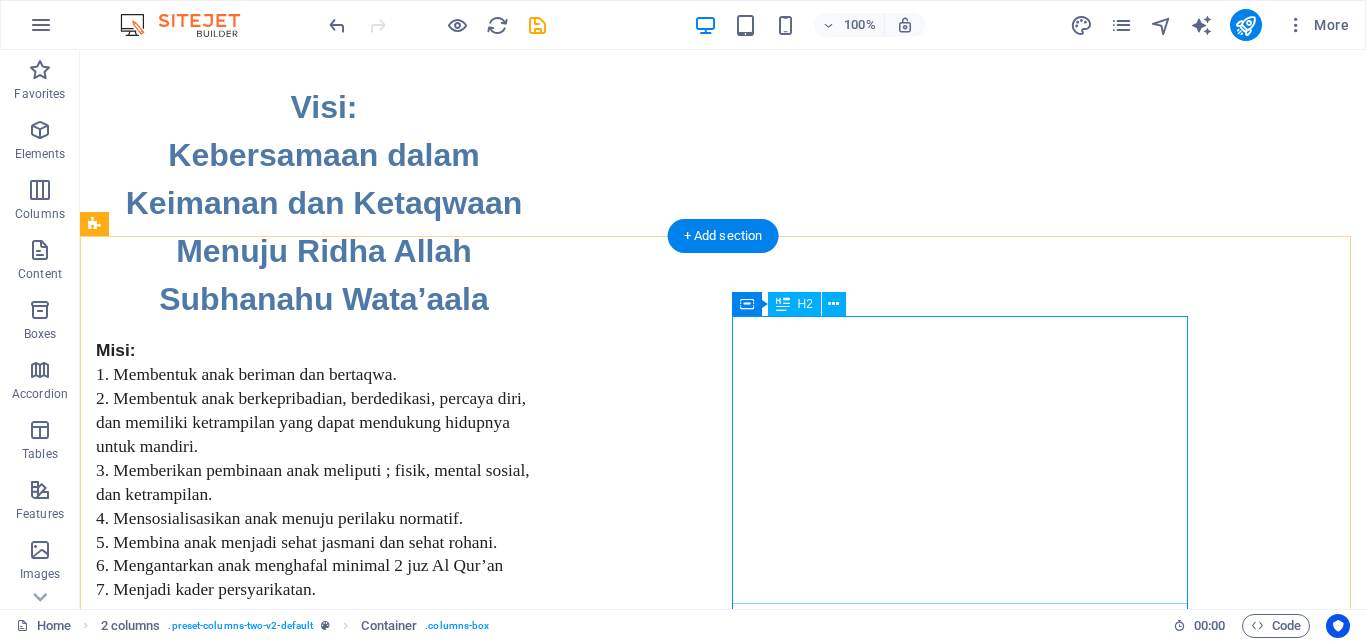click on "Hubungi Kami: [PHONE] - [PERSON] [PHONE]  - [PERSON] [PHONE]  - [PERSON]" at bounding box center [324, 8363] 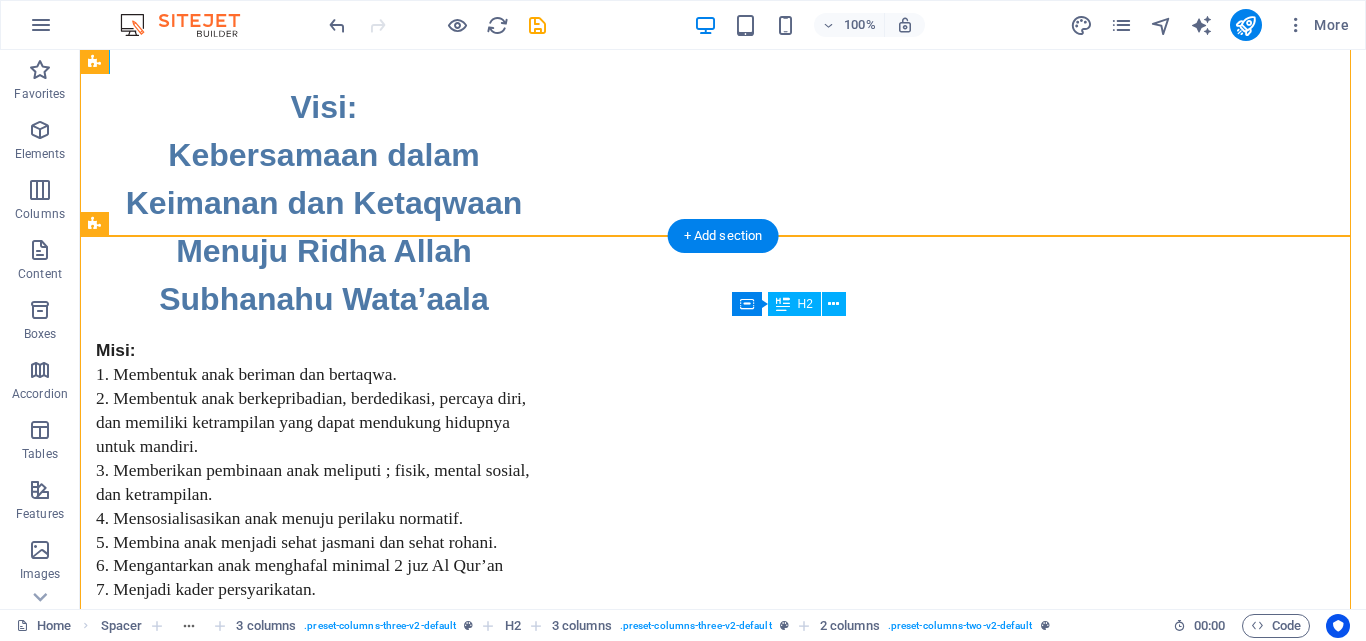 click on "Hubungi Kami: [PHONE] - [PERSON] [PHONE]  - [PERSON] [PHONE]  - [PERSON]" at bounding box center [324, 8363] 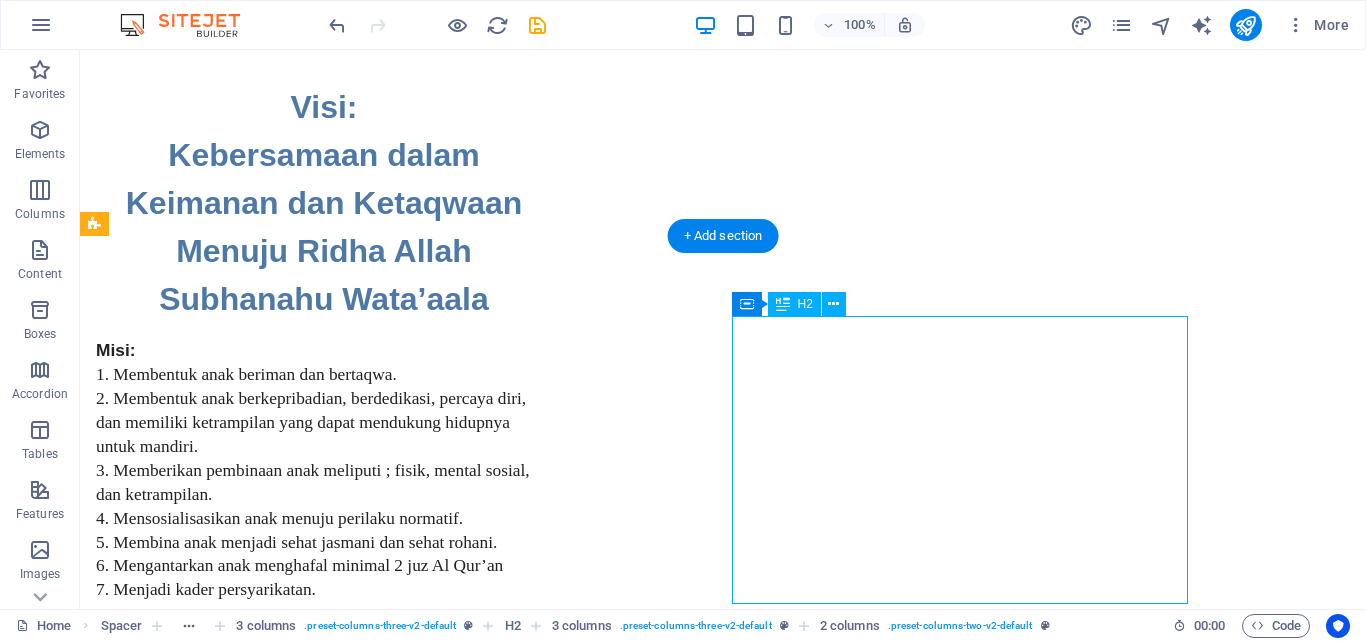 click on "Hubungi Kami: [PHONE] - [PERSON] [PHONE]  - [PERSON] [PHONE]  - [PERSON]" at bounding box center [324, 8363] 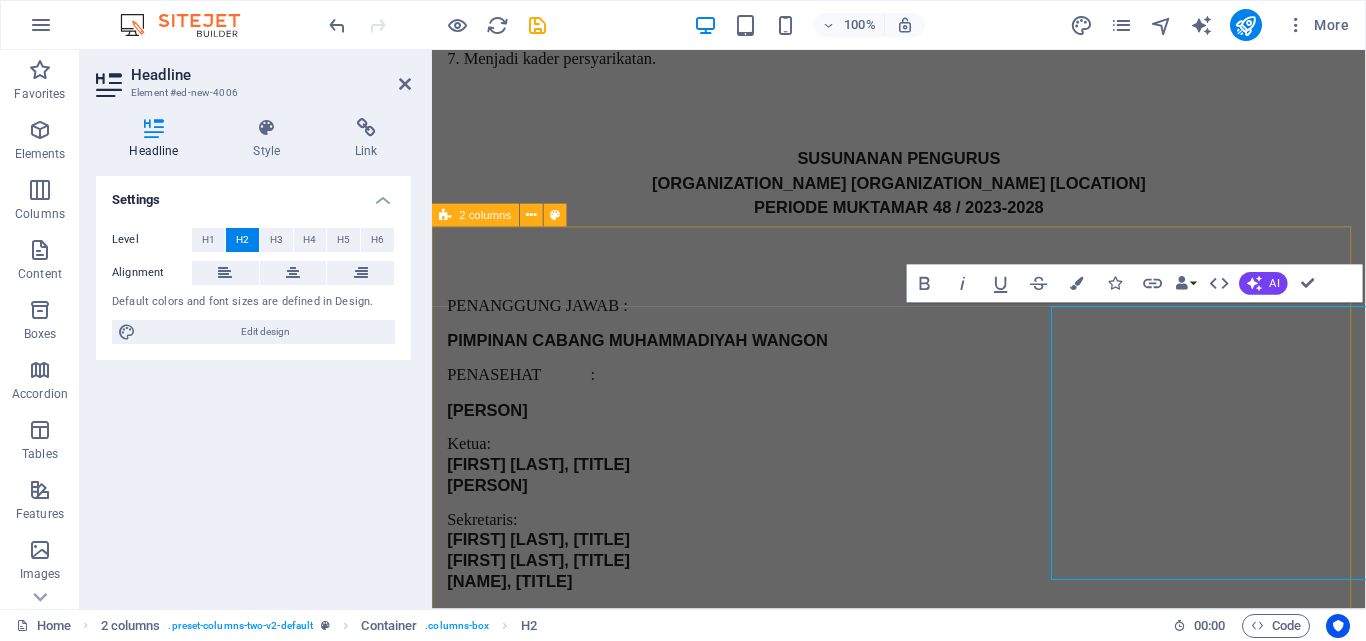 click on "Hubungi Kami: [PHONE] - [PERSON] [PHONE]  - [PERSON] [PHONE]  - [PERSON]" at bounding box center (923, 6413) 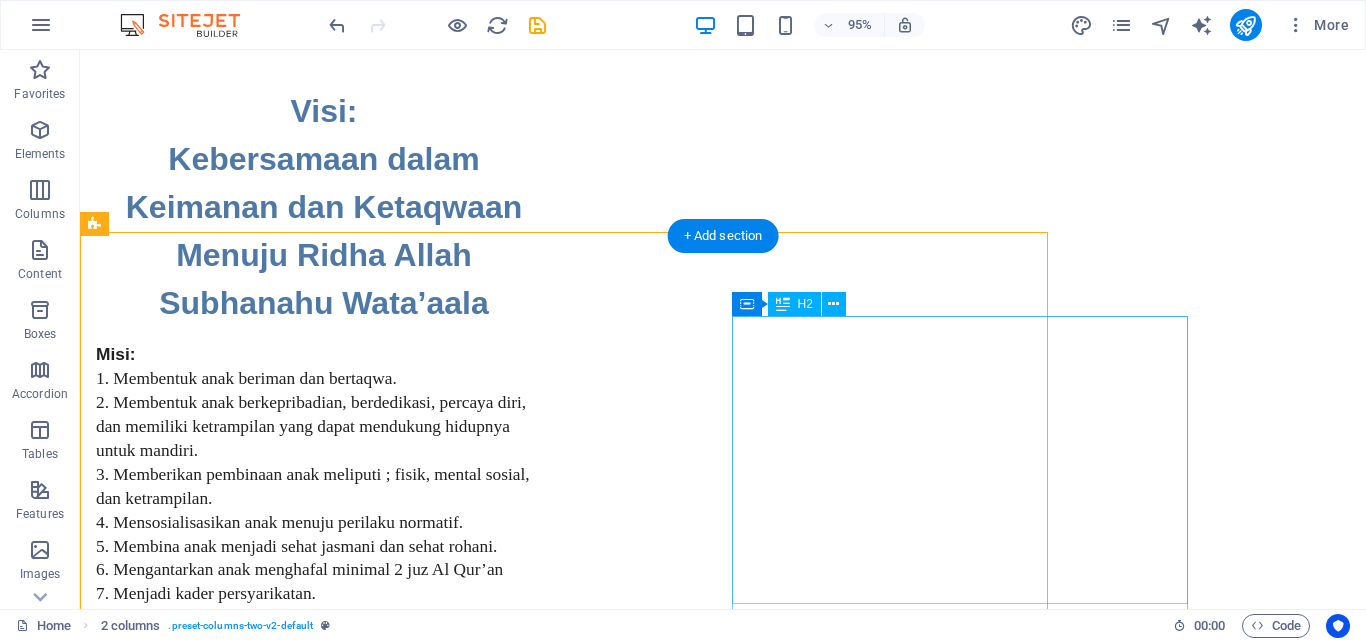 scroll, scrollTop: 3987, scrollLeft: 0, axis: vertical 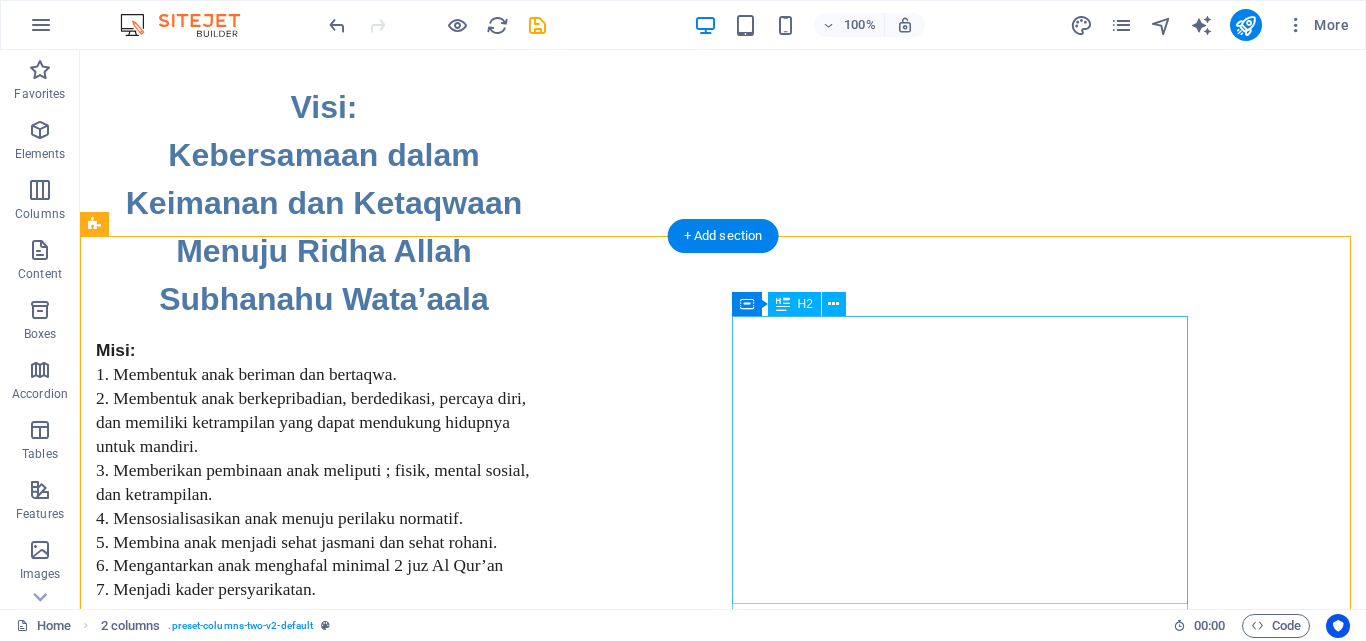 click on "Hubungi Kami: [PHONE] - [PERSON] [PHONE]  - [PERSON] [PHONE]  - [PERSON]" at bounding box center (324, 8363) 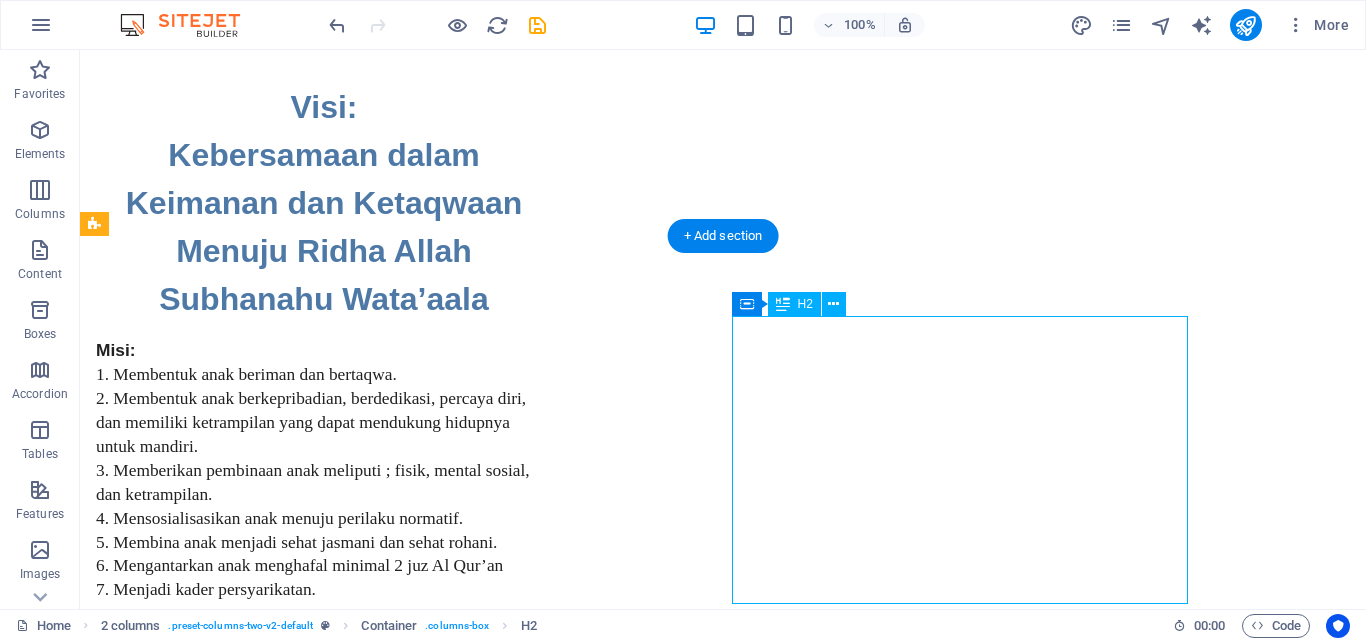 click on "Hubungi Kami: [PHONE] - [PERSON] [PHONE]  - [PERSON] [PHONE]  - [PERSON]" at bounding box center (324, 8363) 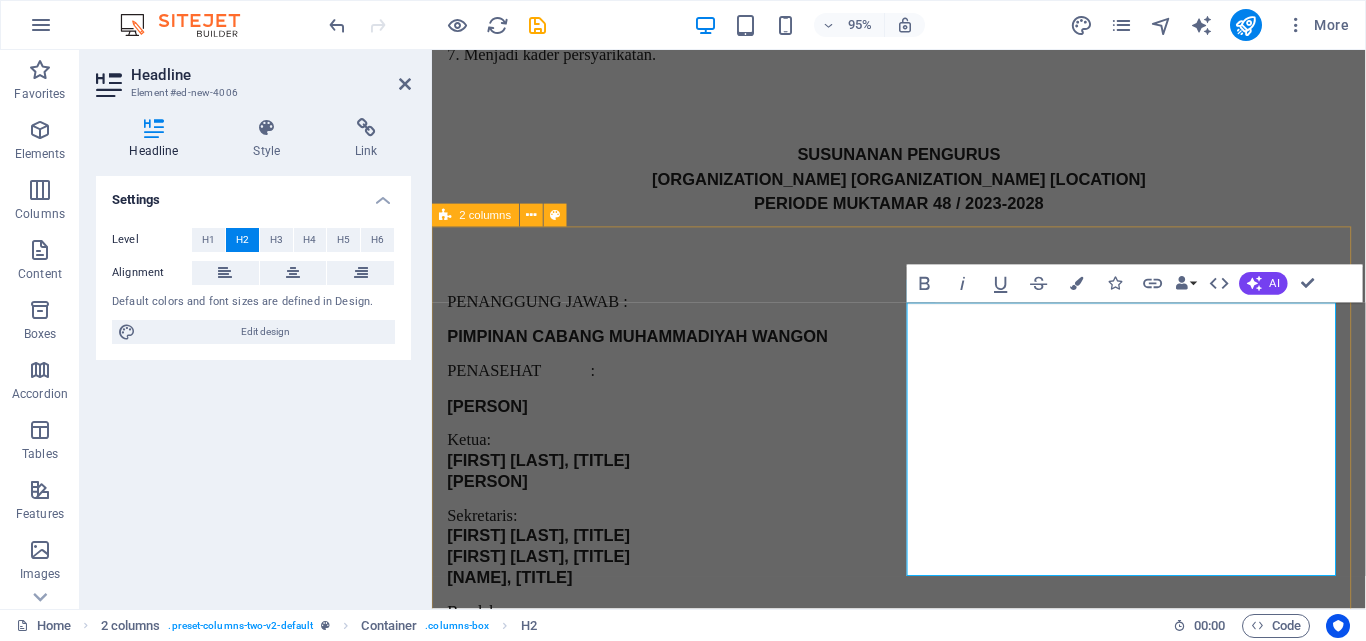 scroll, scrollTop: 3983, scrollLeft: 0, axis: vertical 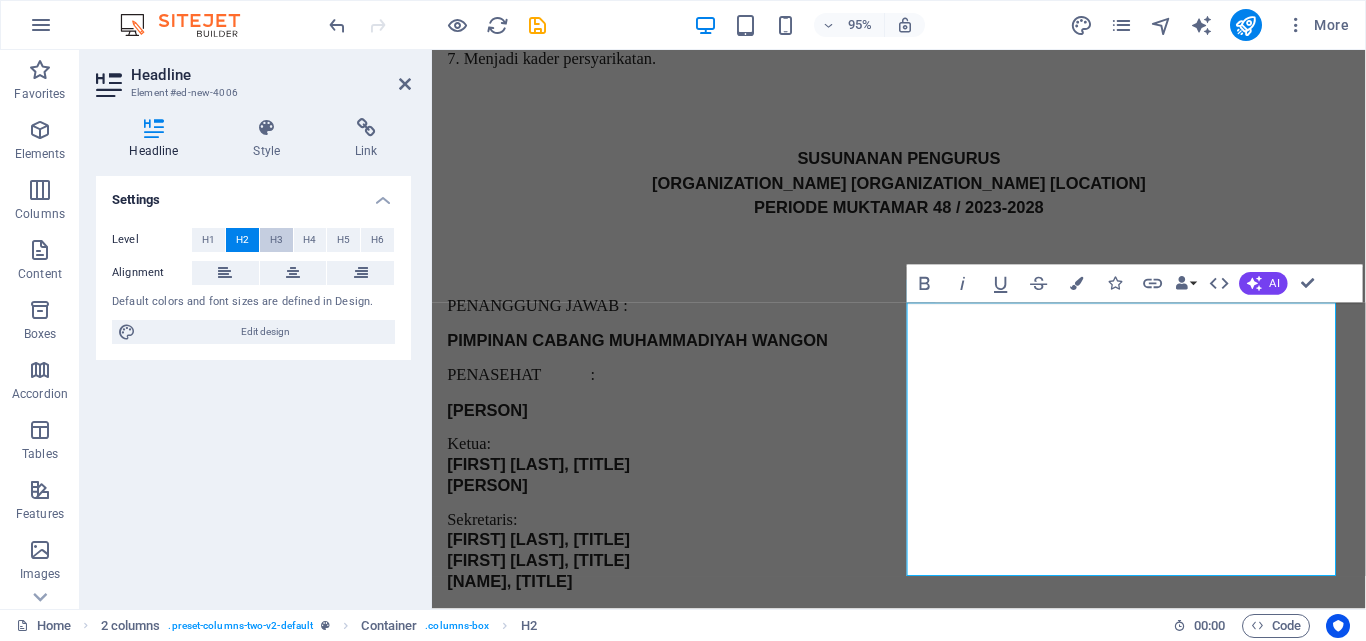 click on "H3" at bounding box center [276, 240] 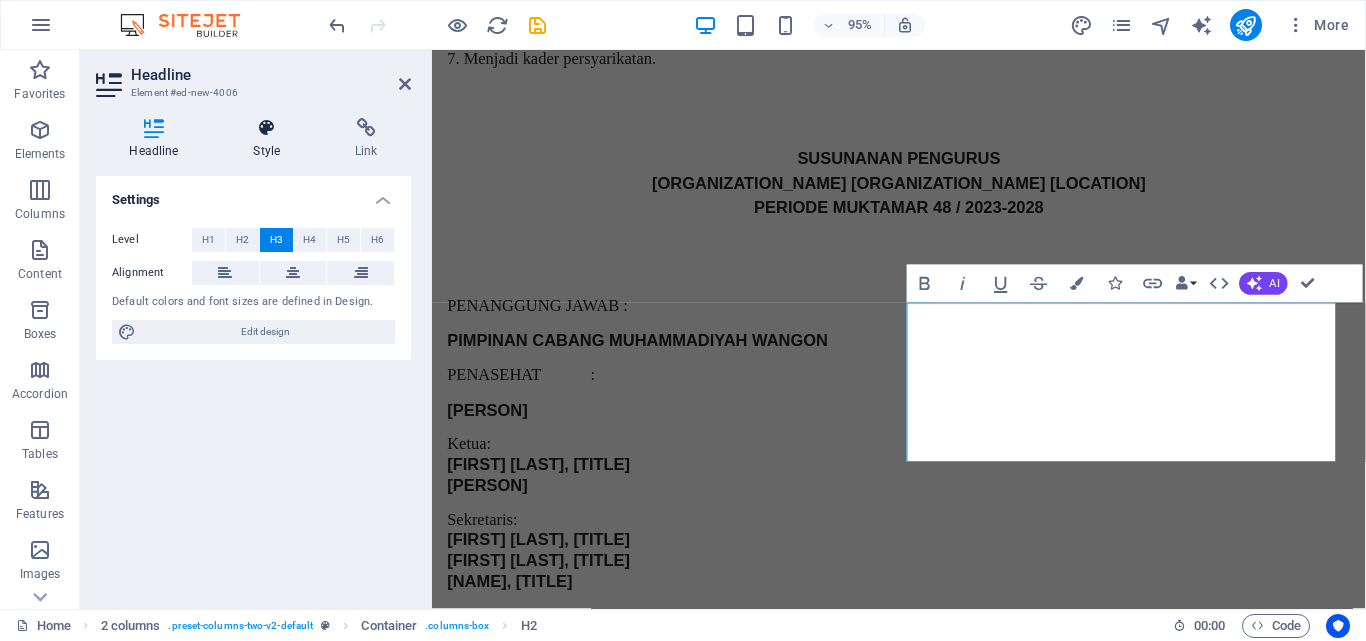 click at bounding box center (267, 128) 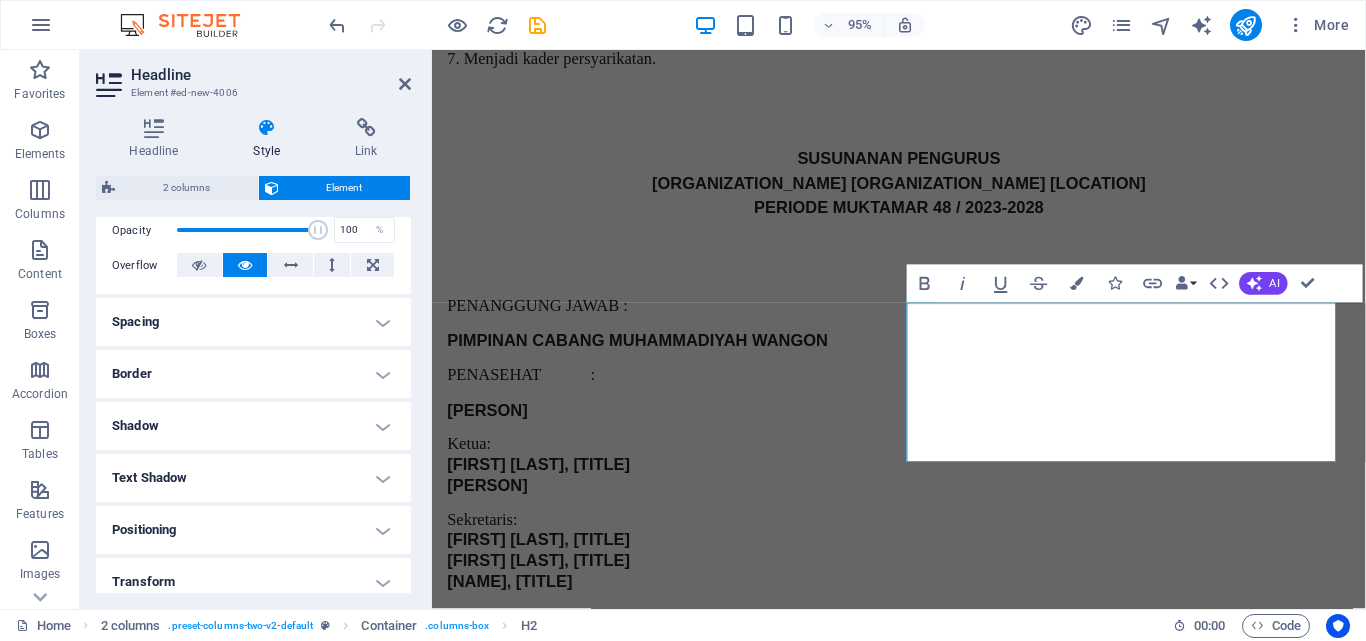 scroll, scrollTop: 469, scrollLeft: 0, axis: vertical 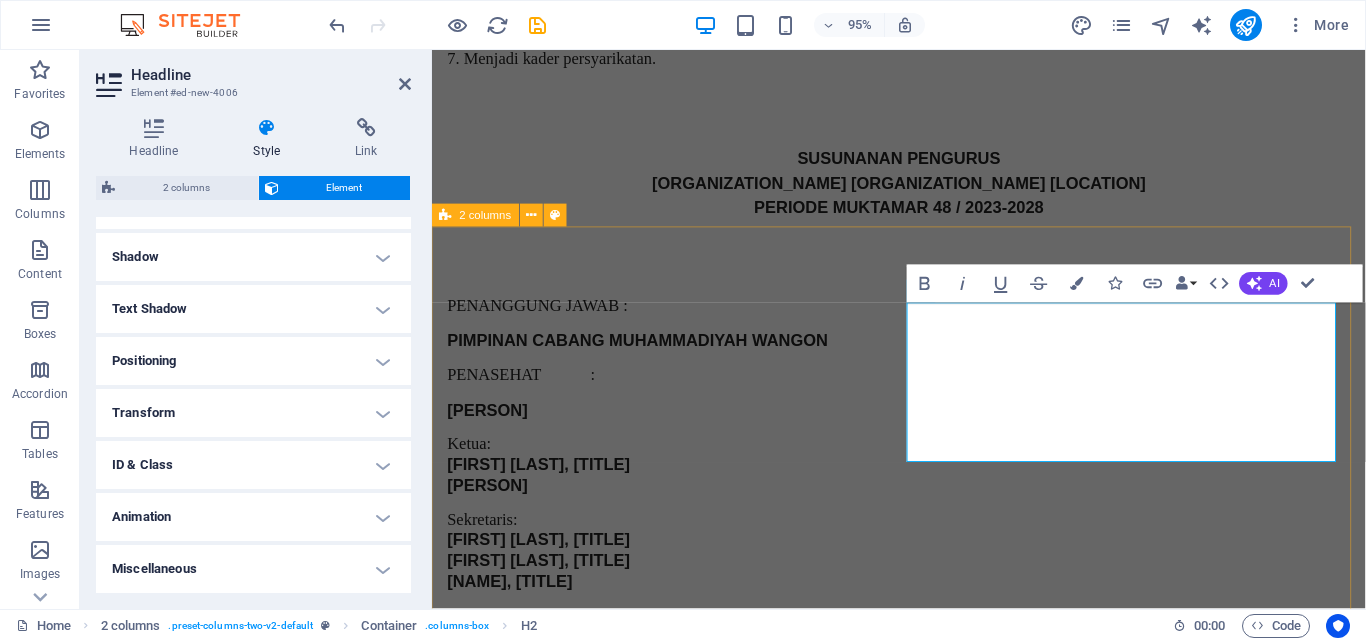 click on "Hubungi Kami: [PHONE] - [PERSON] [PHONE]  - [PERSON] [PHONE]  - [PERSON]" at bounding box center [923, 6401] 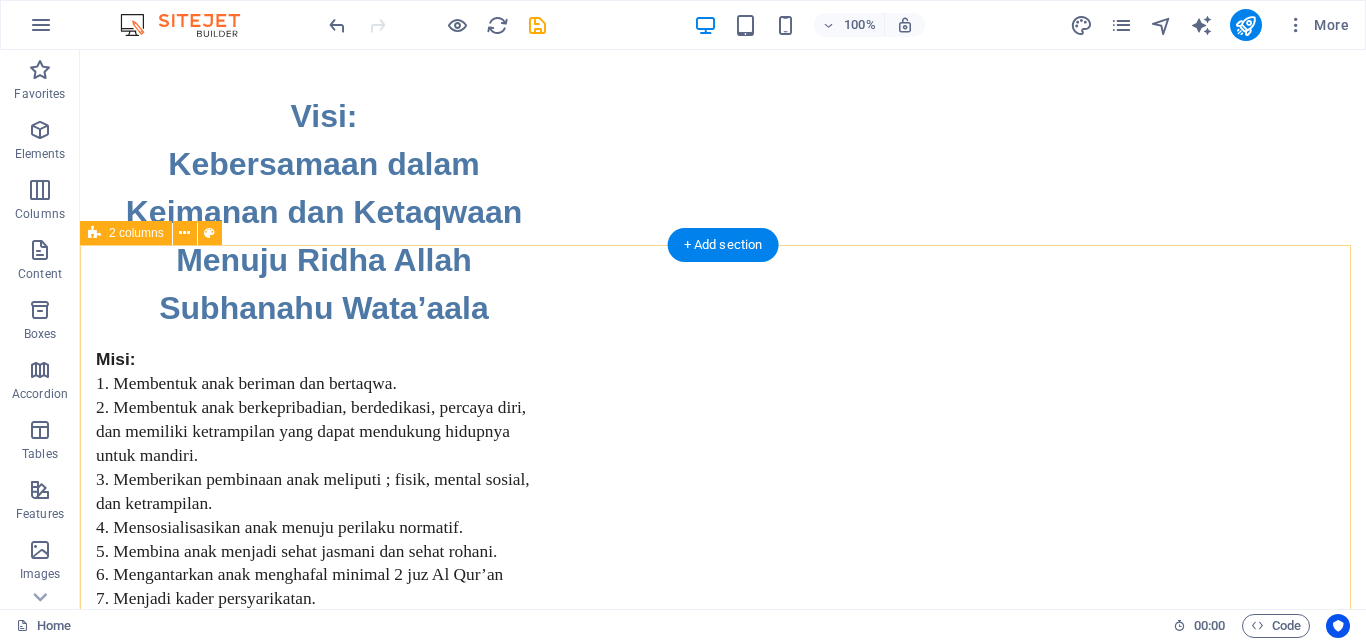 scroll, scrollTop: 4078, scrollLeft: 0, axis: vertical 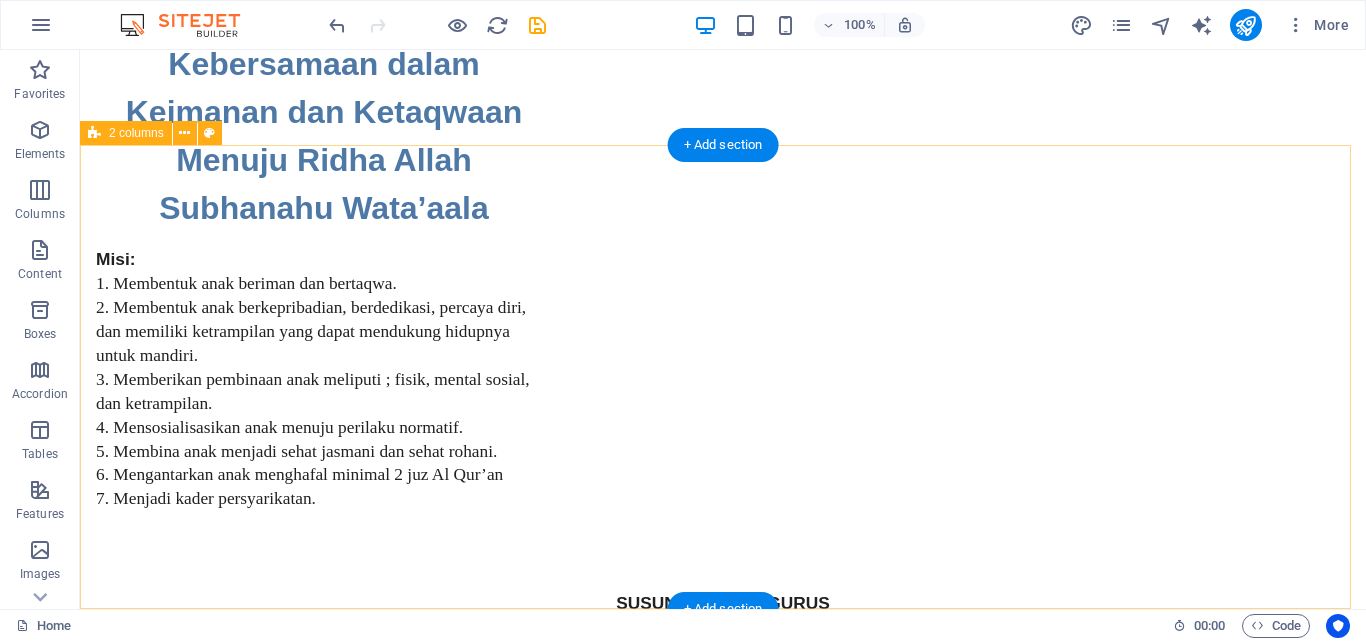 click on "Hubungi Kami: [PHONE] - [PERSON] [PHONE]  - [PERSON] [PHONE]  - [PERSON]" at bounding box center [723, 7911] 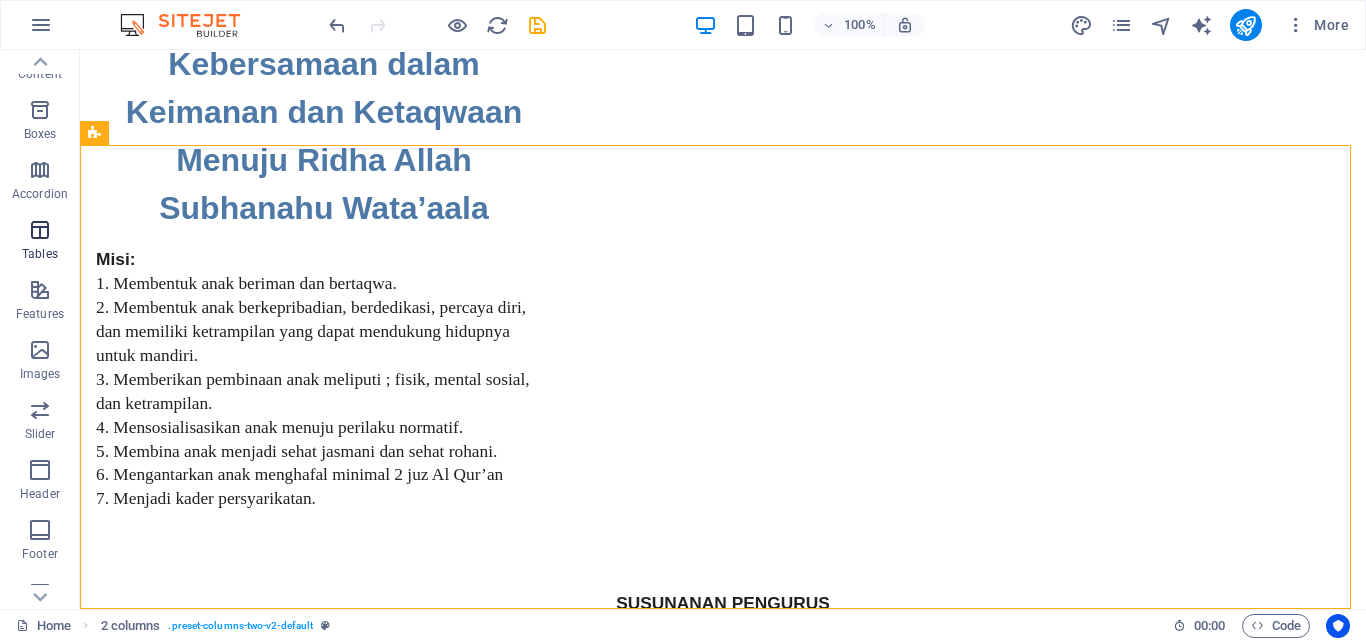 scroll, scrollTop: 341, scrollLeft: 0, axis: vertical 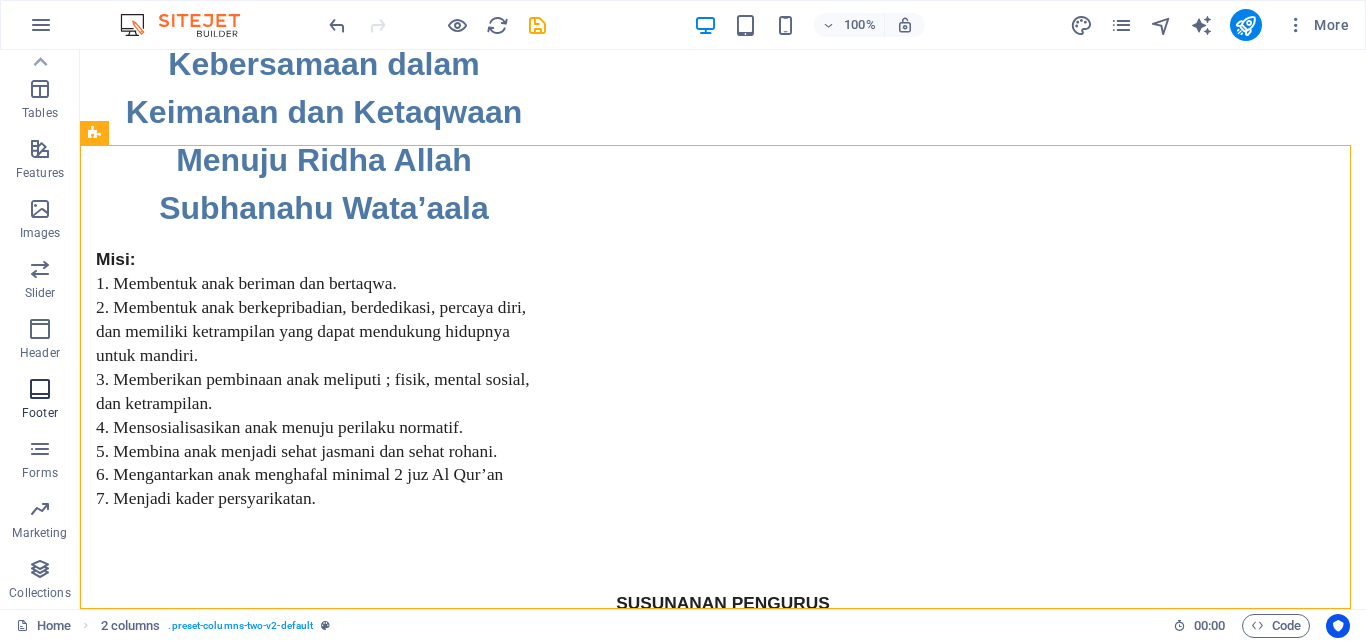click at bounding box center (40, 389) 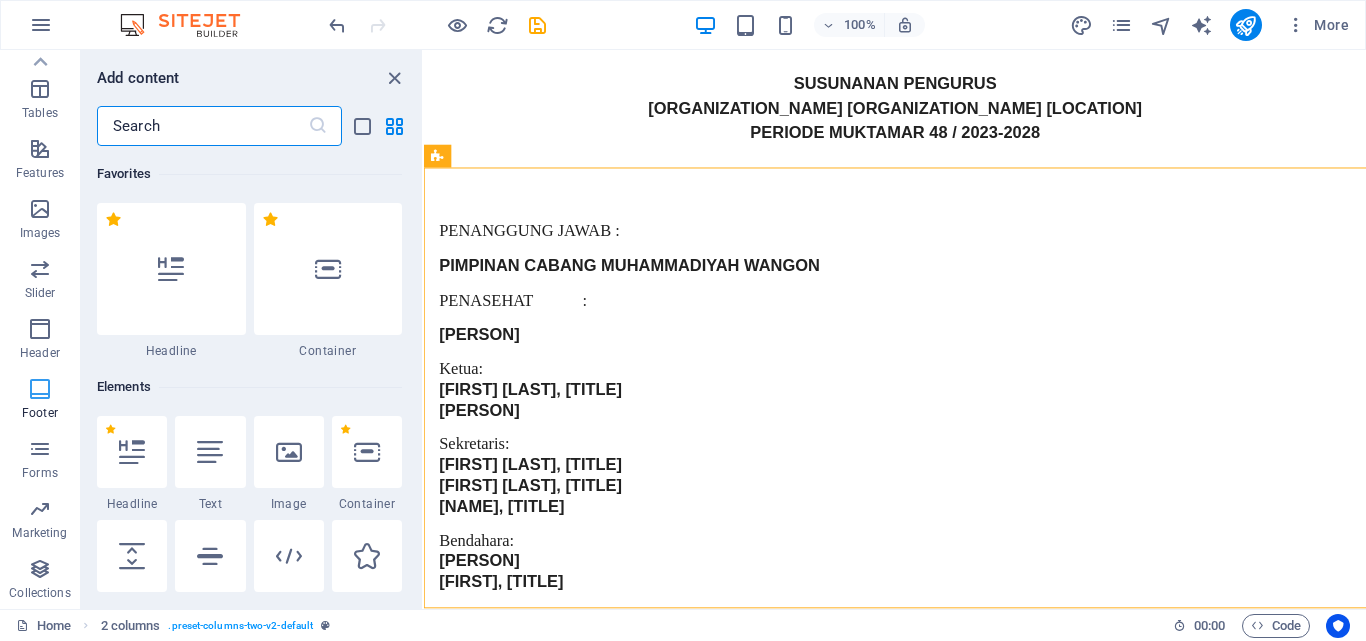 scroll, scrollTop: 4049, scrollLeft: 0, axis: vertical 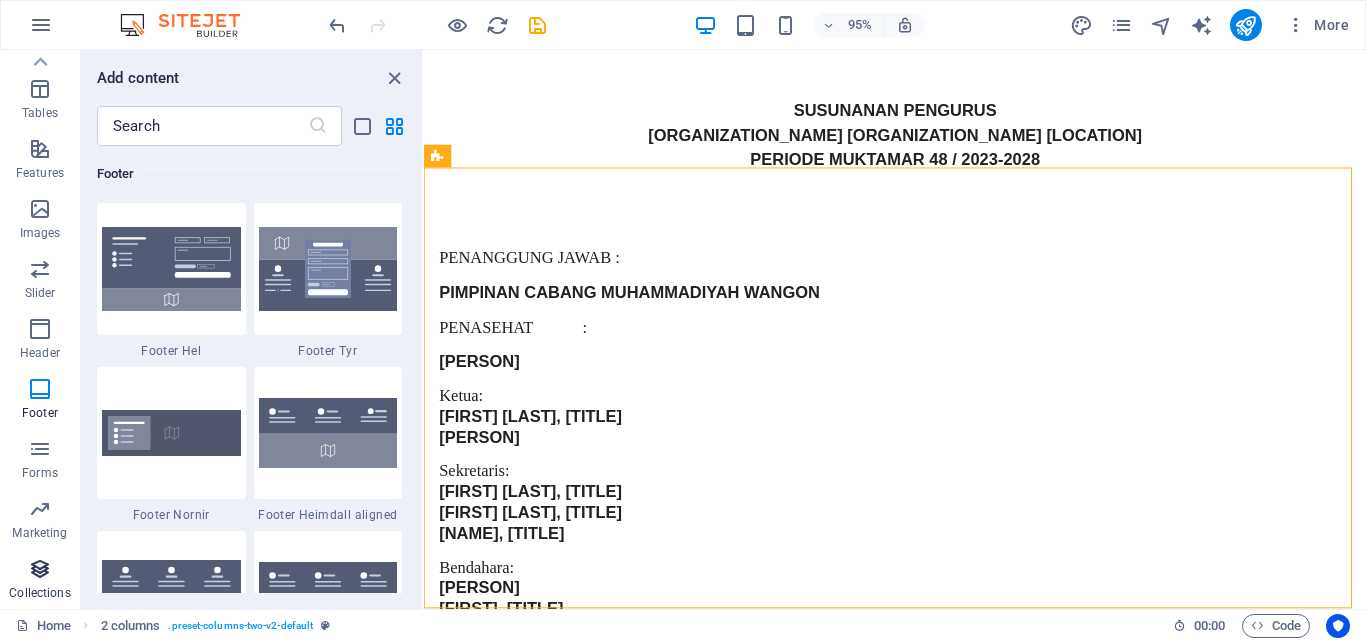 click at bounding box center [40, 569] 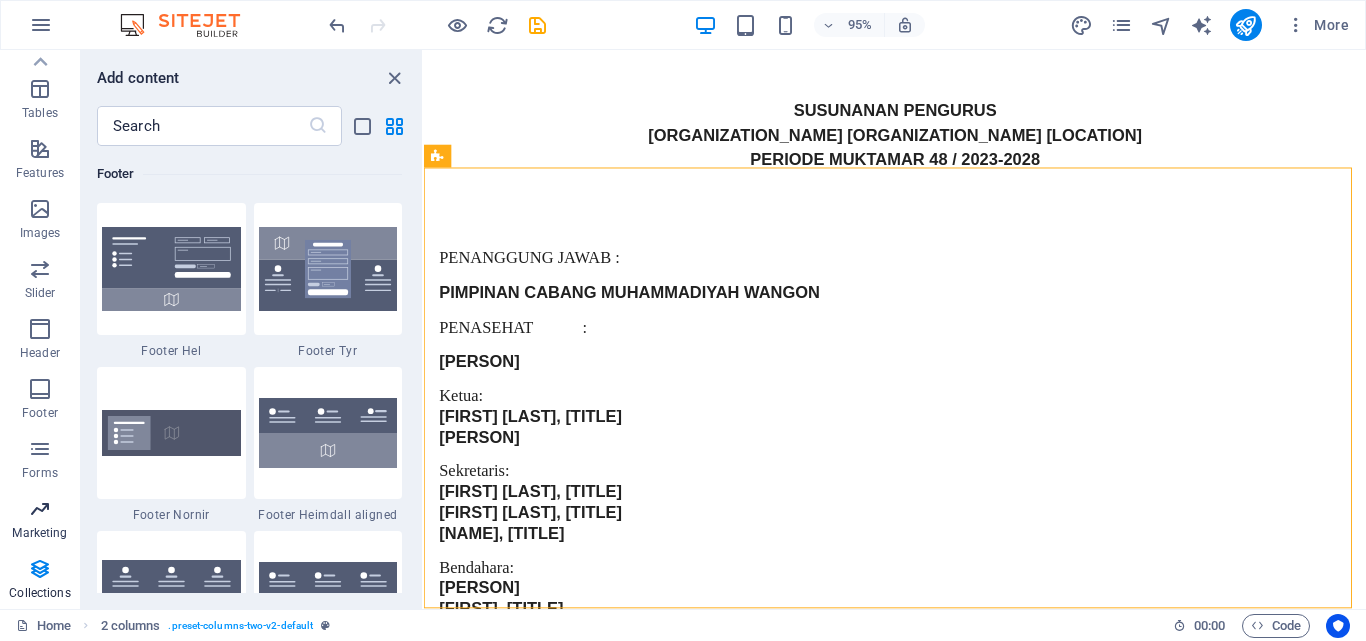 click at bounding box center (40, 509) 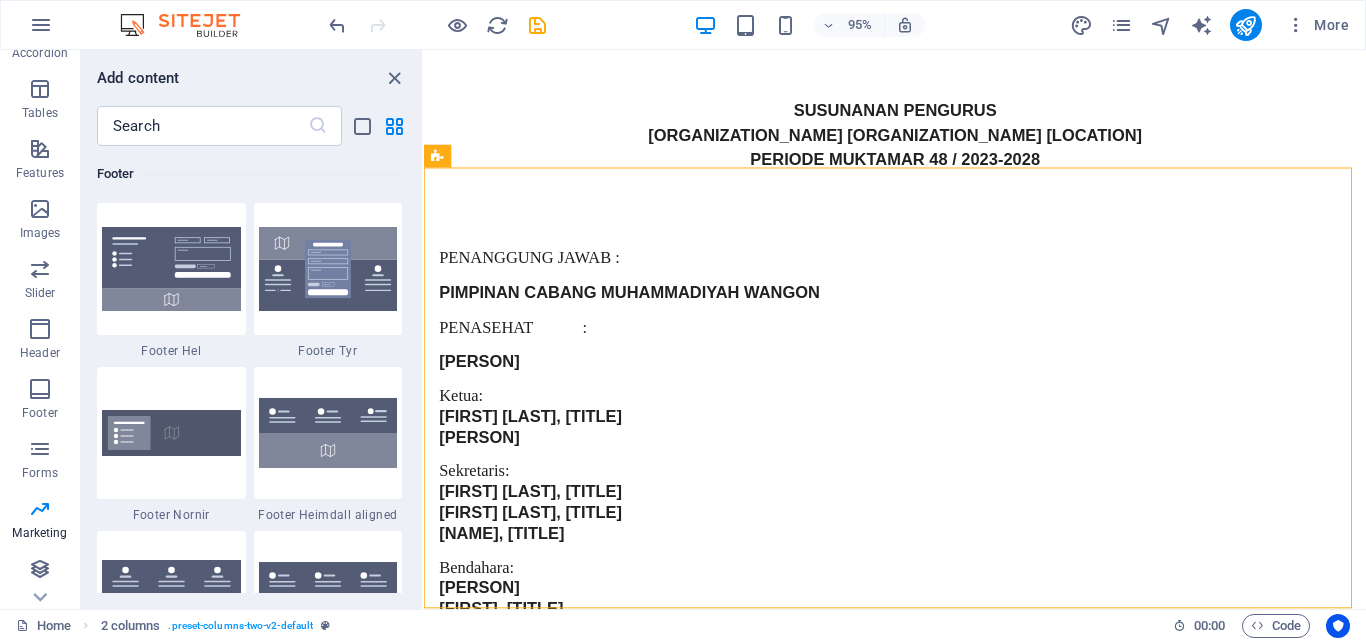 scroll, scrollTop: 0, scrollLeft: 0, axis: both 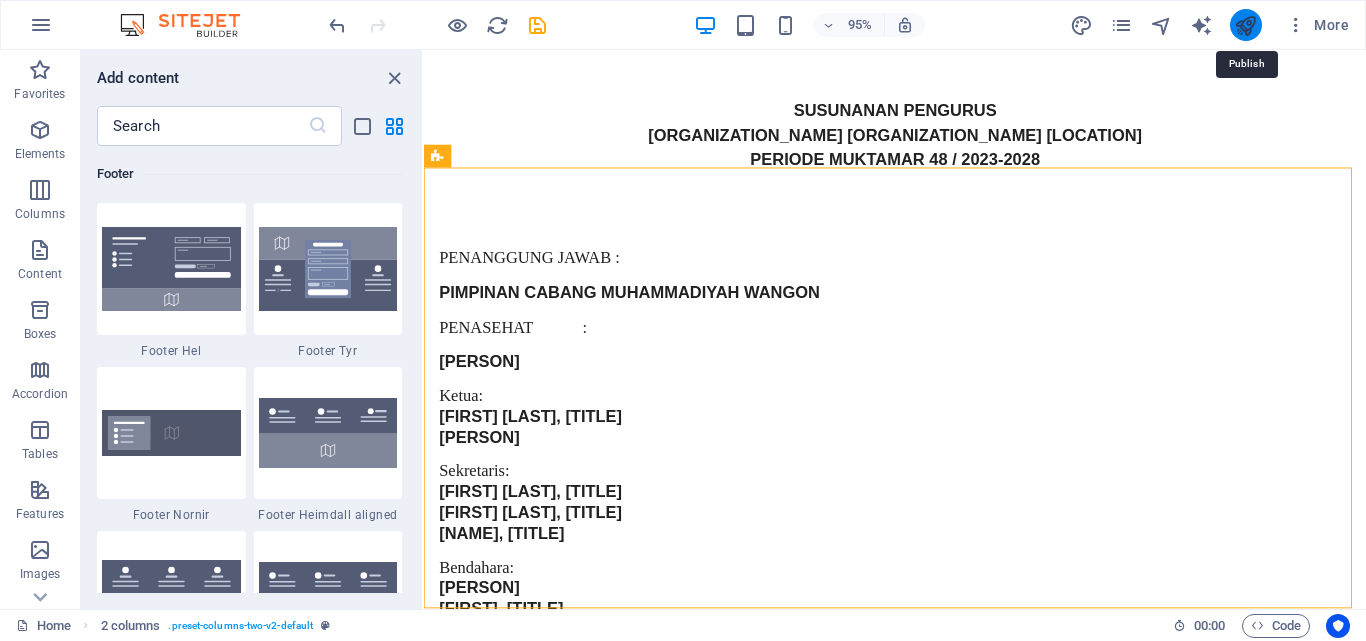click at bounding box center [1245, 25] 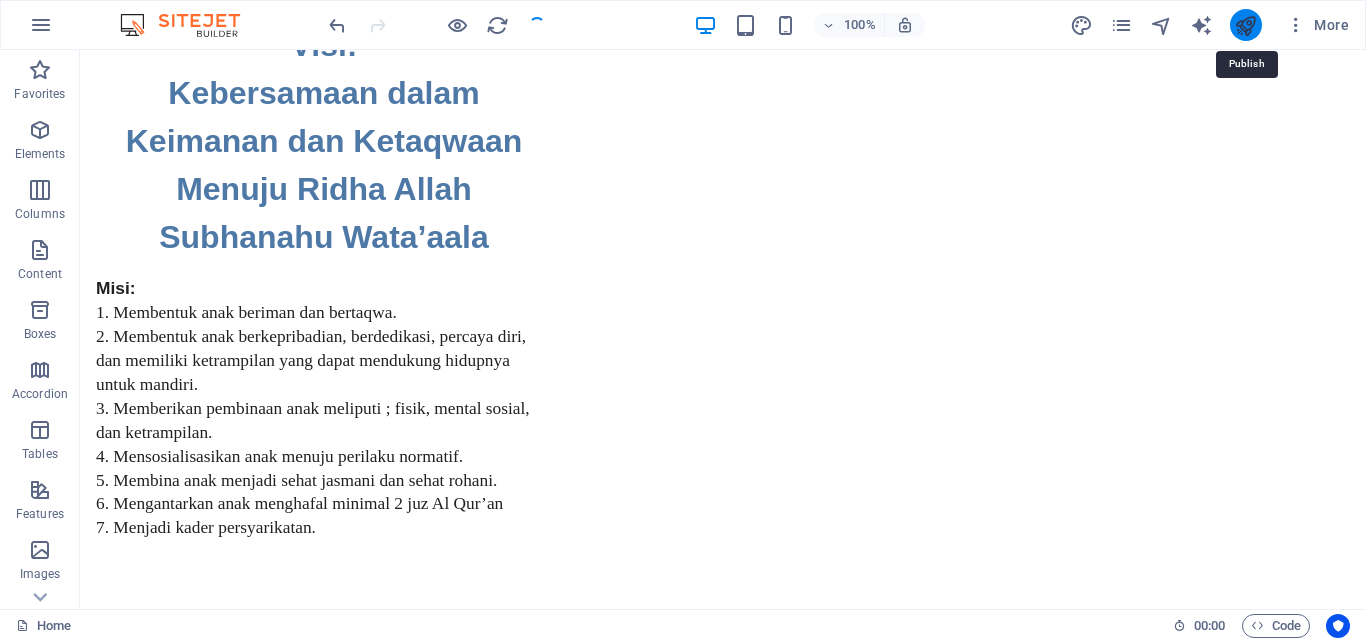 scroll, scrollTop: 4078, scrollLeft: 0, axis: vertical 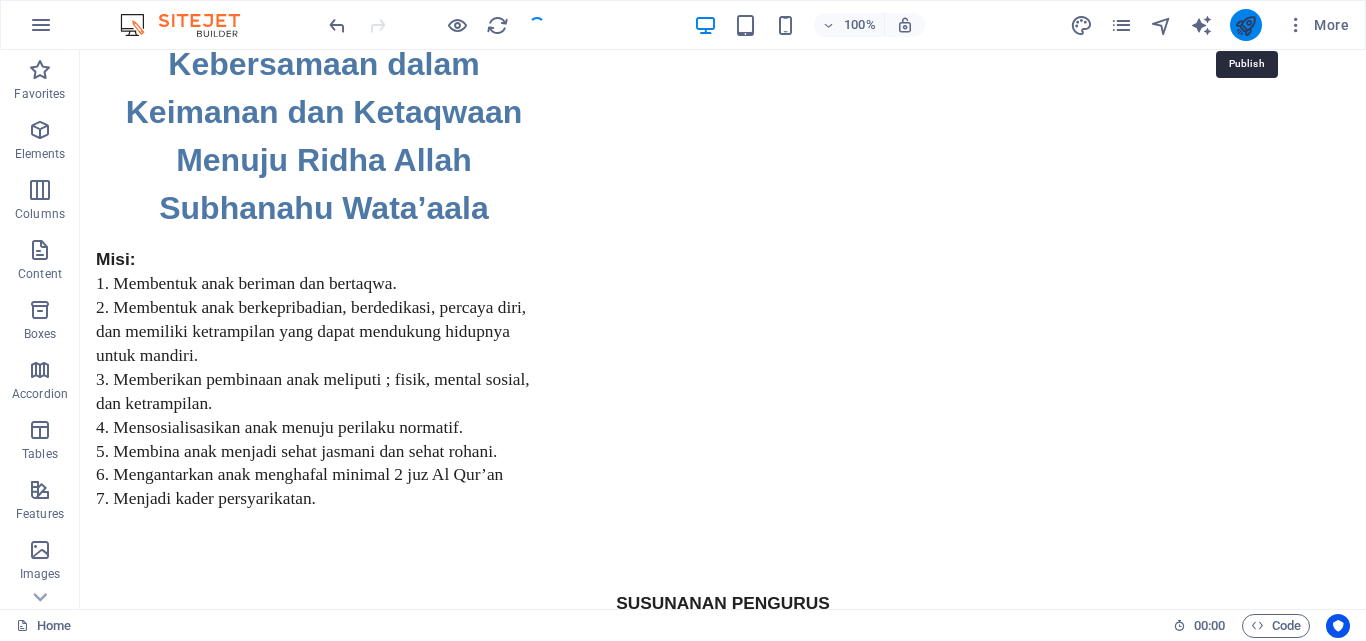 click at bounding box center (1245, 25) 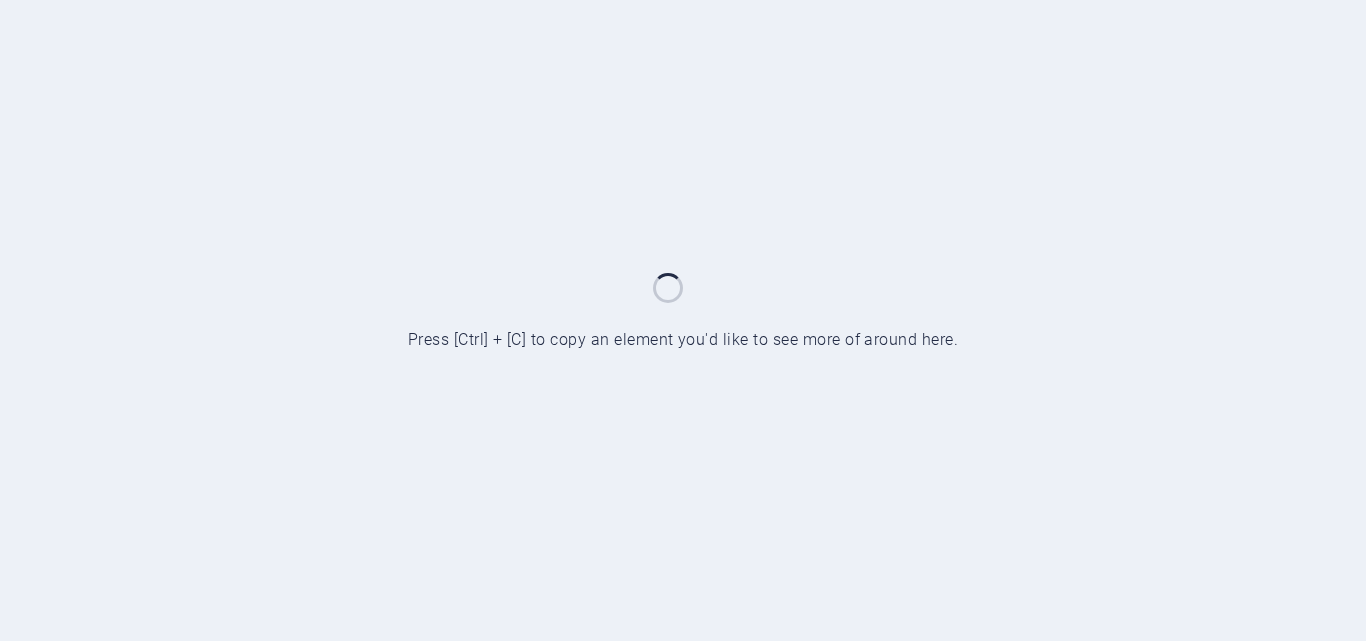 scroll, scrollTop: 0, scrollLeft: 0, axis: both 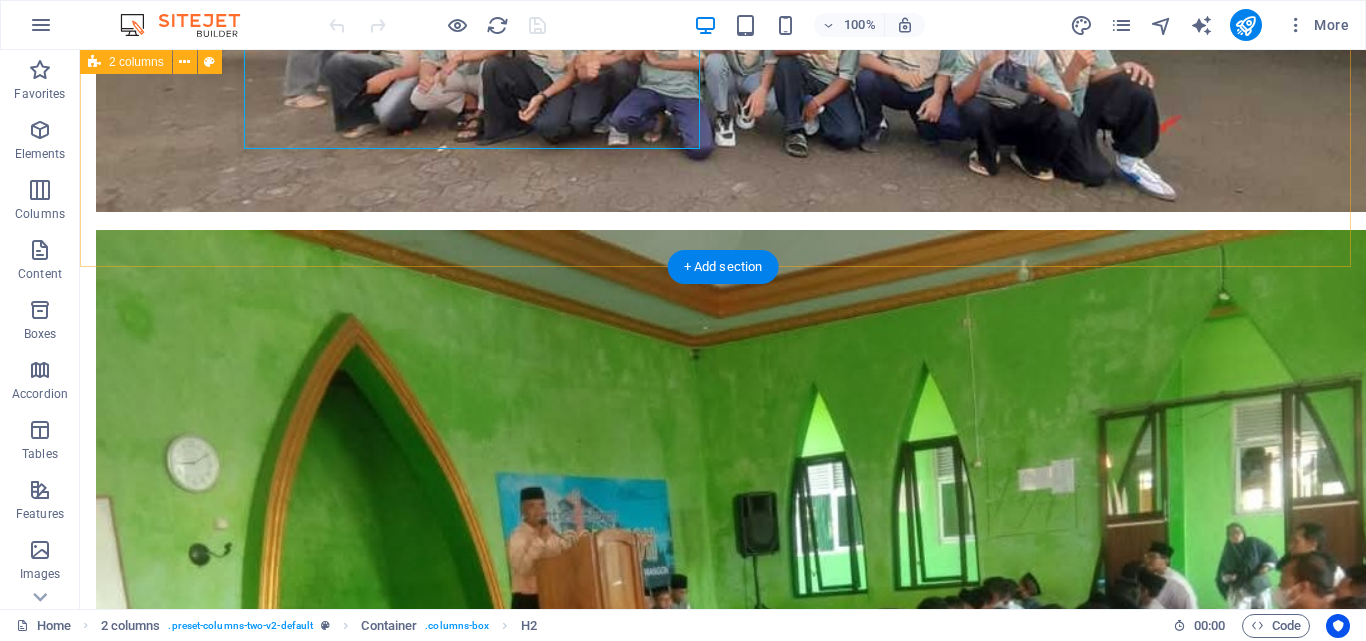 click on "Visi: Kebersamaan dalam Keimanan dan Ketaqwaan Menuju Ridha Allah Subhanahu Wata’aala Misi: Membentuk anak beriman dan bertaqwa. Membentuk anak berkepribadian, berdedikasi, percaya diri, dan memiliki ketrampilan yang dapat mendukung hidupnya untuk mandiri. Memberikan pembinaan anak meliputi ; fisik, mental sosial, dan ketrampilan. Mensosialisasikan anak menuju perilaku normatif. Membina anak menjadi sehat jasmani dan sehat rohani. Mengantarkan anak menghafal minimal 2 juz Al Qur’an Menjadi kader persyarikatan." at bounding box center (723, 2487) 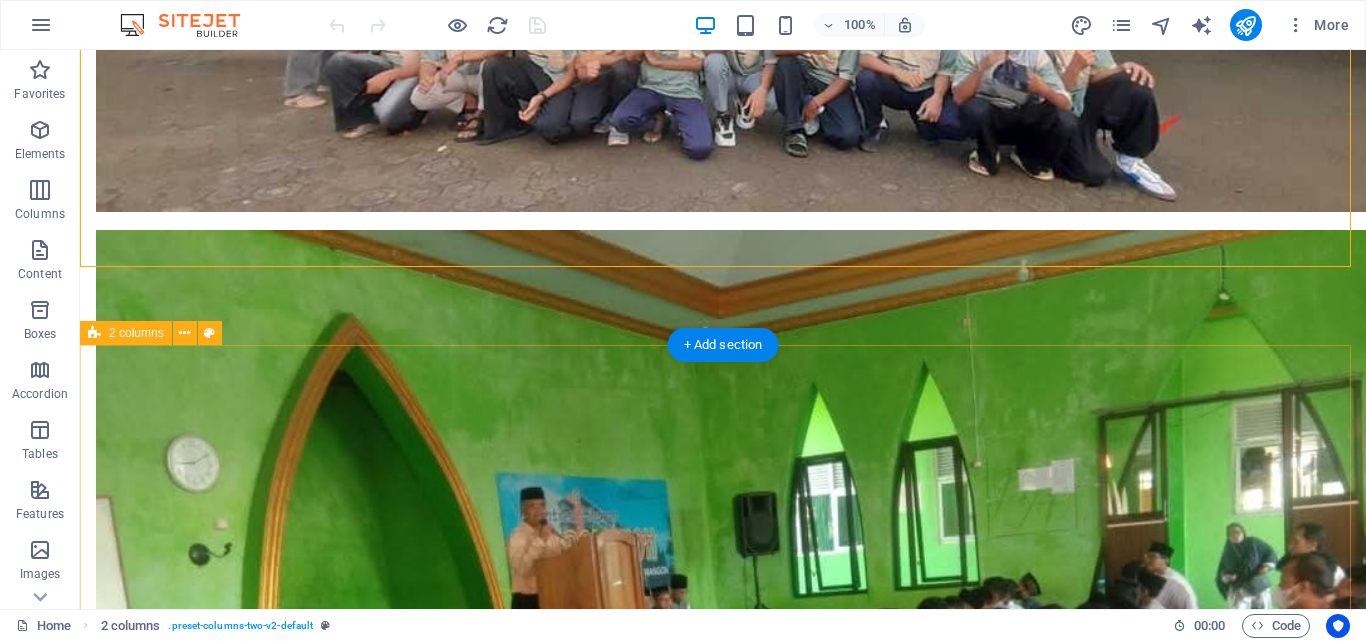 click on "PENANGGUNG JAWAB :  [ORGANIZATION_NAME] [ORGANIZATION_NAME] PENASEHAT                :   [FIRST] [LAST], [TITLE] Ketua:           [FIRST] [LAST], [TITLE] [FIRST] [LAST], [TITLE] [TITLE] Sekretaris: [FIRST] [LAST], [TITLE] [FIRST] [LAST], [TITLE] [TITLE] [FIRST] [LAST], [TITLE] Bendahara: [FIRST] [LAST], [TITLE] [TITLE] SEKSI-SEKSI Hubungan Masyarakat: [FIRST] [LAST], [TITLE] [TITLE] [TITLE] Usaha: [FIRST] [LAST] (alm) [FIRST] [LAST] [FIRST] [LAST] [LAST] Rumah Tangga: [TITLE] [FIRST] [LAST] [TITLE] [LAST] [FIRST] [LAST] (alm)  Pembangunan: [FIRST] [LAST] [TITLE] [FIRST] [LAST] [FIRST] [LAST]  Ekonomi Produktif: [FIRST], [TITLE] [FIRST] [TITLE], [TITLE]  Kesehatan: [FIRST] [LAST], [TITLE] [FIRST] [TITLE], [TITLE] [TITLE] Pendidikan: [FIRST] [LAST], [TITLE] [TITLE] [FIRST] [LAST], [TITLE] [TITLE] [FIRST], [TITLE] [TITLE] Humas dan Publikasi: [FIRST] [LAST] Pengasuh: [FIRST] ([RELATION]) [LAST] ([RELATION])" at bounding box center [723, 3656] 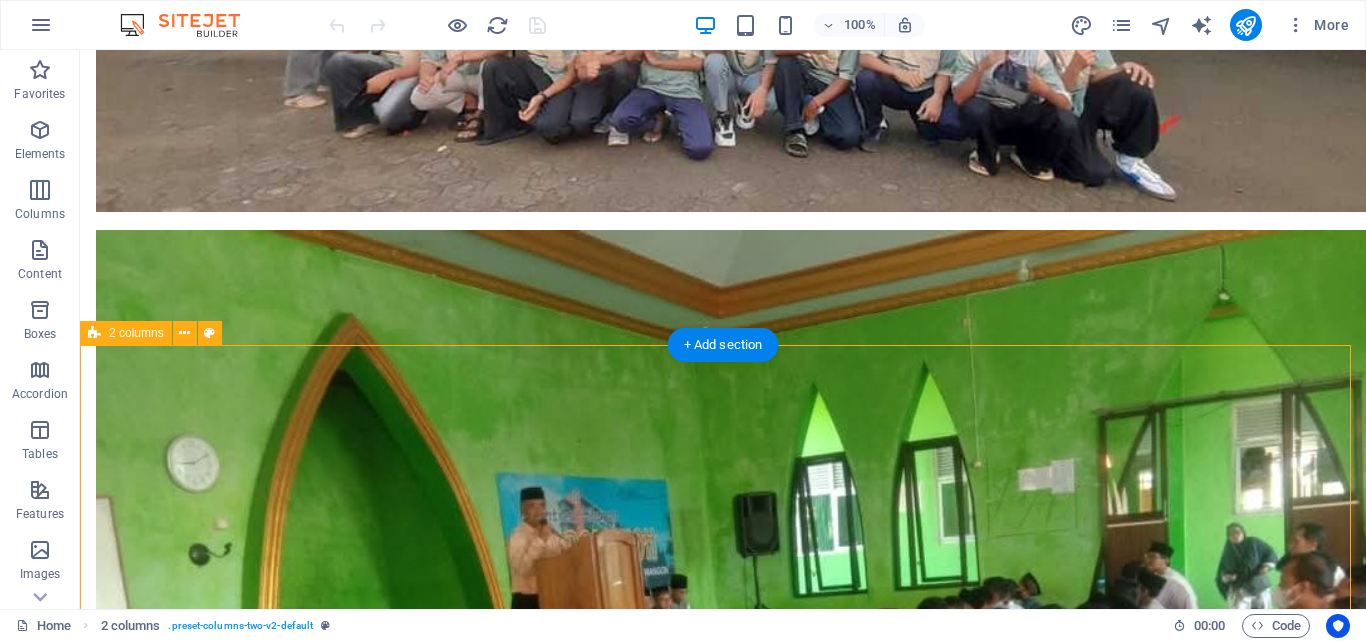 click on "PENANGGUNG JAWAB :  [ORGANIZATION_NAME] [ORGANIZATION_NAME] PENASEHAT                :   [FIRST] [LAST], [TITLE] Ketua:           [FIRST] [LAST], [TITLE] [FIRST] [LAST], [TITLE] [TITLE] Sekretaris: [FIRST] [LAST], [TITLE] [FIRST] [LAST], [TITLE] [TITLE] [FIRST] [LAST], [TITLE] Bendahara: [FIRST] [LAST], [TITLE] [TITLE] SEKSI-SEKSI Hubungan Masyarakat: [FIRST] [LAST], [TITLE] [TITLE] [TITLE] Usaha: [FIRST] [LAST] (alm) [FIRST] [LAST] [FIRST] [LAST] [LAST] Rumah Tangga: [TITLE] [FIRST] [LAST] [TITLE] [LAST] [FIRST] [LAST] (alm)  Pembangunan: [FIRST] [LAST] [TITLE] [FIRST] [LAST] [FIRST] [LAST]  Ekonomi Produktif: [FIRST], [TITLE] [FIRST] [TITLE], [TITLE]  Kesehatan: [FIRST] [LAST], [TITLE] [FIRST] [TITLE], [TITLE] [TITLE] Pendidikan: [FIRST] [LAST], [TITLE] [TITLE] [FIRST] [LAST], [TITLE] [TITLE] [FIRST], [TITLE] [TITLE] Humas dan Publikasi: [FIRST] [LAST] Pengasuh: [FIRST] ([RELATION]) [LAST] ([RELATION])" at bounding box center (723, 3656) 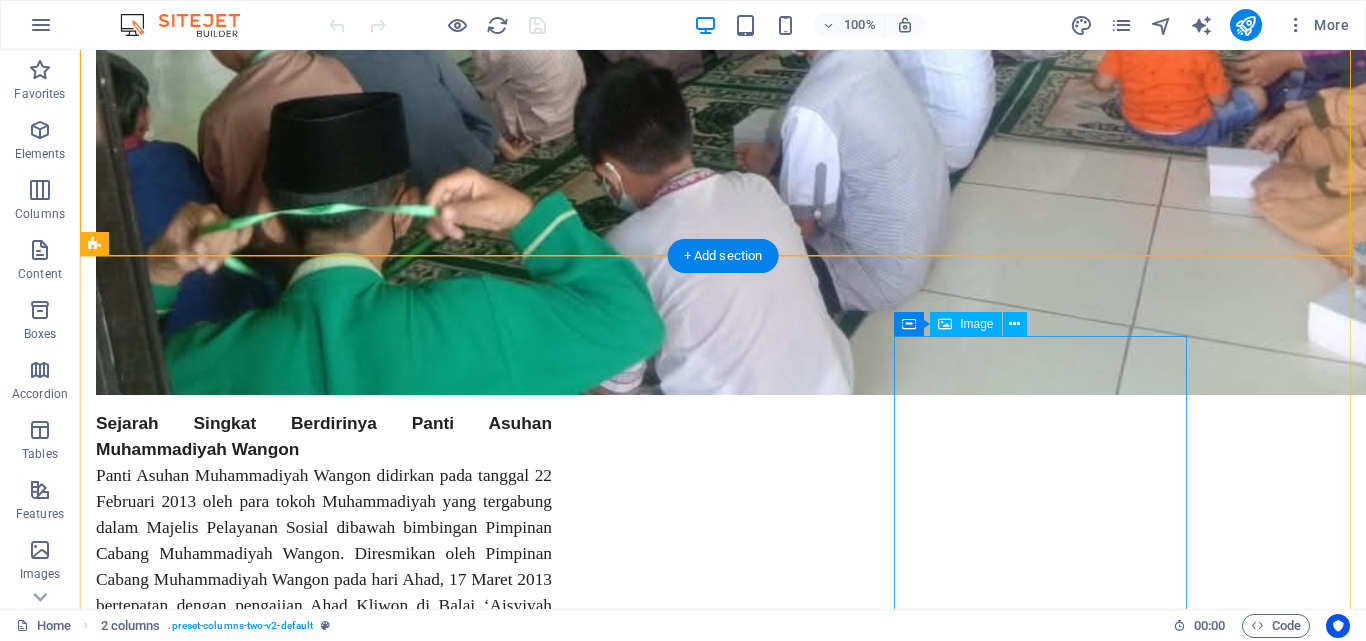 scroll, scrollTop: 3068, scrollLeft: 0, axis: vertical 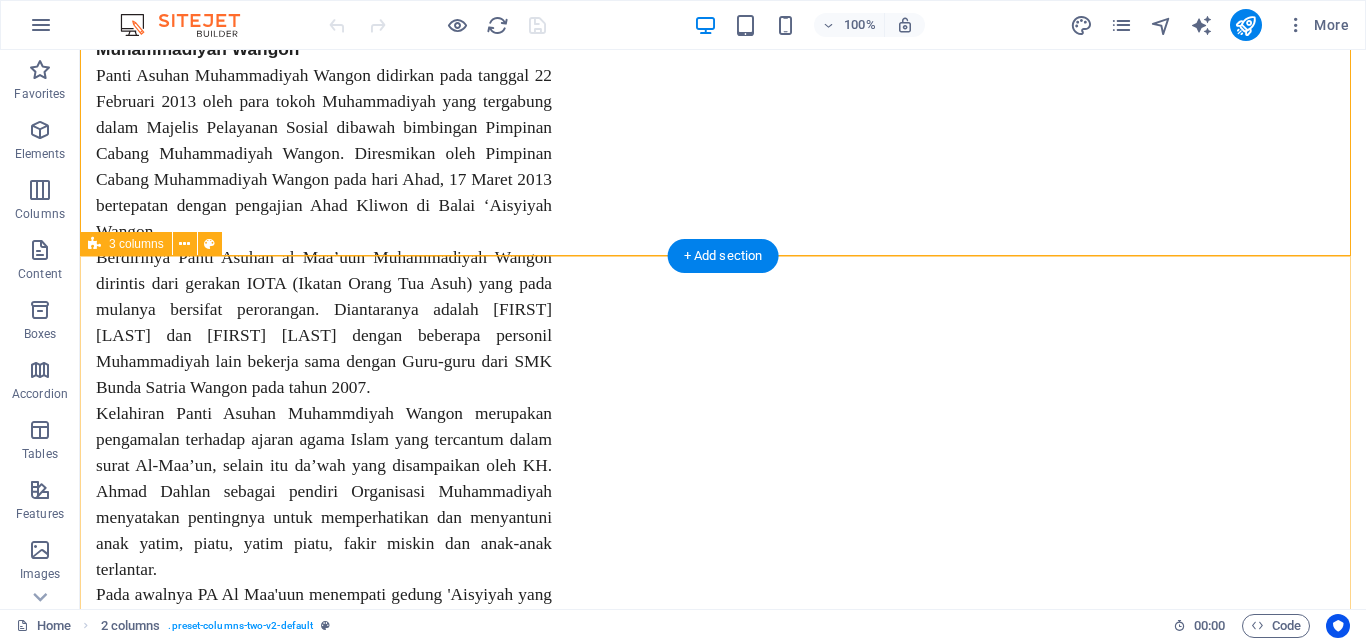 click at bounding box center [723, 5576] 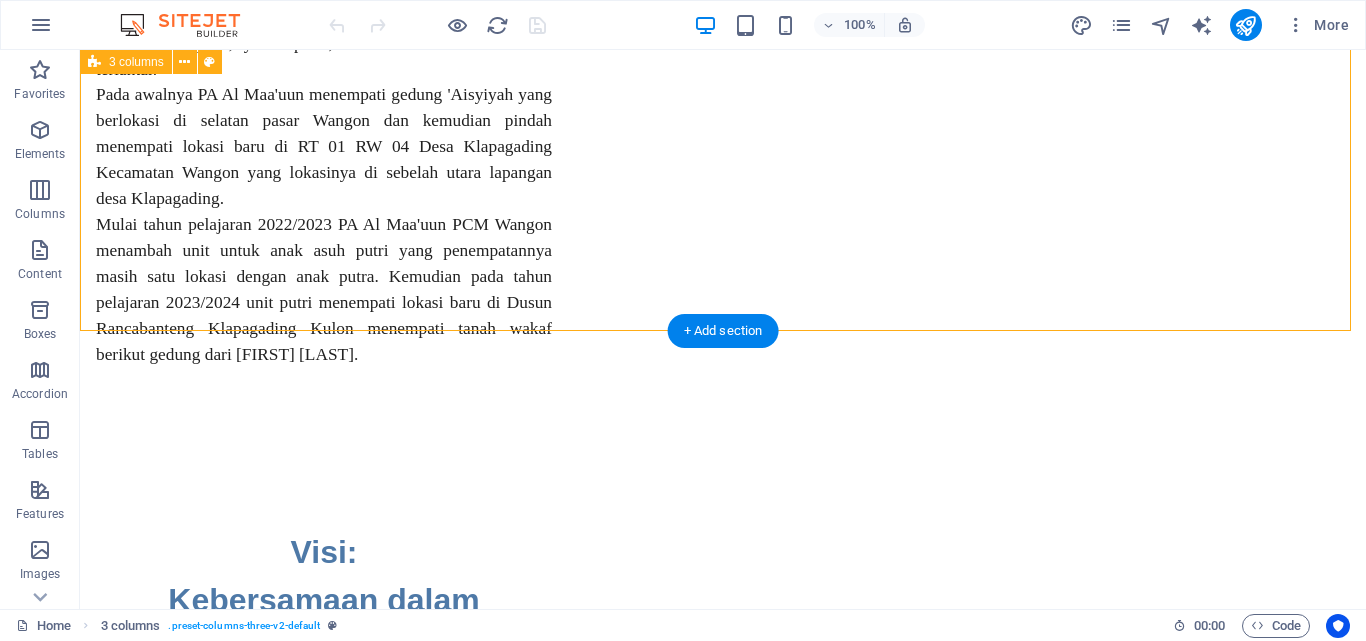scroll, scrollTop: 3668, scrollLeft: 0, axis: vertical 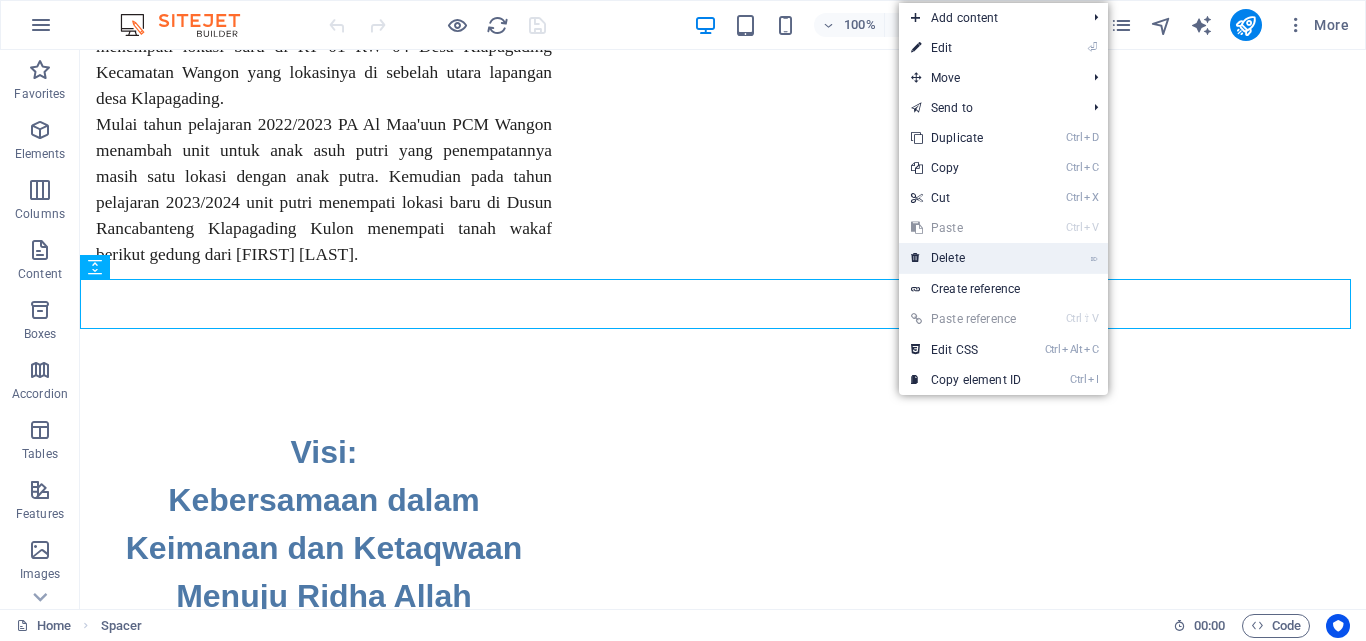 click on "⌦  Delete" at bounding box center (966, 258) 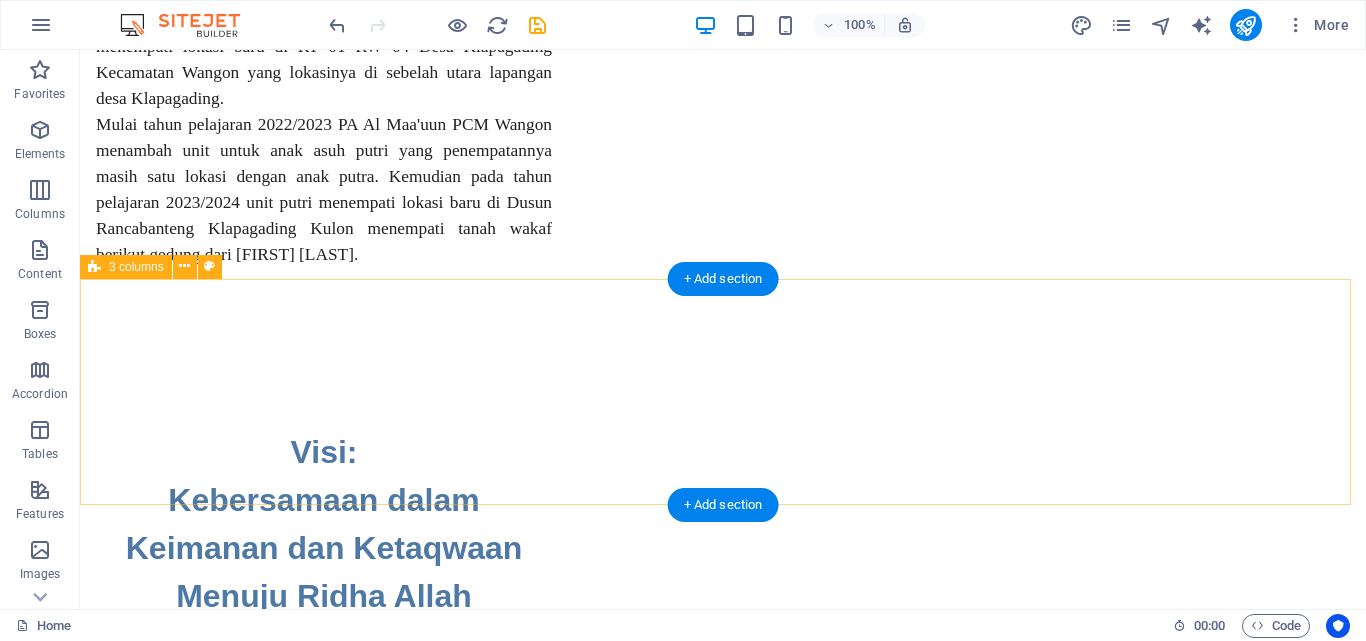 click on "Rekening [BANK_NAME] No. Rek.: [ACCOUNT_NUMBER] a.n. [BENEFICIARY_NAME] Rekening [BANK_NAME] No. Rek.: [ACCOUNT_NUMBER] a.n. [BENEFICIARY_NAME] [BANK_NAME] No. Rek.: [ACCOUNT_NUMBER] [BENEFICIARY_NAME] [LOCATION]" at bounding box center (723, 7588) 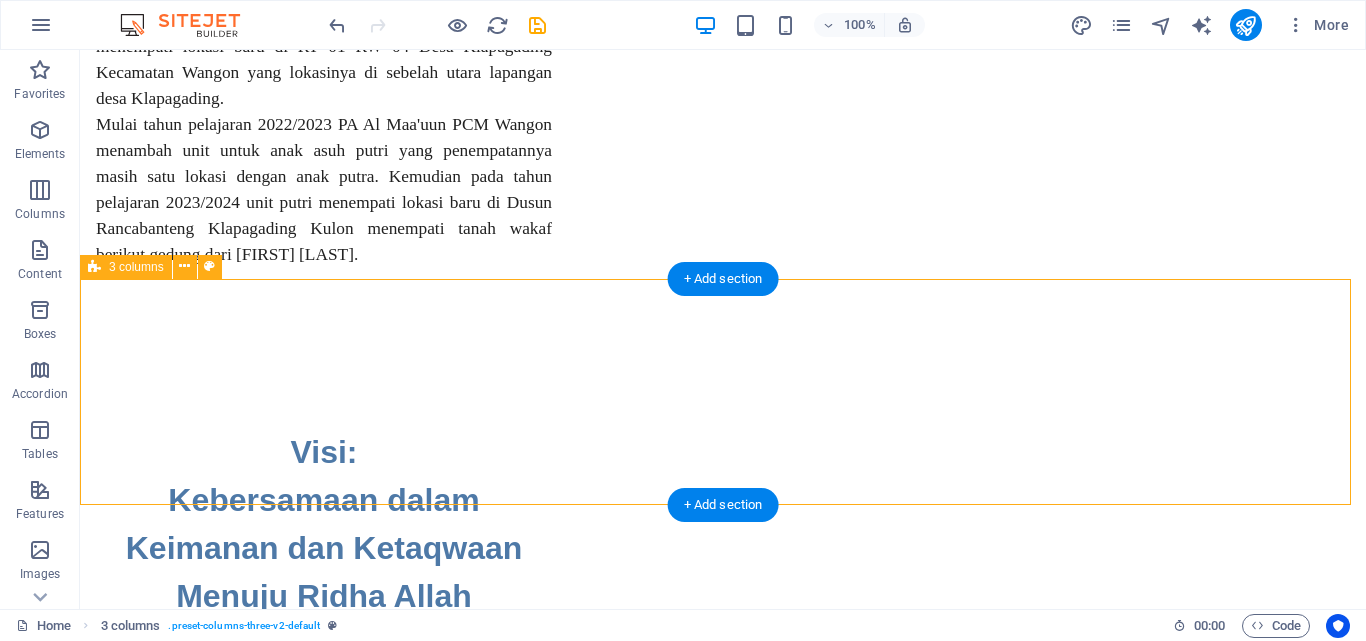 scroll, scrollTop: 3768, scrollLeft: 0, axis: vertical 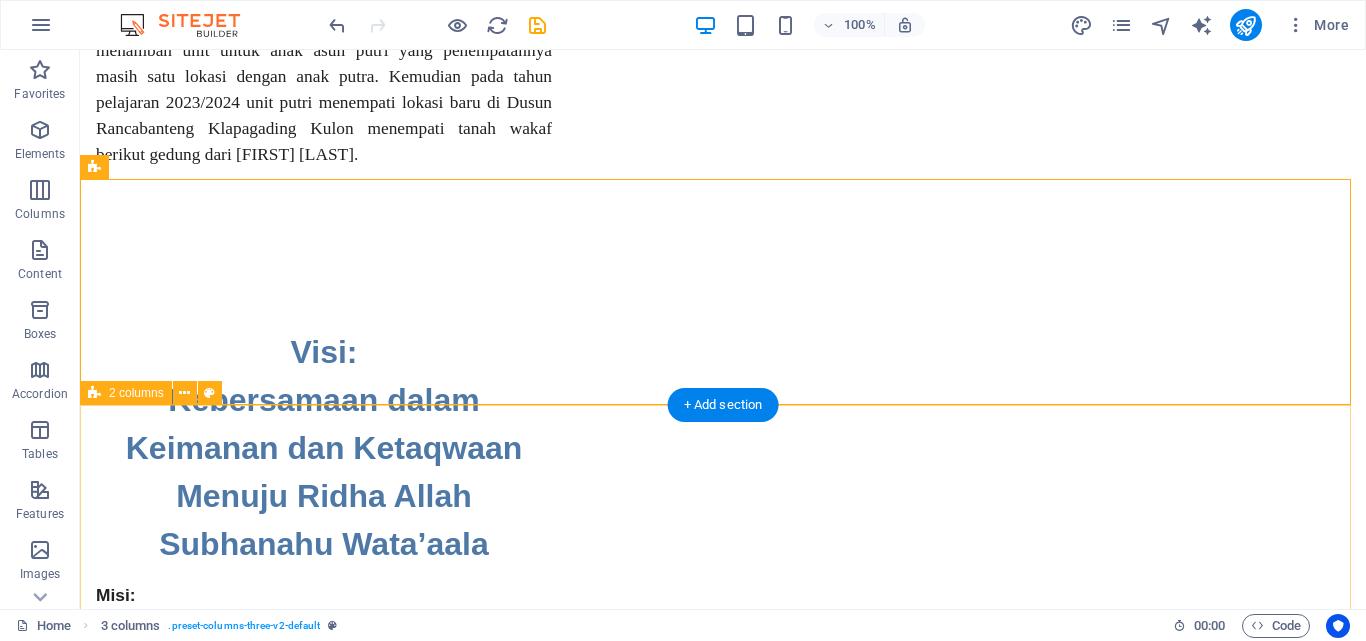 click on "Hubungi Kami: [PHONE] - [PERSON] [PHONE]  - [PERSON] [PHONE]  - [PERSON]" at bounding box center [723, 8197] 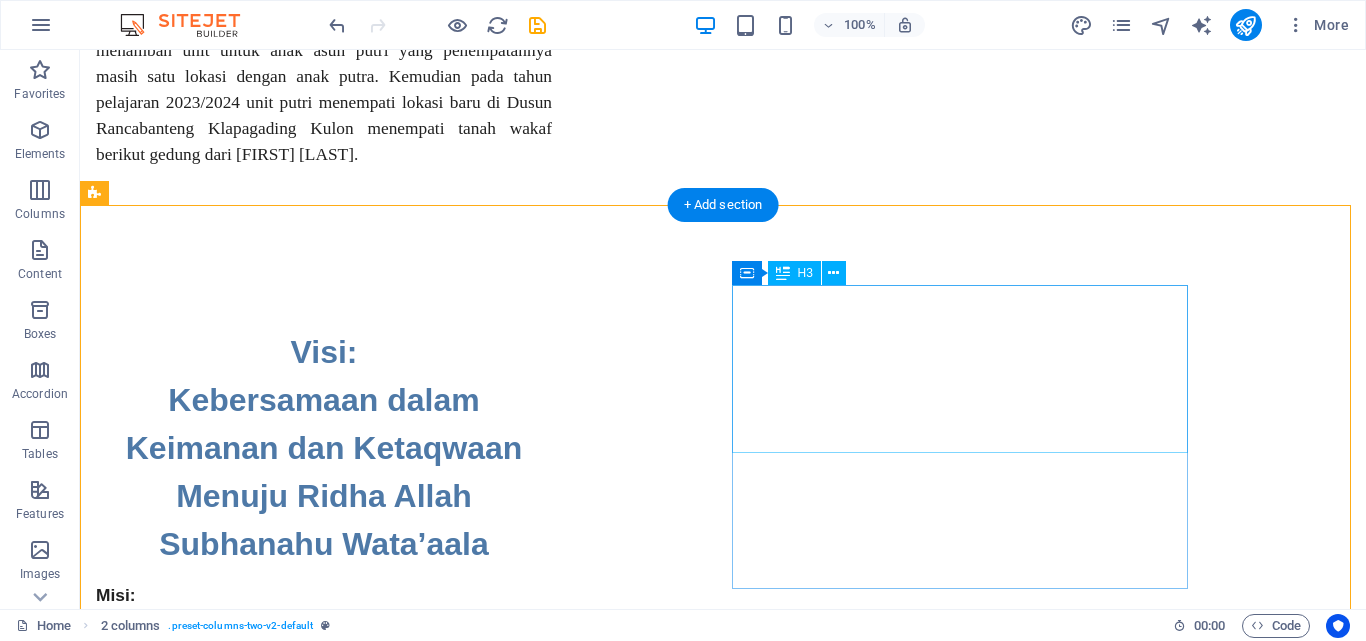 scroll, scrollTop: 4028, scrollLeft: 0, axis: vertical 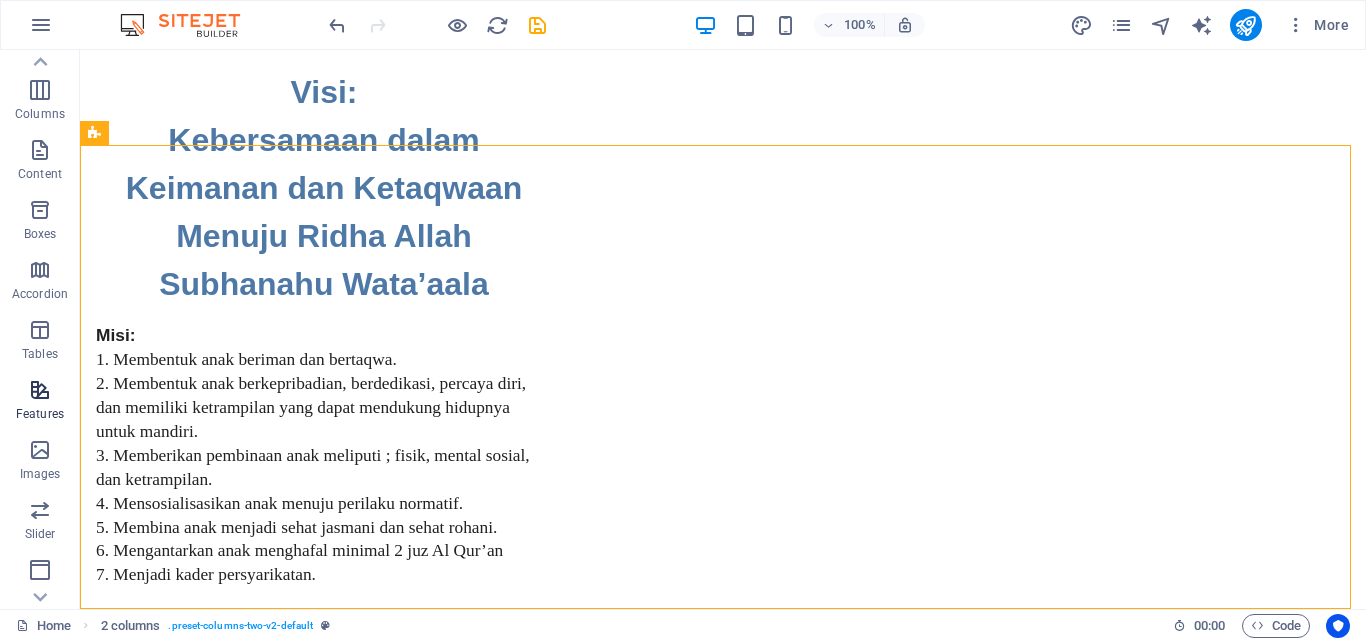 click on "Features" at bounding box center [40, 414] 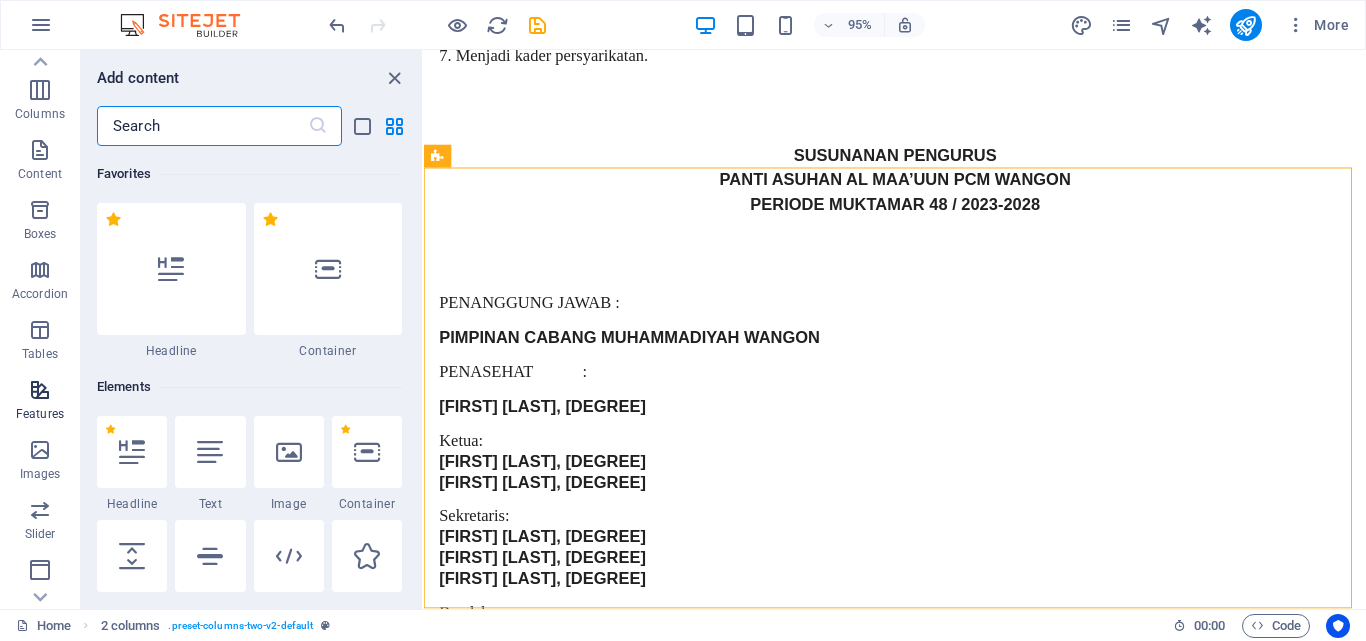 scroll, scrollTop: 3999, scrollLeft: 0, axis: vertical 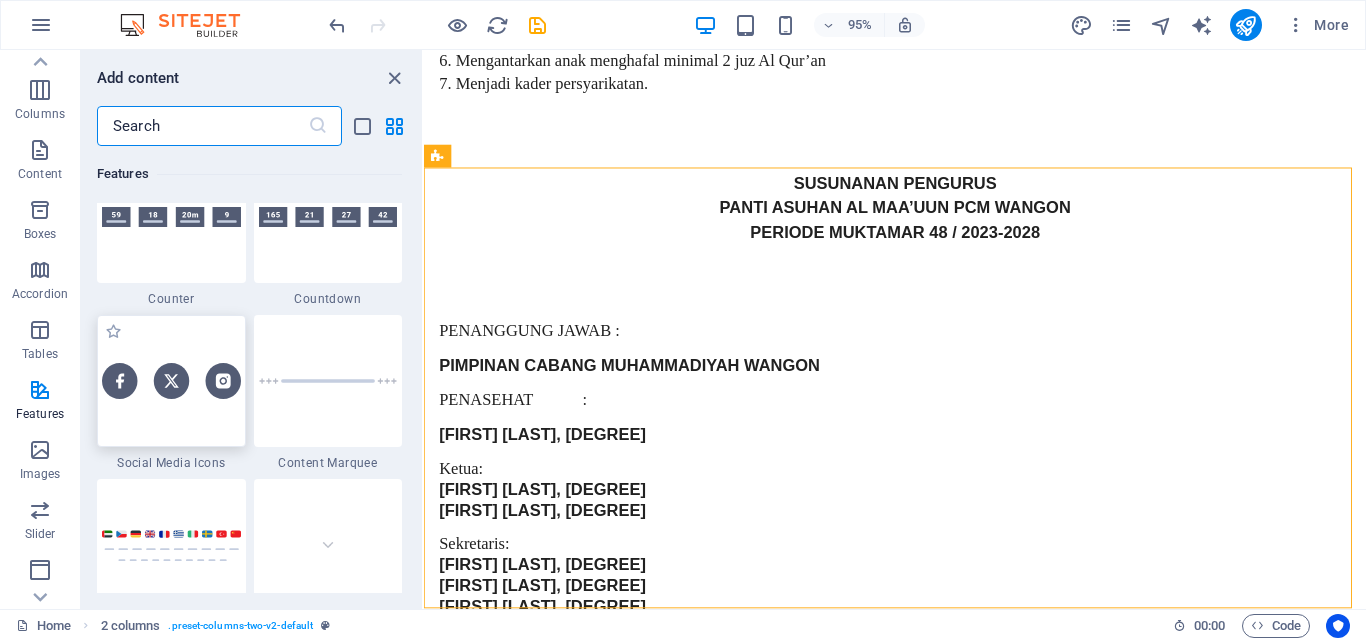 click at bounding box center (171, 381) 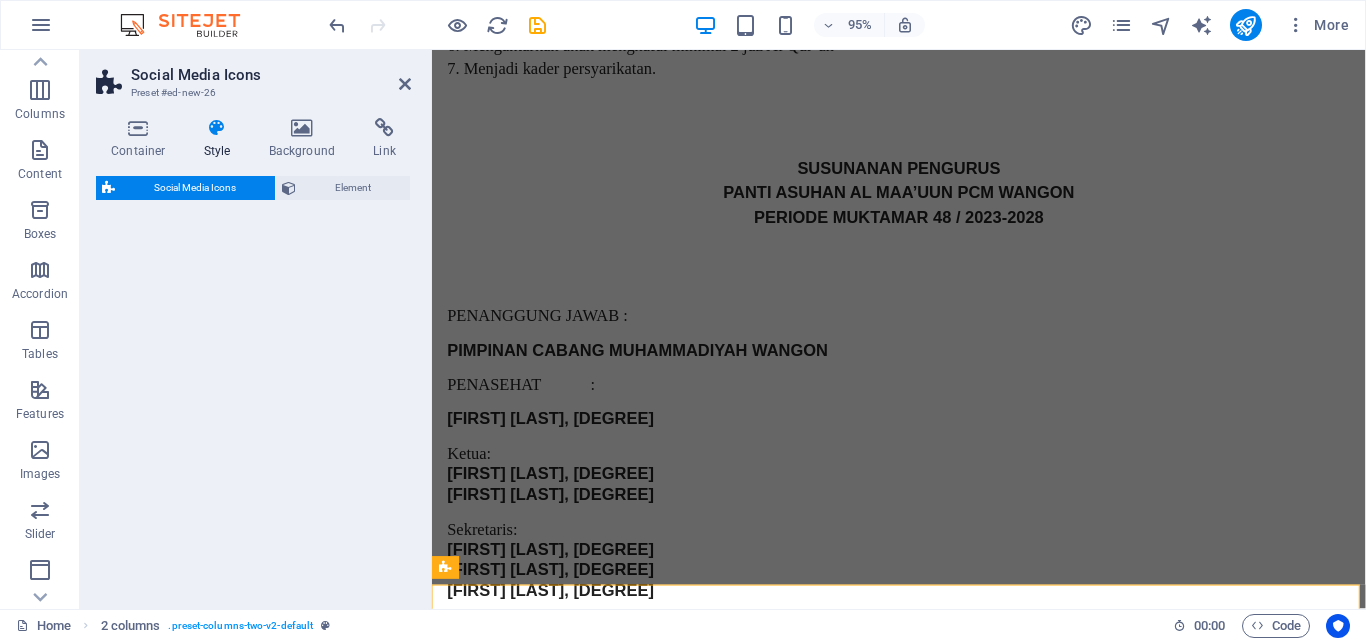 select on "rem" 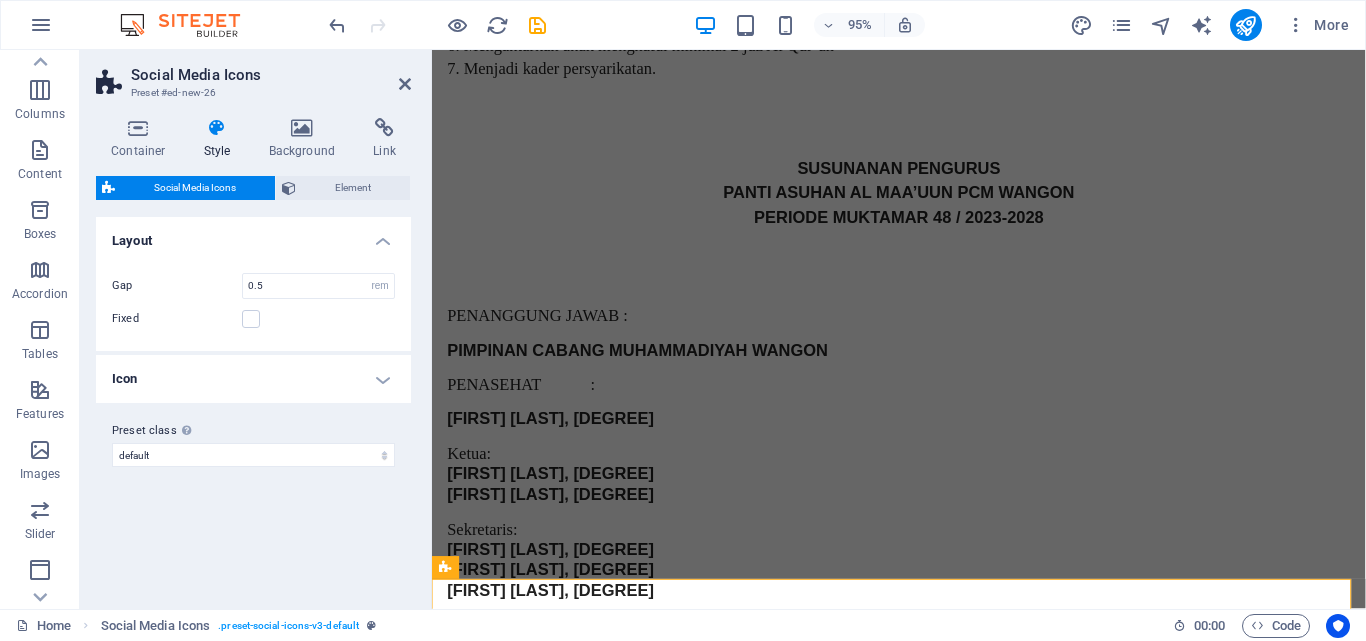 scroll, scrollTop: 4024, scrollLeft: 0, axis: vertical 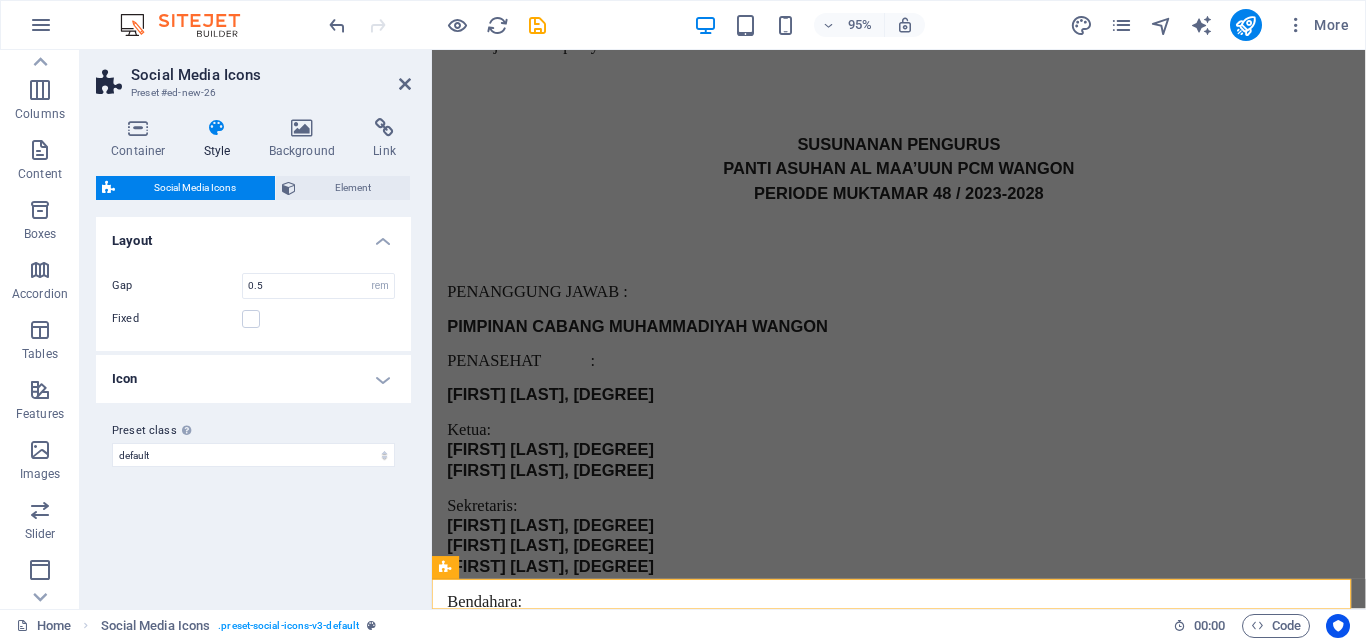 click at bounding box center (217, 128) 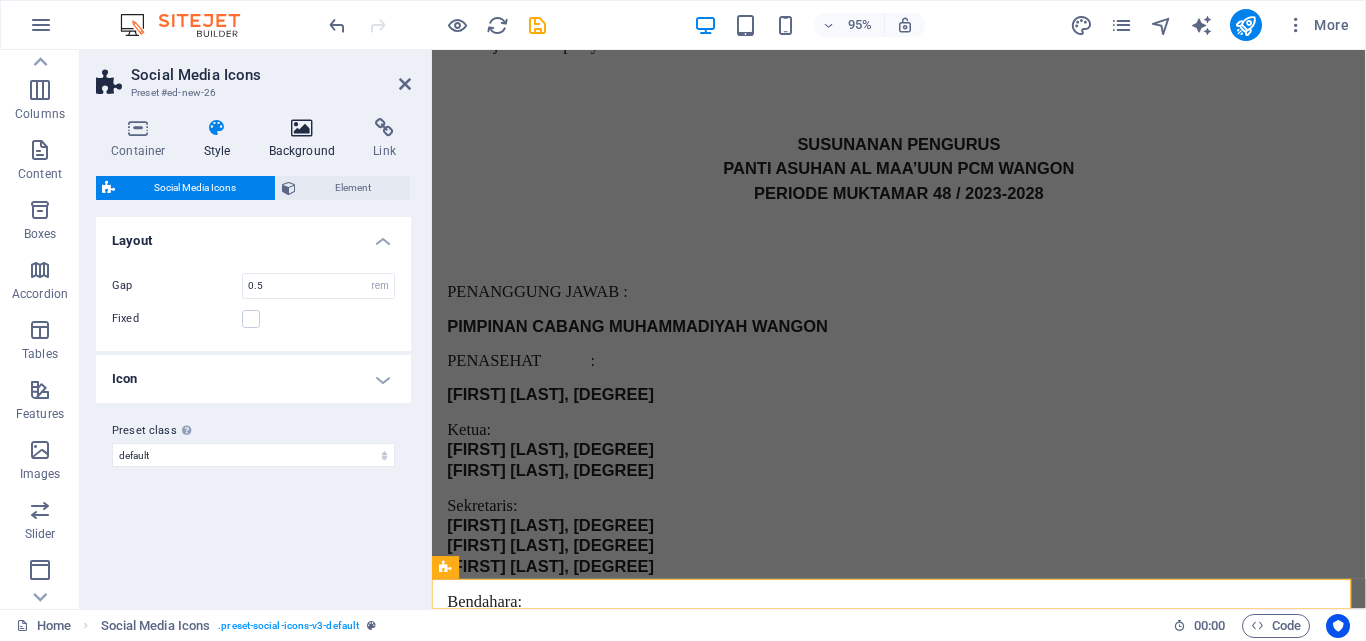 click at bounding box center (302, 128) 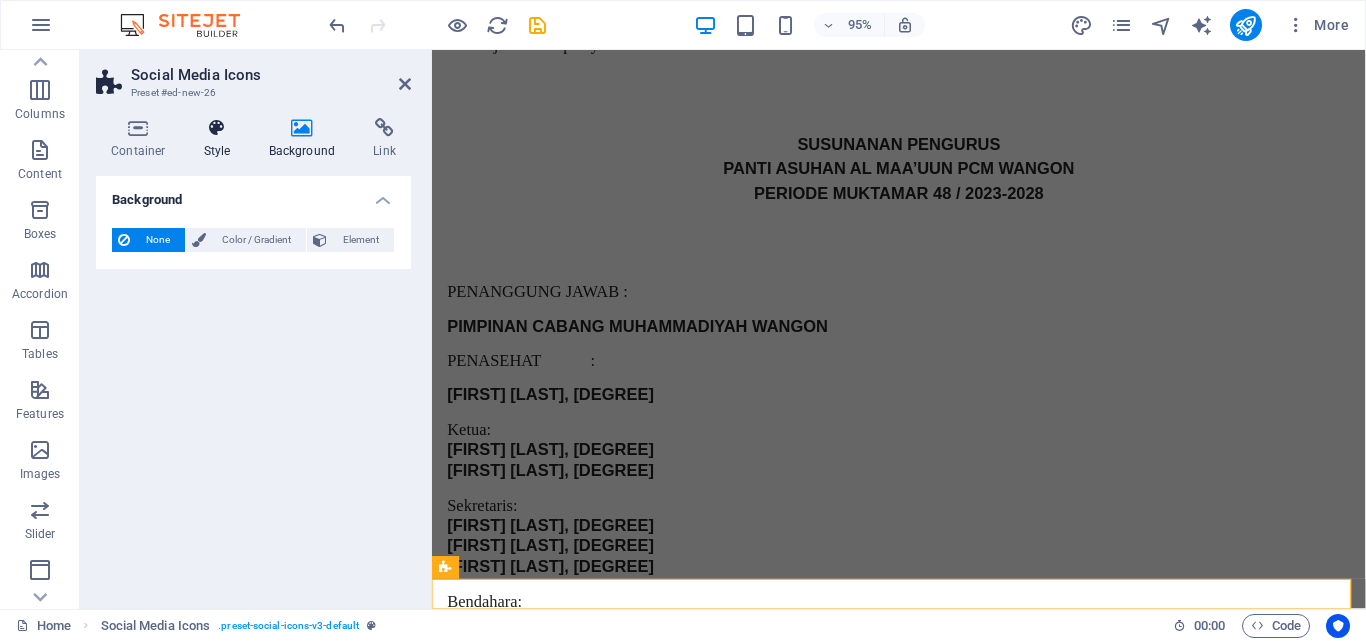 click at bounding box center [217, 128] 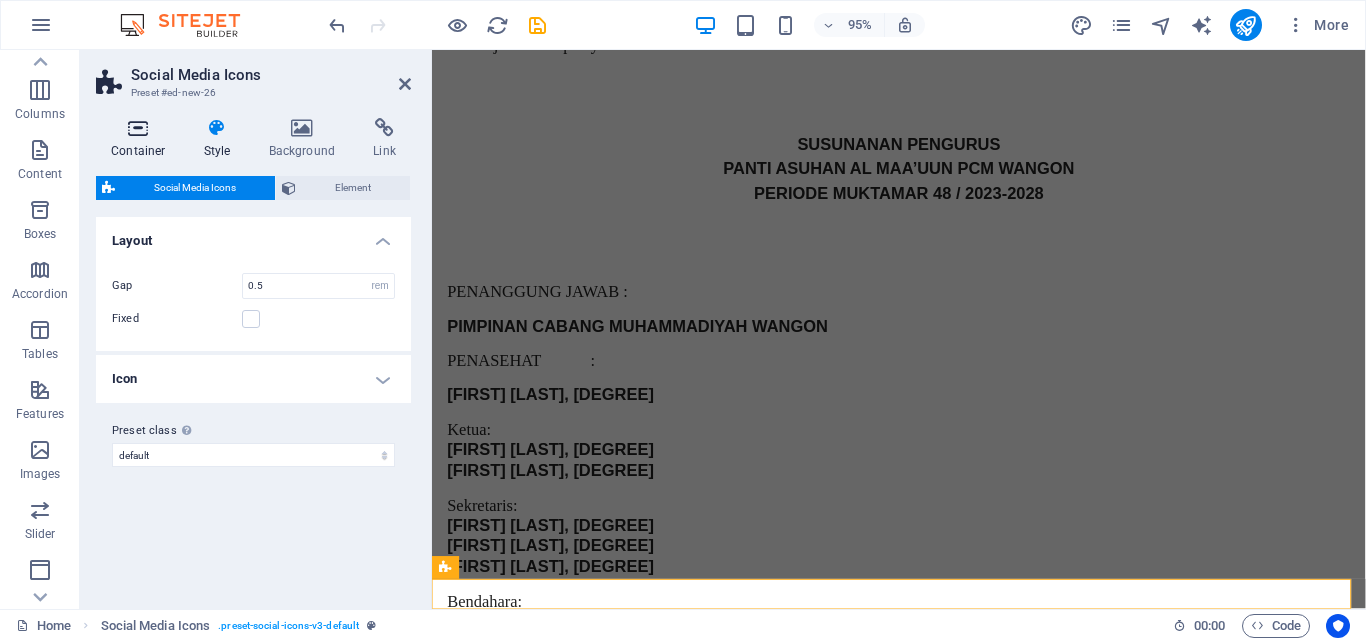 click on "Container" at bounding box center (142, 139) 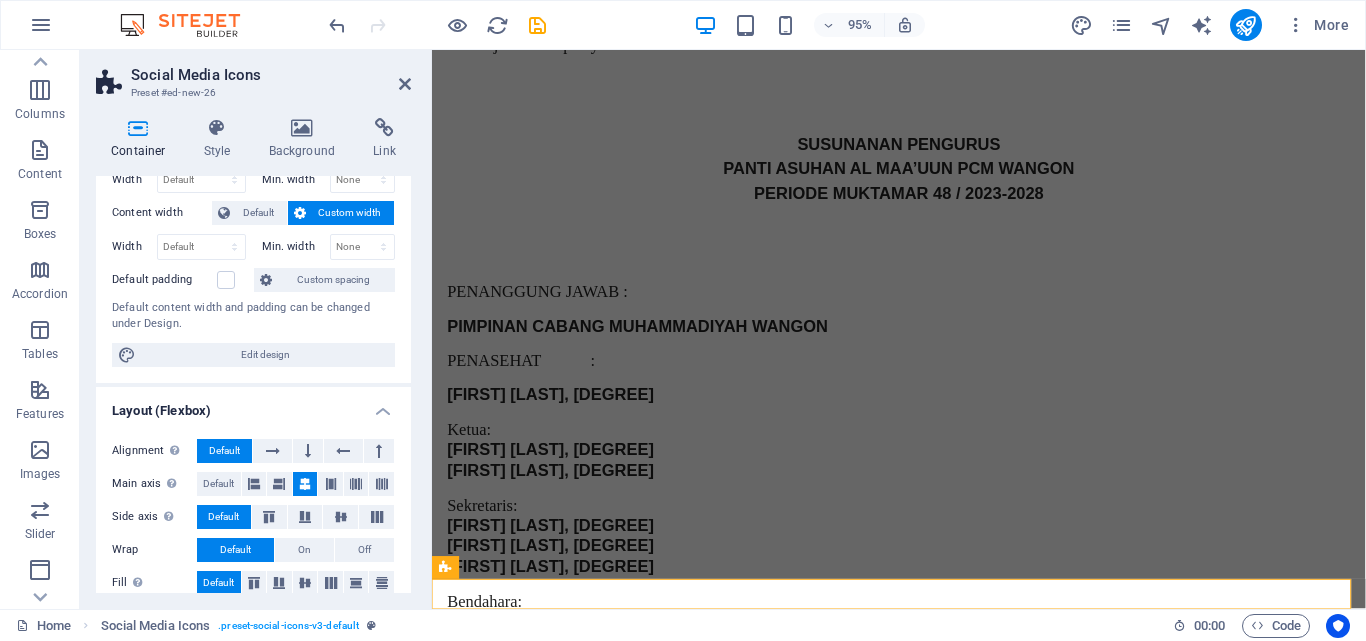 scroll, scrollTop: 0, scrollLeft: 0, axis: both 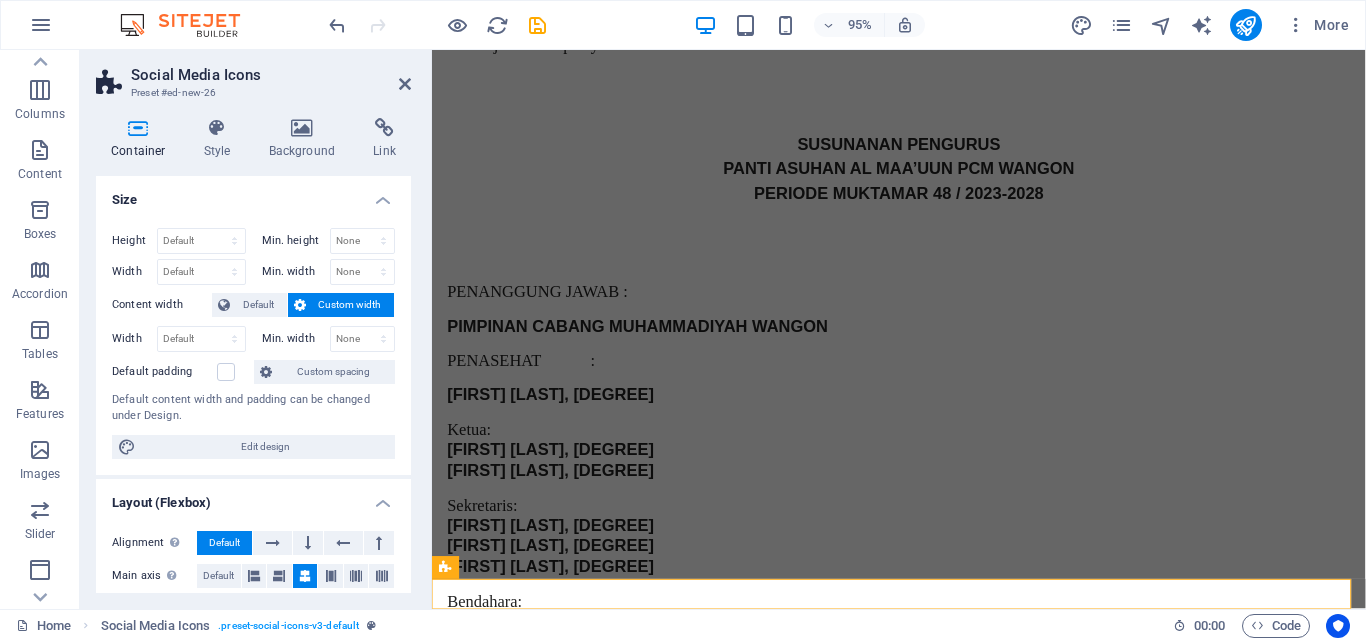 click on "Container" at bounding box center (142, 139) 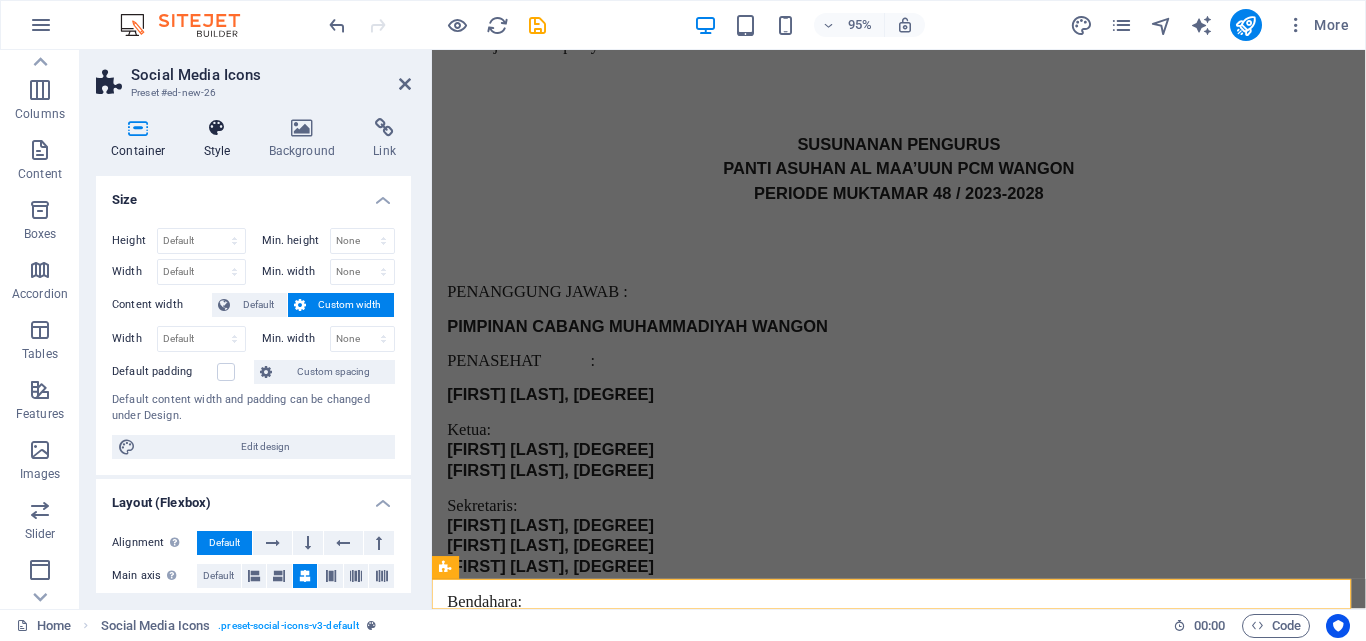 click on "Style" at bounding box center [221, 139] 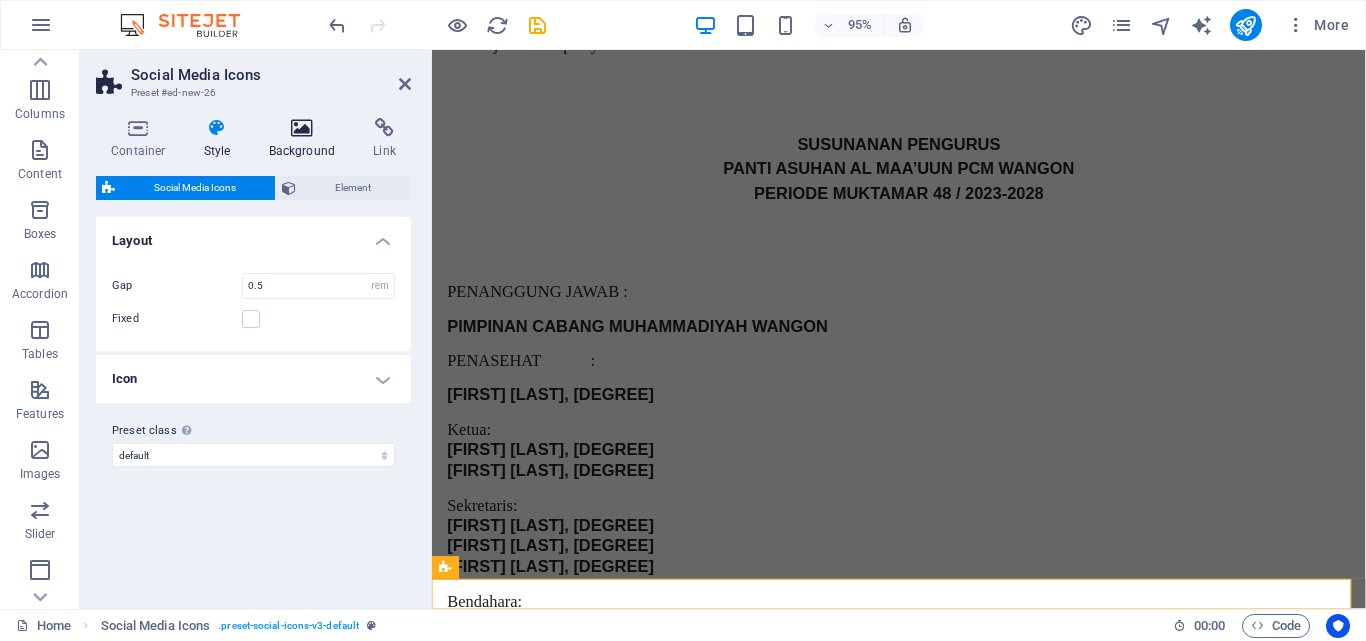 click on "Background" at bounding box center [306, 139] 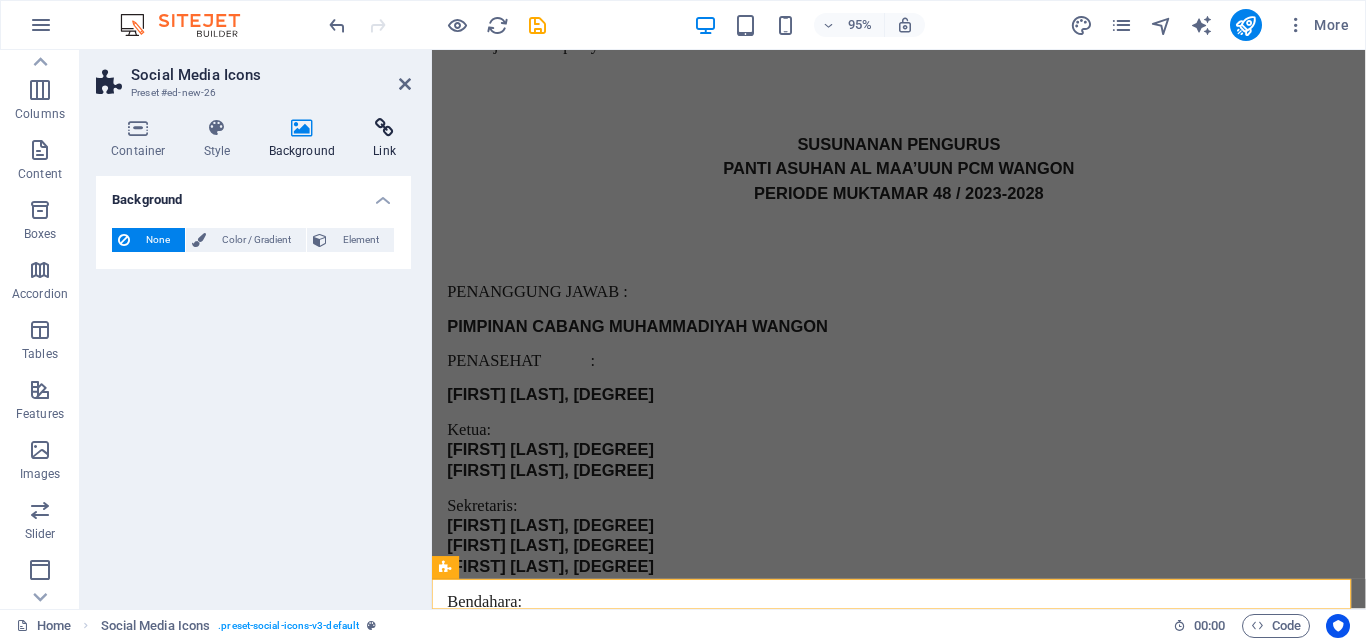 click on "Link" at bounding box center [384, 139] 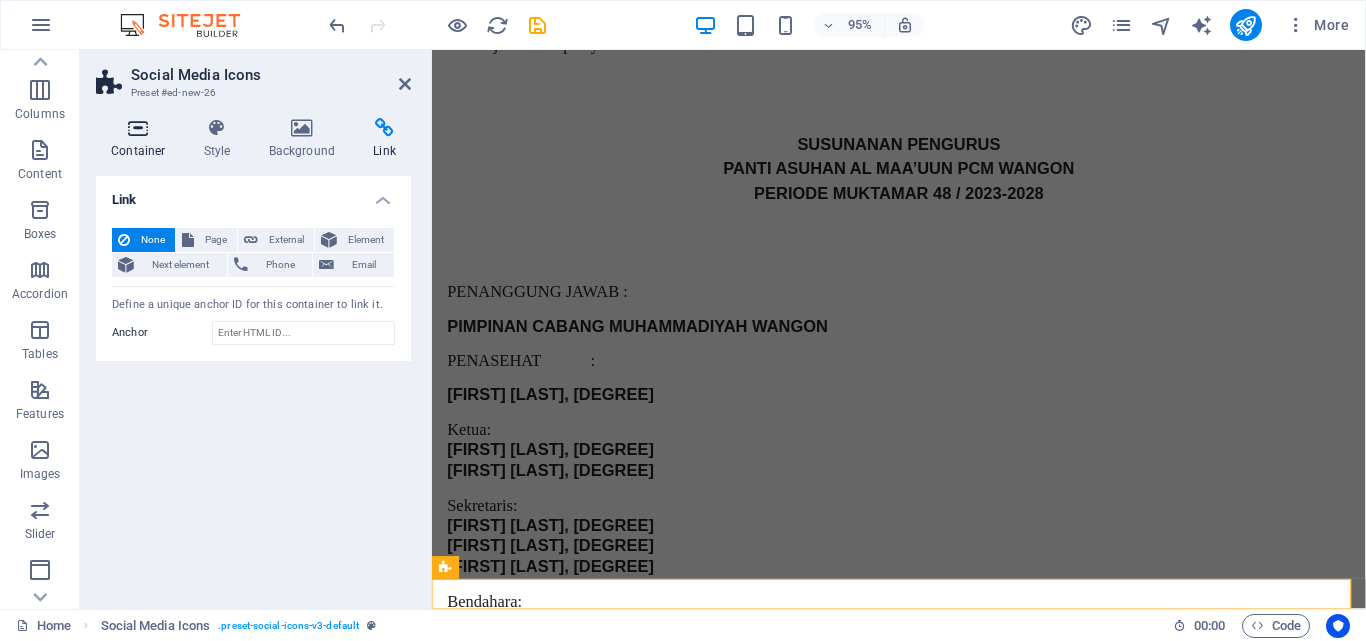 click on "Container" at bounding box center [142, 139] 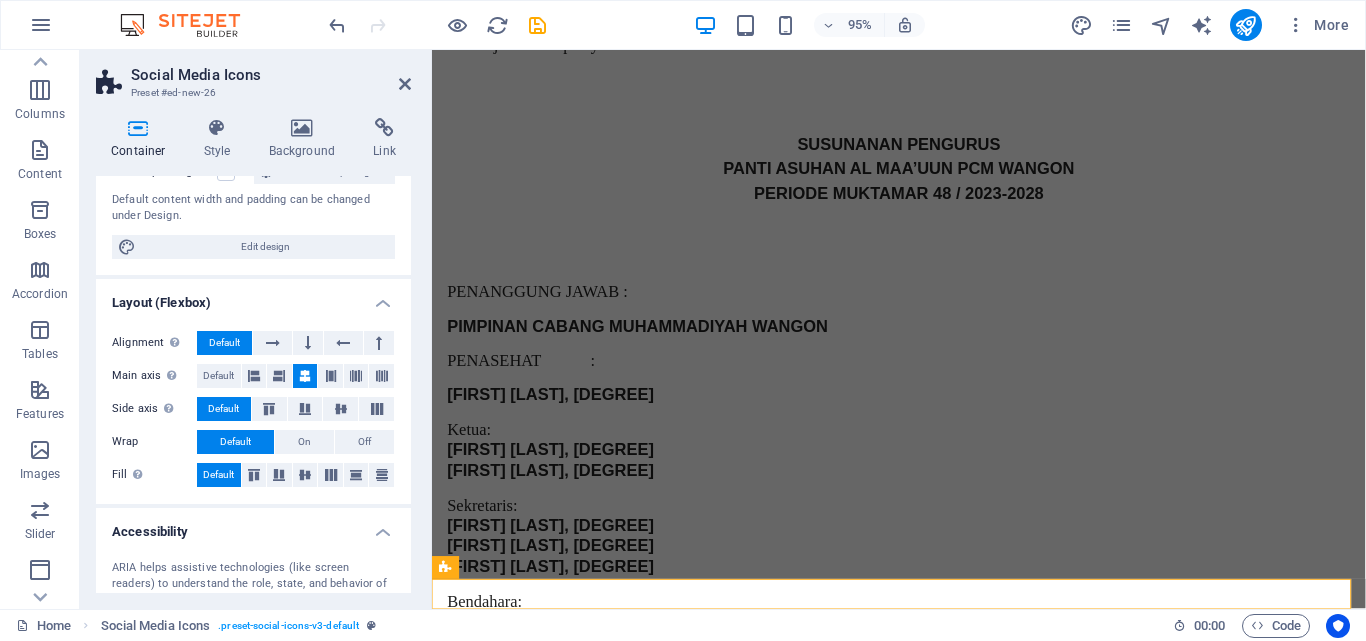scroll, scrollTop: 392, scrollLeft: 0, axis: vertical 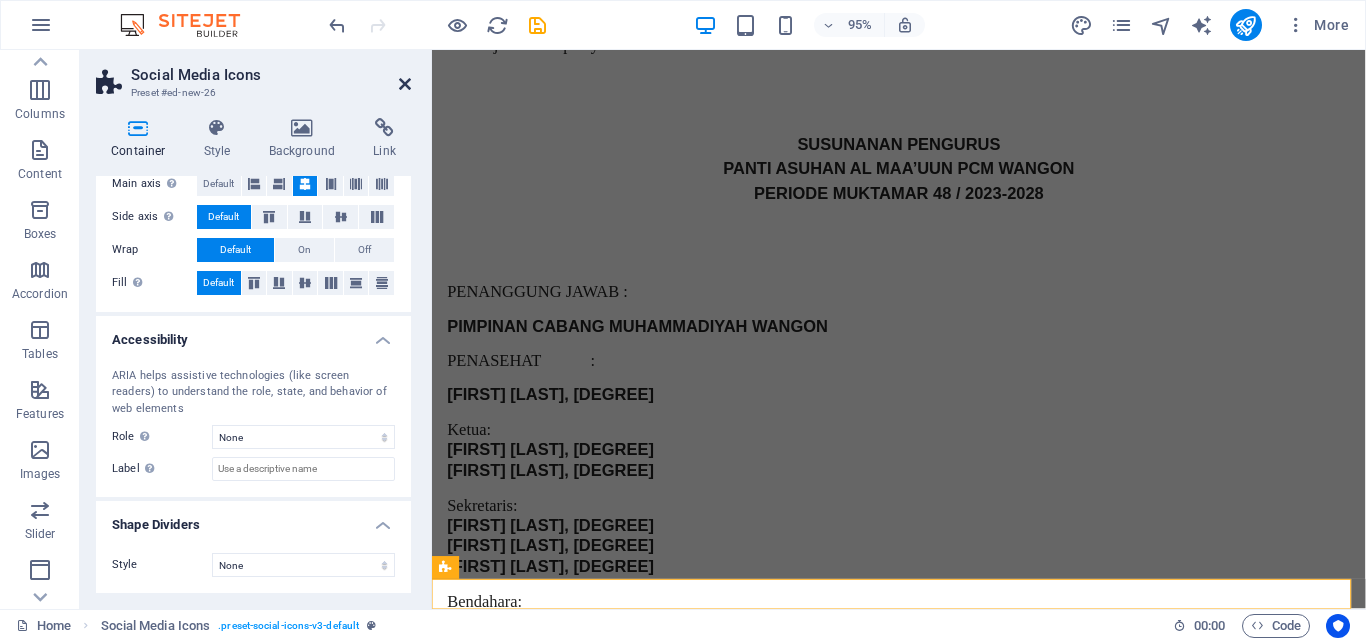 click at bounding box center [405, 84] 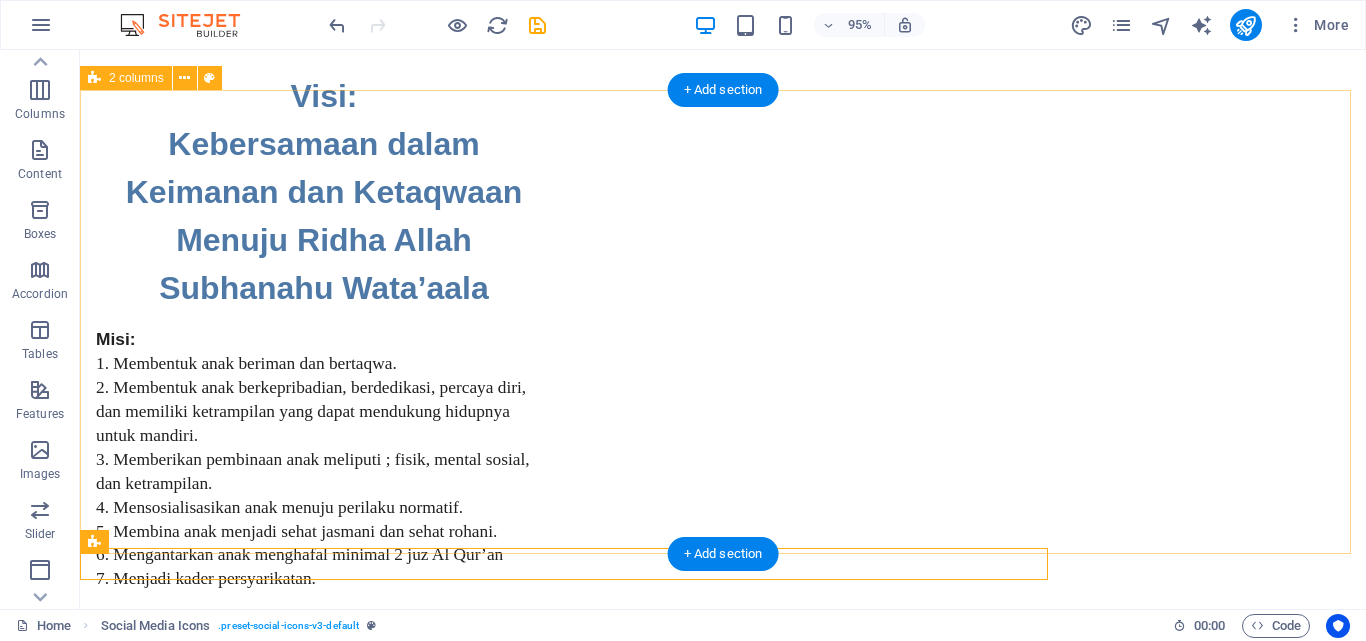 scroll, scrollTop: 4083, scrollLeft: 0, axis: vertical 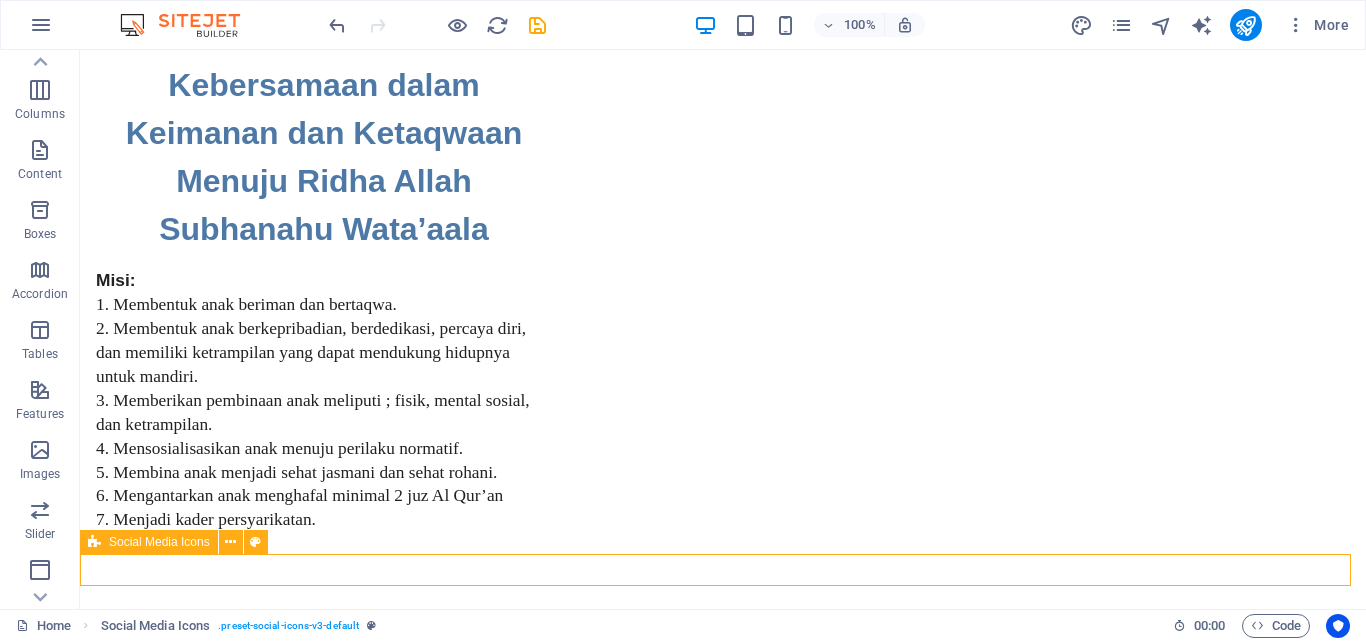 click at bounding box center [723, 8451] 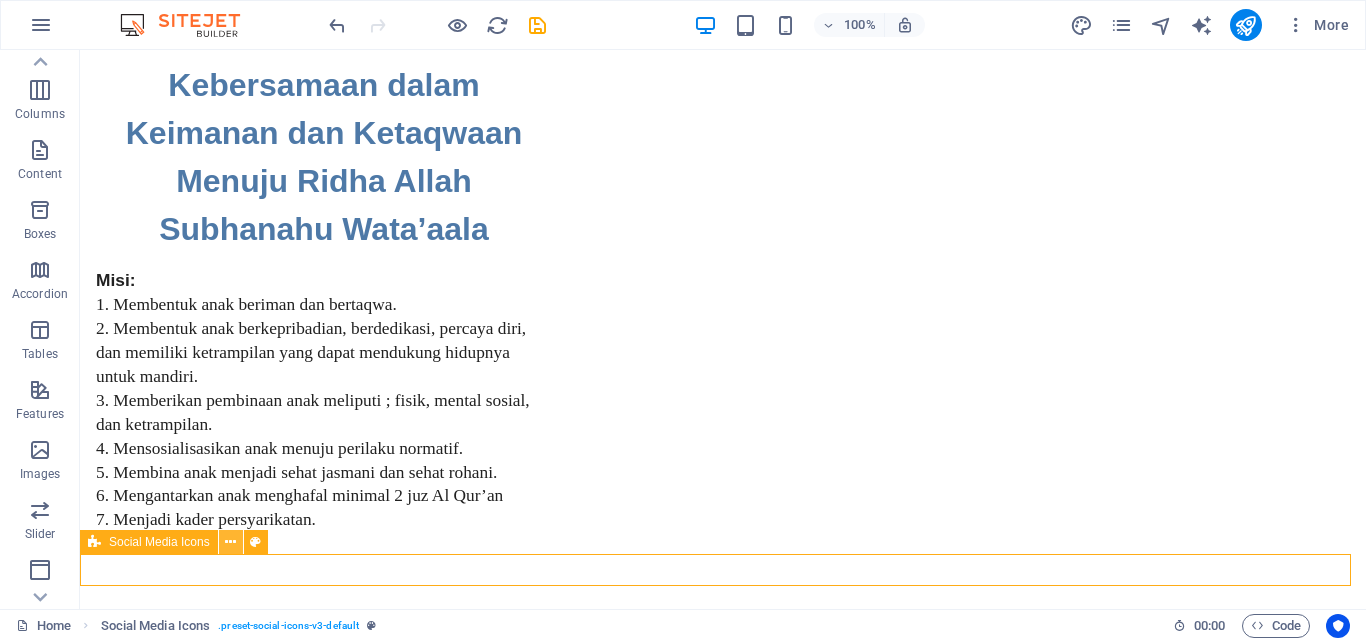 click at bounding box center (230, 542) 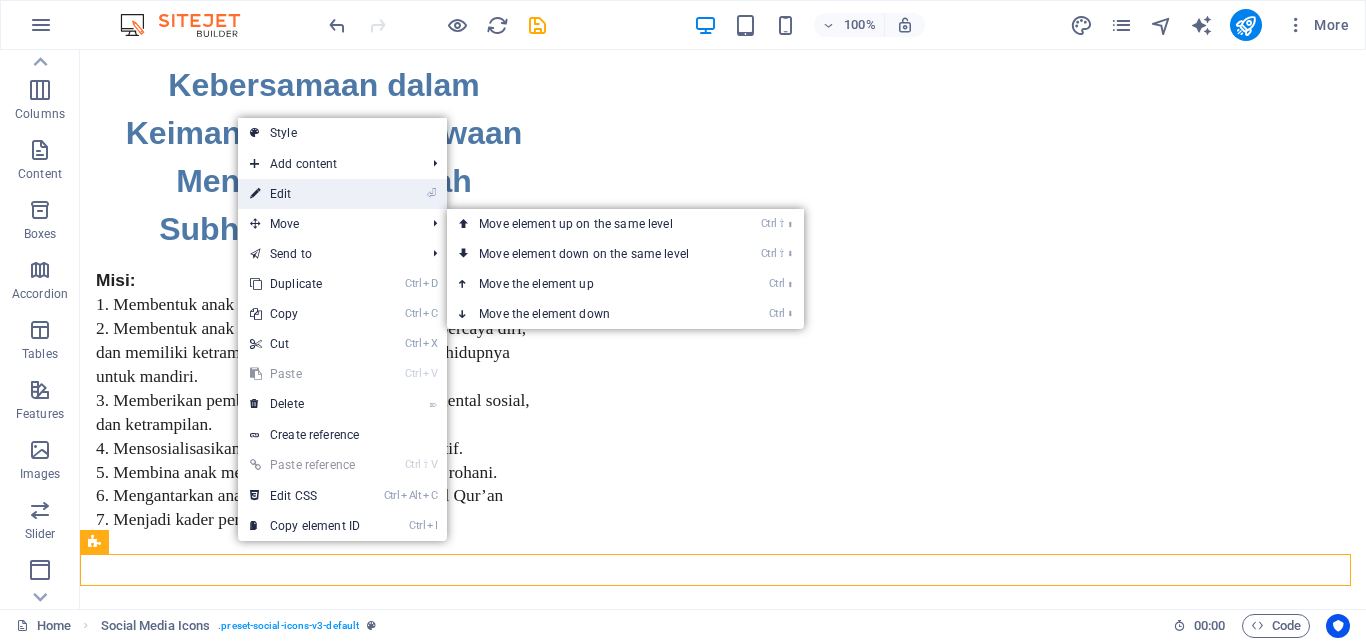 click on "⏎  Edit" at bounding box center (305, 194) 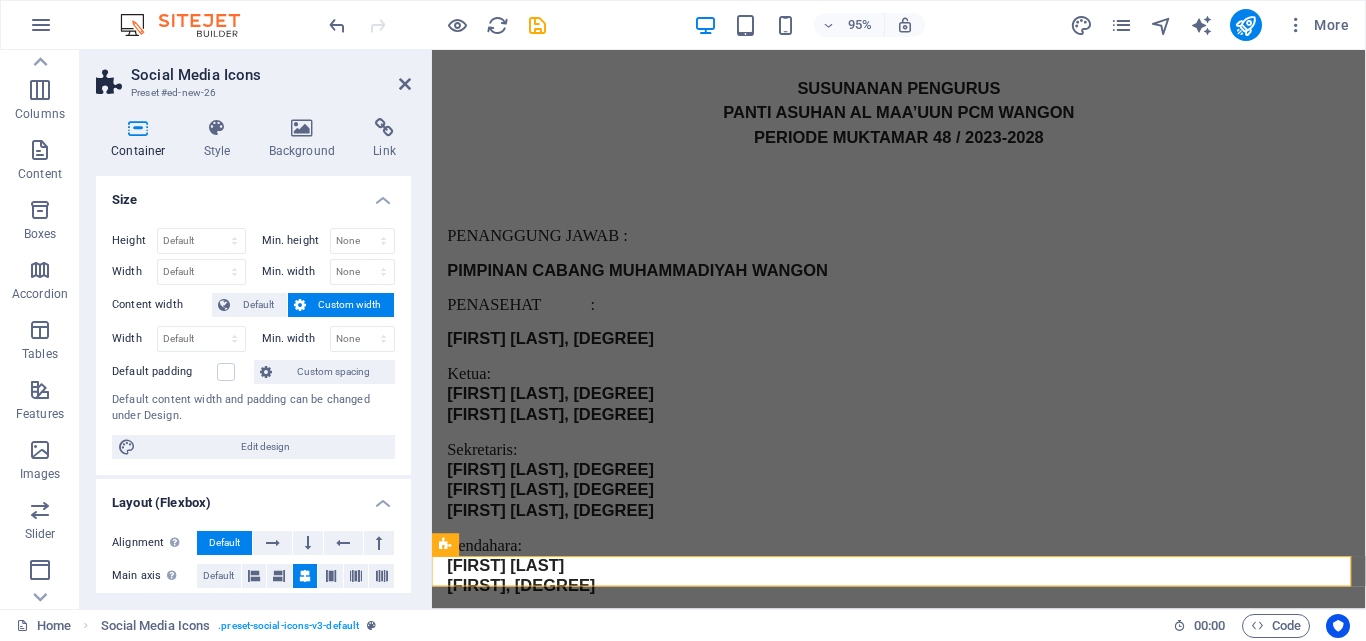 scroll, scrollTop: 4048, scrollLeft: 0, axis: vertical 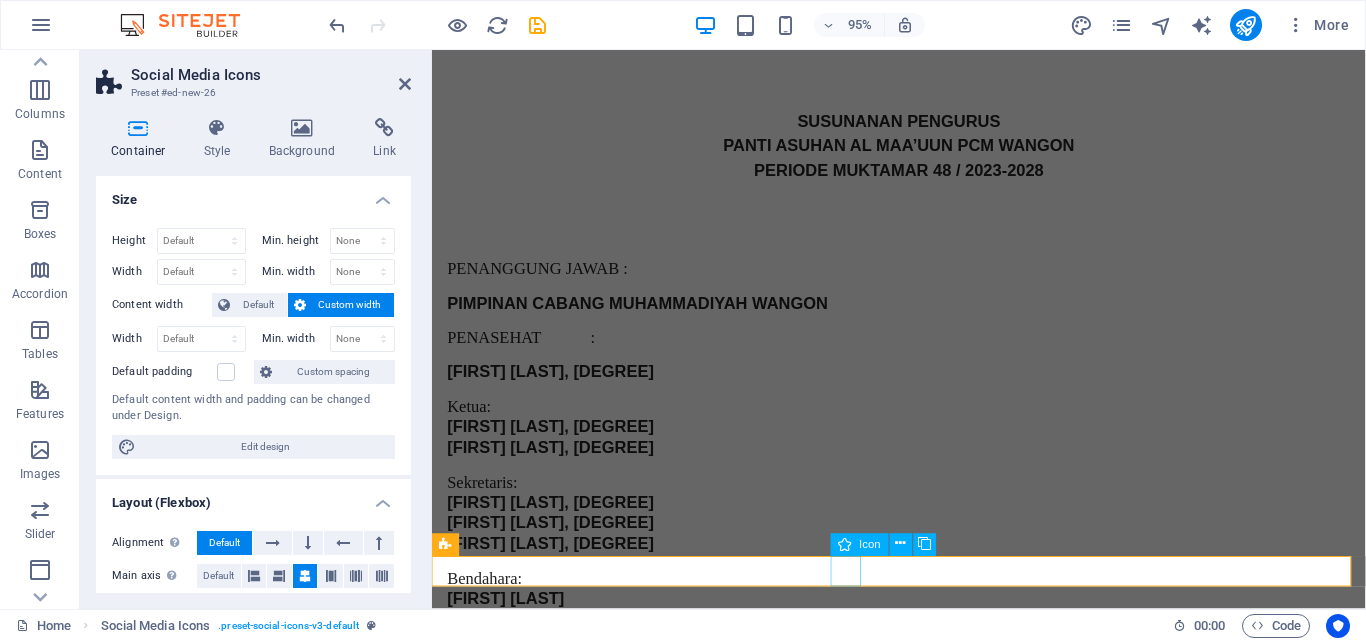 click at bounding box center [923, 6841] 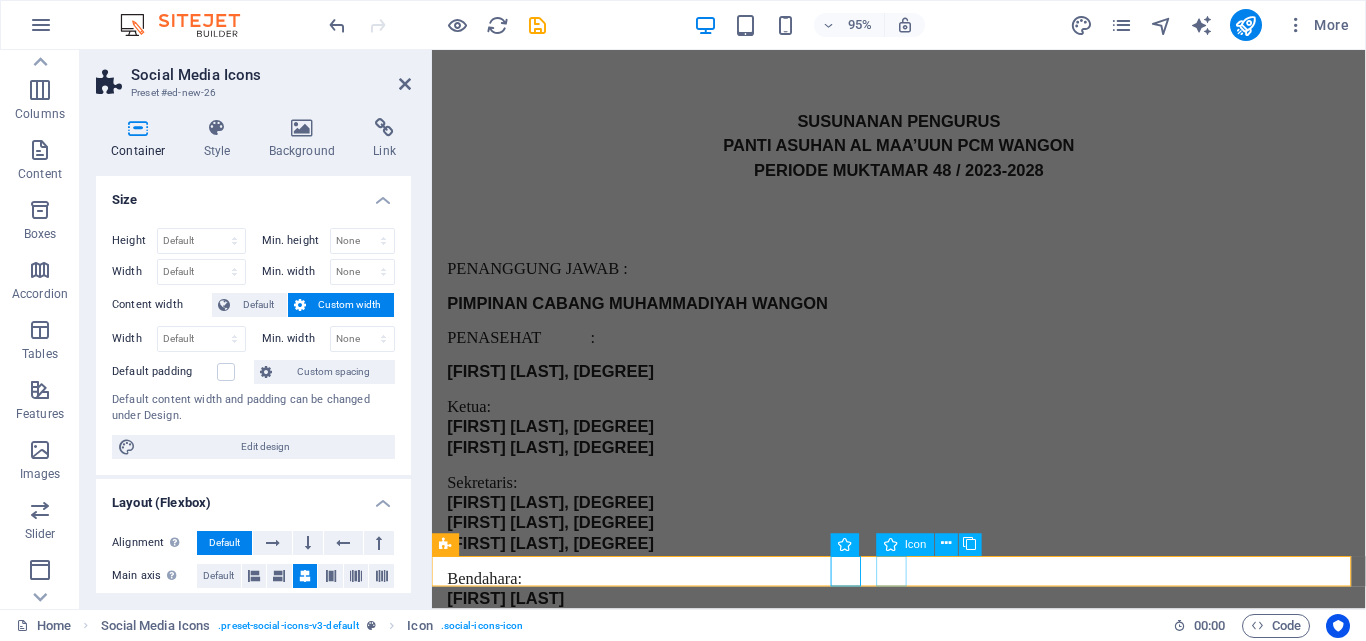 click at bounding box center (923, 6881) 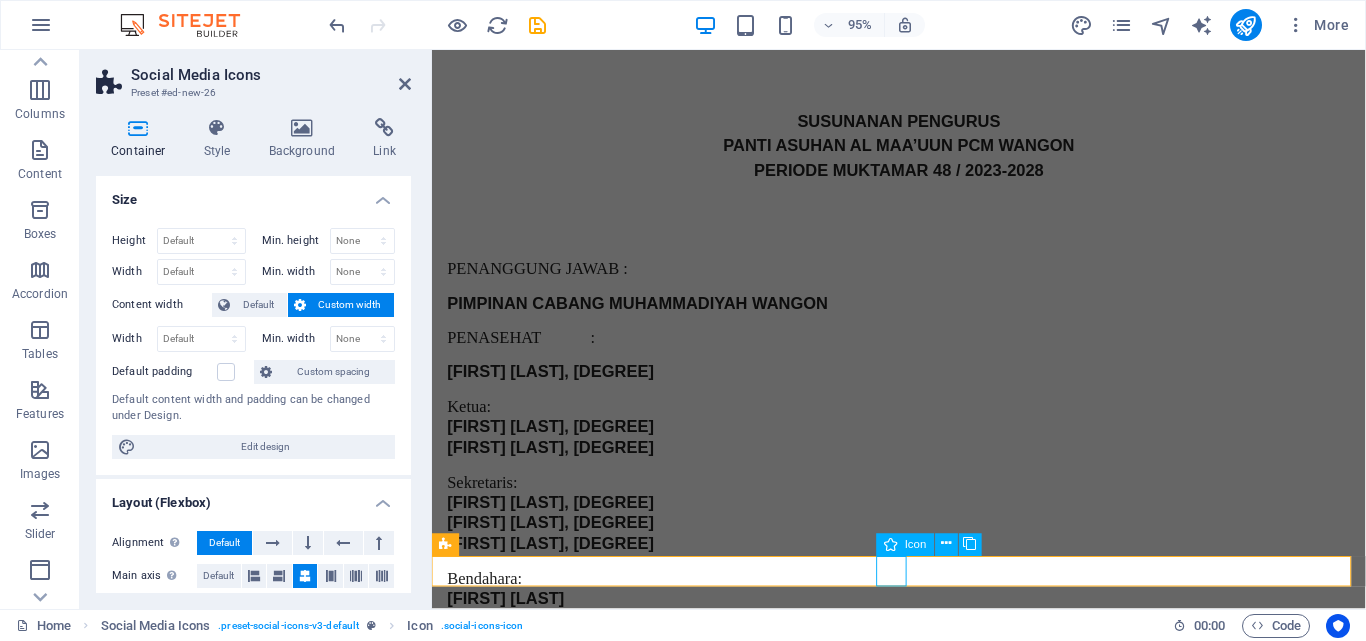 click on "Icon" at bounding box center (916, 544) 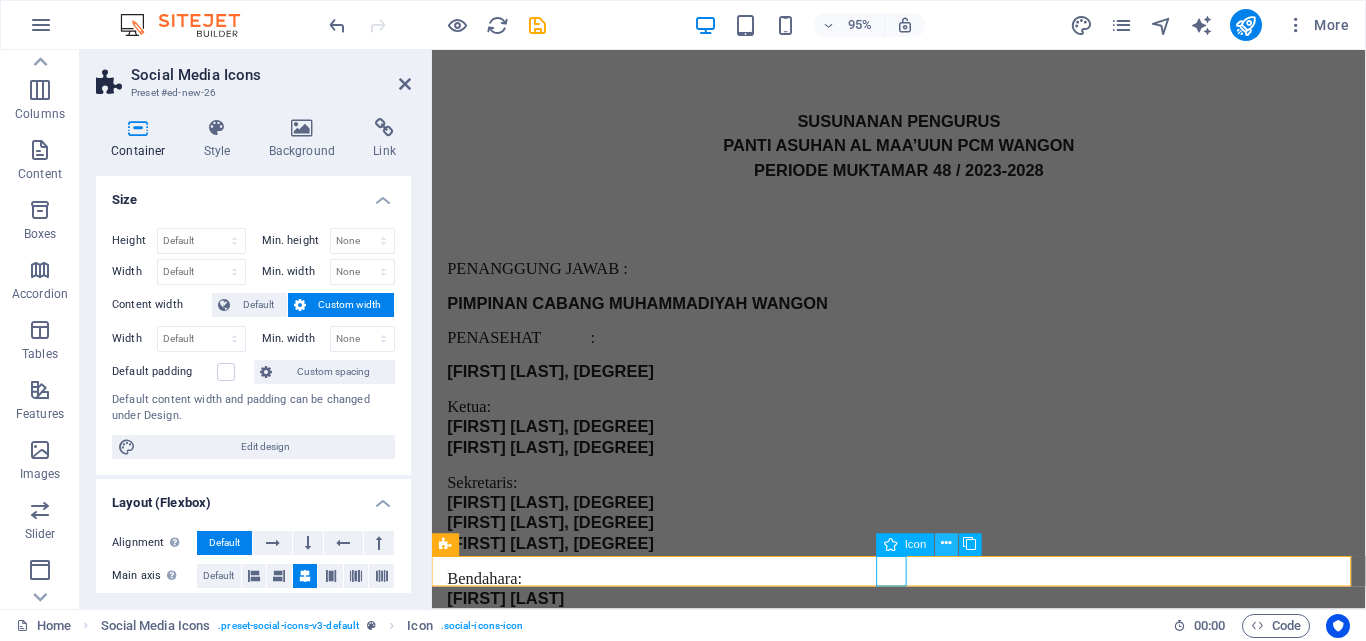 click at bounding box center (946, 545) 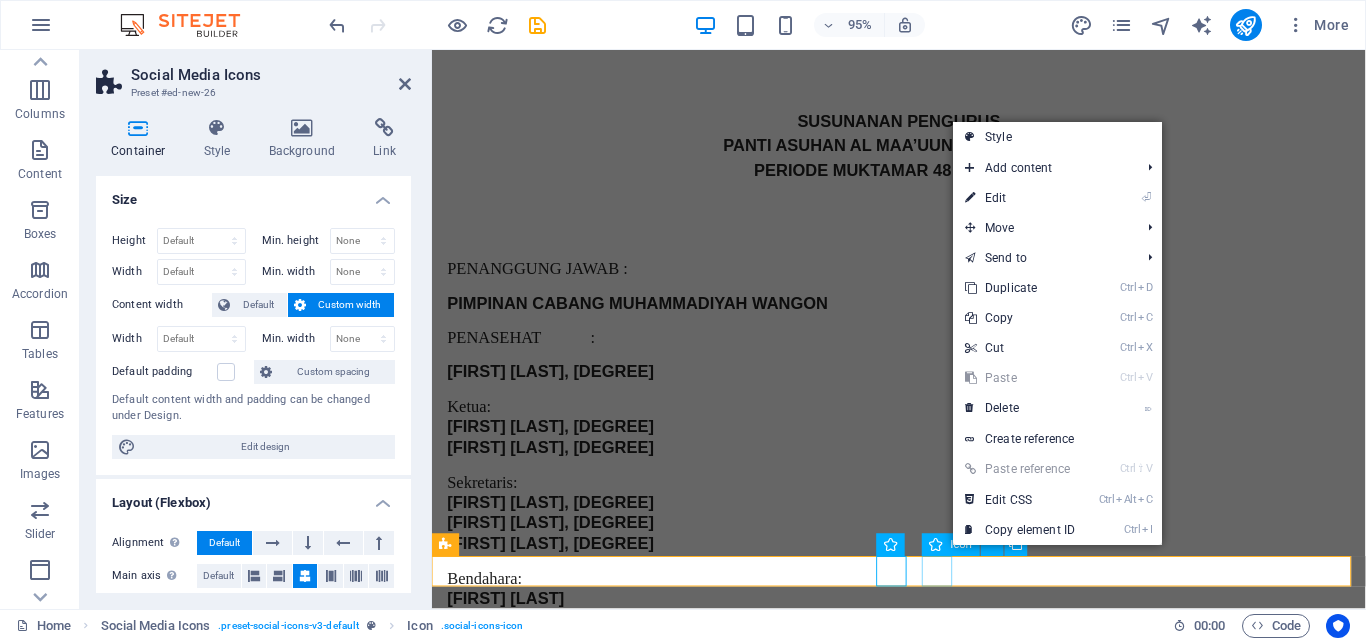 click at bounding box center [923, 6921] 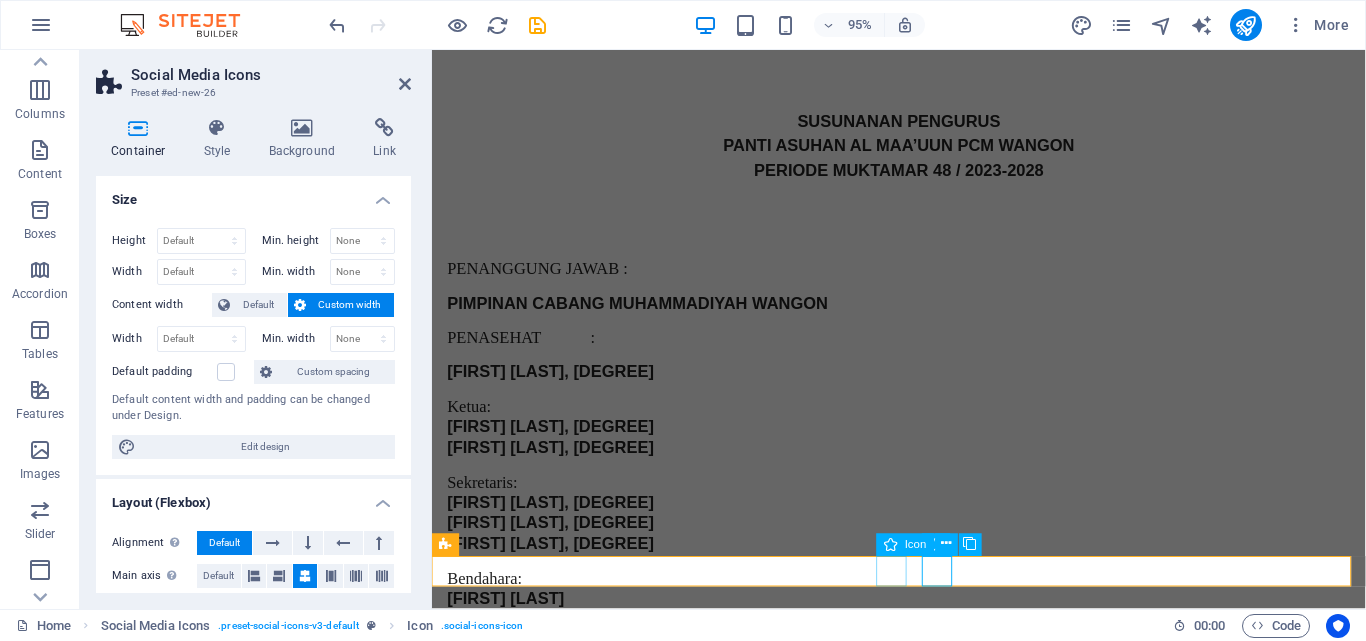 click at bounding box center [923, 6881] 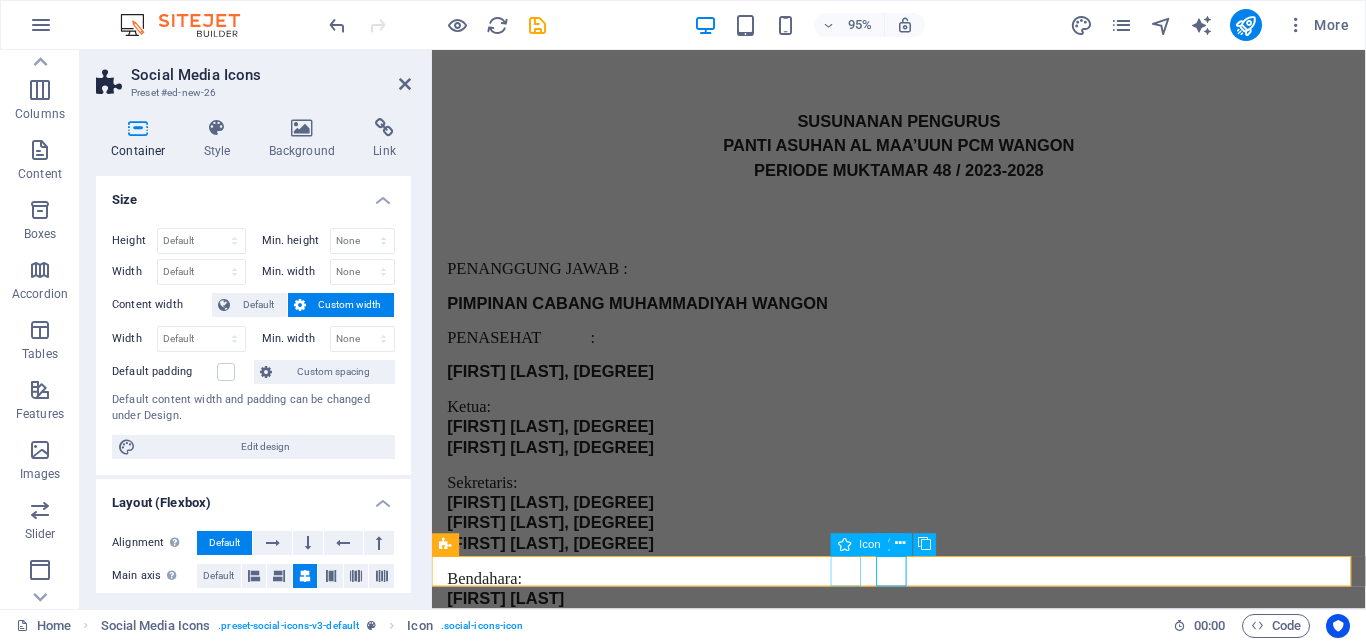 click at bounding box center (923, 6841) 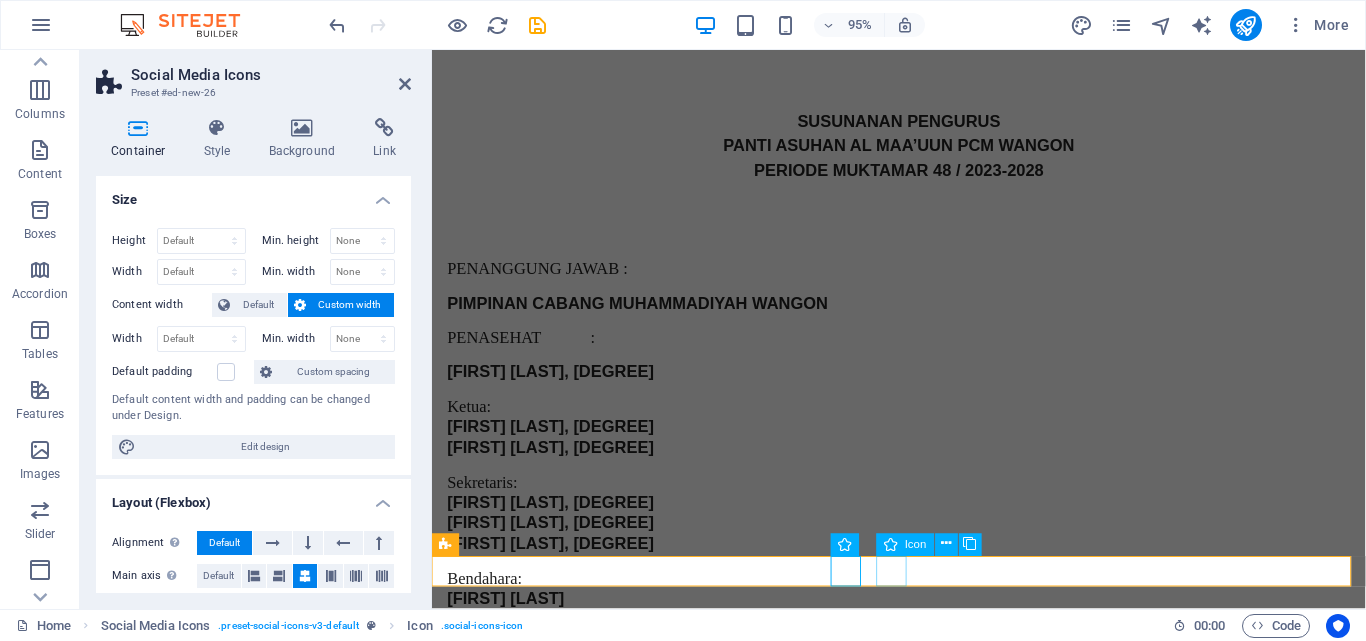 click at bounding box center (923, 6881) 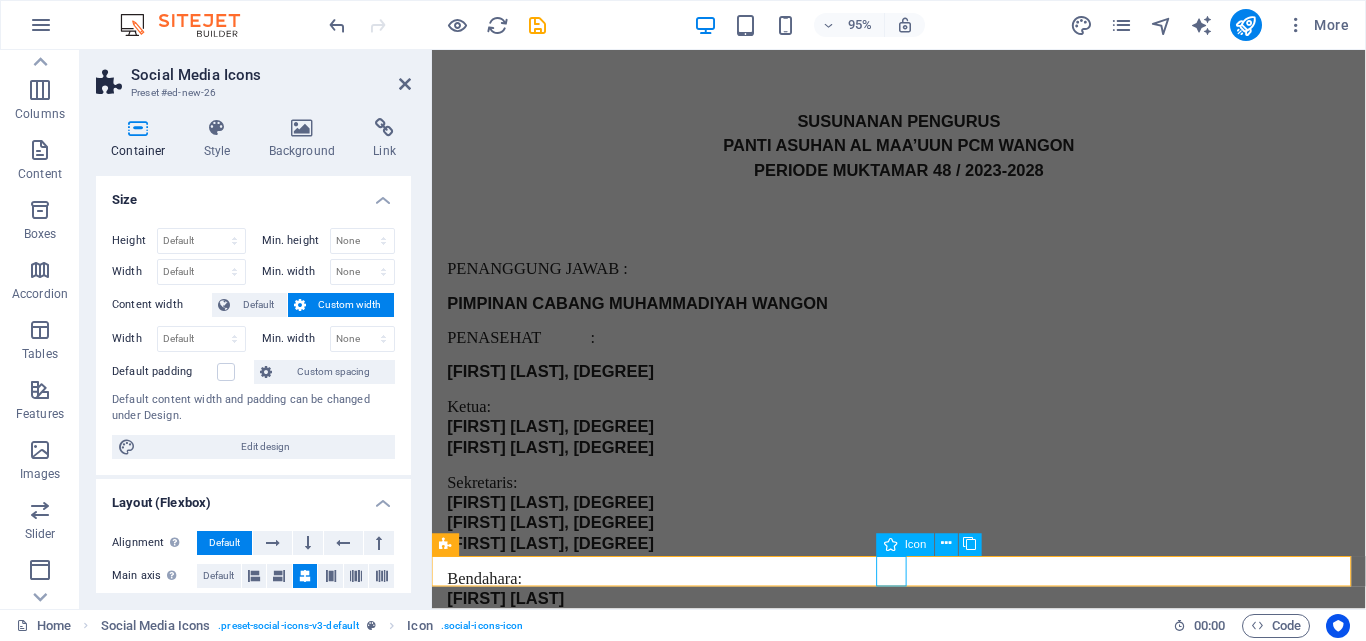 click on "Icon" at bounding box center (916, 544) 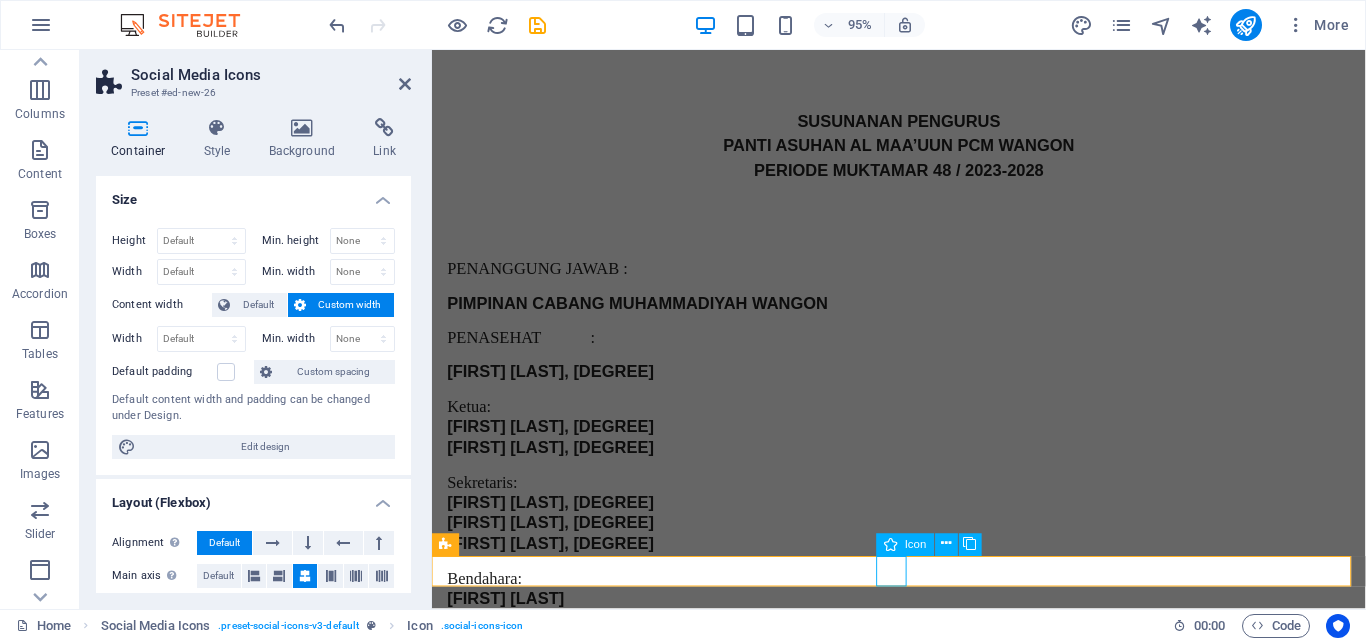 click at bounding box center [923, 6881] 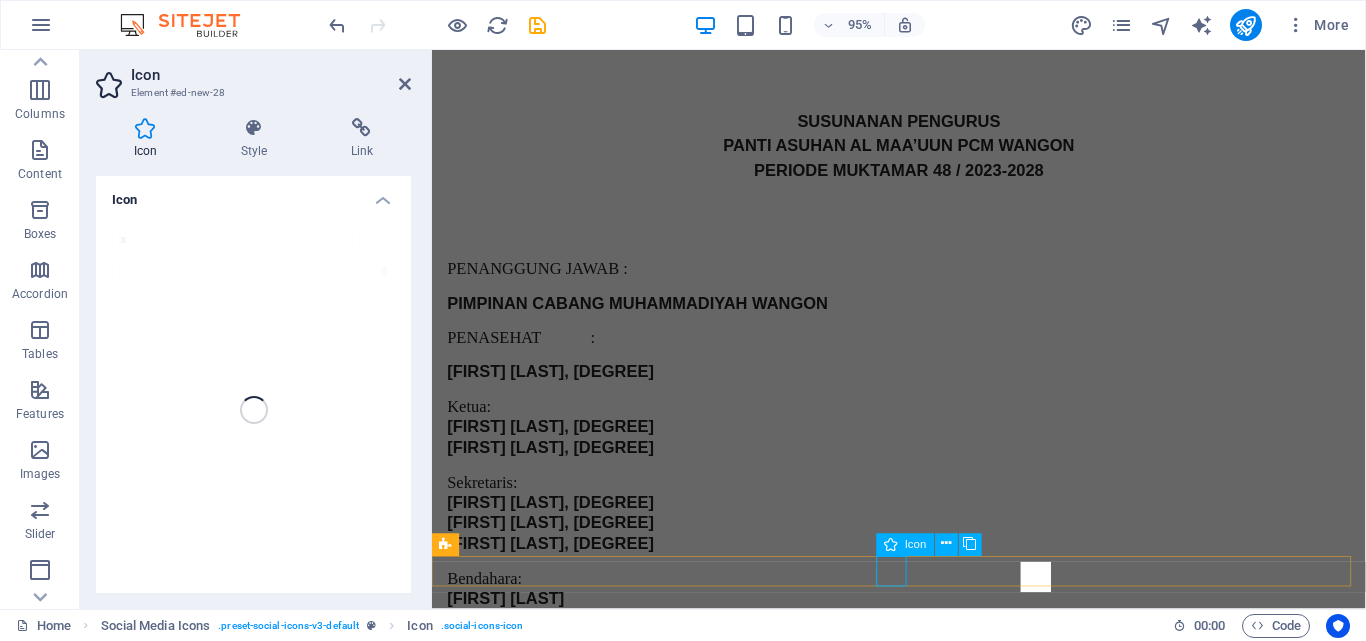 click at bounding box center [923, 6881] 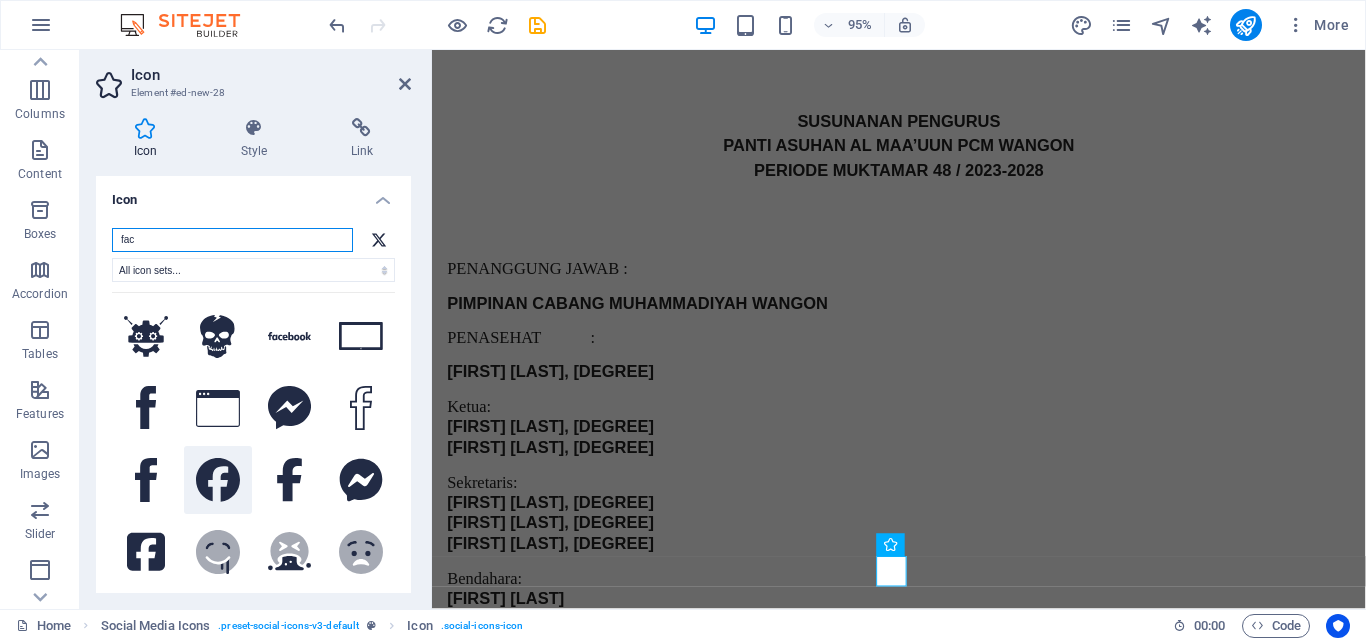 type on "fac" 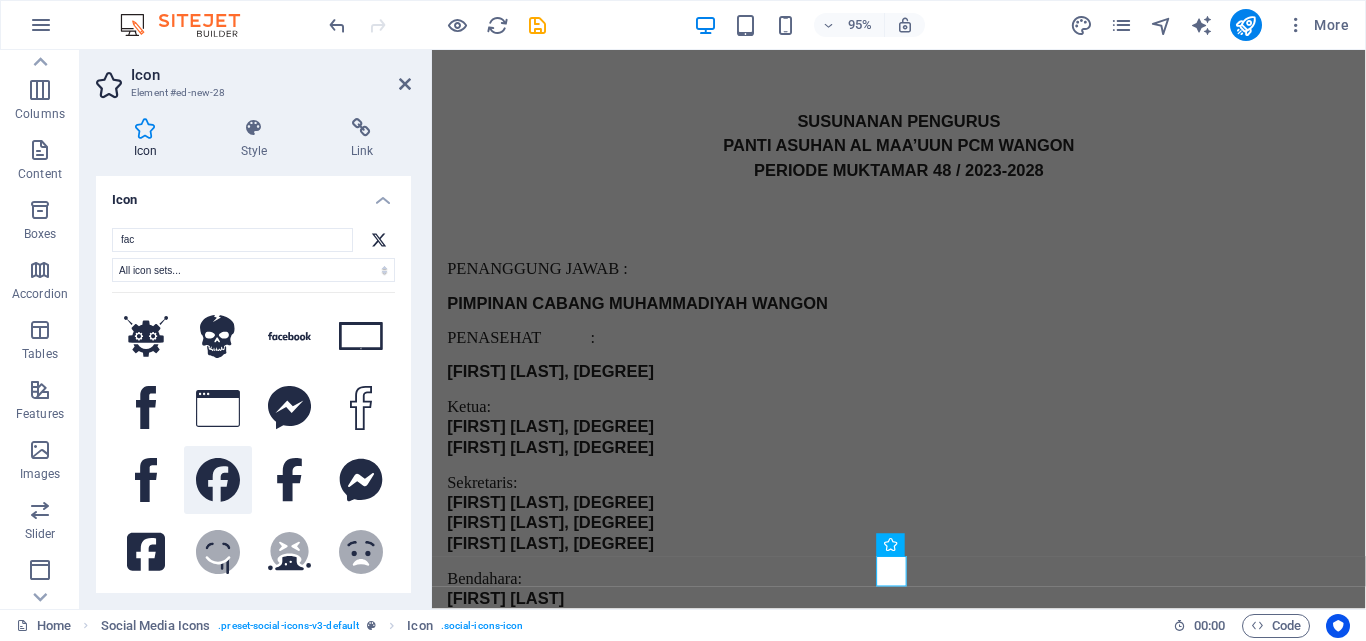 click 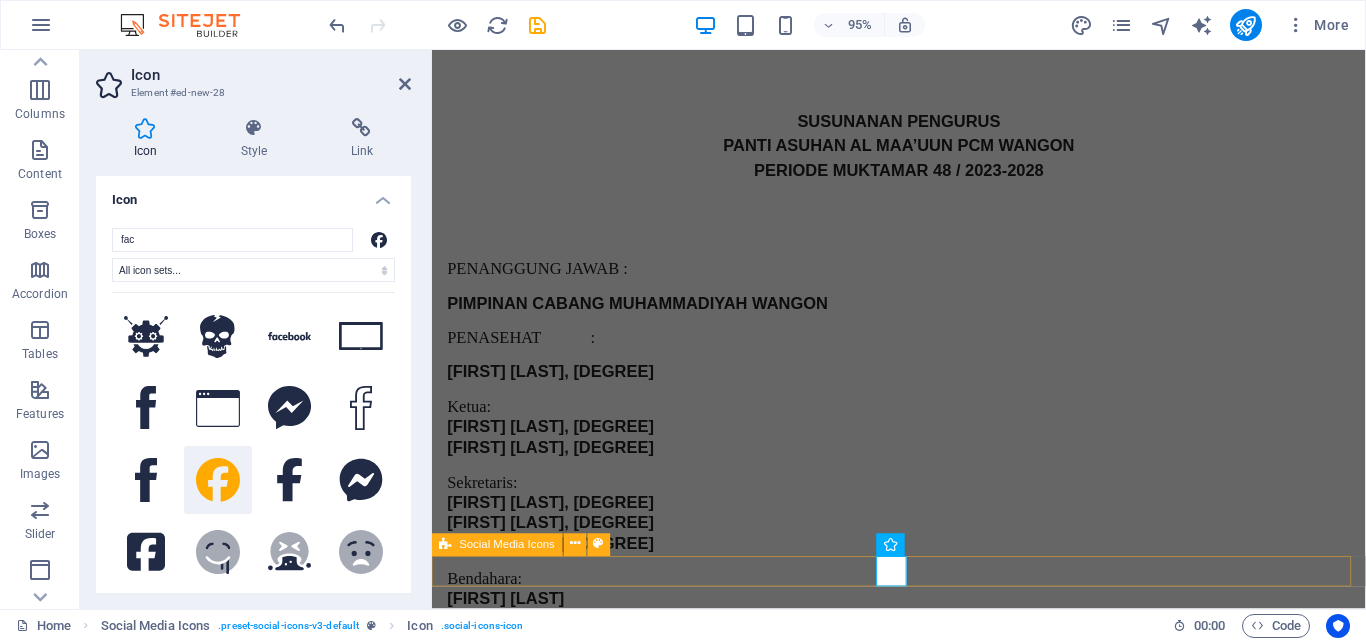 click at bounding box center (923, 6881) 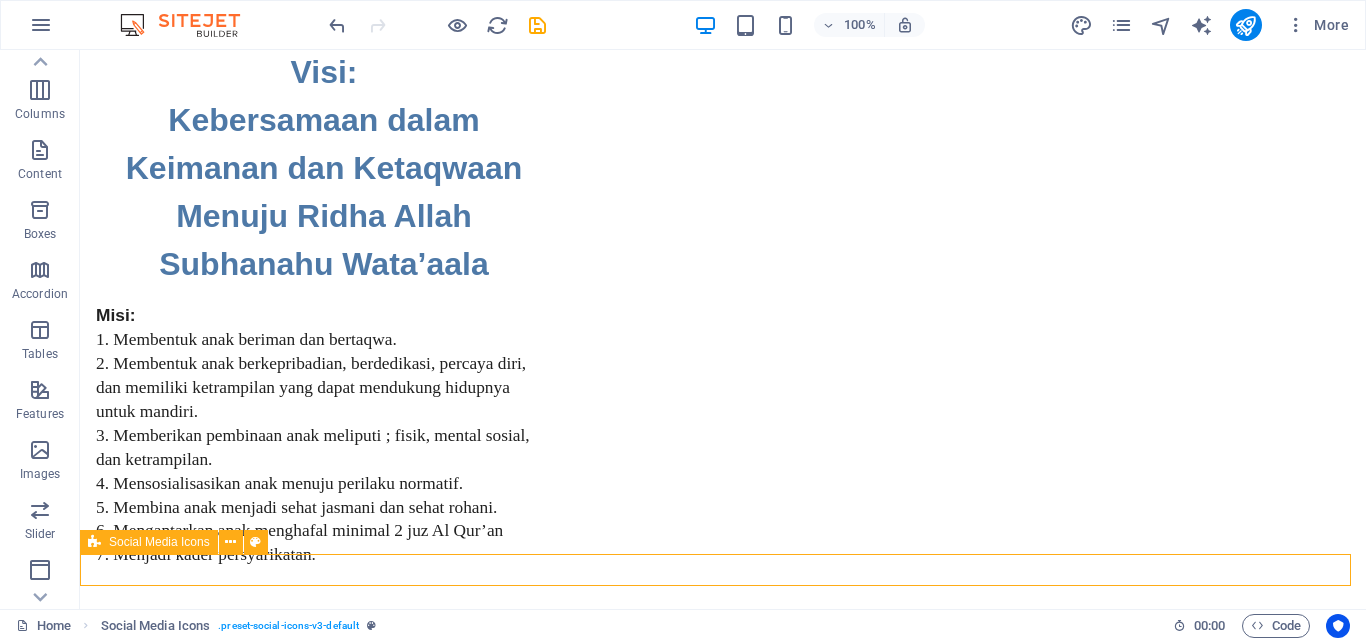 scroll, scrollTop: 4083, scrollLeft: 0, axis: vertical 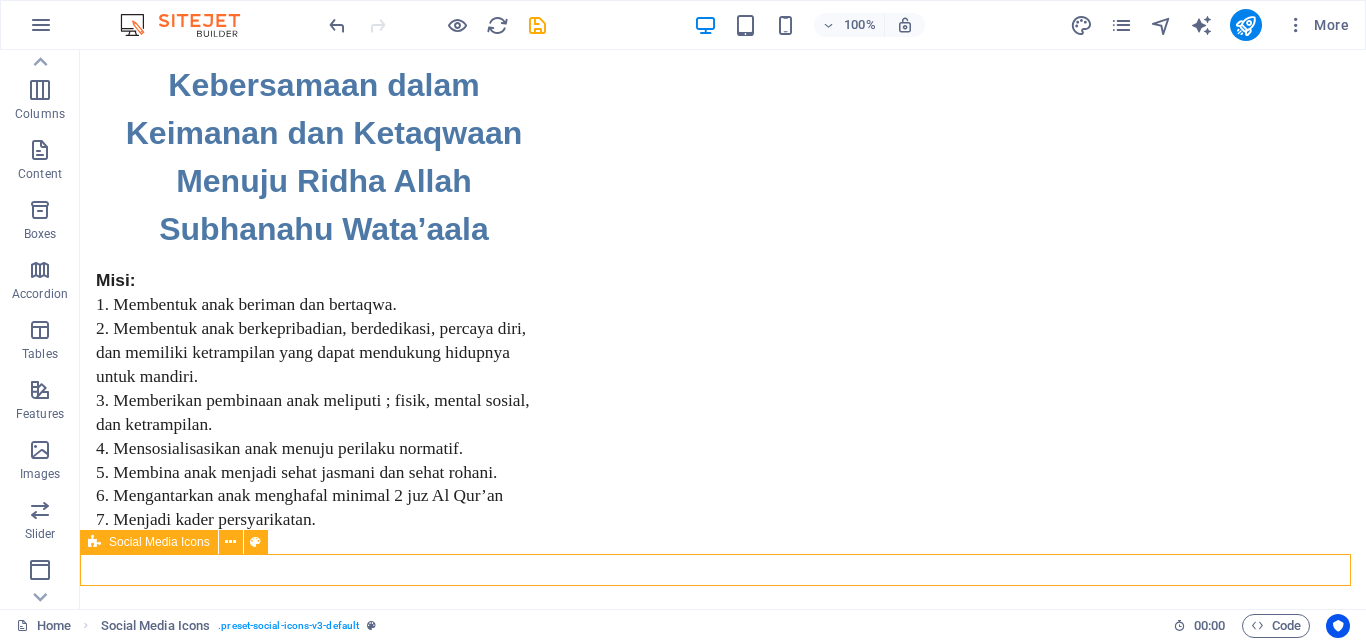 click at bounding box center [723, 8451] 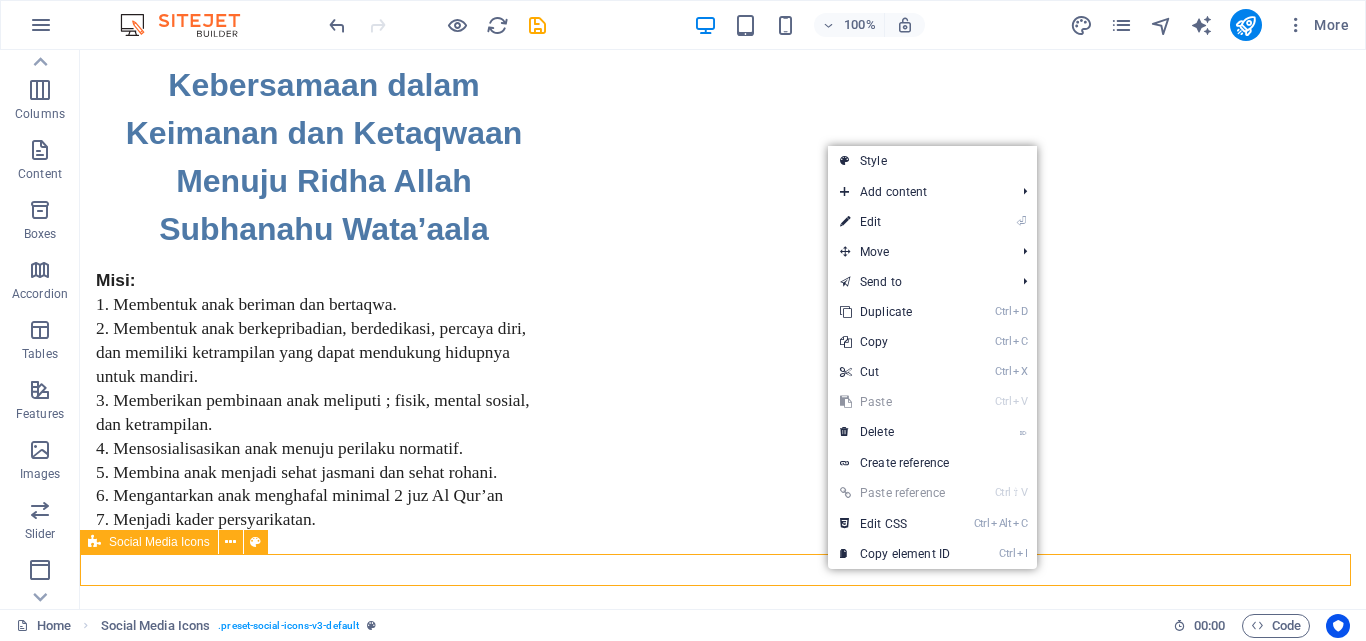 click at bounding box center (723, 8451) 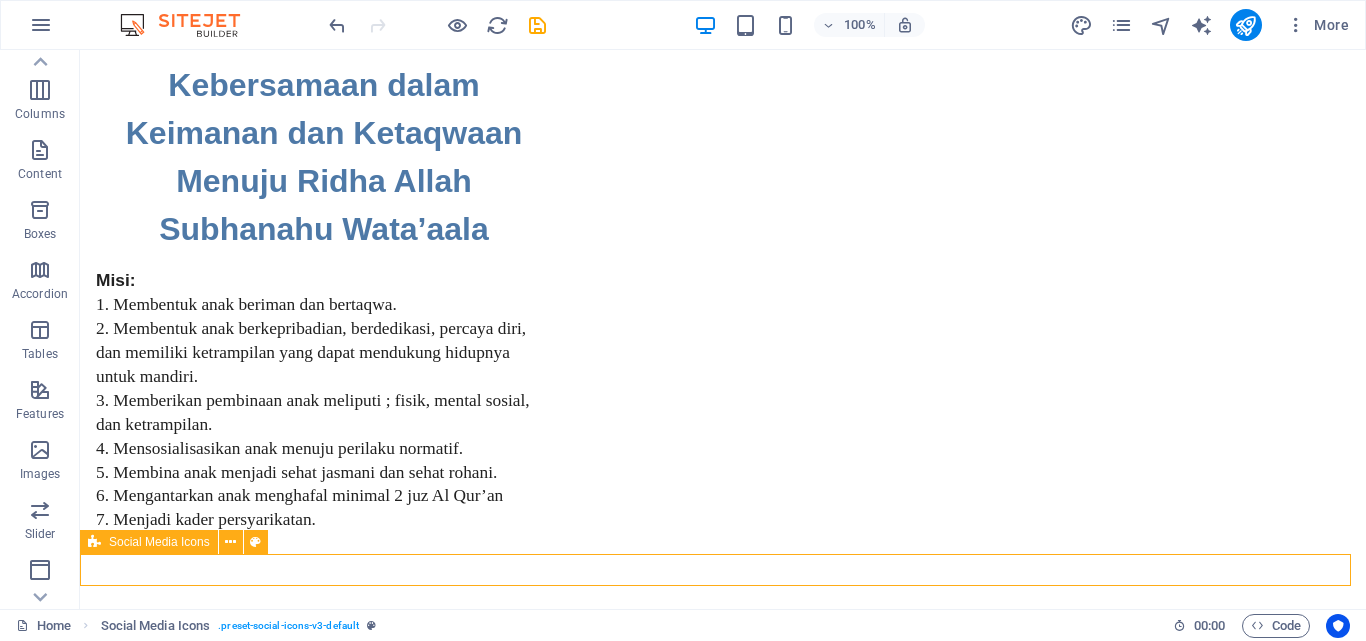 click at bounding box center (723, 8451) 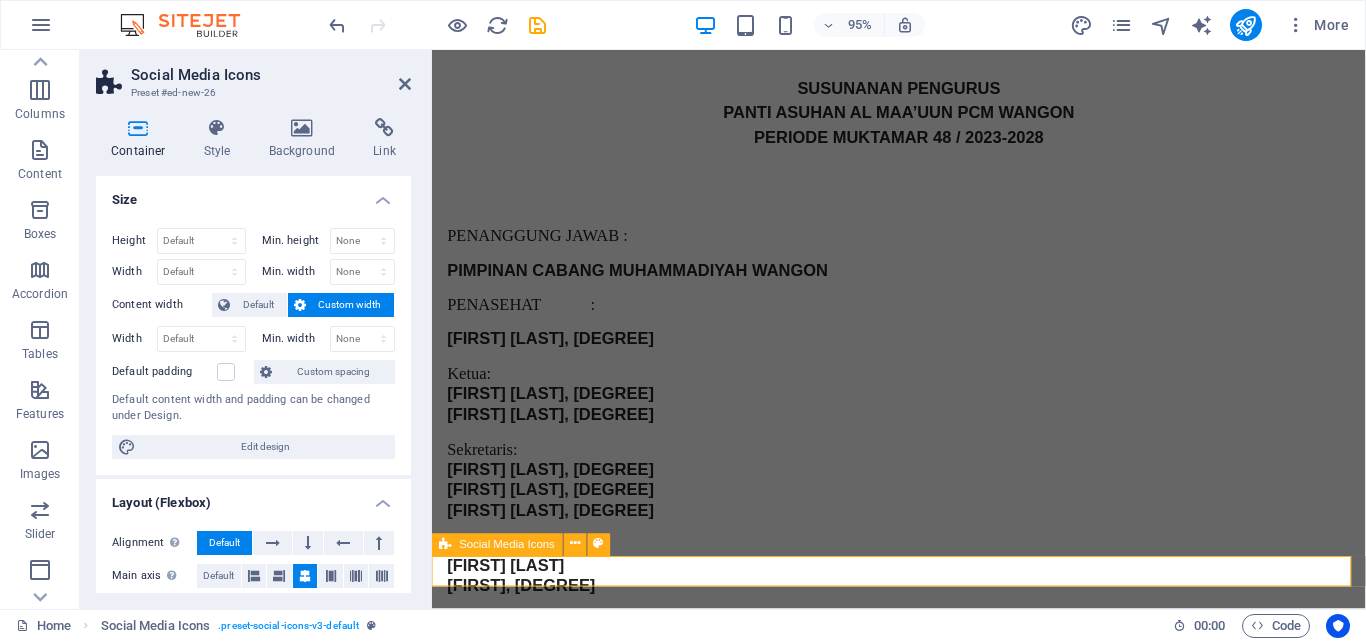 scroll, scrollTop: 4048, scrollLeft: 0, axis: vertical 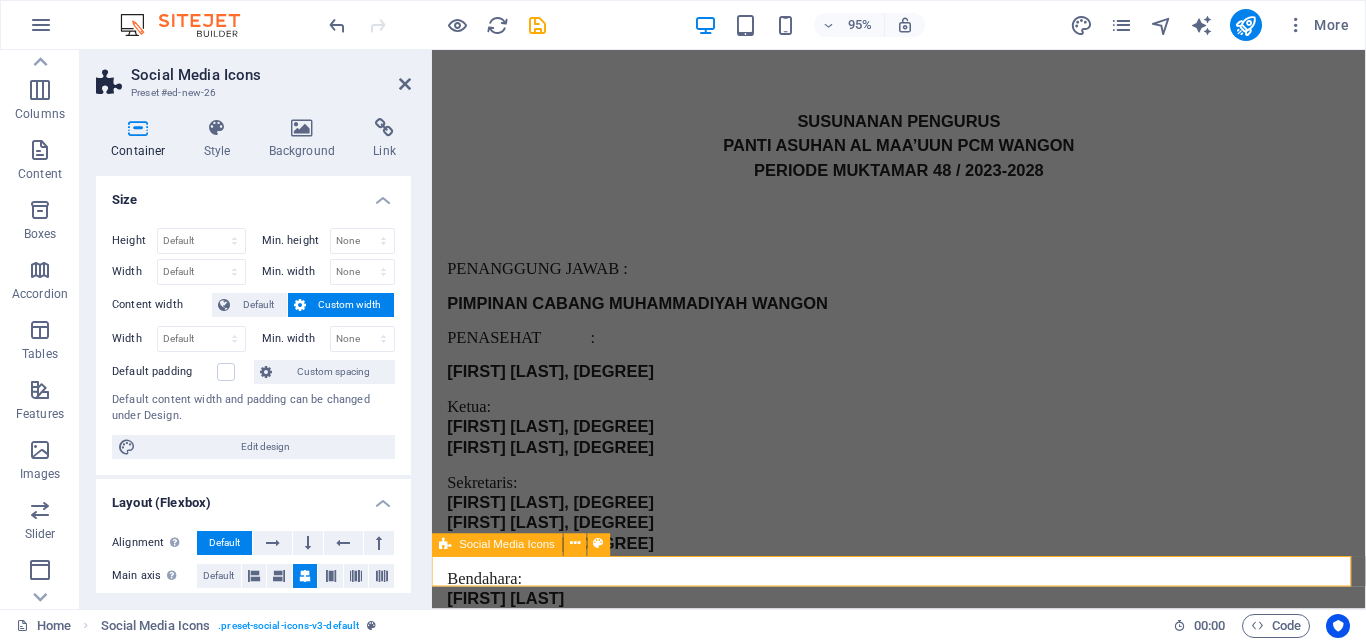 click at bounding box center (923, 6881) 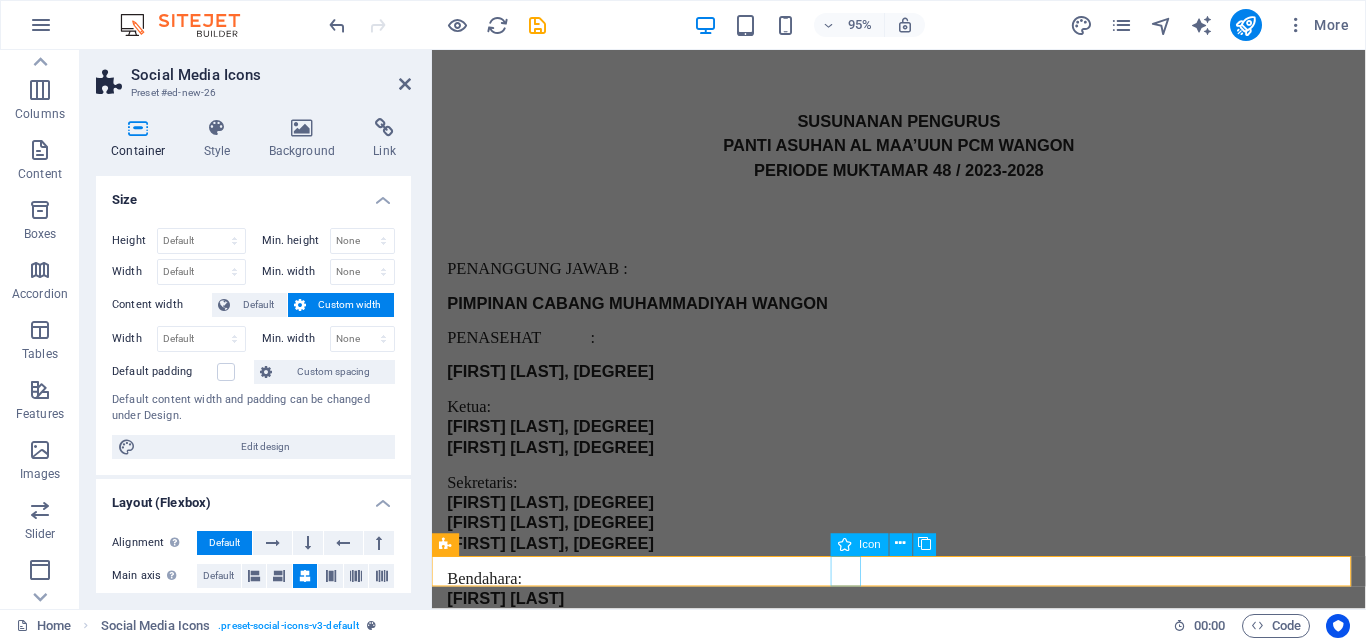 click at bounding box center [923, 6841] 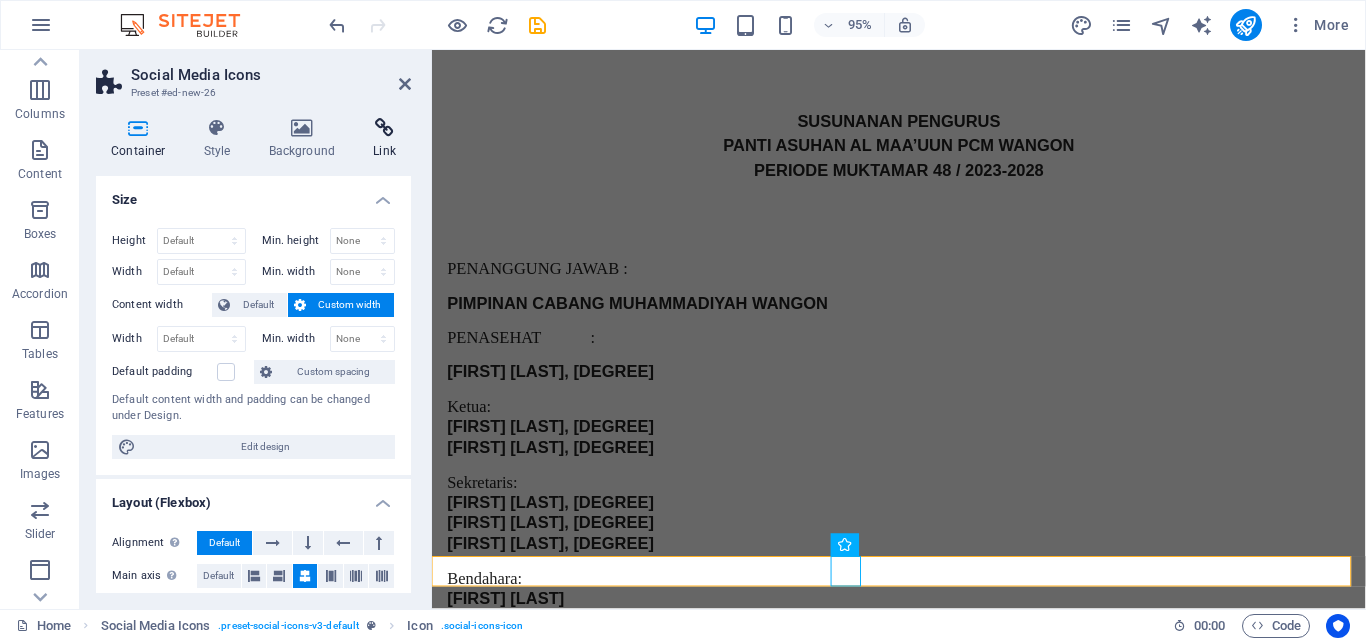 click at bounding box center (384, 128) 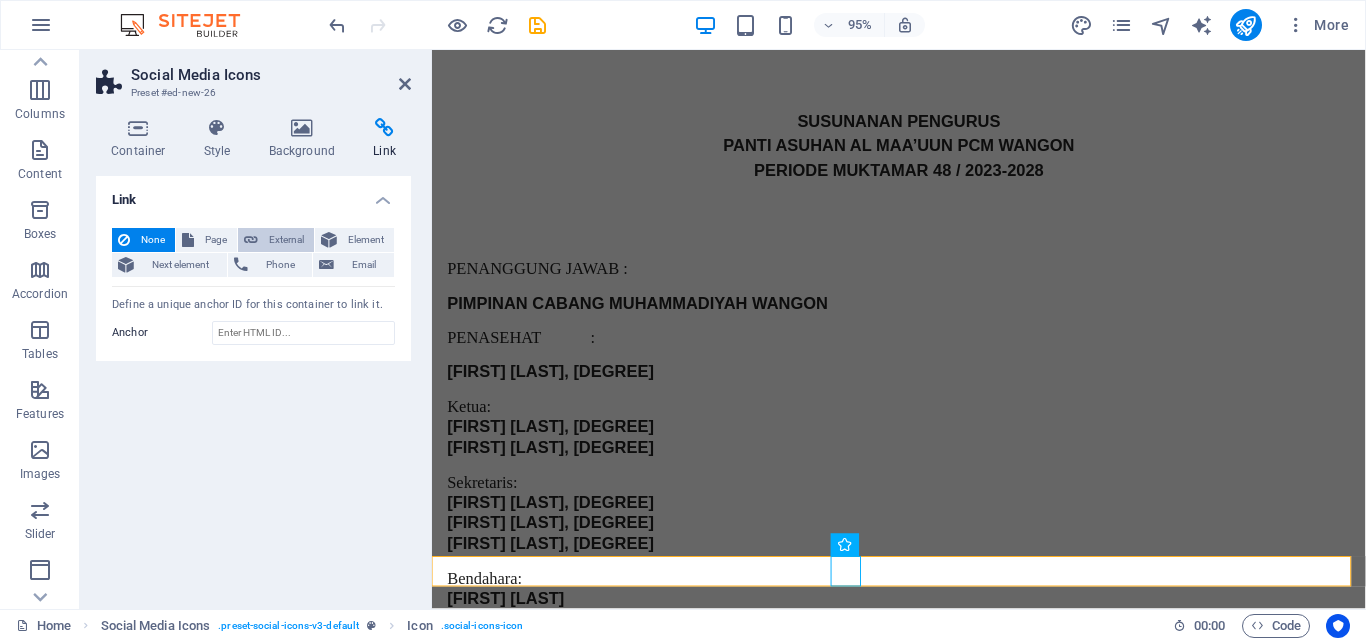 click on "External" at bounding box center [286, 240] 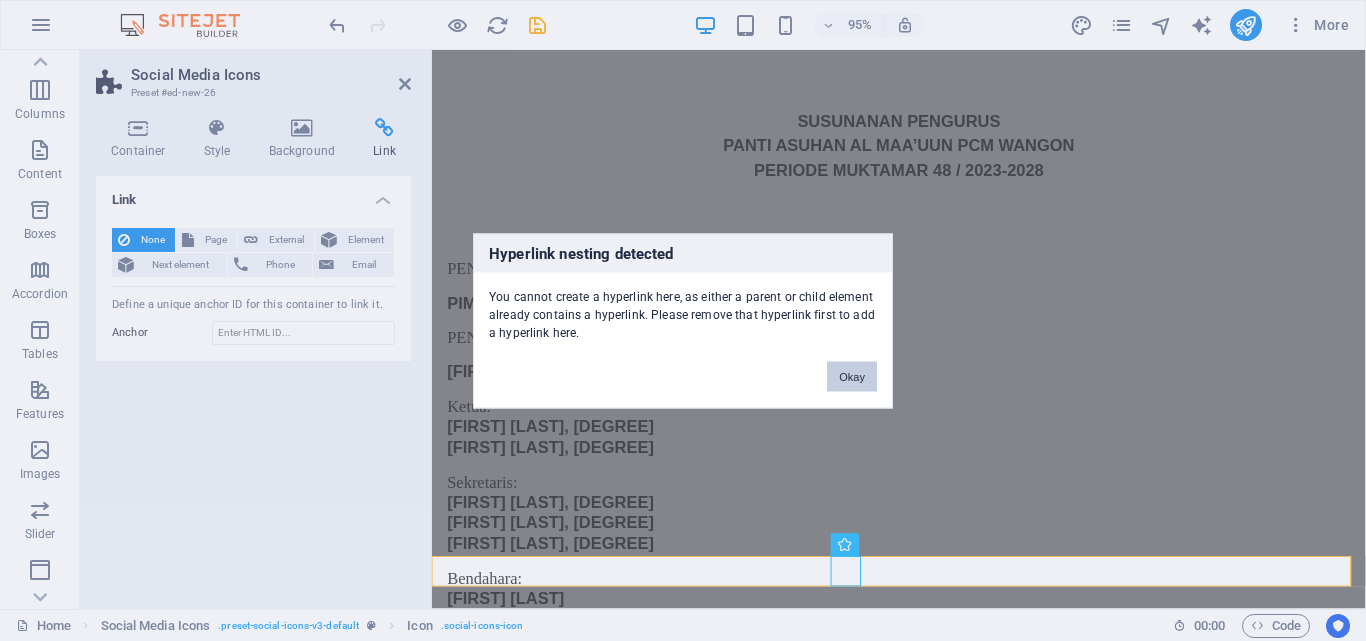 click on "Okay" at bounding box center (852, 376) 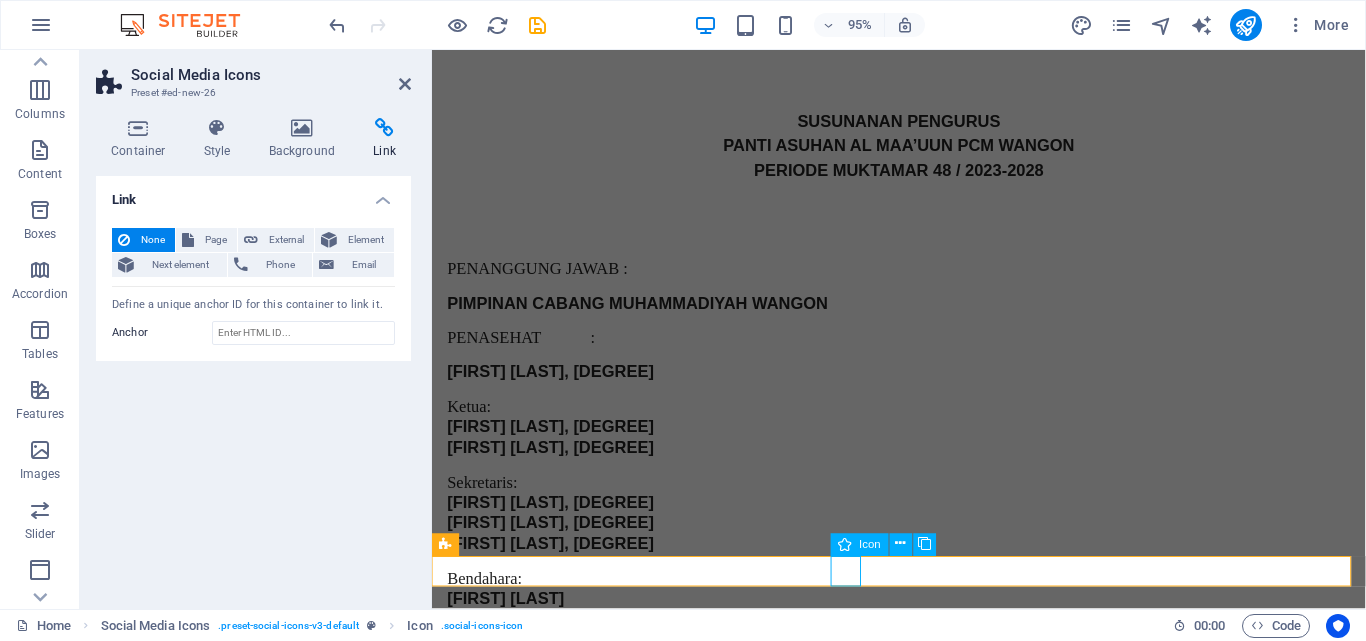 click at bounding box center (923, 6841) 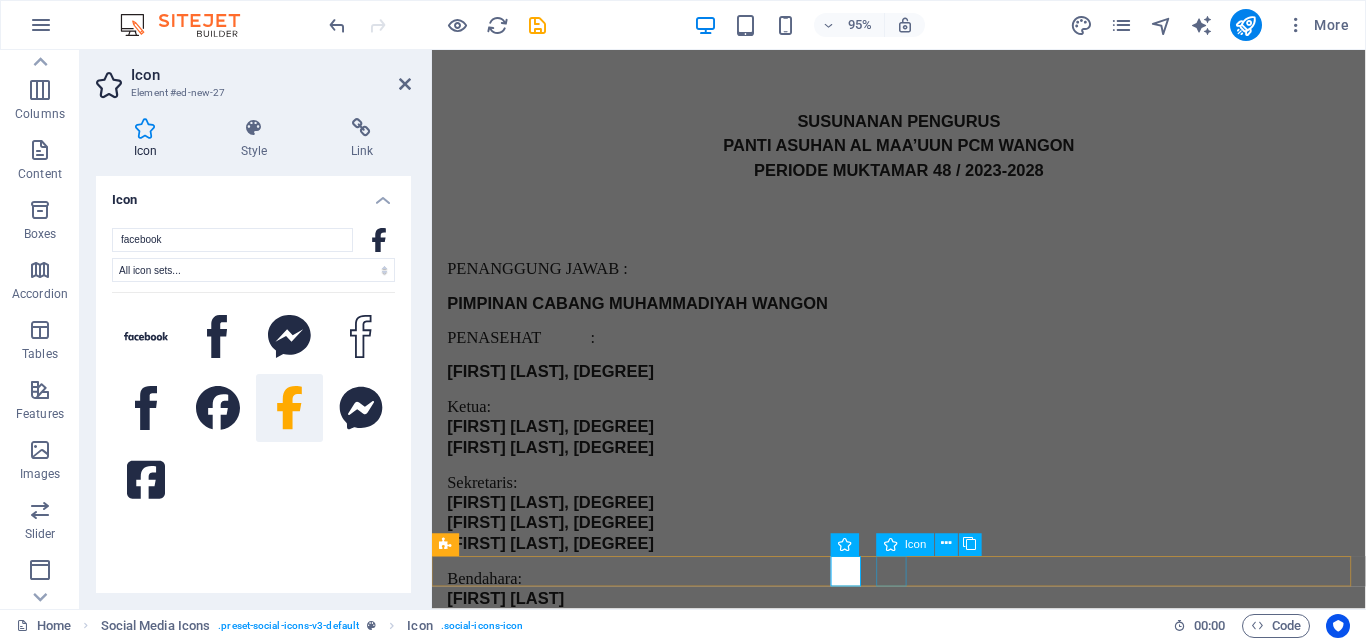 click at bounding box center (923, 6881) 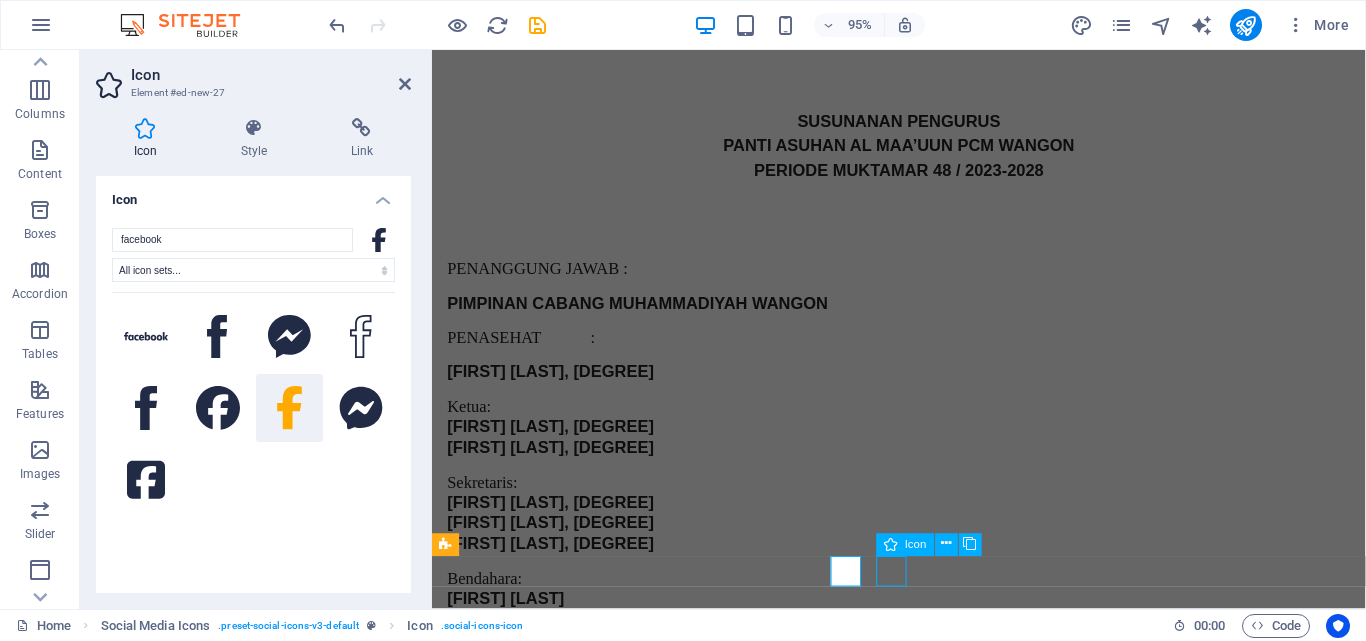 click at bounding box center (923, 6881) 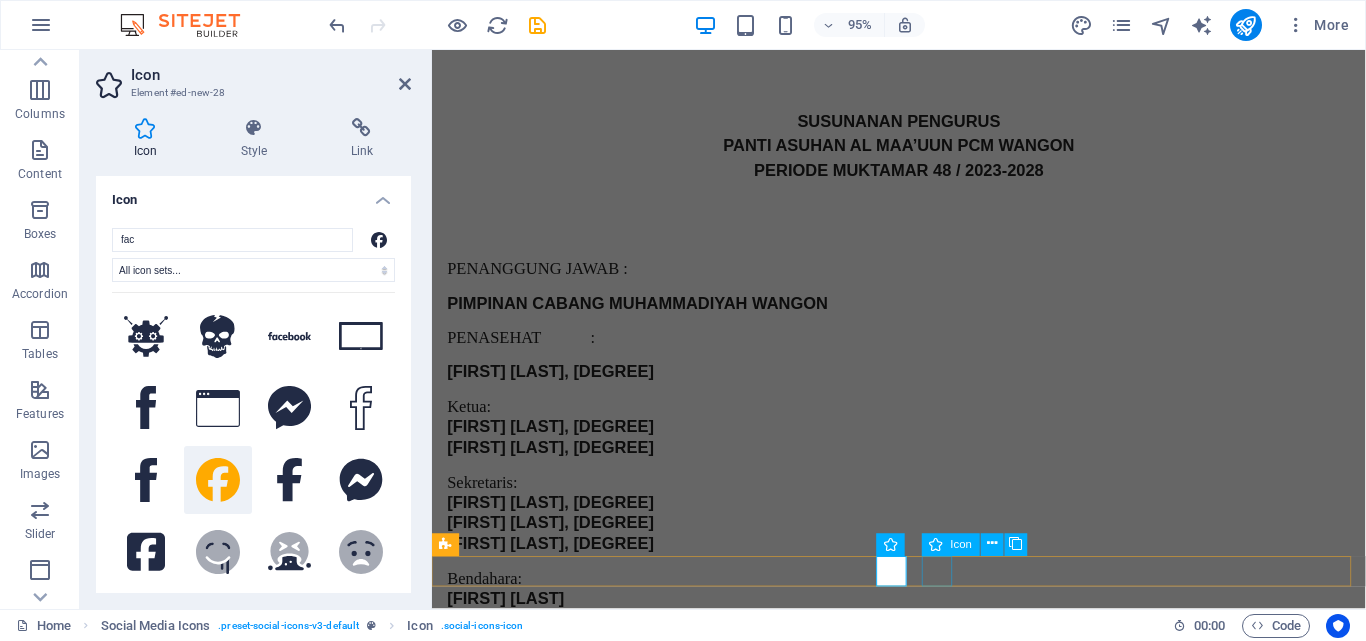 click at bounding box center [923, 6921] 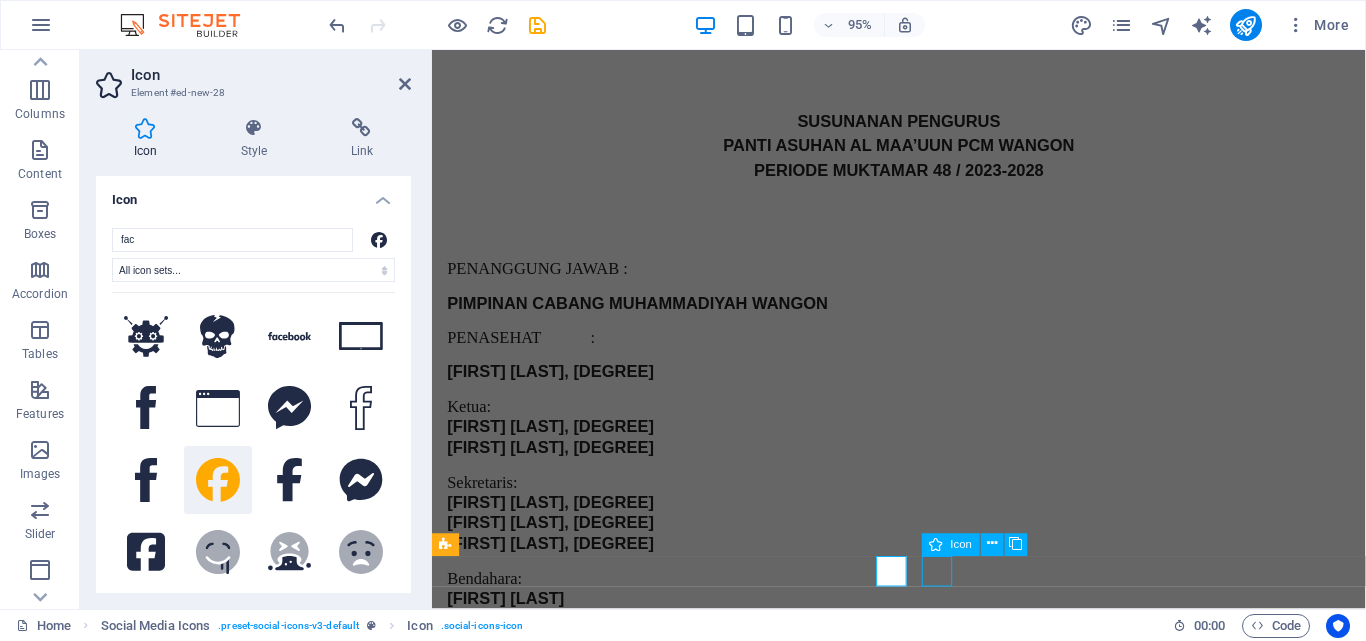 click at bounding box center (923, 6921) 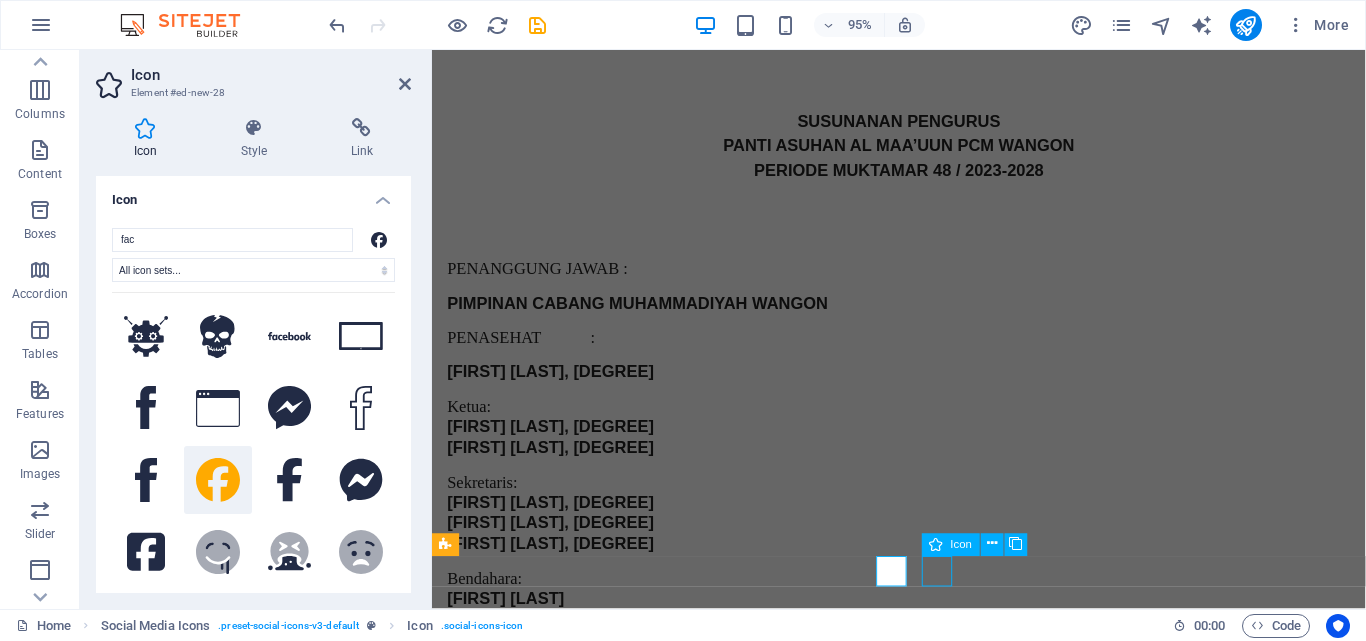 select on "xMidYMid" 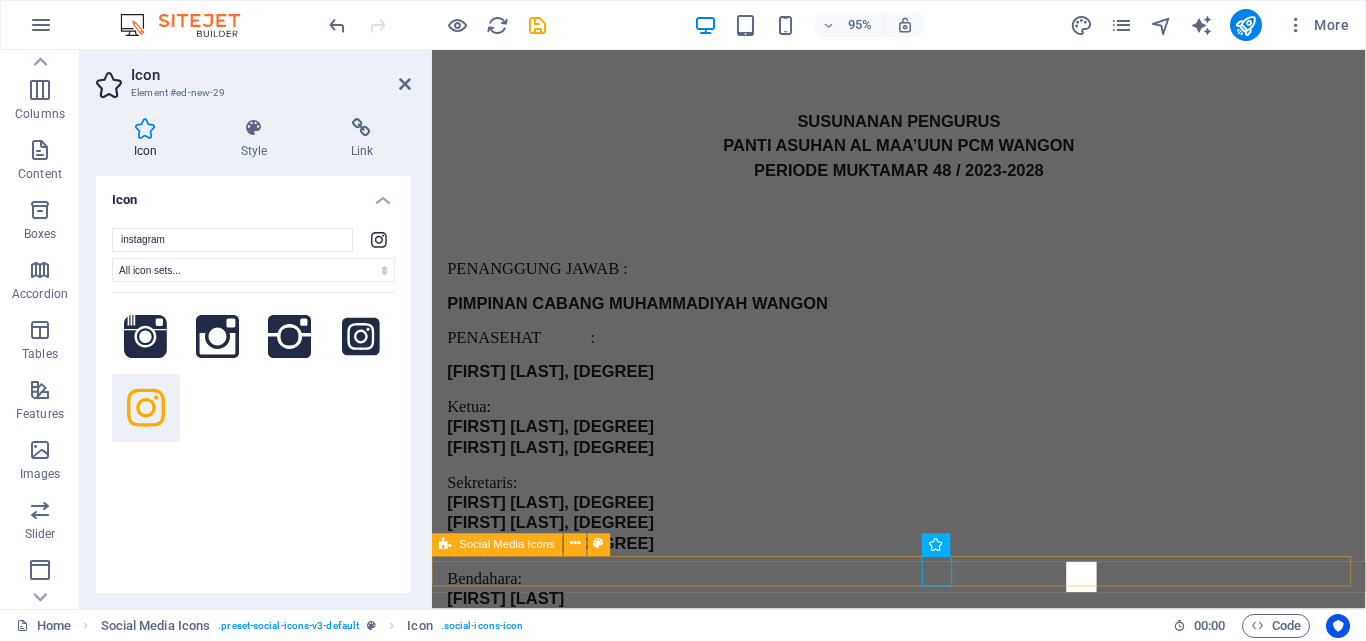 click at bounding box center [923, 6881] 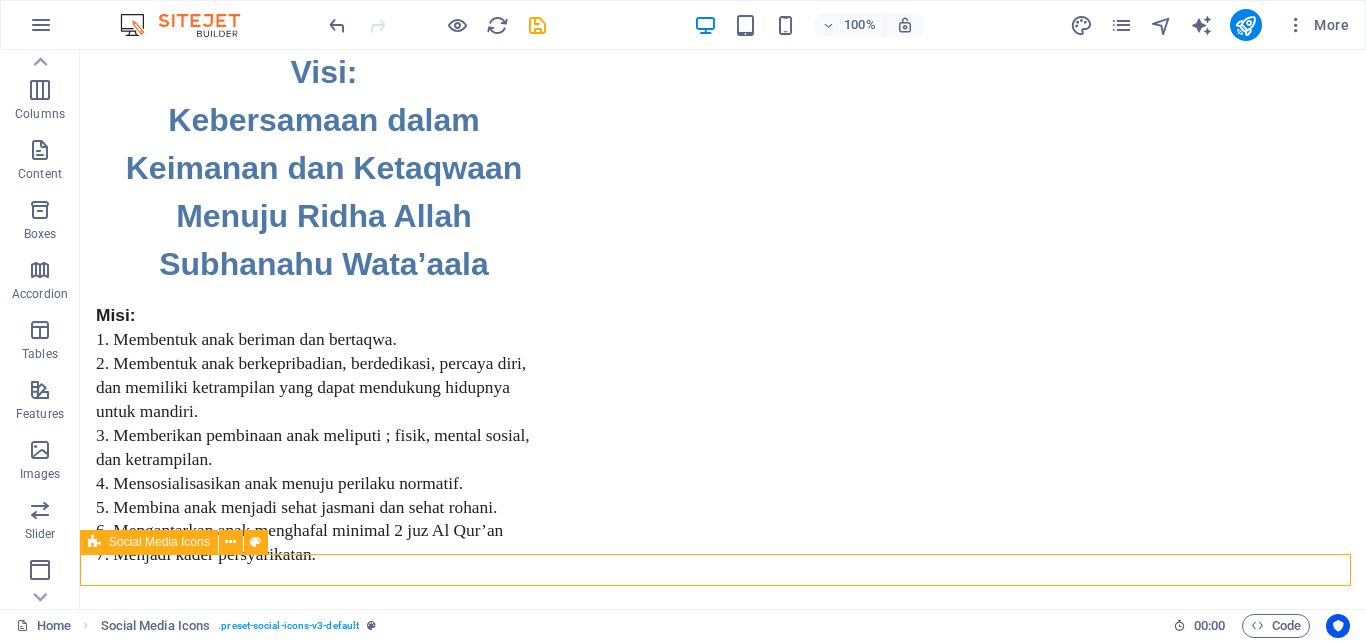 scroll, scrollTop: 4083, scrollLeft: 0, axis: vertical 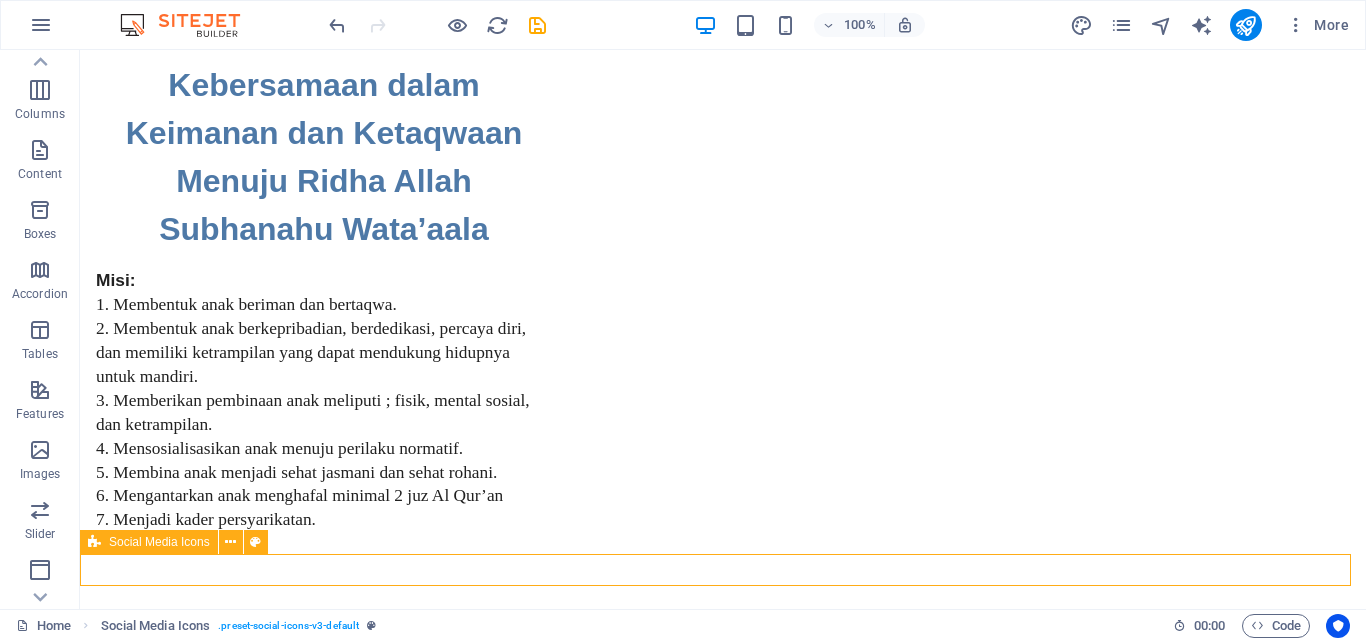 click at bounding box center (723, 8451) 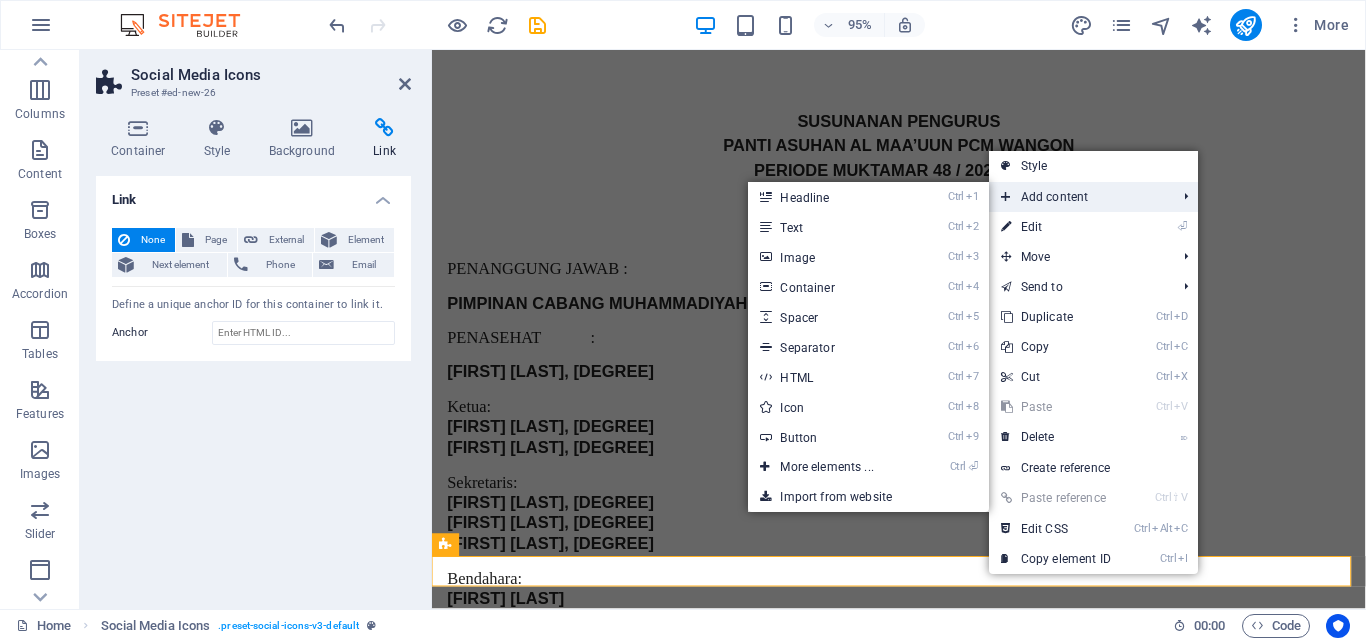 click on "Add content" at bounding box center (1078, 197) 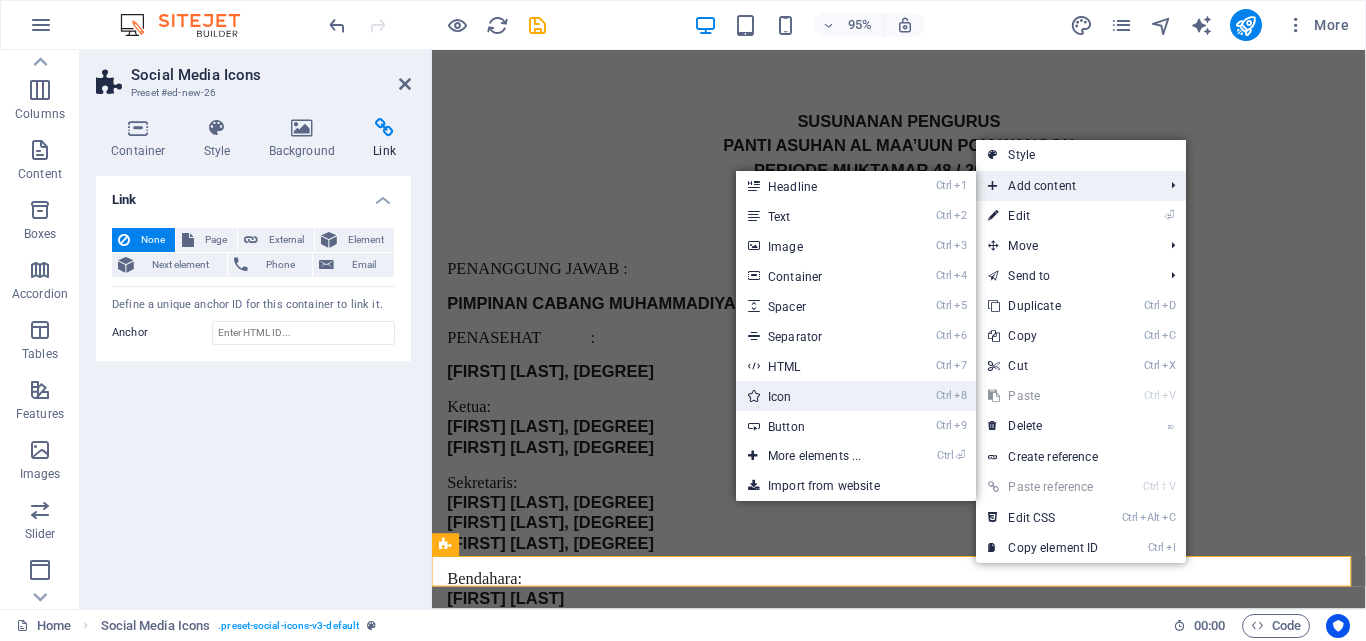 click on "Ctrl 8  Icon" at bounding box center (818, 396) 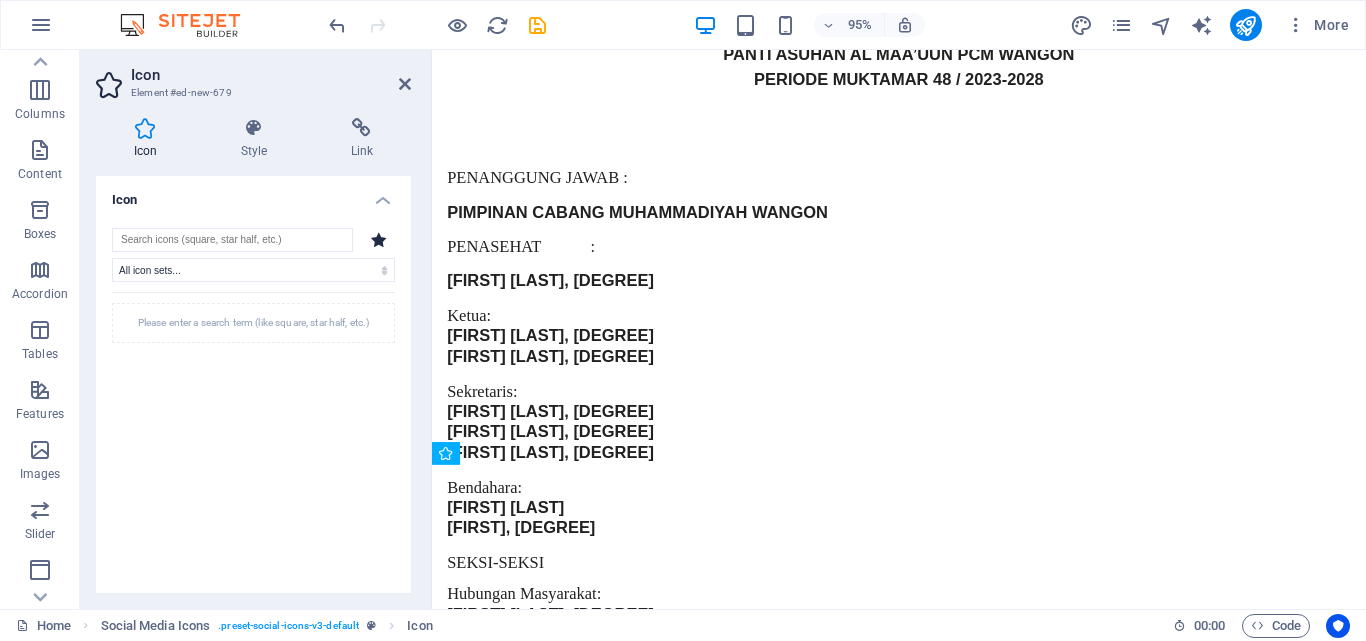 scroll, scrollTop: 4144, scrollLeft: 0, axis: vertical 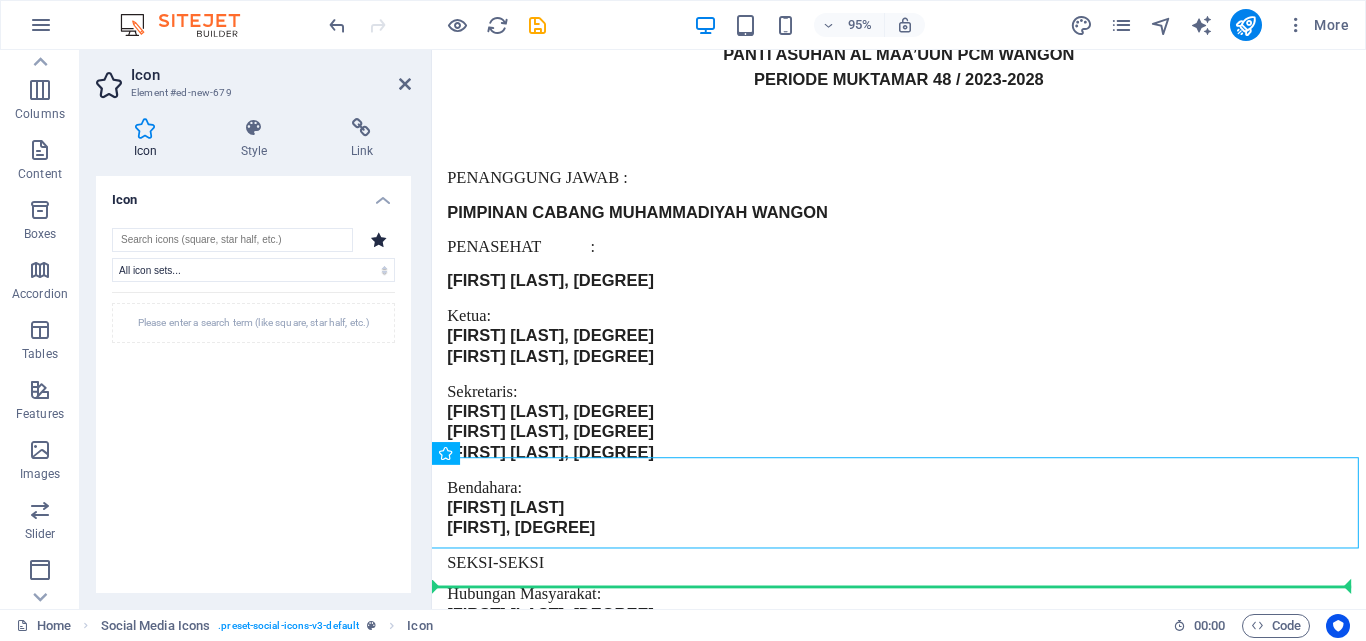 drag, startPoint x: 481, startPoint y: 537, endPoint x: 1007, endPoint y: 575, distance: 527.37085 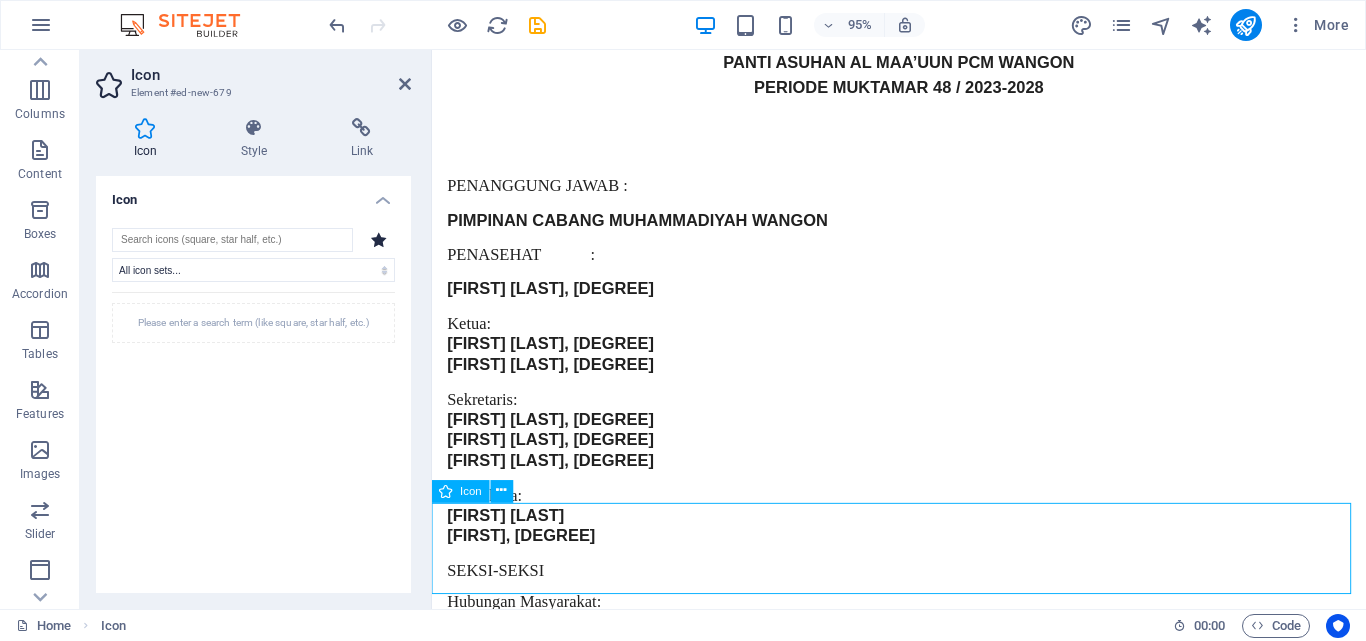 click at bounding box center [923, 6900] 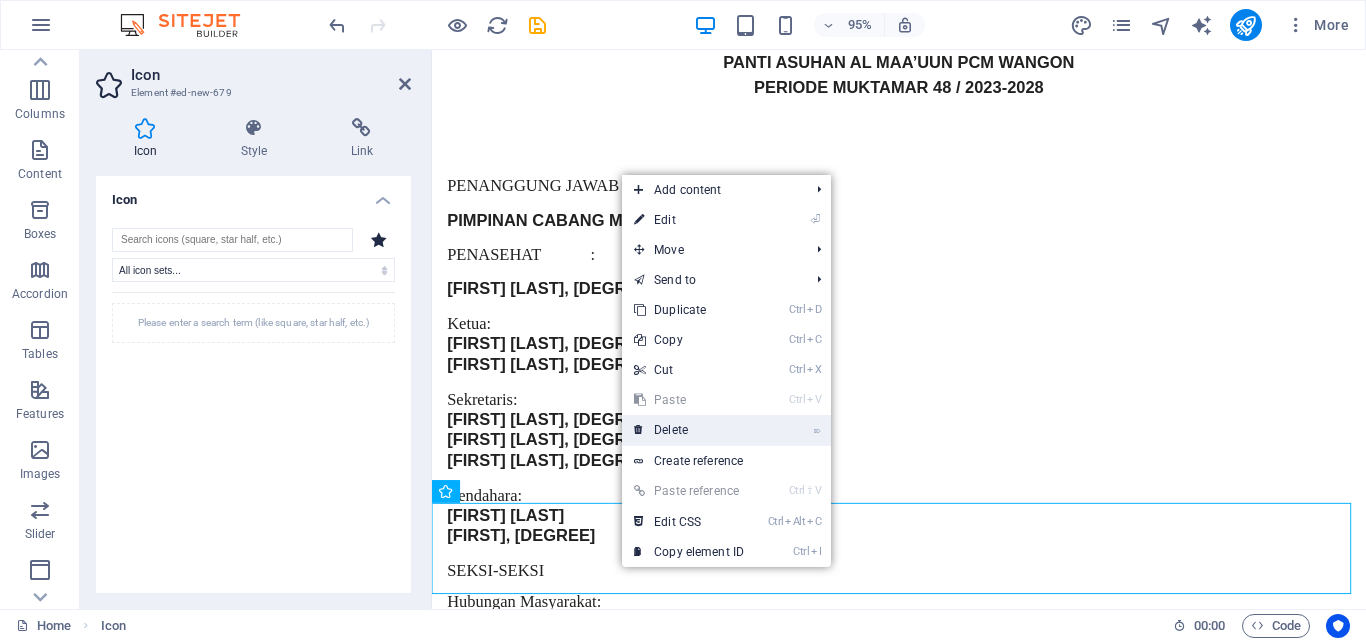 click on "⌦  Delete" at bounding box center (689, 430) 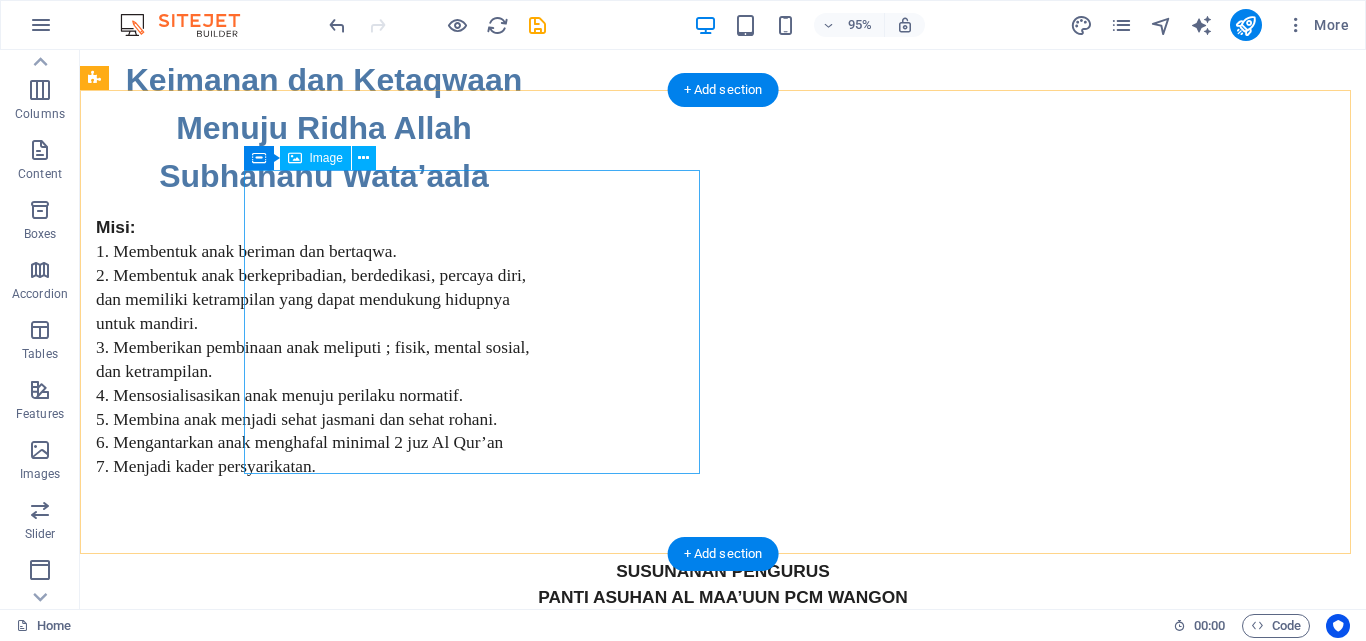 scroll, scrollTop: 4083, scrollLeft: 0, axis: vertical 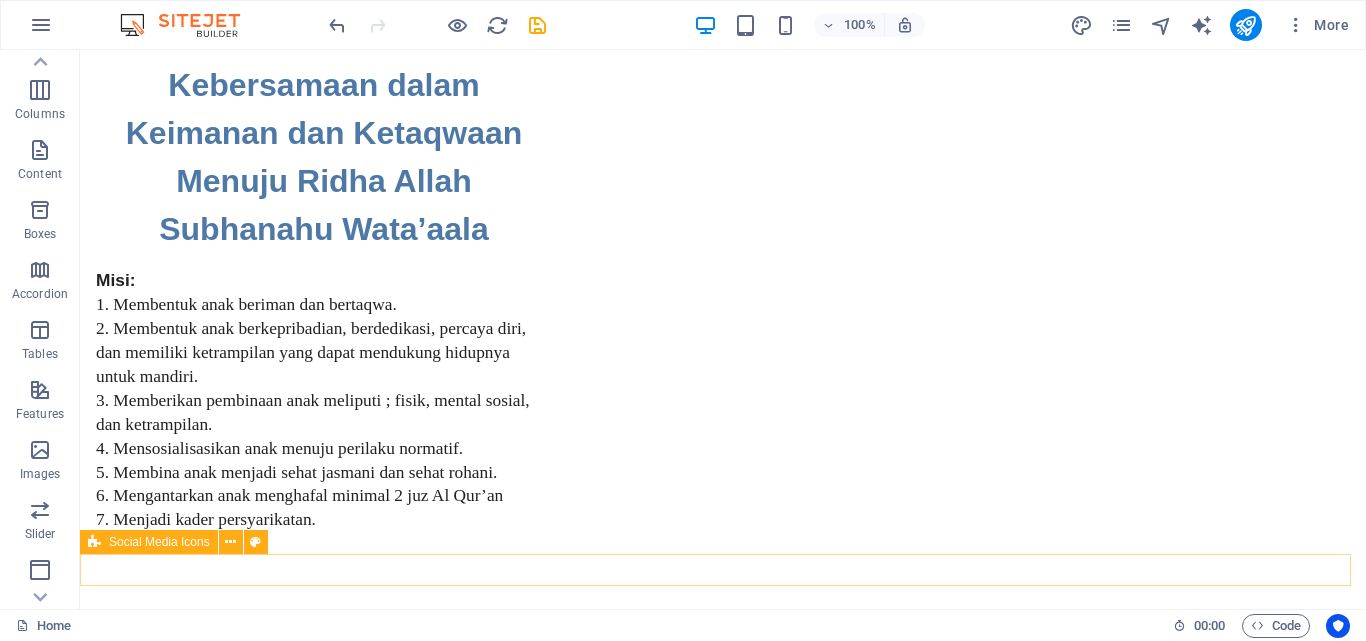 click at bounding box center (723, 8451) 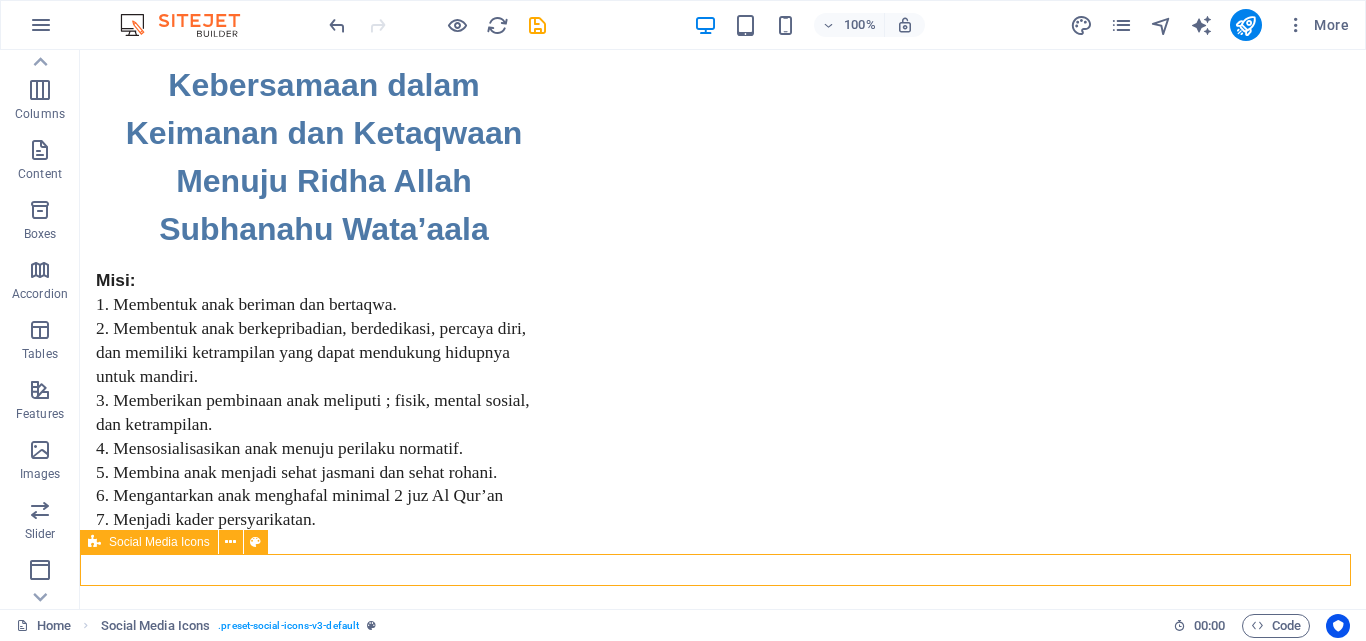 click at bounding box center [723, 8451] 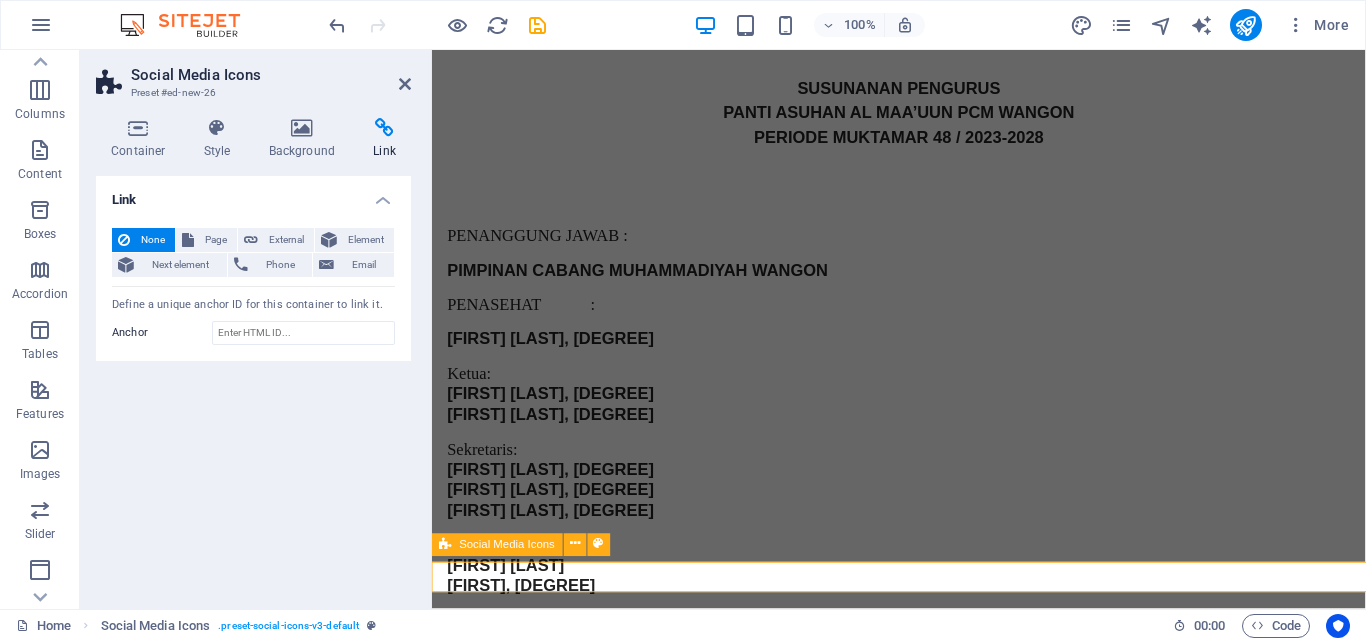 scroll, scrollTop: 4048, scrollLeft: 0, axis: vertical 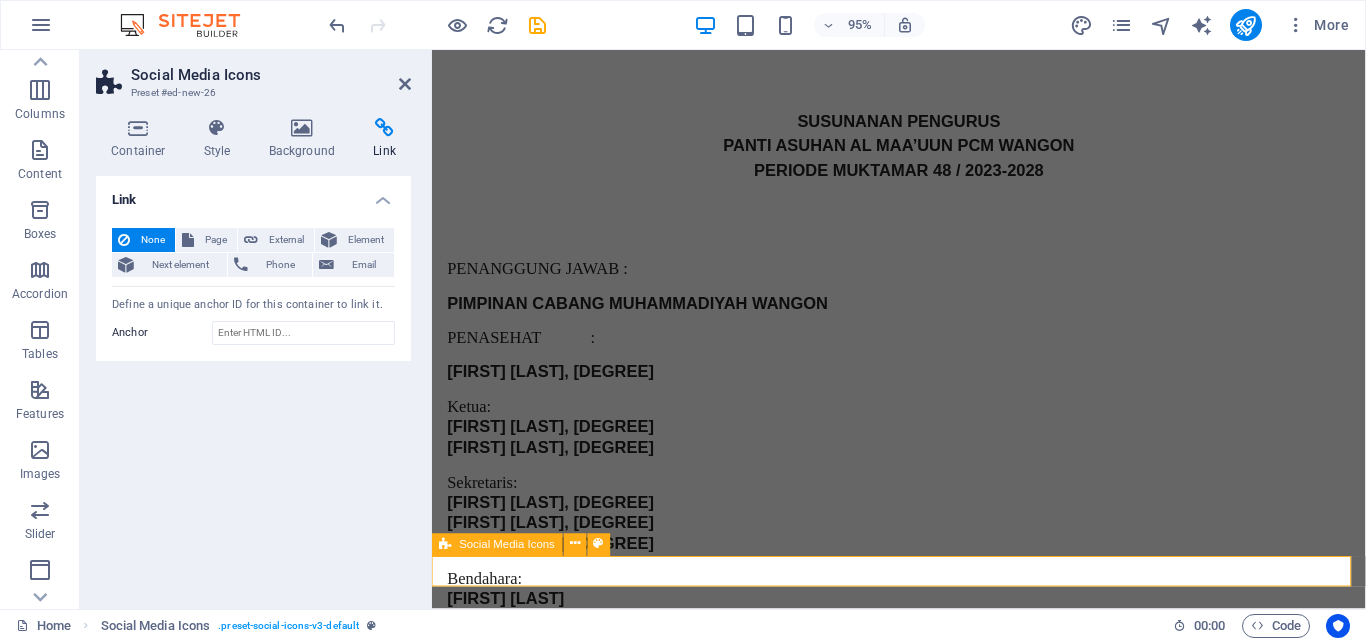 click at bounding box center [923, 6881] 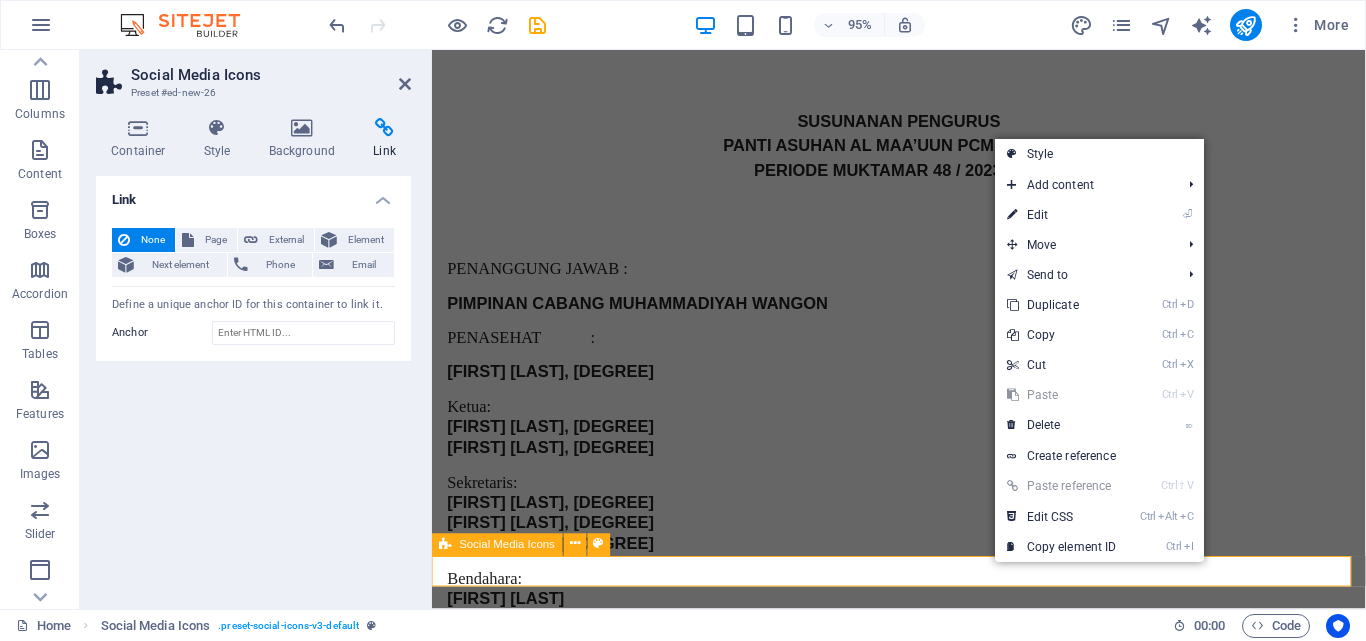 click at bounding box center [923, 6881] 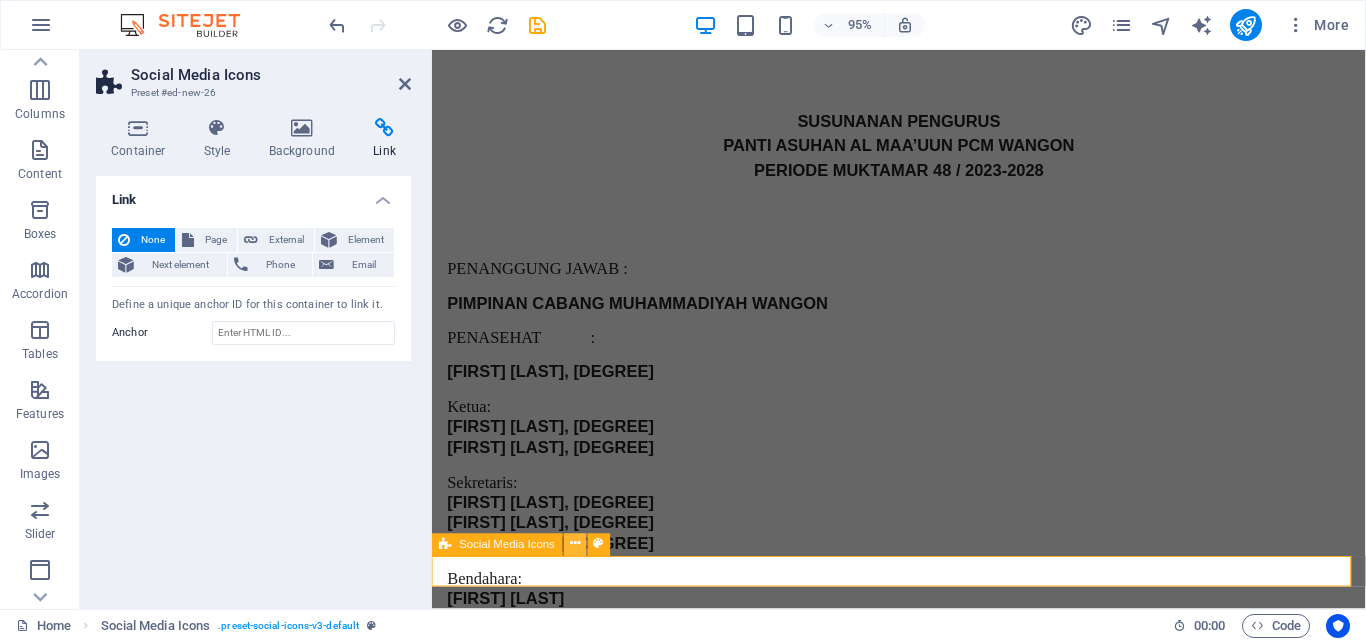 click at bounding box center (575, 544) 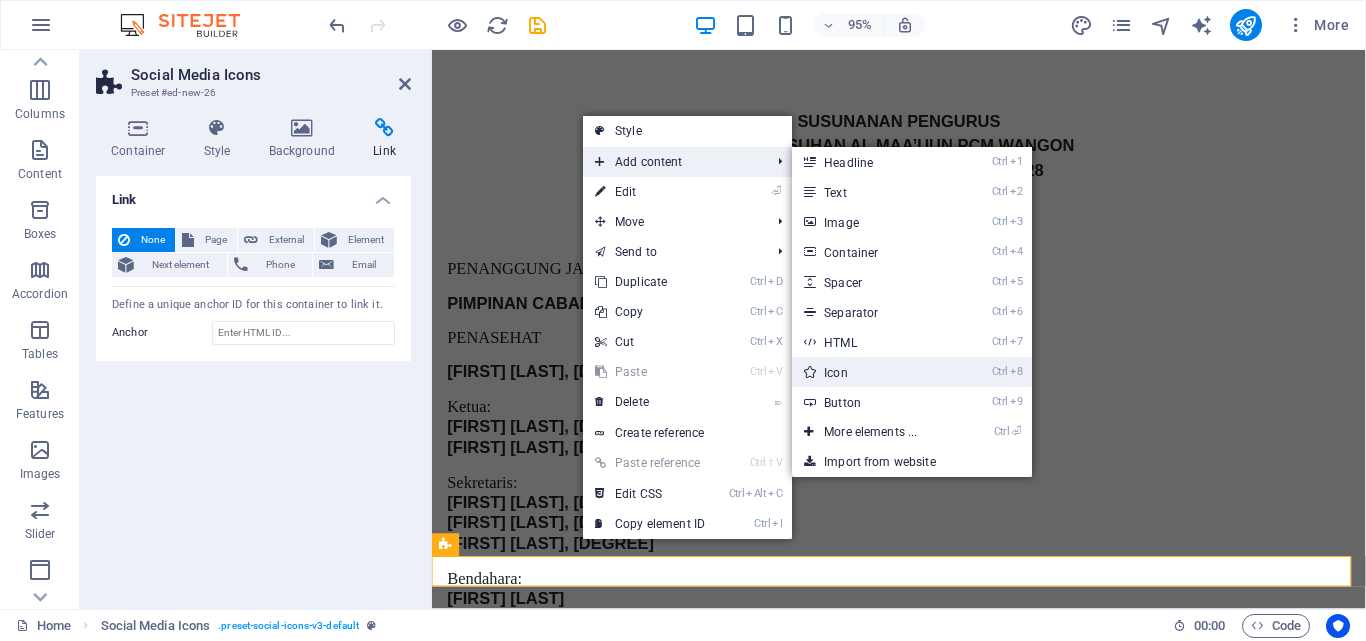 click on "Ctrl 8  Icon" at bounding box center [874, 372] 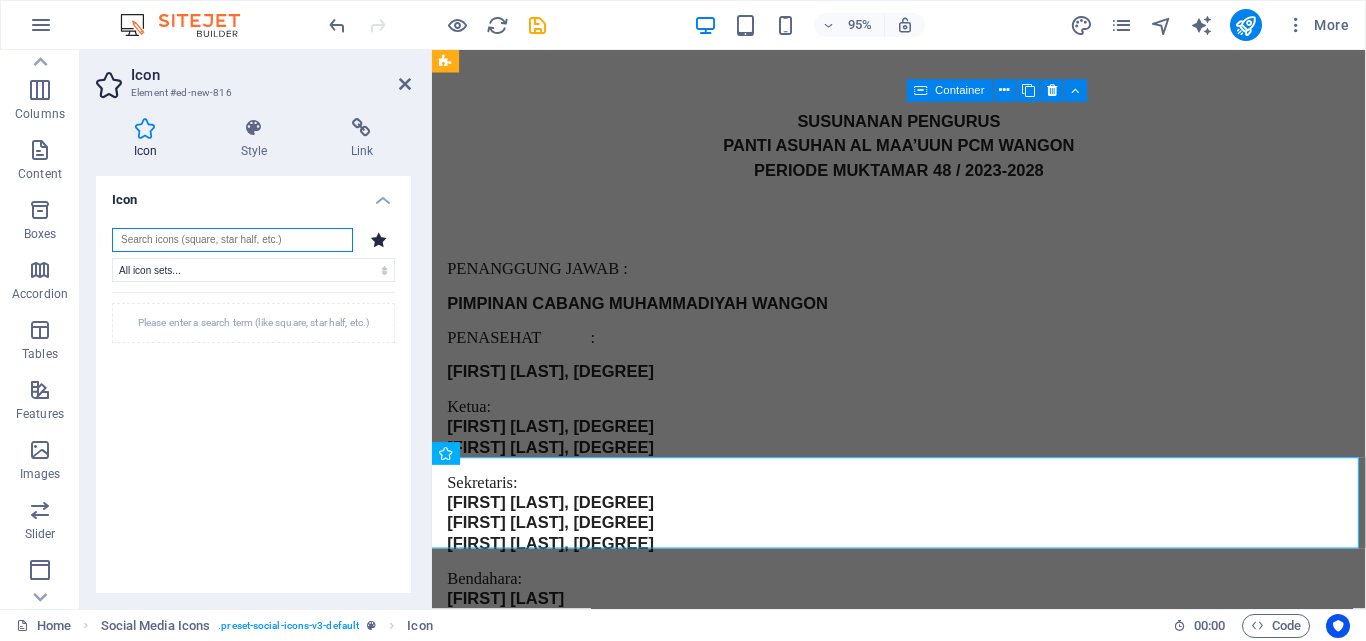 scroll, scrollTop: 4144, scrollLeft: 0, axis: vertical 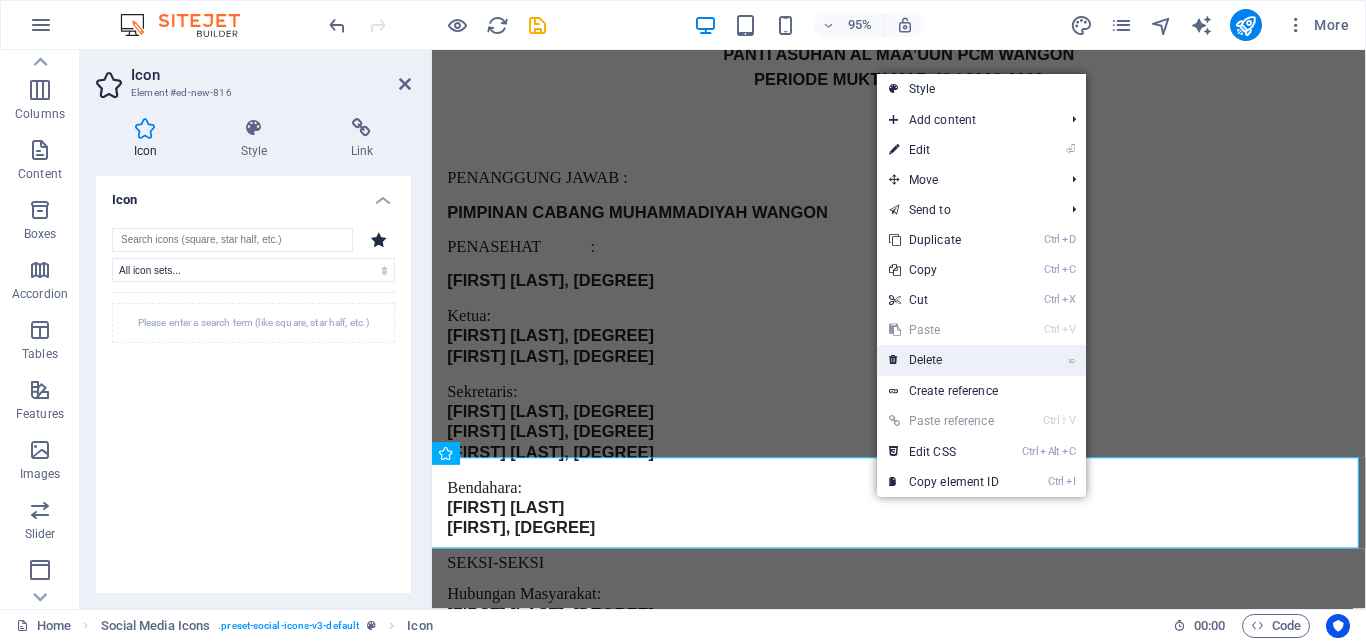 click on "⌦  Delete" at bounding box center (944, 360) 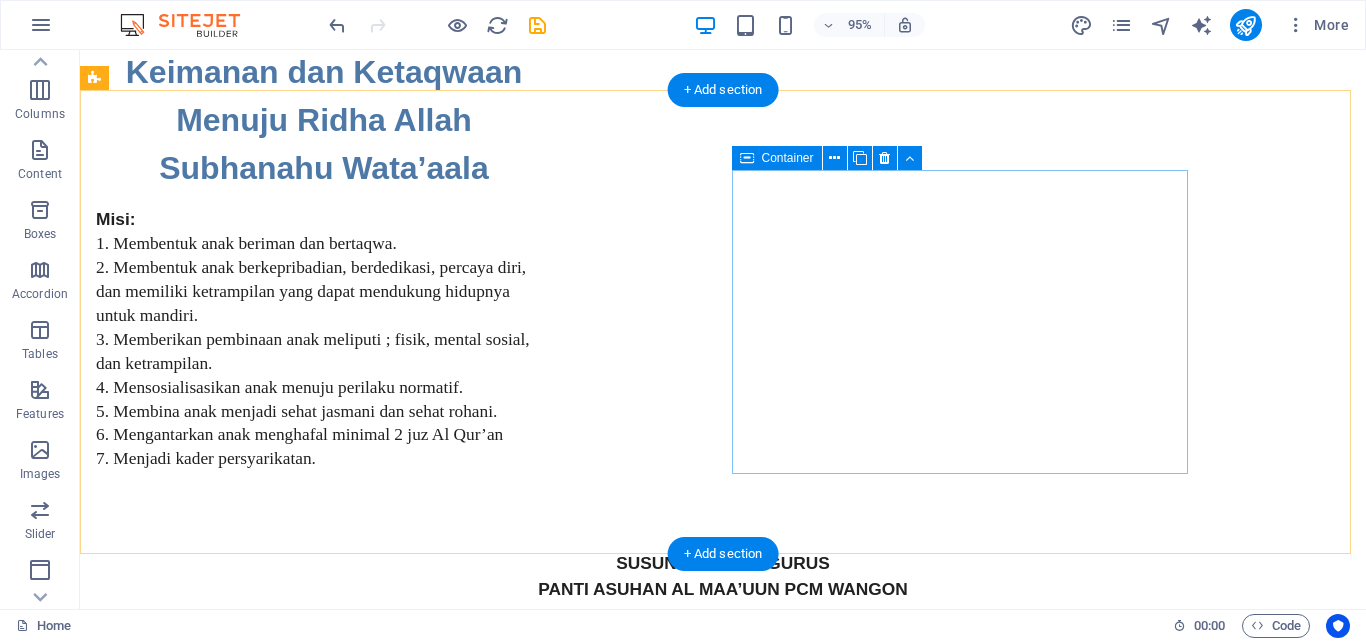 scroll, scrollTop: 4083, scrollLeft: 0, axis: vertical 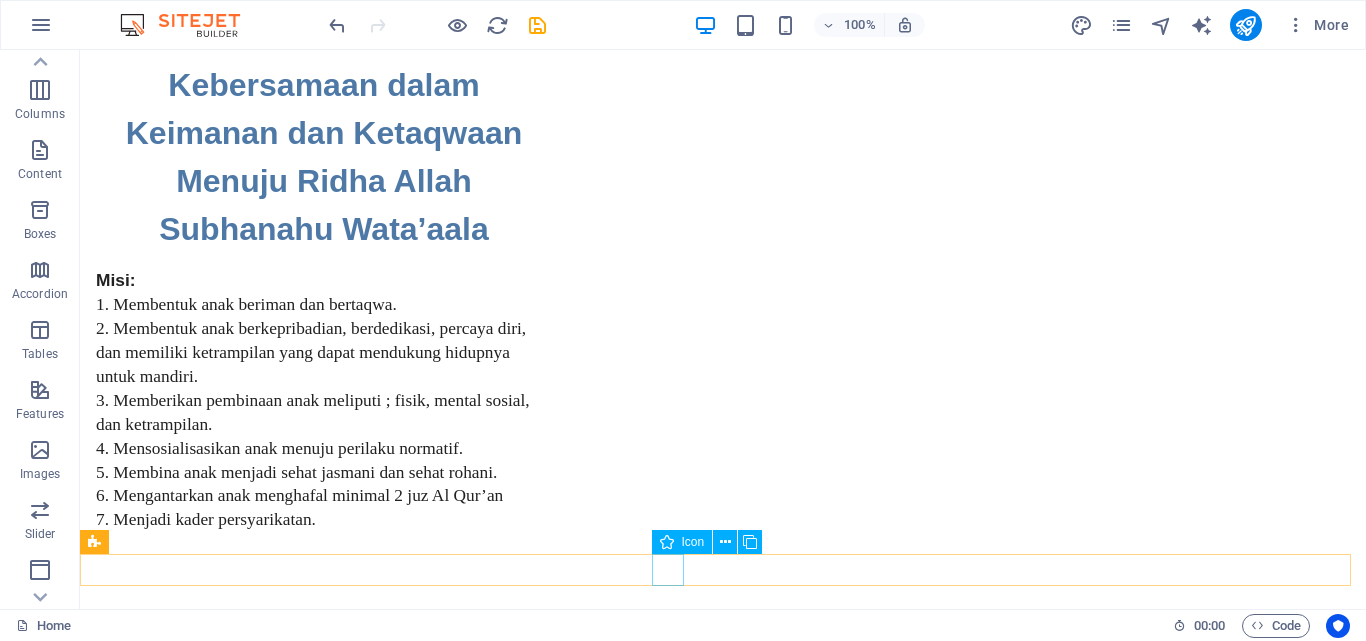 click at bounding box center (723, 8411) 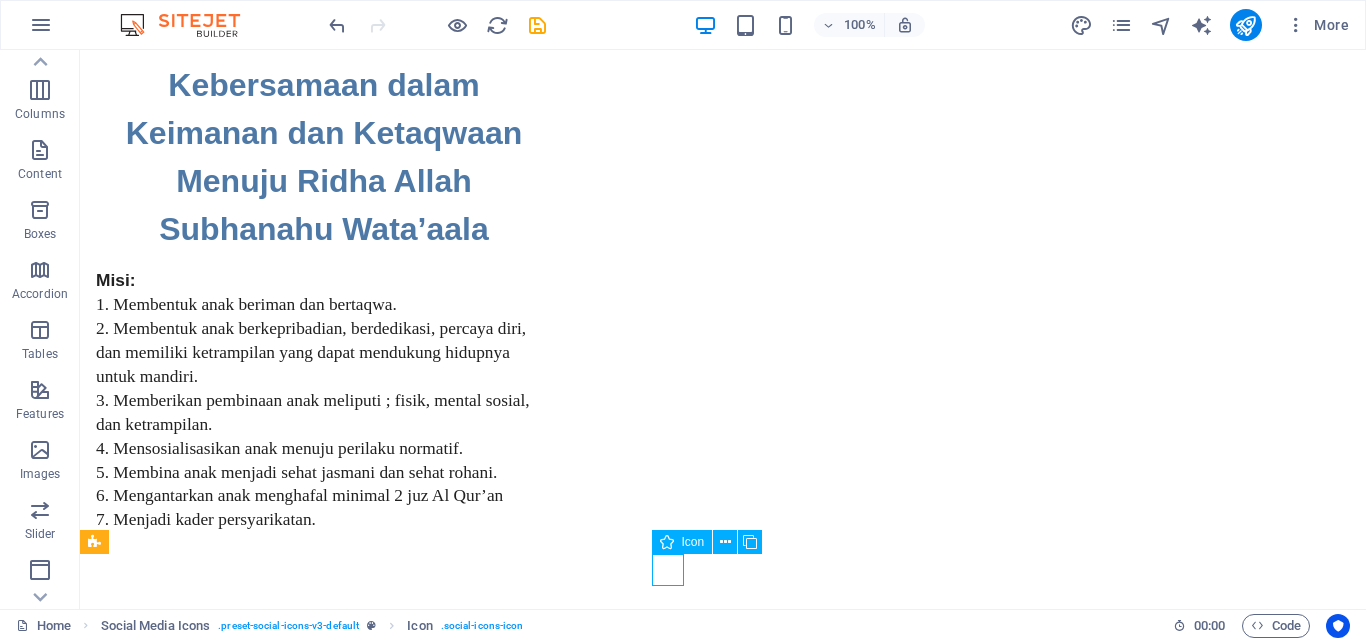 click at bounding box center (723, 8411) 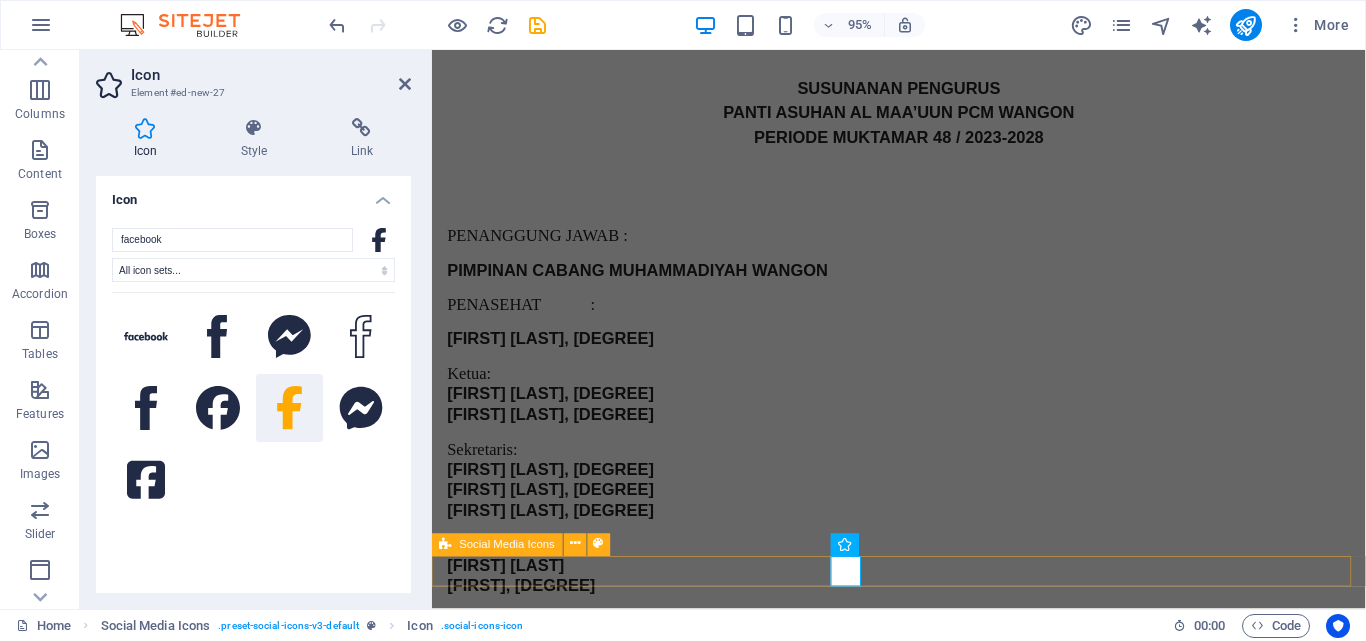 scroll, scrollTop: 4048, scrollLeft: 0, axis: vertical 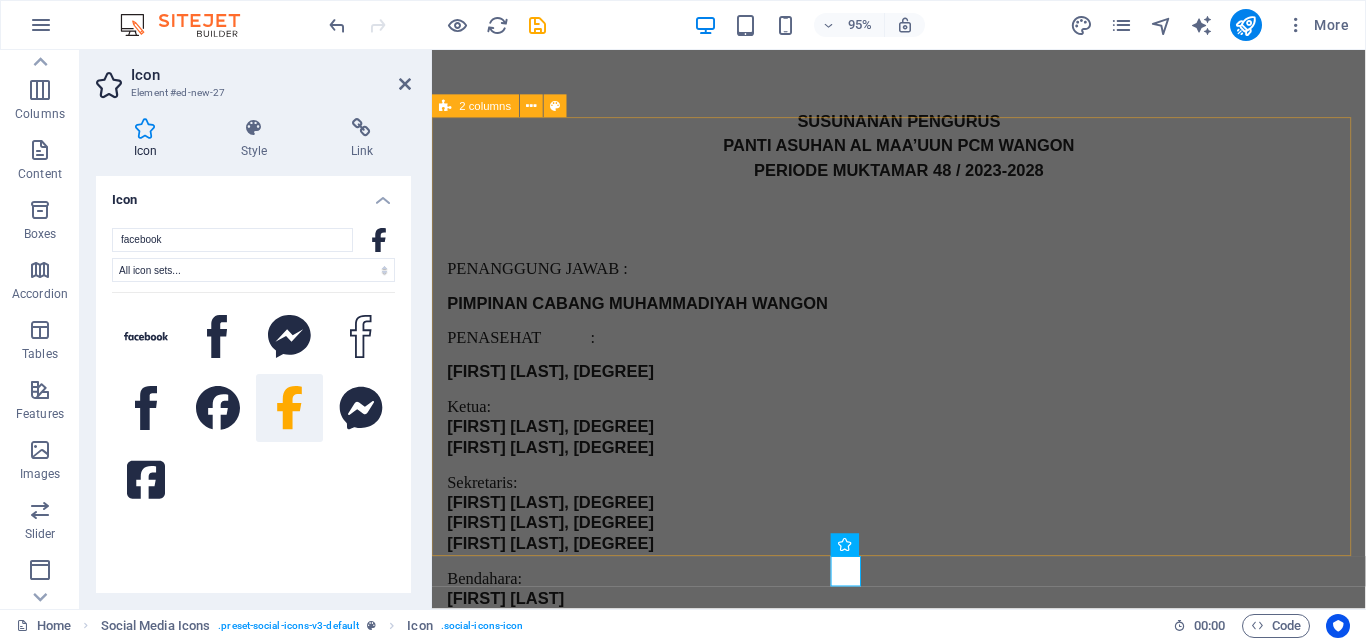 click on "Hubungi Kami: [PHONE] - [PERSON] [PHONE]  - [PERSON] [PHONE]  - [PERSON]" at bounding box center (923, 6312) 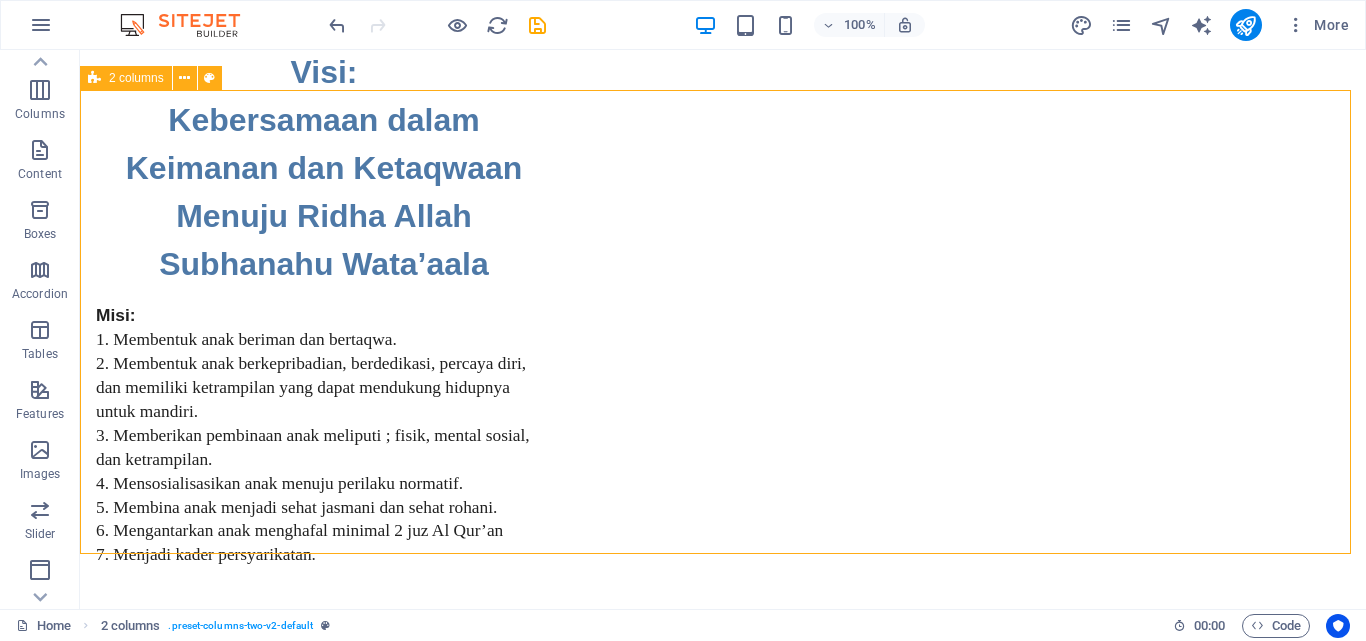 scroll, scrollTop: 4083, scrollLeft: 0, axis: vertical 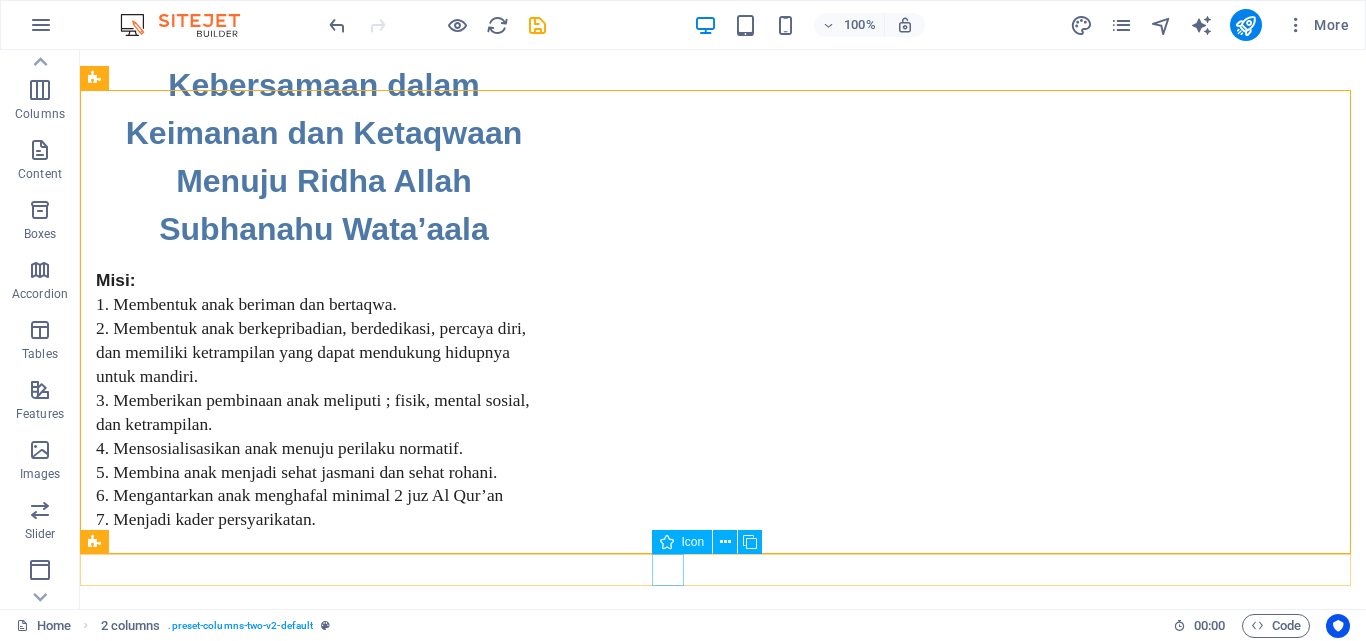 click at bounding box center [723, 8411] 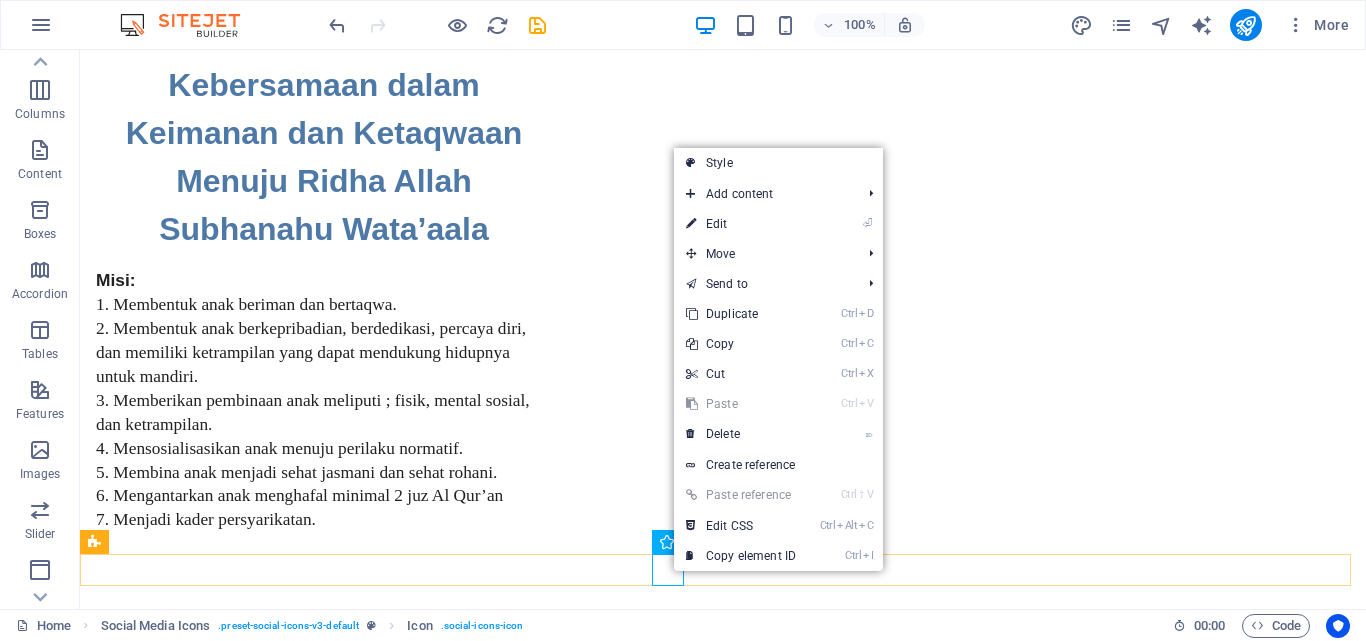 click at bounding box center (723, 8411) 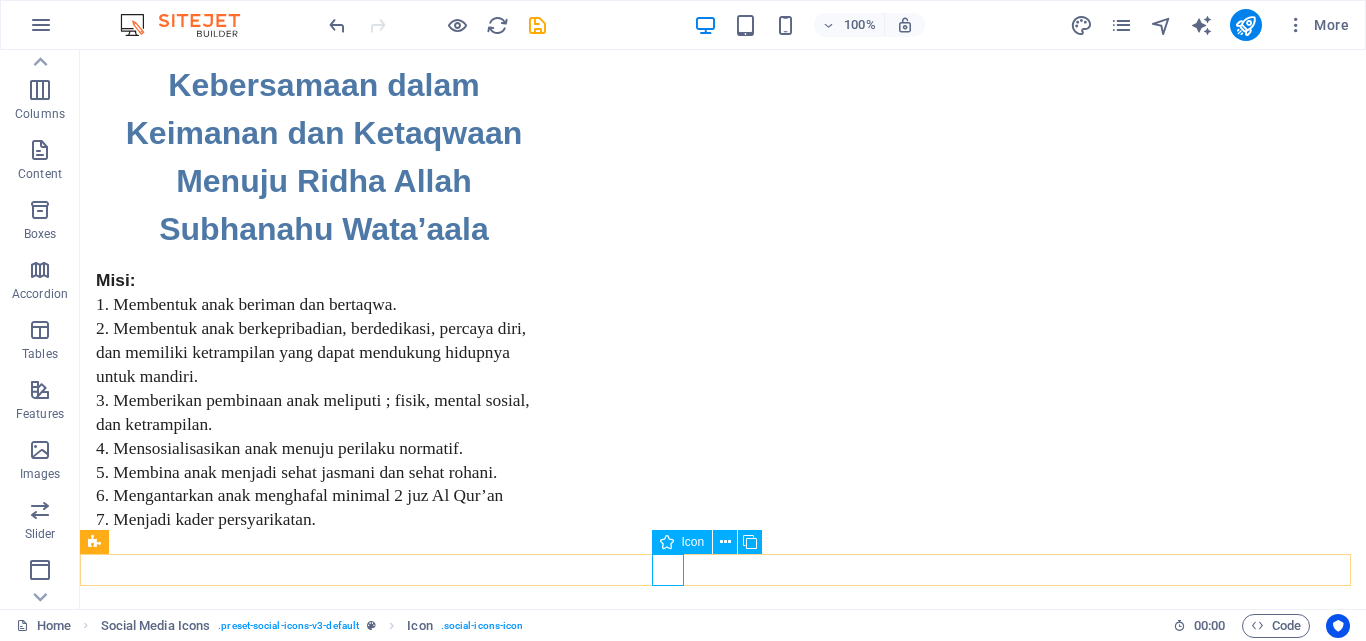 click at bounding box center [723, 8411] 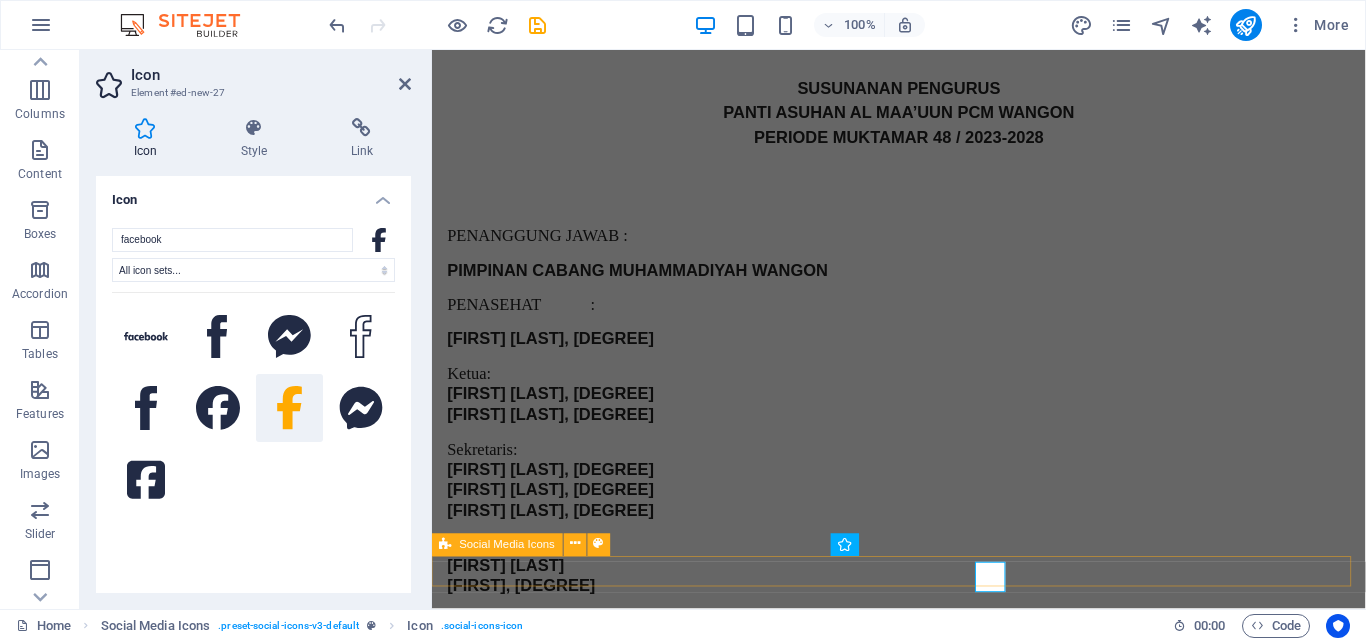 scroll, scrollTop: 4048, scrollLeft: 0, axis: vertical 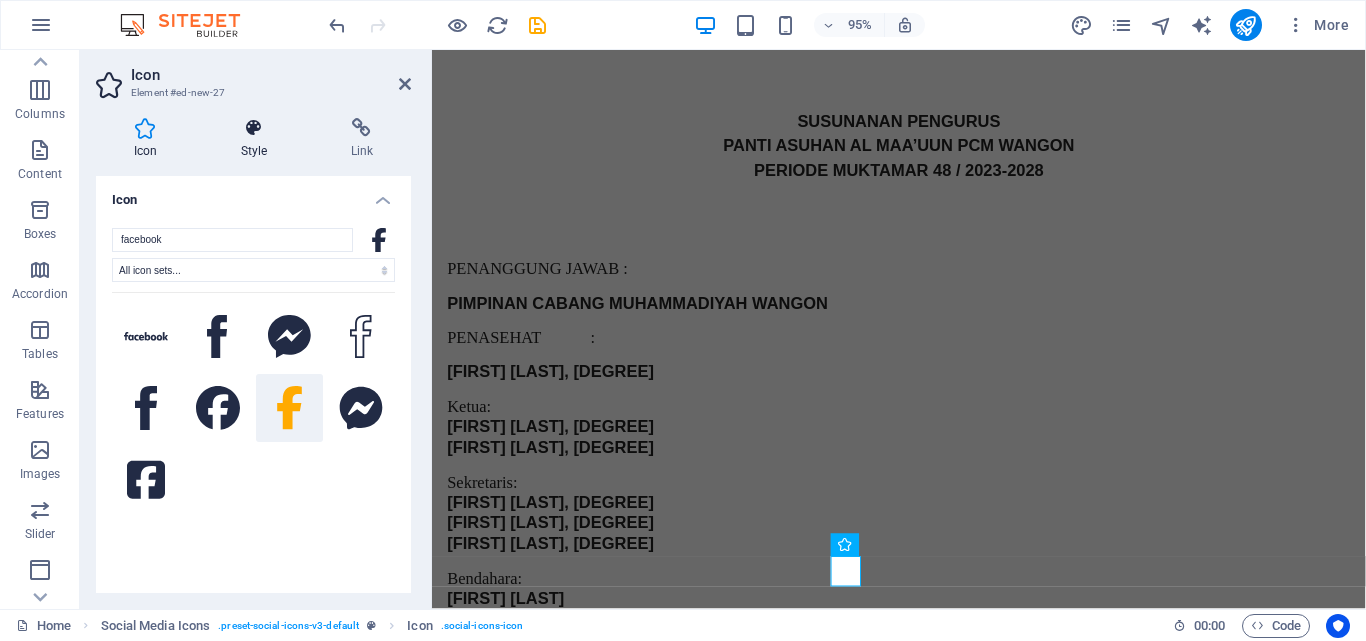 click on "Style" at bounding box center (258, 139) 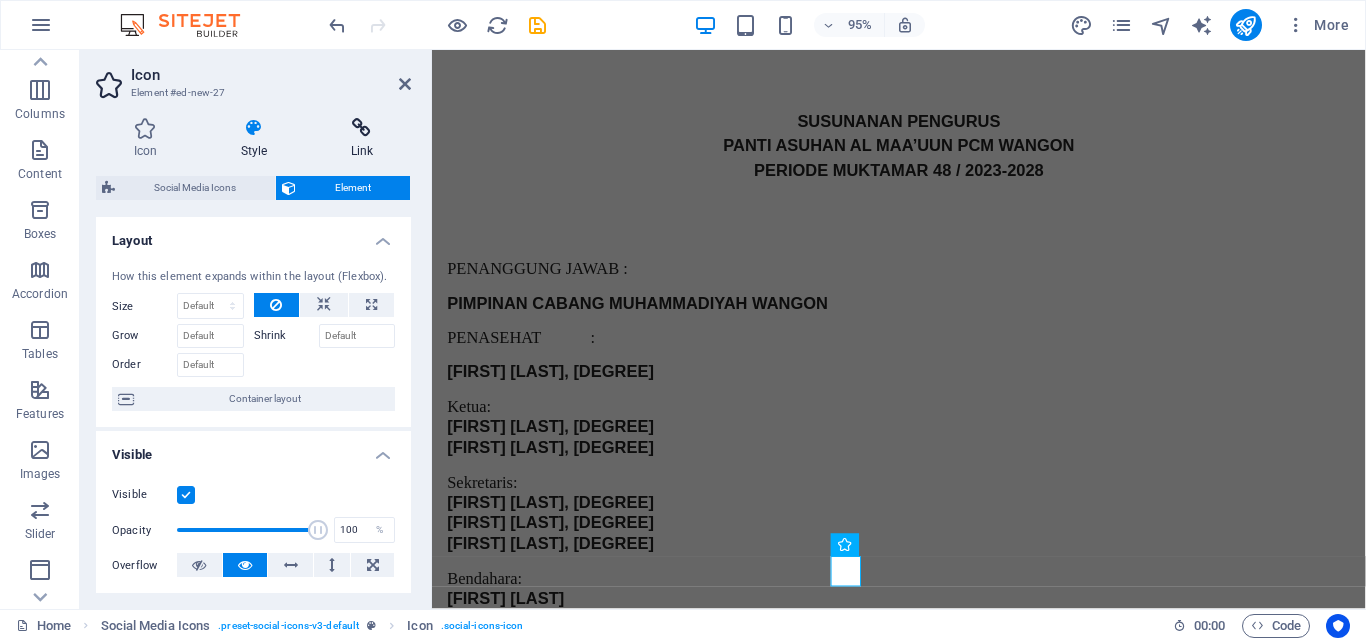 click at bounding box center [362, 128] 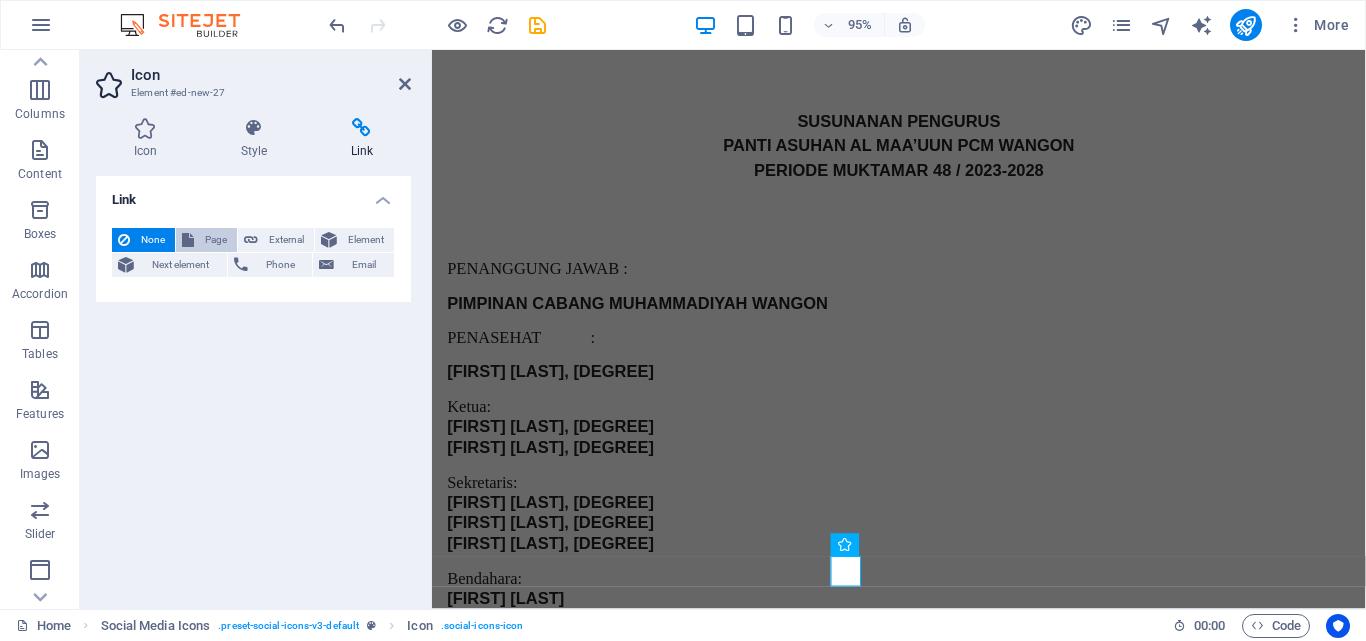 click on "Page" at bounding box center (215, 240) 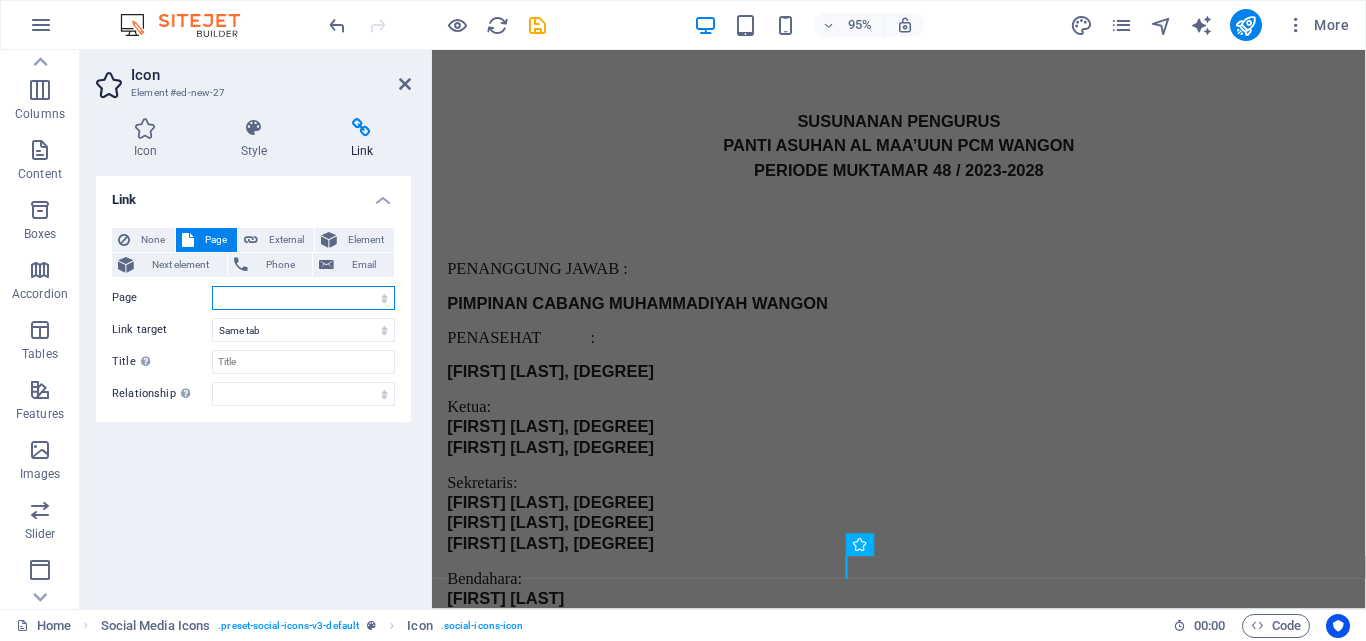 click on "Home Legal Notice Privacy" at bounding box center (303, 298) 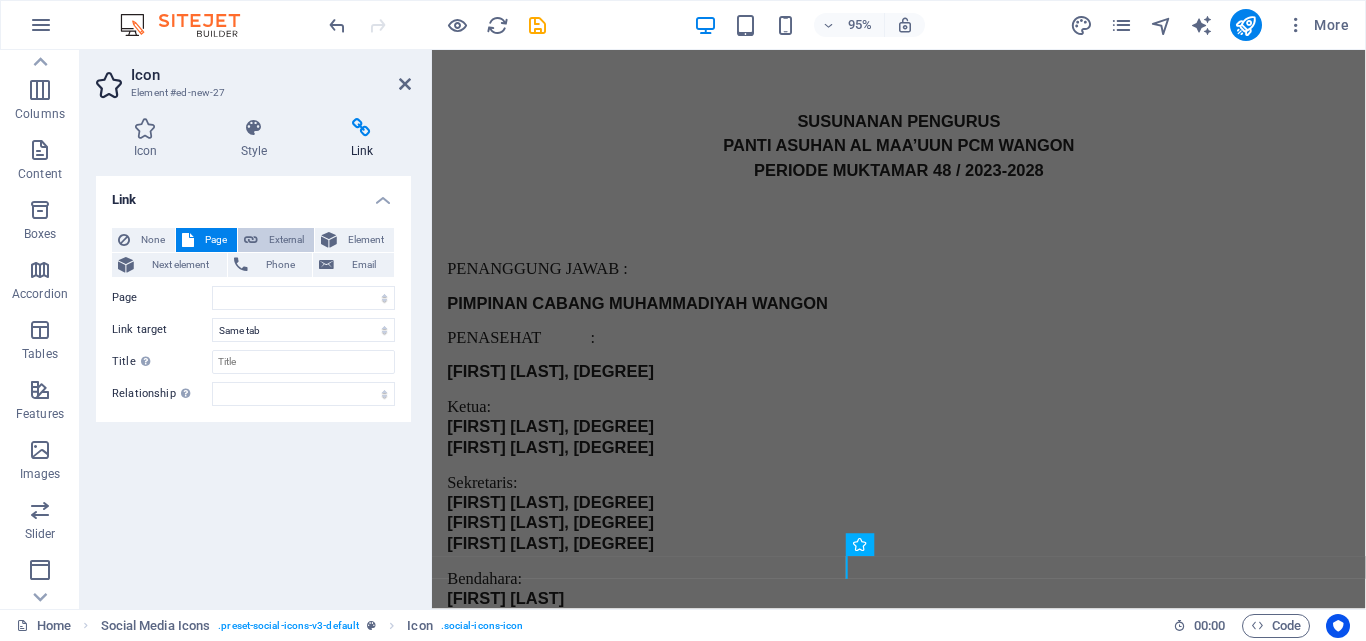 click on "External" at bounding box center (286, 240) 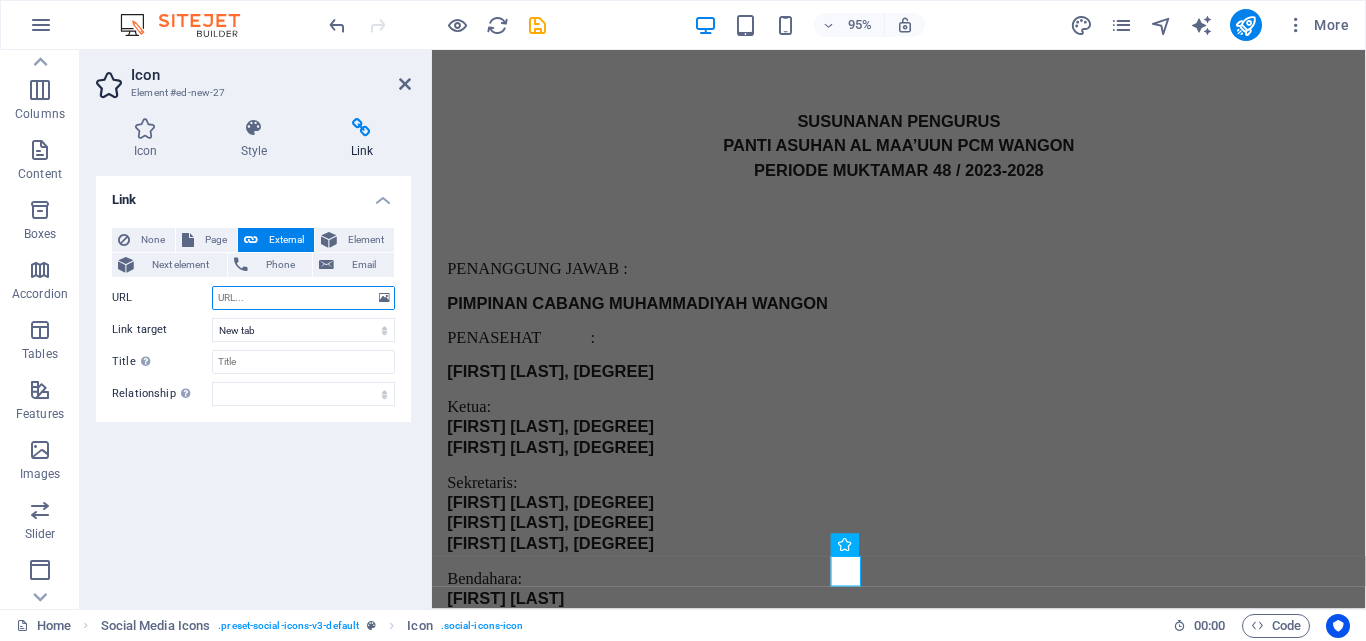 paste on "https://www.facebook.com/pantiasuhan.almaauun.pcmwangon" 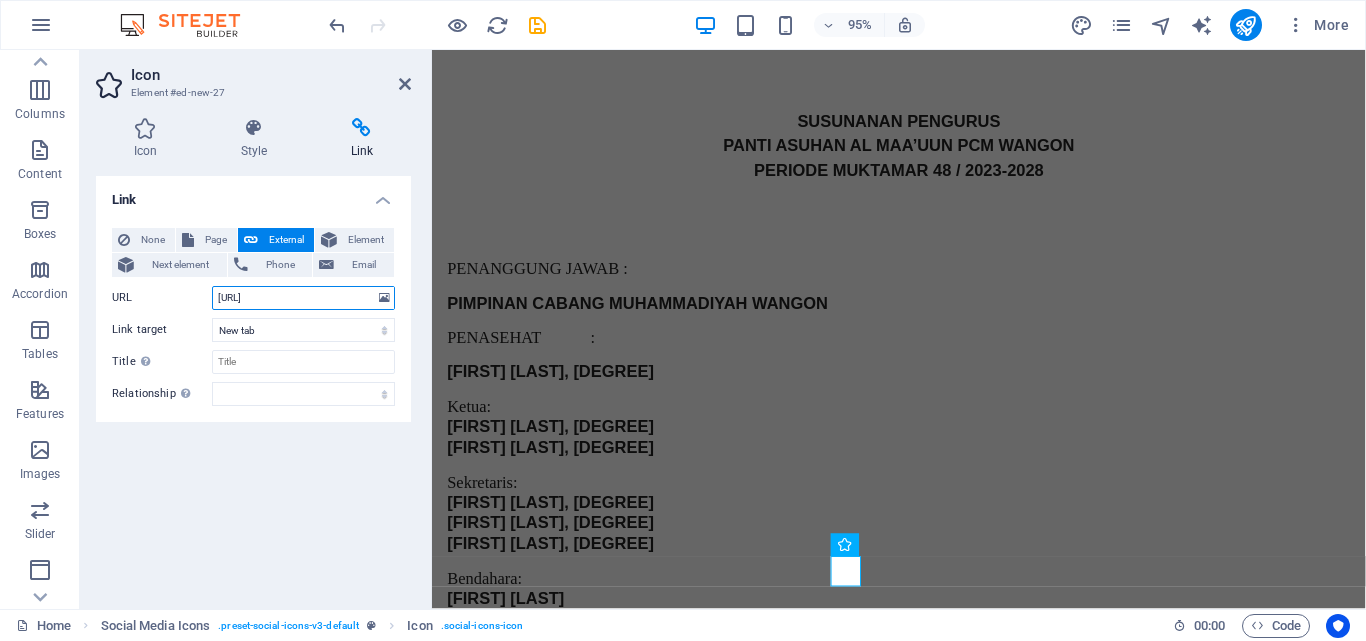 scroll, scrollTop: 0, scrollLeft: 133, axis: horizontal 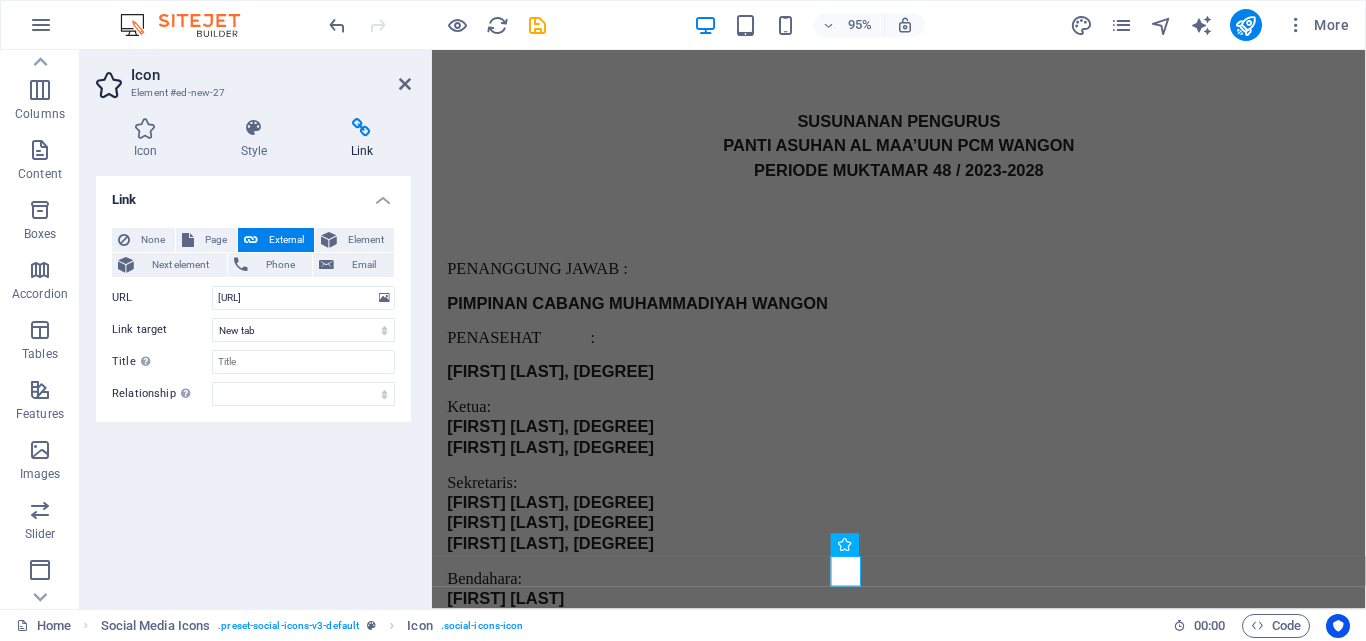 click on "Link None Page External Element Next element Phone Email Page Home Legal Notice Privacy Element
URL https://www.facebook.com/pantiasuhan.almaauun.pcmwangon Phone Email Link target New tab Same tab Overlay Title Additional link description, should not be the same as the link text. The title is most often shown as a tooltip text when the mouse moves over the element. Leave empty if uncertain. Relationship Sets the  relationship of this link to the link target . For example, the value "nofollow" instructs search engines not to follow the link. Can be left empty. alternate author bookmark external help license next nofollow noreferrer noopener prev search tag" at bounding box center (253, 384) 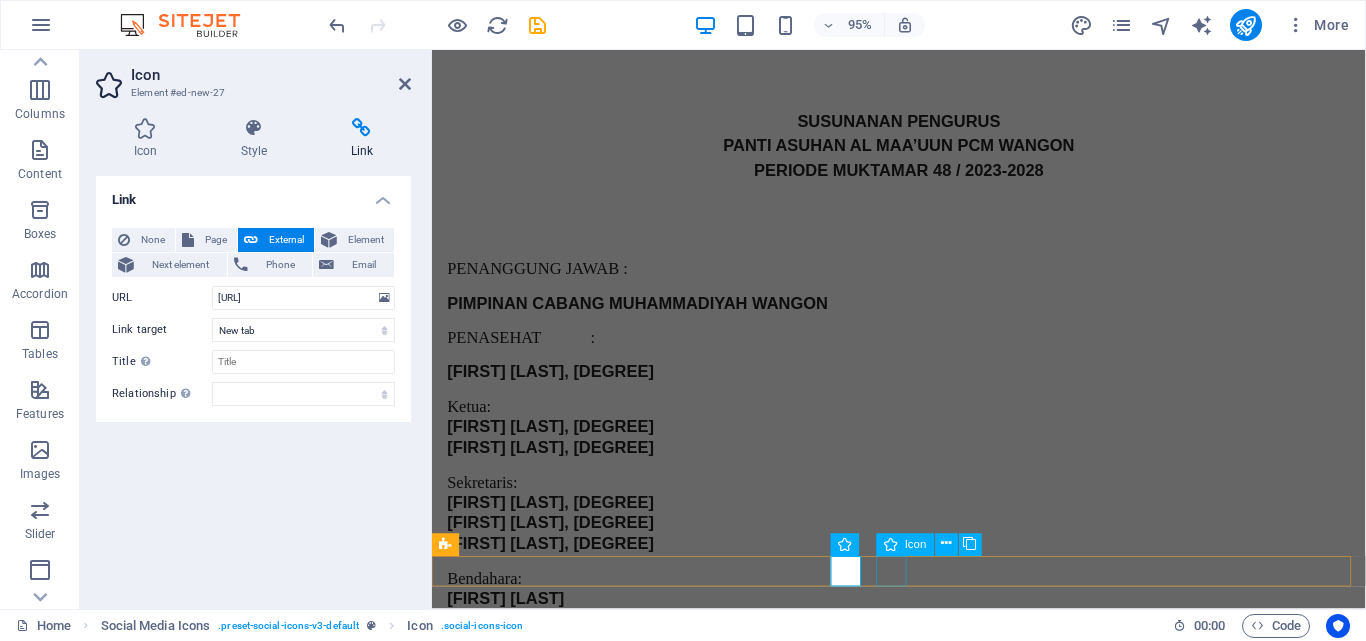 click at bounding box center (923, 6881) 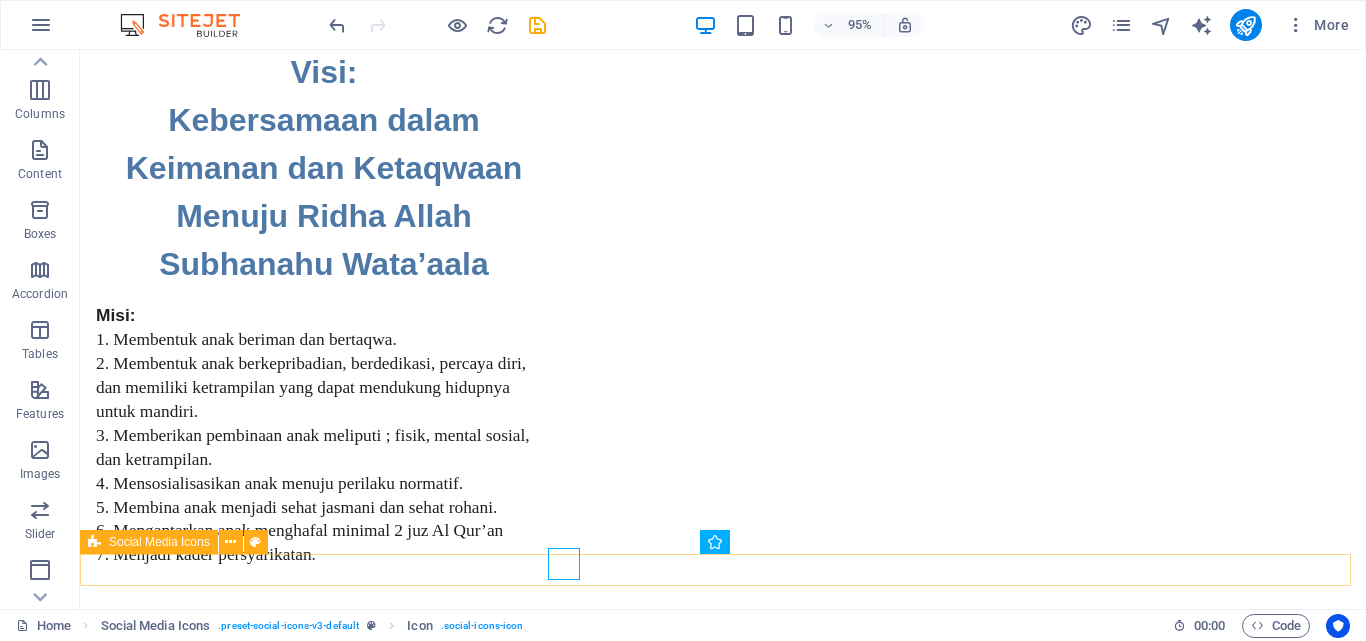 scroll, scrollTop: 4083, scrollLeft: 0, axis: vertical 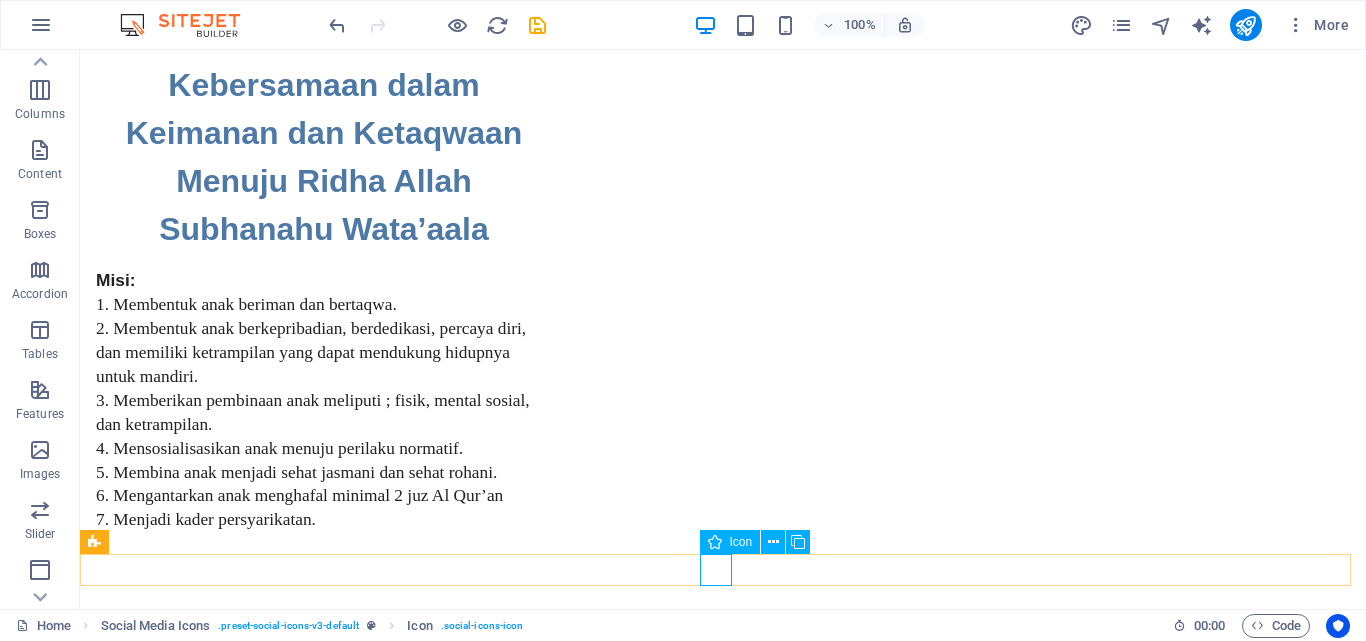 click at bounding box center (723, 8451) 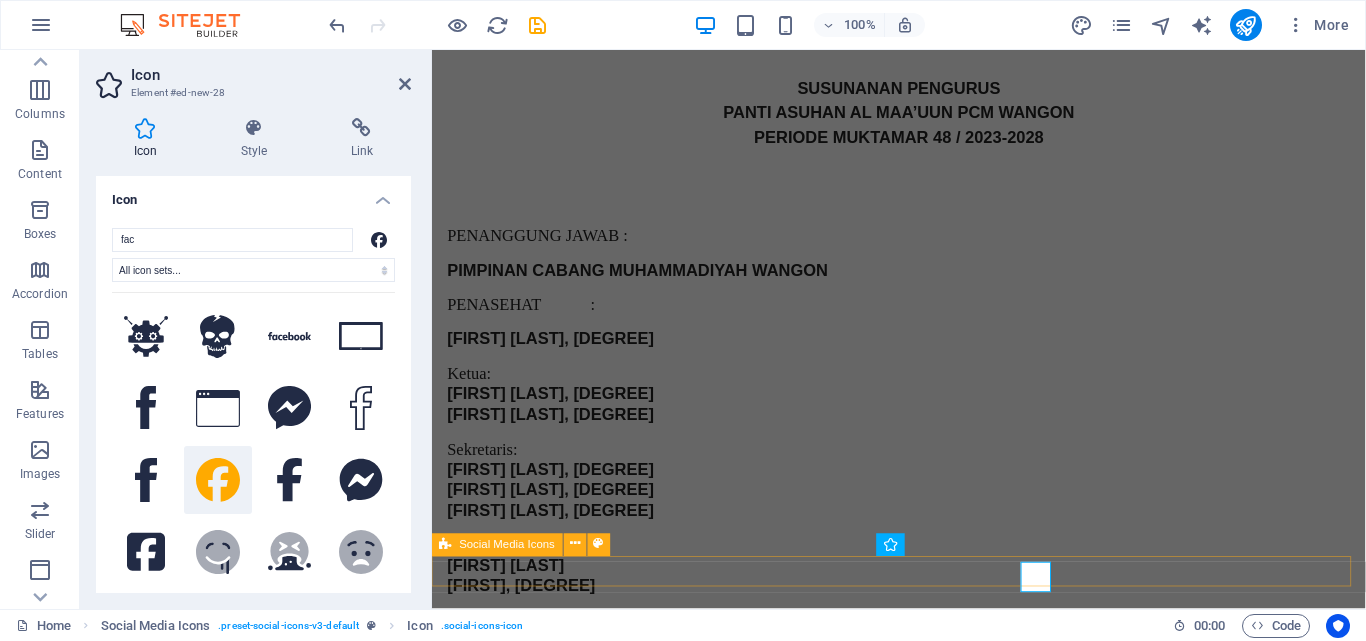scroll, scrollTop: 4048, scrollLeft: 0, axis: vertical 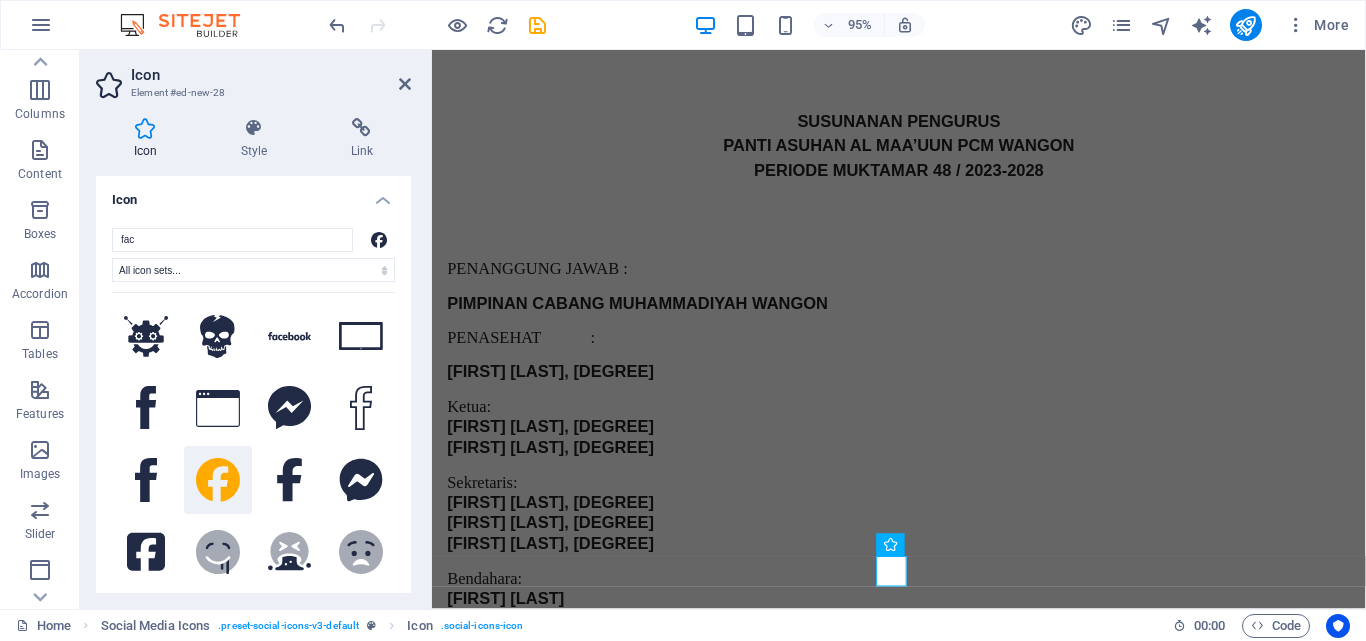 click at bounding box center [145, 128] 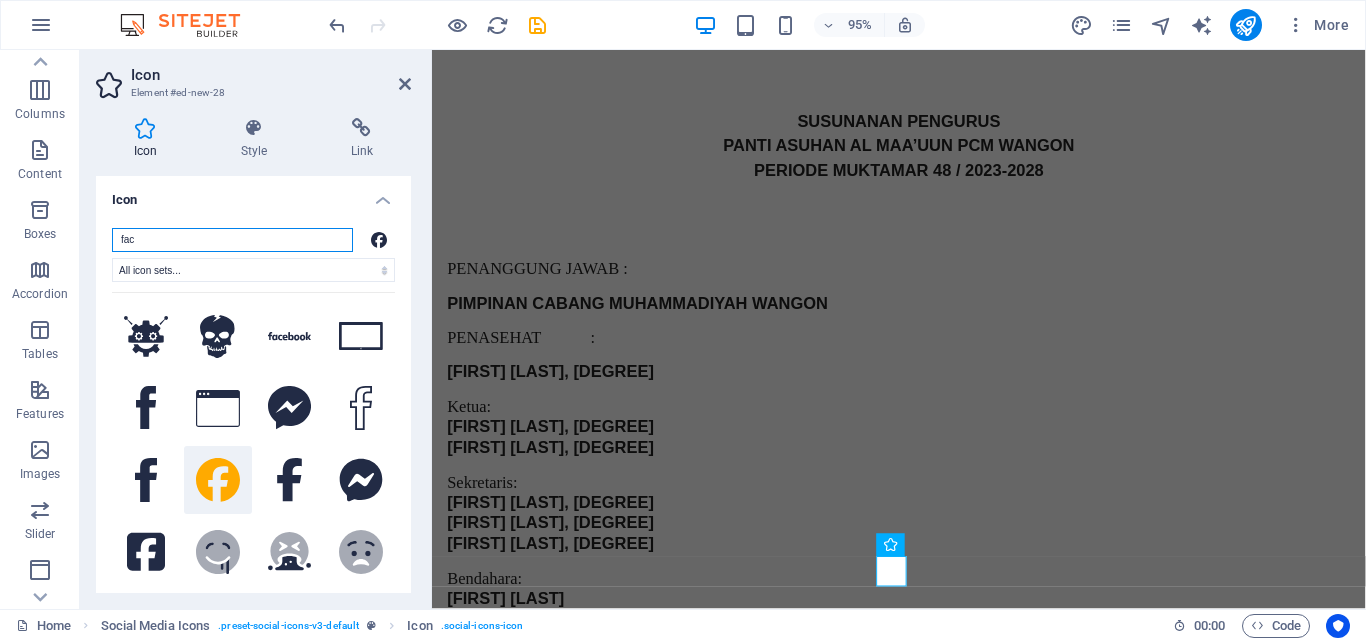 click on "fac" at bounding box center (232, 240) 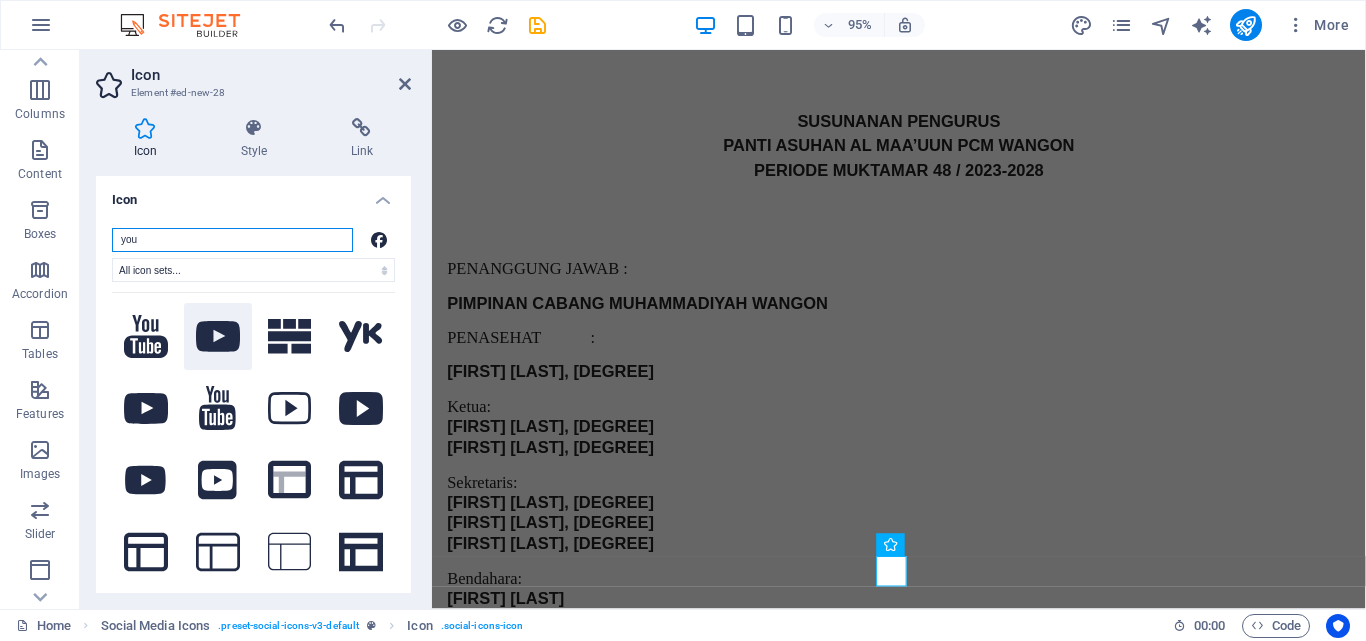 type on "you" 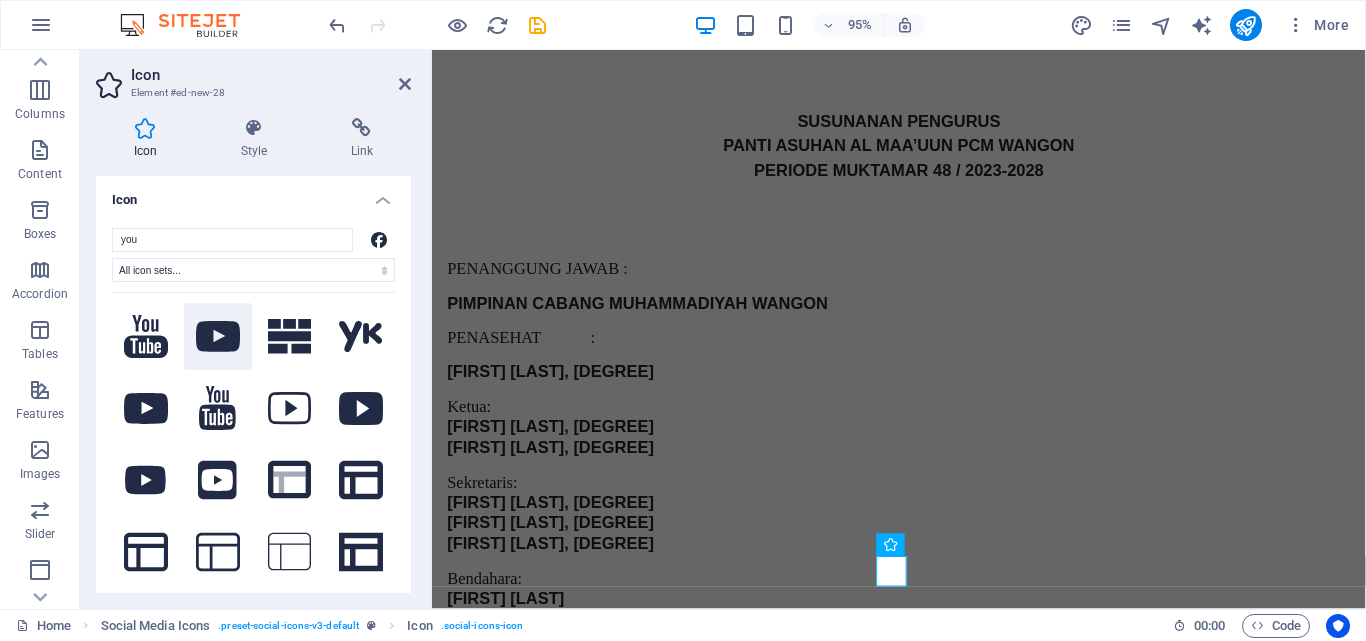 click 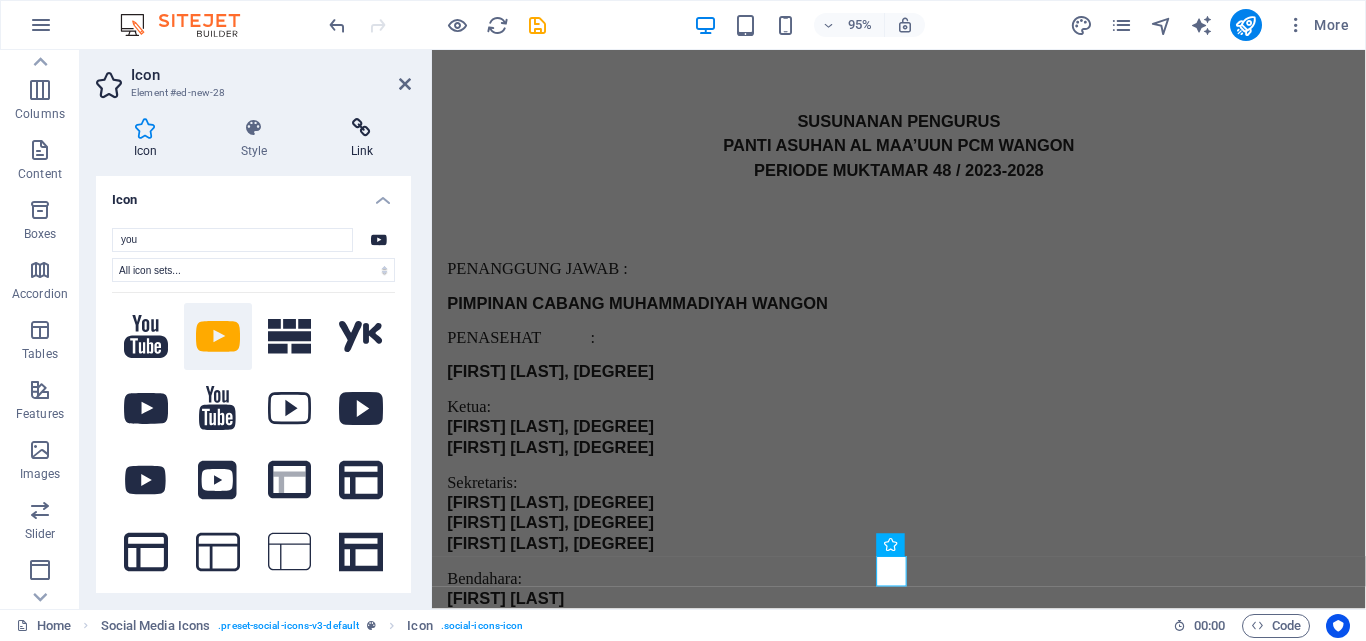 click on "Link" at bounding box center (362, 139) 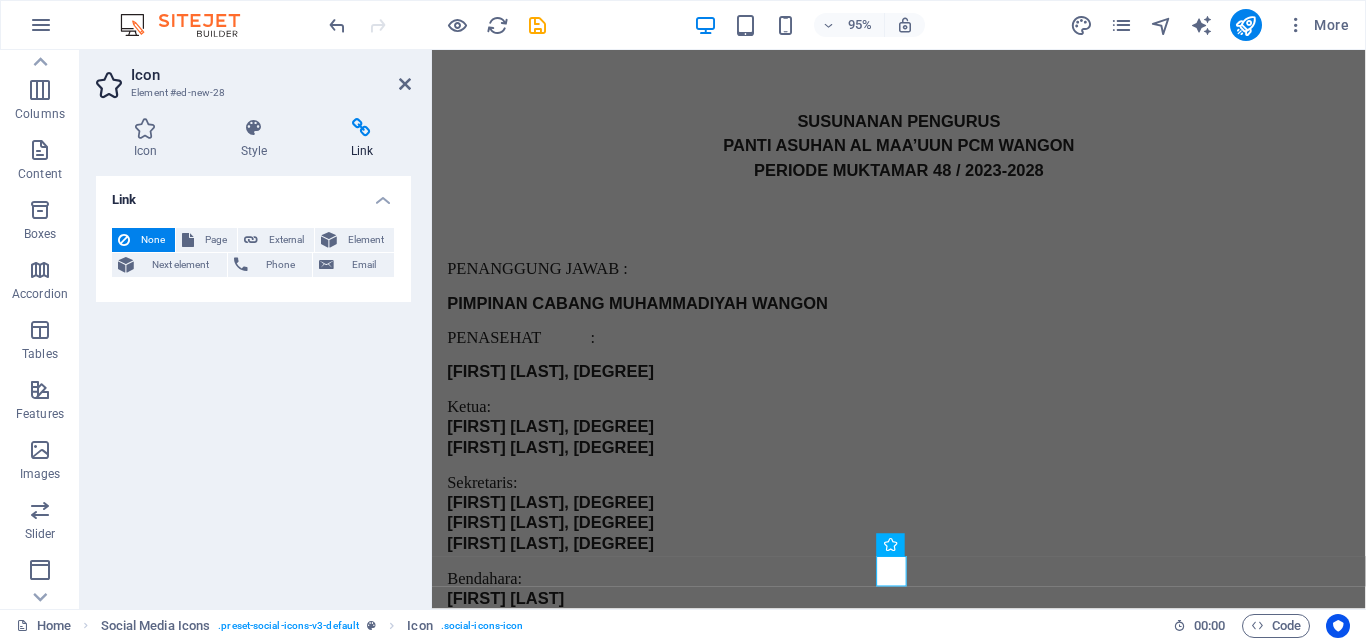 click on "Link" at bounding box center (362, 139) 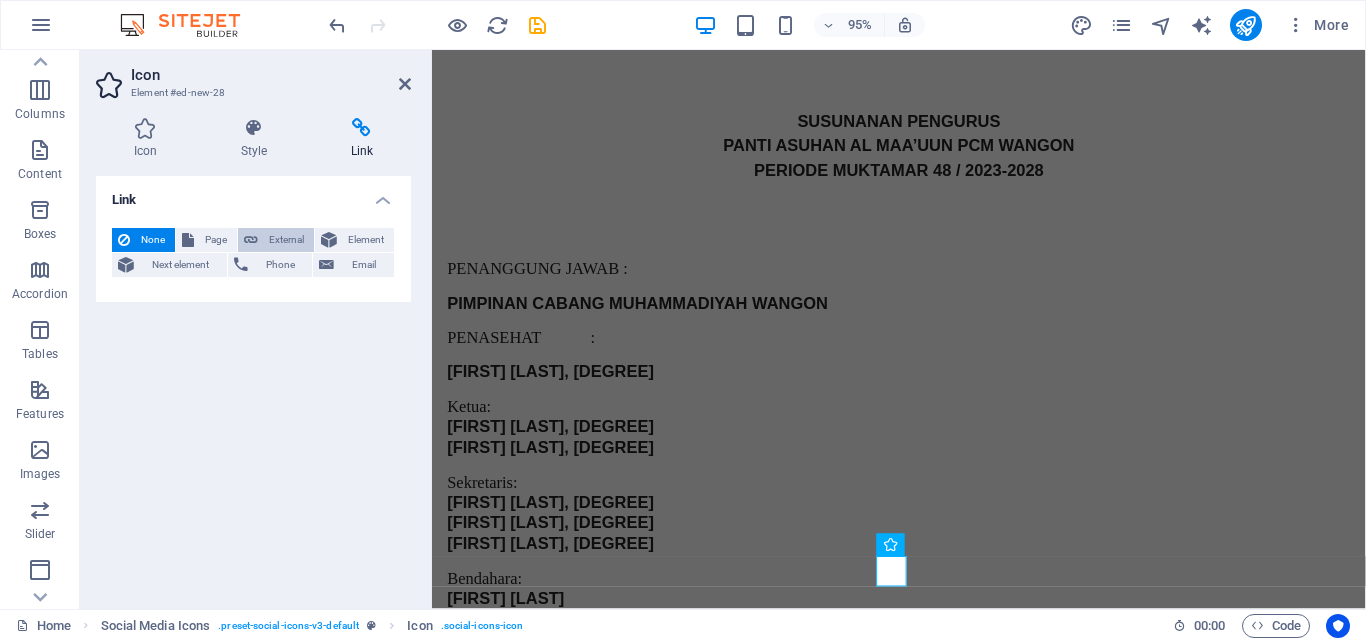click on "External" at bounding box center (286, 240) 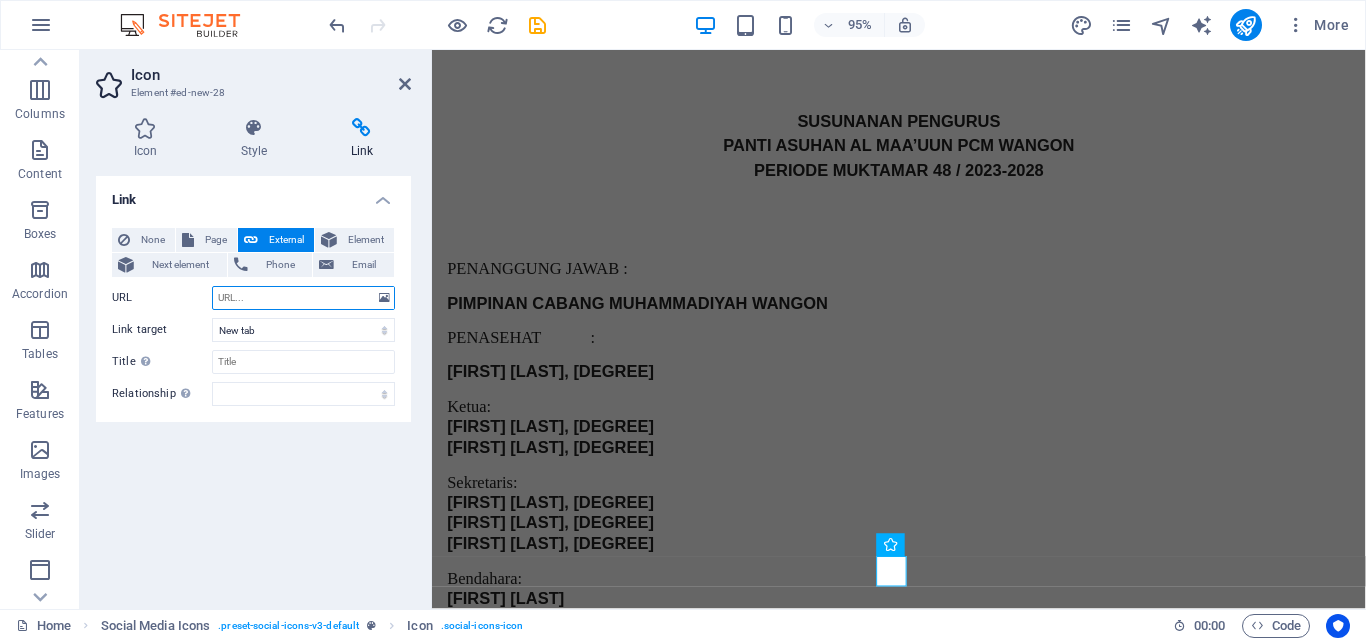 click on "URL" at bounding box center (303, 298) 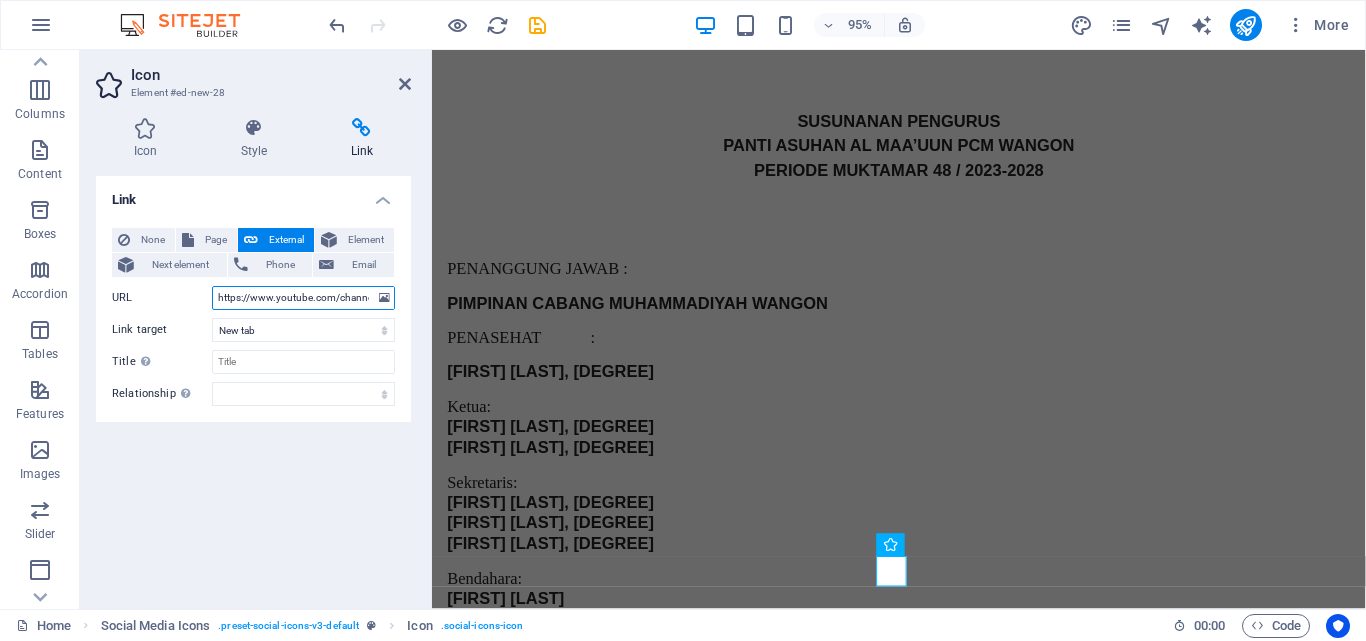 scroll, scrollTop: 0, scrollLeft: 148, axis: horizontal 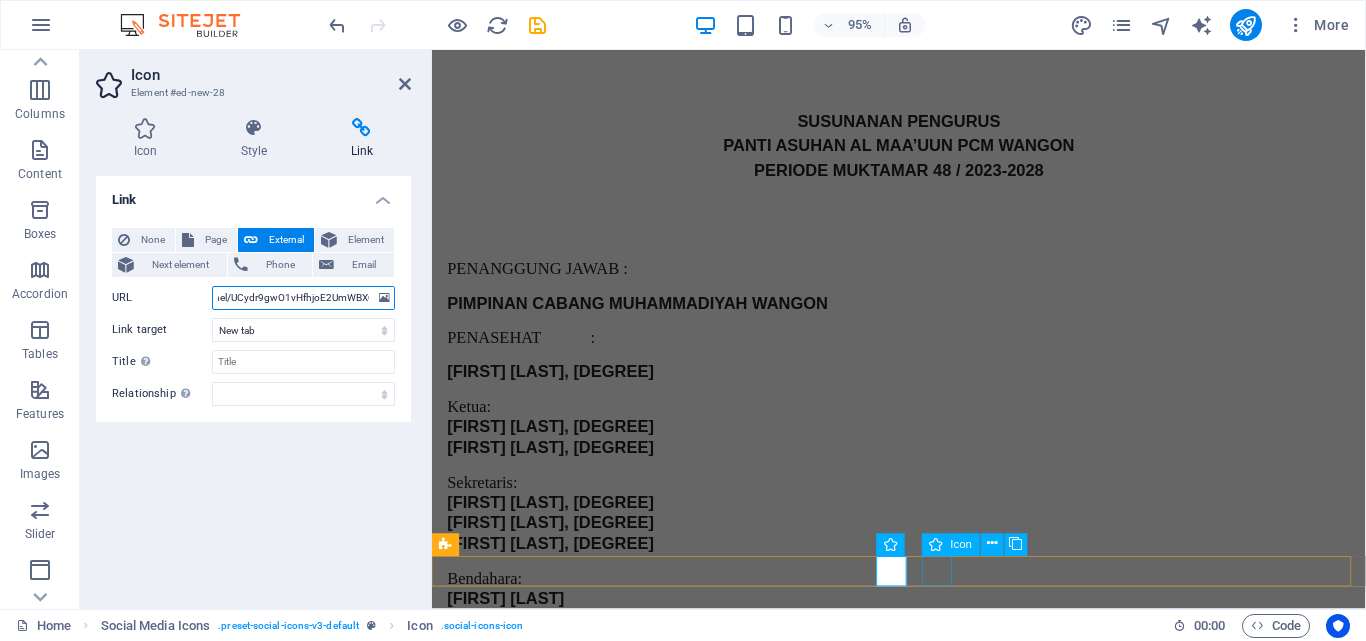 type on "https://www.youtube.com/channel/UCydr9gwO1vHfhjoE2UmWBXQ" 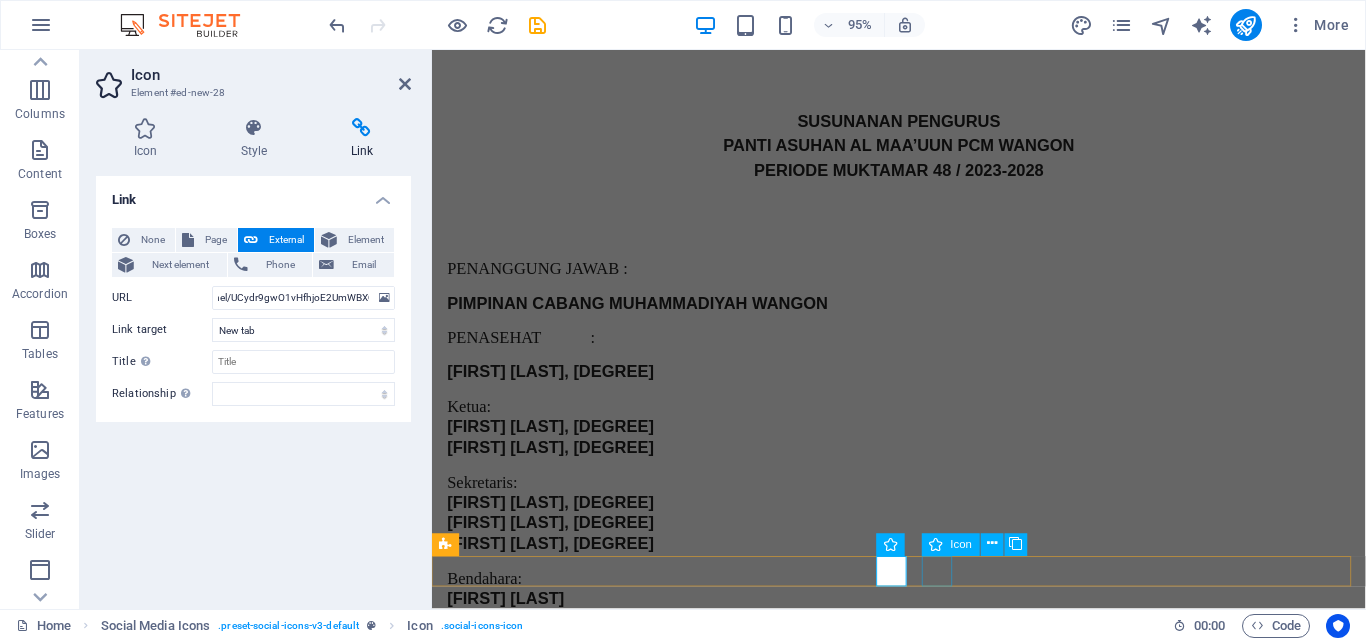 scroll, scrollTop: 0, scrollLeft: 0, axis: both 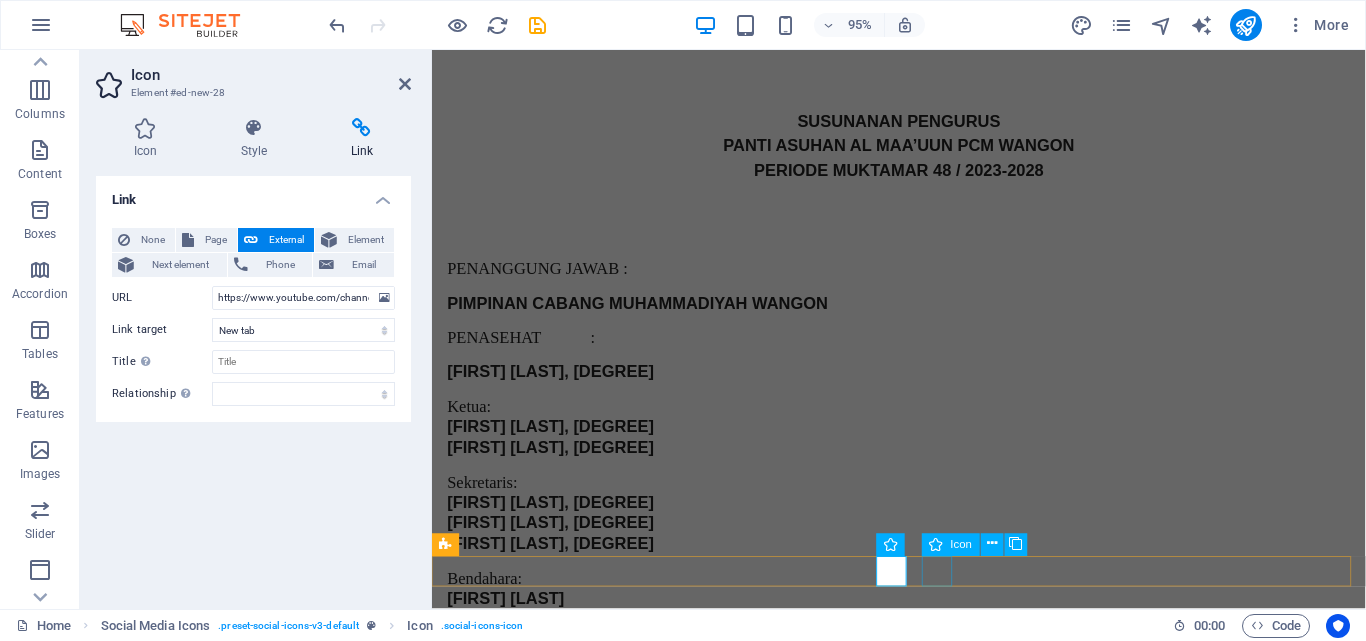 click at bounding box center [923, 6921] 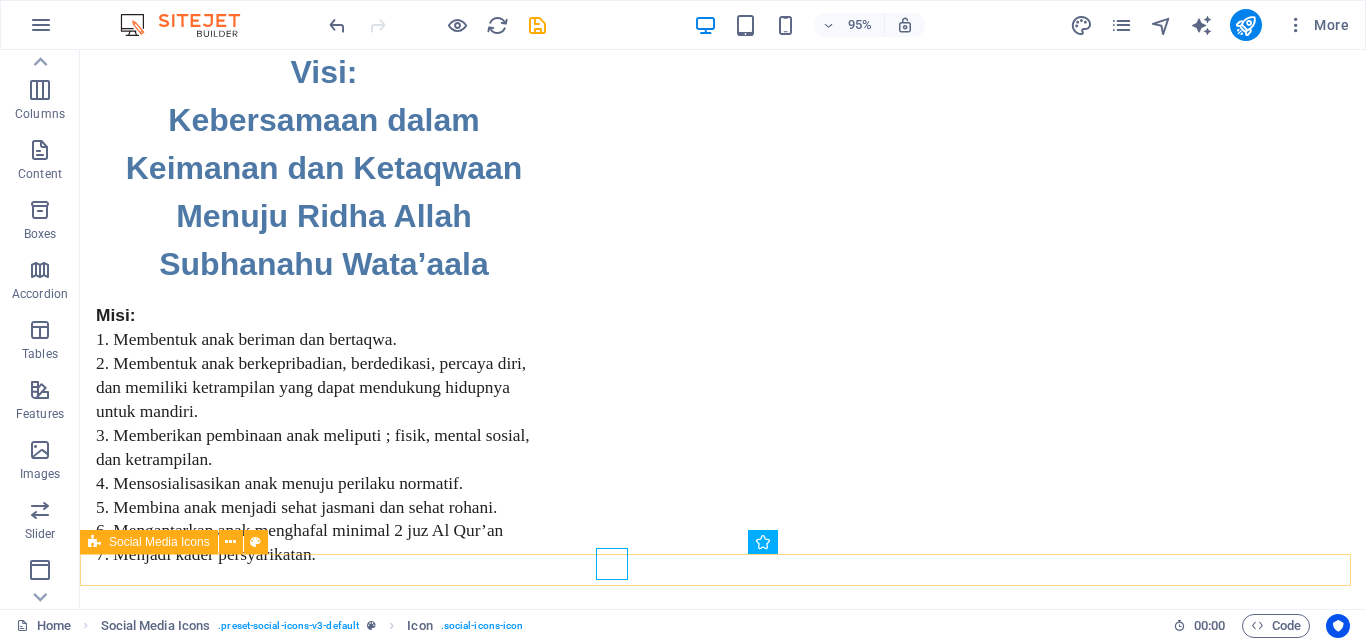 scroll, scrollTop: 4083, scrollLeft: 0, axis: vertical 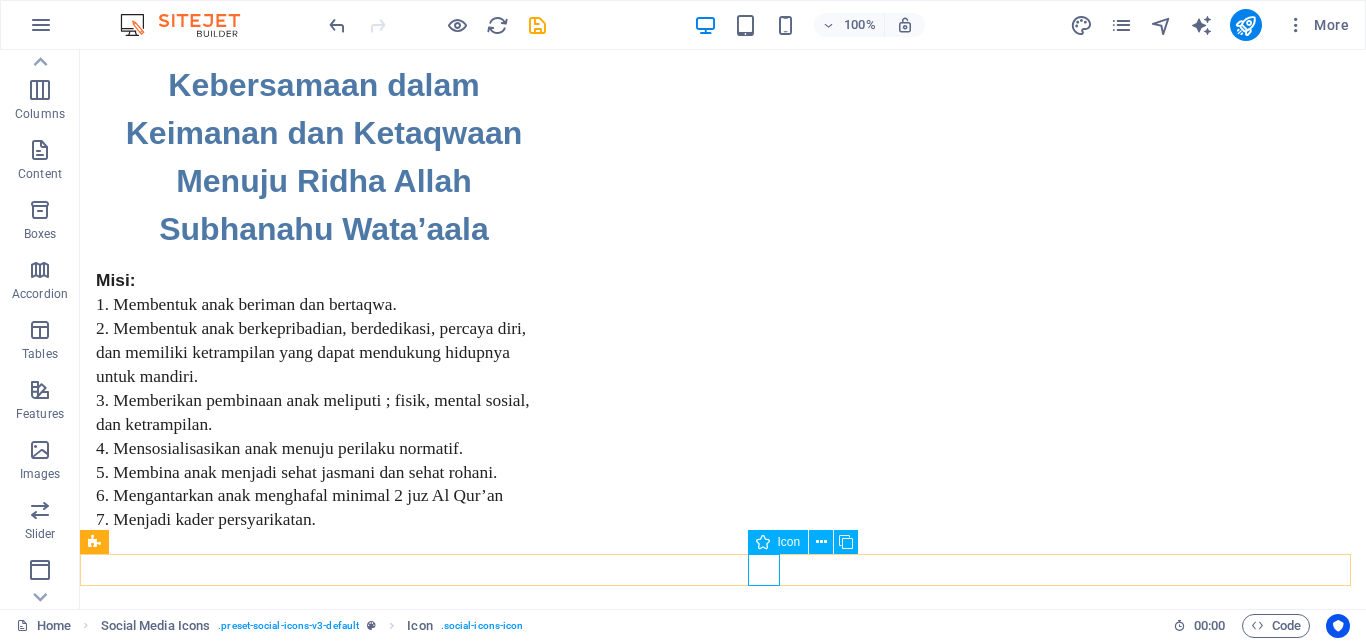 click at bounding box center (723, 8491) 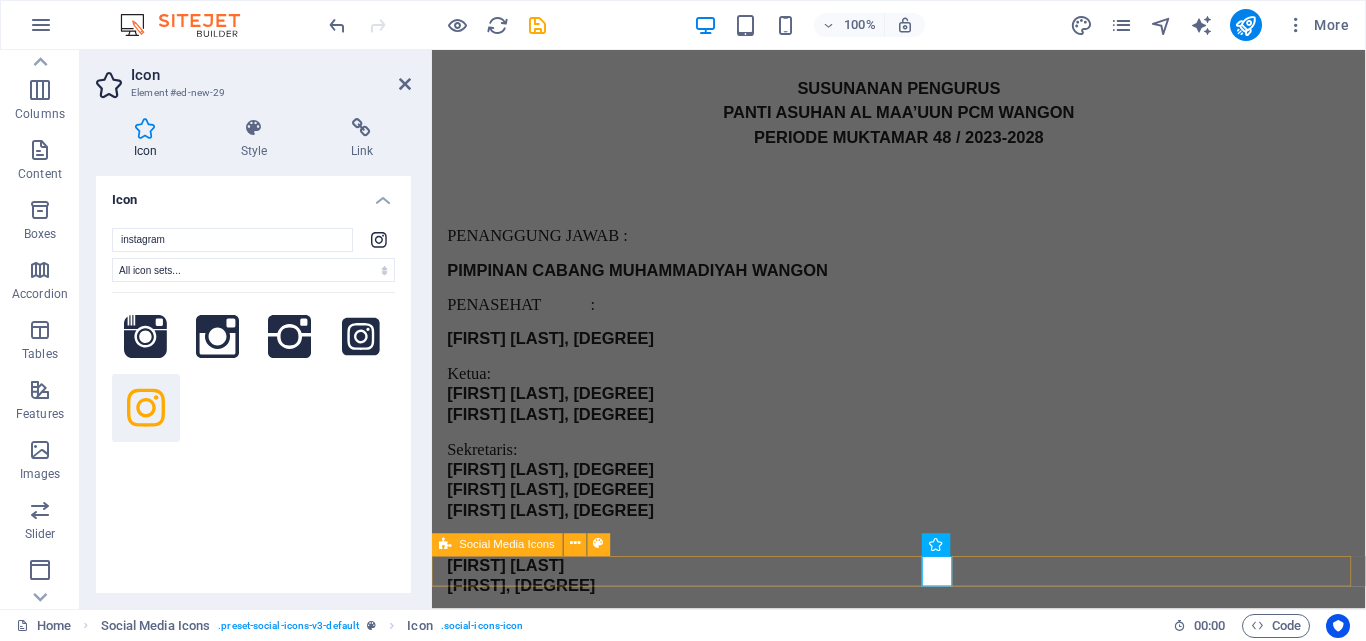 scroll, scrollTop: 4048, scrollLeft: 0, axis: vertical 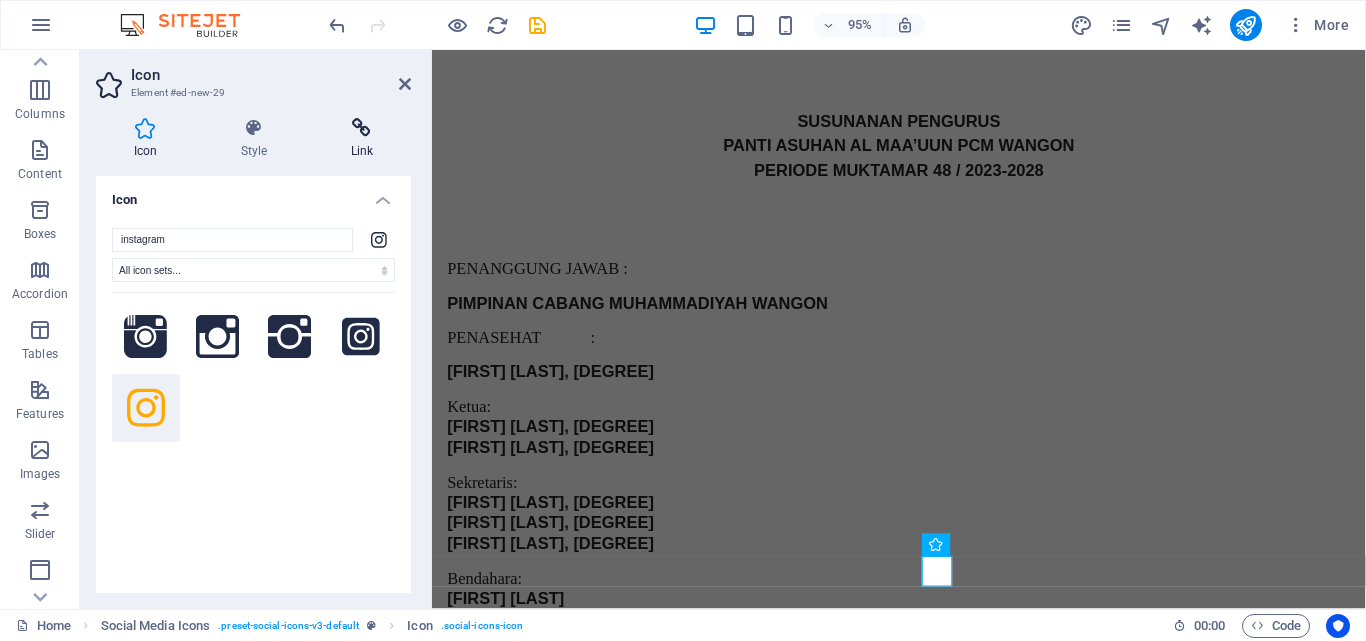 click at bounding box center [362, 128] 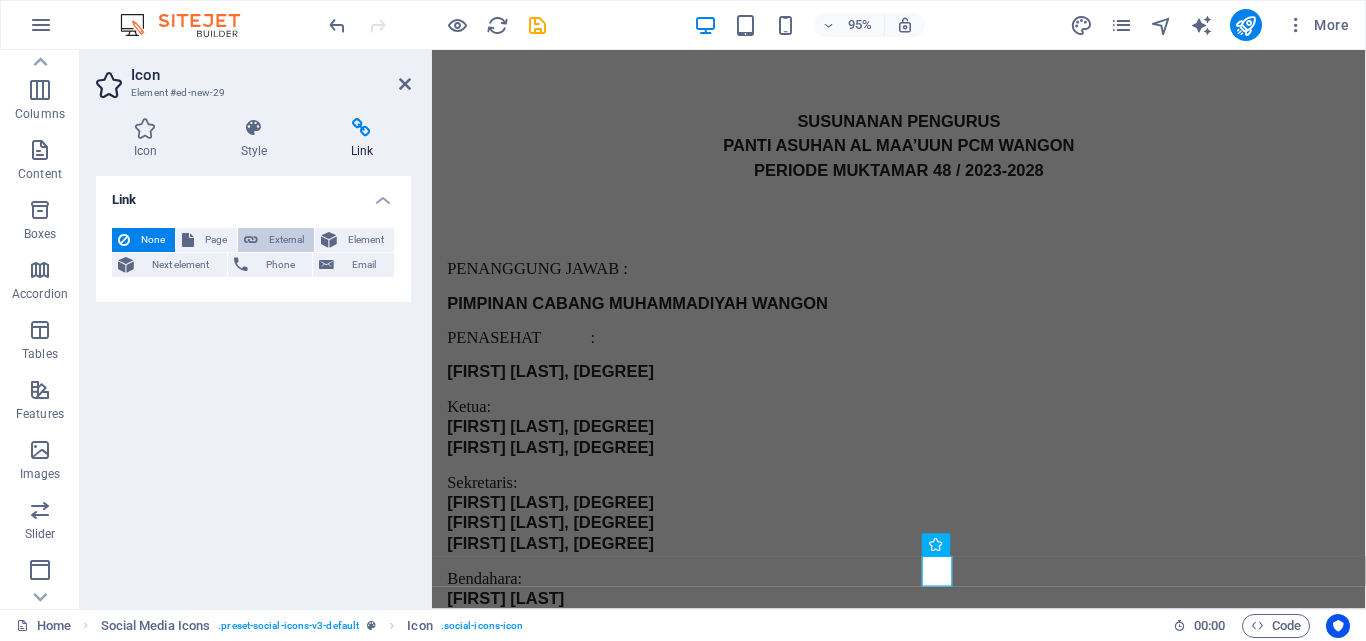 click on "External" at bounding box center (286, 240) 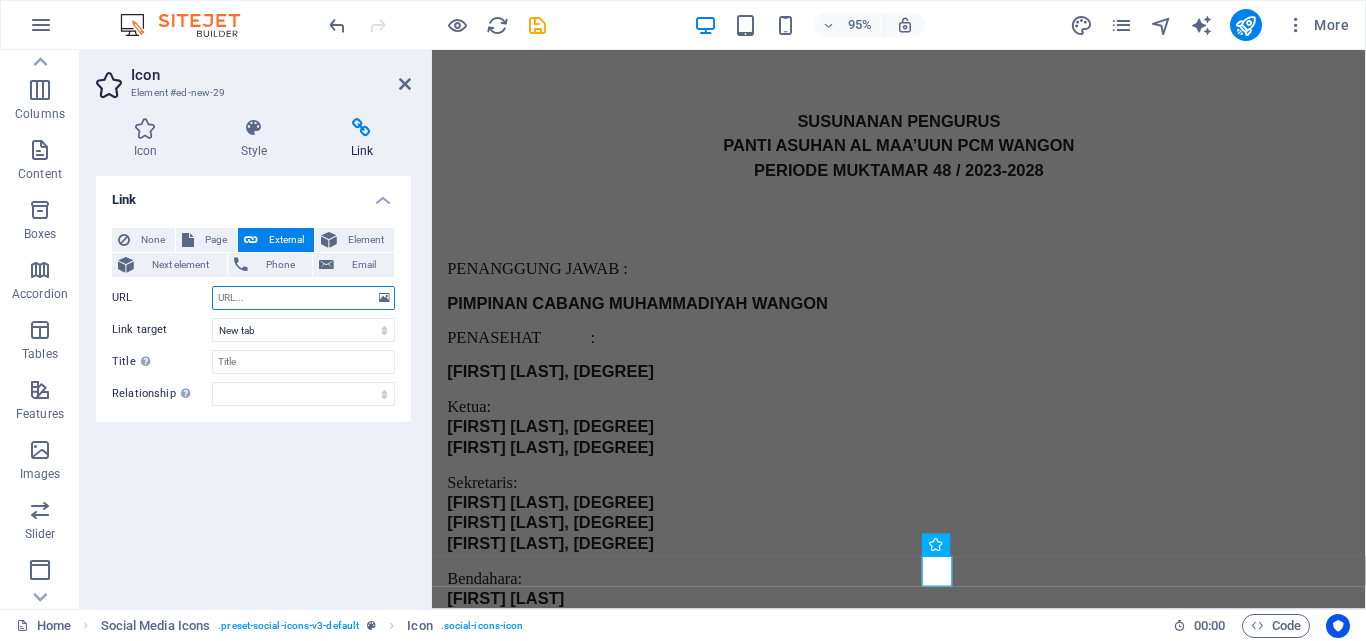 paste on "https://www.instagram.com/almaauunpcmwangon/#" 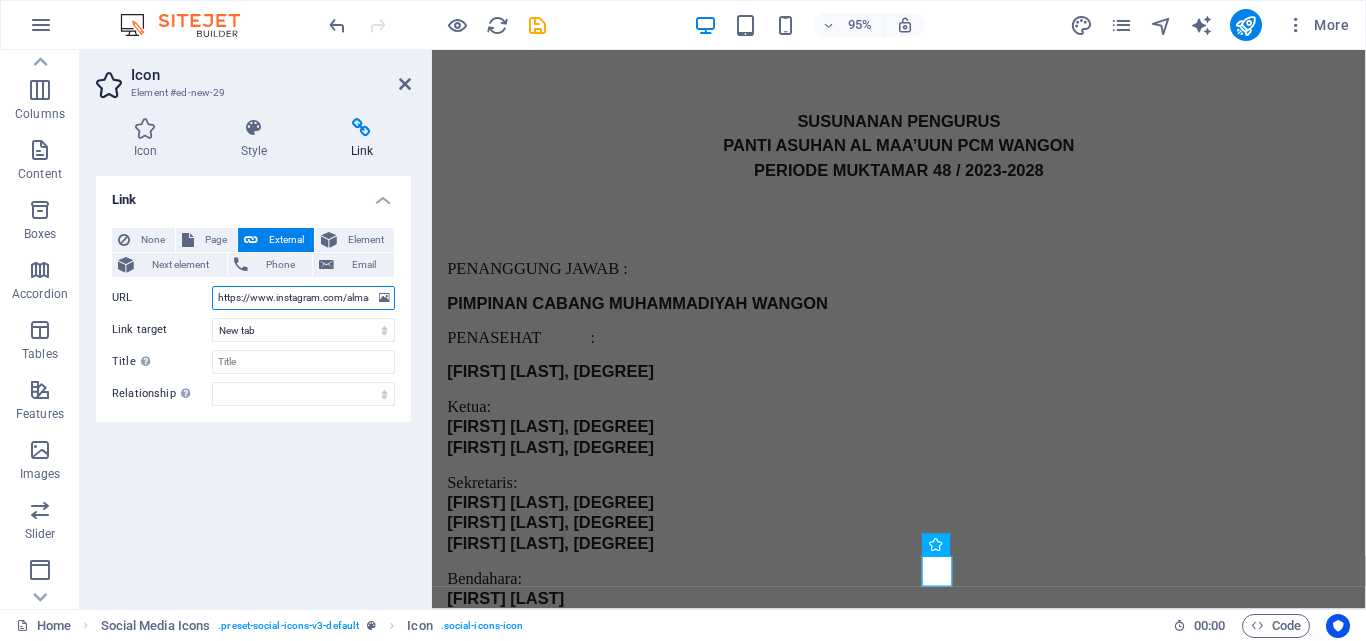 scroll, scrollTop: 0, scrollLeft: 86, axis: horizontal 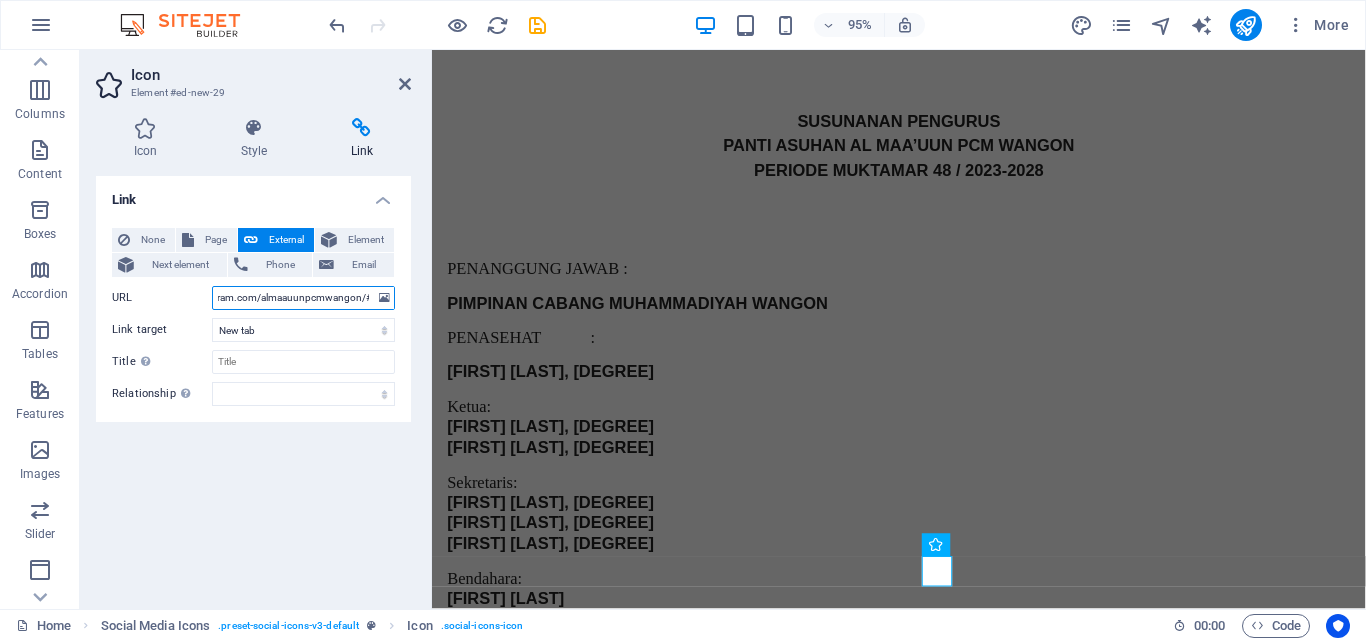 type on "https://www.instagram.com/almaauunpcmwangon/#" 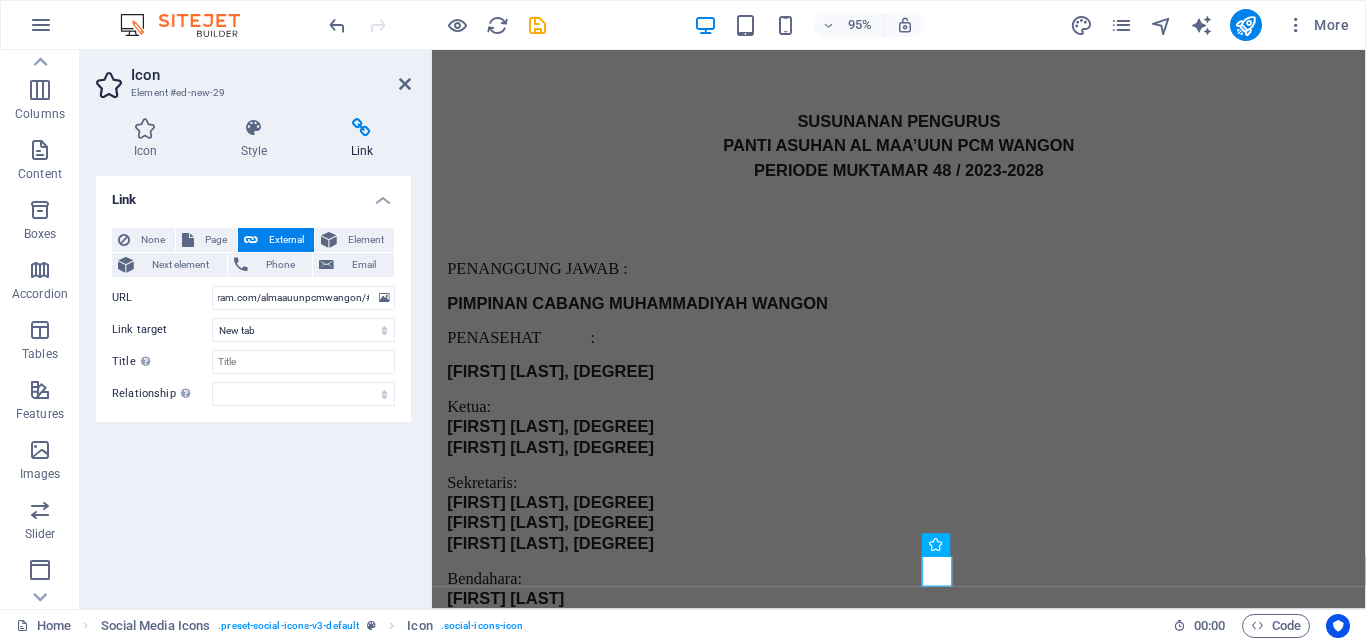 scroll, scrollTop: 0, scrollLeft: 0, axis: both 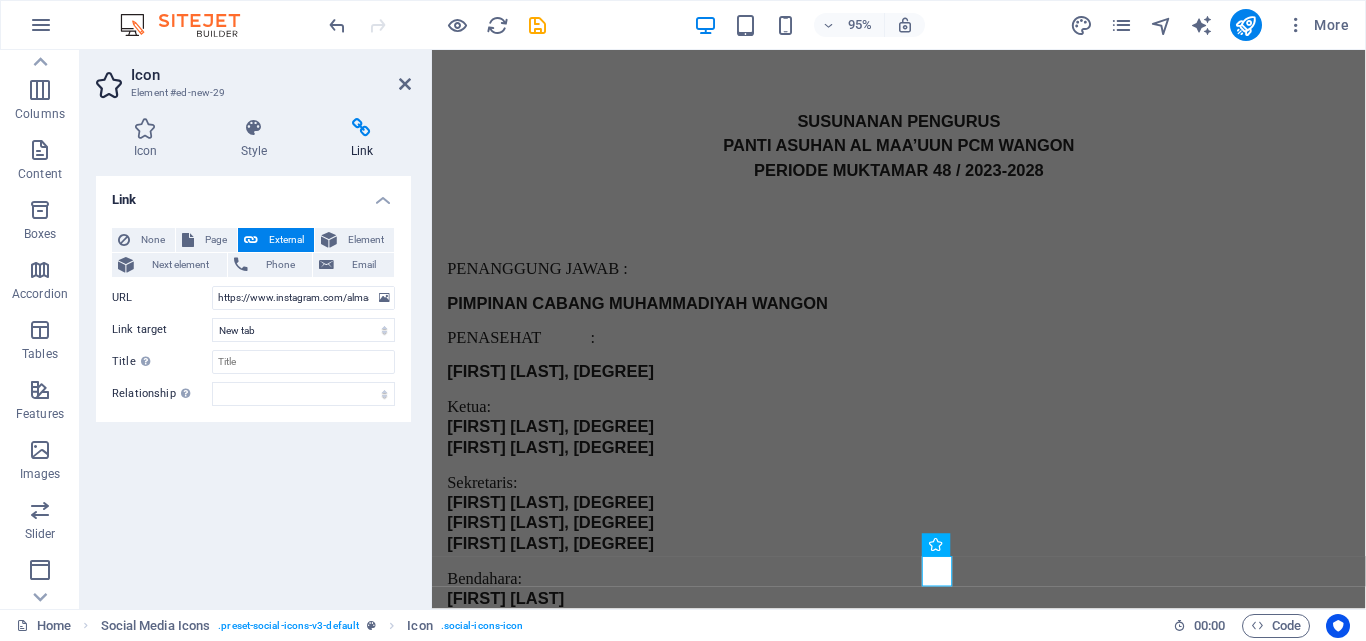 click on "Link None Page External Element Next element Phone Email Page Home Legal Notice Privacy Element
URL https://www.instagram.com/almaauunpcmwangon/# Phone Email Link target New tab Same tab Overlay Title Additional link description, should not be the same as the link text. The title is most often shown as a tooltip text when the mouse moves over the element. Leave empty if uncertain. Relationship Sets the  relationship of this link to the link target . For example, the value "nofollow" instructs search engines not to follow the link. Can be left empty. alternate author bookmark external help license next nofollow noreferrer noopener prev search tag" at bounding box center (253, 384) 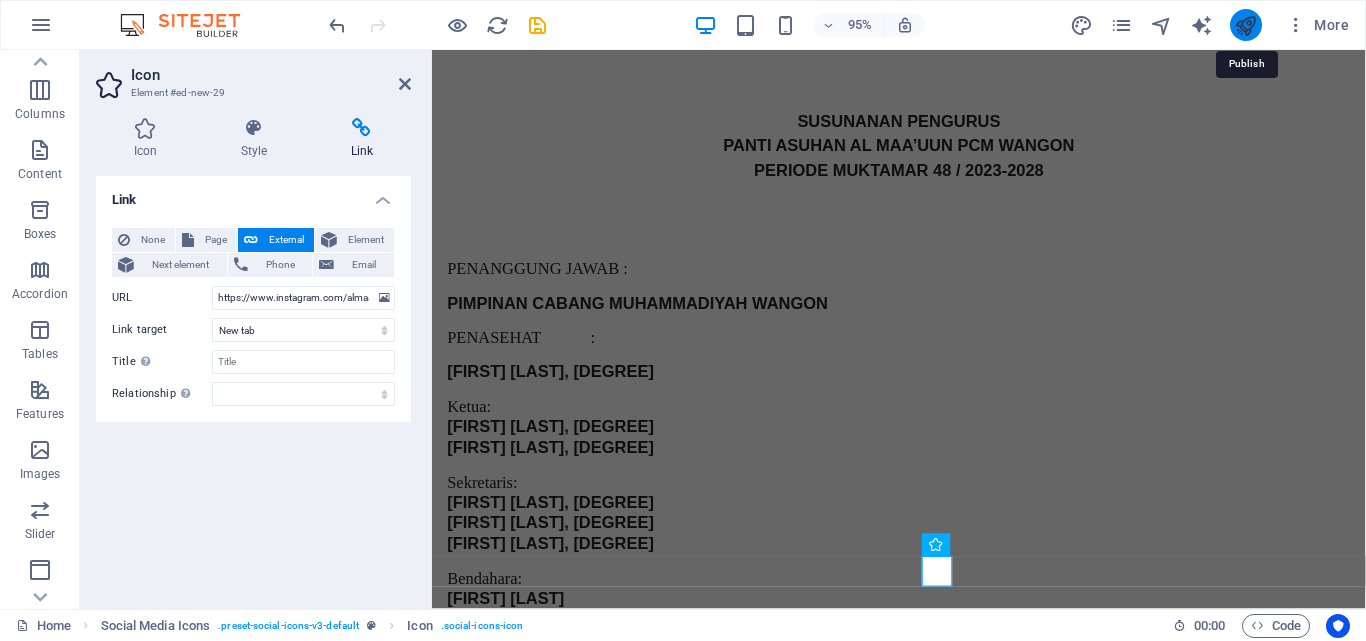 click at bounding box center (1245, 25) 